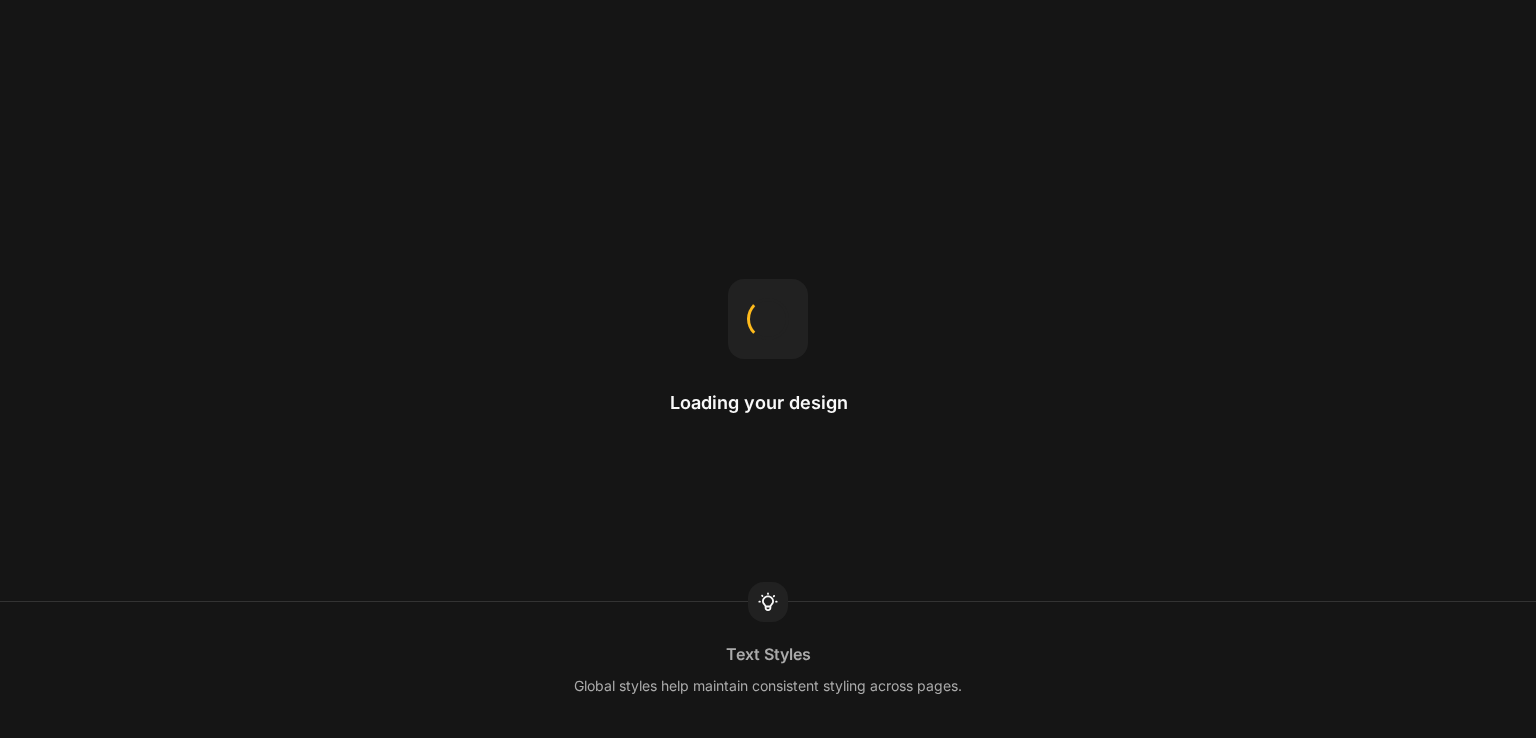 scroll, scrollTop: 0, scrollLeft: 0, axis: both 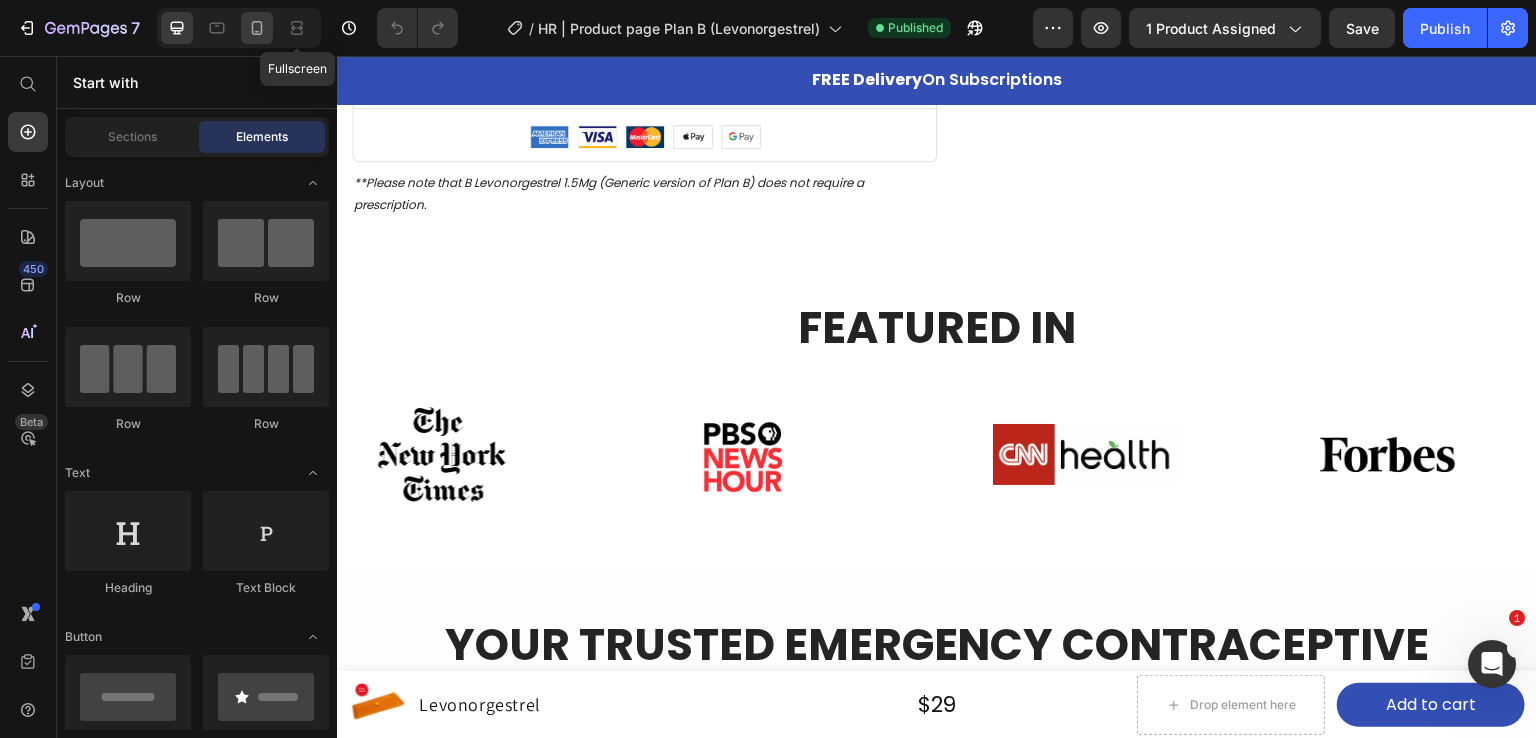 click 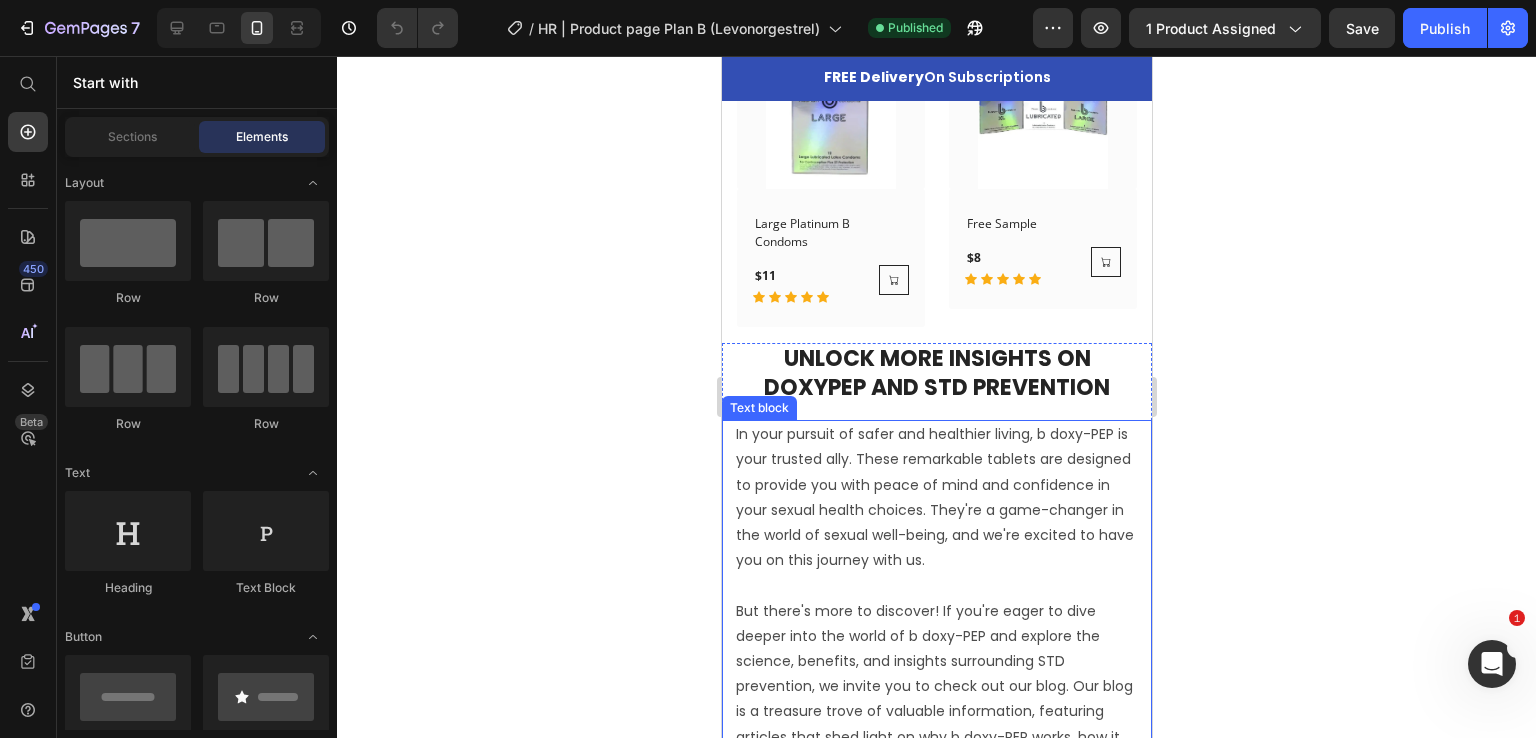 scroll, scrollTop: 5555, scrollLeft: 0, axis: vertical 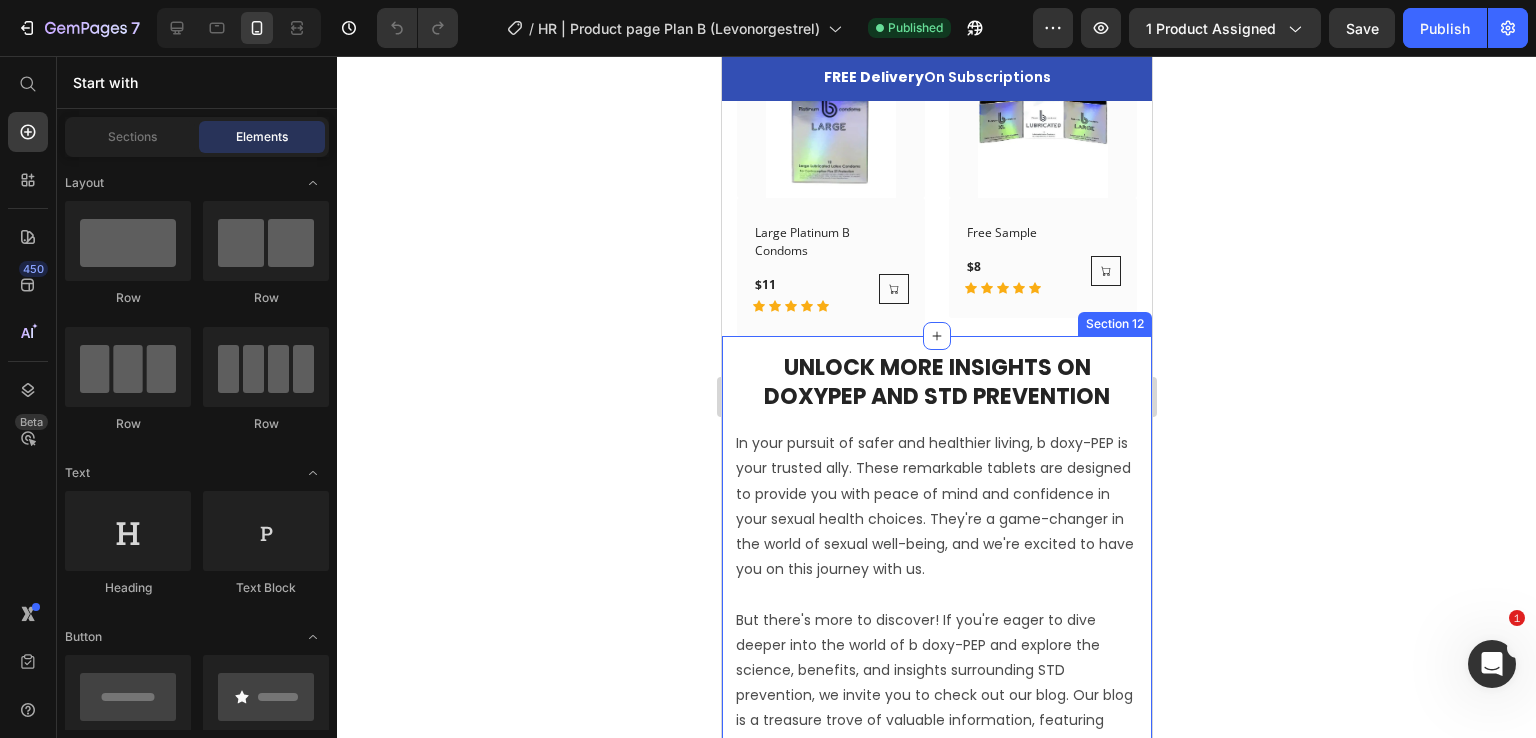 click on "Unlock More Insights on doxyPEP and STD Prevention Heading In your pursuit of safer and healthier living, b doxy-PEP is your trusted ally. These remarkable tablets are designed to provide you with peace of mind and confidence in your sexual health choices. They're a game-changer in the world of sexual well-being, and we're excited to have you on this journey with us.    But there's more to discover! If you're eager to dive deeper into the world of b doxy-PEP and explore the science, benefits, and insights surrounding STD prevention, we invite you to check out our blog. Our blog is a treasure trove of valuable information, featuring articles that shed light on why b doxy-PEP works, how it can protect you, and much more.   Ready to enhance your knowledge and make informed choices about your sexual health? Don't miss these related articles:  Decoding Antibiotics for STDs: Doxycycline or Not? Know These 5 Common Side Effects of Doxycycline Can Chlamydia Lay Dormant? Know the Risk Text block Row Section 12" at bounding box center (936, 775) 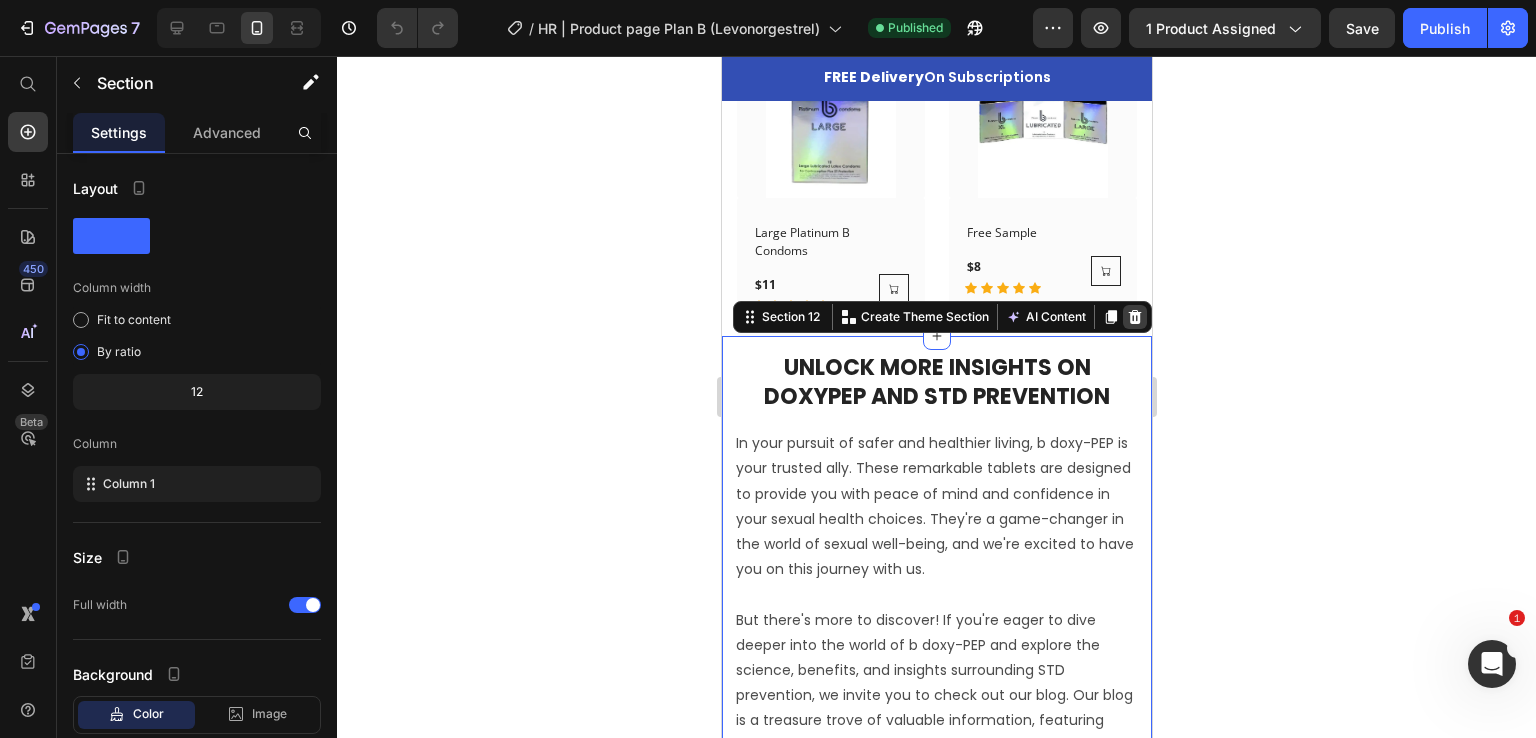 click 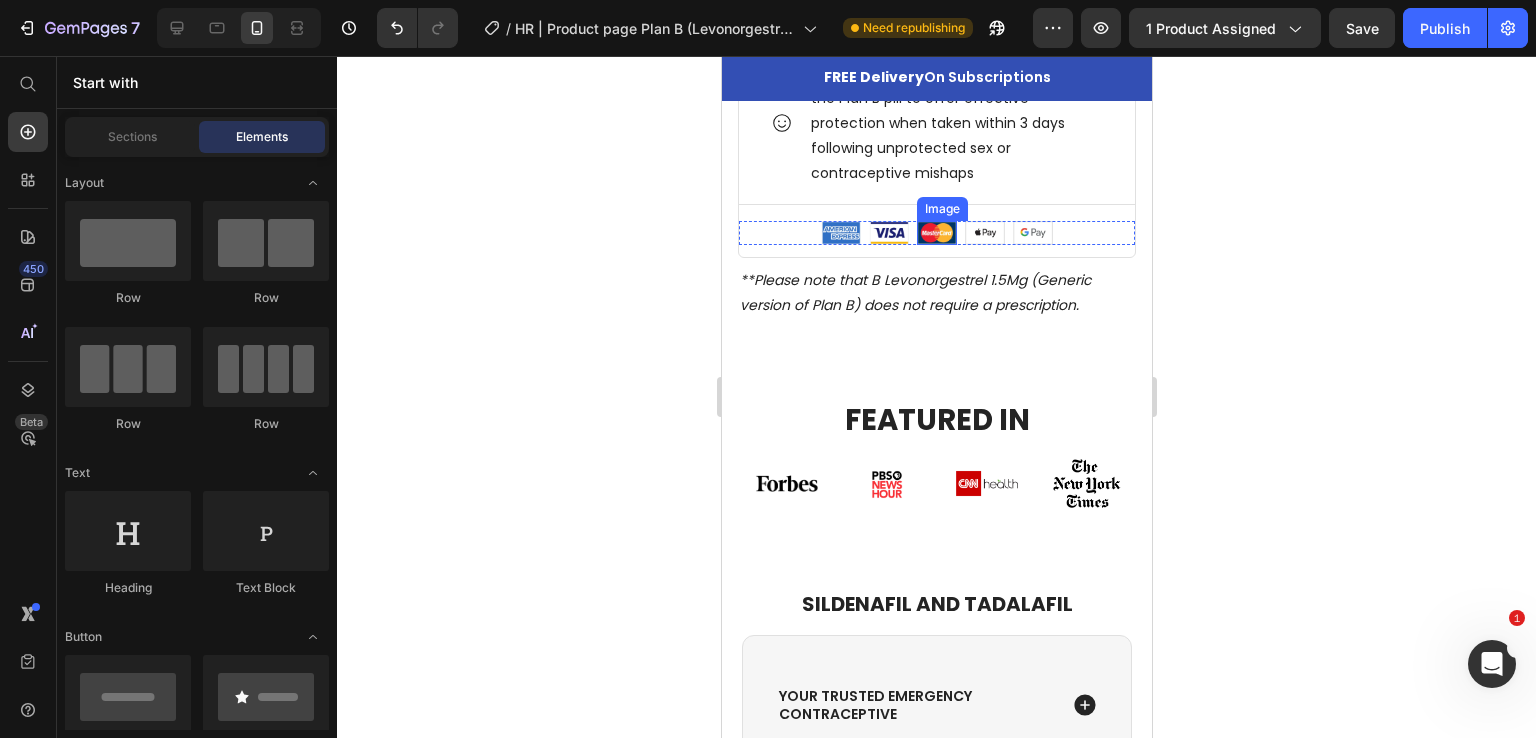 scroll, scrollTop: 1900, scrollLeft: 0, axis: vertical 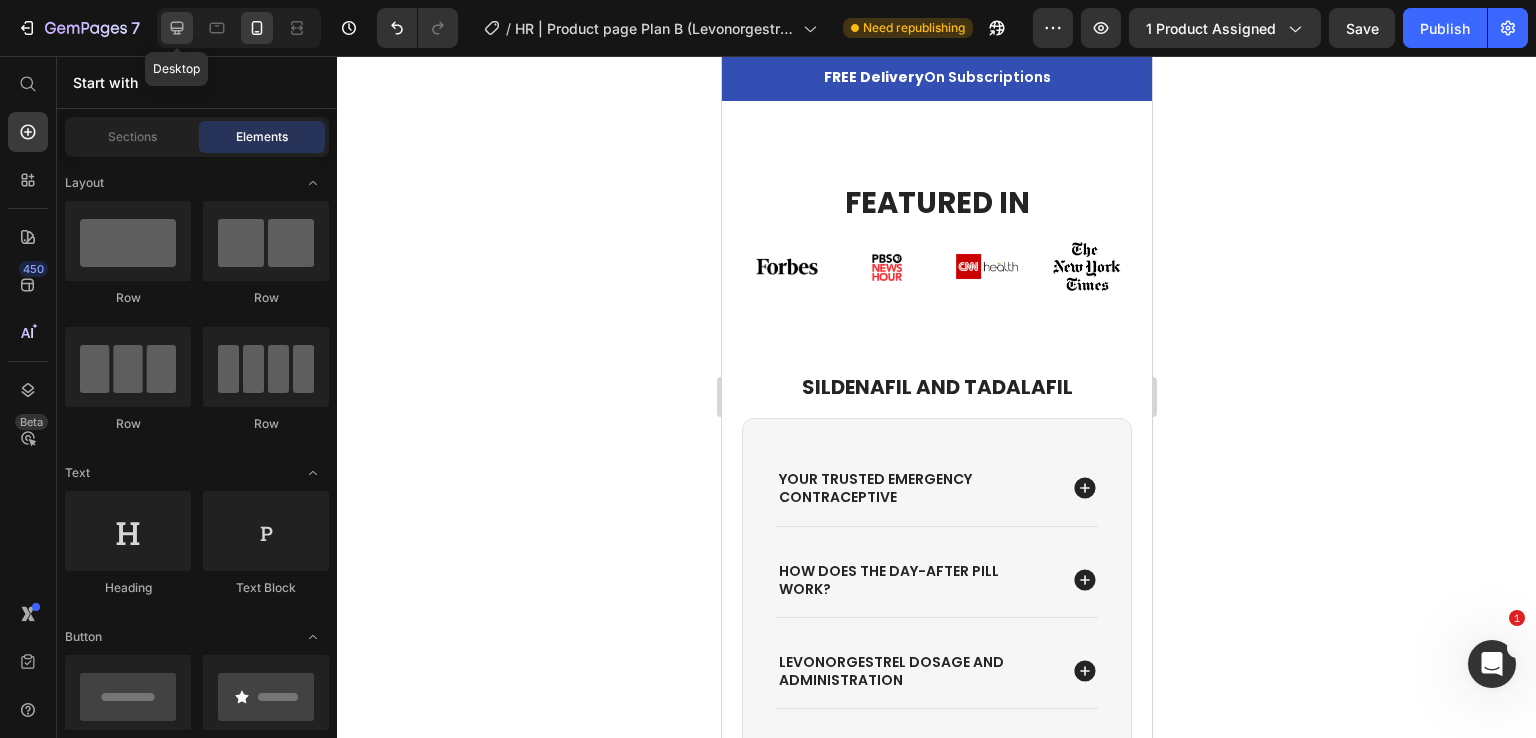 click 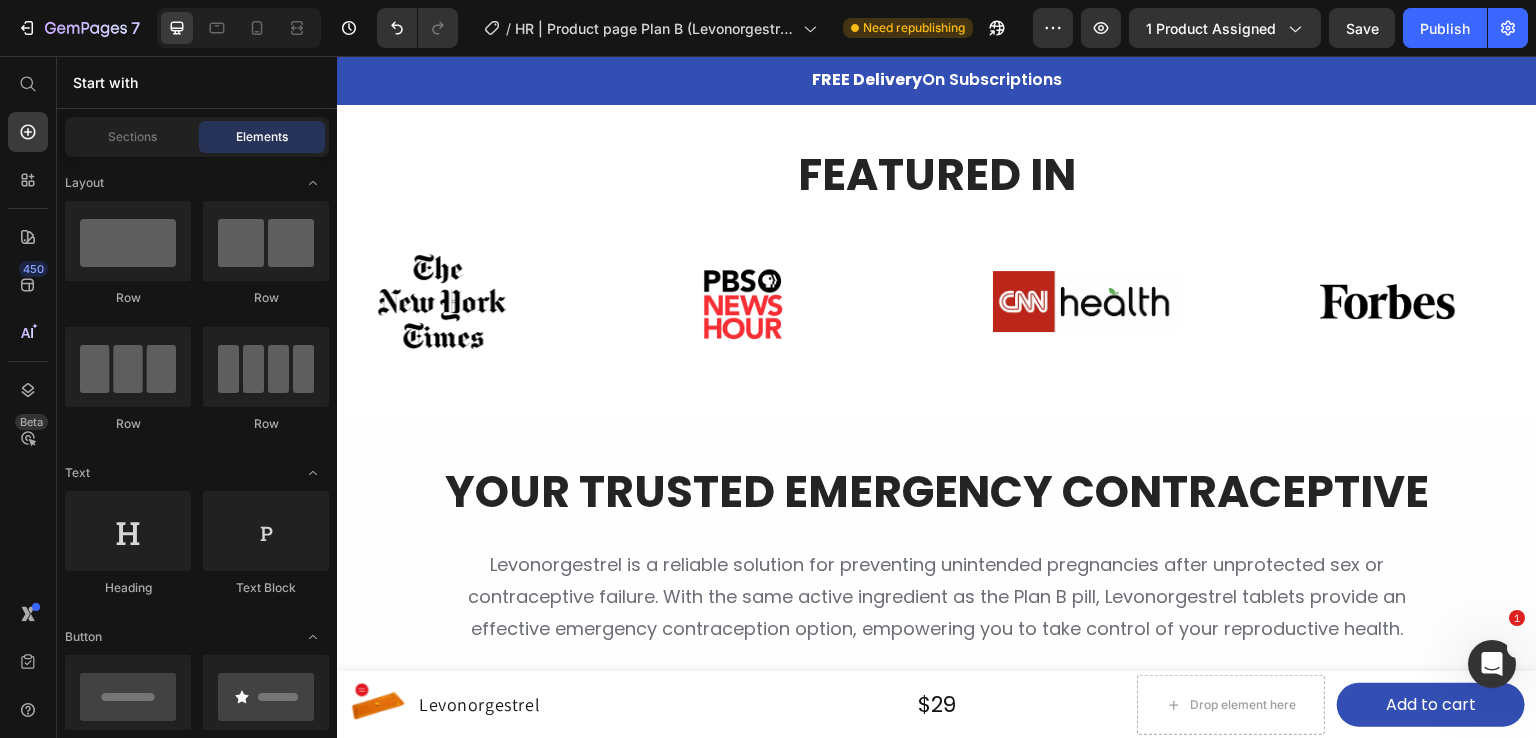 scroll, scrollTop: 1400, scrollLeft: 0, axis: vertical 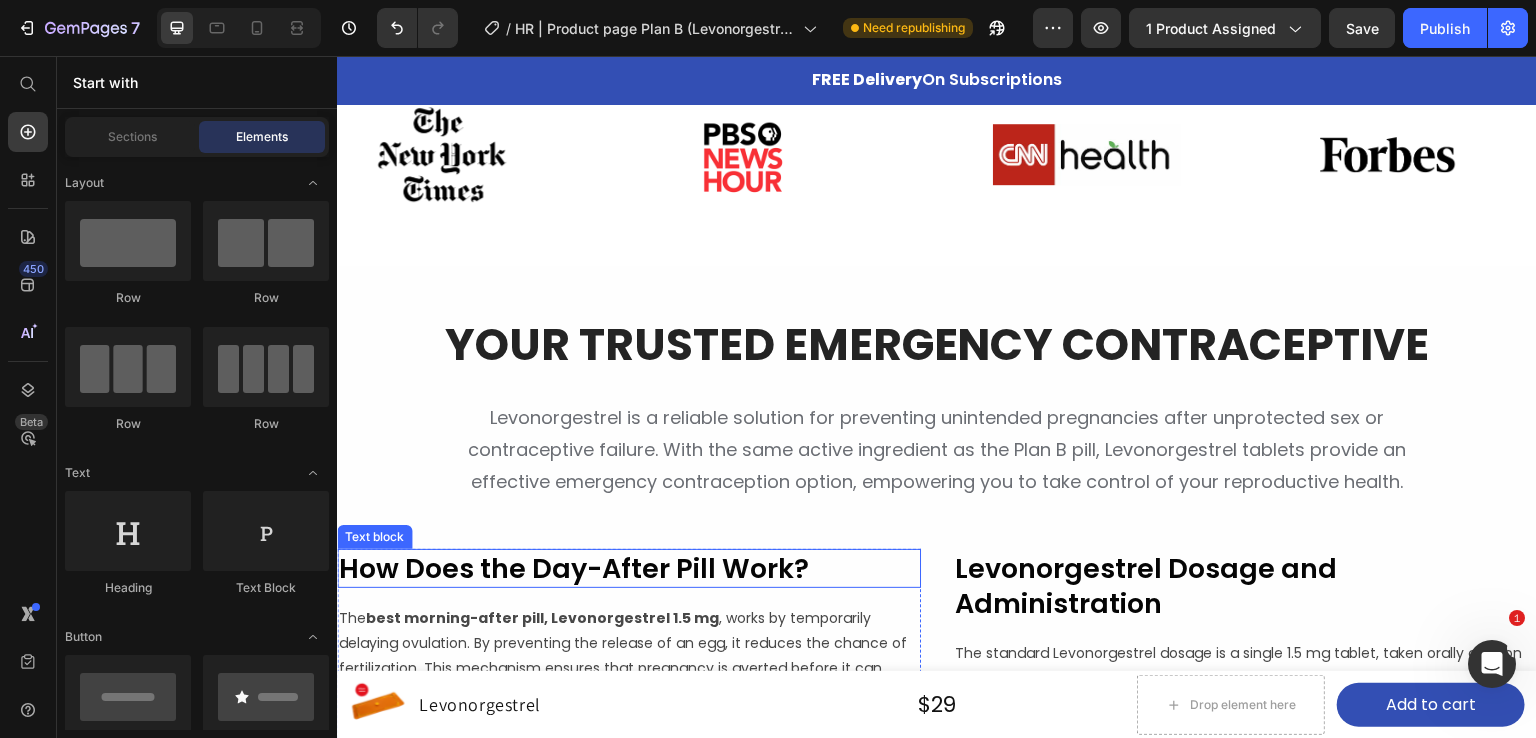 click on "How Does the Day-After Pill Work?" at bounding box center (629, 568) 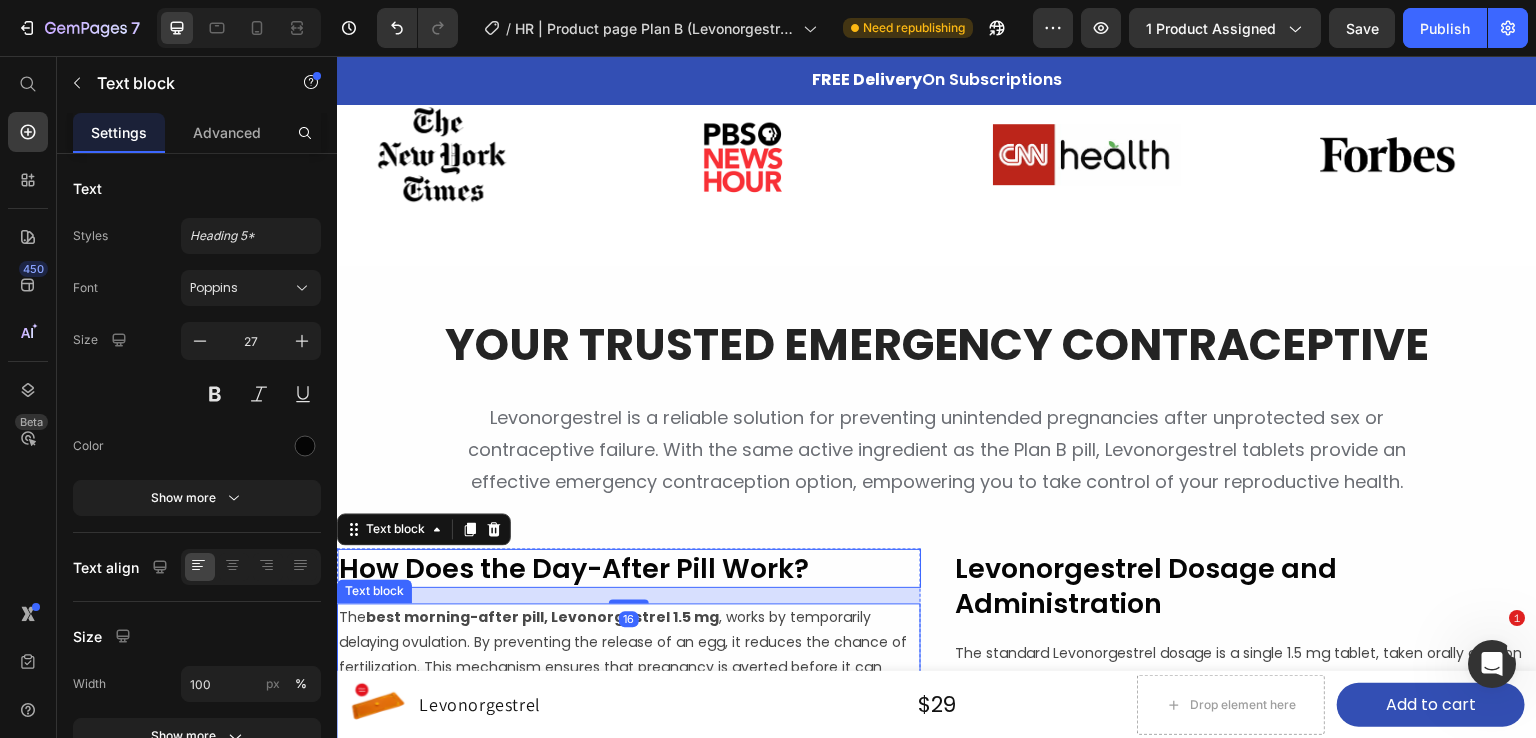 click on "The  best morning-after pill, Levonorgestrel 1.5 mg , works by temporarily delaying ovulation. By preventing the release of an egg, it reduces the chance of fertilization. This mechanism ensures that pregnancy is averted before it can occur. It’s essential to understand that Levonorgestrel does not terminate an existing pregnancy and is not an abortion pill. Instead, it is designed to provide a safe and effective emergency option when used within 72 hours (3 days) of unprotected sex or contraceptive failure." at bounding box center [629, 694] 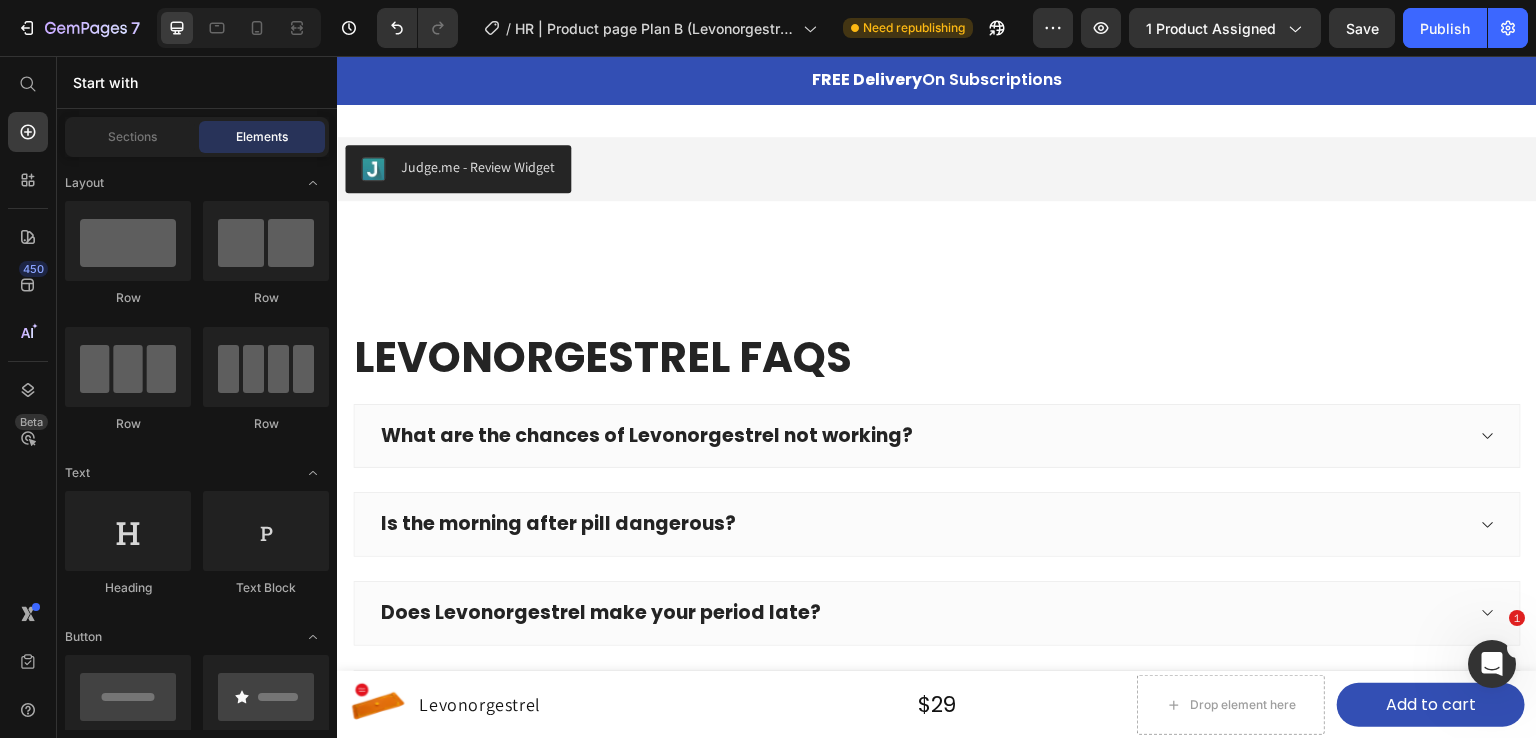 scroll, scrollTop: 3740, scrollLeft: 0, axis: vertical 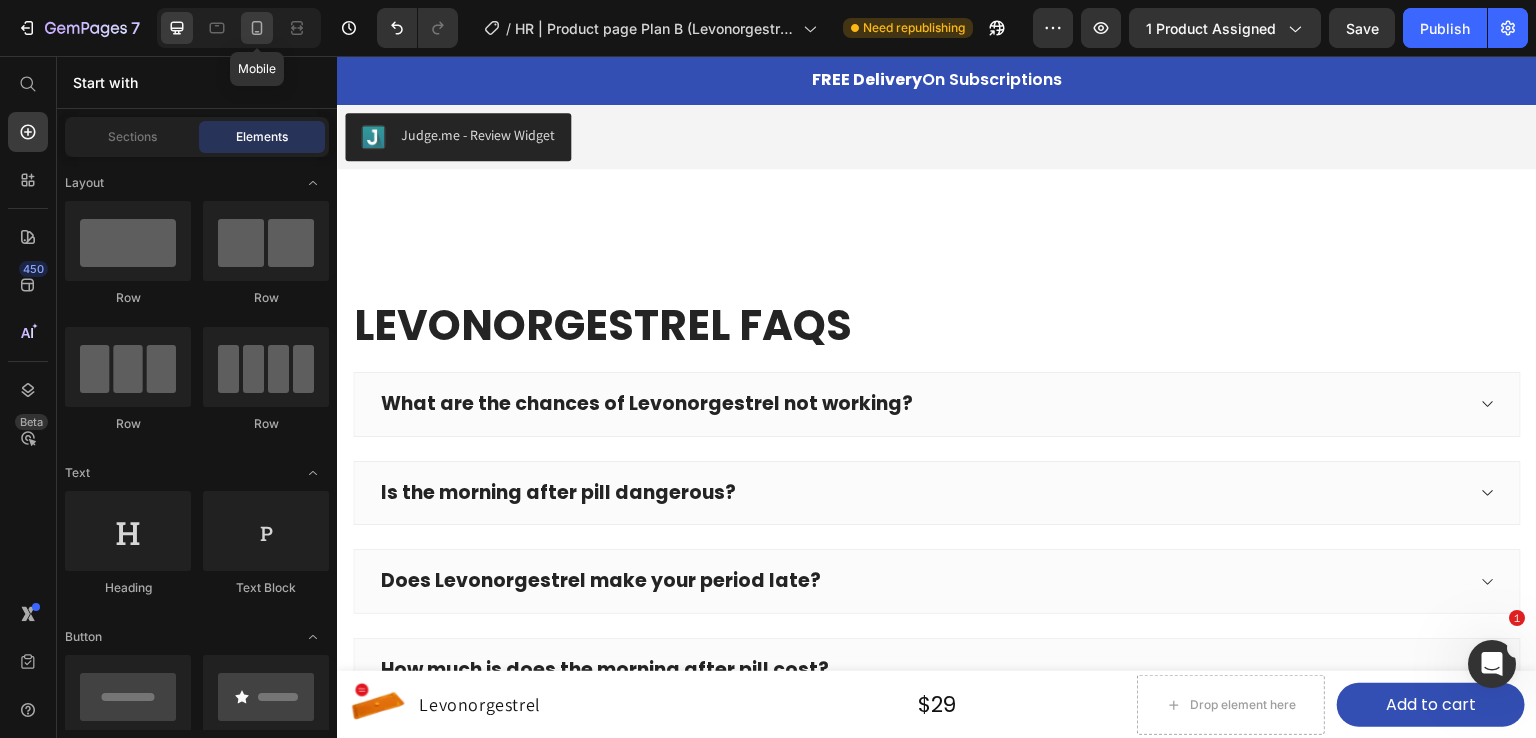 click 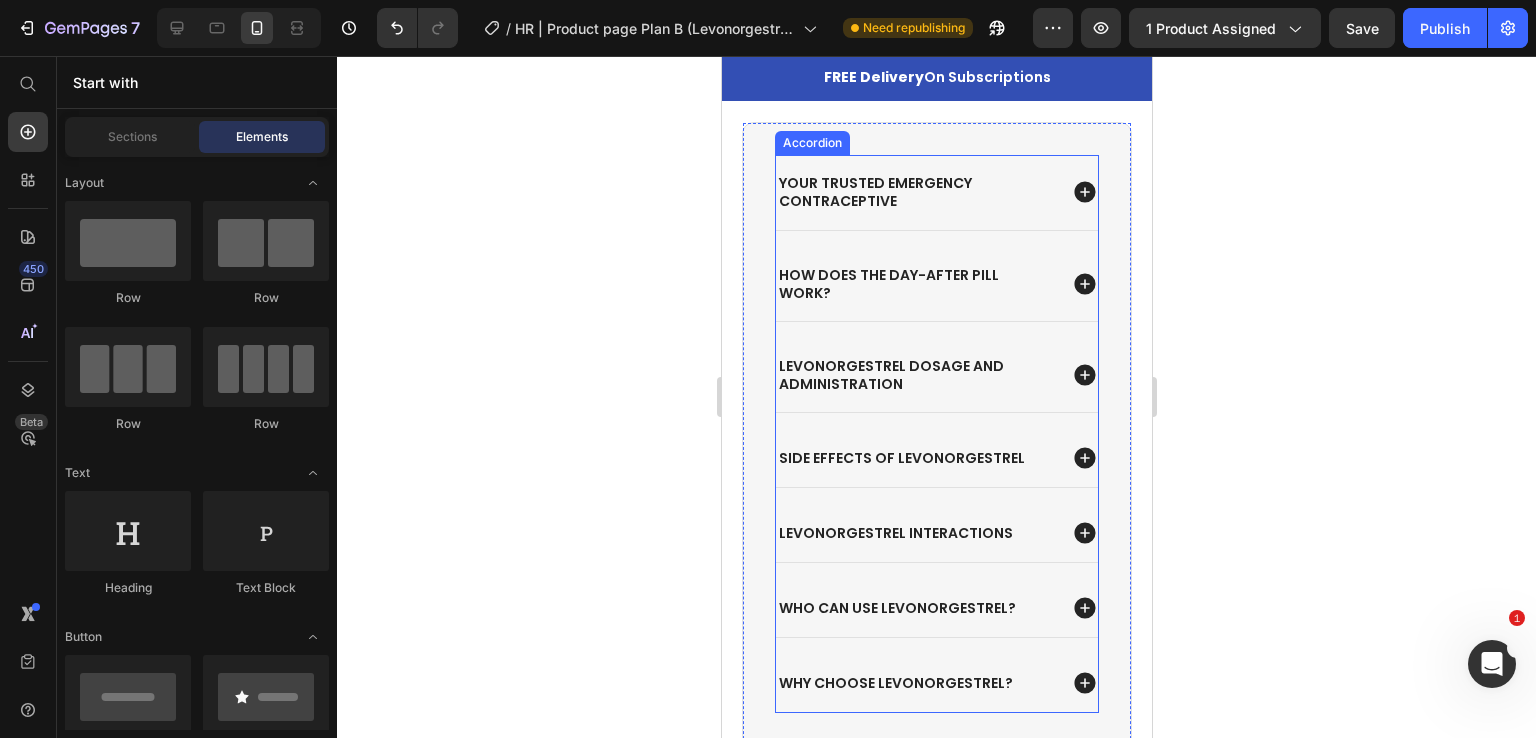 scroll, scrollTop: 2232, scrollLeft: 0, axis: vertical 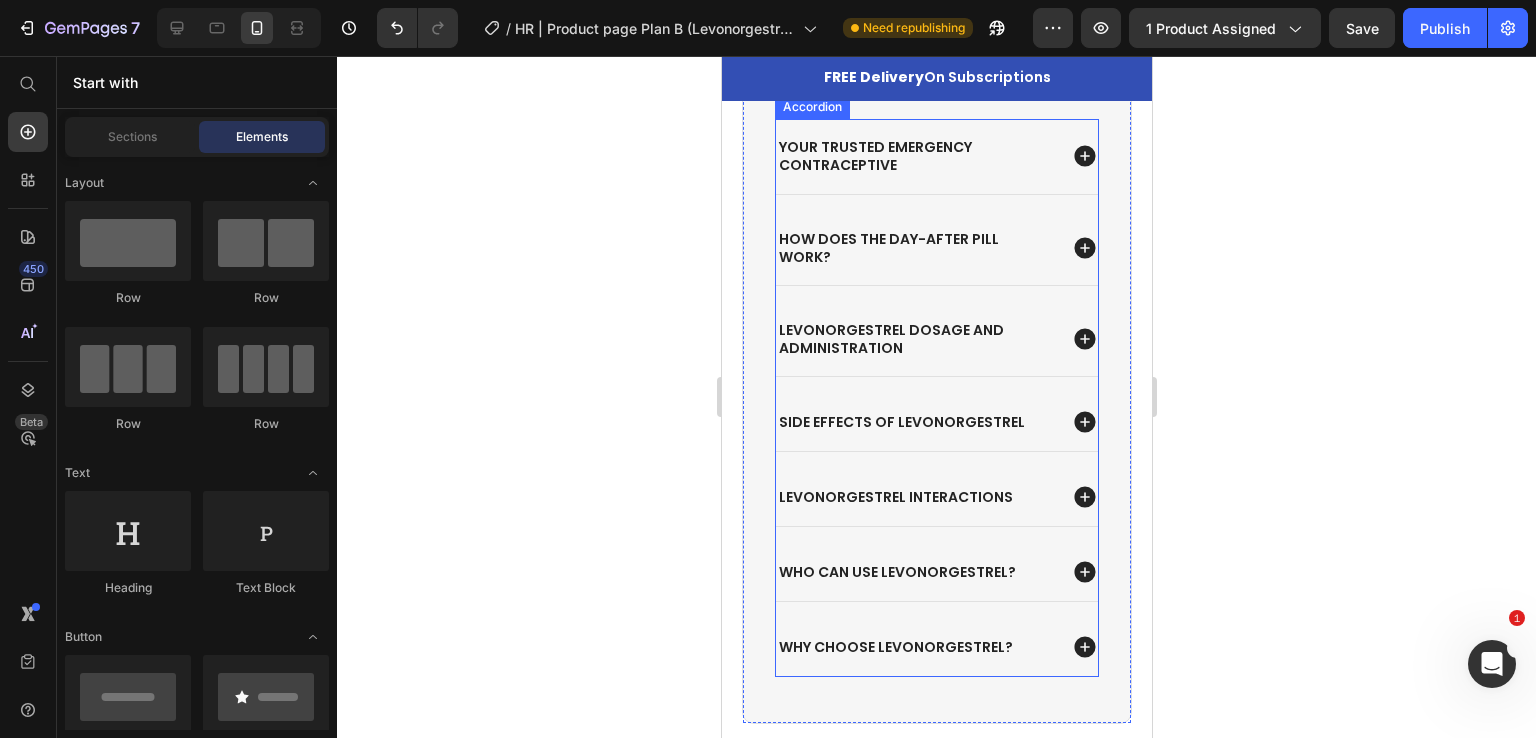 click 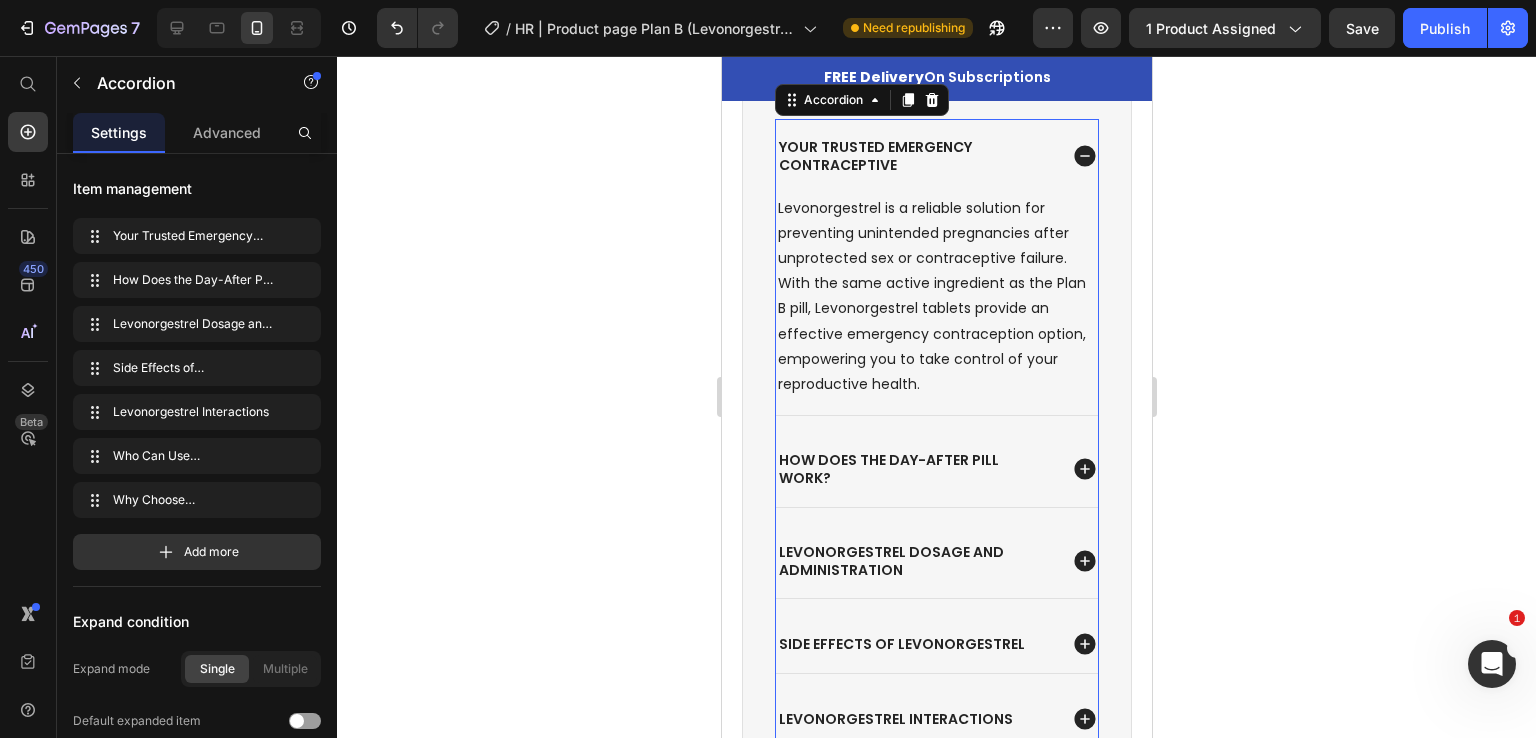 click 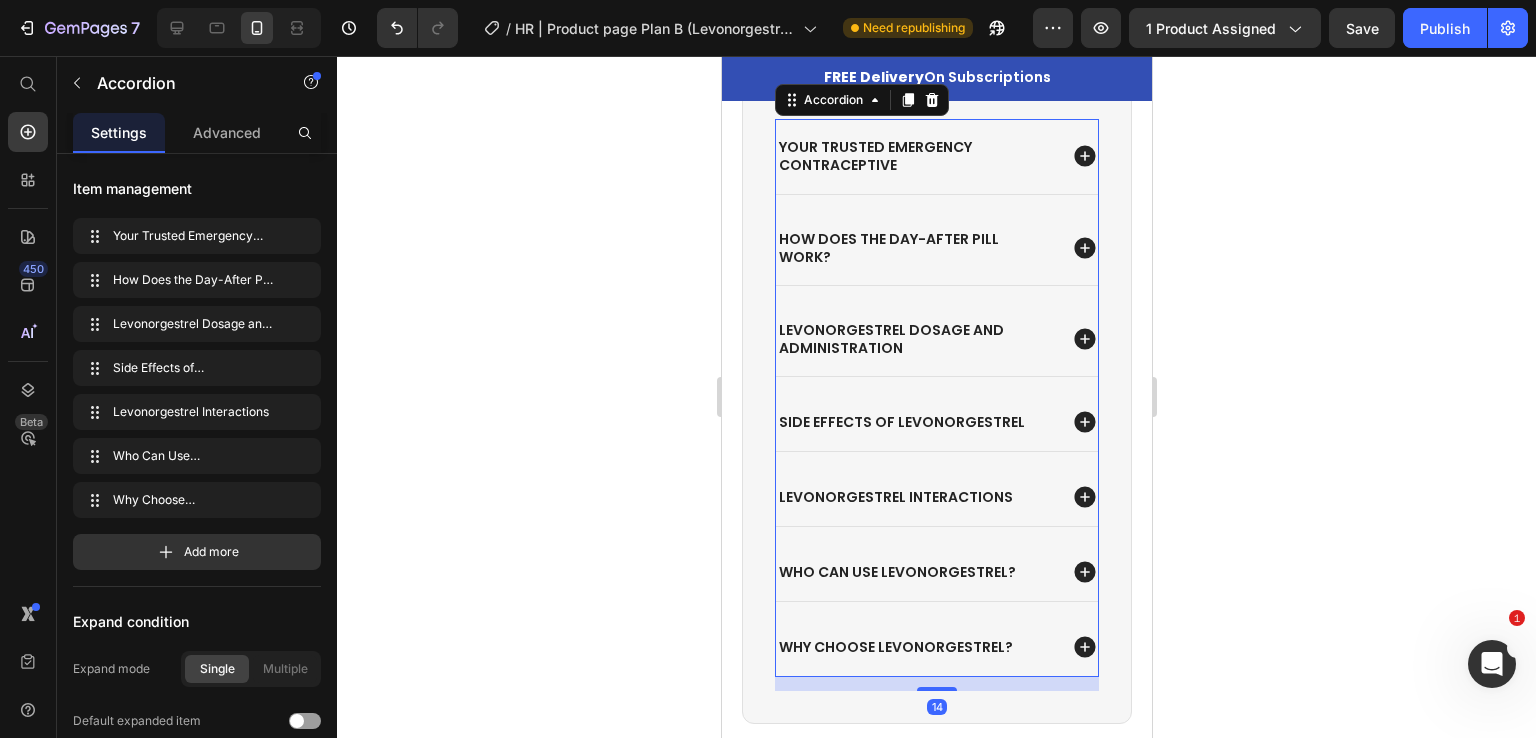 click 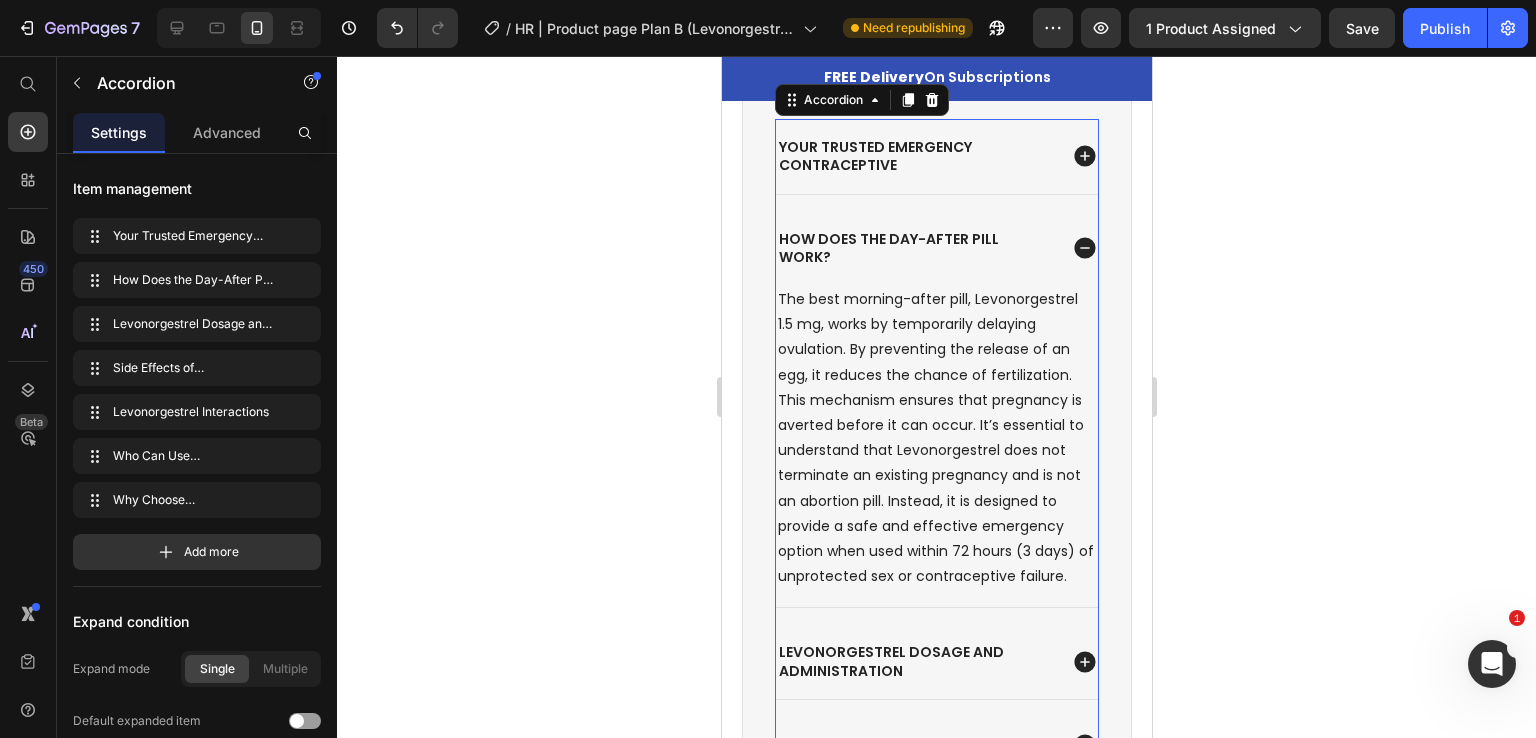 click 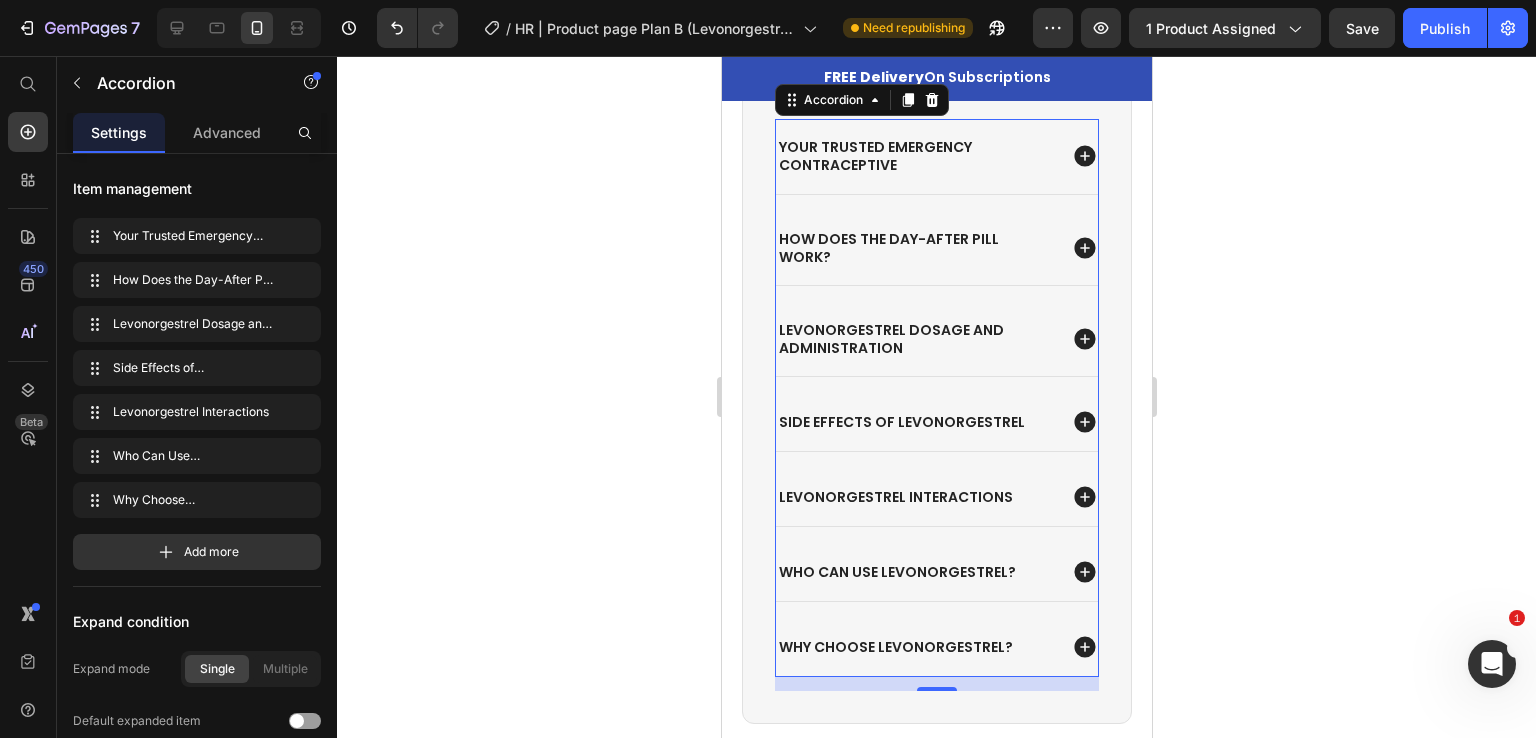click 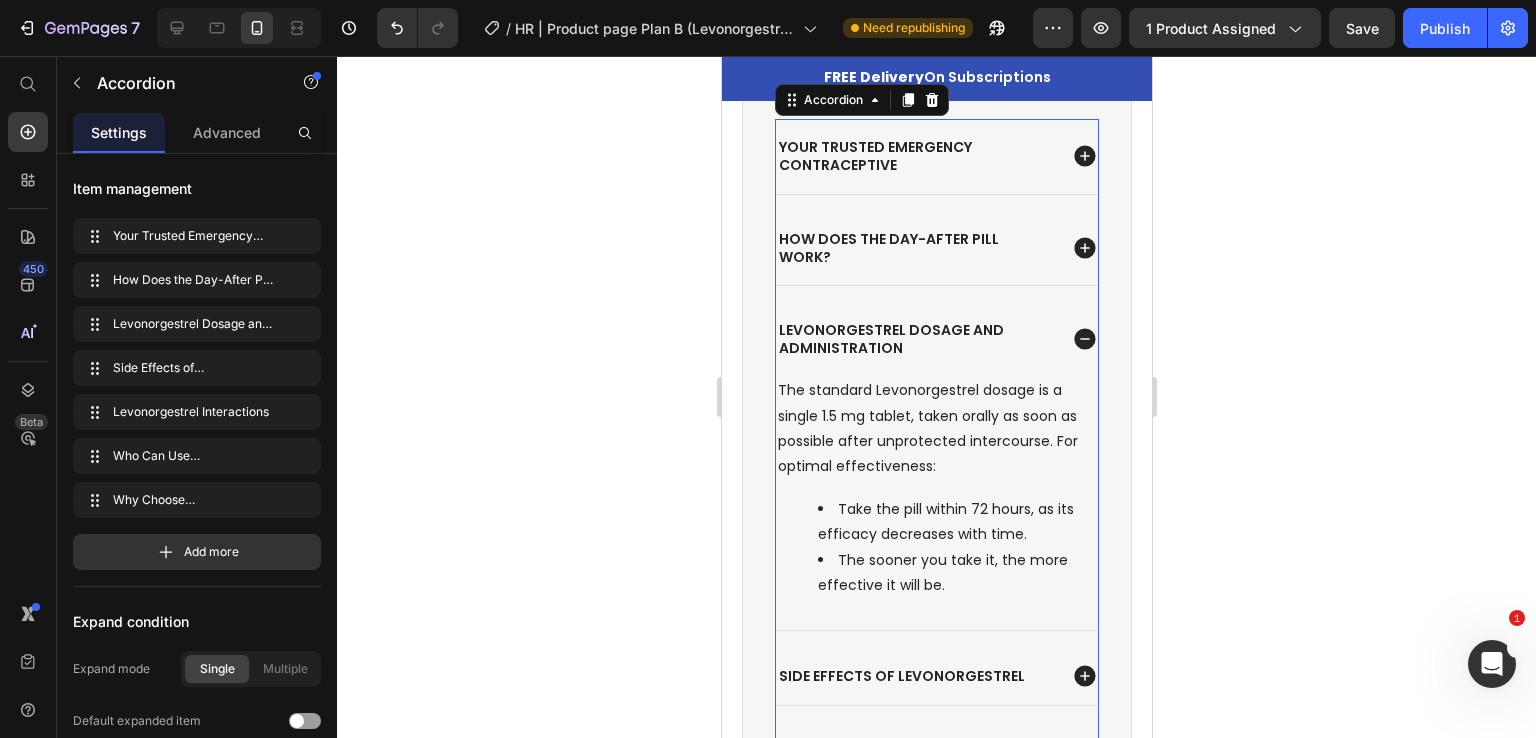 click 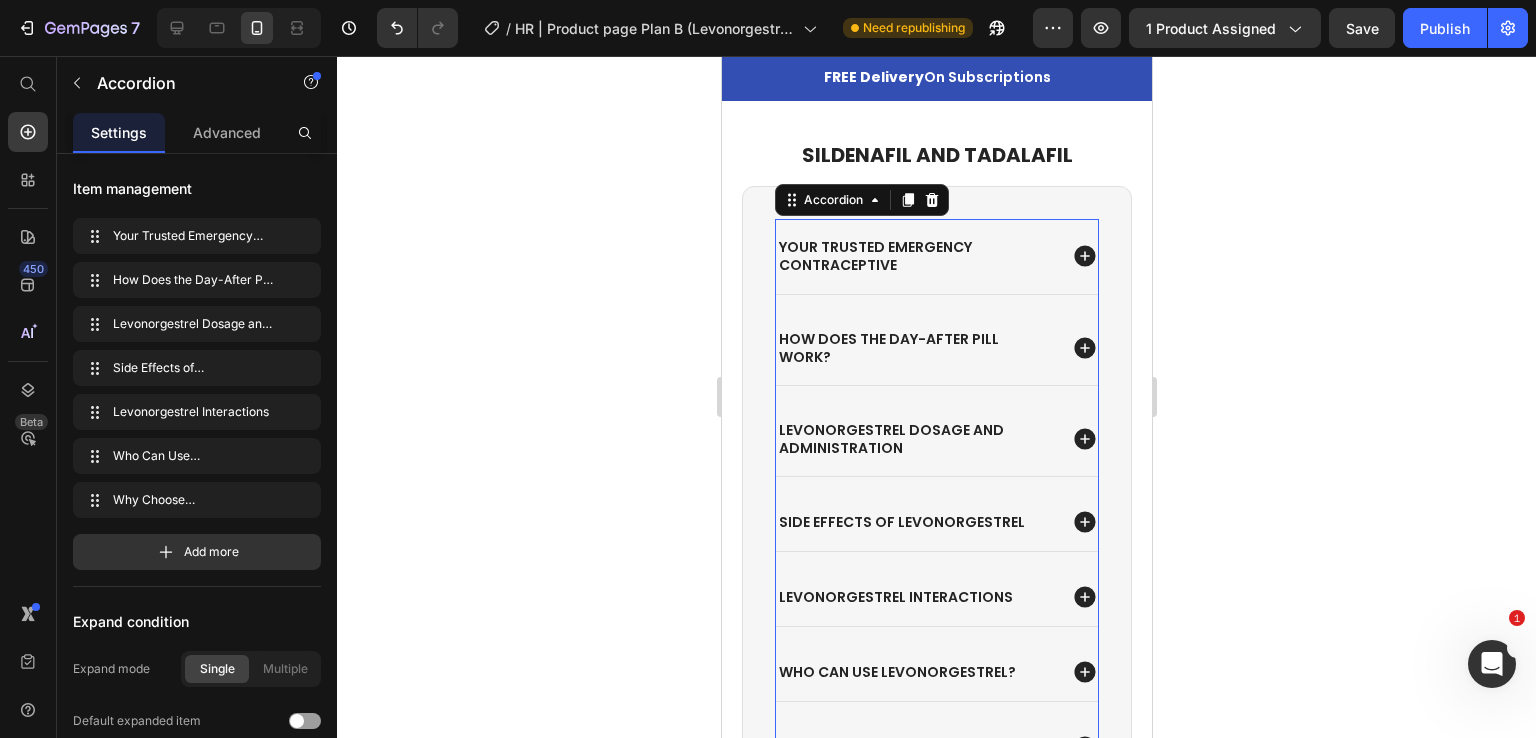 scroll, scrollTop: 2032, scrollLeft: 0, axis: vertical 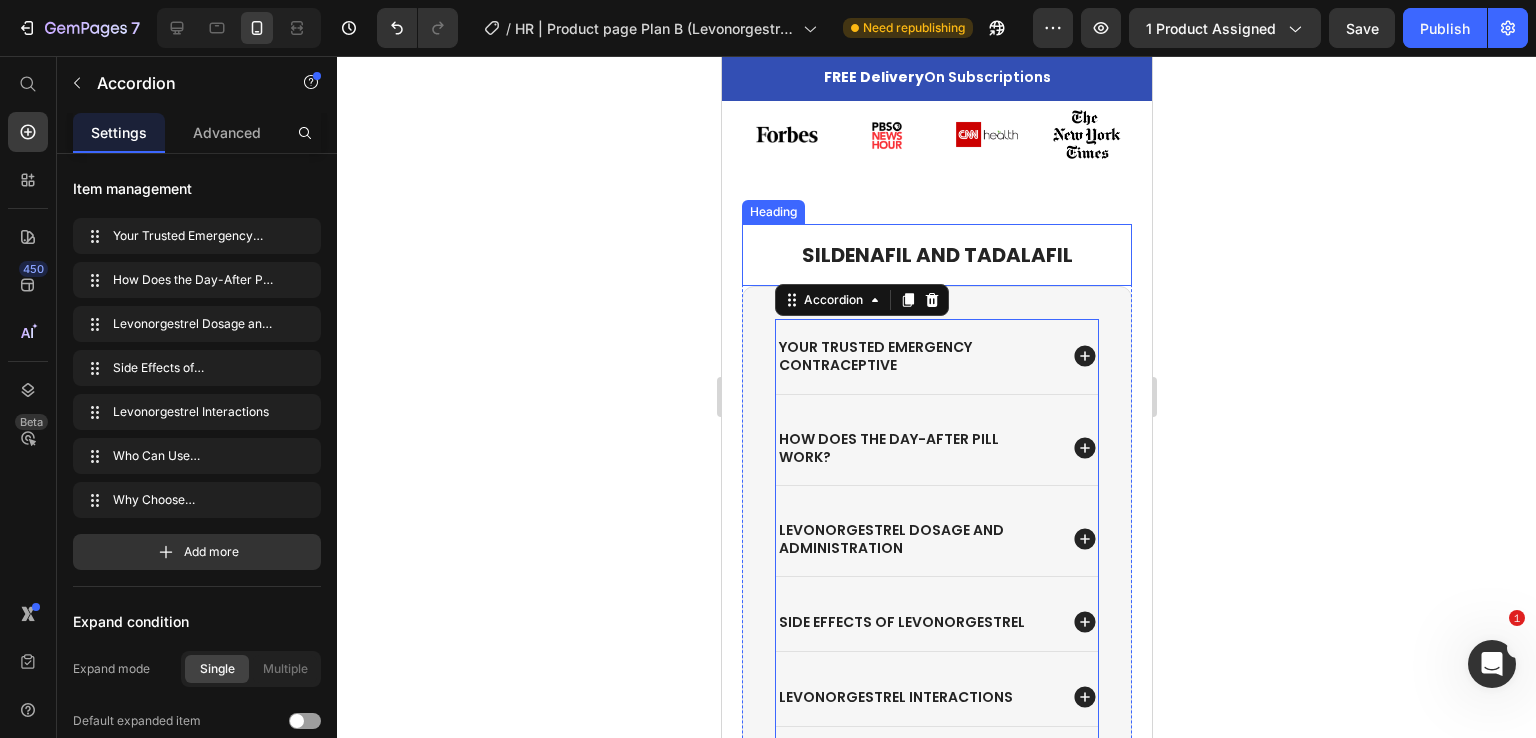 click on "Sildenafil and Tadalafil" at bounding box center [936, 255] 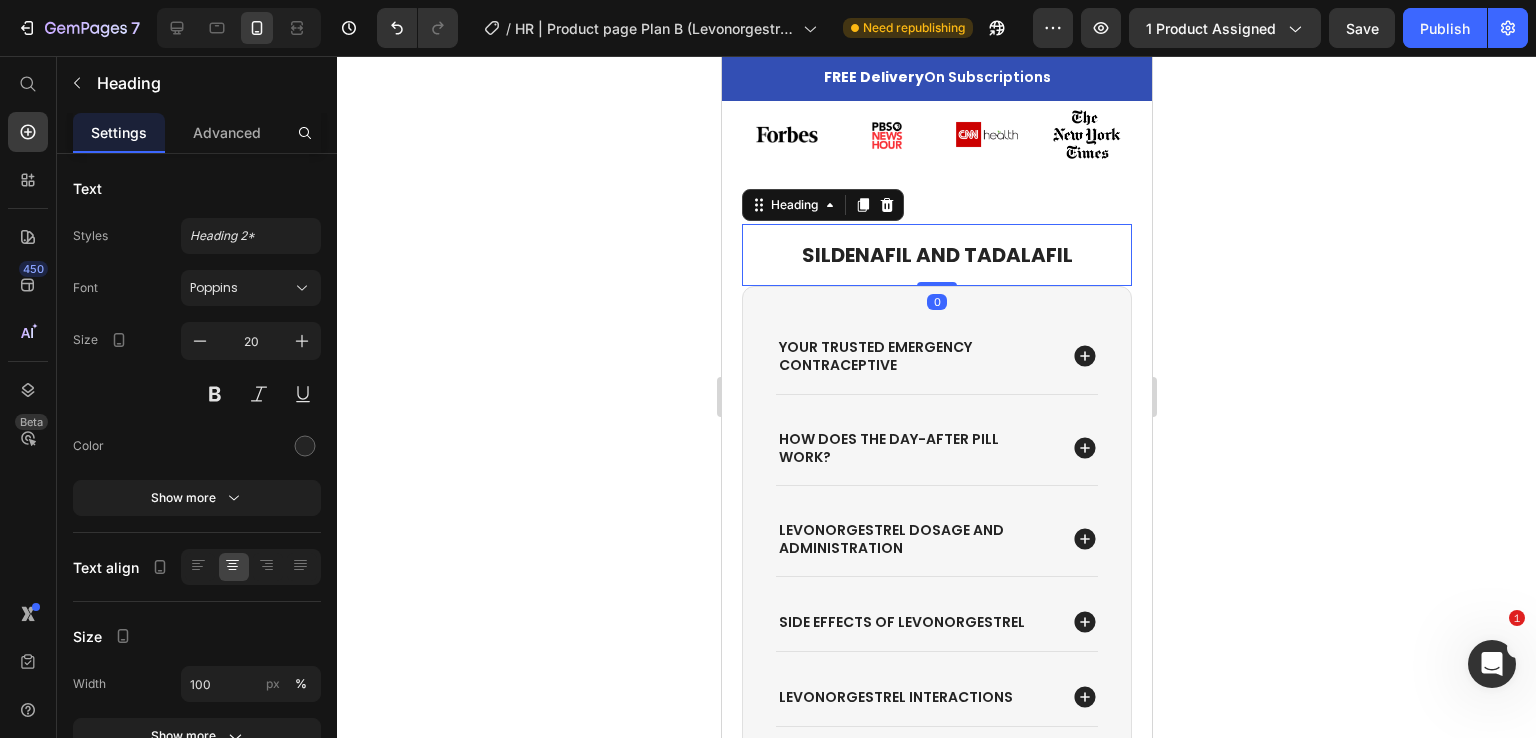 click on "Sildenafil and Tadalafil" at bounding box center (936, 255) 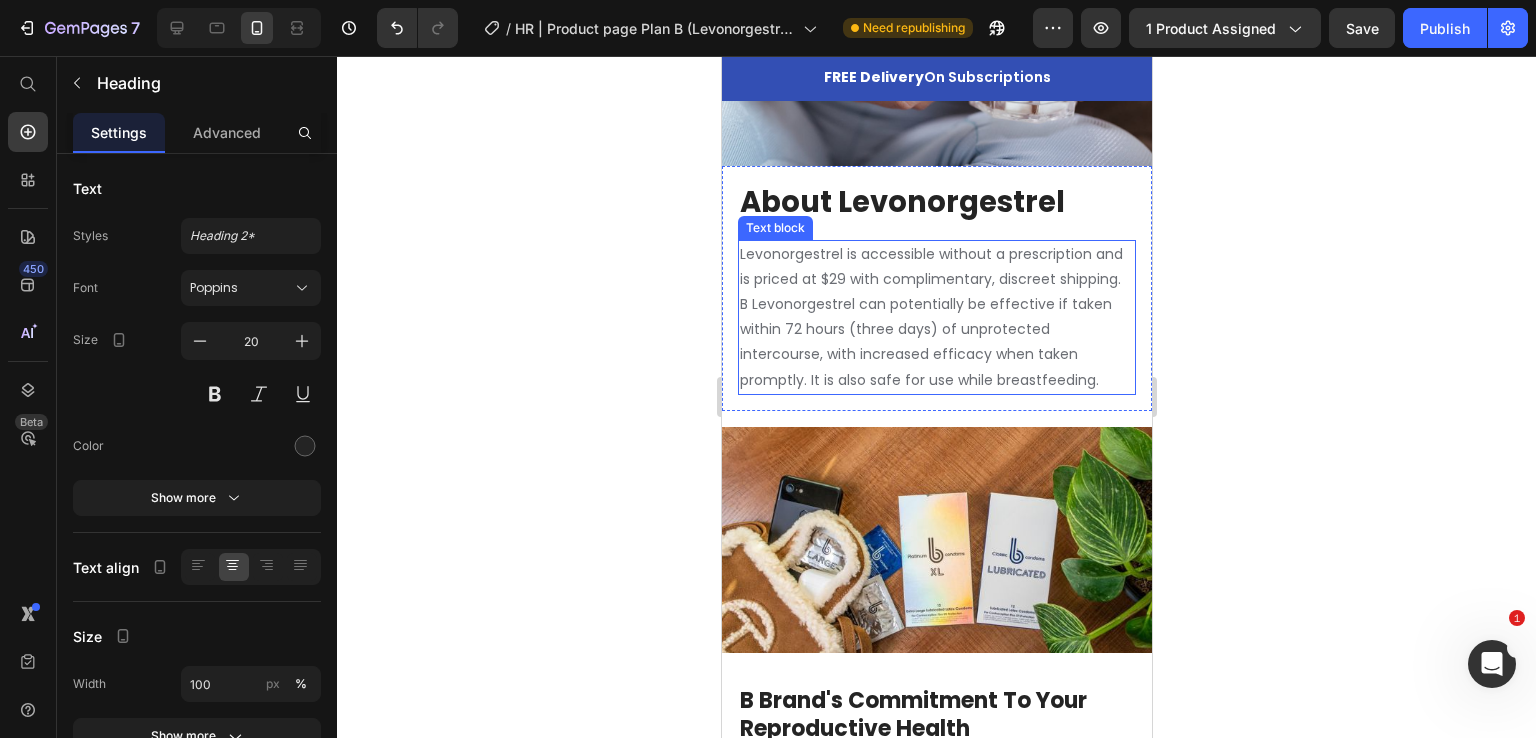 scroll, scrollTop: 3032, scrollLeft: 0, axis: vertical 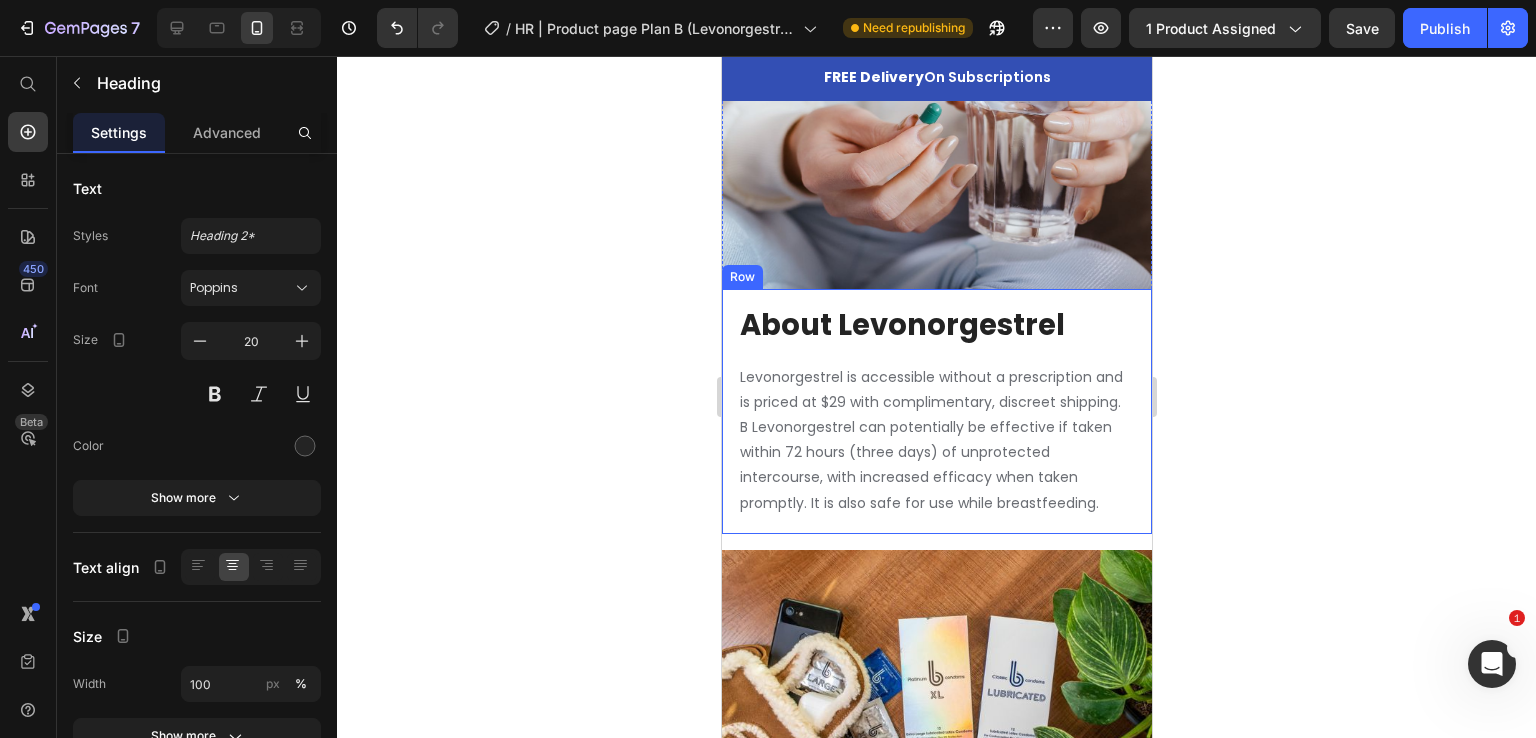 click on "about levonorgestrel Heading Levonorgestrel is accessible without a prescription and is priced at $29 with complimentary, discreet shipping.  B Levonorgestrel can potentially be effective if taken within 72 hours (three days) of unprotected intercourse, with increased efficacy when taken promptly. It is also safe for use while breastfeeding. Text block" at bounding box center [936, 411] 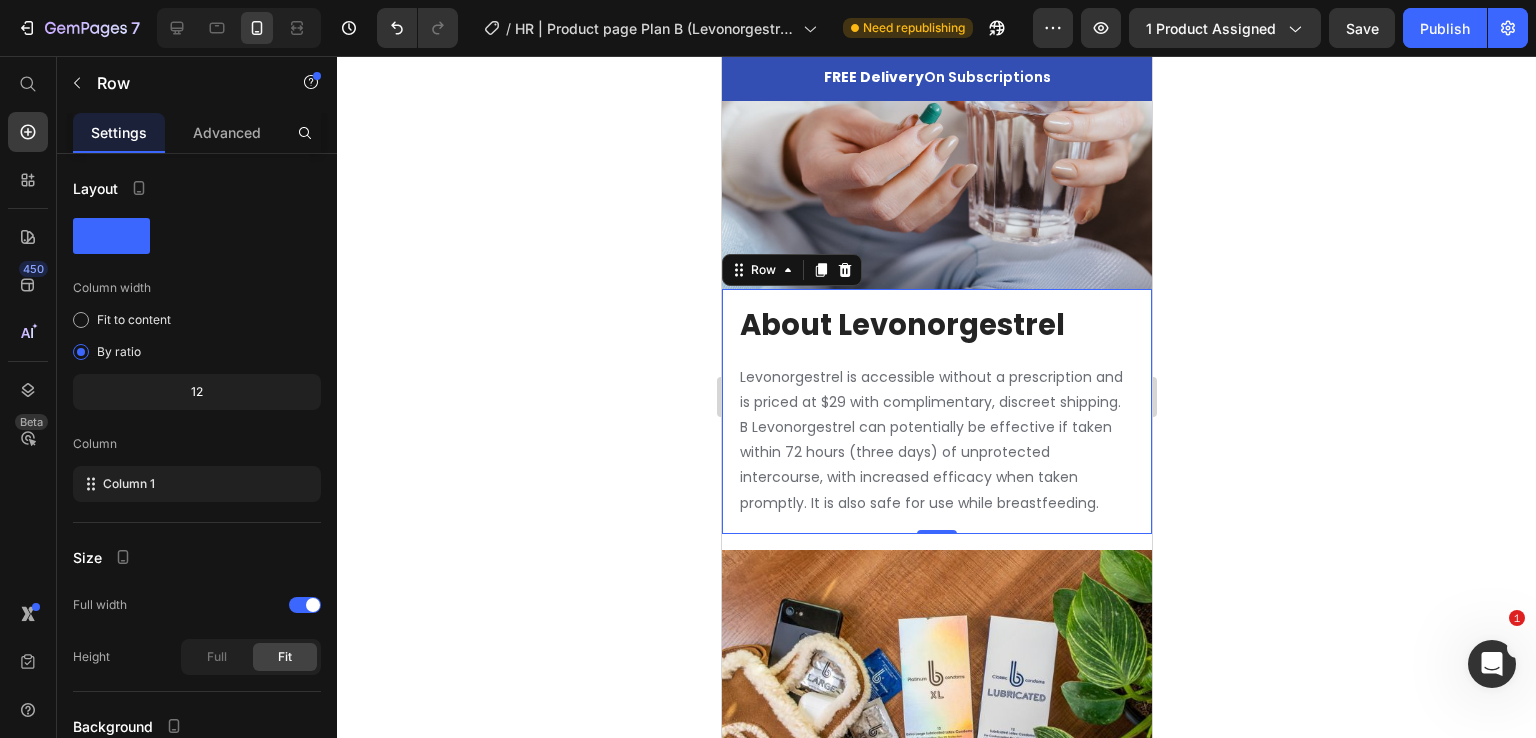 click on "about levonorgestrel" at bounding box center (928, 326) 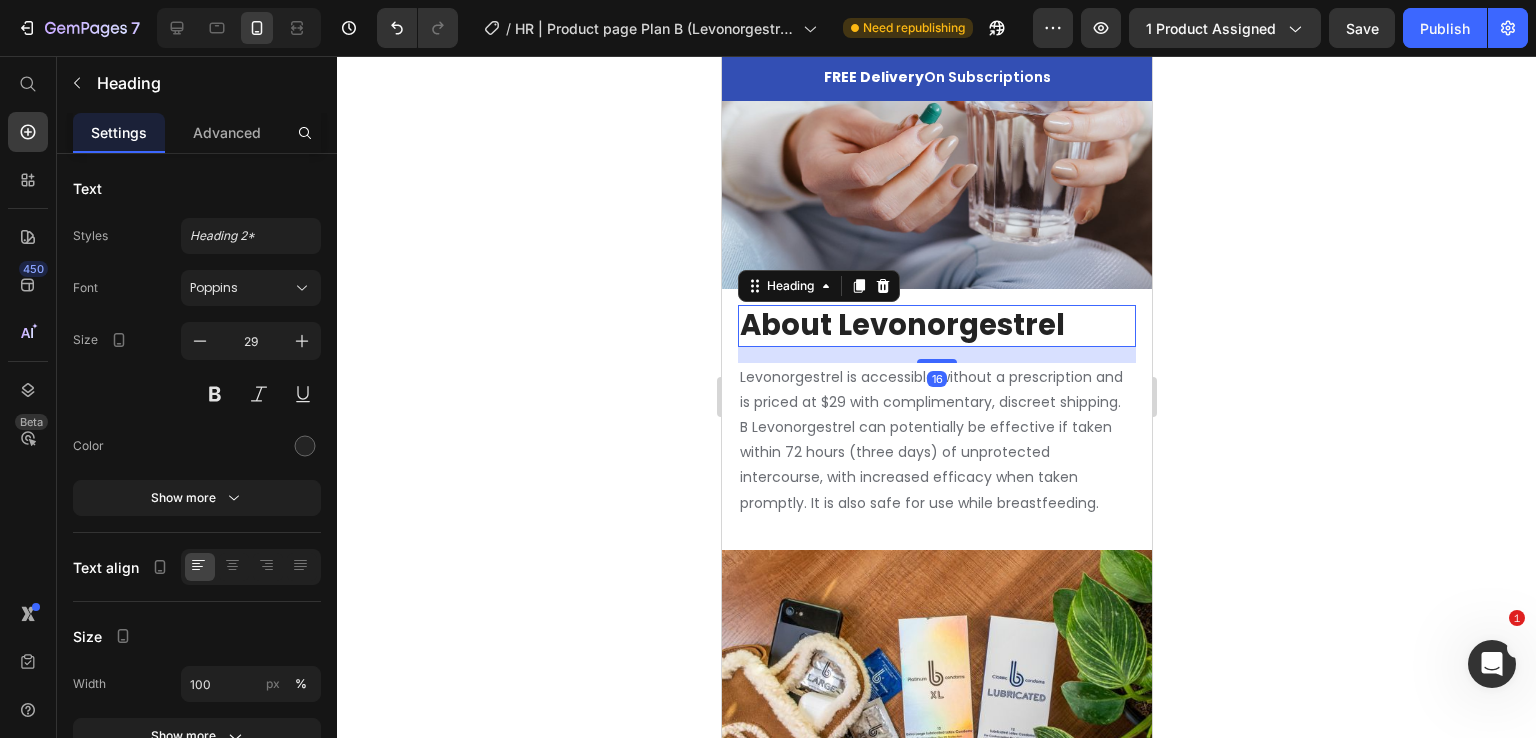 click on "about levonorgestrel" at bounding box center (928, 326) 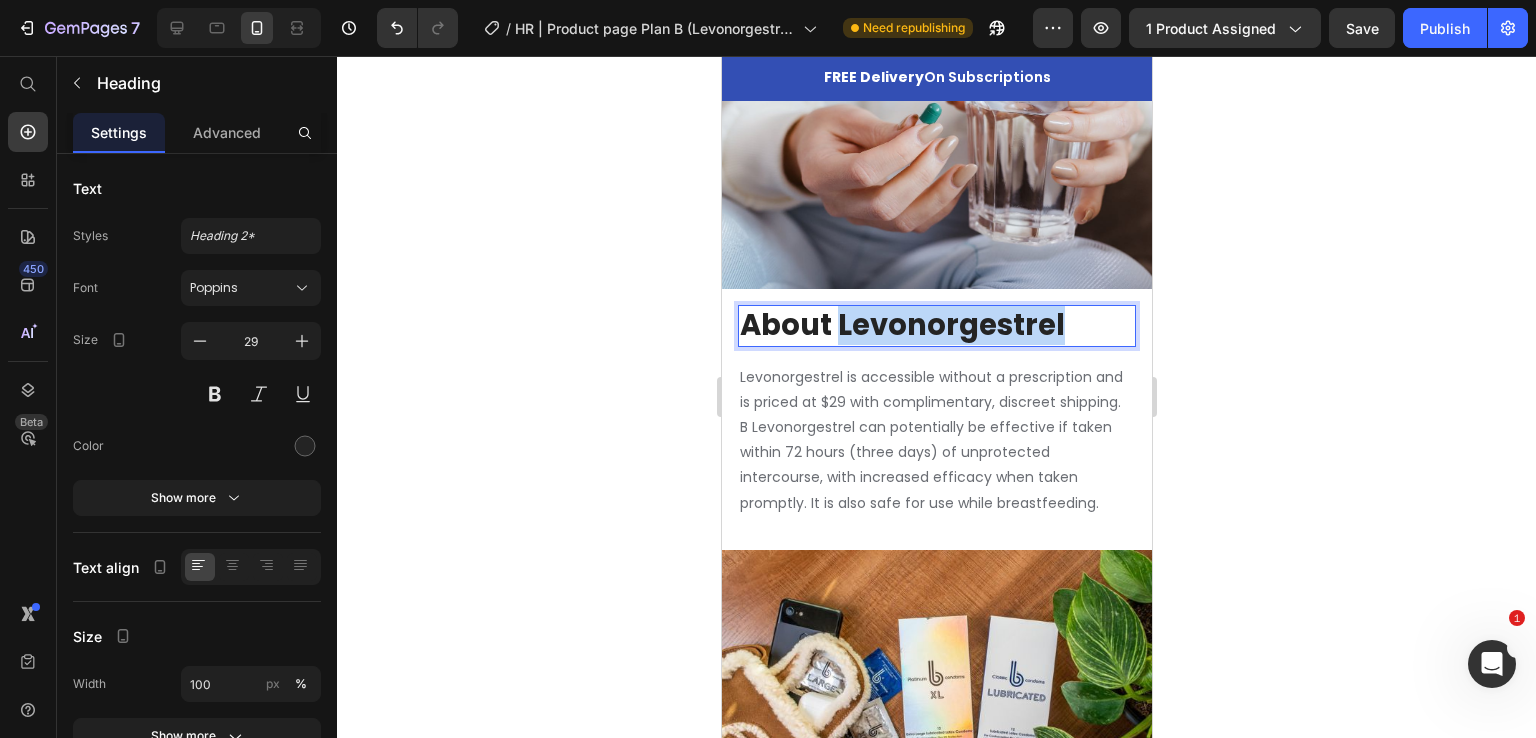 drag, startPoint x: 836, startPoint y: 312, endPoint x: 1073, endPoint y: 314, distance: 237.00844 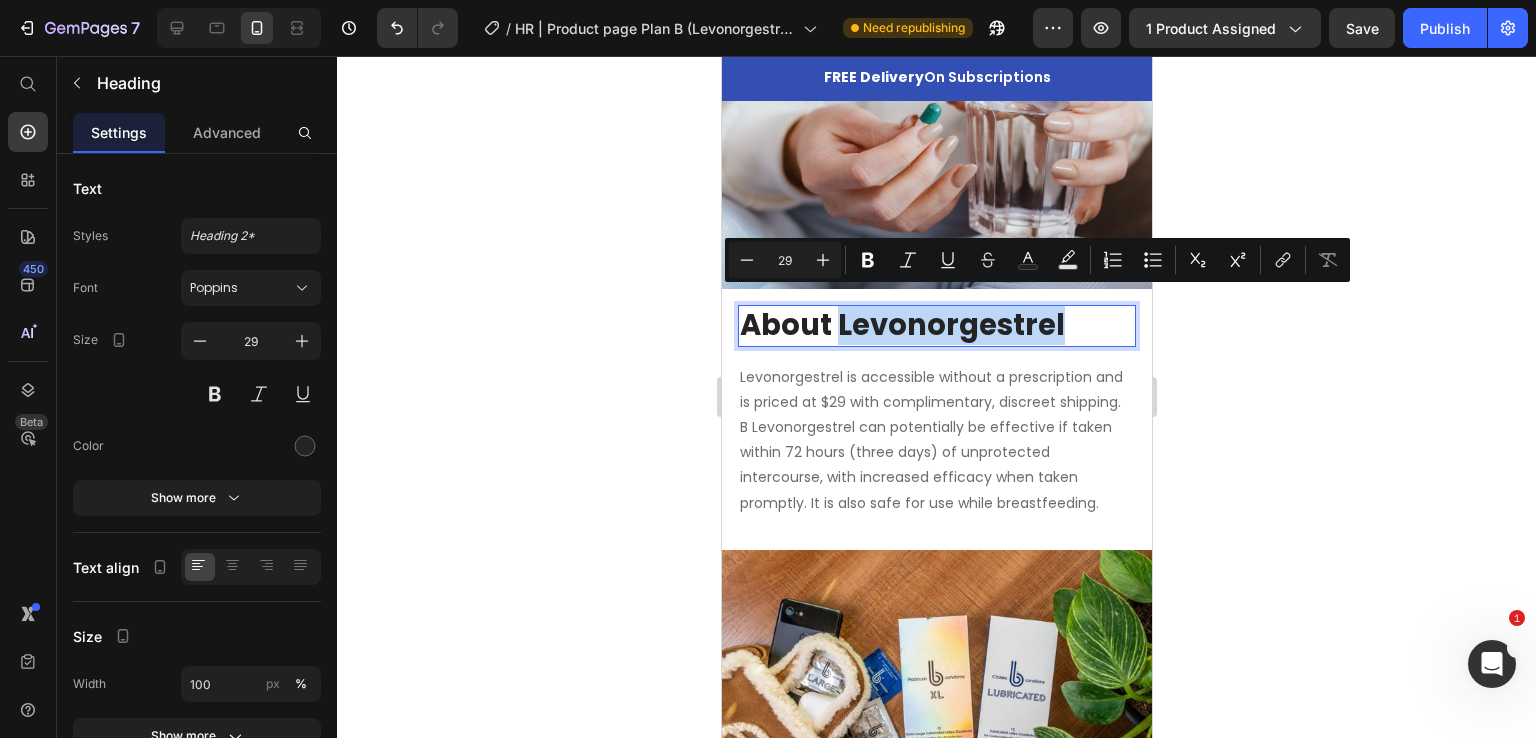 copy on "levonorgestrel" 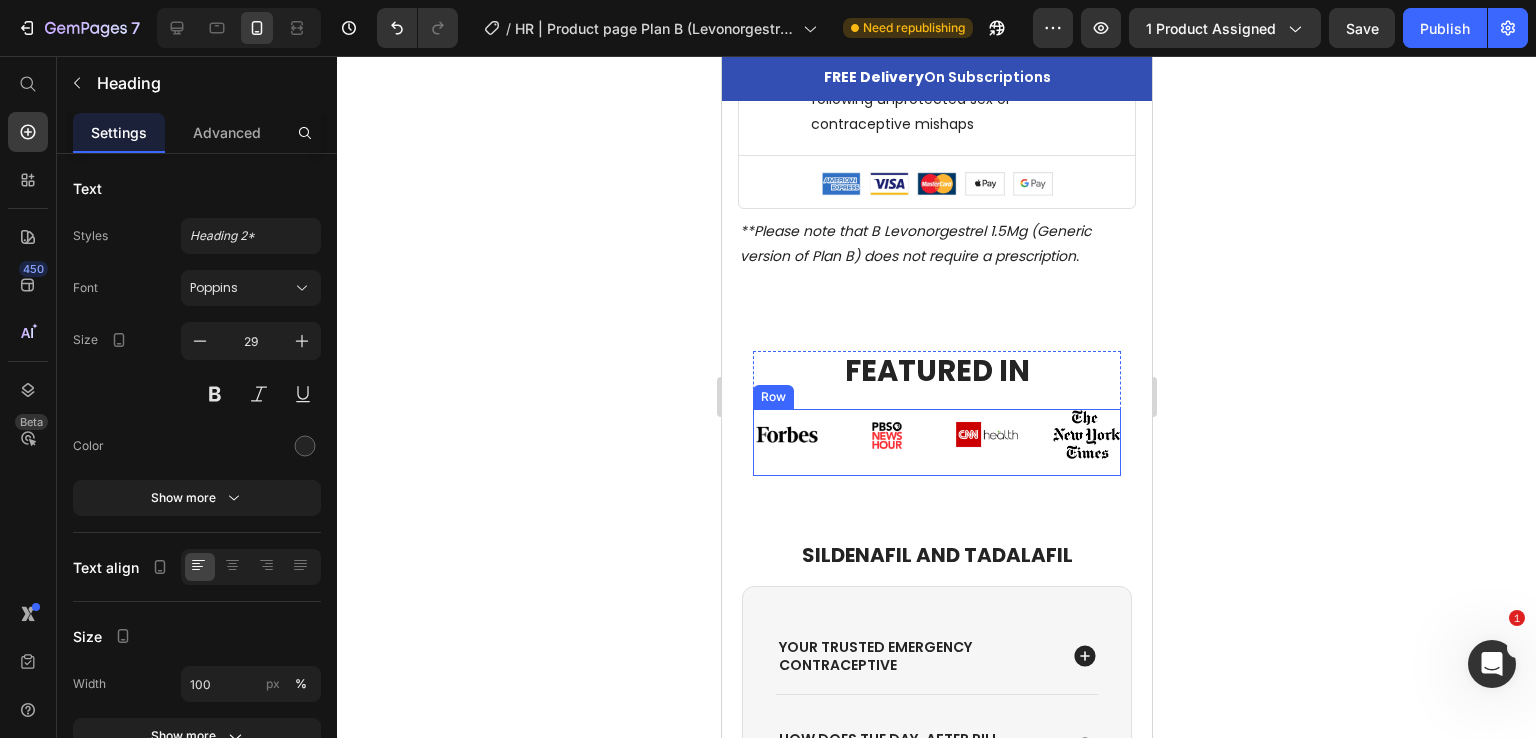 scroll, scrollTop: 2032, scrollLeft: 0, axis: vertical 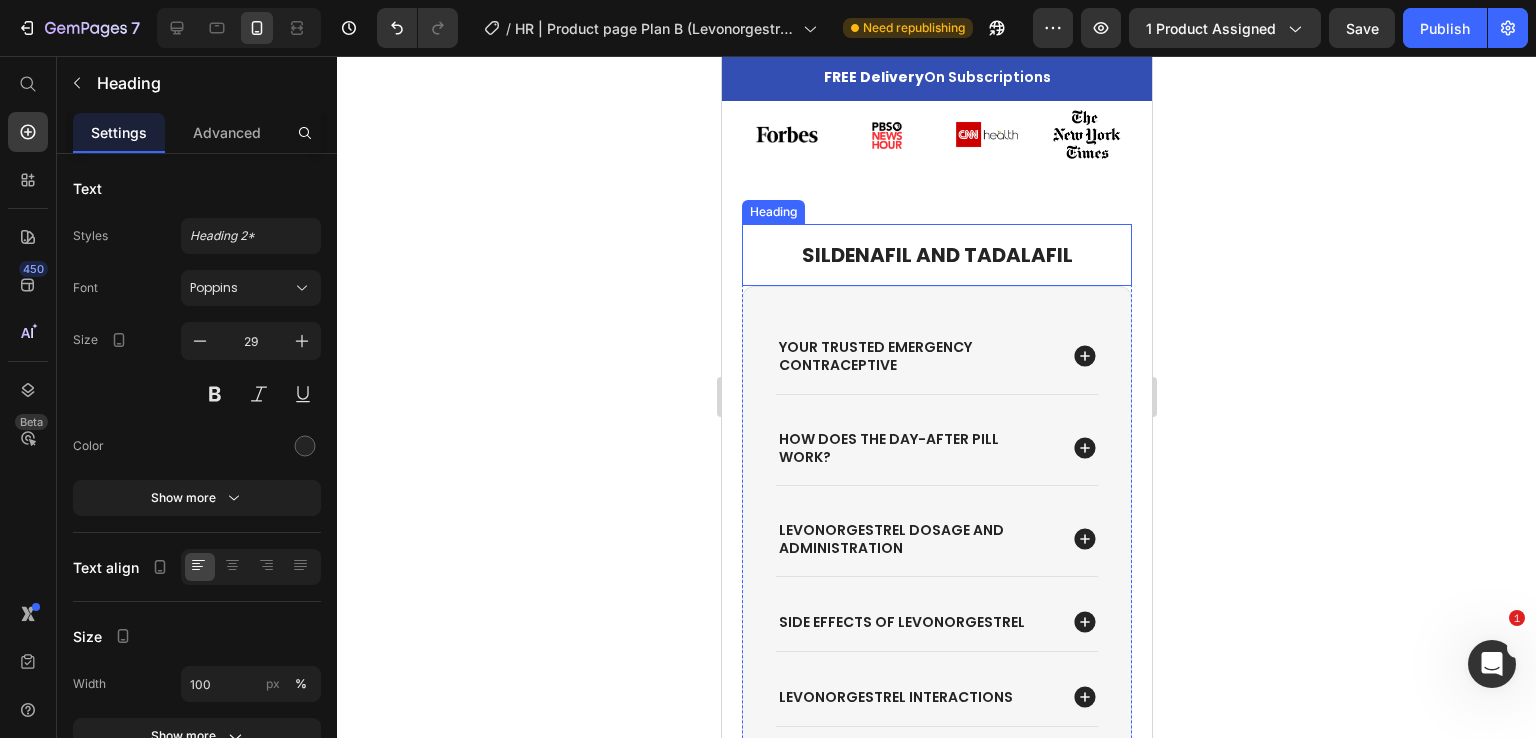 click on "Sildenafil and Tadalafil" at bounding box center (936, 255) 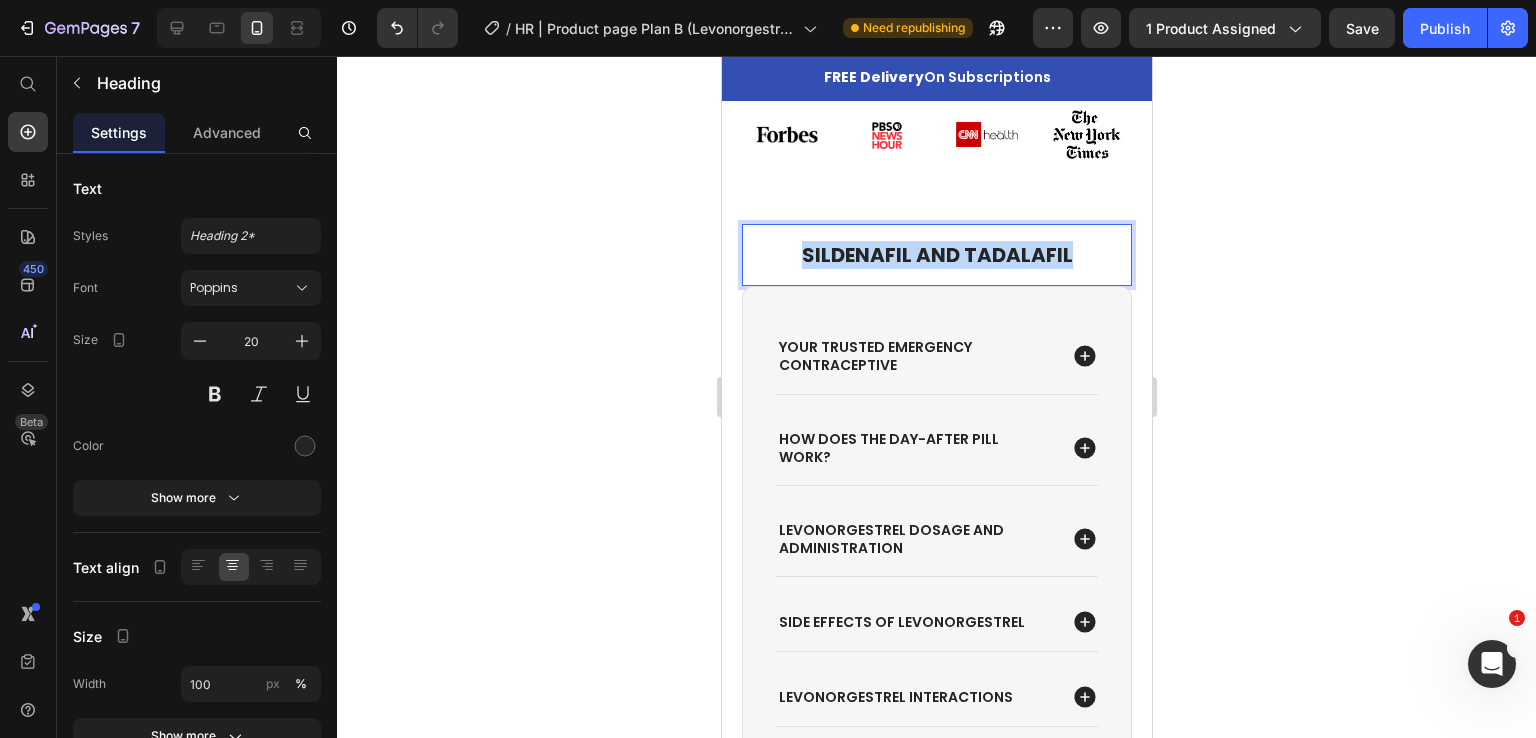 click on "Sildenafil and Tadalafil" at bounding box center (936, 255) 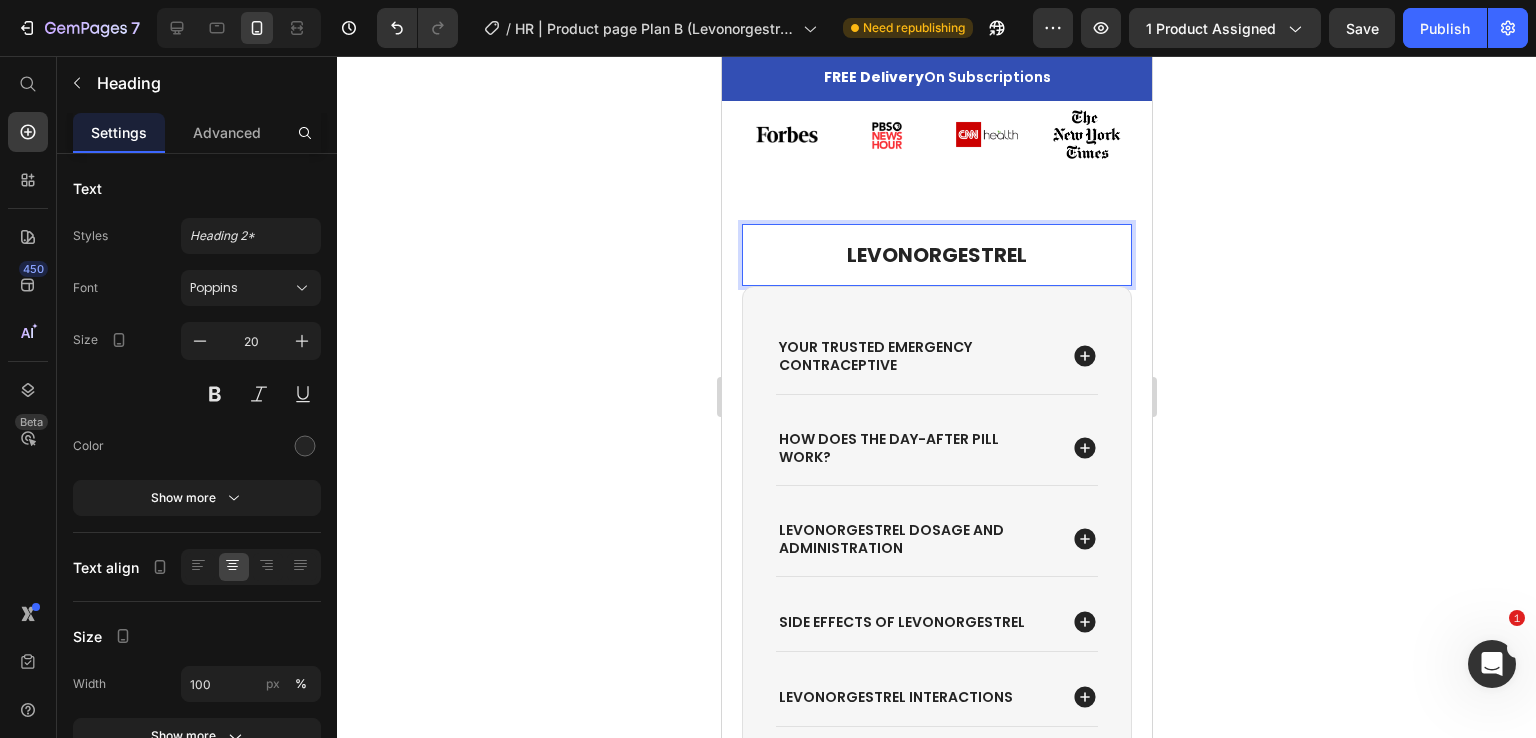 click 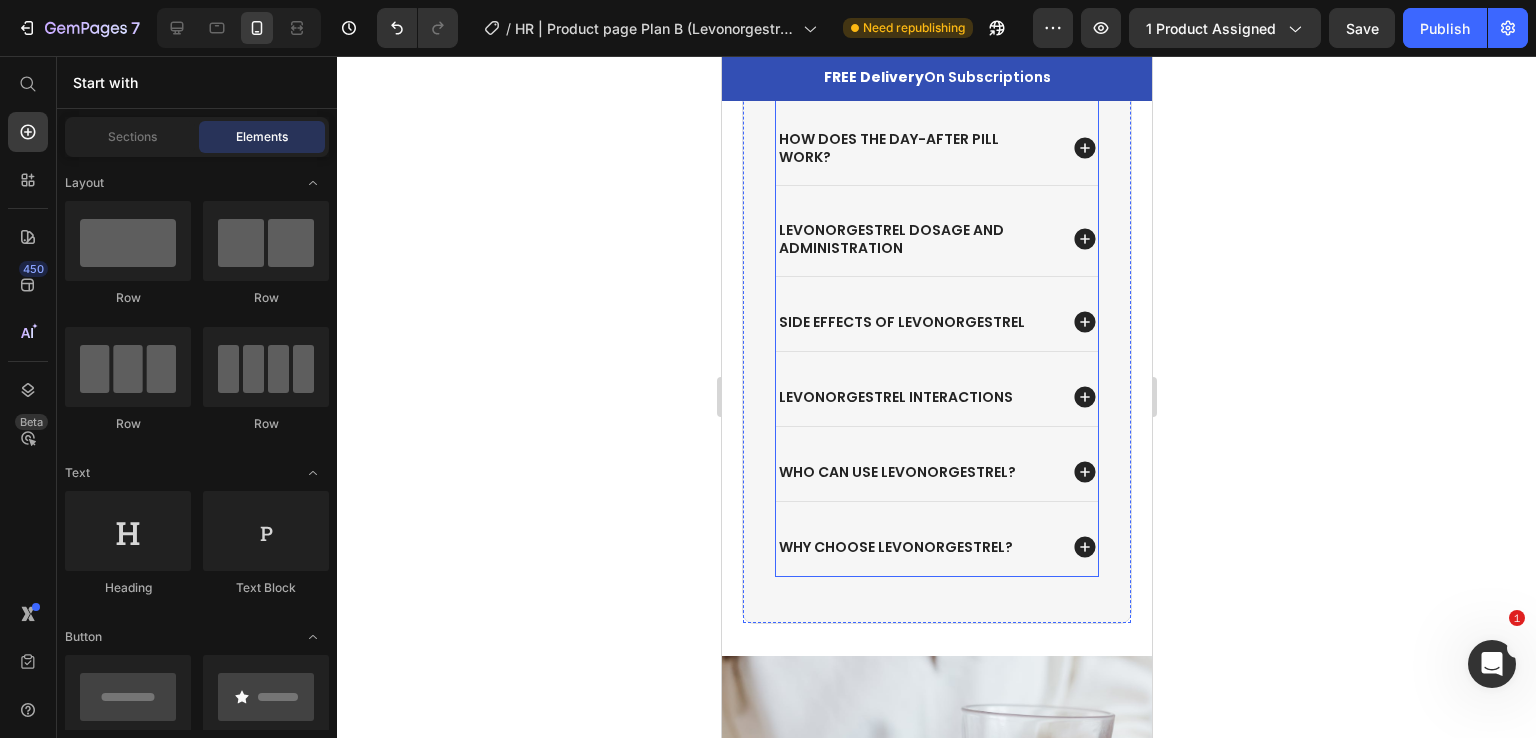scroll, scrollTop: 1932, scrollLeft: 0, axis: vertical 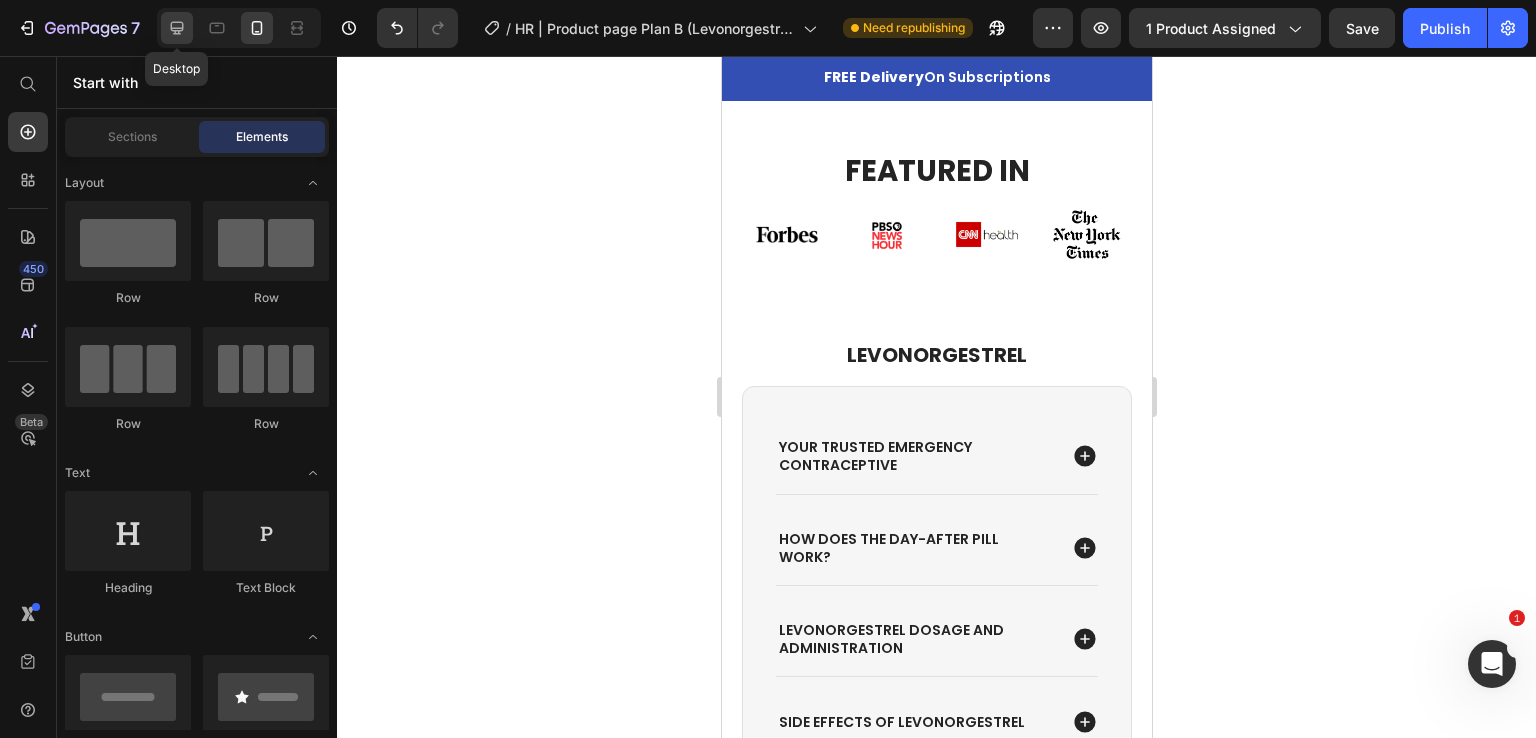 click 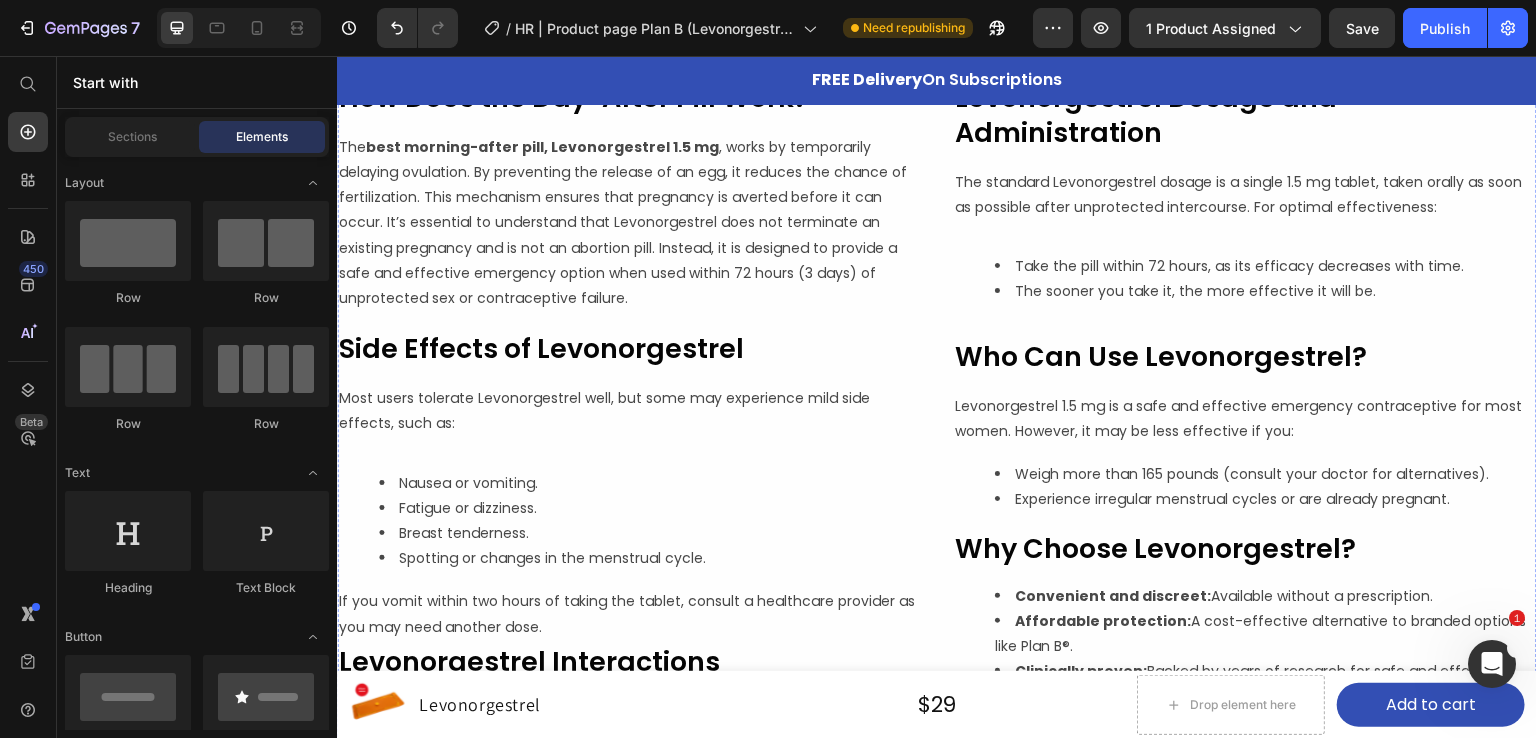 scroll, scrollTop: 1272, scrollLeft: 0, axis: vertical 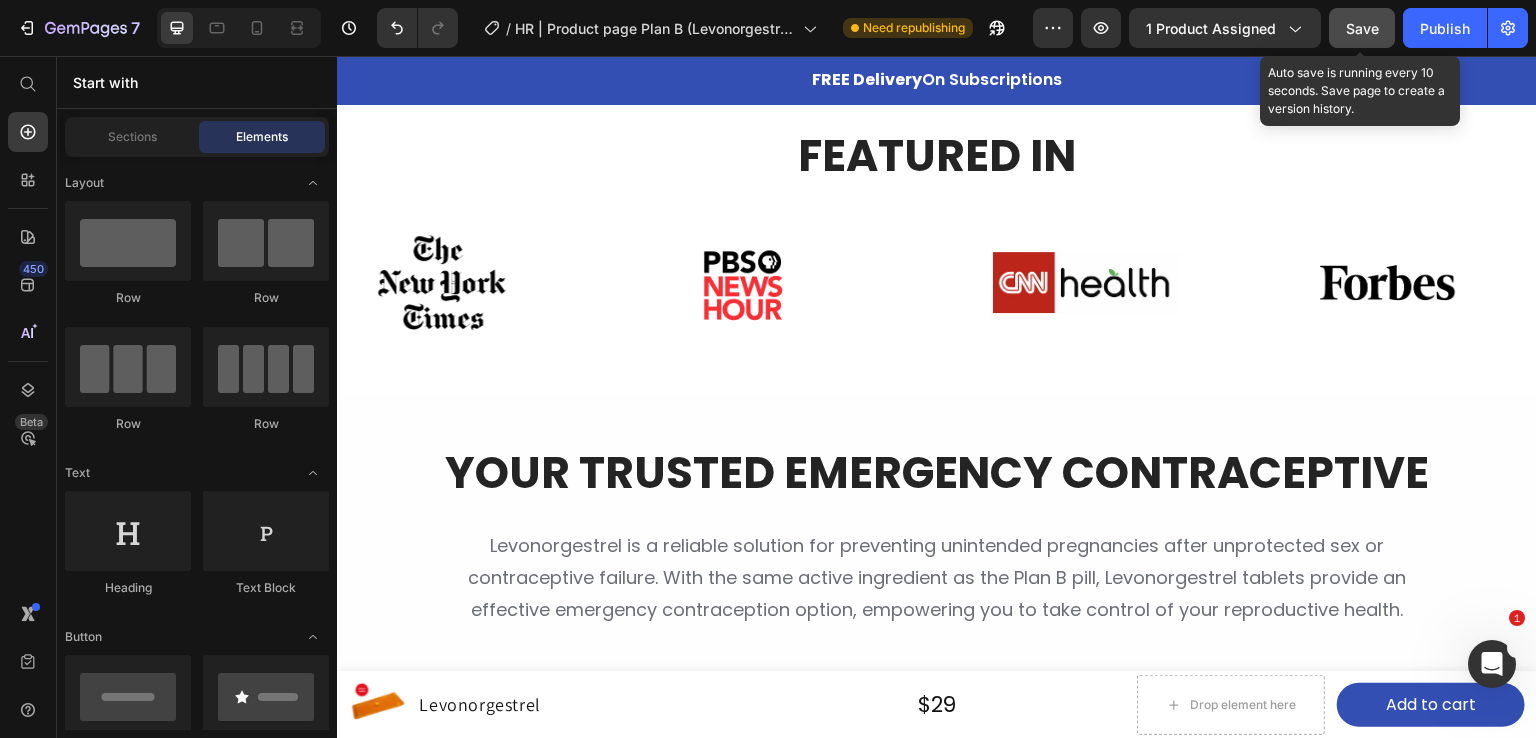 click on "Save" 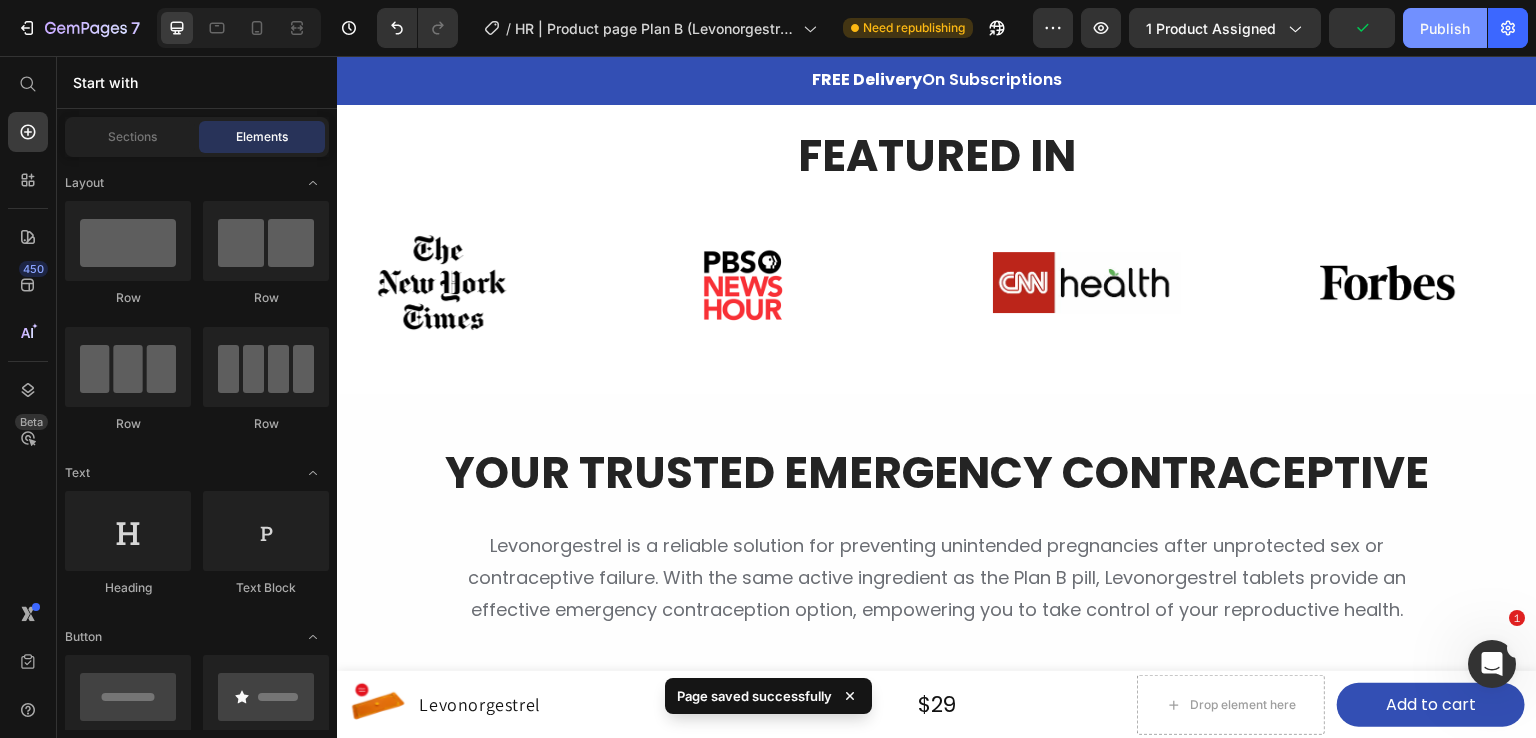 click on "Publish" at bounding box center [1445, 28] 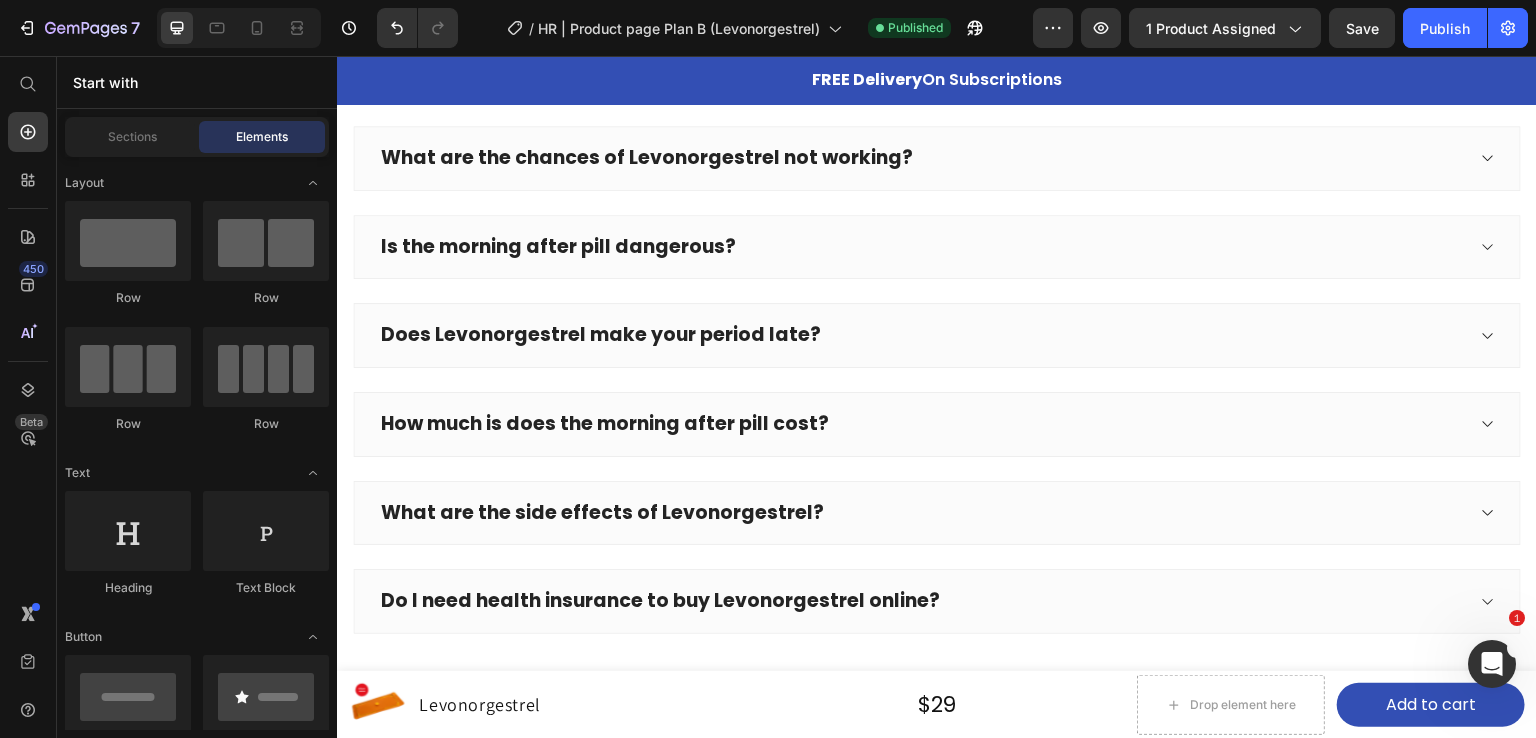 scroll, scrollTop: 3800, scrollLeft: 0, axis: vertical 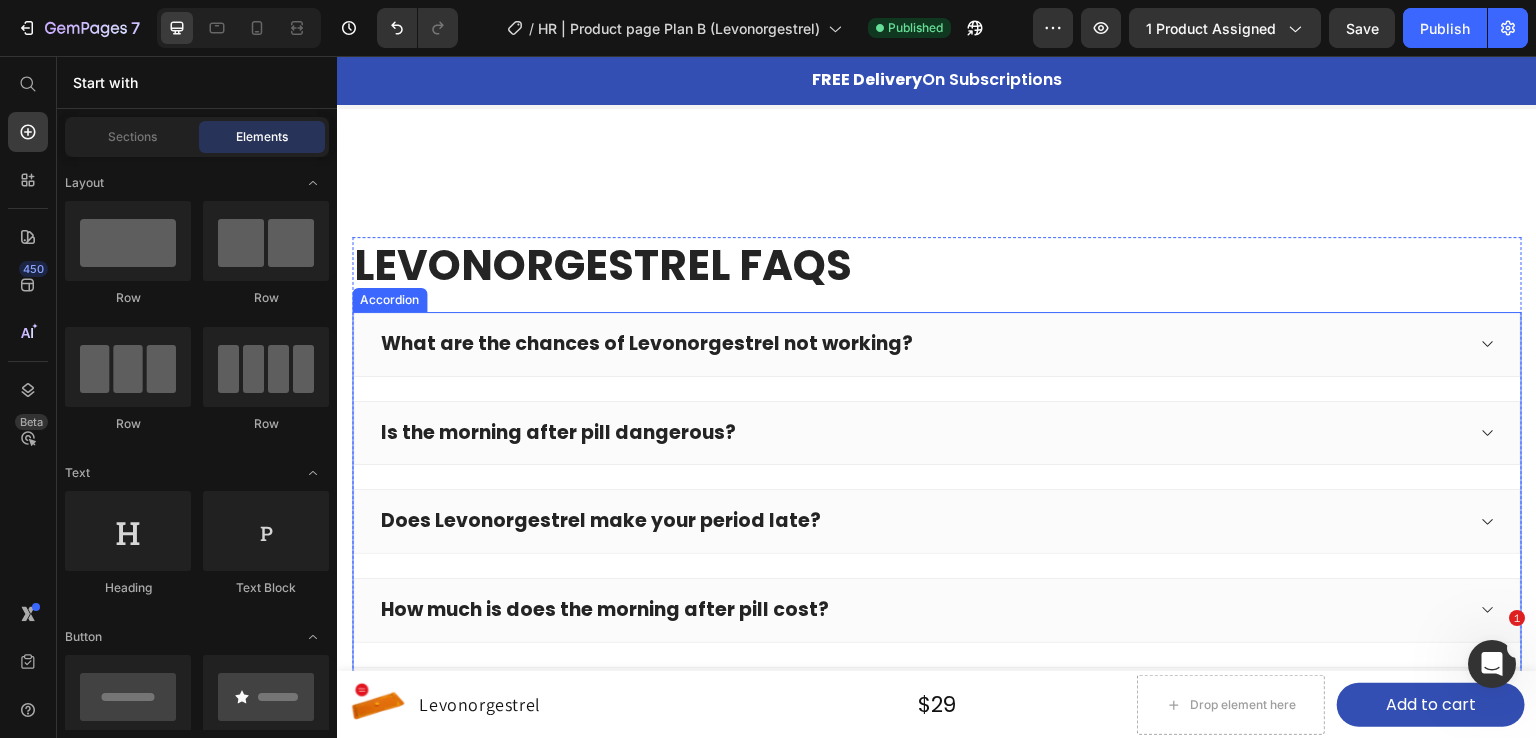 click on "What are the chances of Levonorgestrel not working?" at bounding box center [647, 343] 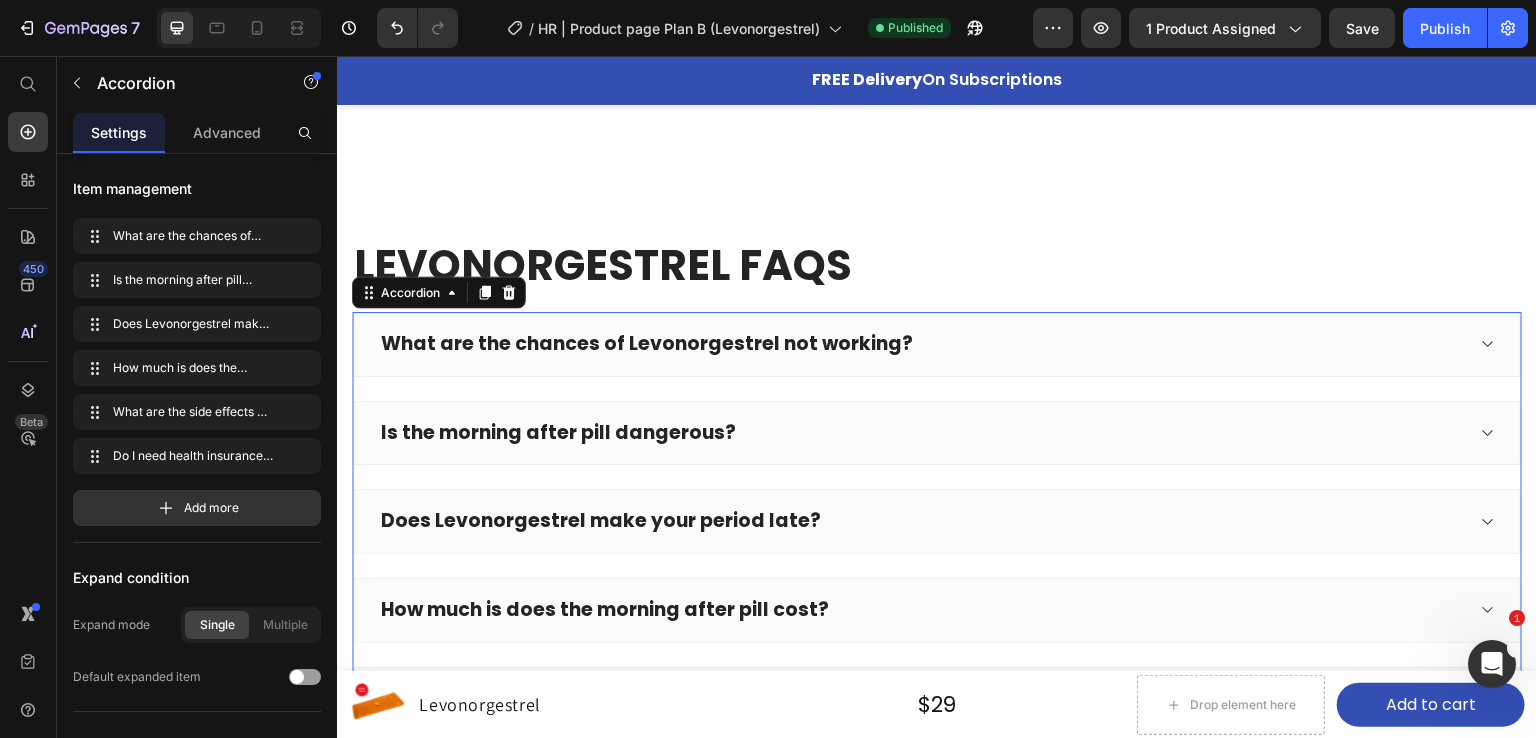 click on "What are the chances of Levonorgestrel not working?" at bounding box center (647, 343) 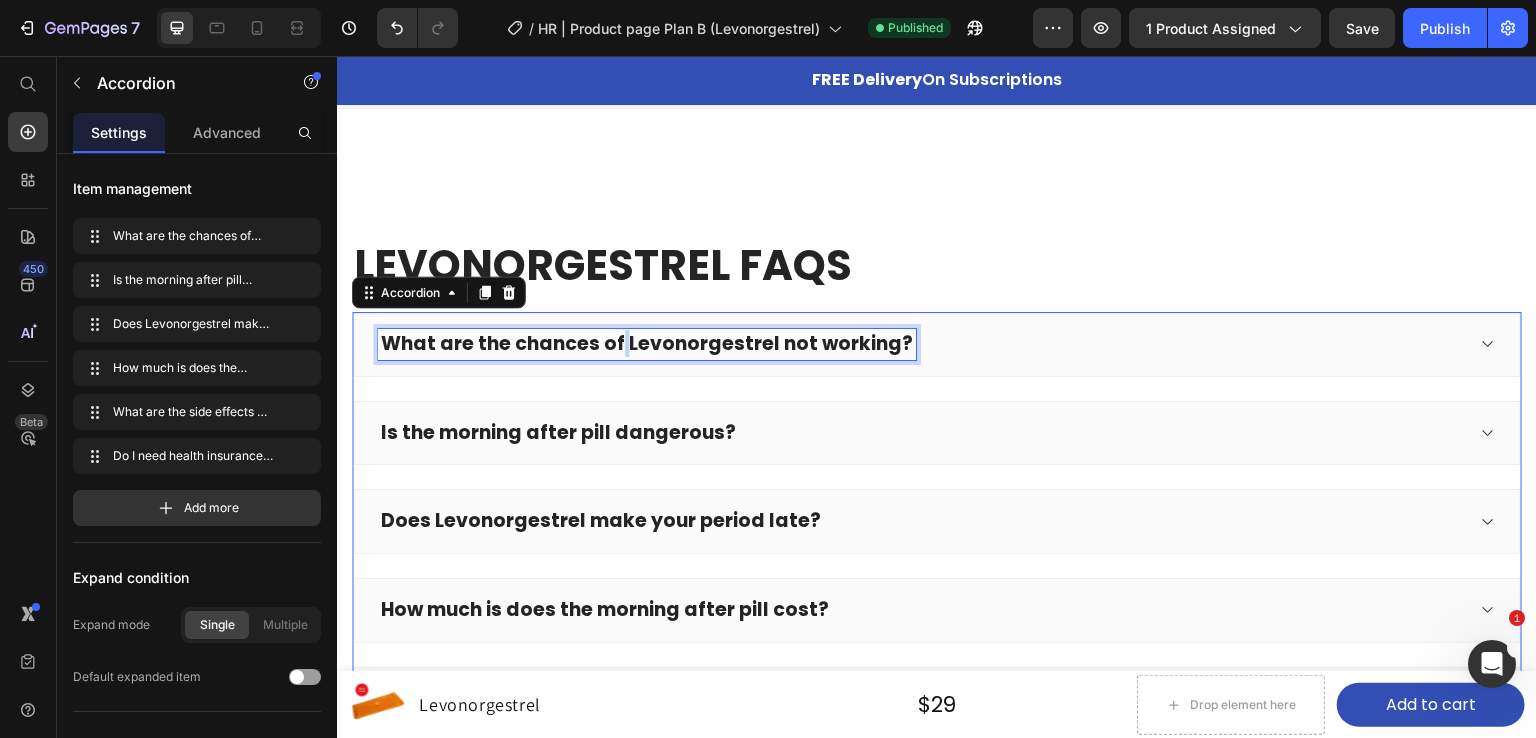 click on "What are the chances of Levonorgestrel not working?" at bounding box center [647, 343] 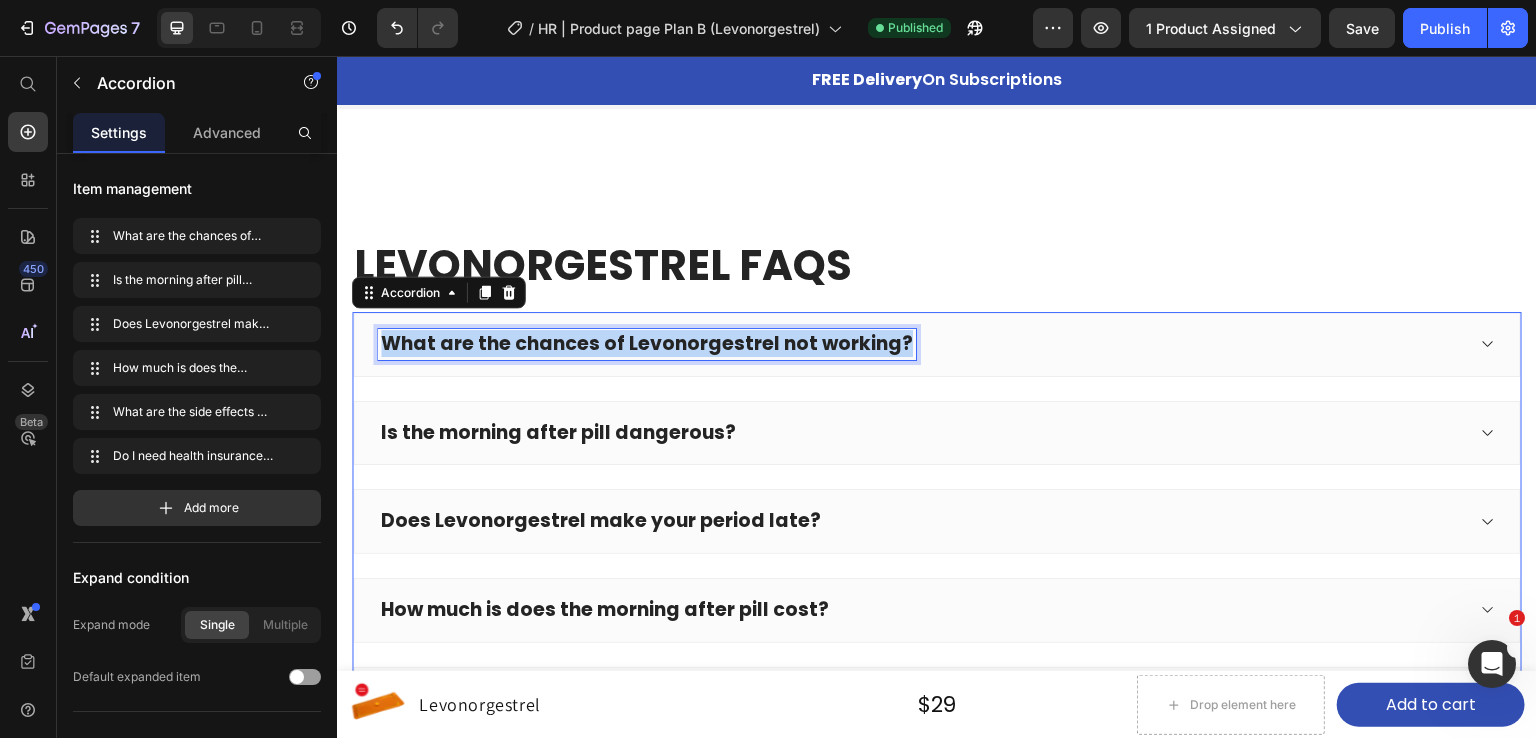 click on "What are the chances of Levonorgestrel not working?" at bounding box center (647, 343) 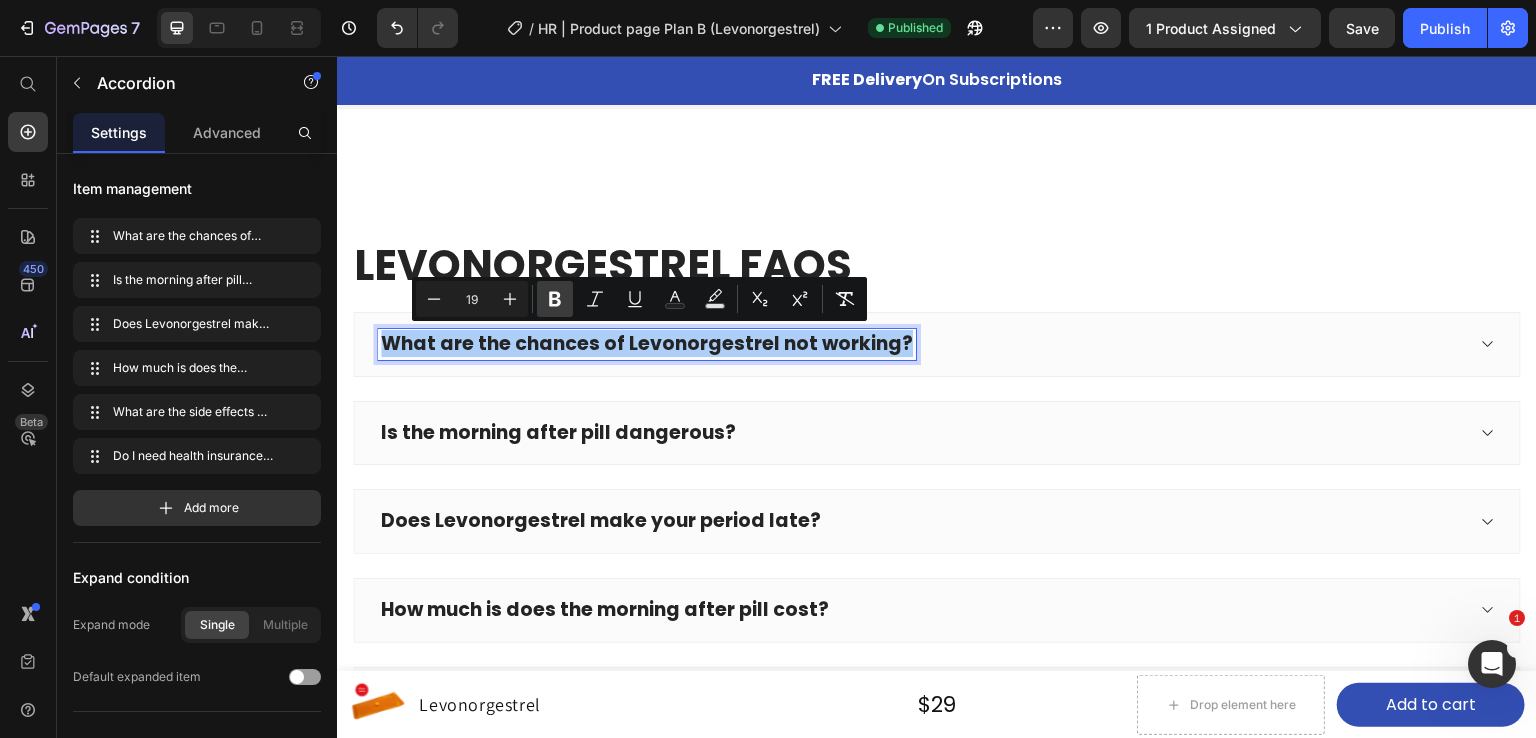 click 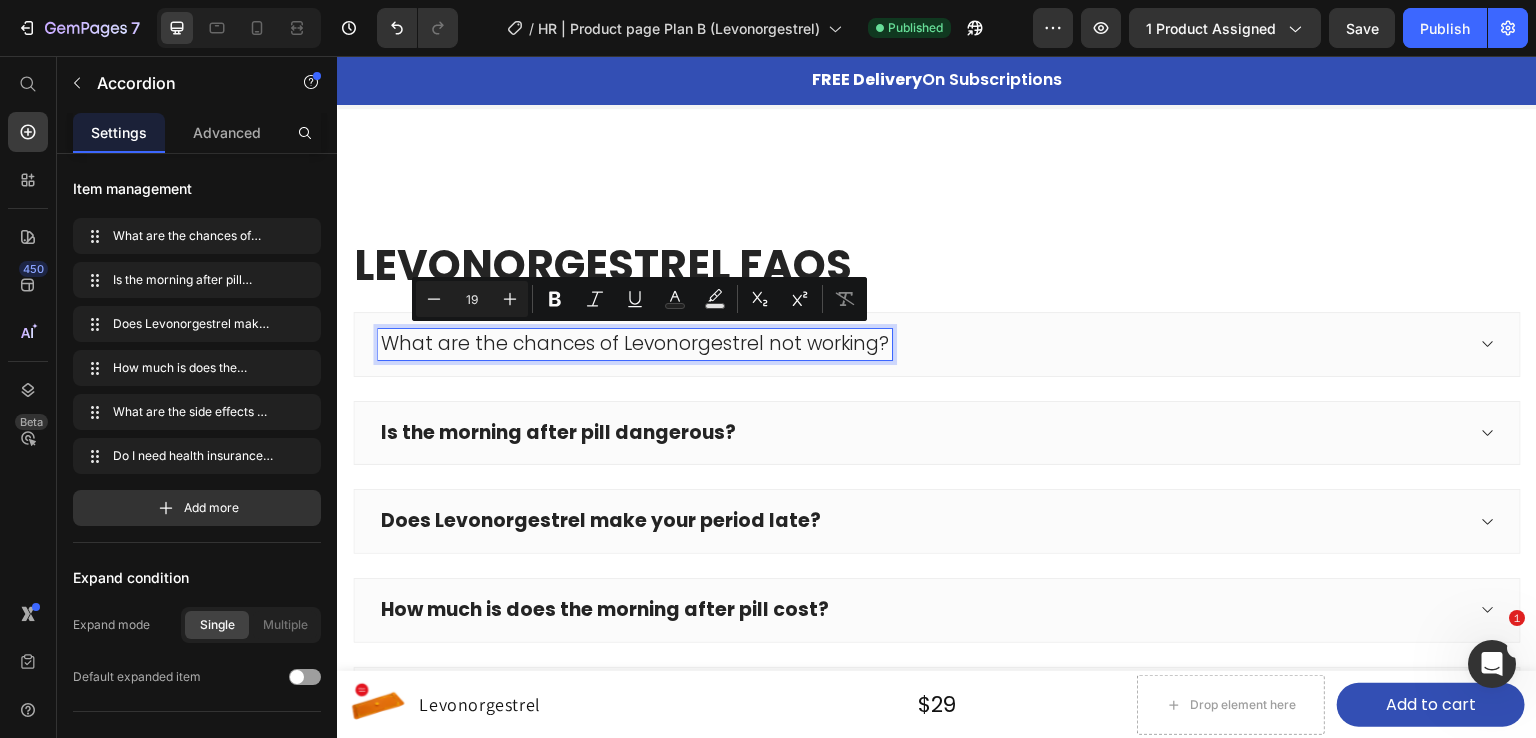 click on "Is the morning after pill dangerous?" at bounding box center (558, 432) 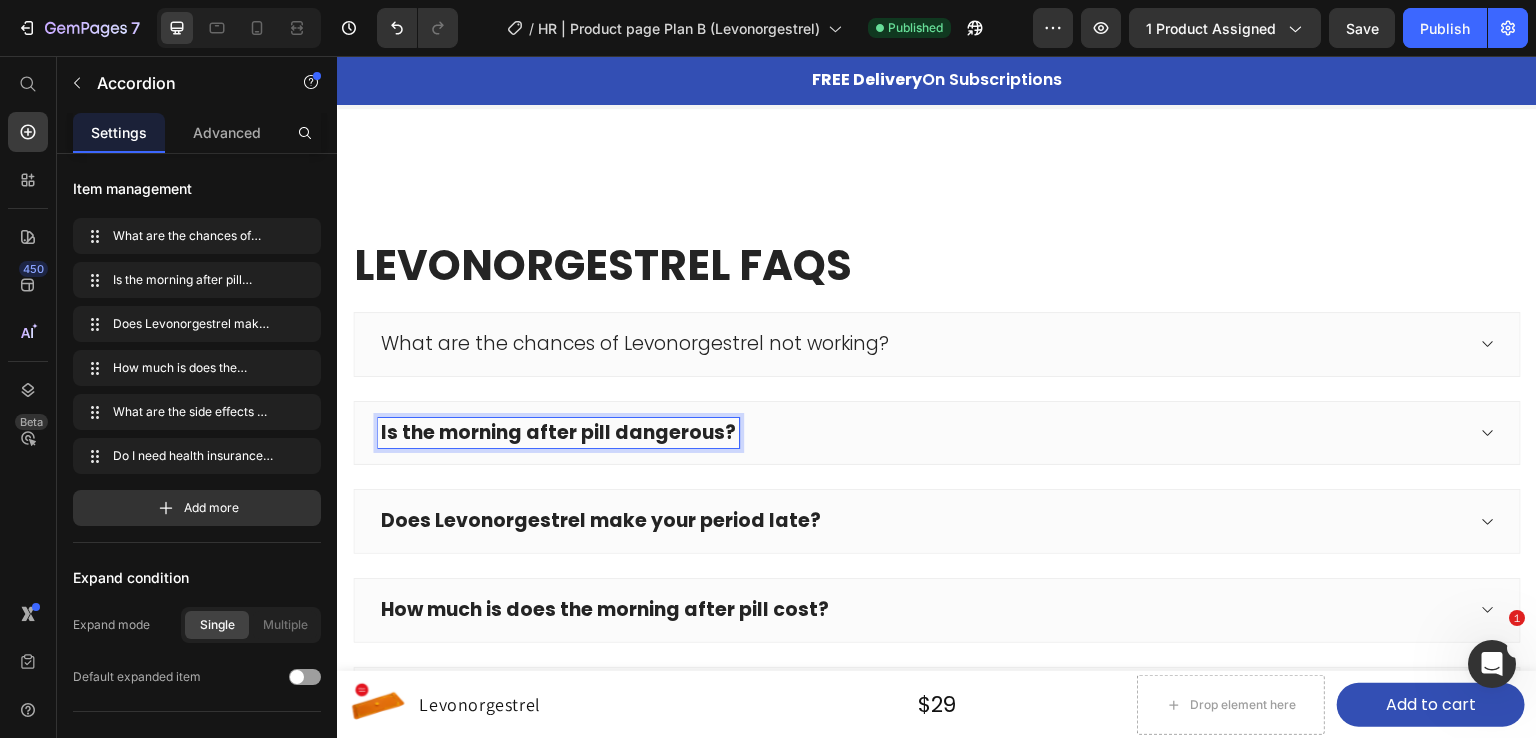 click on "Is the morning after pill dangerous?" at bounding box center (558, 432) 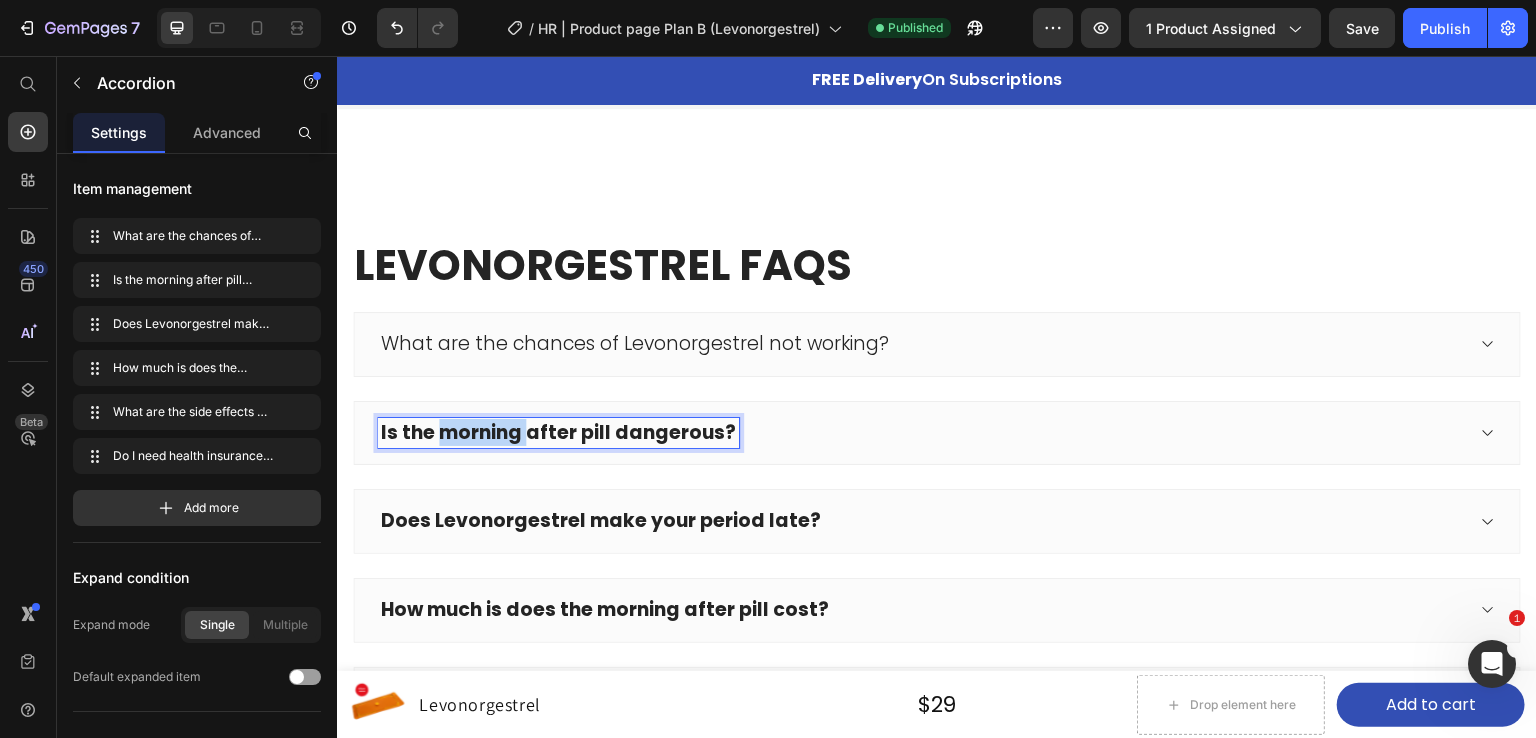 click on "Is the morning after pill dangerous?" at bounding box center (558, 432) 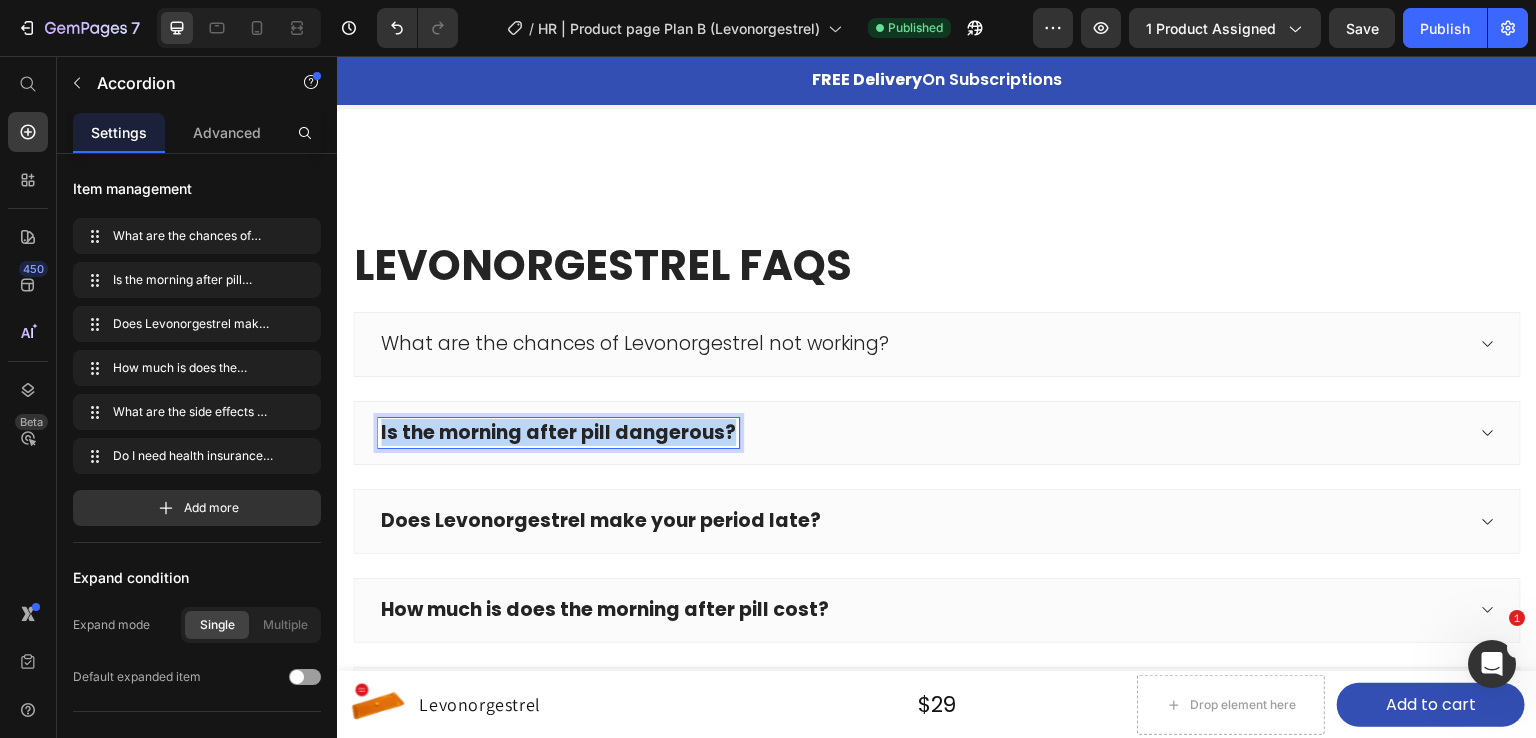 click on "Is the morning after pill dangerous?" at bounding box center [558, 432] 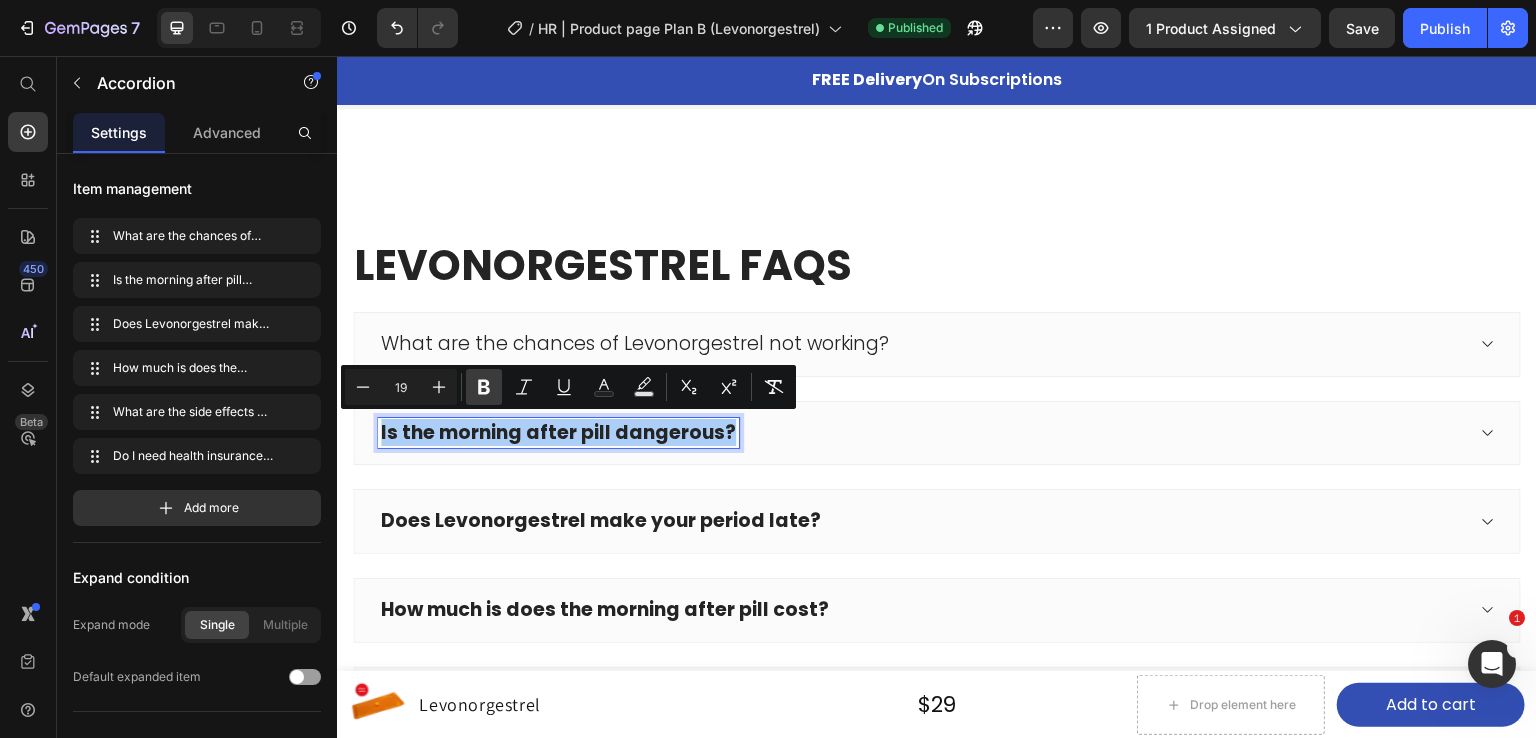 click 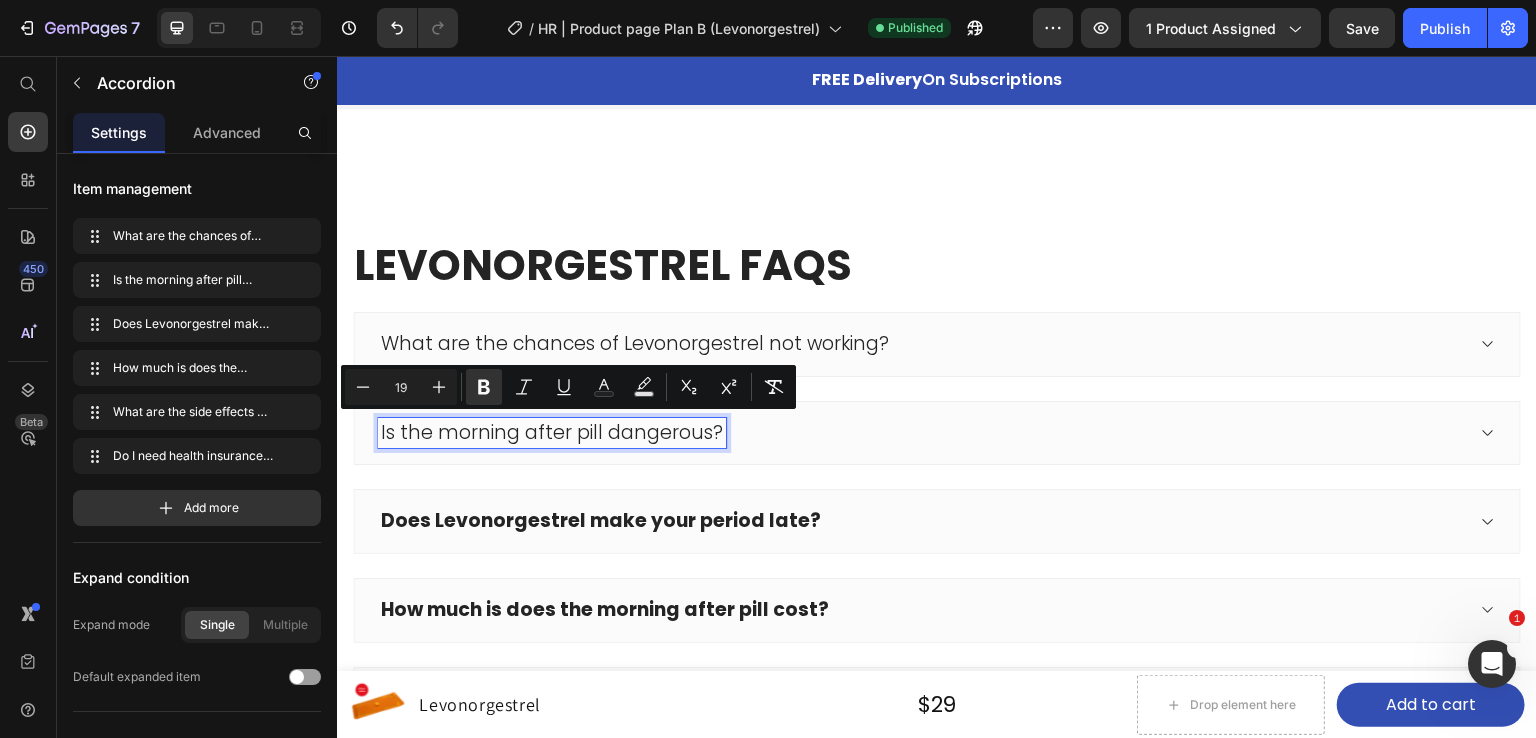 click on "Does Levonorgestrel make your period late?" at bounding box center (601, 520) 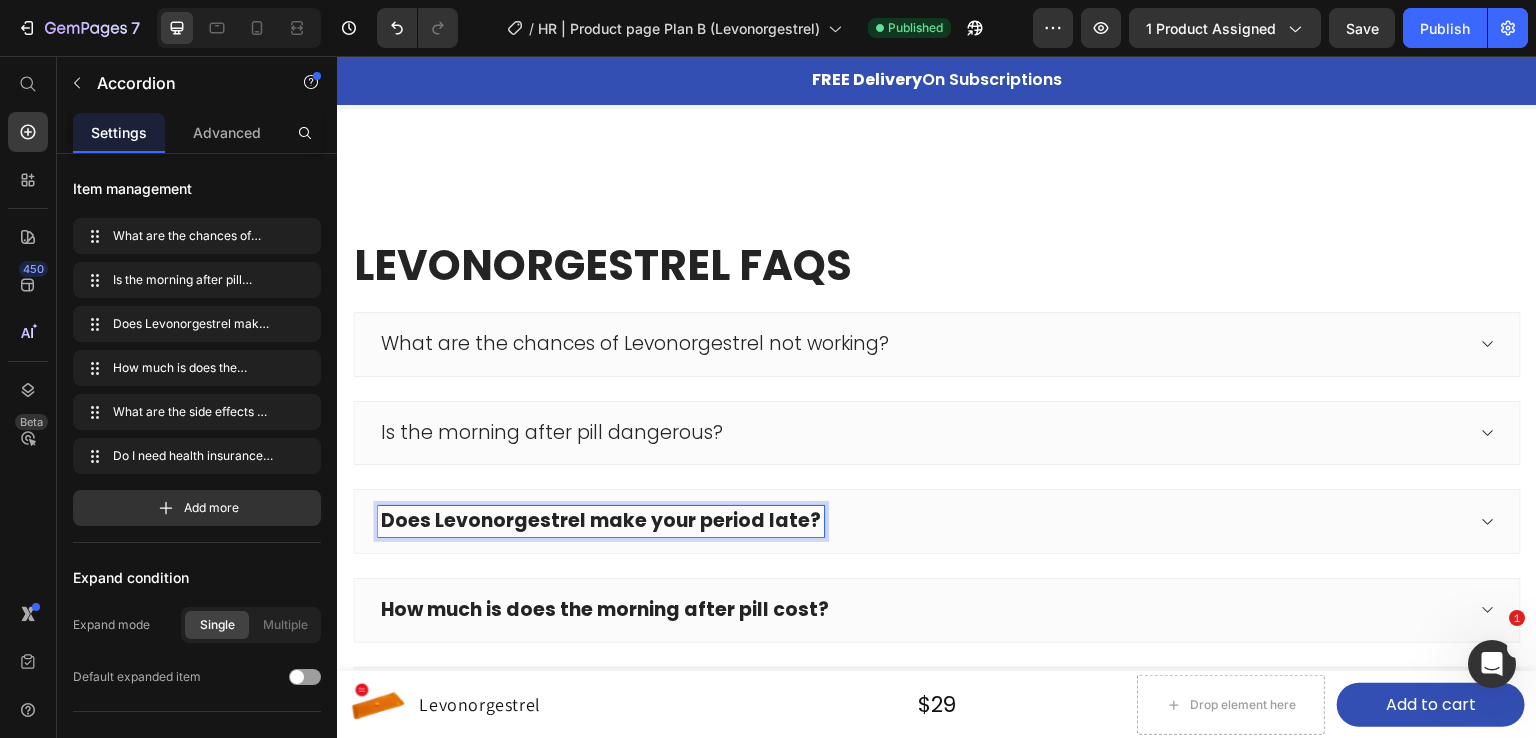 click on "Does Levonorgestrel make your period late?" at bounding box center [601, 520] 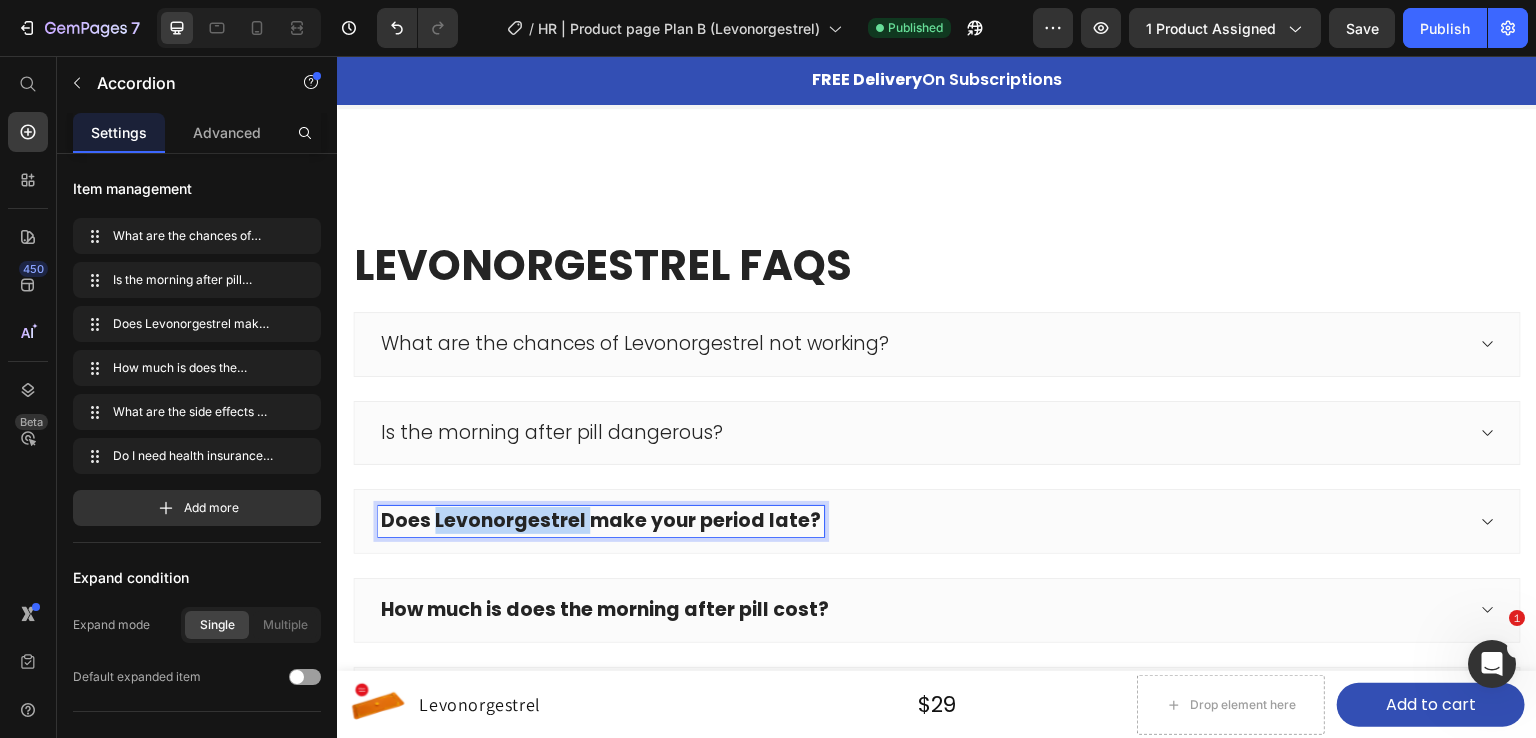 click on "Does Levonorgestrel make your period late?" at bounding box center (601, 520) 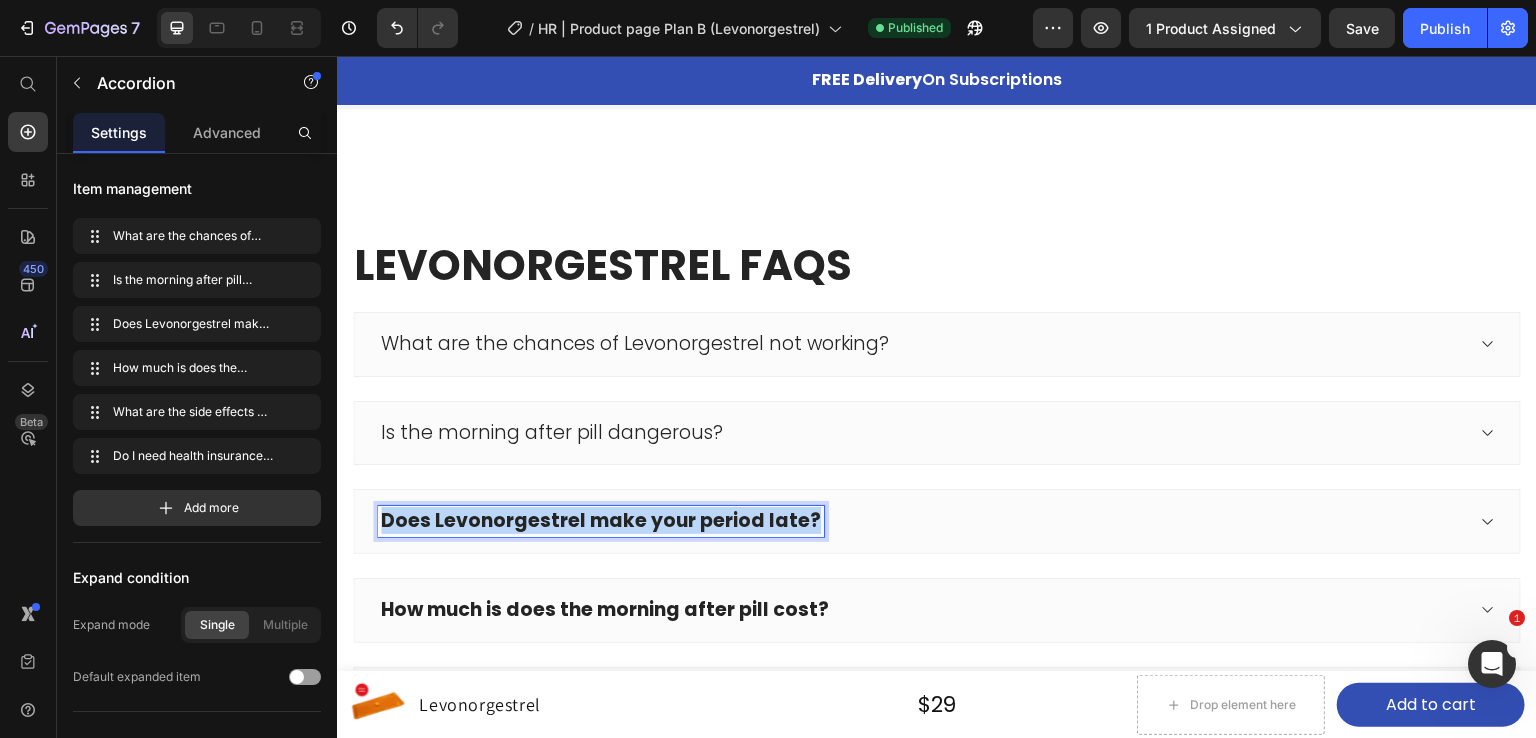 click on "Does Levonorgestrel make your period late?" at bounding box center (601, 520) 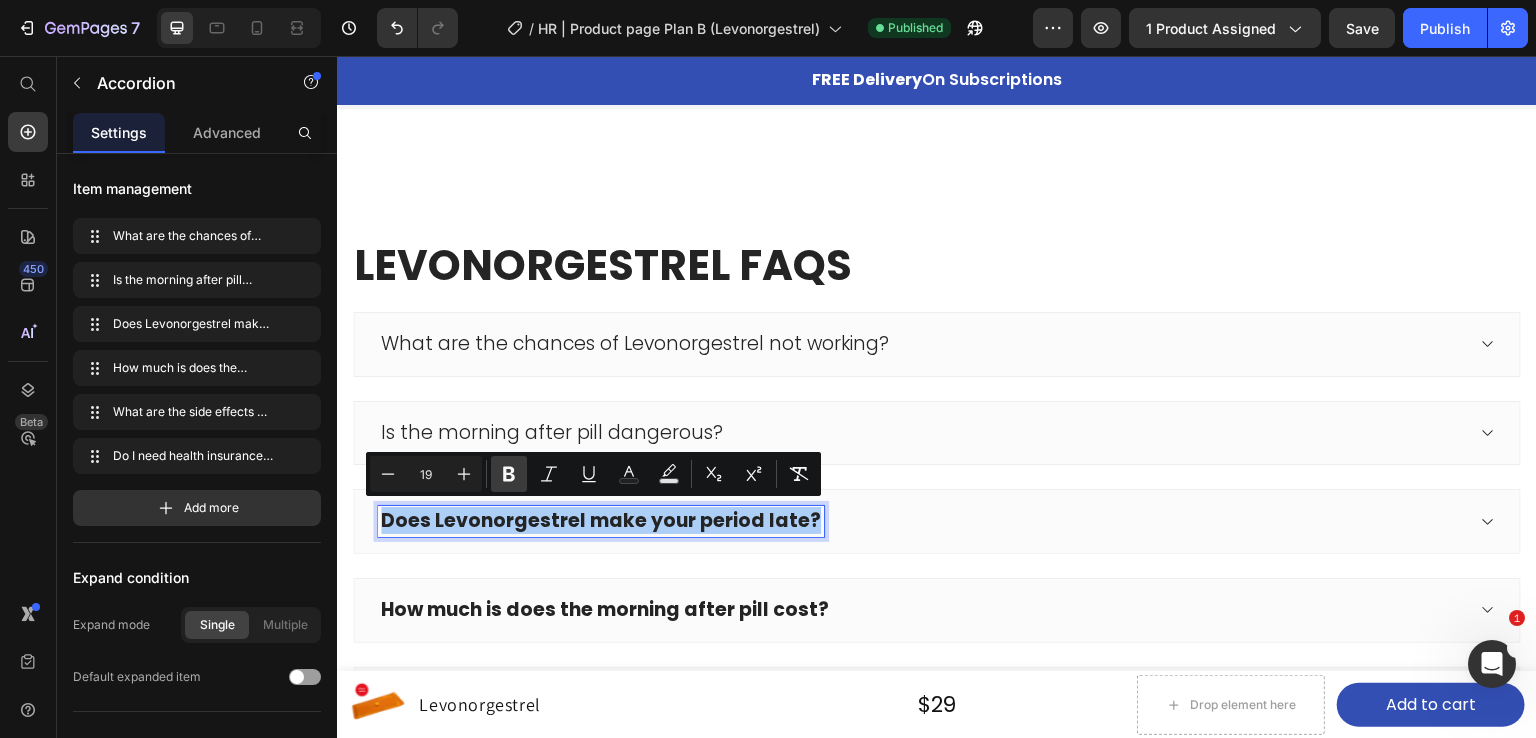 click 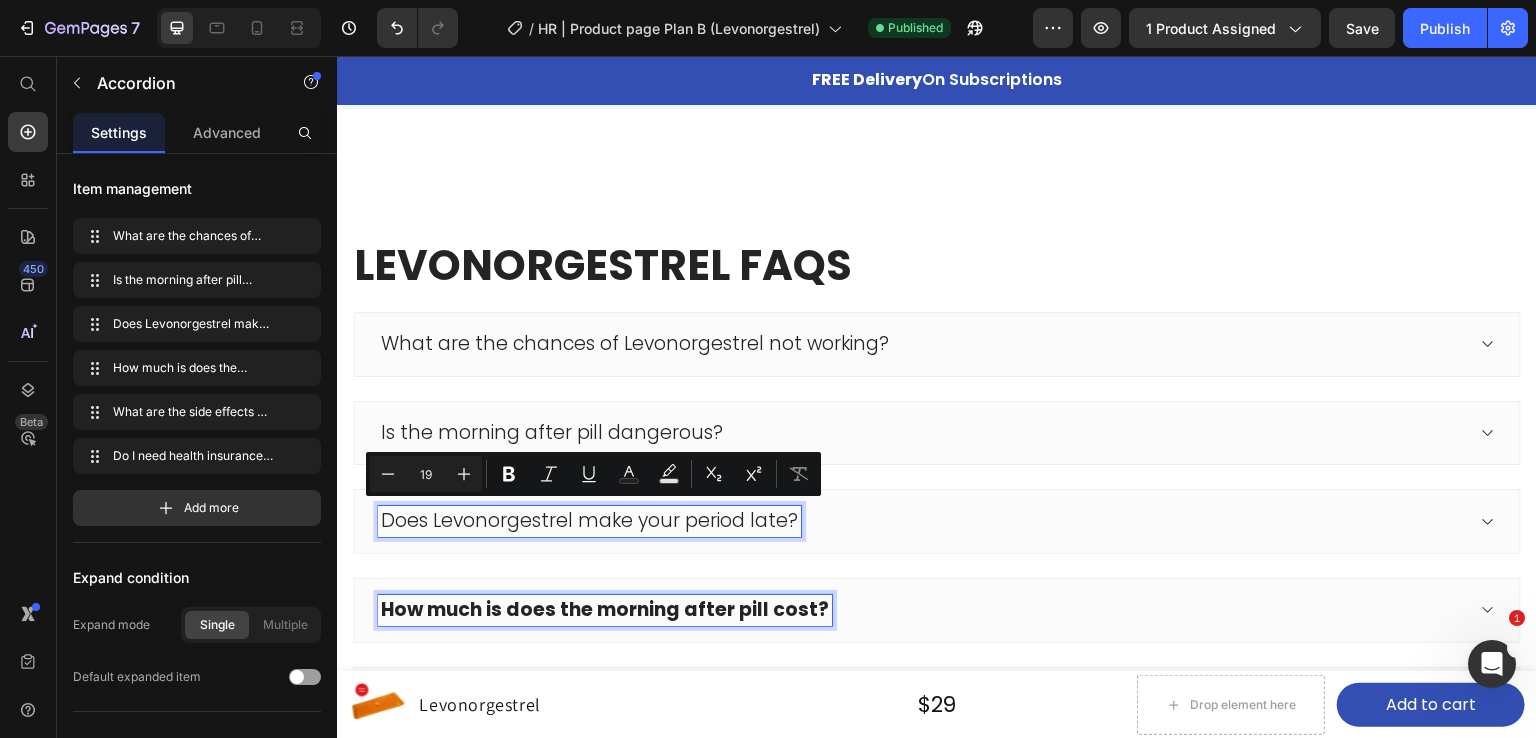 drag, startPoint x: 497, startPoint y: 613, endPoint x: 844, endPoint y: 550, distance: 352.67264 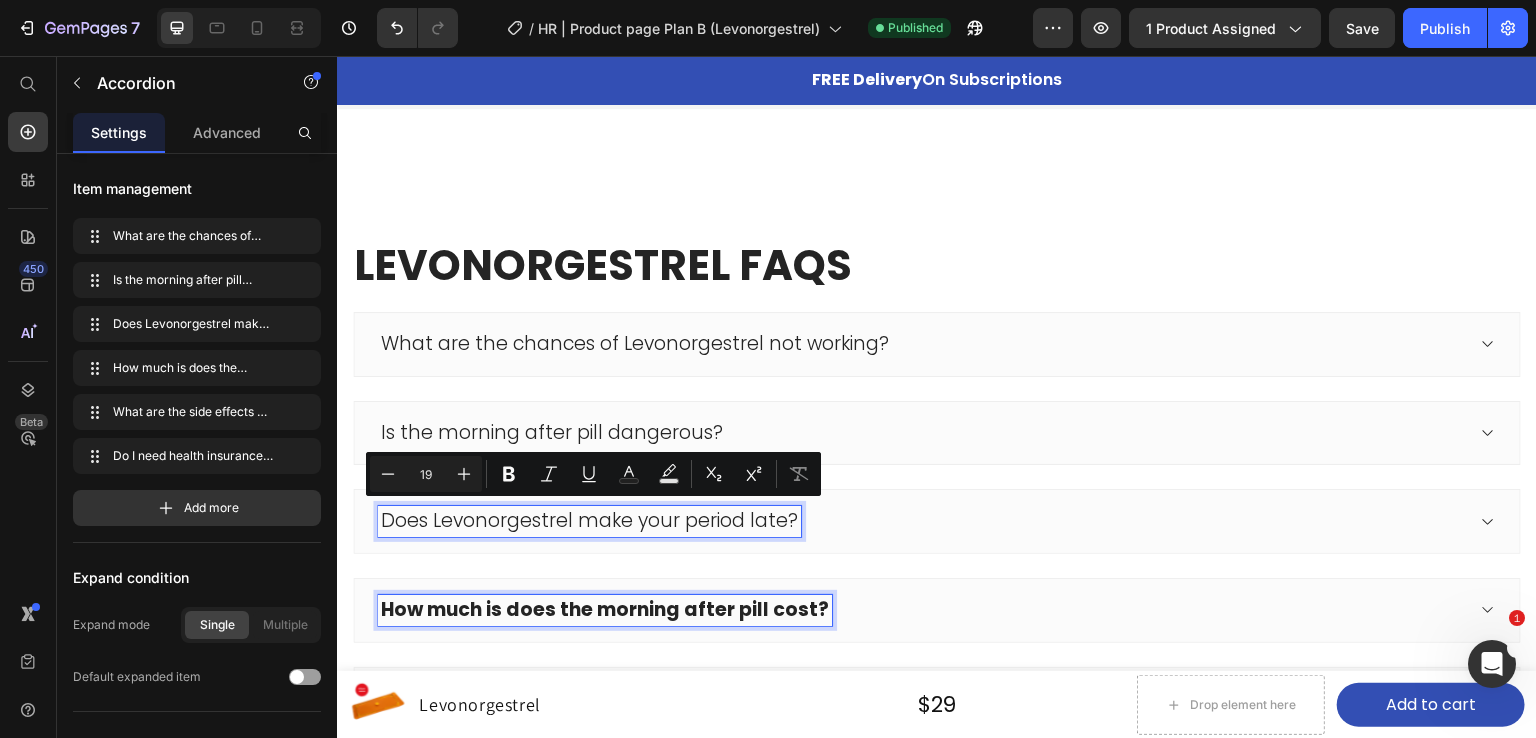 click on "How much is does the morning after pill cost?" at bounding box center [605, 609] 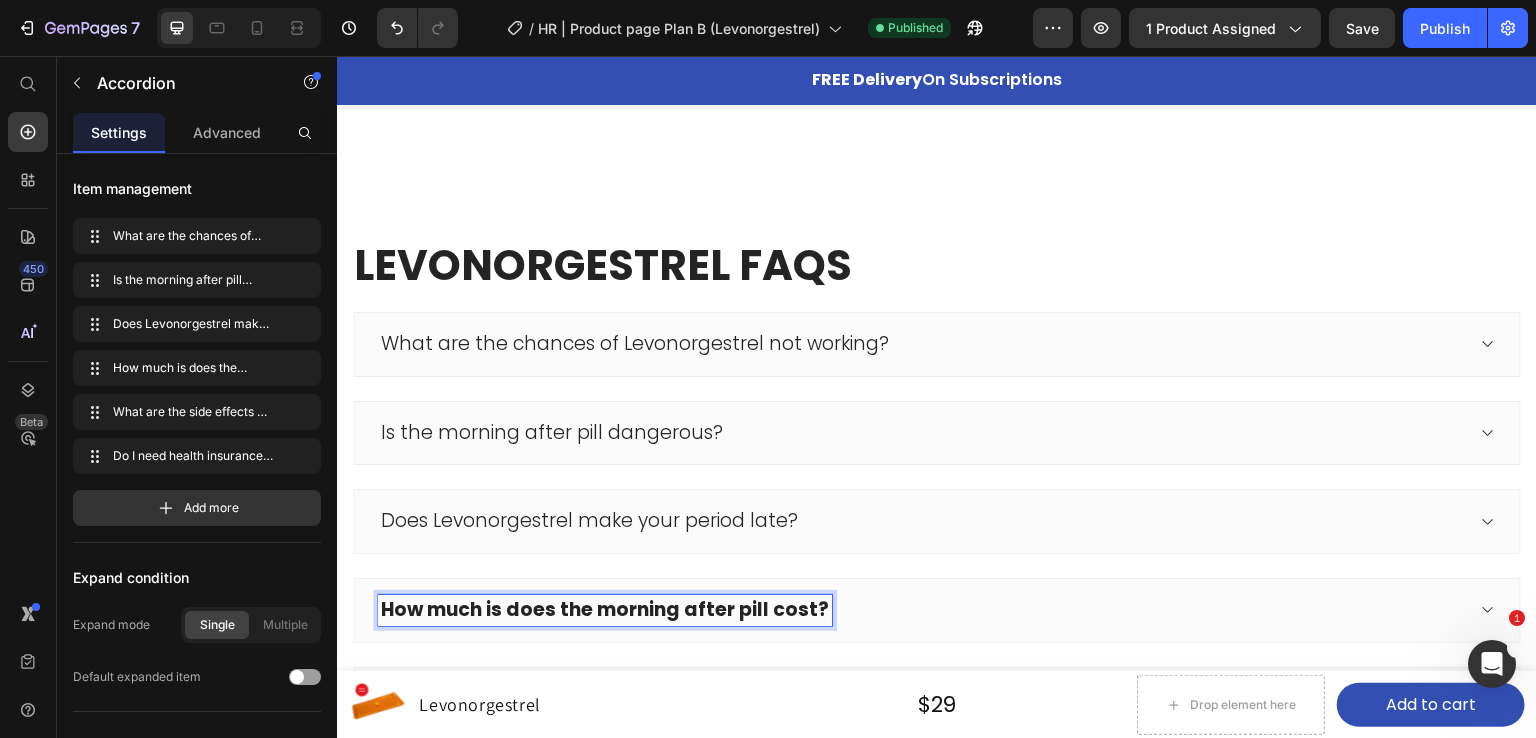 click on "How much is does the morning after pill cost?" at bounding box center [605, 609] 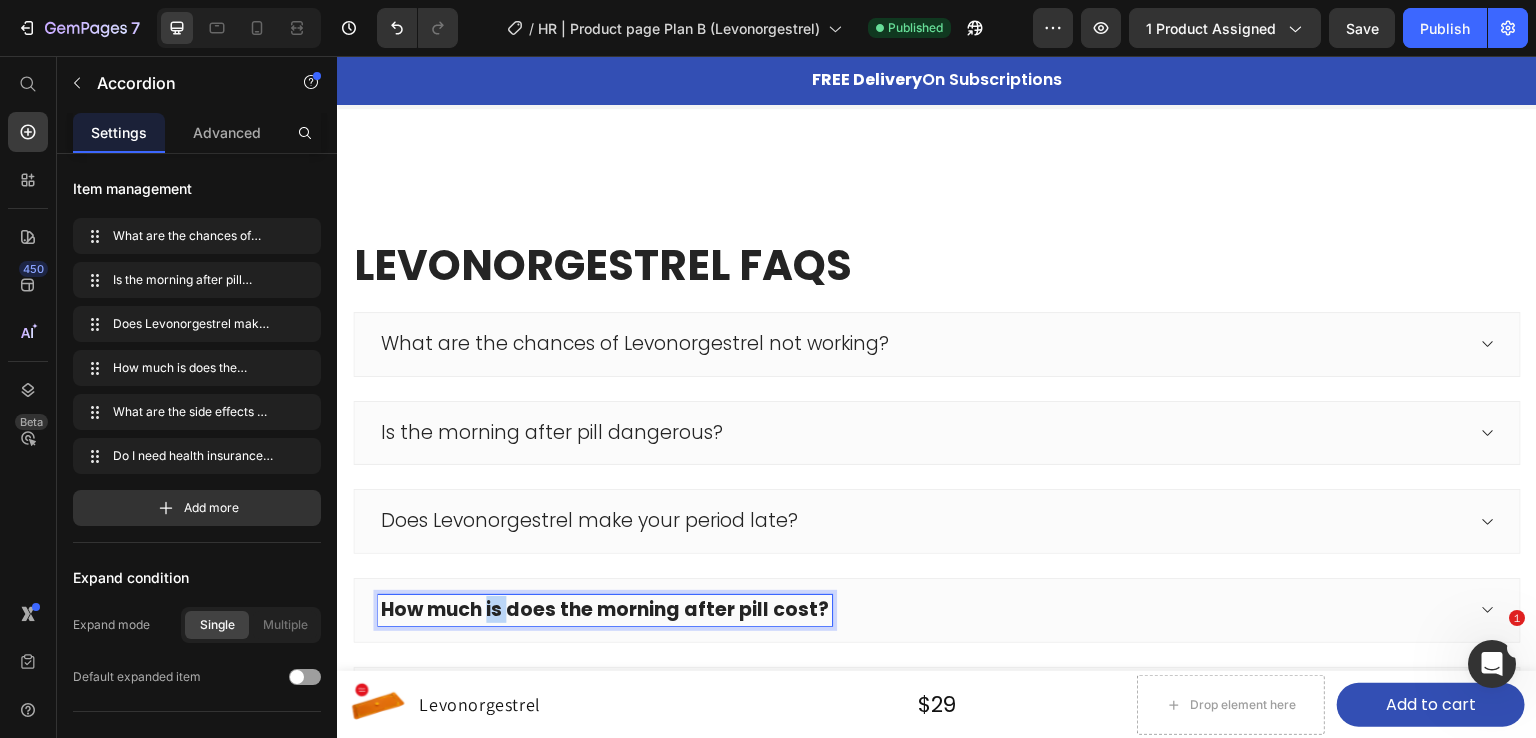 click on "How much is does the morning after pill cost?" at bounding box center (605, 609) 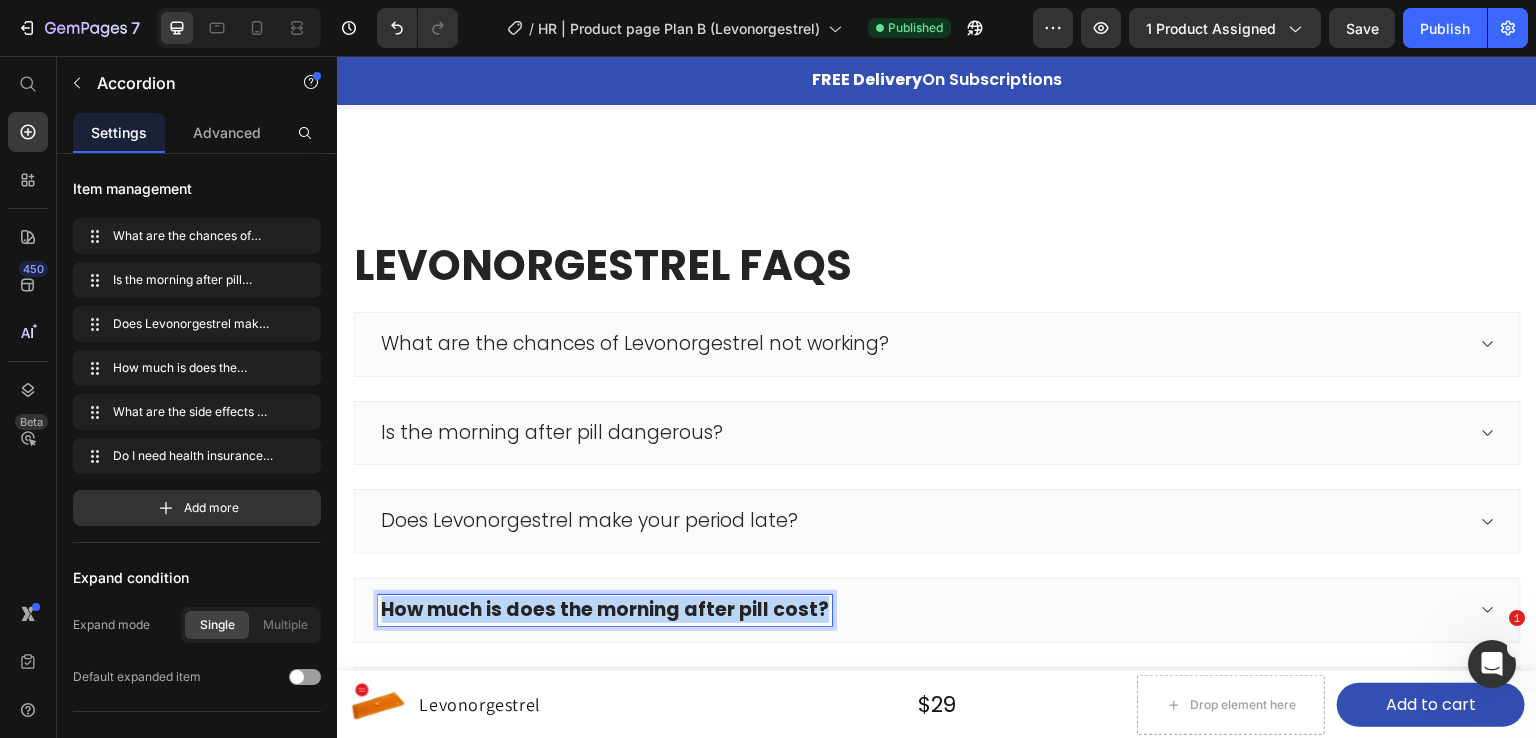 click on "How much is does the morning after pill cost?" at bounding box center (605, 609) 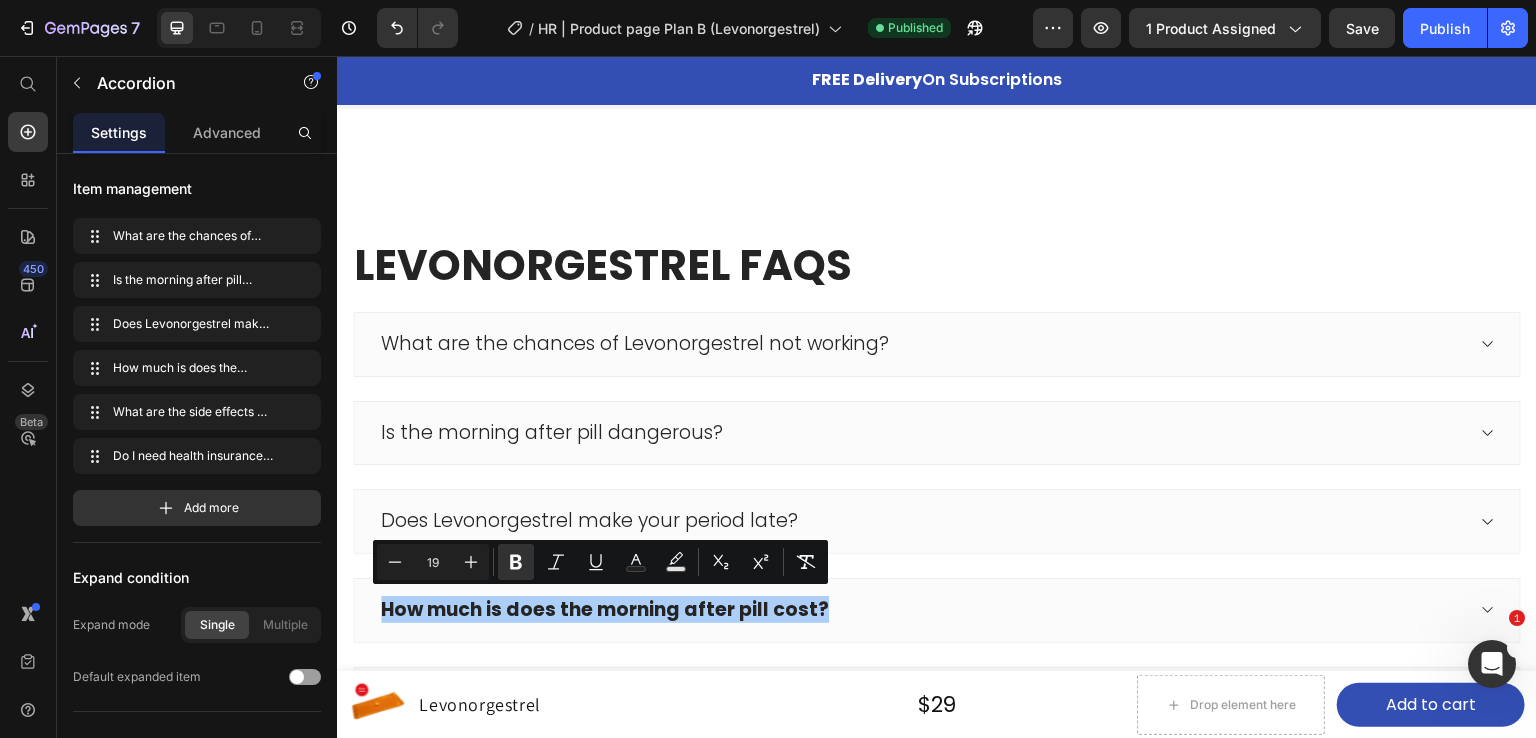 click on "Minus 19 Plus Bold Italic Underline
Text Color
Text Background Color Subscript Superscript Remove Format" at bounding box center [600, 562] 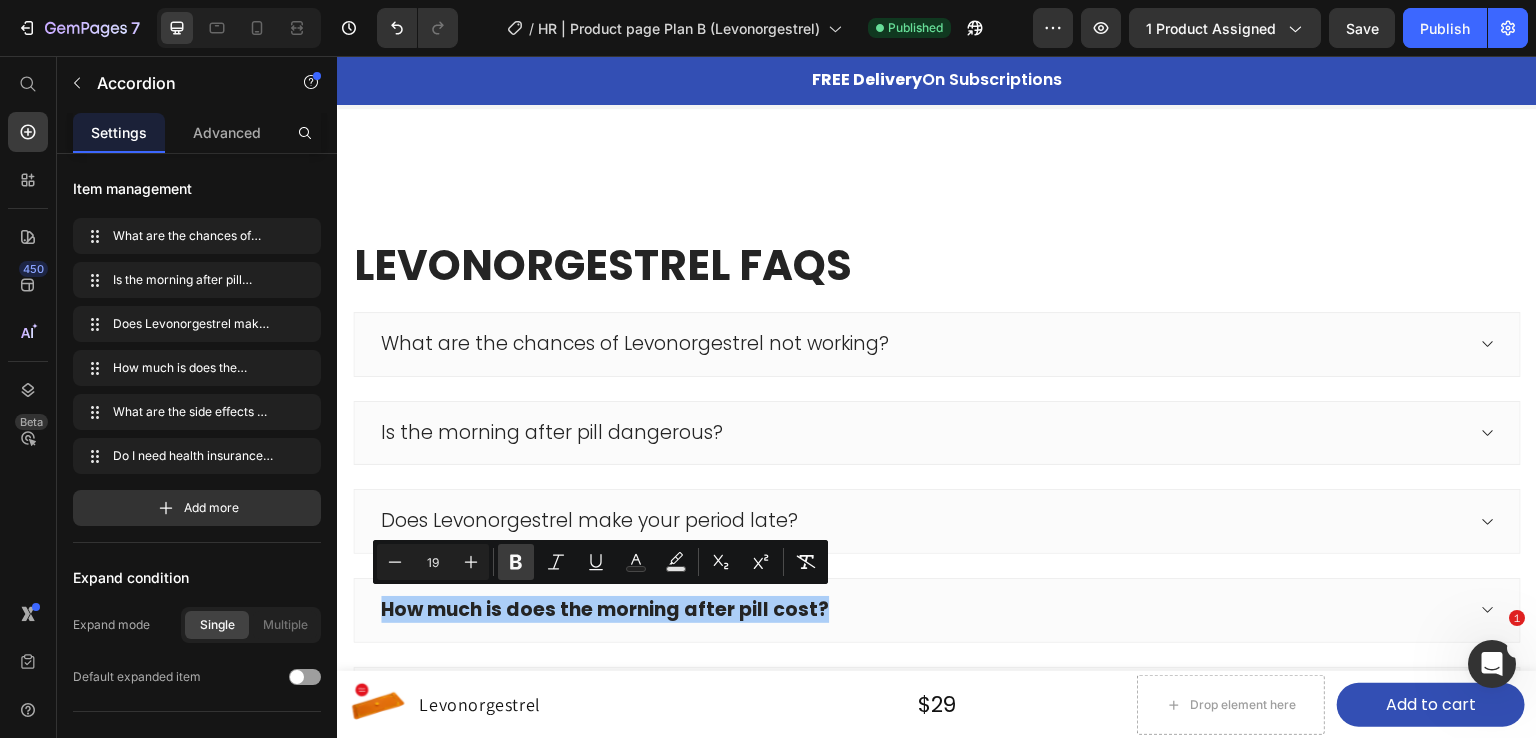 click 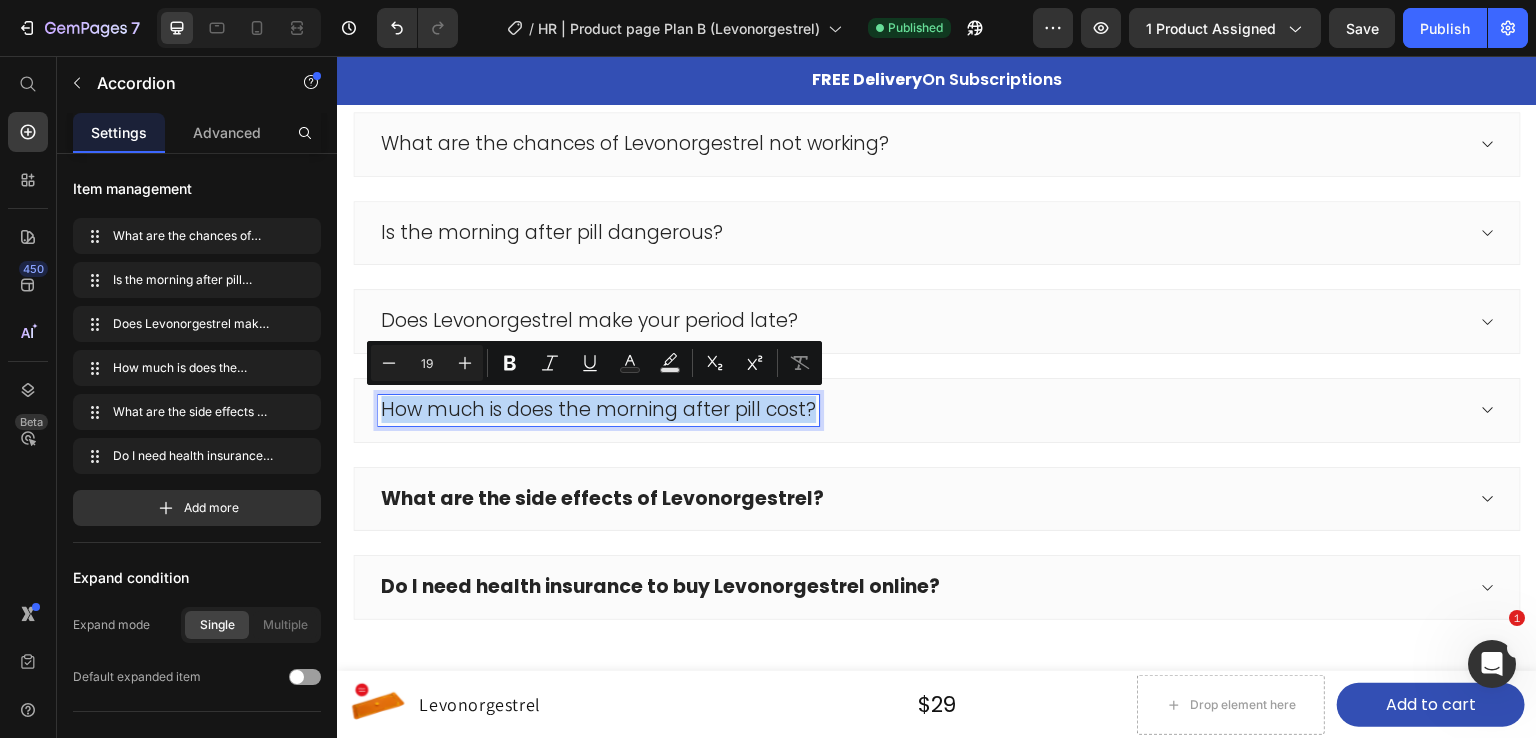 scroll, scrollTop: 4100, scrollLeft: 0, axis: vertical 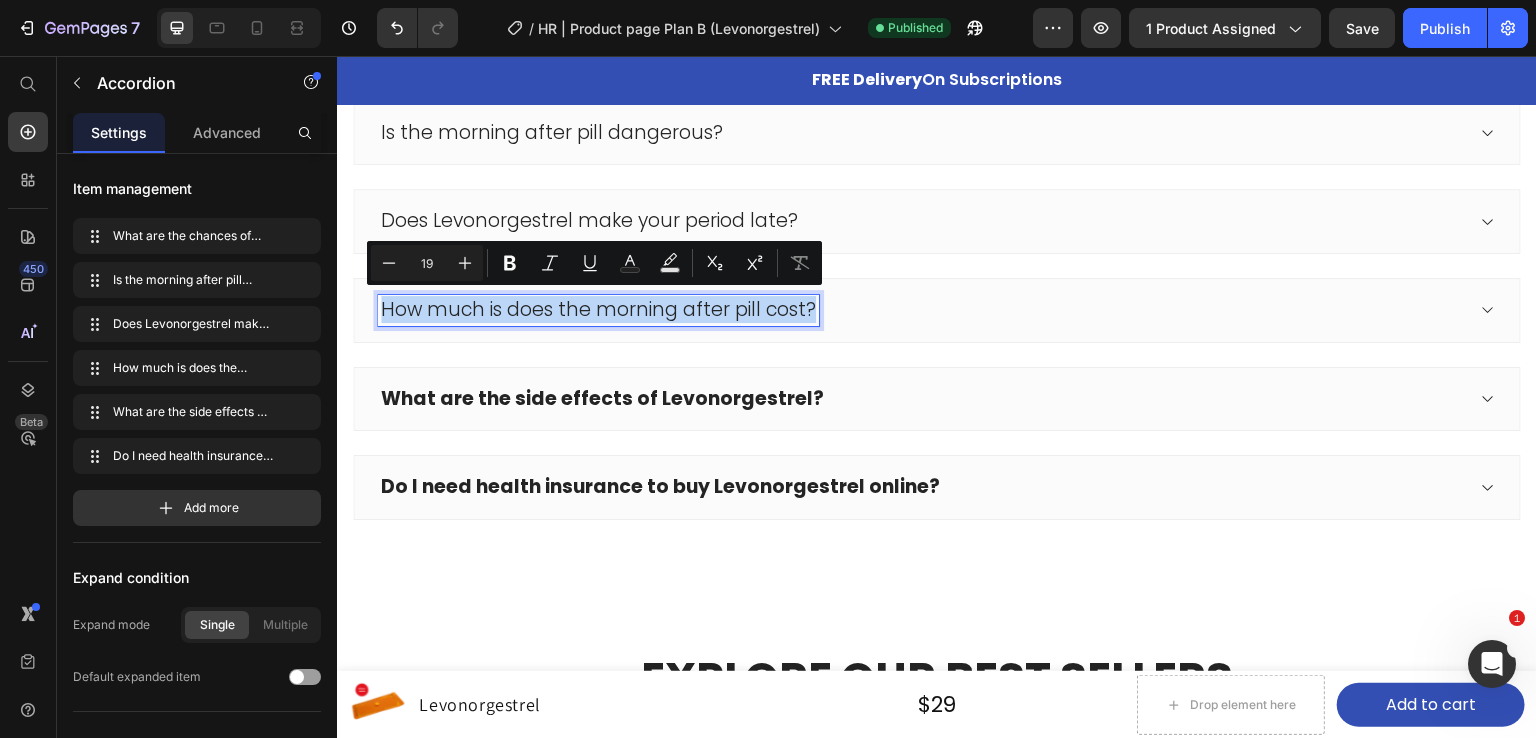 click on "What are the side effects of Levonorgestrel?" at bounding box center [937, 399] 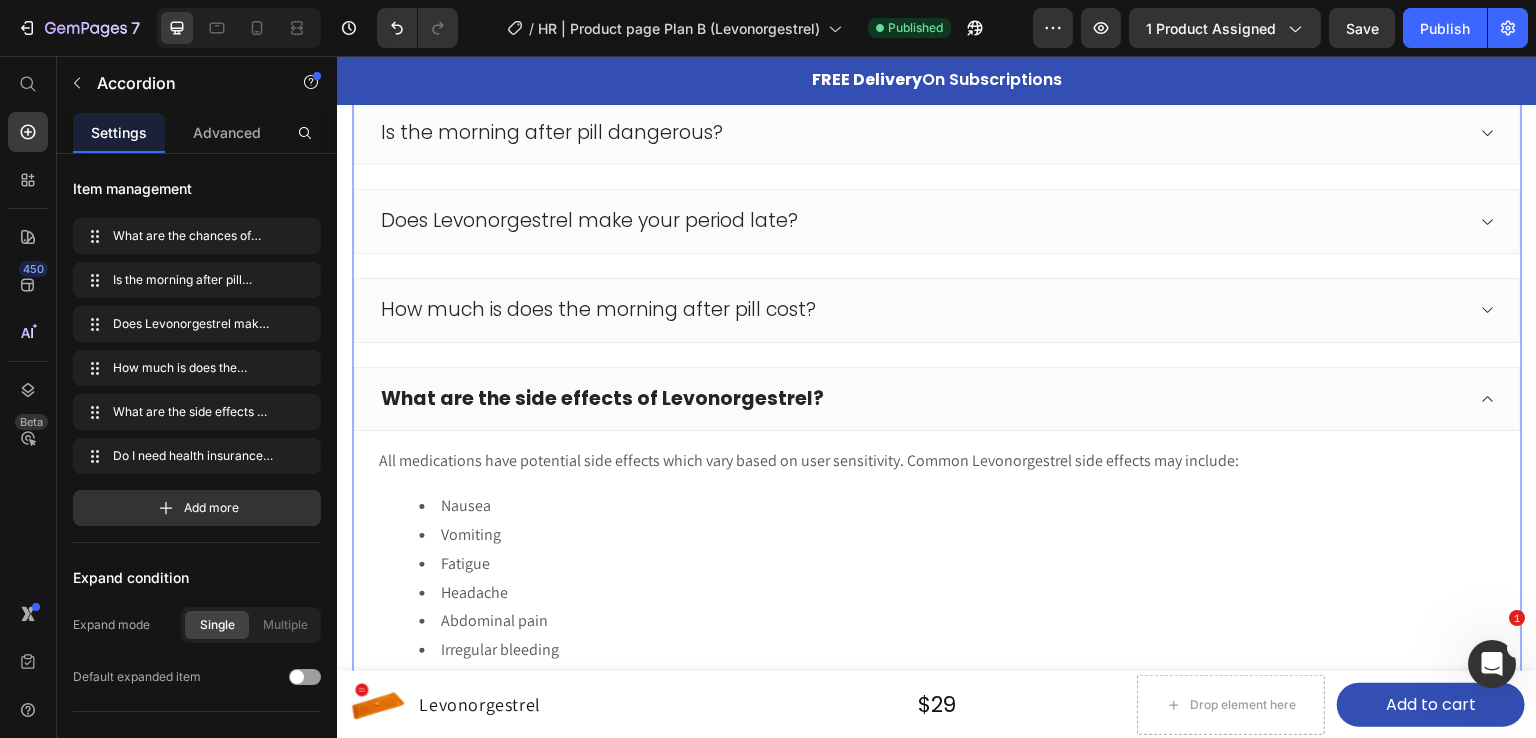 click on "What are the side effects of Levonorgestrel?" at bounding box center (602, 398) 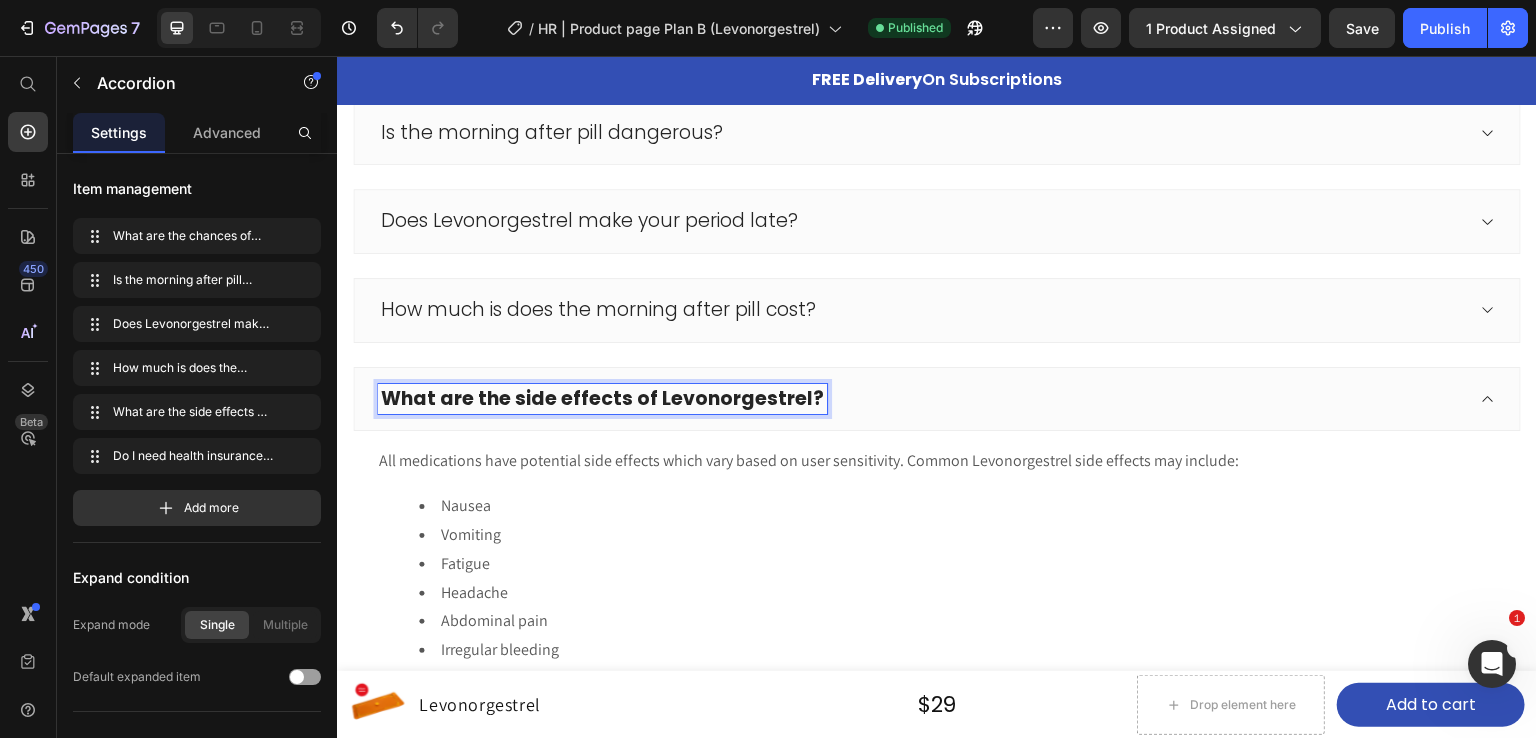 click on "What are the side effects of Levonorgestrel?" at bounding box center (602, 398) 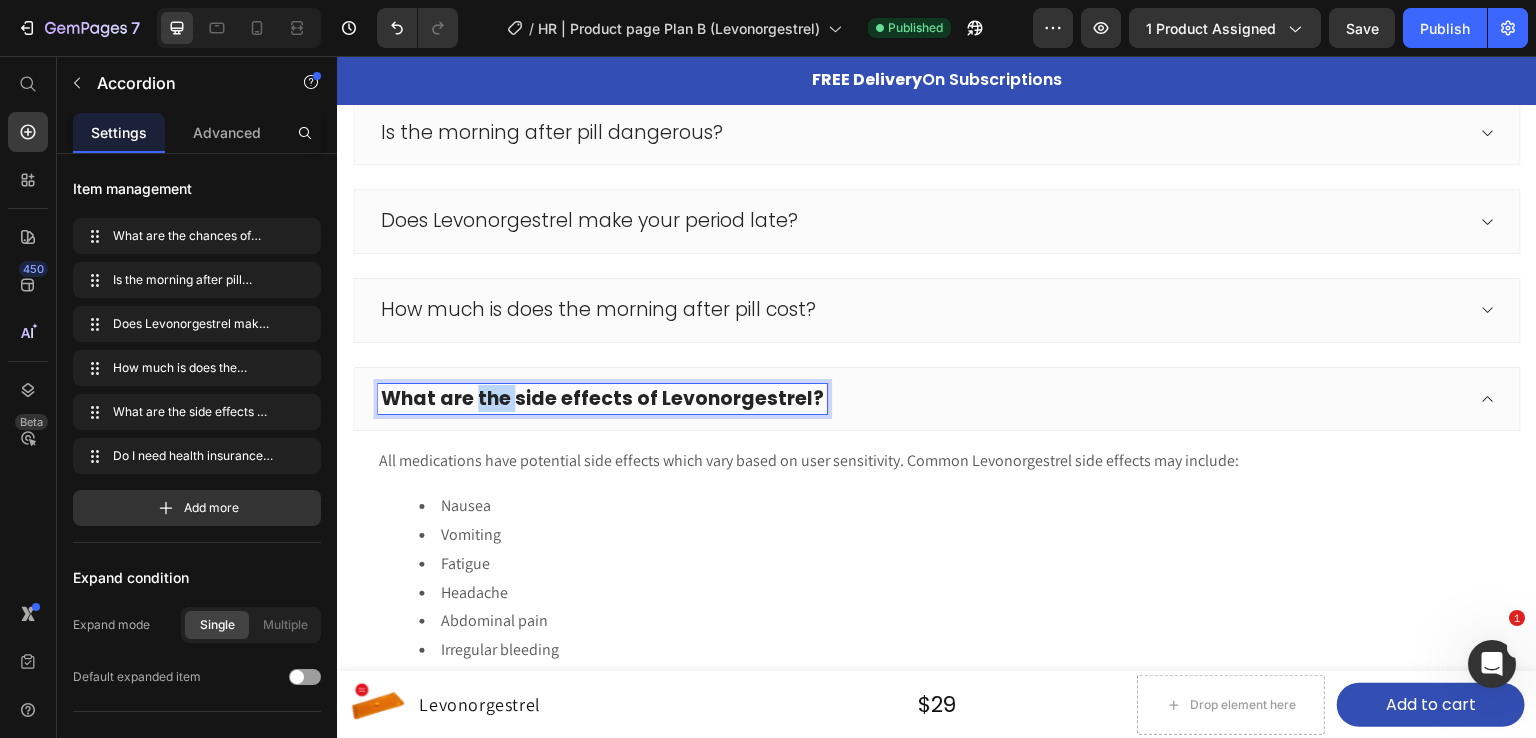 click on "What are the side effects of Levonorgestrel?" at bounding box center [602, 398] 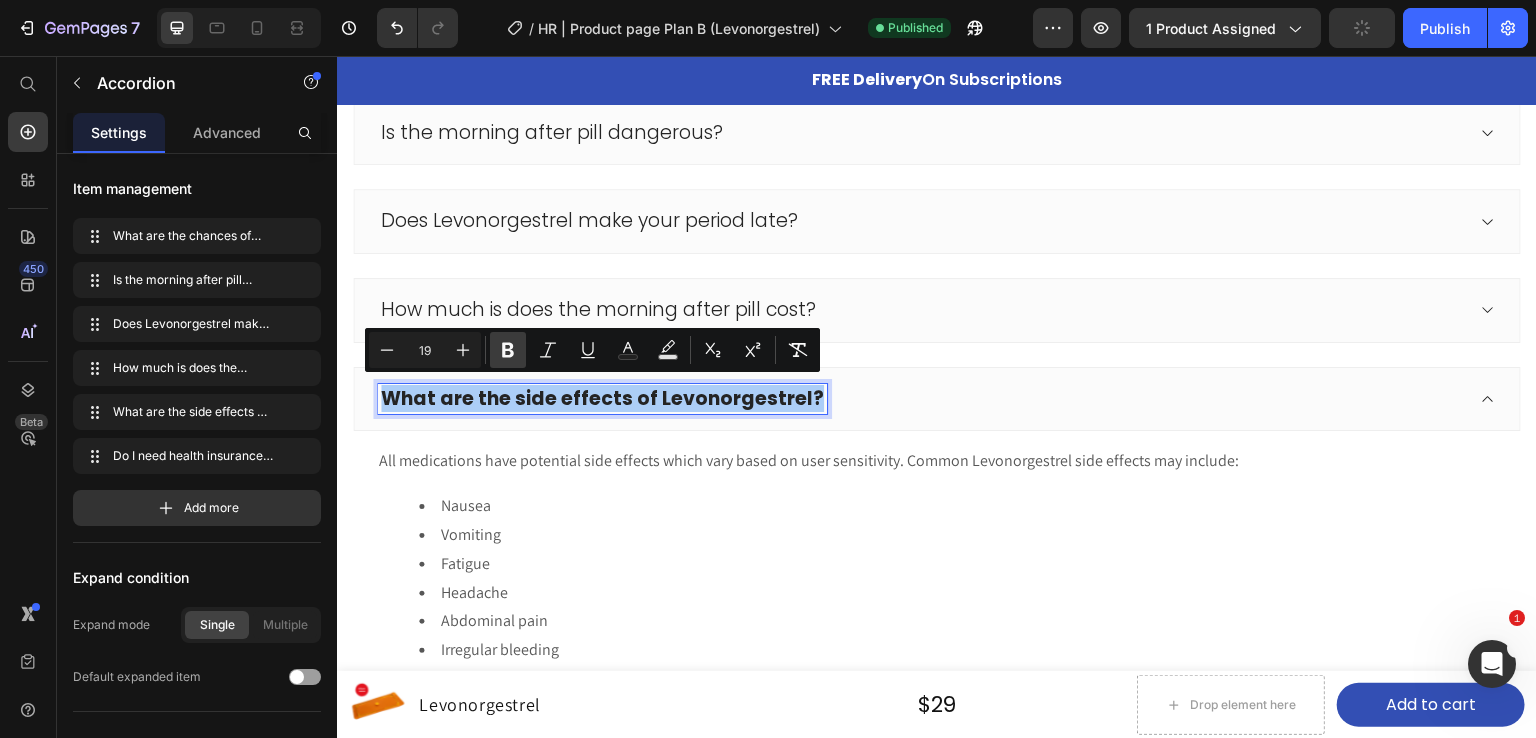 click 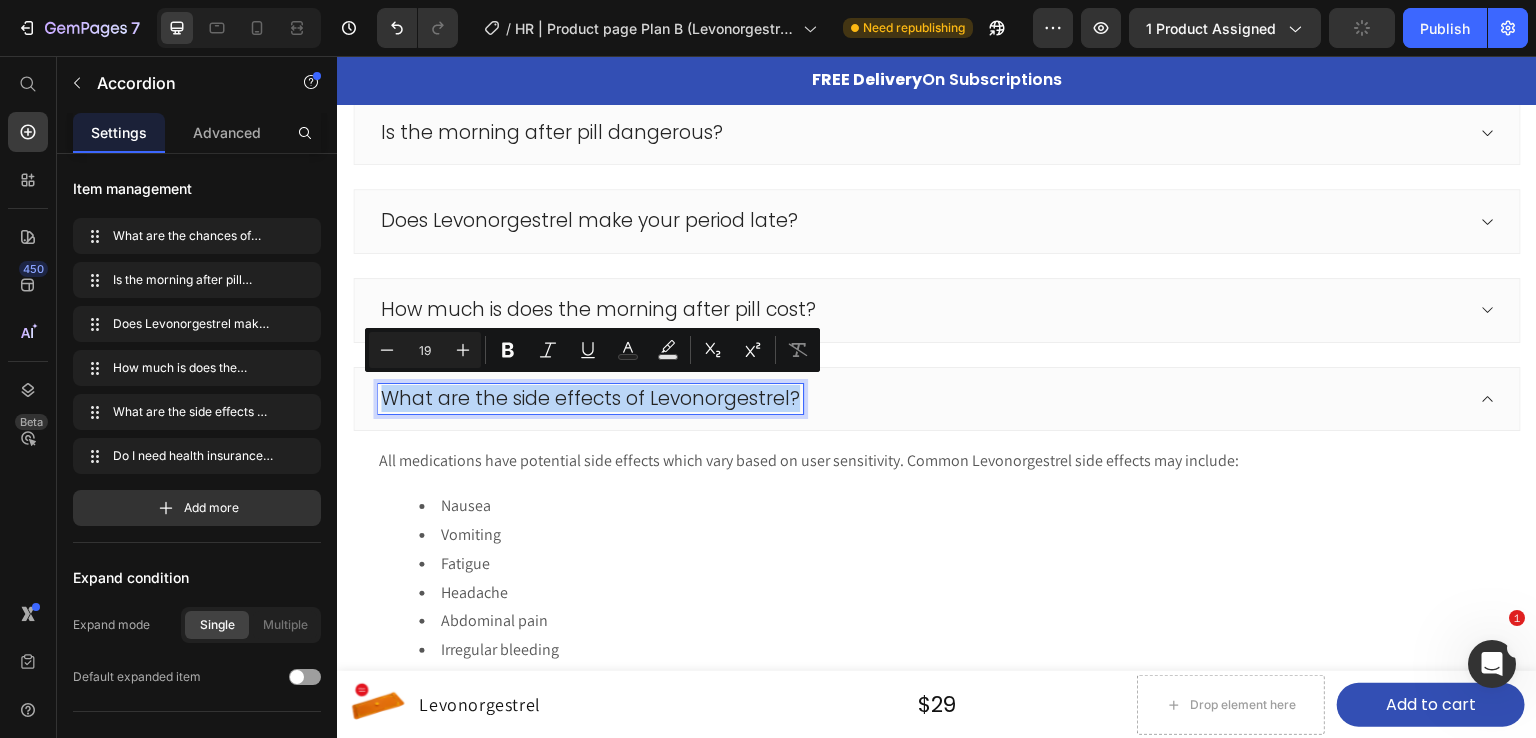 click on "What are the side effects of Levonorgestrel?" at bounding box center (937, 399) 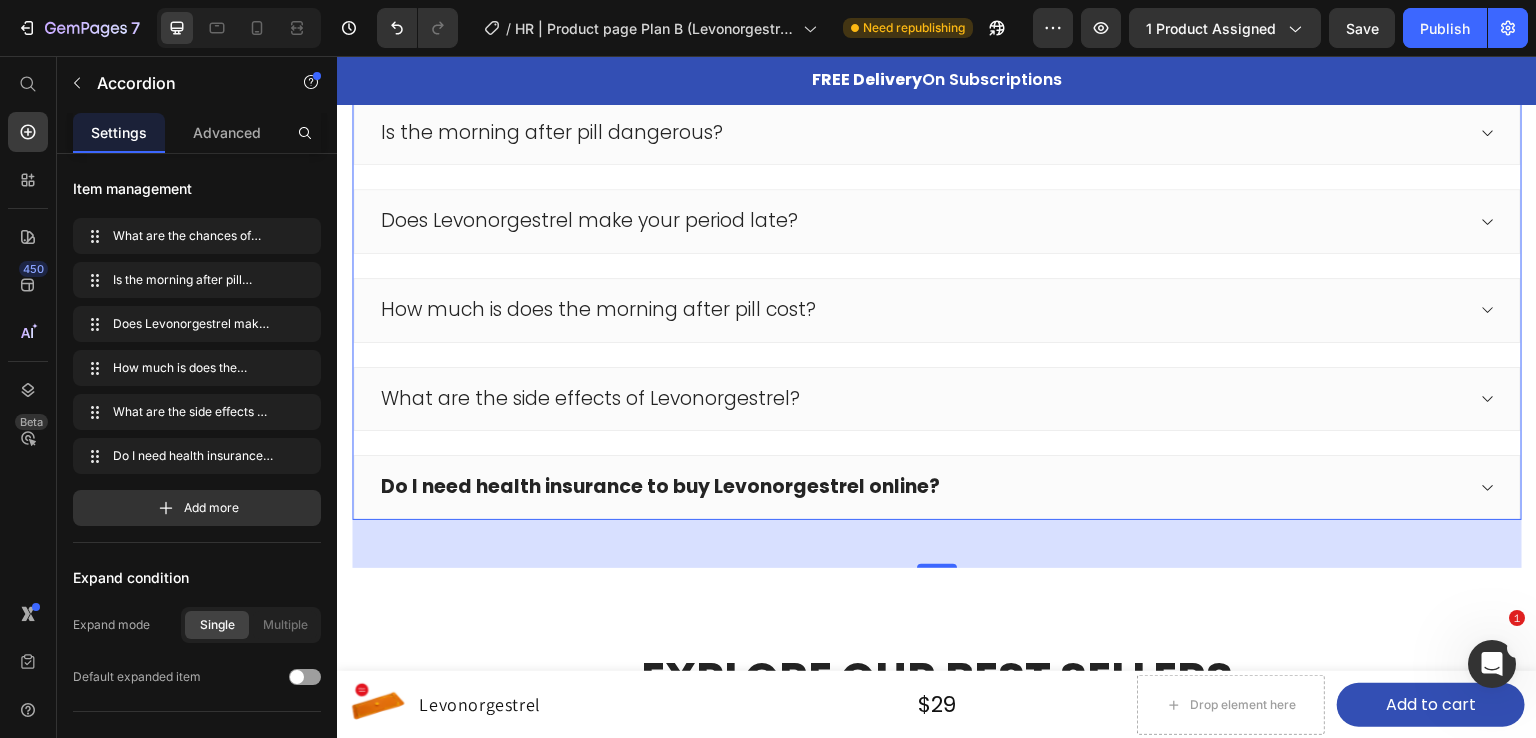 click on "Do I need health insurance to buy Levonorgestrel online?" at bounding box center (660, 486) 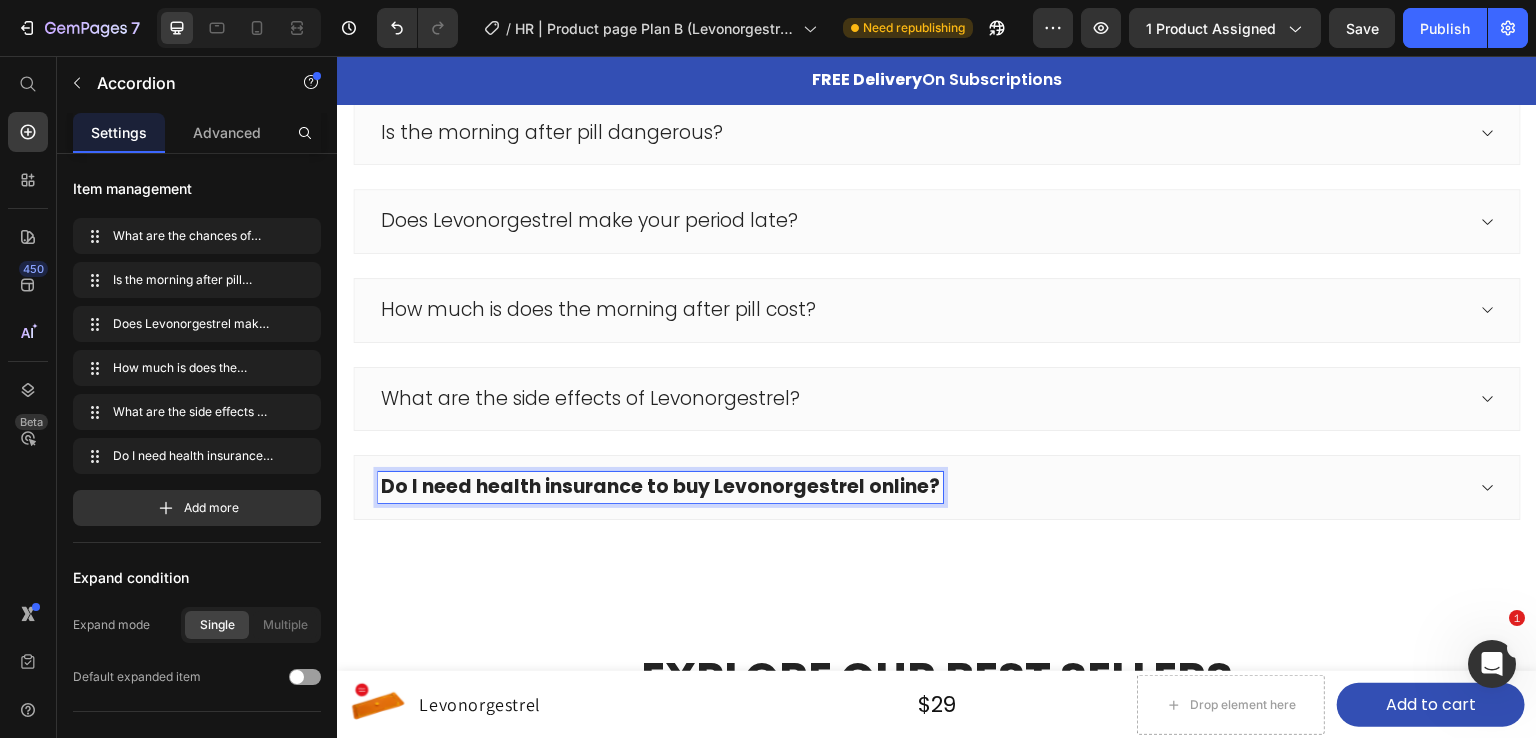 click on "Do I need health insurance to buy Levonorgestrel online?" at bounding box center (660, 486) 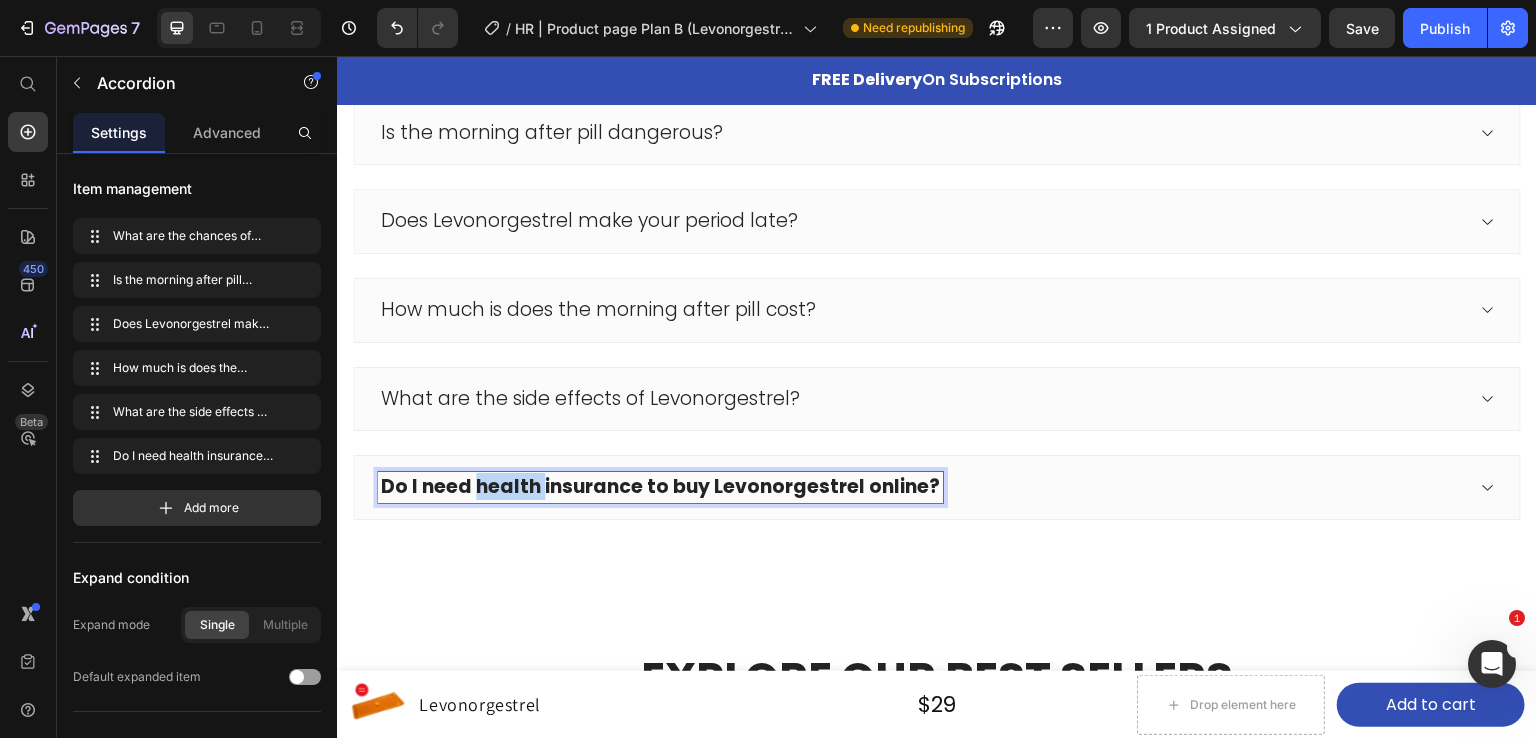 click on "Do I need health insurance to buy Levonorgestrel online?" at bounding box center [660, 486] 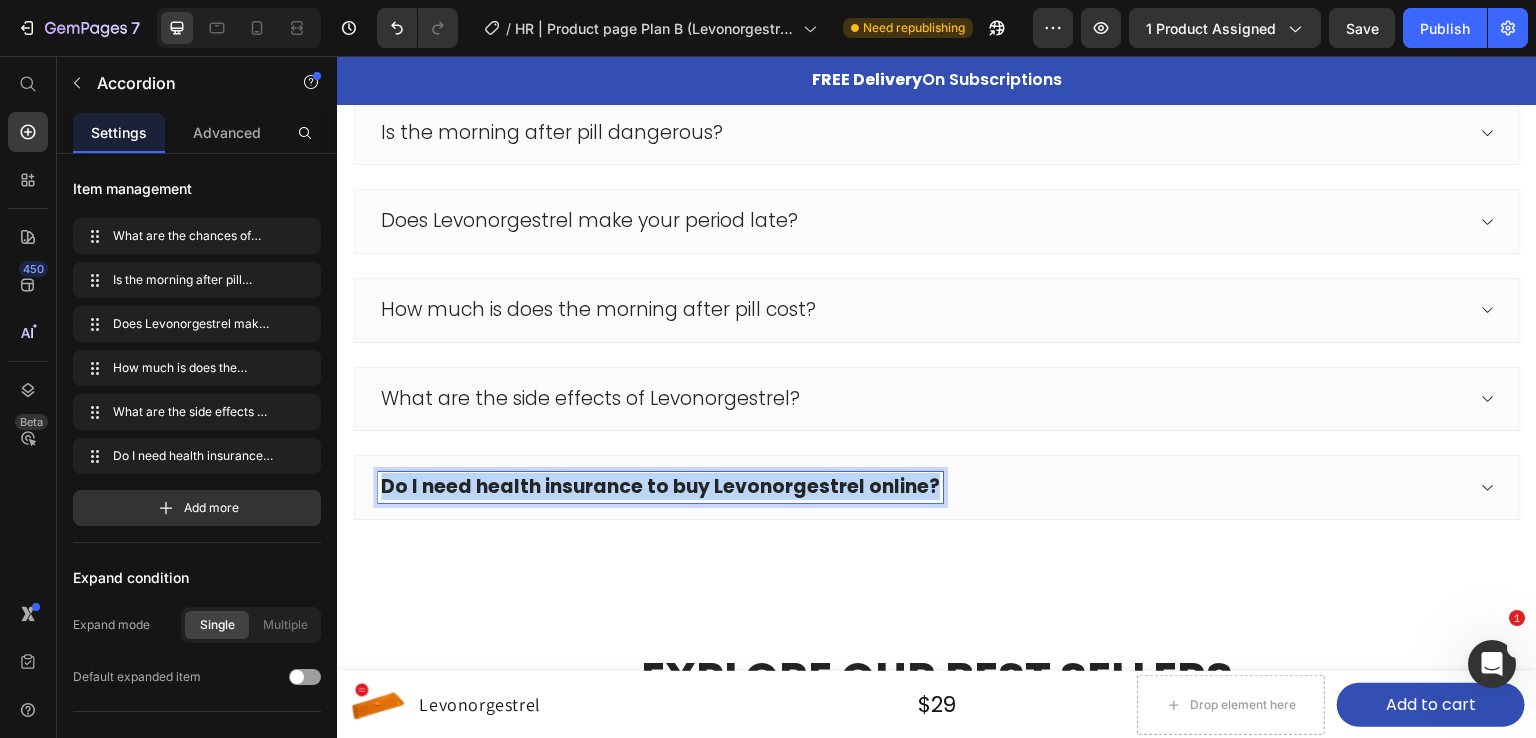 click on "Do I need health insurance to buy Levonorgestrel online?" at bounding box center [660, 486] 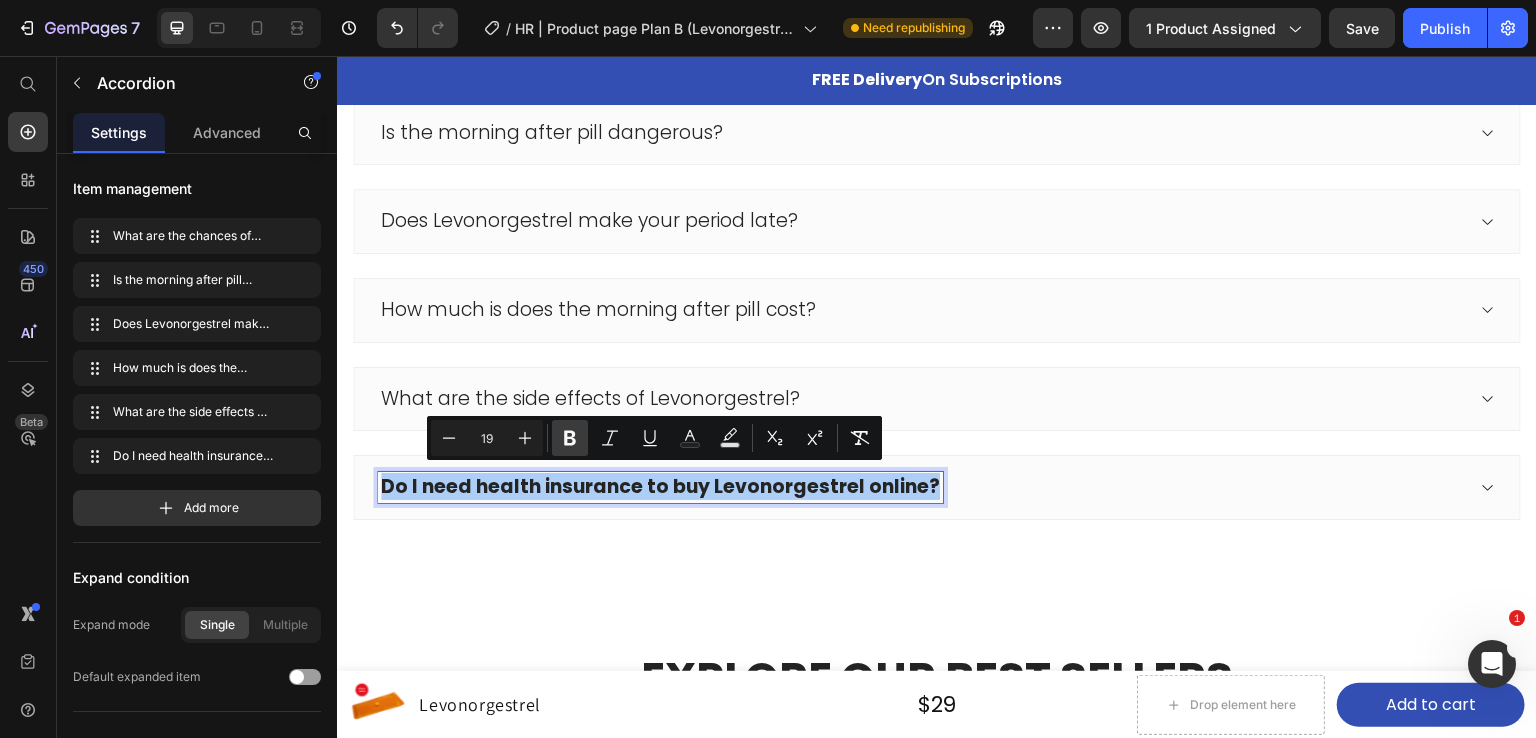 click 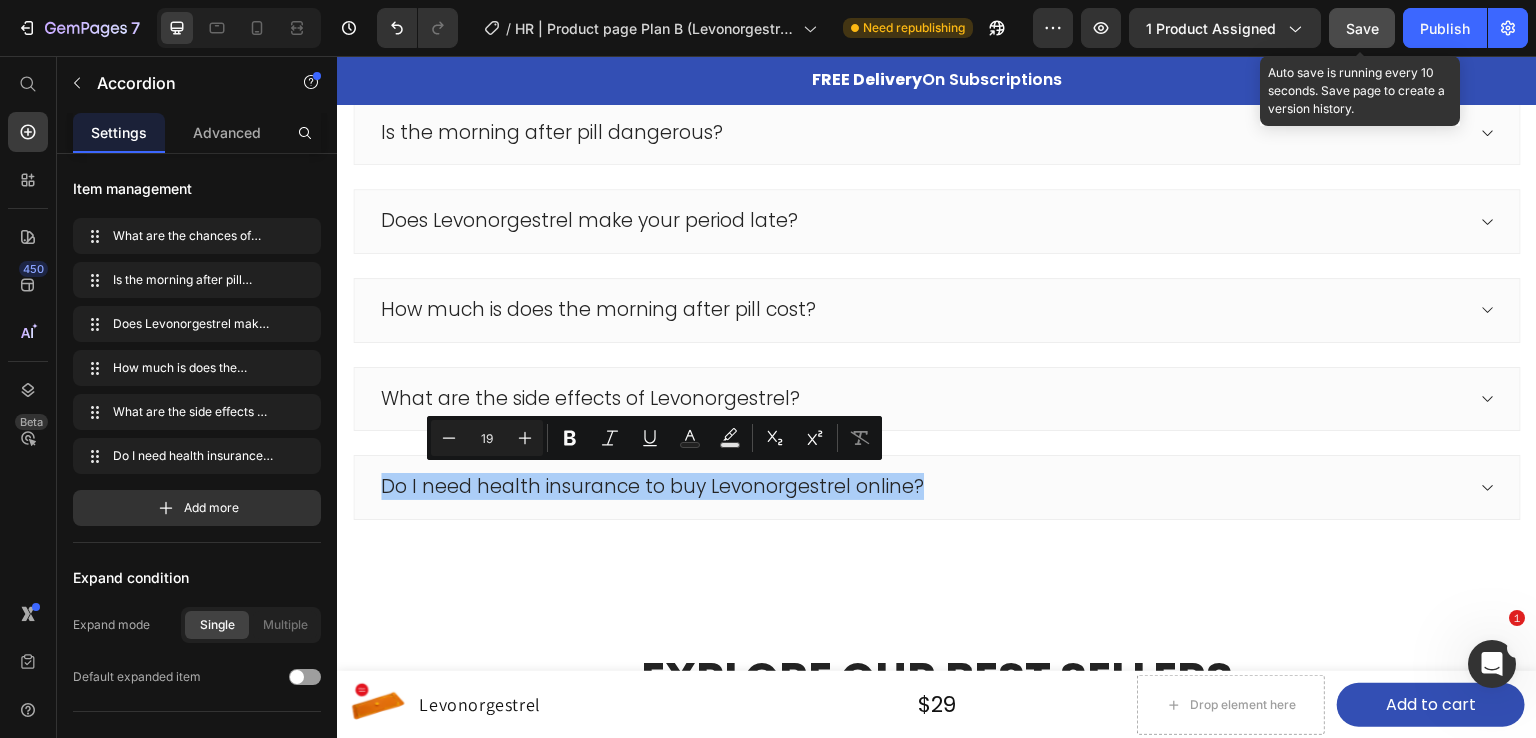 click on "Save" 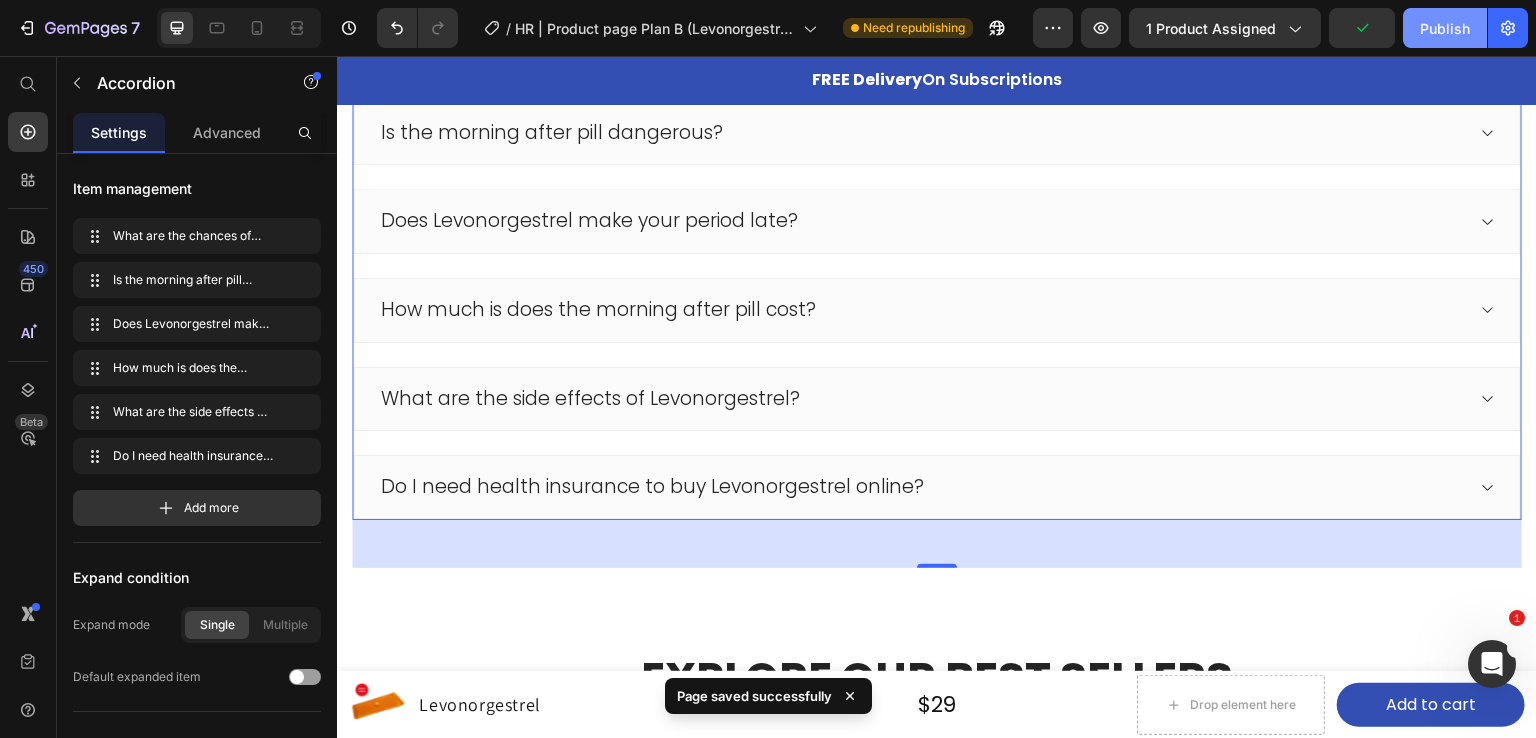 click on "Publish" at bounding box center (1445, 28) 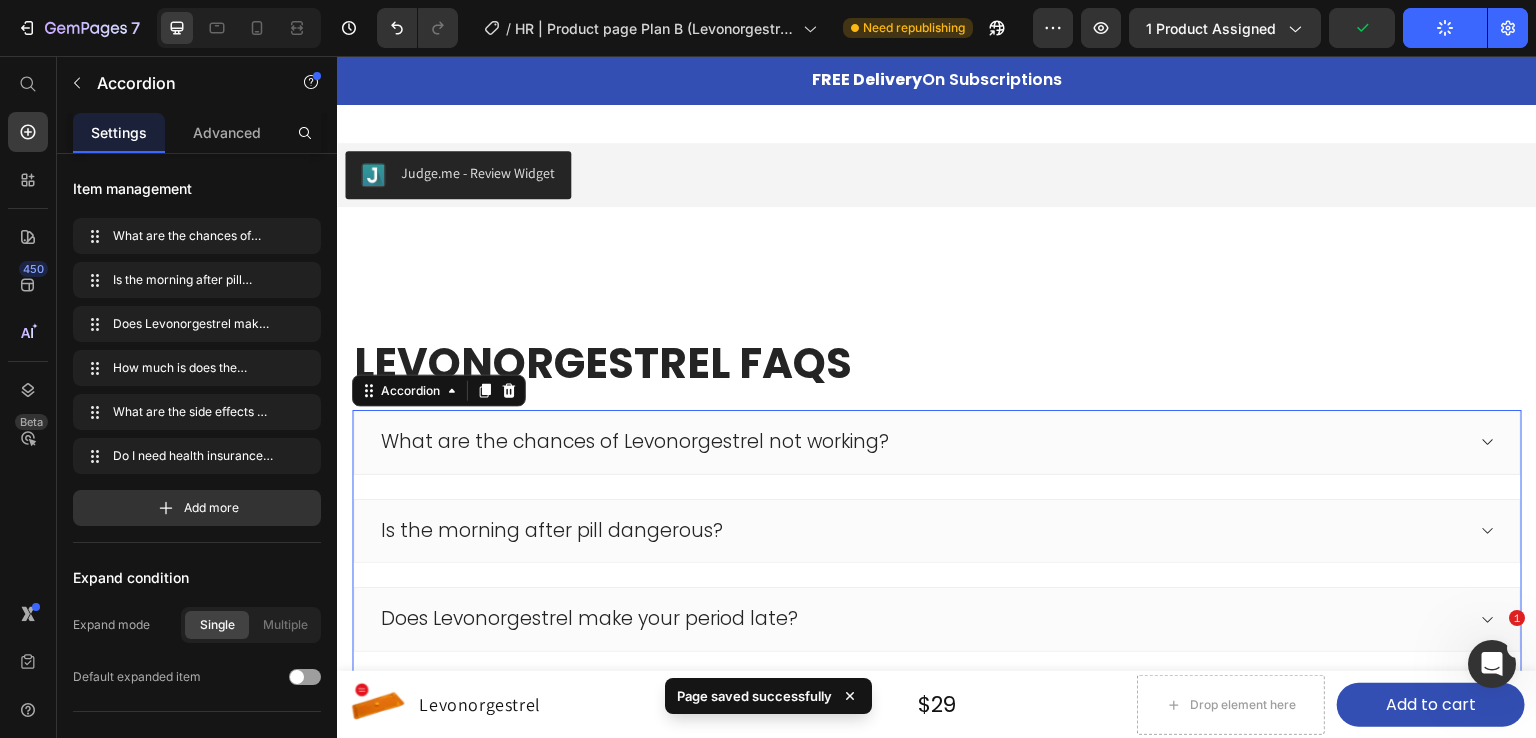 scroll, scrollTop: 3700, scrollLeft: 0, axis: vertical 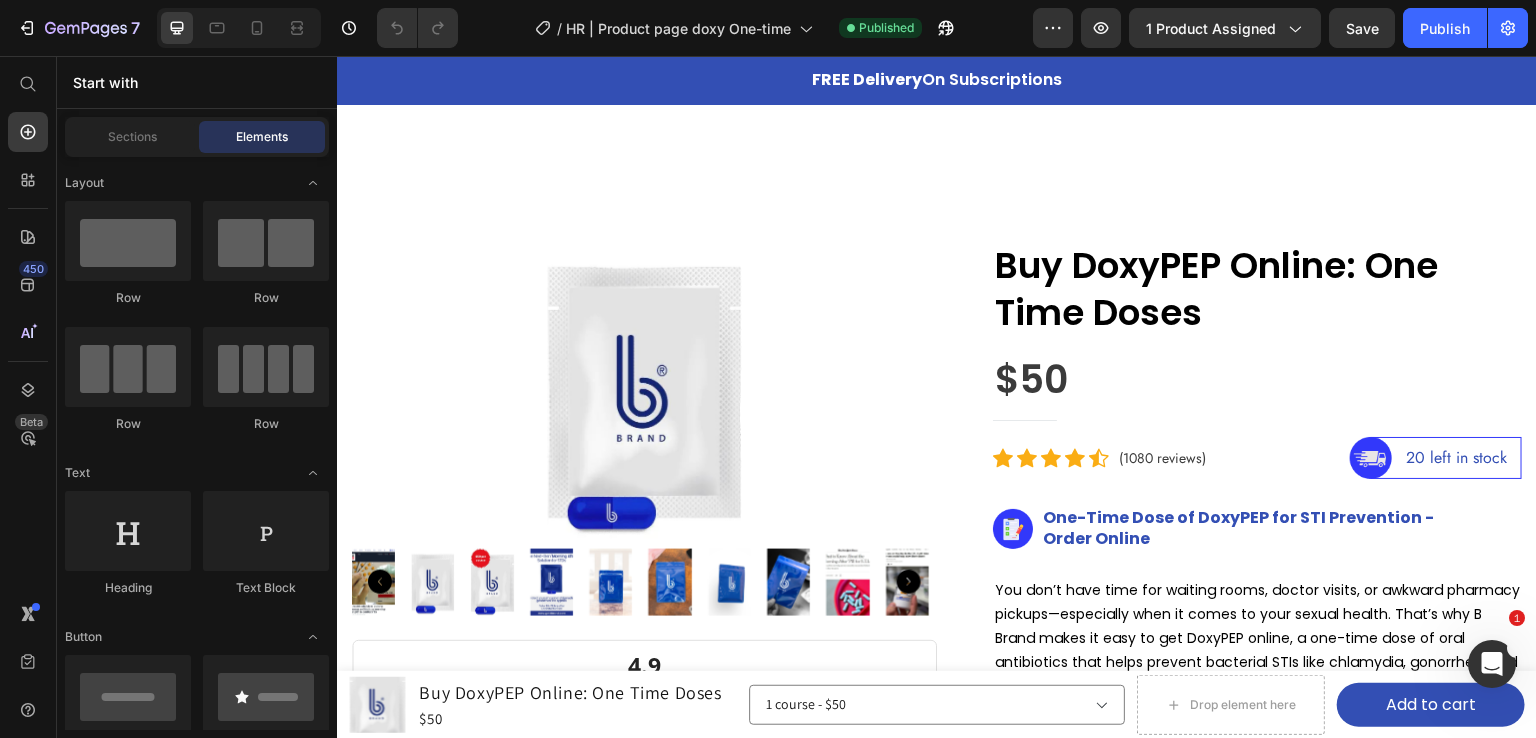 drag, startPoint x: 504, startPoint y: 25, endPoint x: 515, endPoint y: 37, distance: 16.27882 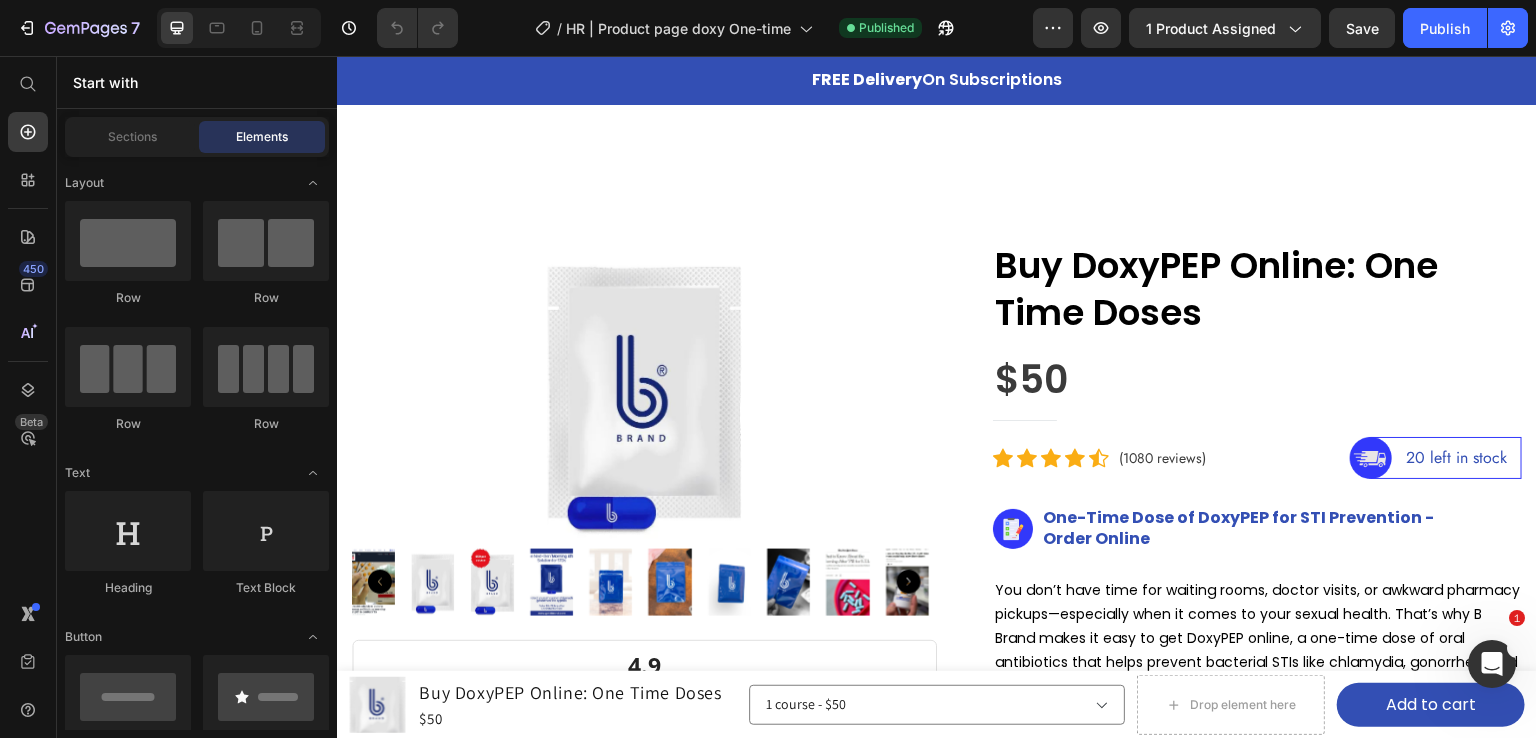 drag, startPoint x: 1006, startPoint y: 33, endPoint x: 988, endPoint y: 41, distance: 19.697716 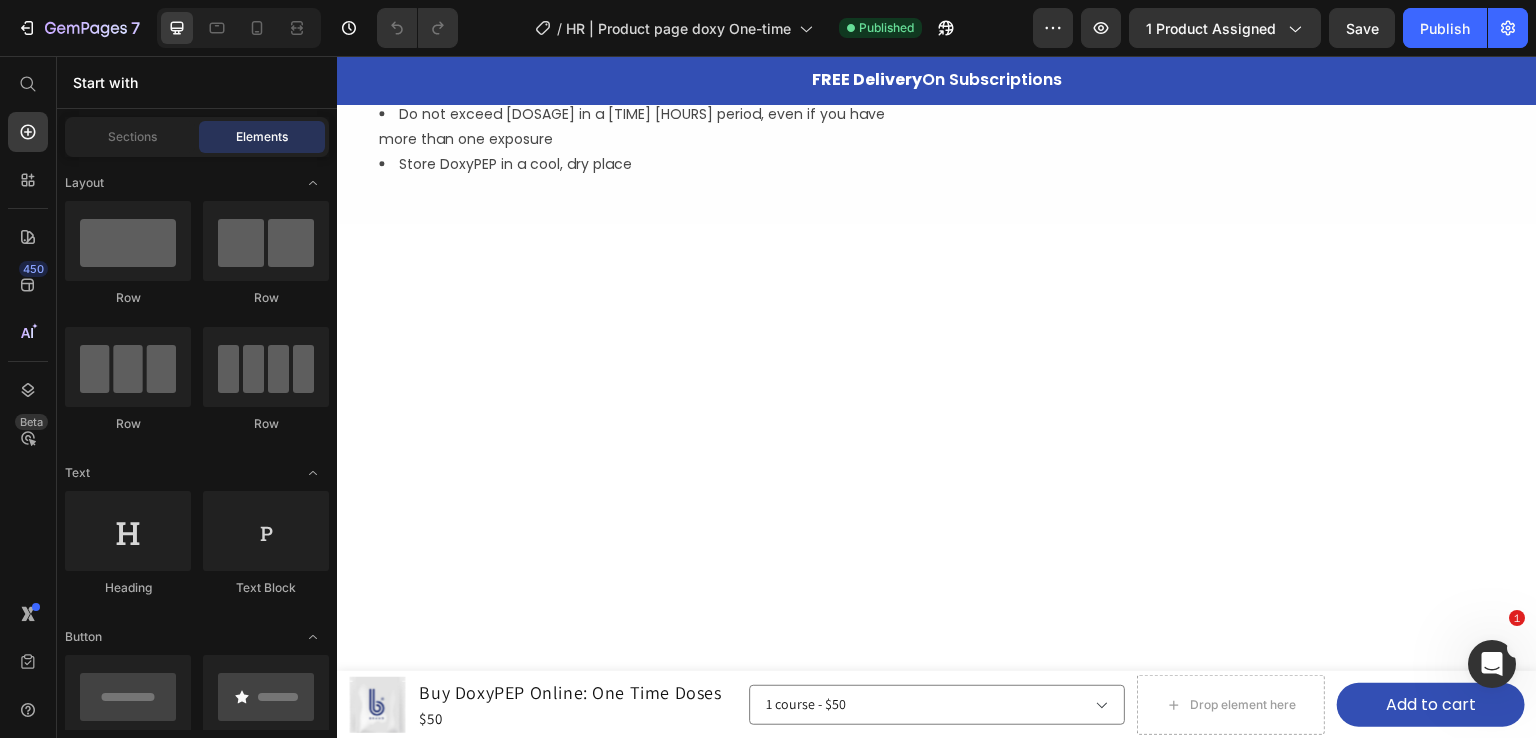 scroll, scrollTop: 0, scrollLeft: 0, axis: both 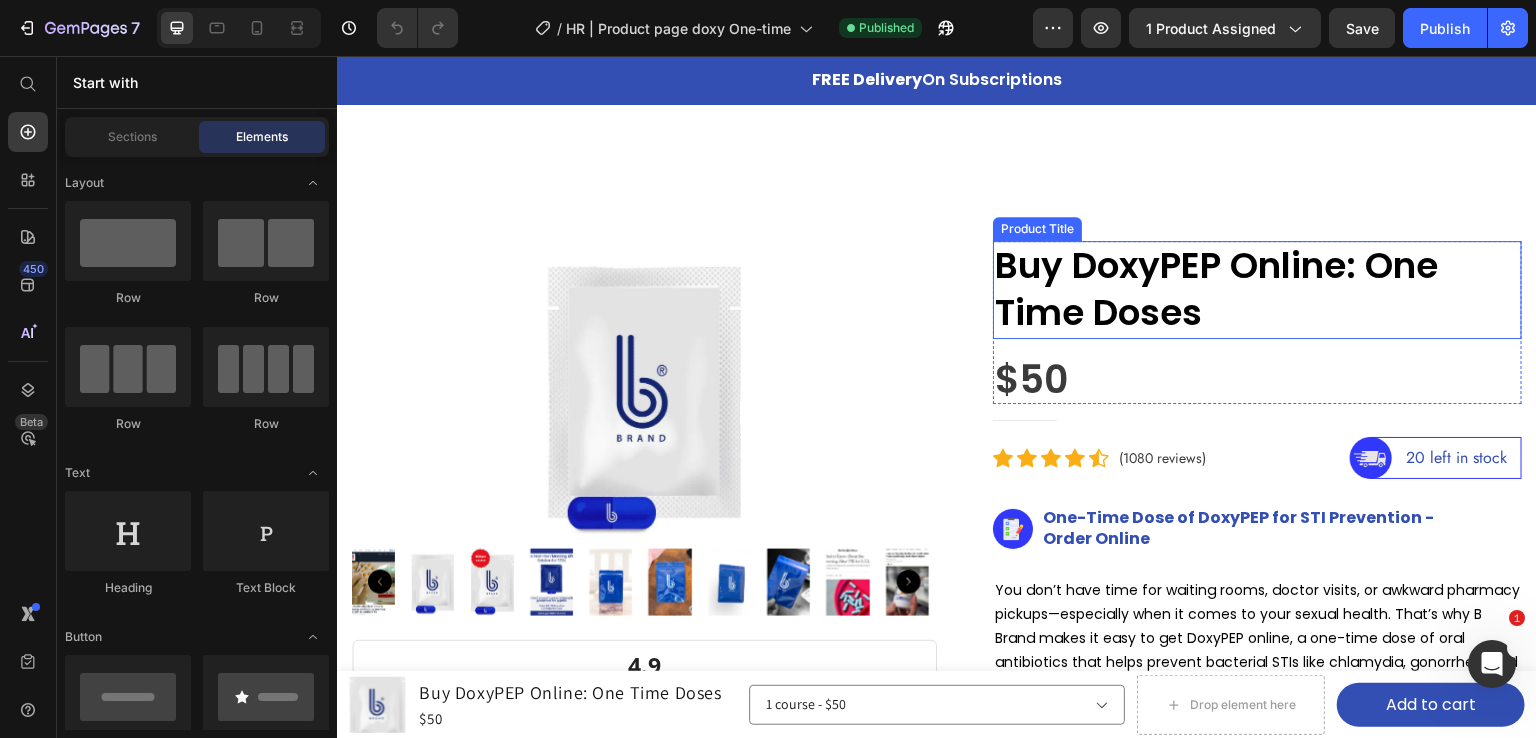 click on "Buy DoxyPEP Online: One Time Doses" at bounding box center [1257, 290] 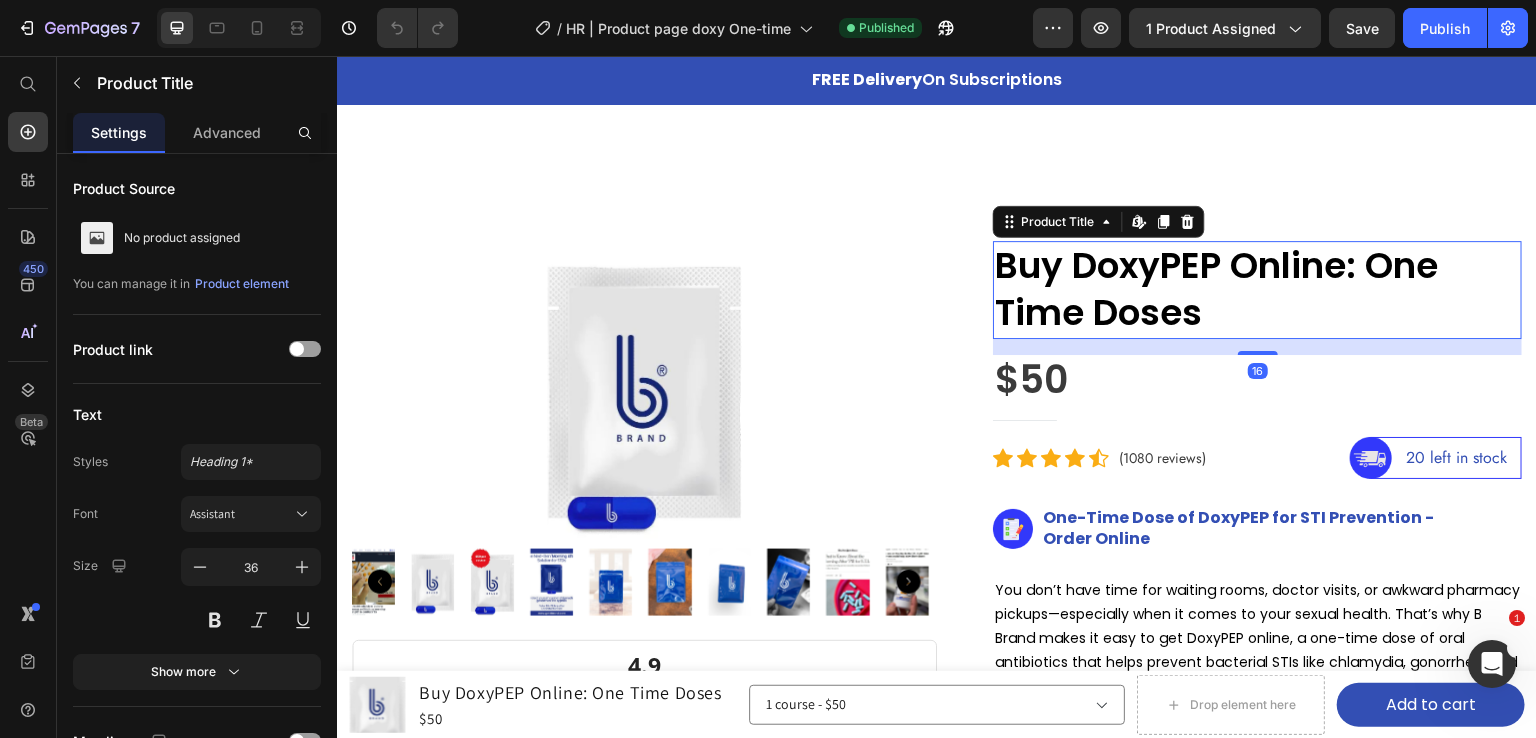 click on "Buy DoxyPEP Online: One Time Doses" at bounding box center [1257, 290] 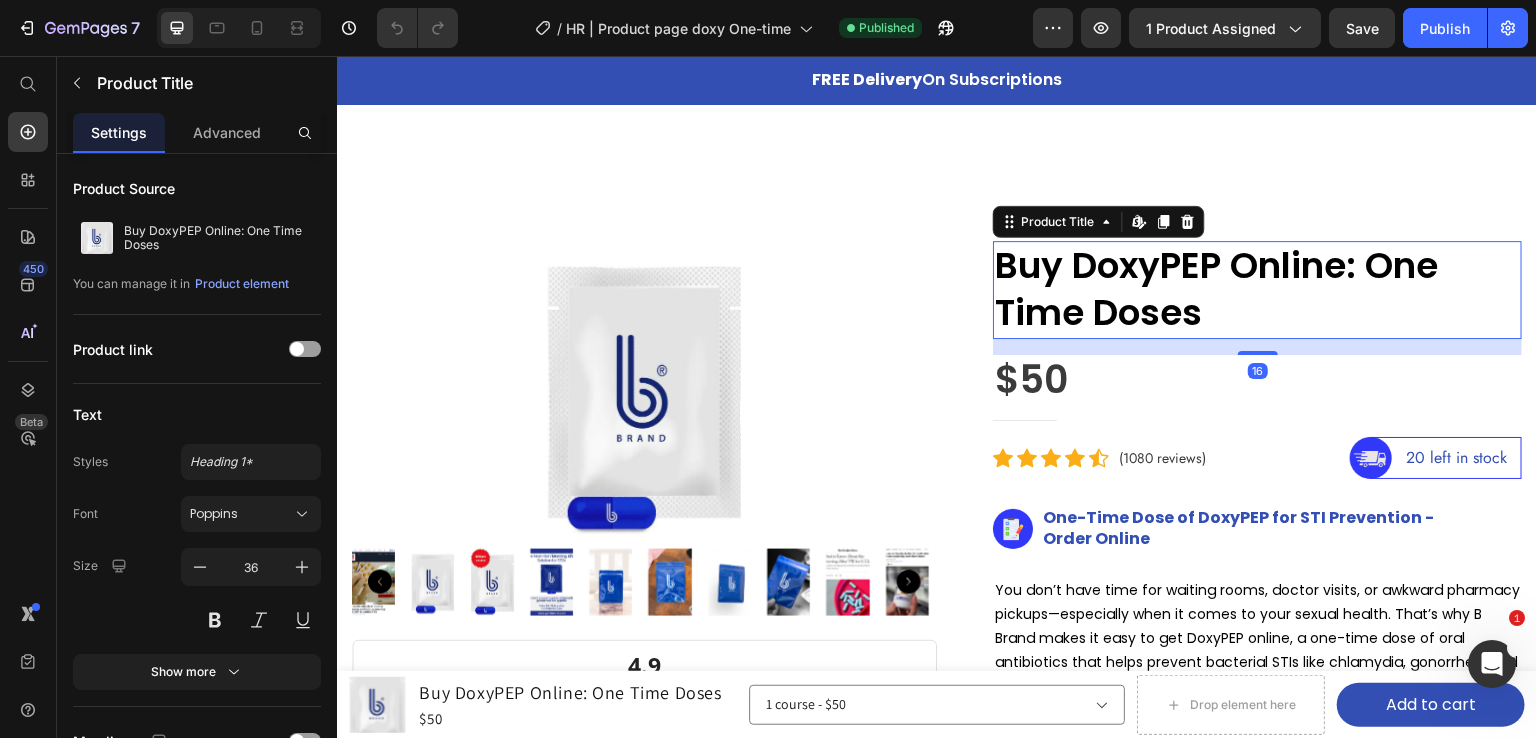 click on "Buy DoxyPEP Online: One Time Doses" at bounding box center [1257, 290] 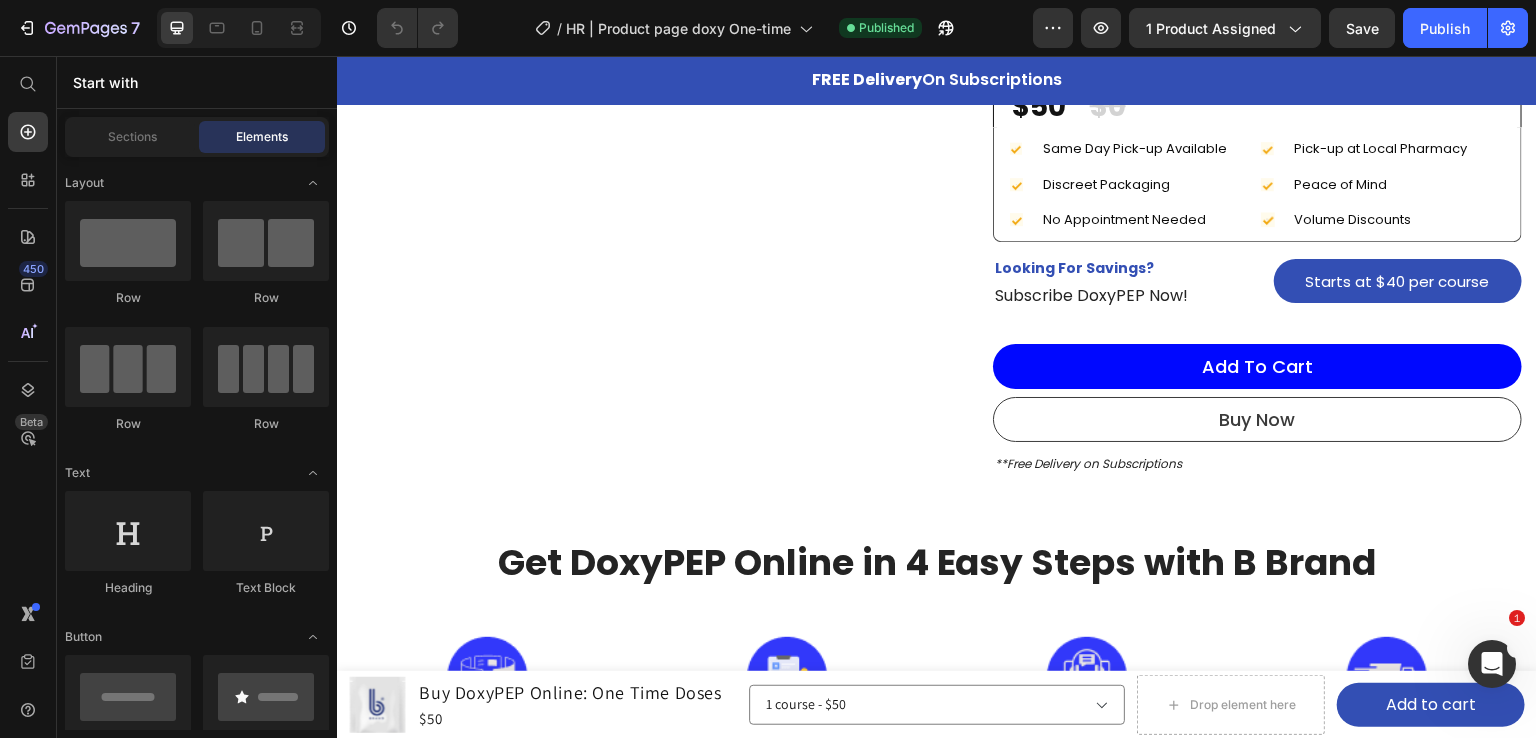 scroll, scrollTop: 980, scrollLeft: 0, axis: vertical 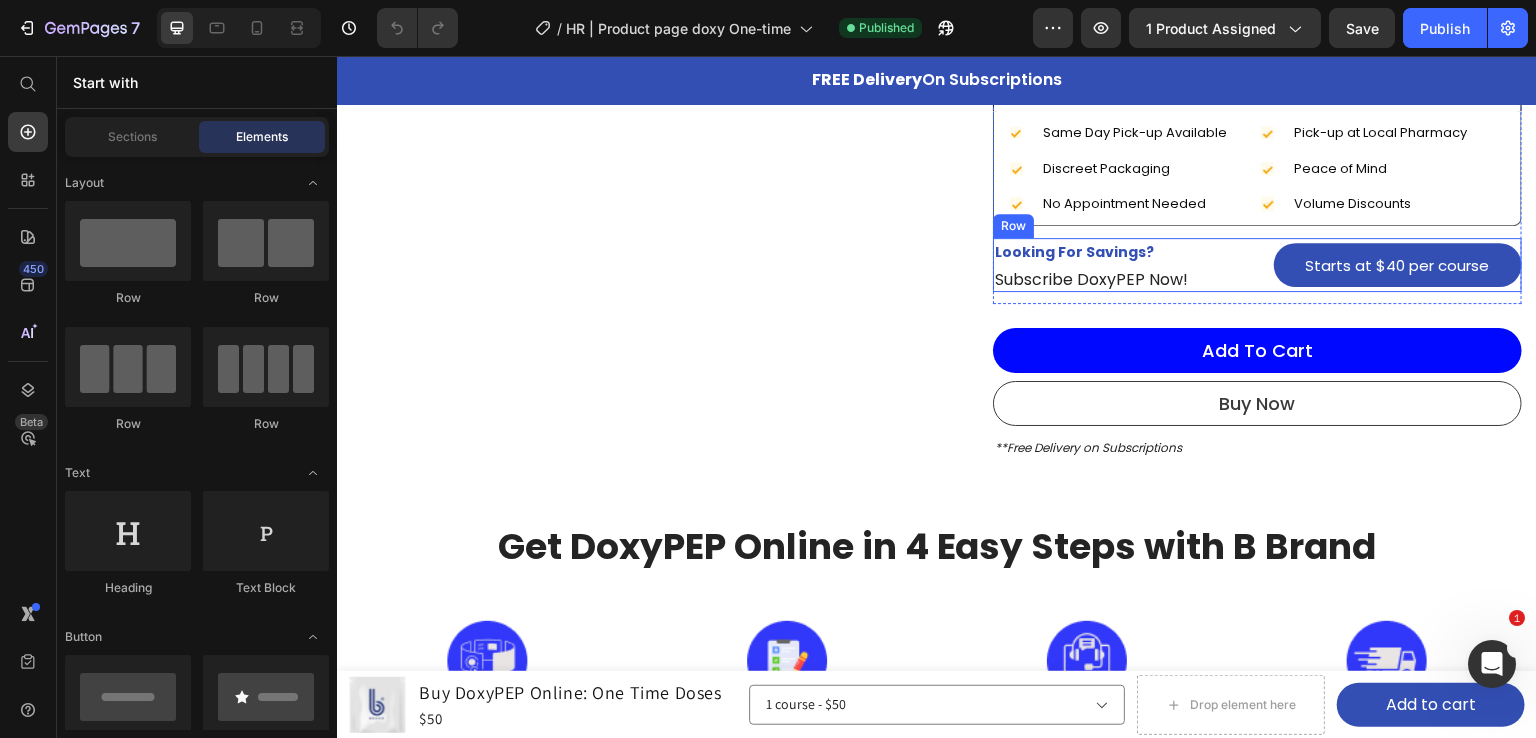 click on "Looking For Savings?  Text block Subscribe DoxyPEP Now! Text block Starts at $40 per course Button Row" at bounding box center (1257, 265) 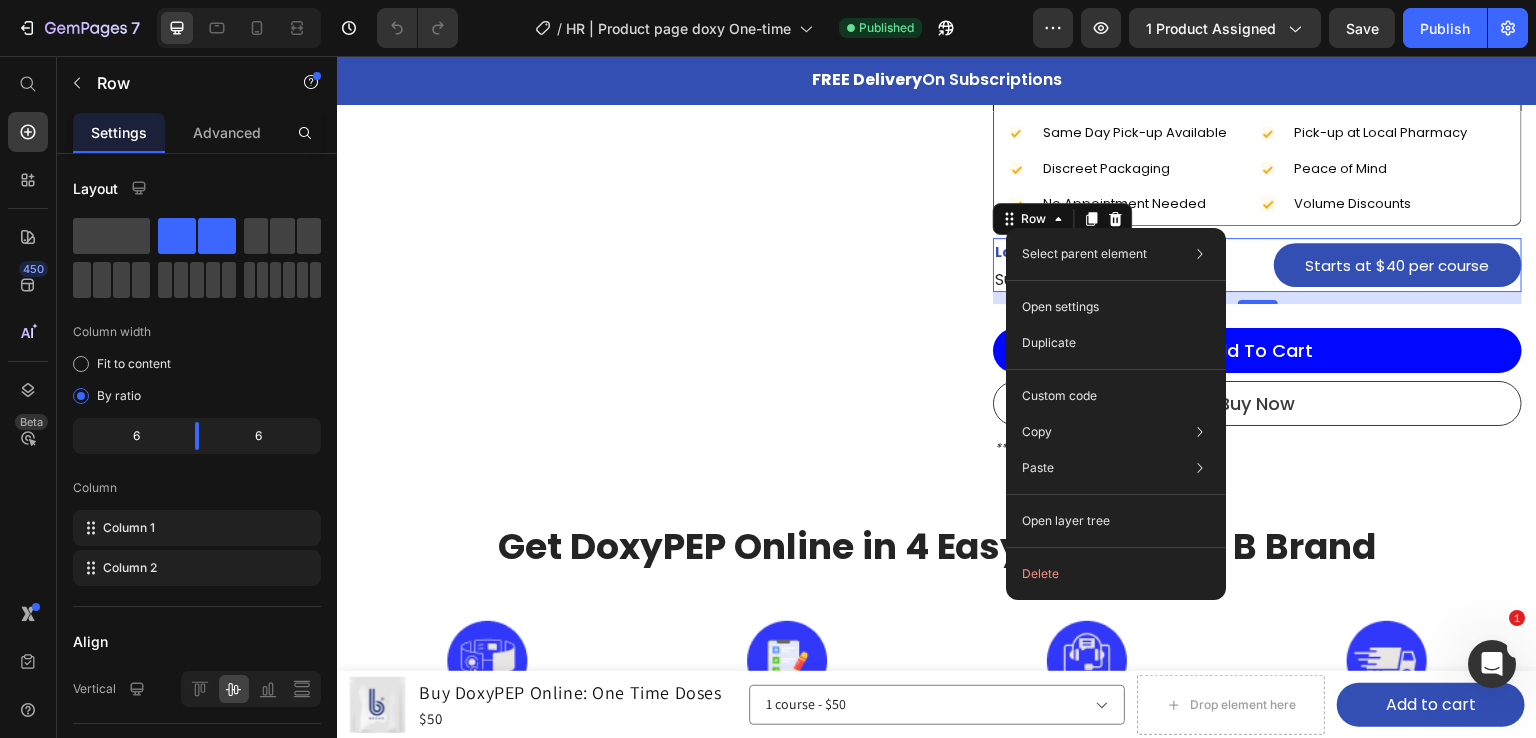 click on "Looking For Savings?  Text block Subscribe DoxyPEP Now! Text block Starts at $40 per course Button Row   12" at bounding box center (1257, 265) 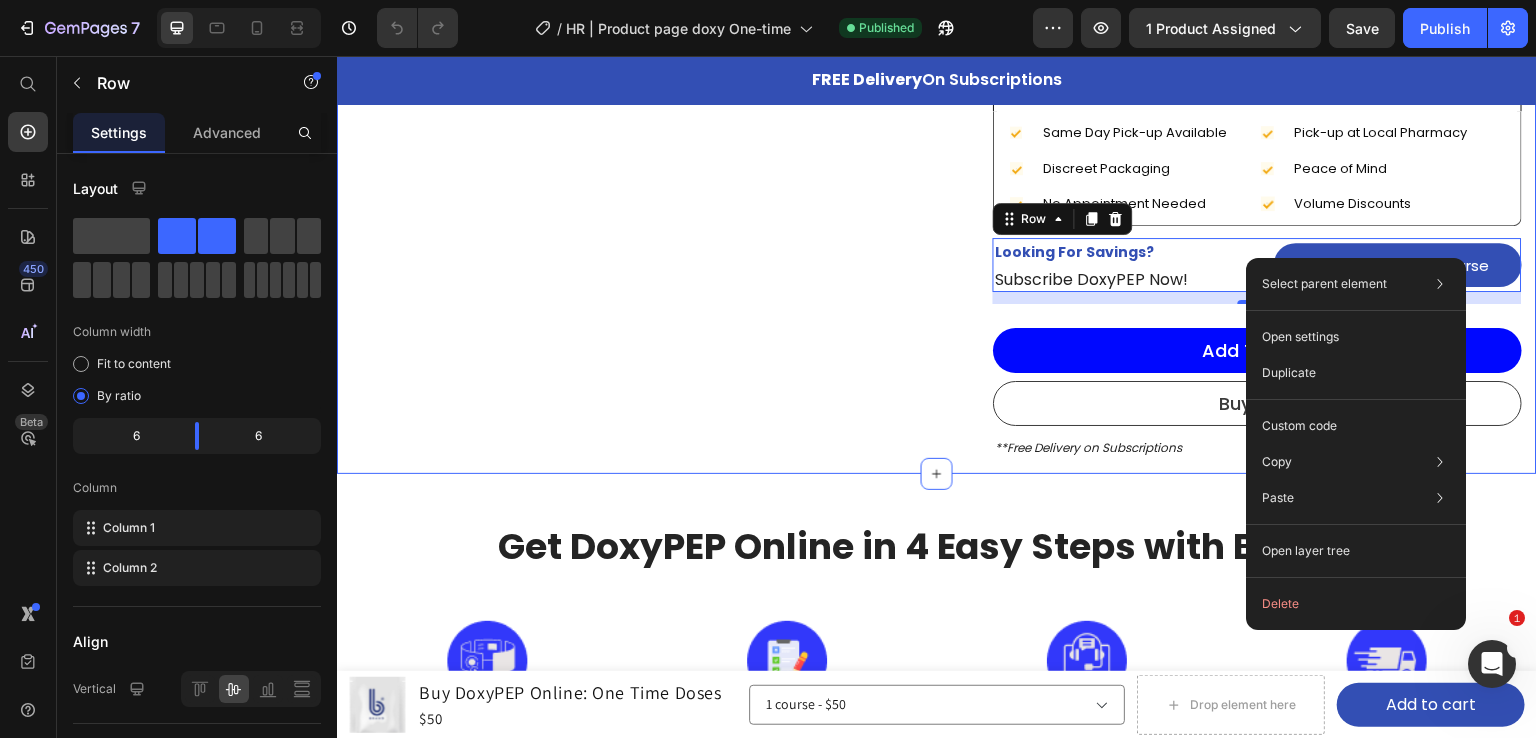 click on "Product Images 4.9 Heading
Icon
Icon
Icon
Icon
Icon Icon List Hoz Row                Title Line
Icon No appointment   or insurance needed . You can pick up your treatment the SAME DAY at your local pharmacy Text block
Icon You can order, access, store and use the pills  DISCRETELY . No one needs to know. Text block
Icon Having unprotected sex?  Gain the peace of mind knowing you’re safe. Text block Icon List                Title Line Image Image Image Image Image Icon List Hoz Row **Please note that a prescription will only be written if deemed appropriate after the digital consultation by the licensed medical provider. Text block Buy DoxyPEP Online: One Time Doses Product Title $50 Product Price Row                Title Line
Icon
Icon
Icon
Icon
Icon Icon List Hoz Text block" at bounding box center (937, -205) 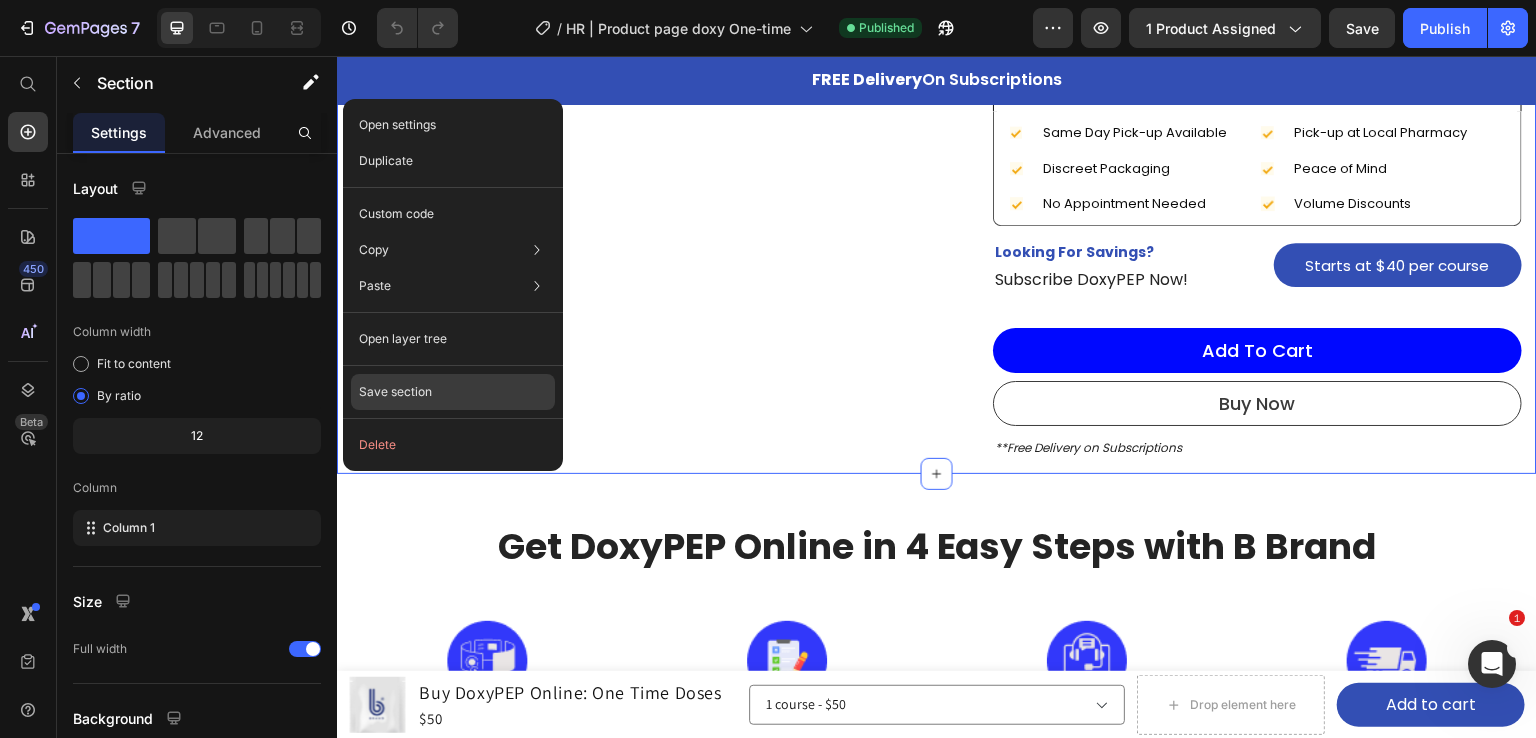 click on "Save section" 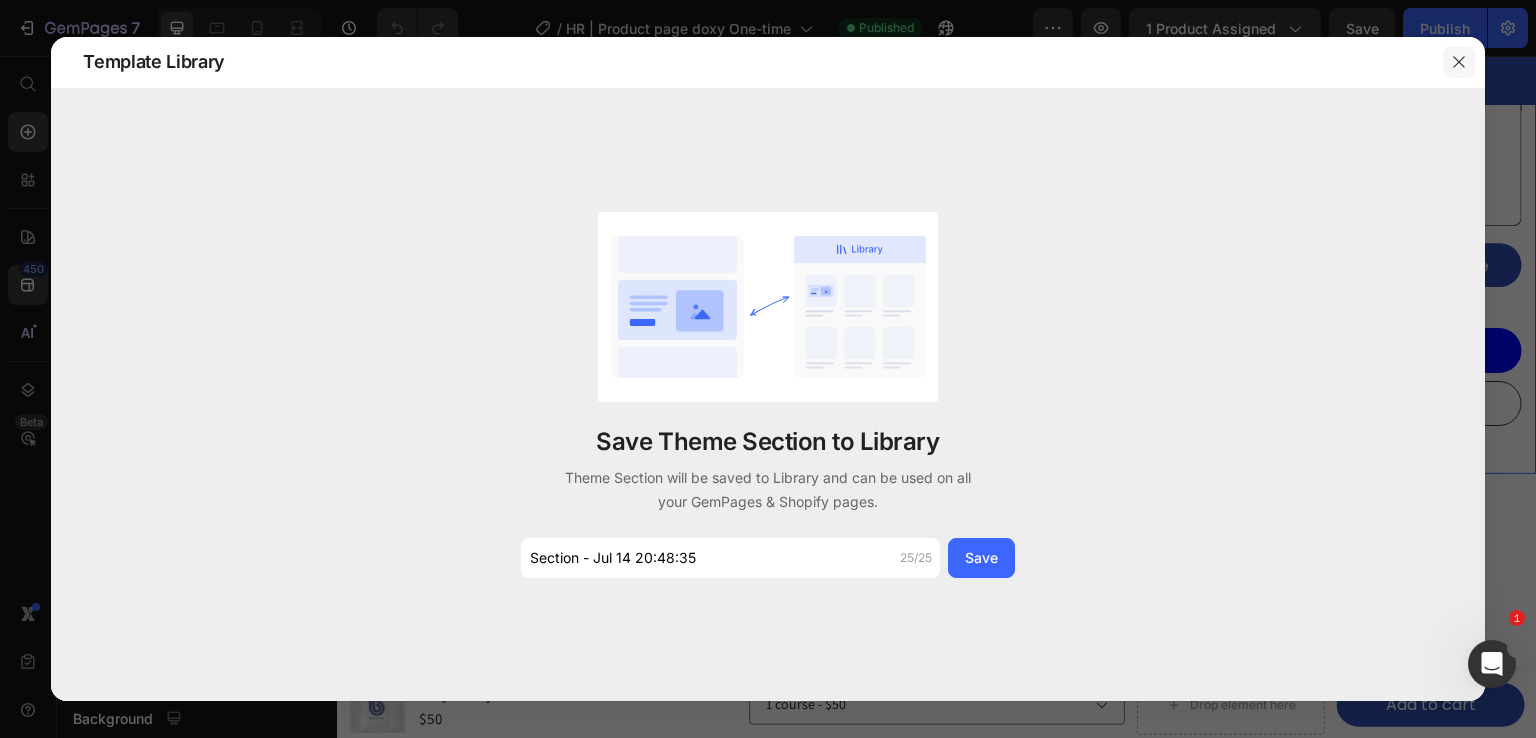 click at bounding box center [1459, 62] 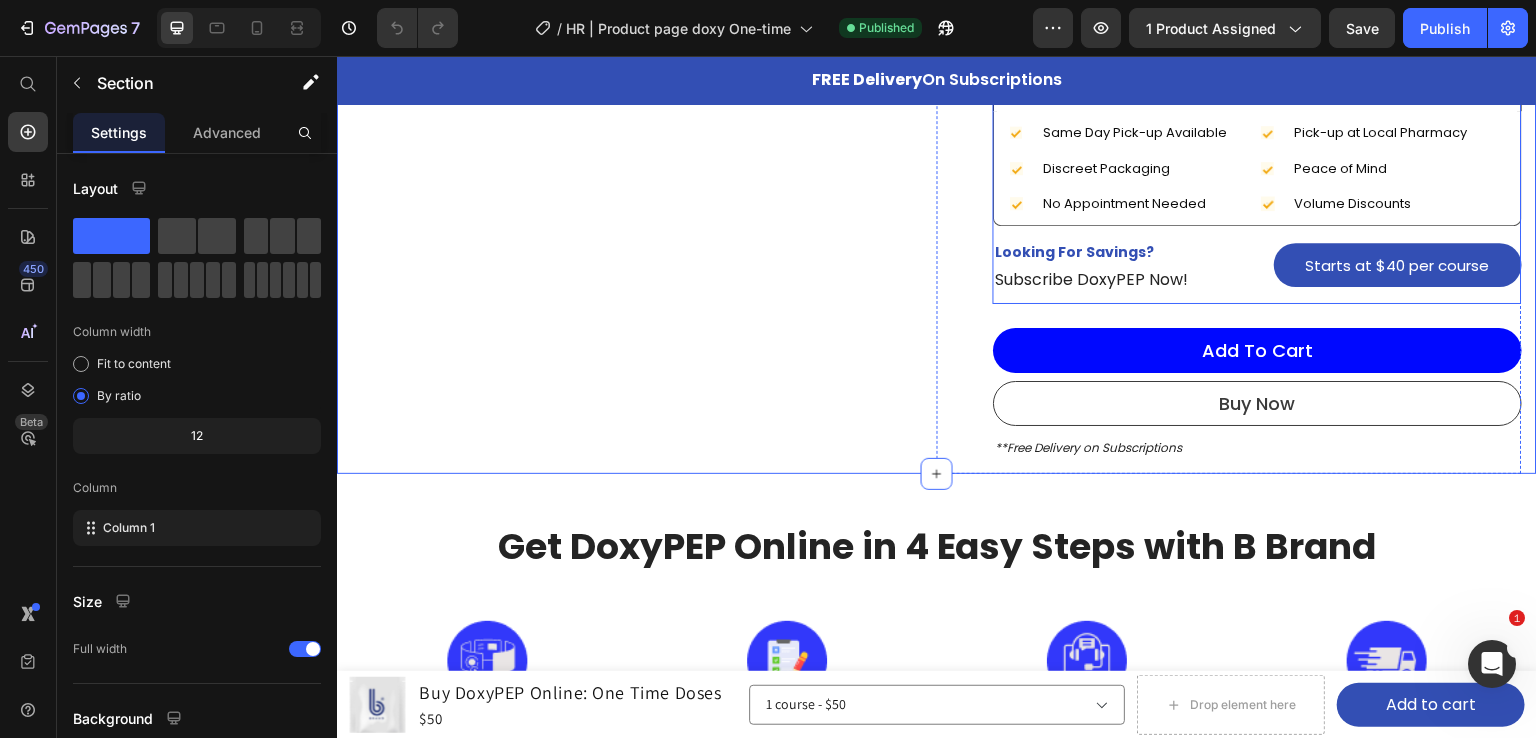 click on "Quantity: 1 course 1 course 1 course 1 course 3 courses (SAVE 10%) 3 courses (SAVE 10%) 3 courses (SAVE 10%) 5 courses (SAVE 15%) 5 courses (SAVE 15%) 5 courses (SAVE 15%) 7 courses (SAVE 20%) 7 courses (SAVE 20%) 7 courses (SAVE 20%) Product Variants & Swatches $50 Price $0 Price Row Row     Icon Same Day Pick-up Available Text block     Icon Discreet Packaging Text block     Icon No Appointment Needed Text block Advanced list     Icon Pick-up at Local Pharmacy Text block     Icon Peace of Mind Text block     Icon Volume Discounts Text block Advanced list Row Looking For Savings?  Text block Subscribe DoxyPEP Now! Text block Starts at $40 per course Button Row" at bounding box center [1257, 96] 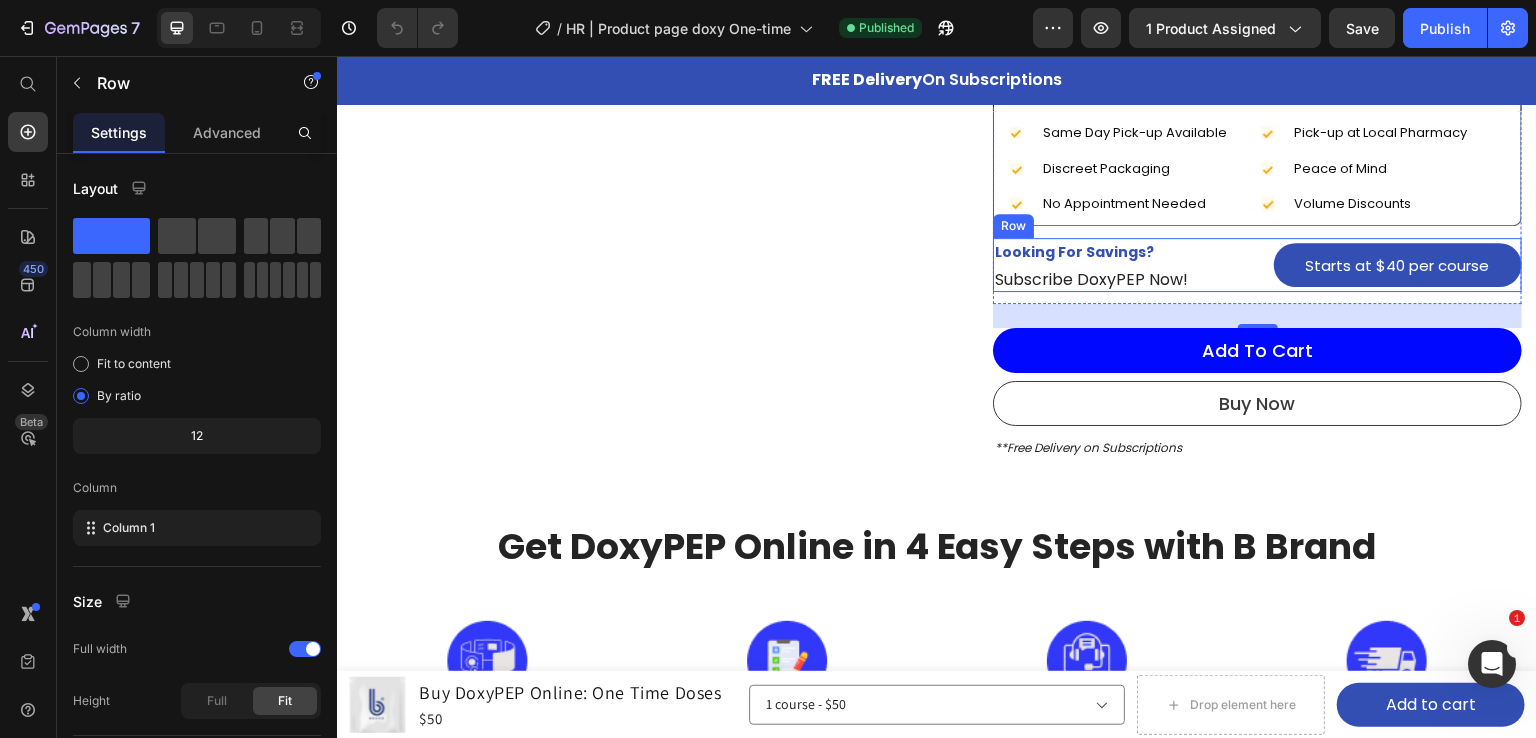 click on "Looking For Savings?  Text block Subscribe DoxyPEP Now! Text block Starts at $40 per course Button Row" at bounding box center (1257, 265) 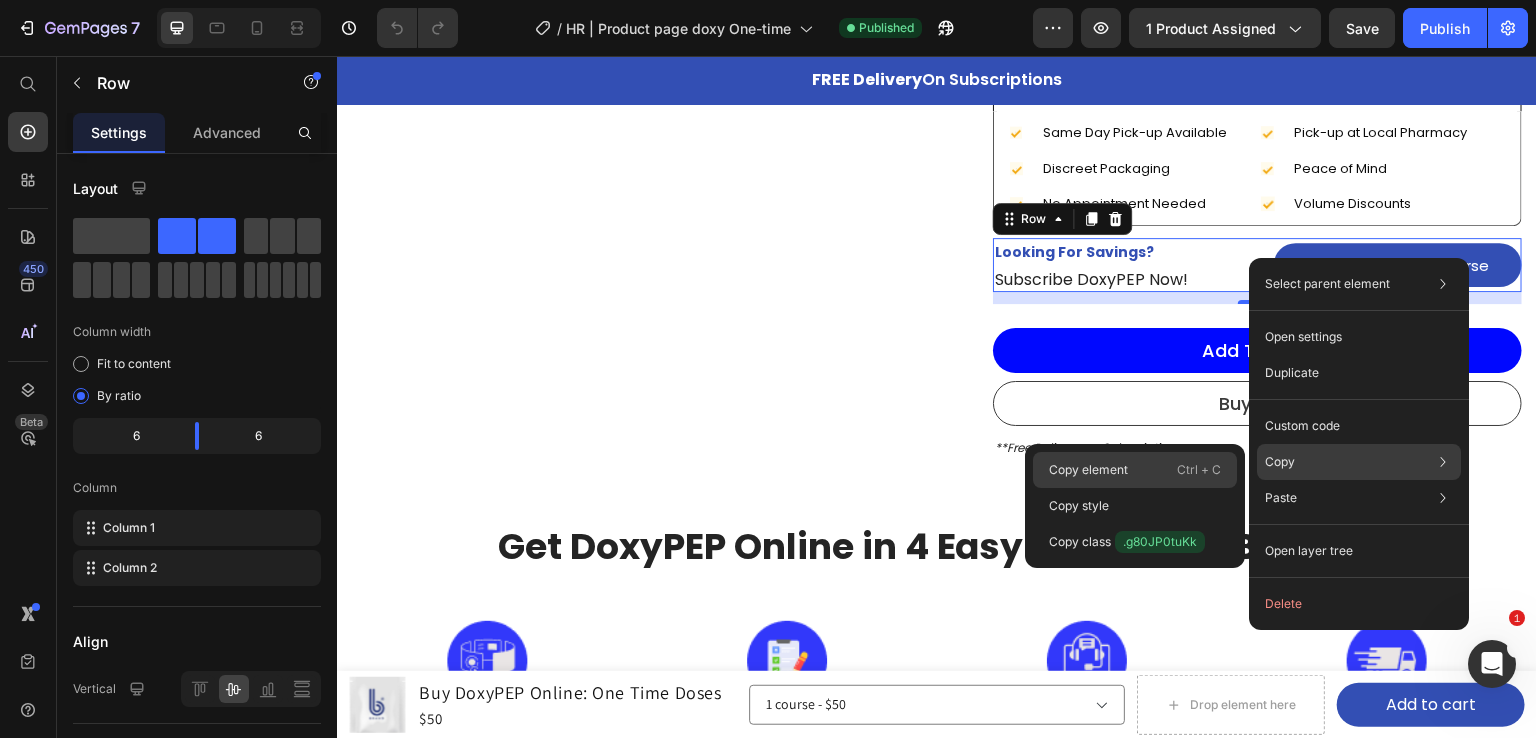 click on "Copy element  Ctrl + C" 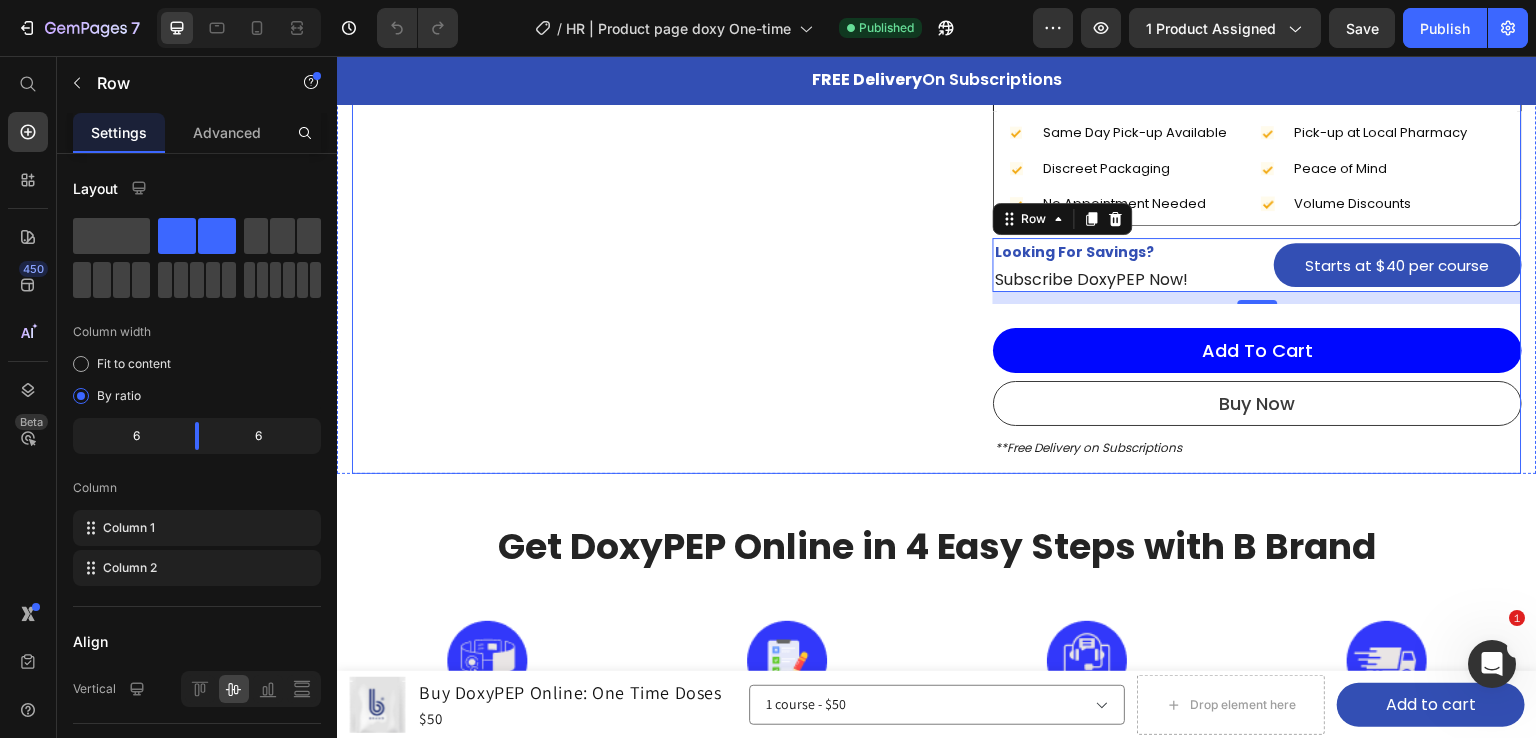 click on "Product Images 4.9 Heading
Icon
Icon
Icon
Icon
Icon Icon List Hoz Row                Title Line
Icon No appointment   or insurance needed . You can pick up your treatment the SAME DAY at your local pharmacy Text block
Icon You can order, access, store and use the pills  DISCRETELY . No one needs to know. Text block
Icon Having unprotected sex?  Gain the peace of mind knowing you’re safe. Text block Icon List                Title Line Image Image Image Image Image Icon List Hoz Row **Please note that a prescription will only be written if deemed appropriate after the digital consultation by the licensed medical provider. Text block" at bounding box center (644, -133) 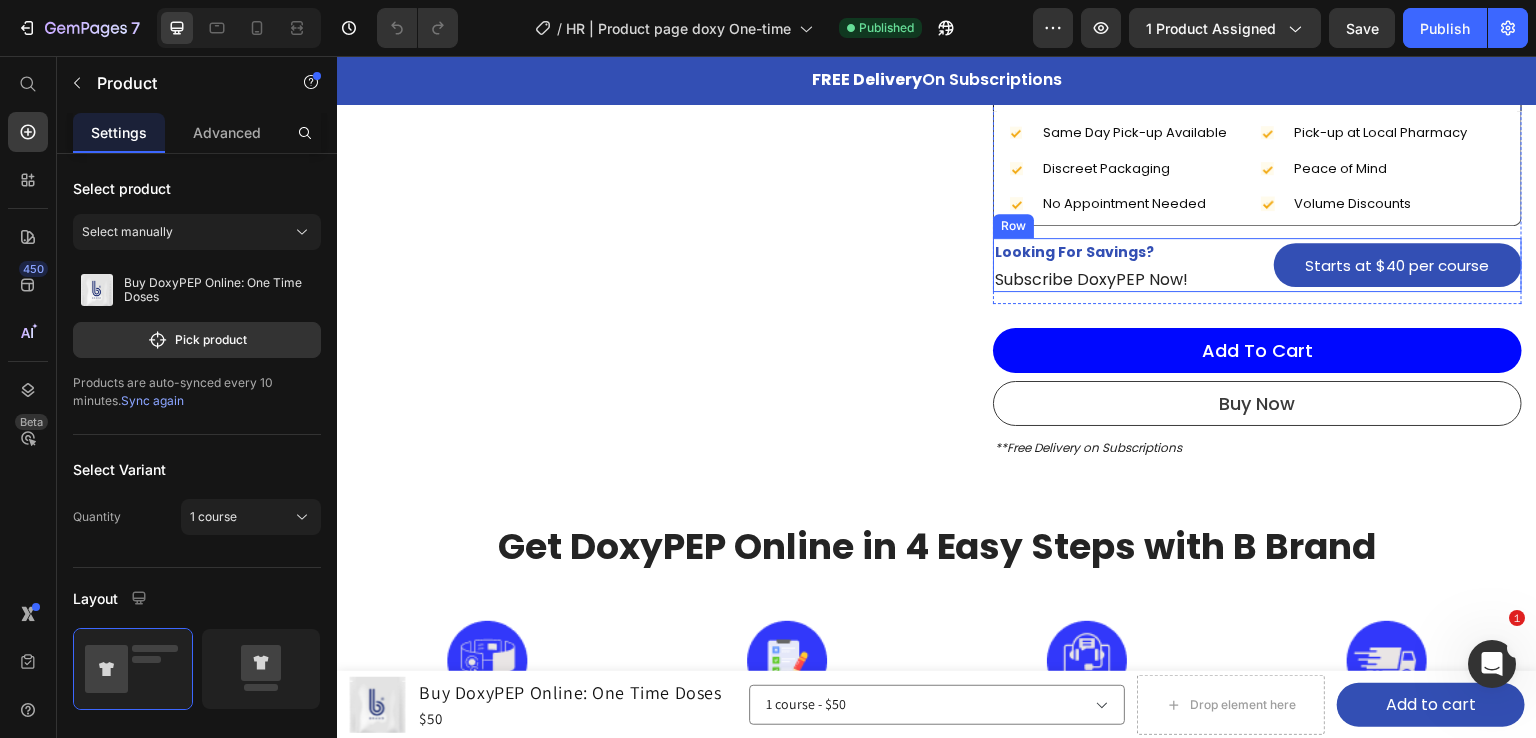 click on "Looking For Savings?  Text block Subscribe DoxyPEP Now! Text block Starts at $40 per course Button Row" at bounding box center (1257, 265) 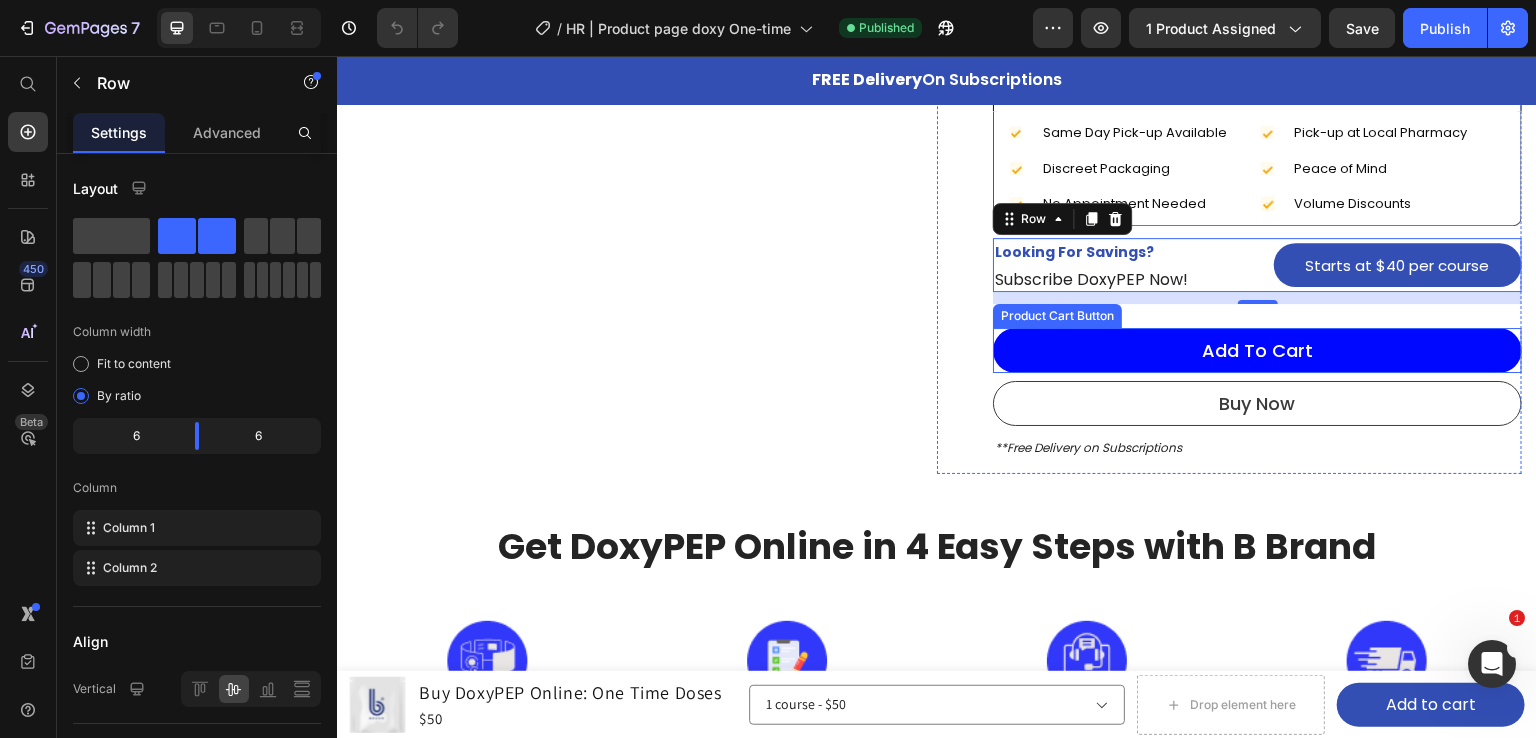 click on "Product Cart Button" at bounding box center (1057, 316) 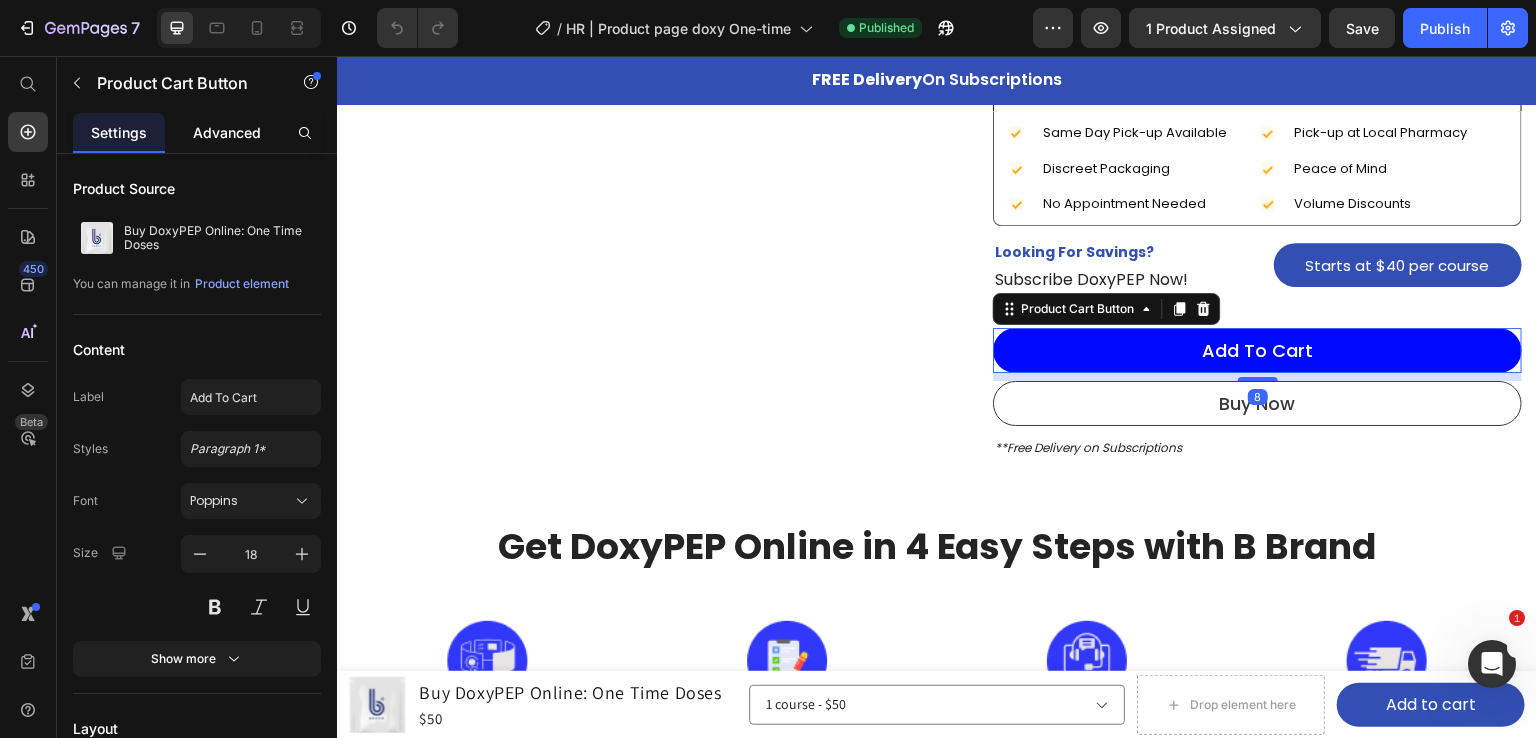 click on "Advanced" at bounding box center [227, 132] 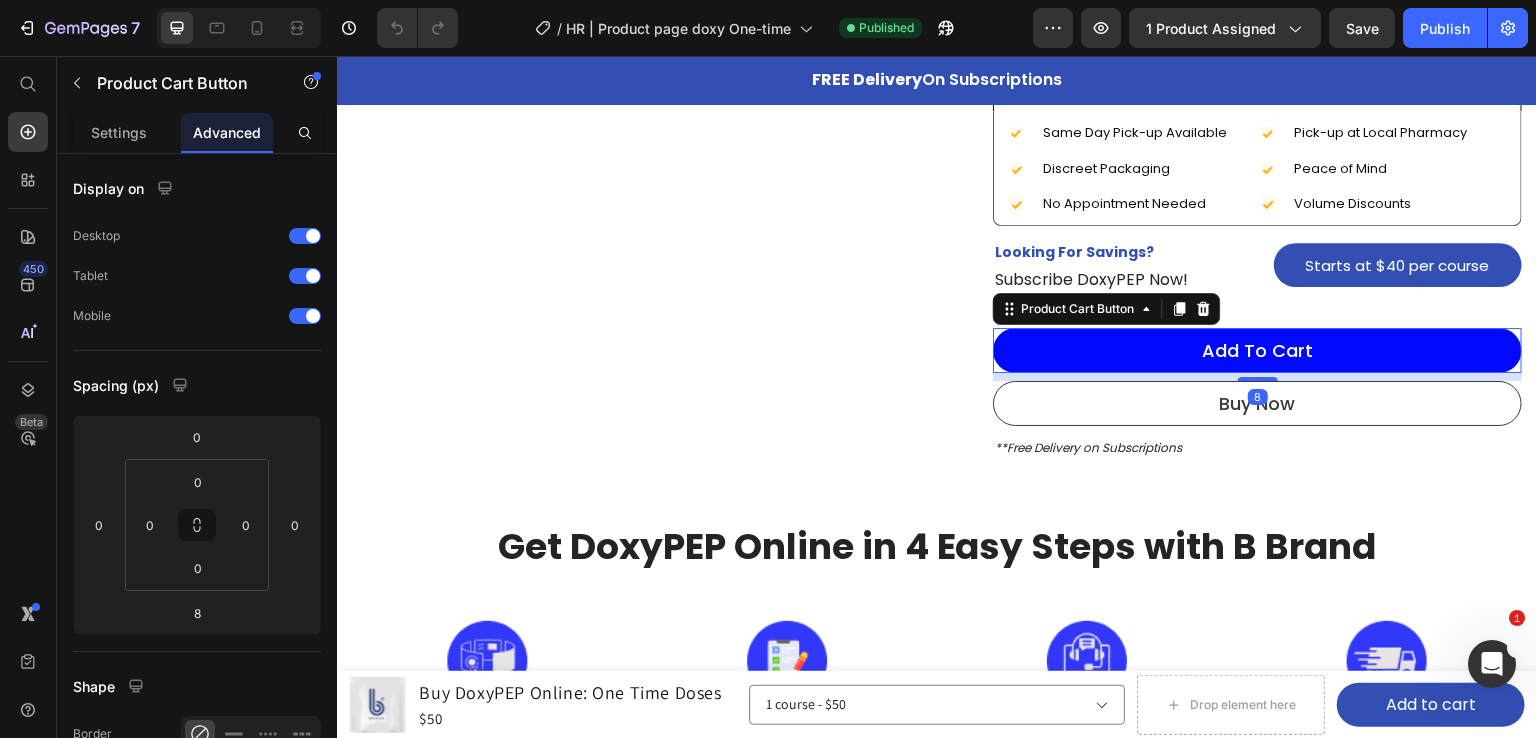 click on "Advanced" at bounding box center [227, 132] 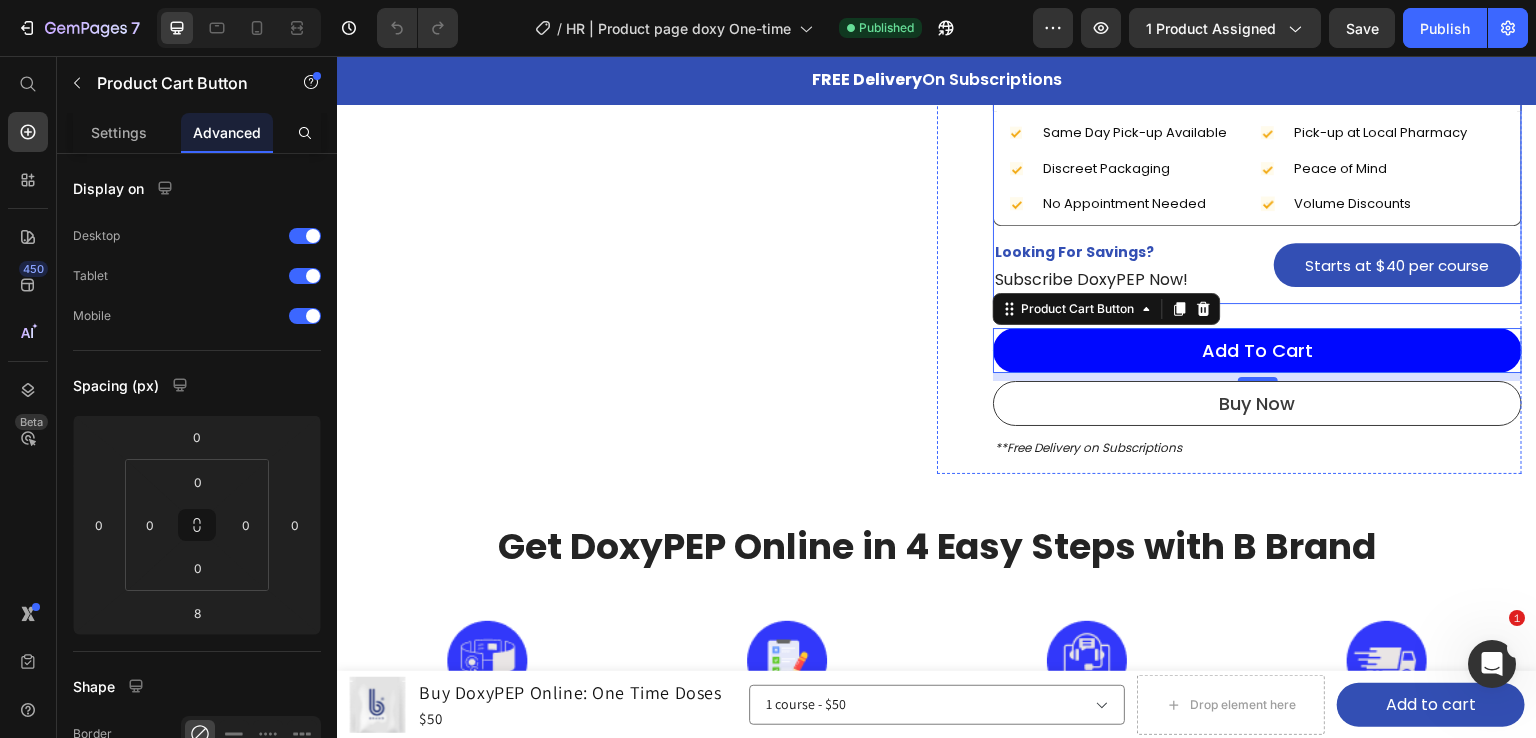 click on "Quantity: 1 course 1 course 1 course 1 course 3 courses (SAVE 10%) 3 courses (SAVE 10%) 3 courses (SAVE 10%) 5 courses (SAVE 15%) 5 courses (SAVE 15%) 5 courses (SAVE 15%) 7 courses (SAVE 20%) 7 courses (SAVE 20%) 7 courses (SAVE 20%) Product Variants & Swatches $50 Price $0 Price Row Row     Icon Same Day Pick-up Available Text block     Icon Discreet Packaging Text block     Icon No Appointment Needed Text block Advanced list     Icon Pick-up at Local Pharmacy Text block     Icon Peace of Mind Text block     Icon Volume Discounts Text block Advanced list Row Looking For Savings?  Text block Subscribe DoxyPEP Now! Text block Starts at $40 per course Button Row" at bounding box center [1257, 96] 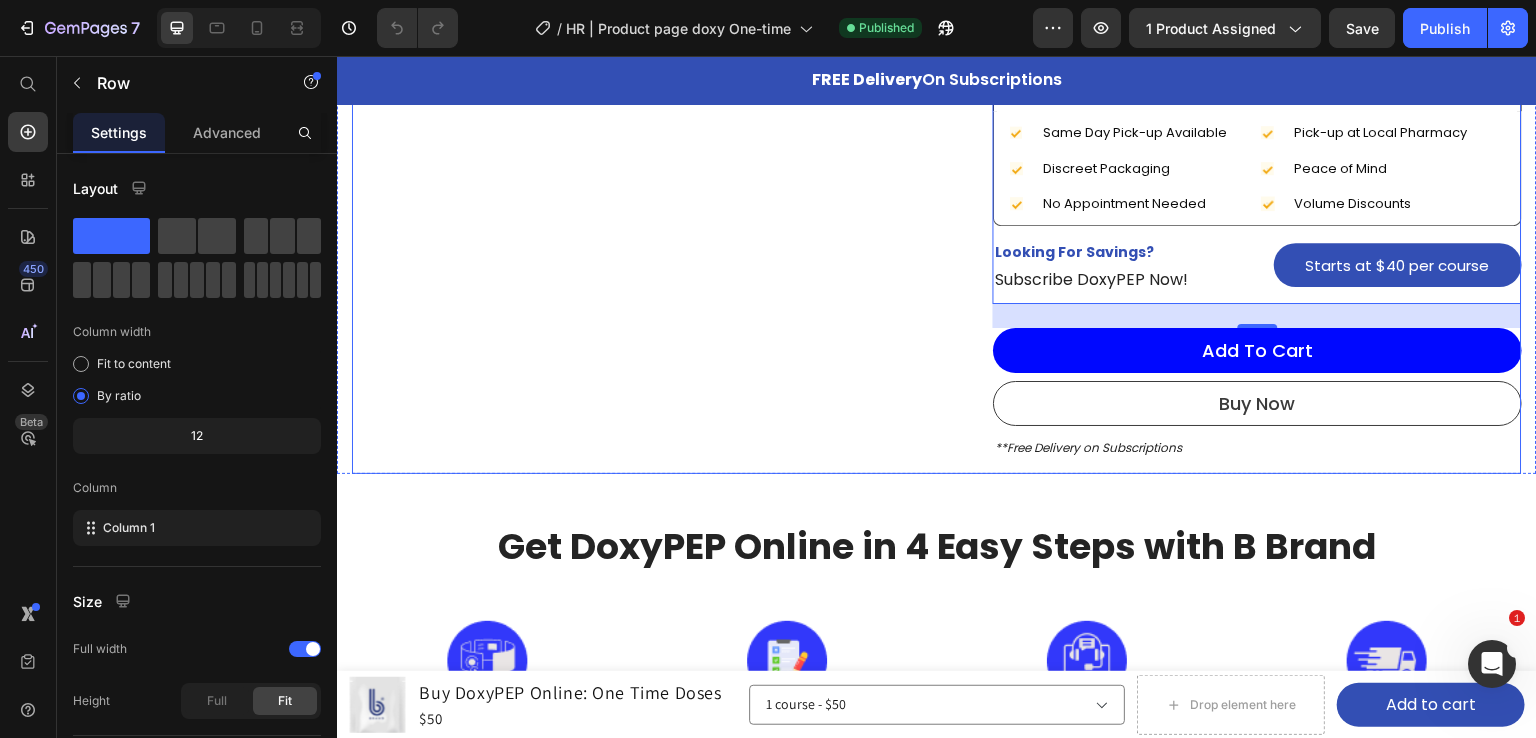click on "Product Images 4.9 Heading
Icon
Icon
Icon
Icon
Icon Icon List Hoz Row                Title Line
Icon No appointment   or insurance needed . You can pick up your treatment the SAME DAY at your local pharmacy Text block
Icon You can order, access, store and use the pills  DISCRETELY . No one needs to know. Text block
Icon Having unprotected sex?  Gain the peace of mind knowing you’re safe. Text block Icon List                Title Line Image Image Image Image Image Icon List Hoz Row **Please note that a prescription will only be written if deemed appropriate after the digital consultation by the licensed medical provider. Text block" at bounding box center (644, -133) 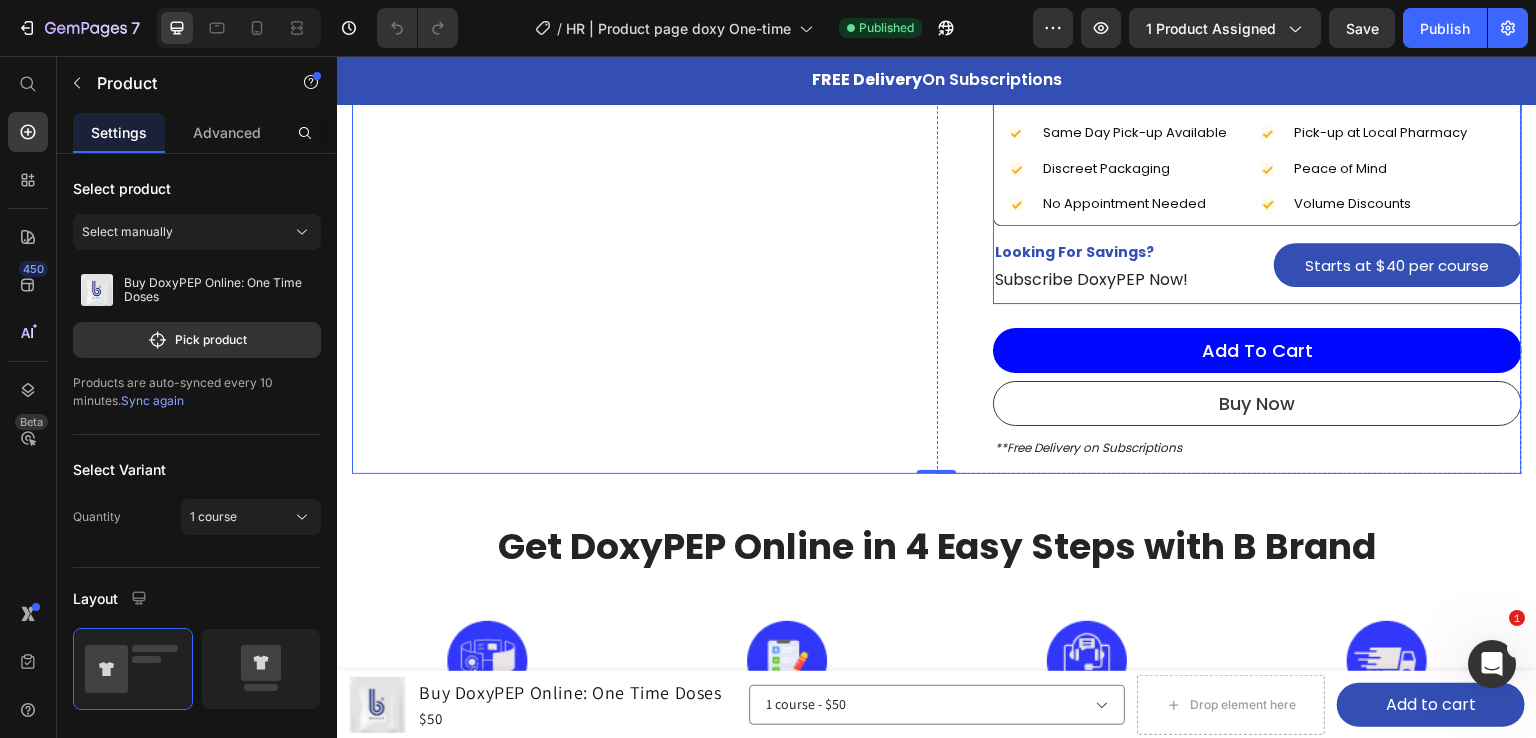 click on "Quantity: 1 course 1 course 1 course 1 course 3 courses (SAVE 10%) 3 courses (SAVE 10%) 3 courses (SAVE 10%) 5 courses (SAVE 15%) 5 courses (SAVE 15%) 5 courses (SAVE 15%) 7 courses (SAVE 20%) 7 courses (SAVE 20%) 7 courses (SAVE 20%) Product Variants & Swatches $50 Price $0 Price Row Row     Icon Same Day Pick-up Available Text block     Icon Discreet Packaging Text block     Icon No Appointment Needed Text block Advanced list     Icon Pick-up at Local Pharmacy Text block     Icon Peace of Mind Text block     Icon Volume Discounts Text block Advanced list Row Looking For Savings?  Text block Subscribe DoxyPEP Now! Text block Starts at $40 per course Button Row" at bounding box center [1257, 96] 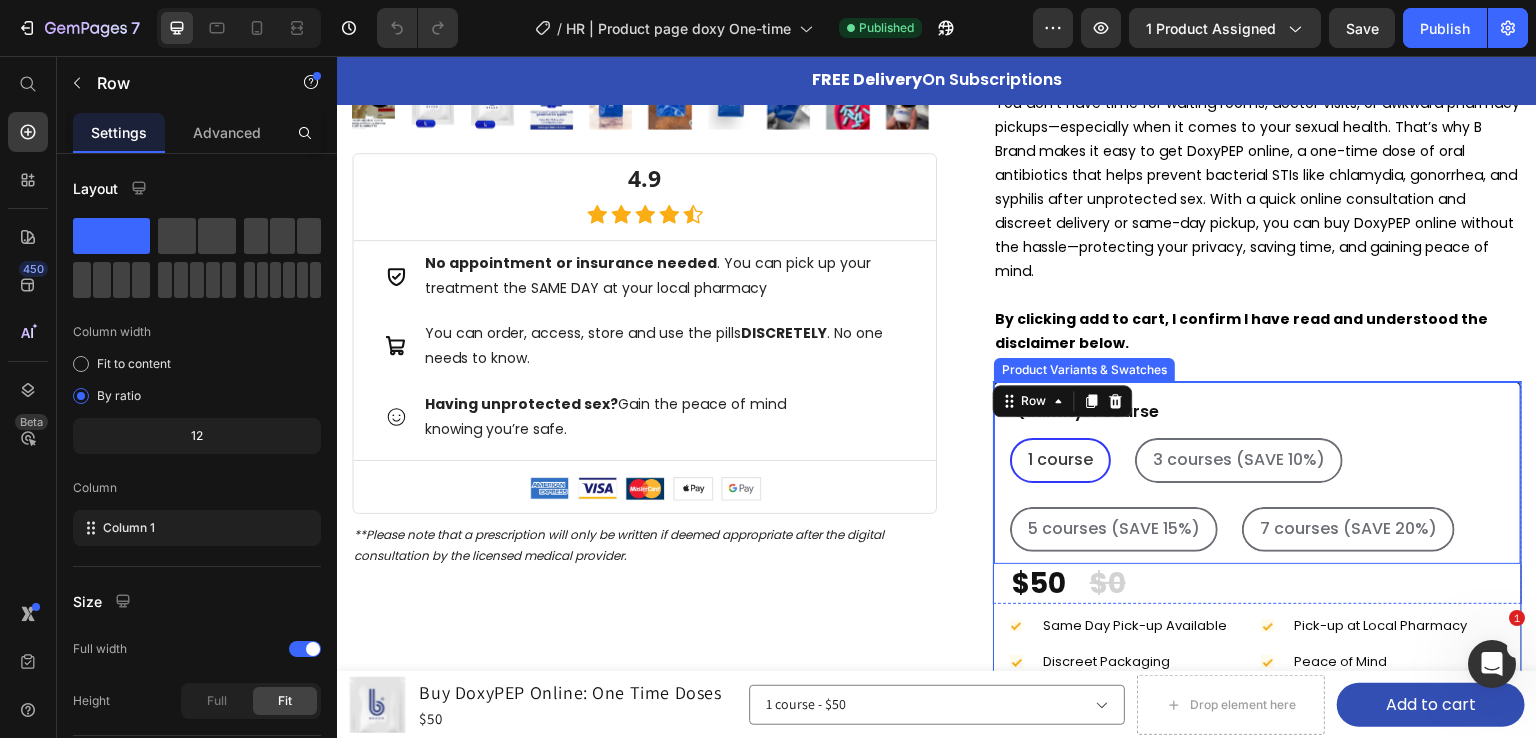 scroll, scrollTop: 780, scrollLeft: 0, axis: vertical 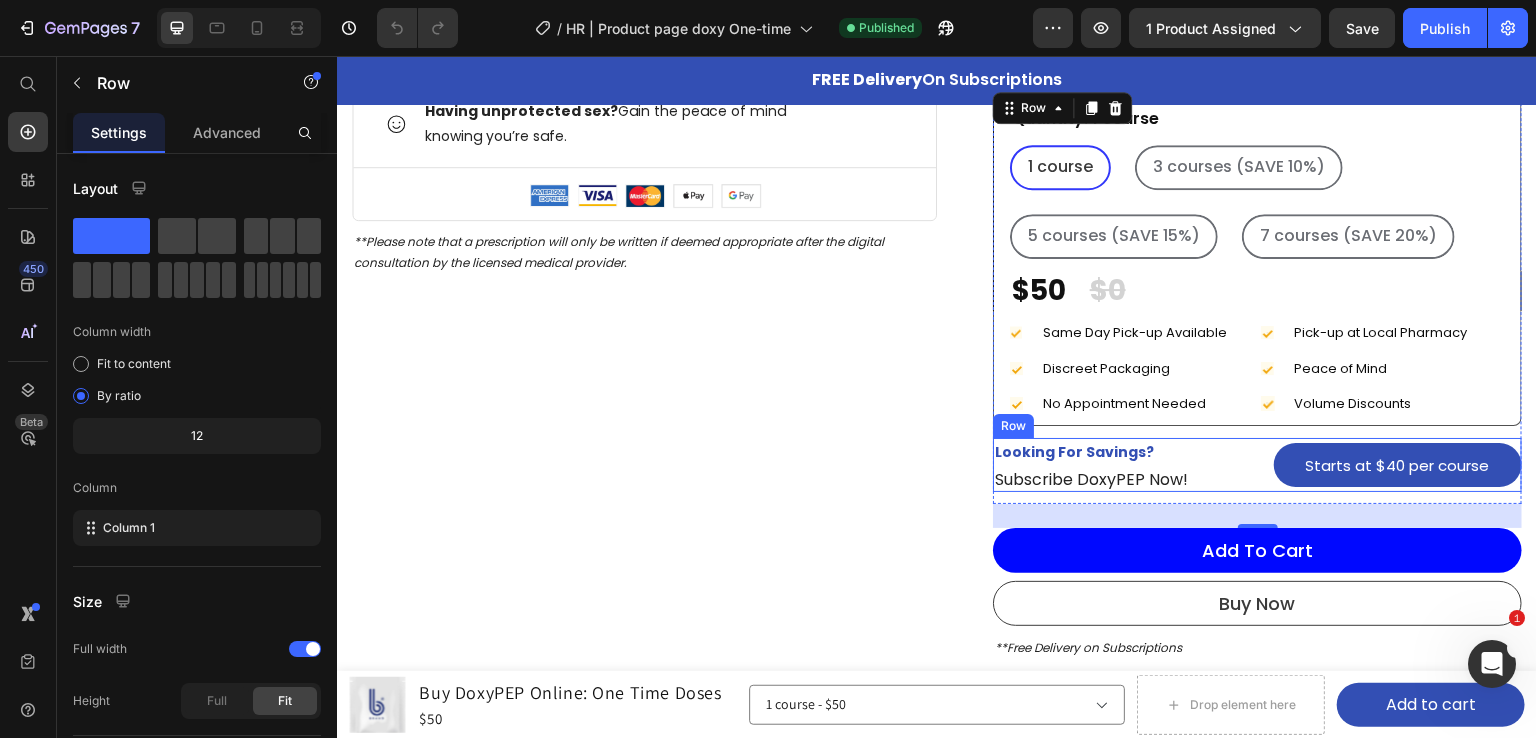 click on "Looking For Savings?  Text block Subscribe DoxyPEP Now! Text block Starts at $40 per course Button Row" at bounding box center (1257, 465) 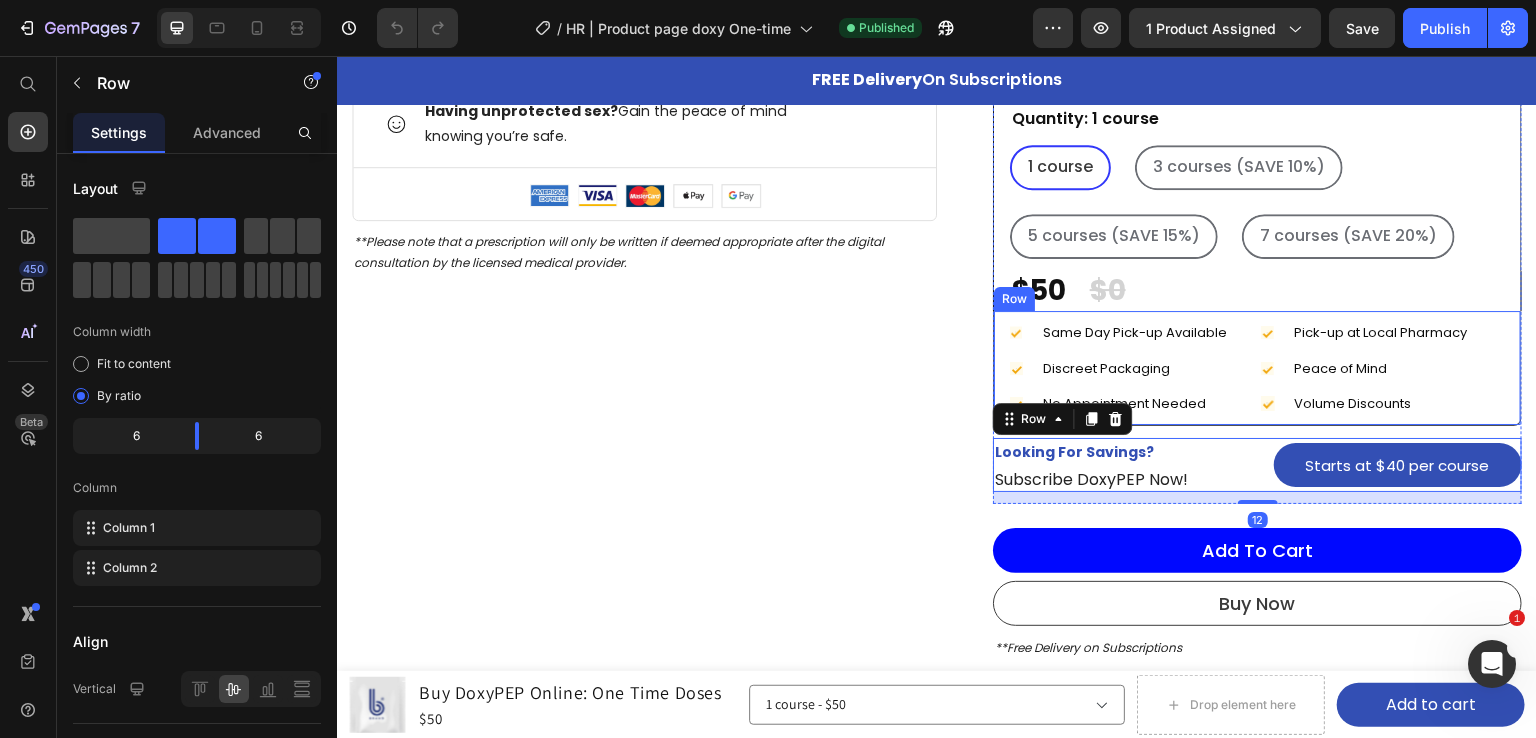 click on "Icon Same Day Pick-up Available Text block     Icon Discreet Packaging Text block     Icon No Appointment Needed Text block Advanced list     Icon Pick-up at Local Pharmacy Text block     Icon Peace of Mind Text block     Icon Volume Discounts Text block Advanced list Row" at bounding box center [1257, 368] 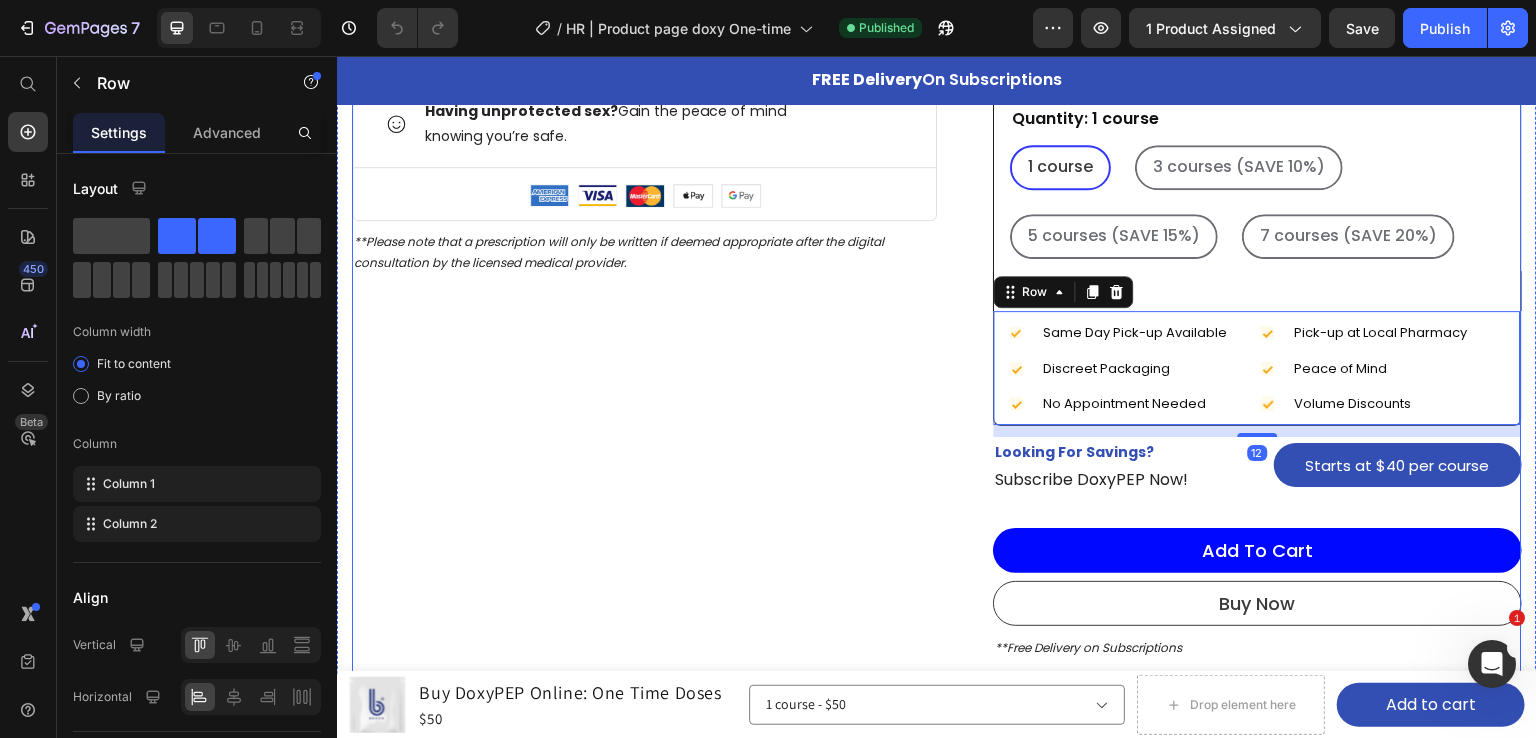 click on "Product Images 4.9 Heading
Icon
Icon
Icon
Icon
Icon Icon List Hoz Row                Title Line
Icon No appointment   or insurance needed . You can pick up your treatment the SAME DAY at your local pharmacy Text block
Icon You can order, access, store and use the pills  DISCRETELY . No one needs to know. Text block
Icon Having unprotected sex?  Gain the peace of mind knowing you’re safe. Text block Icon List                Title Line Image Image Image Image Image Icon List Hoz Row **Please note that a prescription will only be written if deemed appropriate after the digital consultation by the licensed medical provider. Text block" at bounding box center [644, 67] 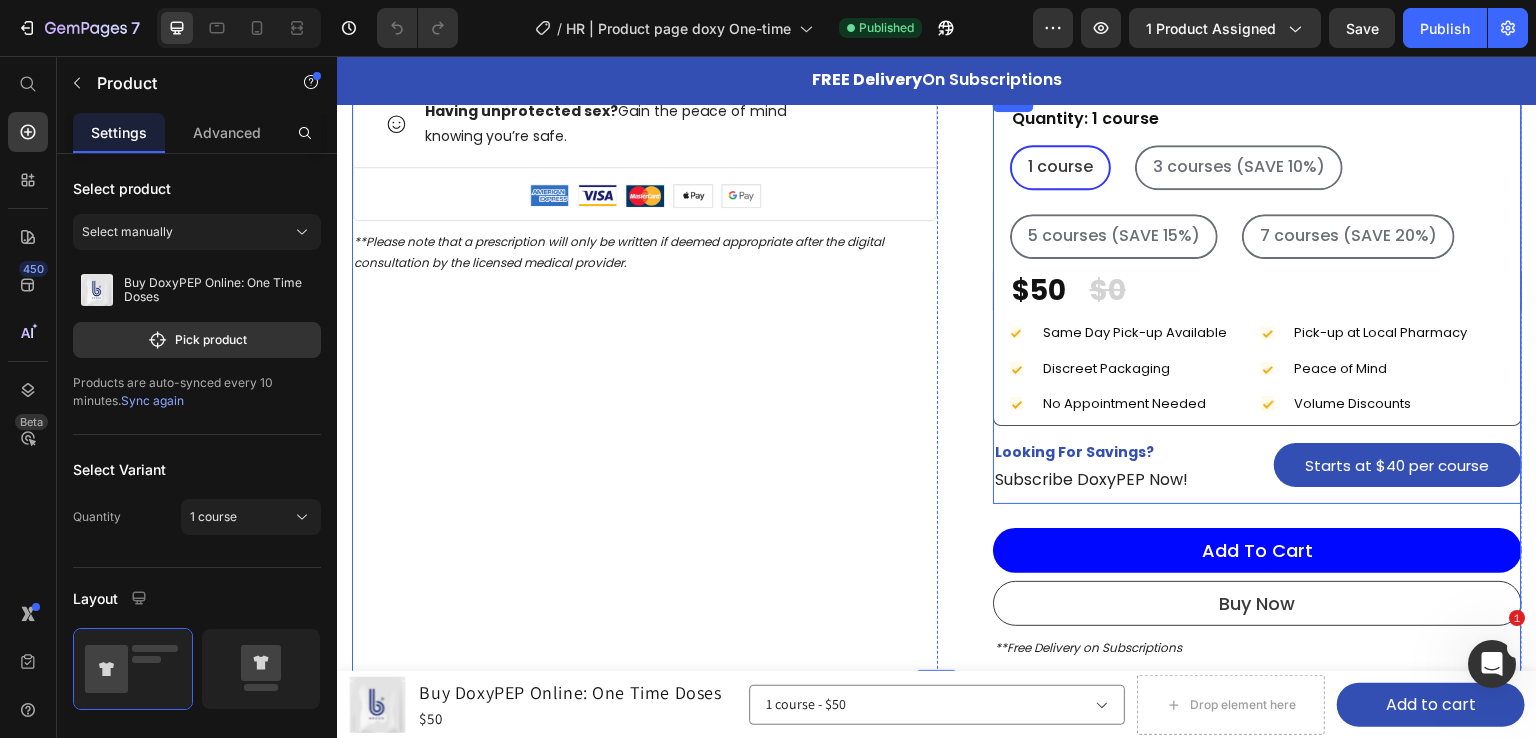 click on "Quantity: 1 course 1 course 1 course 1 course 3 courses (SAVE 10%) 3 courses (SAVE 10%) 3 courses (SAVE 10%) 5 courses (SAVE 15%) 5 courses (SAVE 15%) 5 courses (SAVE 15%) 7 courses (SAVE 20%) 7 courses (SAVE 20%) 7 courses (SAVE 20%) Product Variants & Swatches $50 Price $0 Price Row Row     Icon Same Day Pick-up Available Text block     Icon Discreet Packaging Text block     Icon No Appointment Needed Text block Advanced list     Icon Pick-up at Local Pharmacy Text block     Icon Peace of Mind Text block     Icon Volume Discounts Text block Advanced list Row Looking For Savings?  Text block Subscribe DoxyPEP Now! Text block Starts at $40 per course Button Row" at bounding box center (1257, 296) 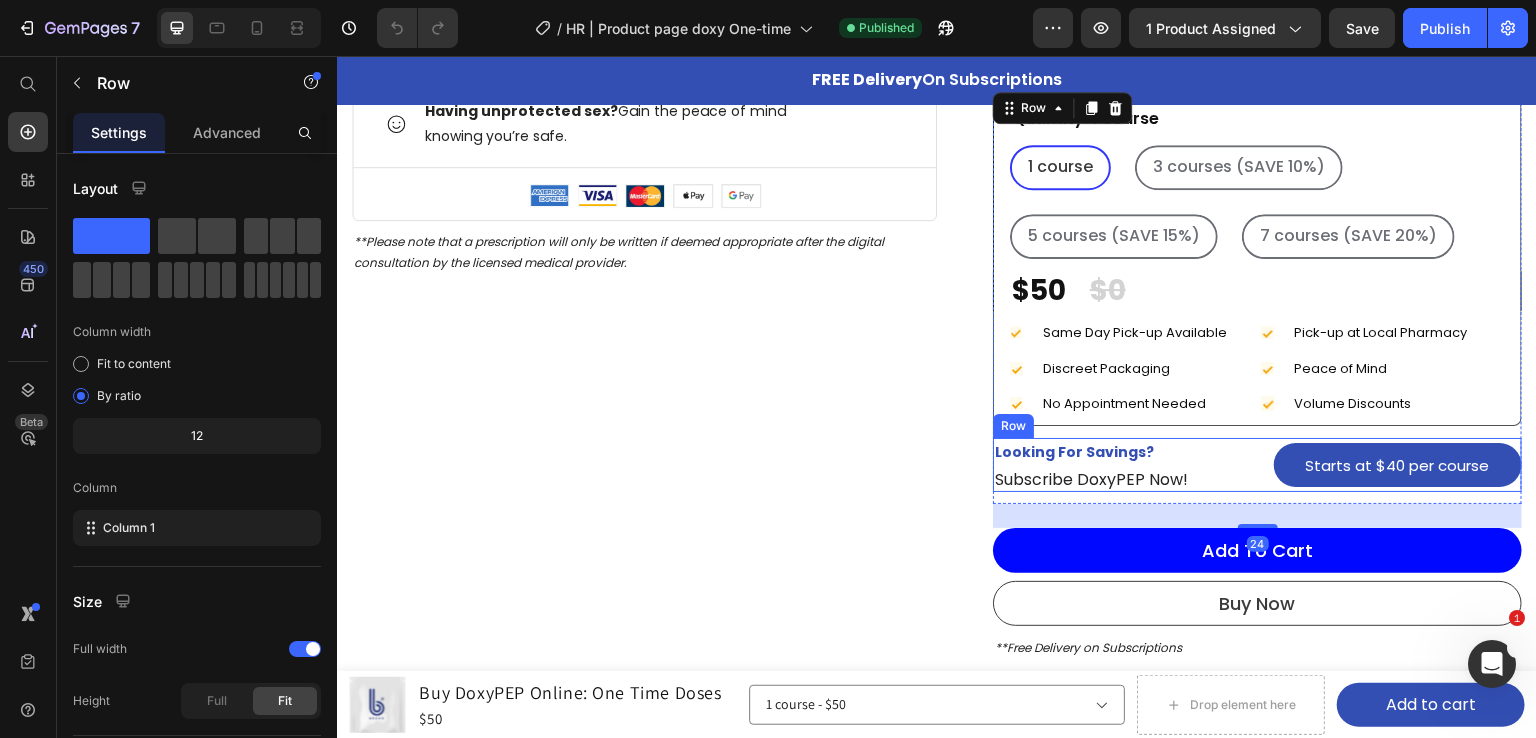 click on "Looking For Savings?  Text block Subscribe DoxyPEP Now! Text block Starts at $40 per course Button Row" at bounding box center [1257, 465] 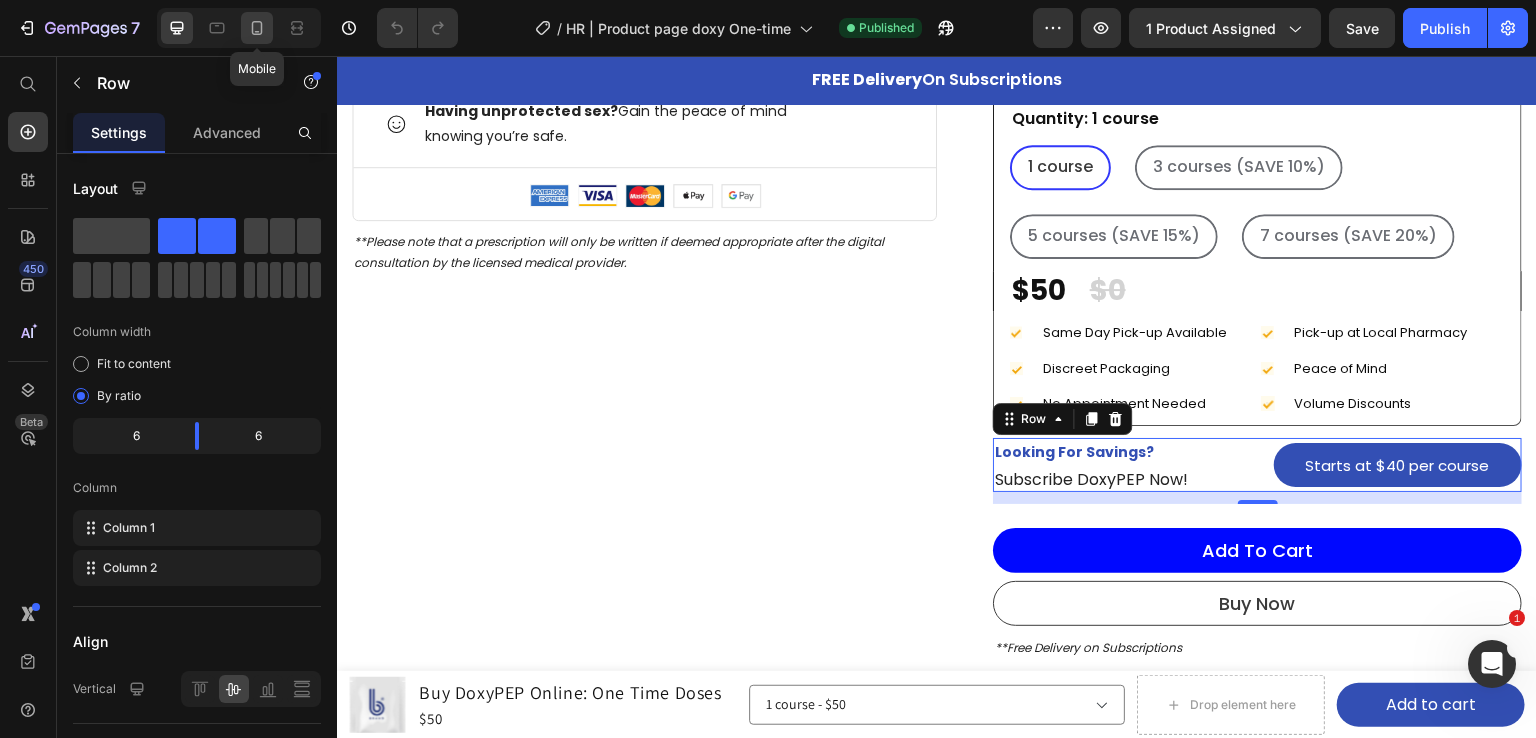 click 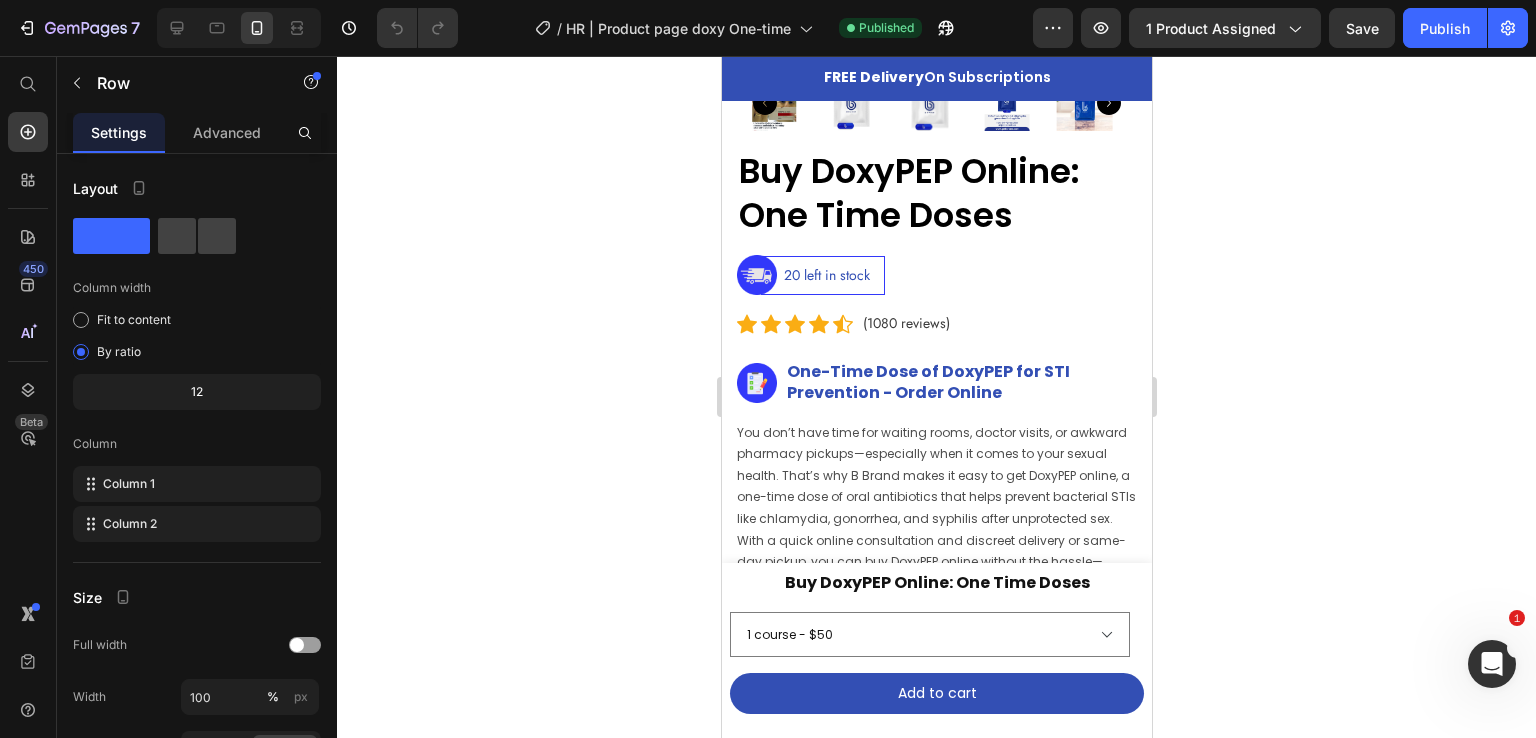 scroll, scrollTop: 0, scrollLeft: 0, axis: both 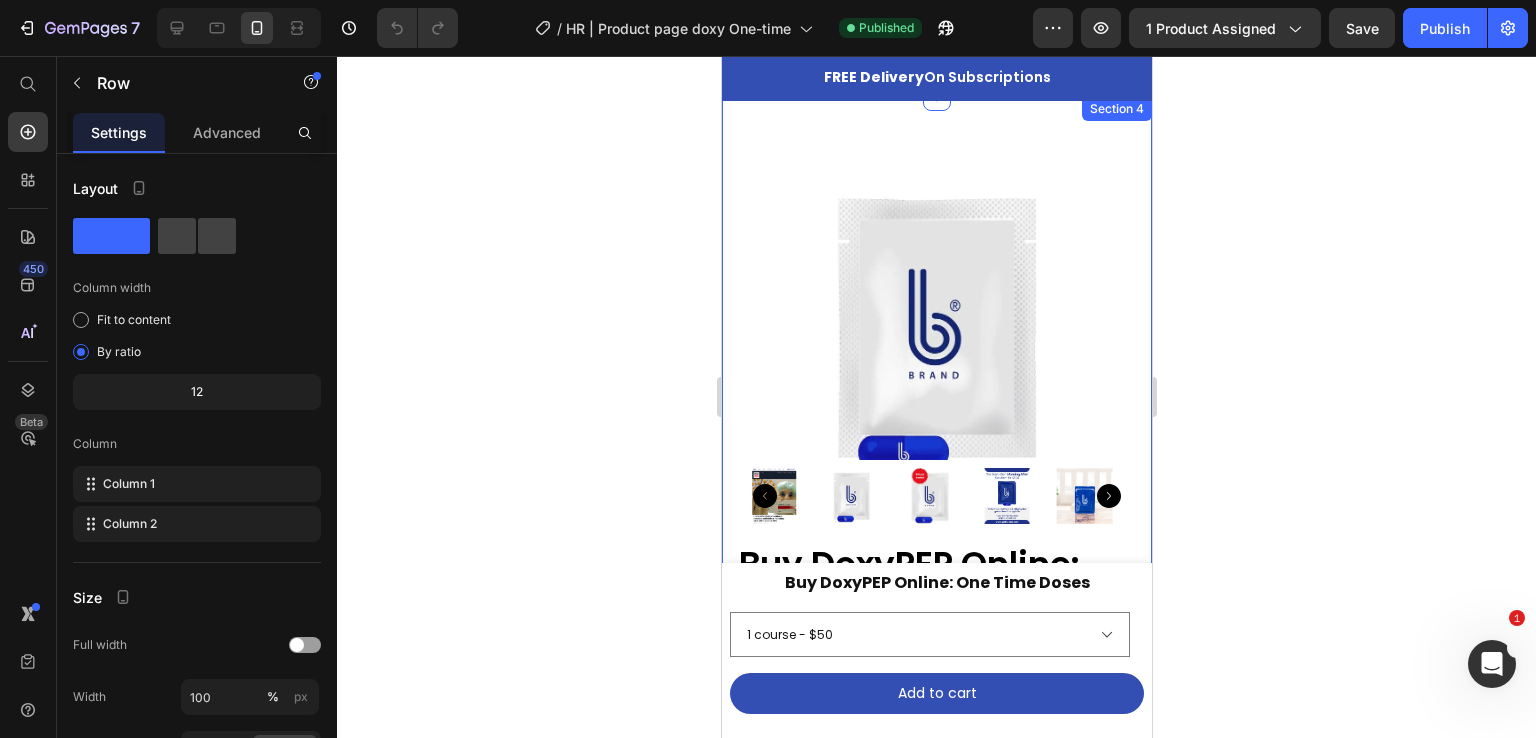 click on "Product Images Buy DoxyPEP Online: One Time Doses Product Title Image 20 left in stock Text block Row Row
Icon
Icon
Icon
Icon
Icon Icon List Hoz (1080 reviews) Text block Row Image One-Time Dose of DoxyPEP for STI Prevention - Order Online Heading Row You don’t have time for waiting rooms, doctor visits, or awkward pharmacy pickups—especially when it comes to your sexual health. That’s why B Brand makes it easy to get DoxyPEP online, a one-time dose of oral antibiotics that helps prevent bacterial STIs like chlamydia, gonorrhea, and syphilis after unprotected sex. With a quick online consultation and discreet delivery or same-day pickup, you can buy DoxyPEP online without the hassle—protecting your privacy, saving time, and gaining peace of mind.
By clicking add to cart, I confirm I have read and understood the disclaimer below. Product Description Quantity: 1 course 1 course 1 course 1 course $0" at bounding box center [936, 1242] 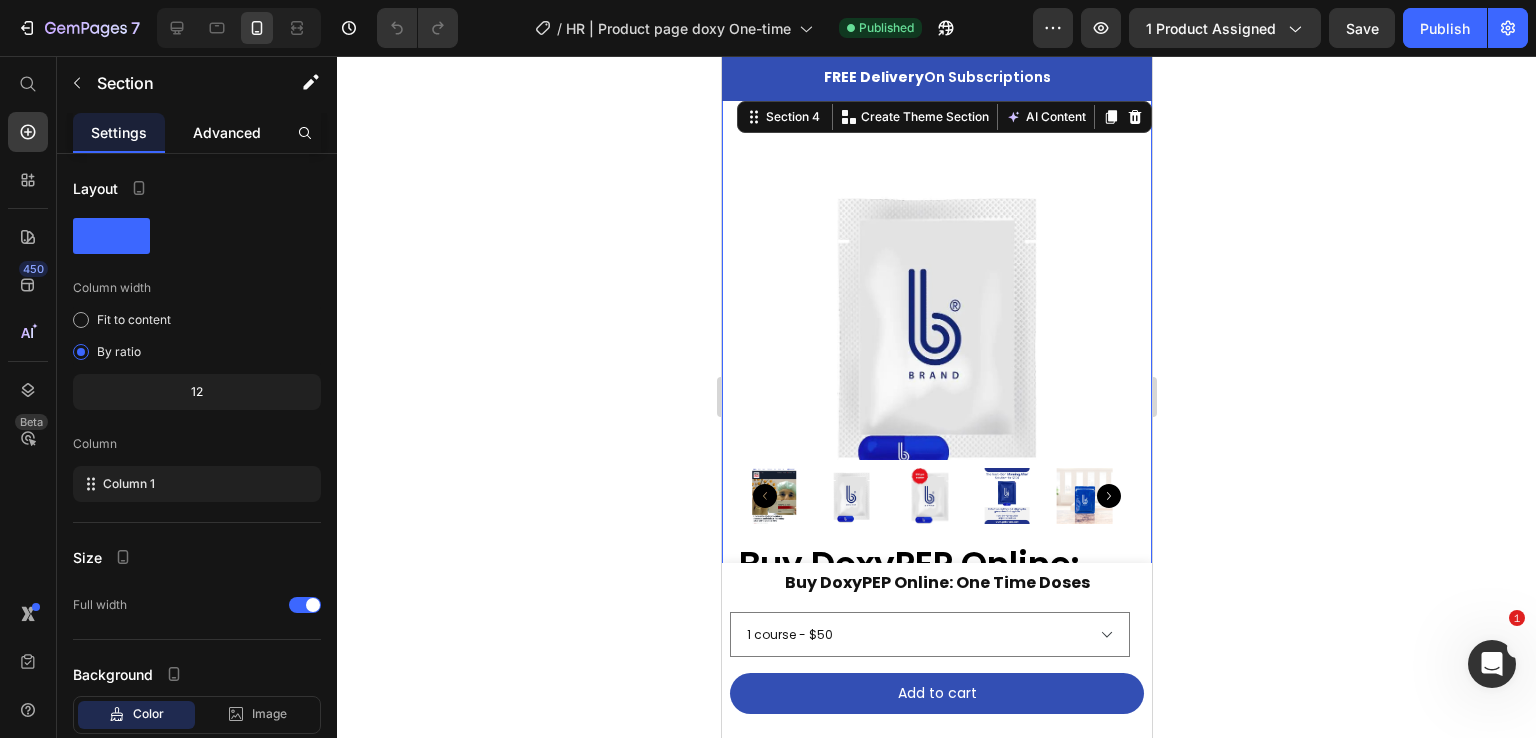 click on "Advanced" 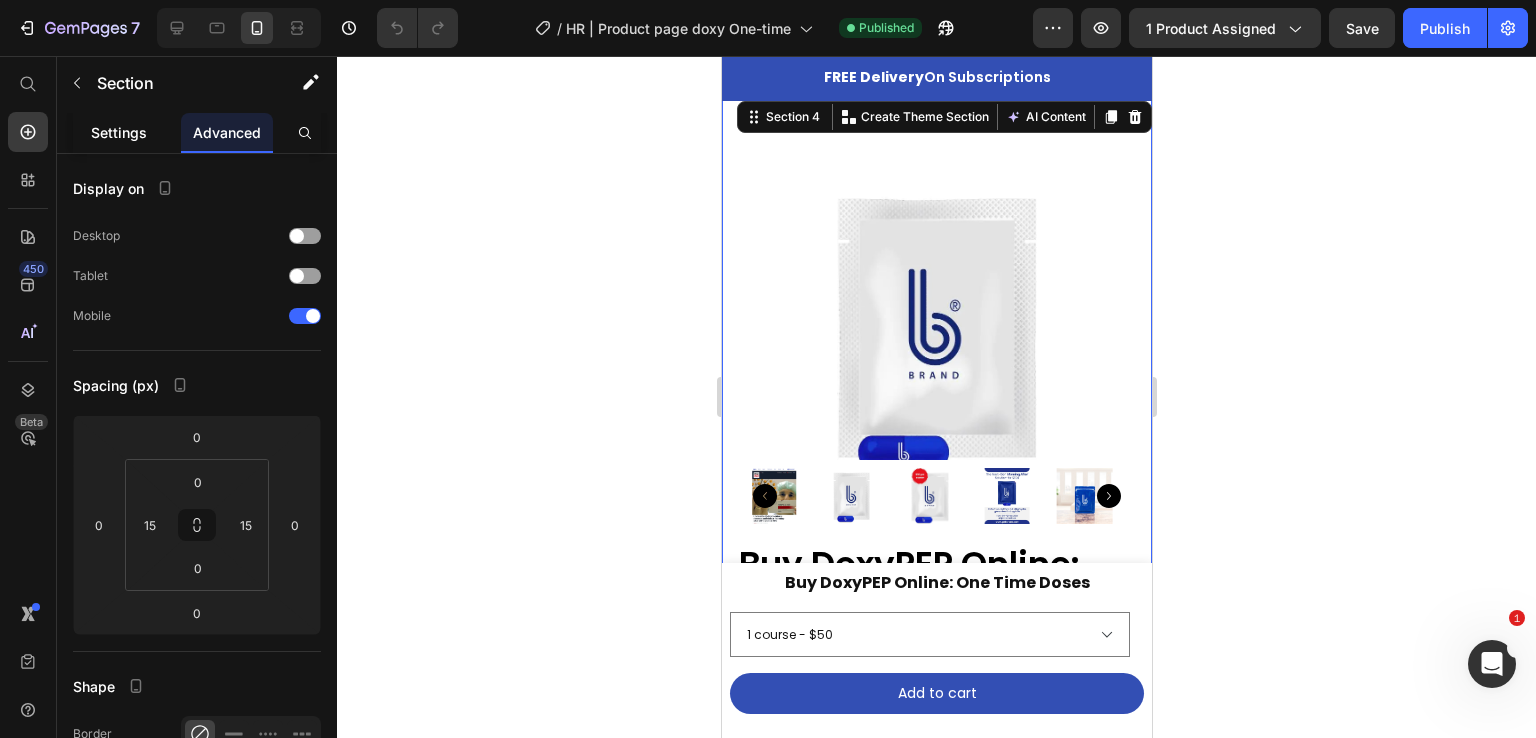 click on "Settings" at bounding box center [119, 132] 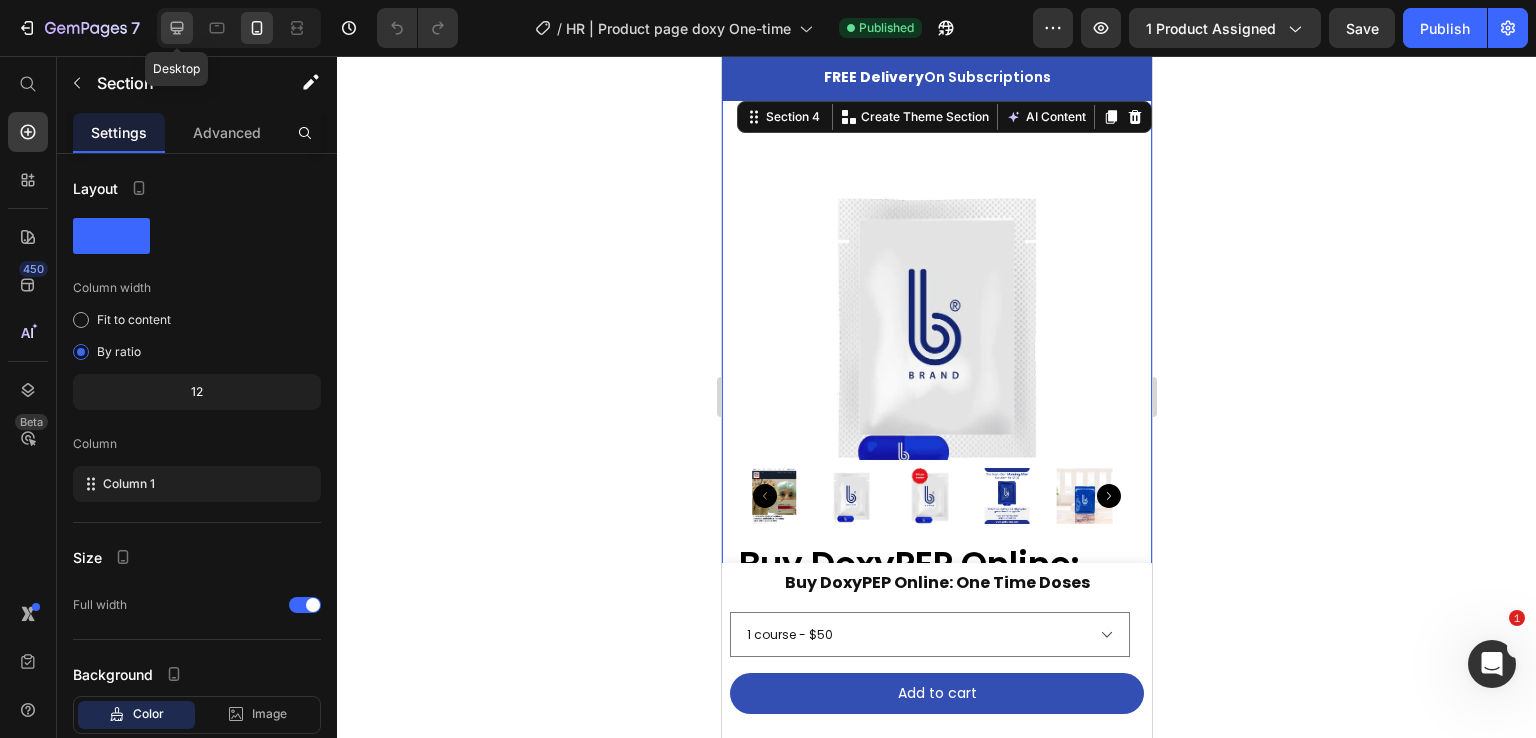 click 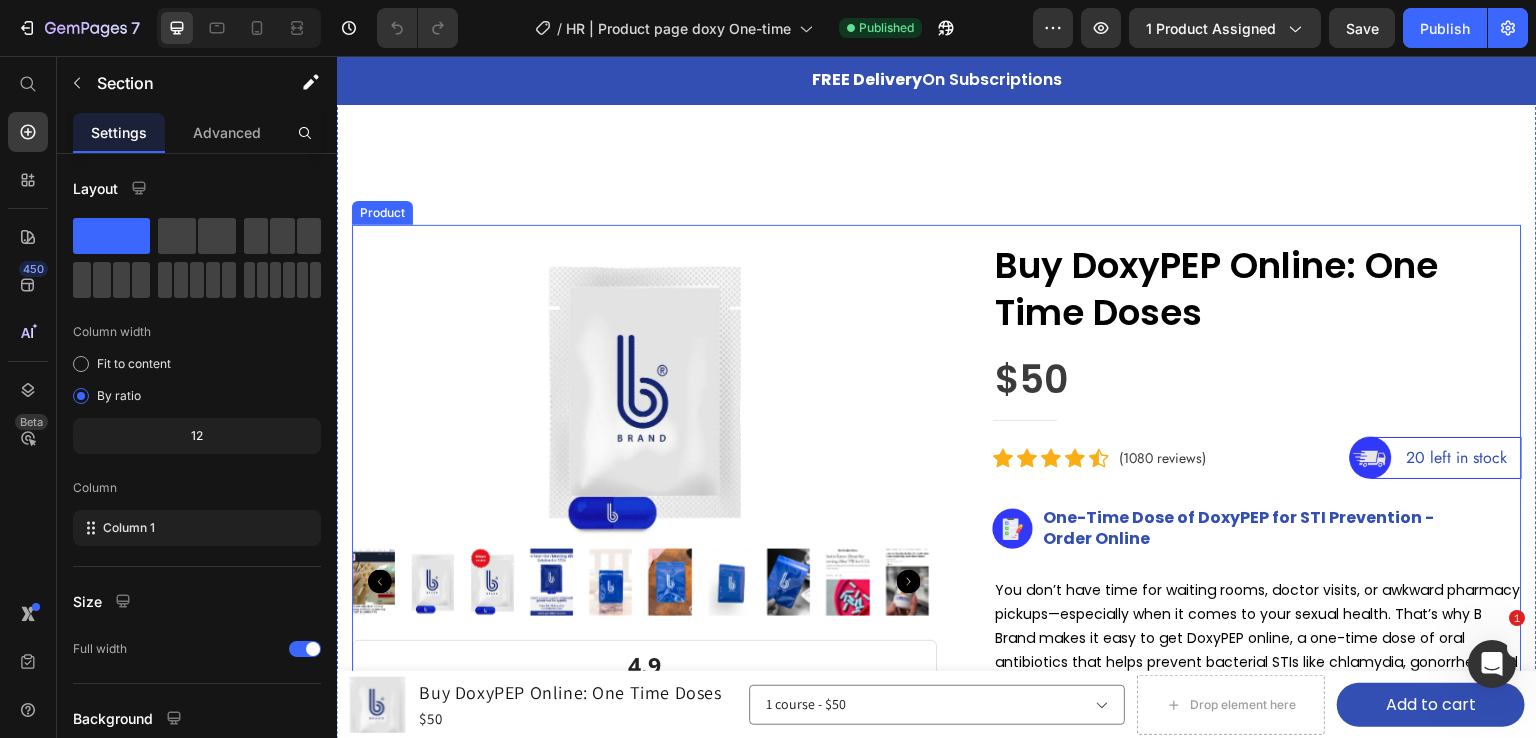 click on "Product Images 4.9 Heading
Icon
Icon
Icon
Icon
Icon Icon List Hoz Row                Title Line
Icon No appointment   or insurance needed . You can pick up your treatment the SAME DAY at your local pharmacy Text block
Icon You can order, access, store and use the pills  DISCRETELY . No one needs to know. Text block
Icon Having unprotected sex?  Gain the peace of mind knowing you’re safe. Text block Icon List                Title Line Image Image Image Image Image Icon List Hoz Row **Please note that a prescription will only be written if deemed appropriate after the digital consultation by the licensed medical provider. Text block Buy DoxyPEP Online: One Time Doses Product Title $50 Product Price Row                Title Line
Icon
Icon
Icon
Icon
Icon Icon List Hoz Text block" at bounding box center [937, 839] 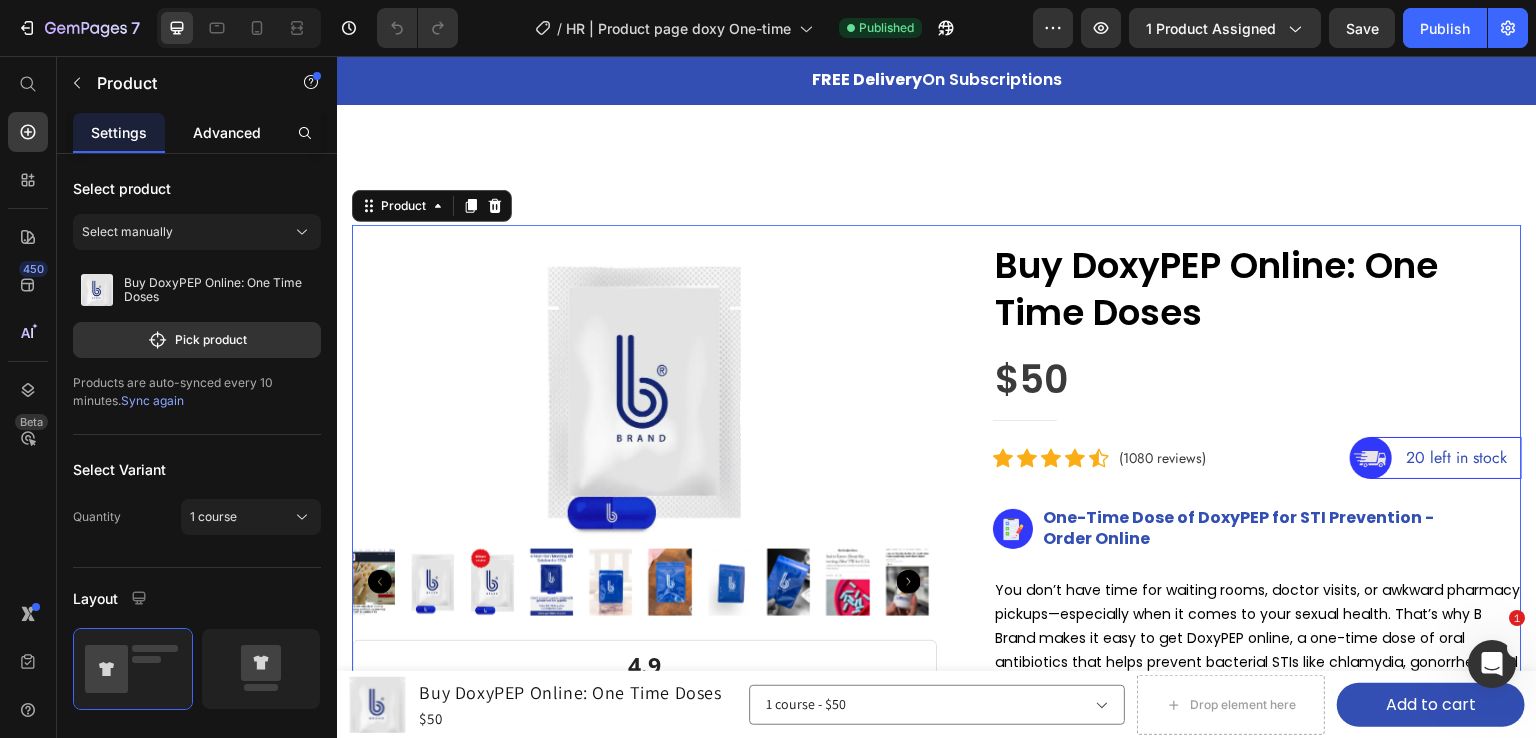 click on "Advanced" at bounding box center [227, 132] 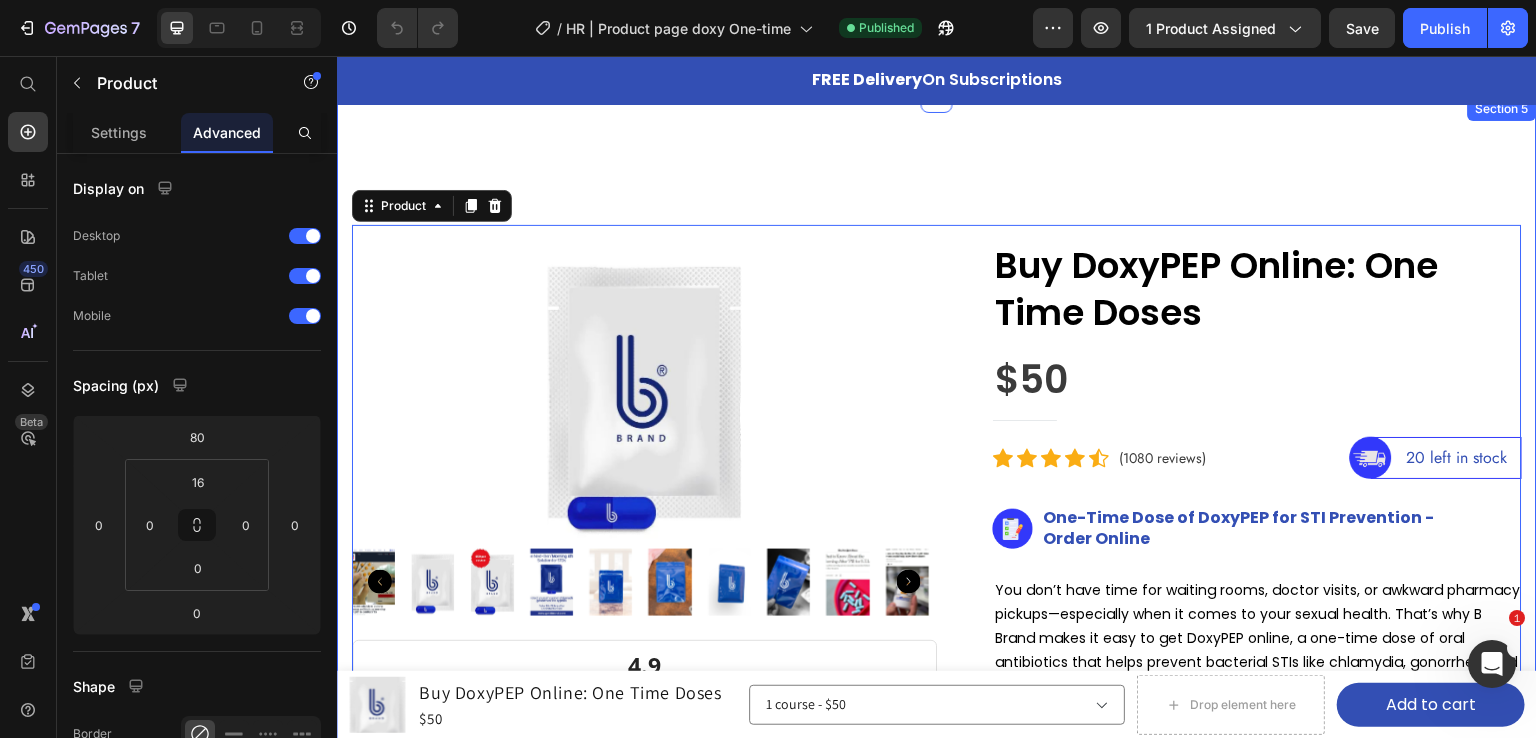 click on "Product Images 4.9 Heading
Icon
Icon
Icon
Icon
Icon Icon List Hoz Row                Title Line
Icon No appointment   or insurance needed . You can pick up your treatment the SAME DAY at your local pharmacy Text block
Icon You can order, access, store and use the pills  DISCRETELY . No one needs to know. Text block
Icon Having unprotected sex?  Gain the peace of mind knowing you’re safe. Text block Icon List                Title Line Image Image Image Image Image Icon List Hoz Row **Please note that a prescription will only be written if deemed appropriate after the digital consultation by the licensed medical provider. Text block Buy DoxyPEP Online: One Time Doses Product Title $50 Product Price Row                Title Line
Icon
Icon
Icon
Icon
Icon Icon List Hoz Text block" at bounding box center [937, 799] 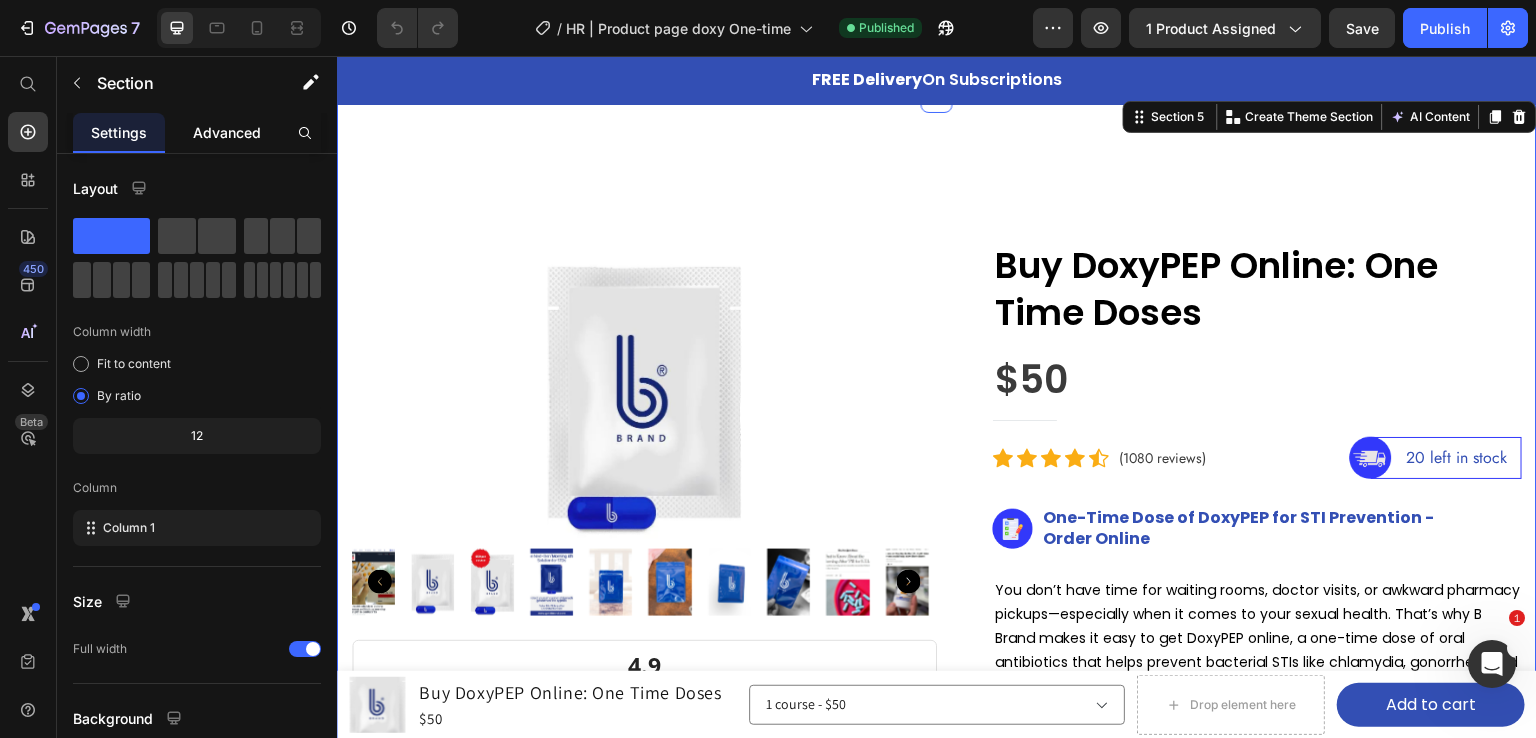 click on "Advanced" at bounding box center (227, 132) 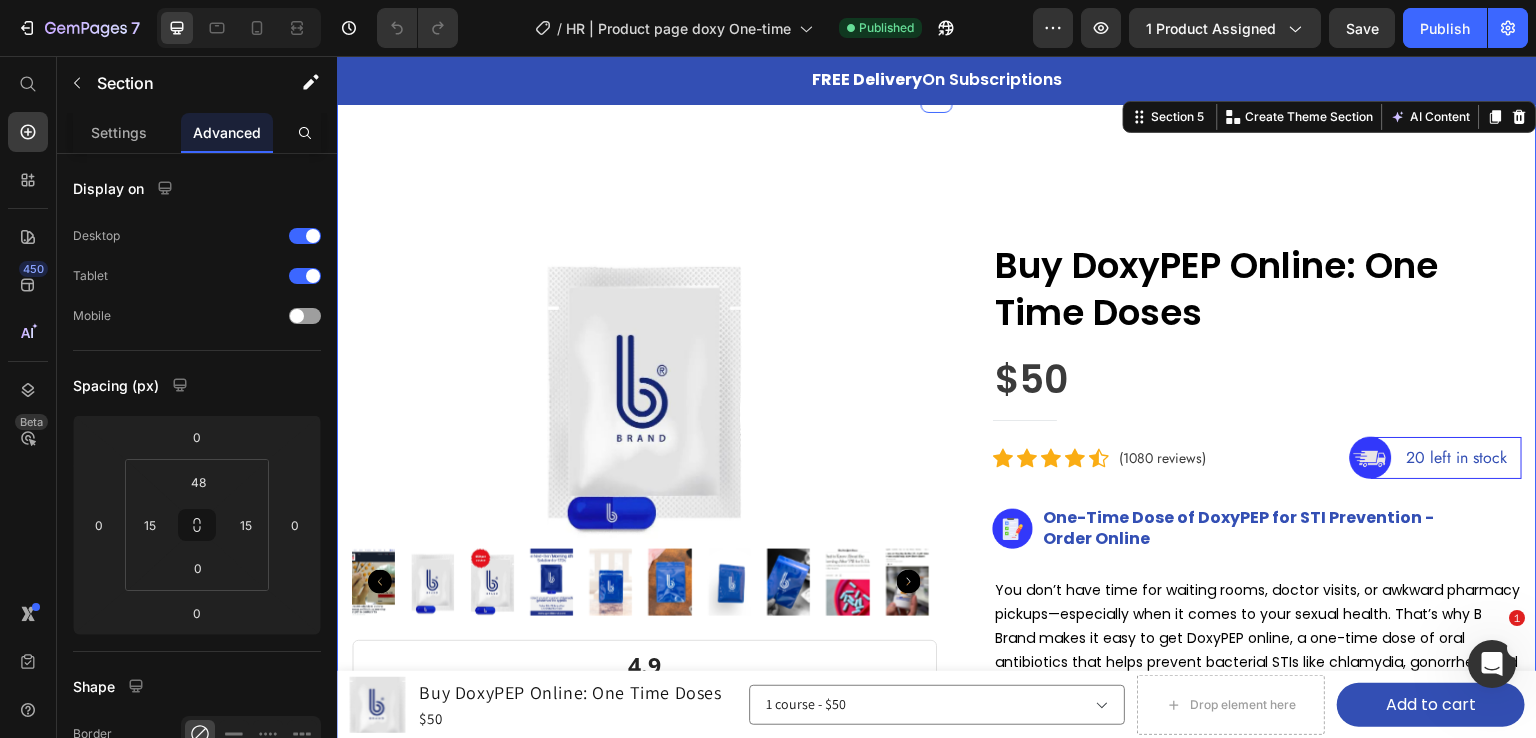 click on "Advanced" at bounding box center [227, 132] 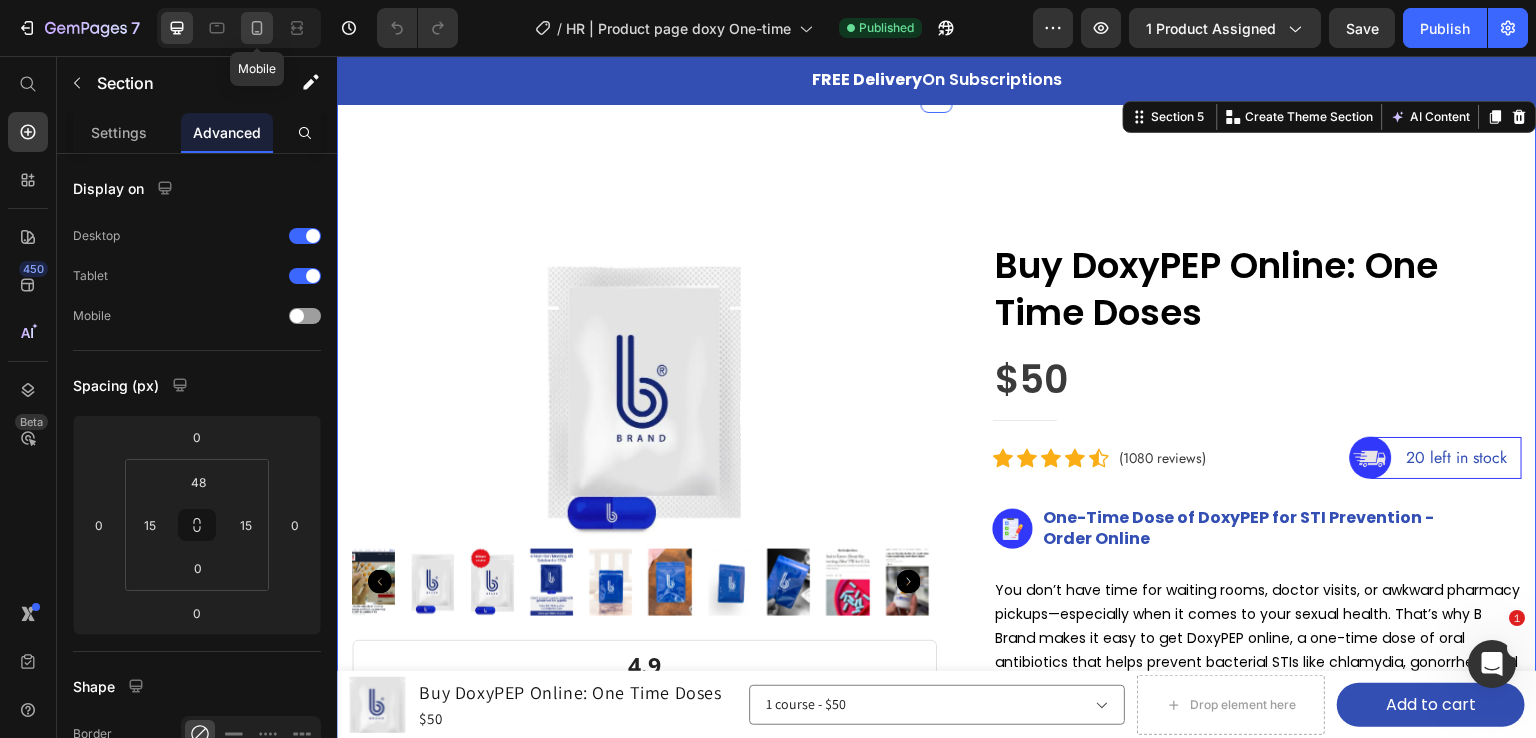 drag, startPoint x: 266, startPoint y: 32, endPoint x: 103, endPoint y: 81, distance: 170.20576 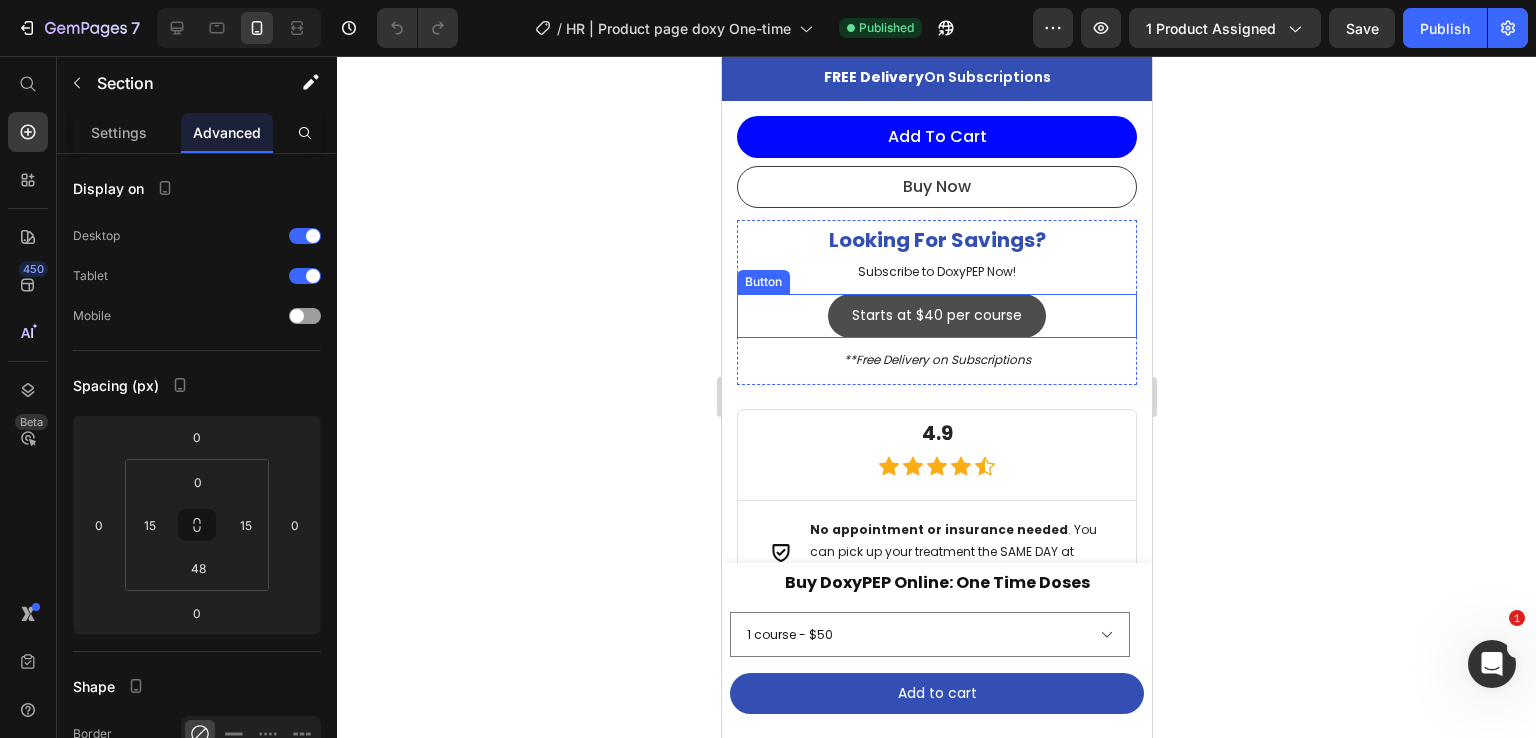 scroll, scrollTop: 1400, scrollLeft: 0, axis: vertical 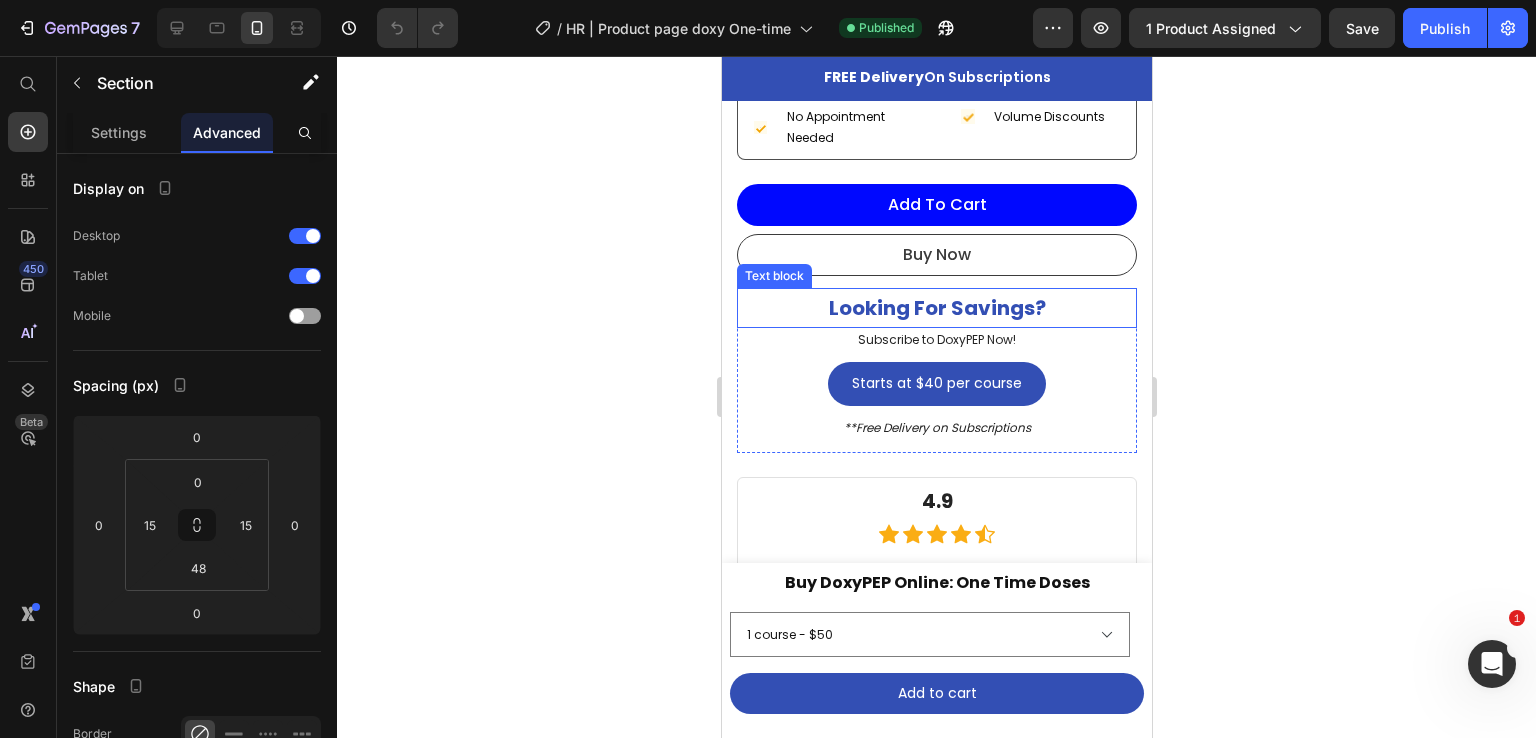 click on "Looking For Savings?" at bounding box center [936, 308] 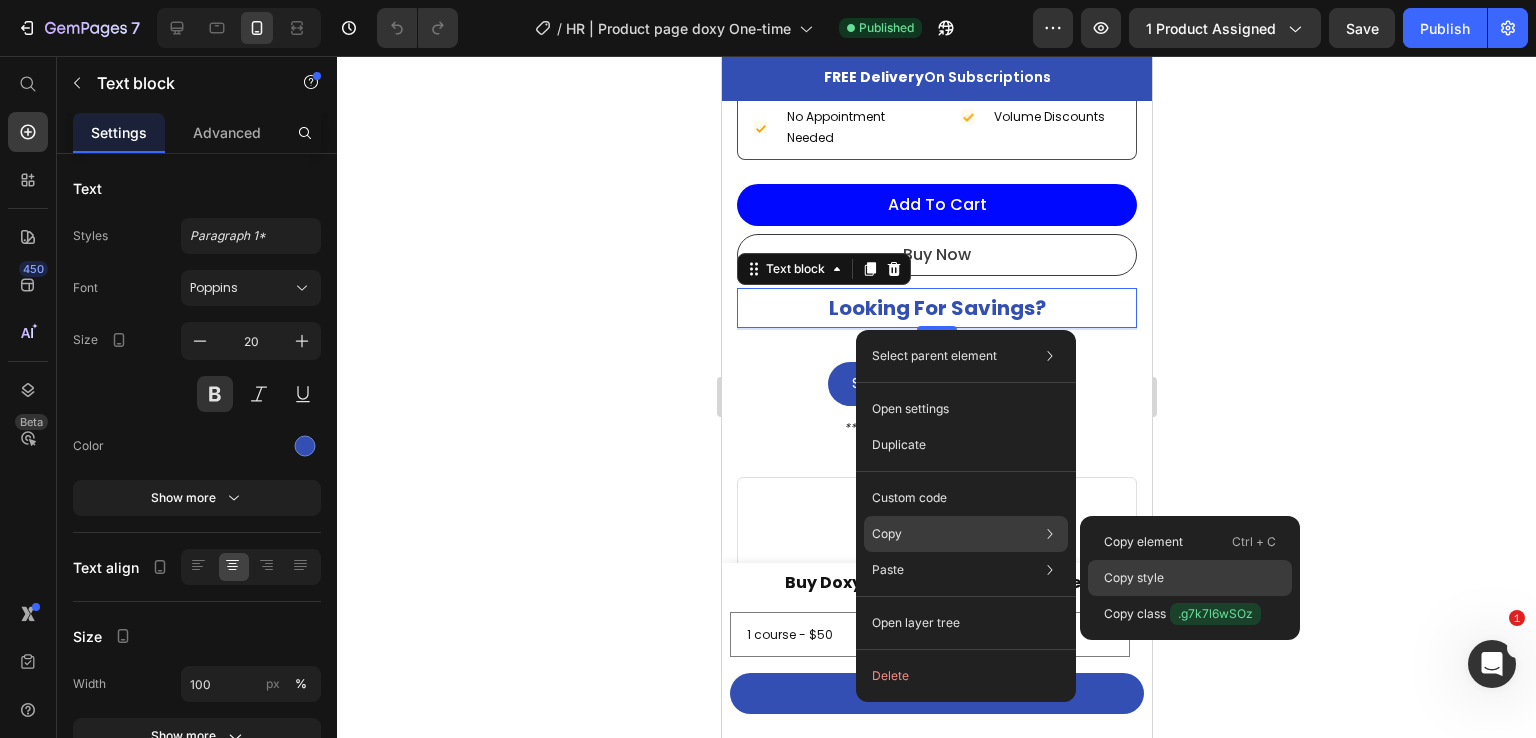 drag, startPoint x: 1169, startPoint y: 567, endPoint x: 420, endPoint y: 500, distance: 751.99066 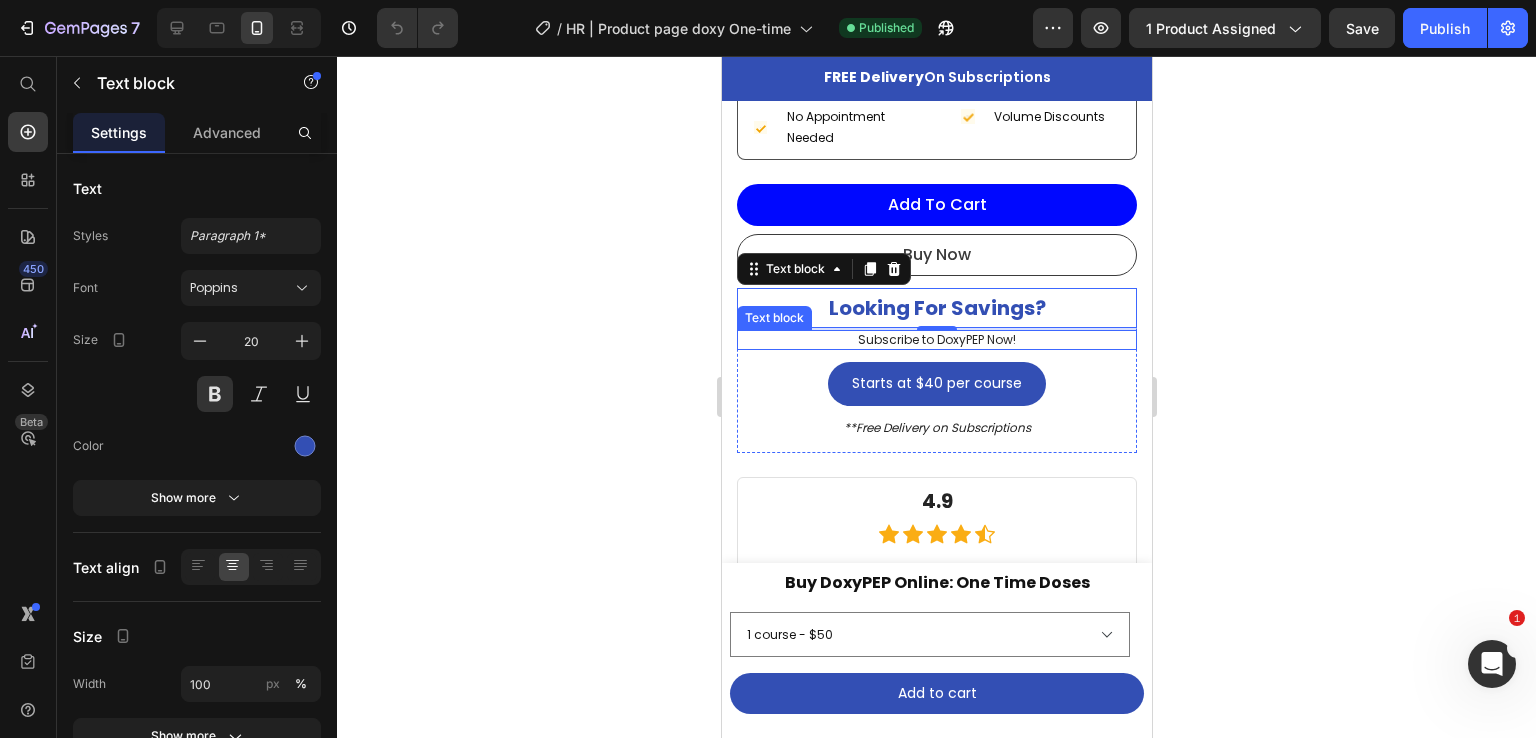 click on "Subscribe to DoxyPEP Now!" at bounding box center [936, 340] 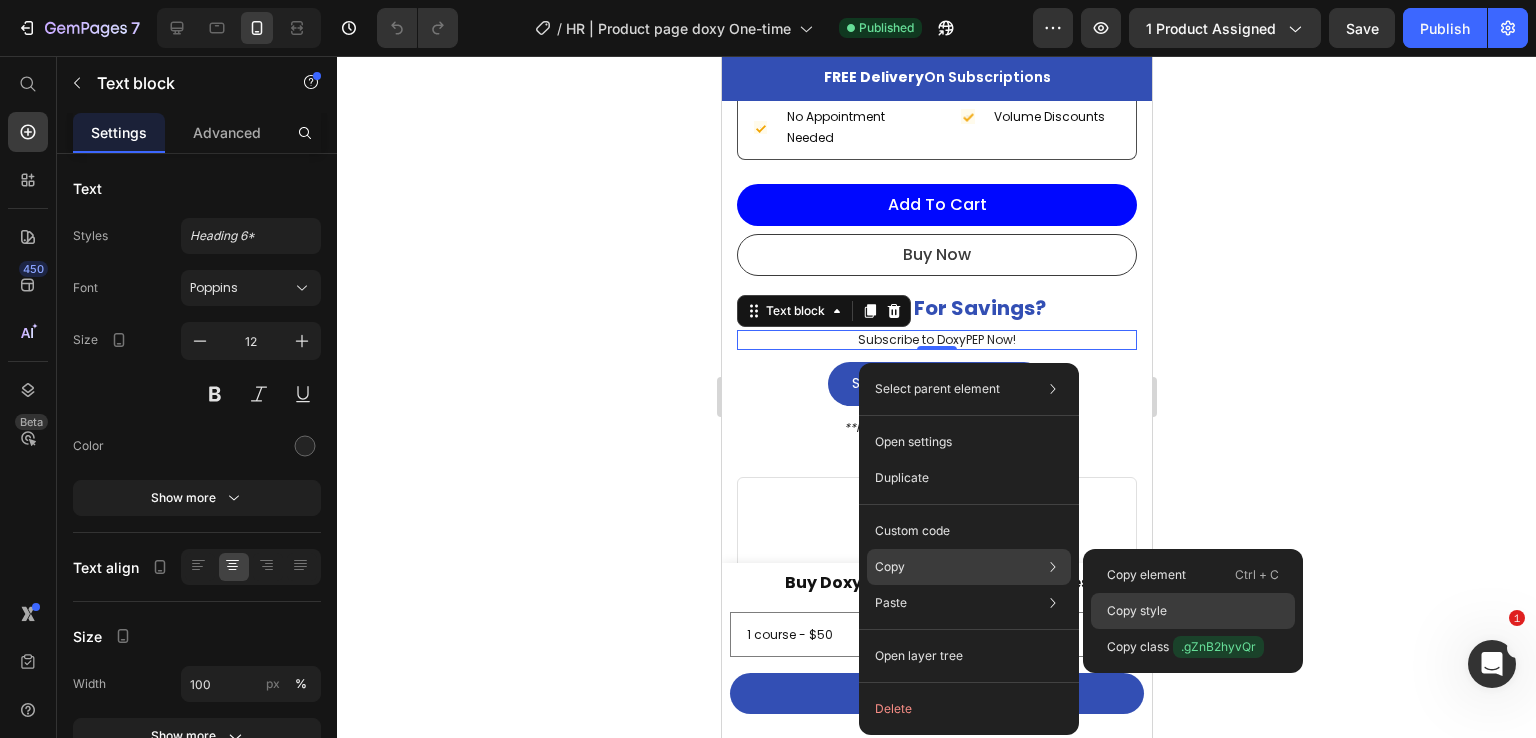 click on "Copy style" 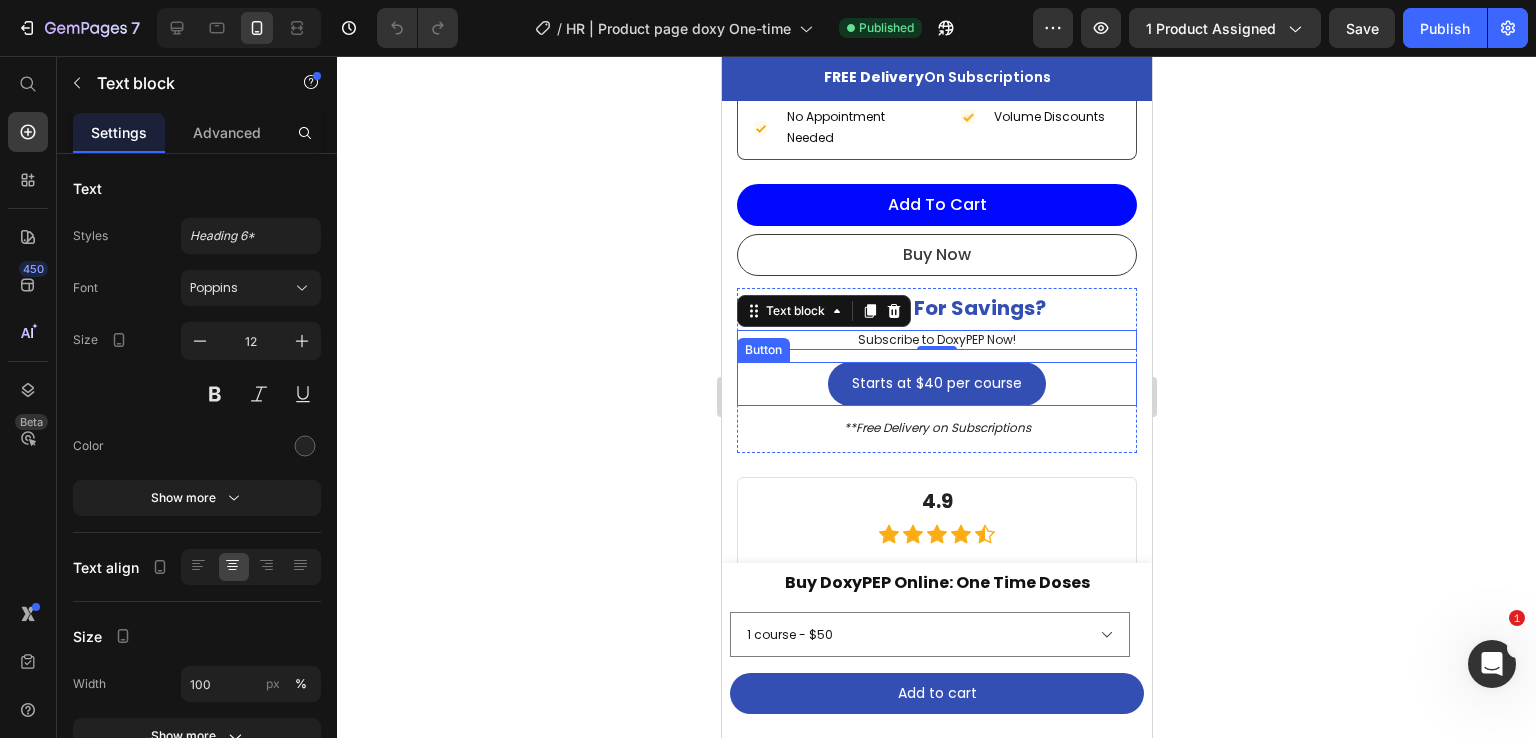 click on "Starts at $40 per course Button" at bounding box center [936, 384] 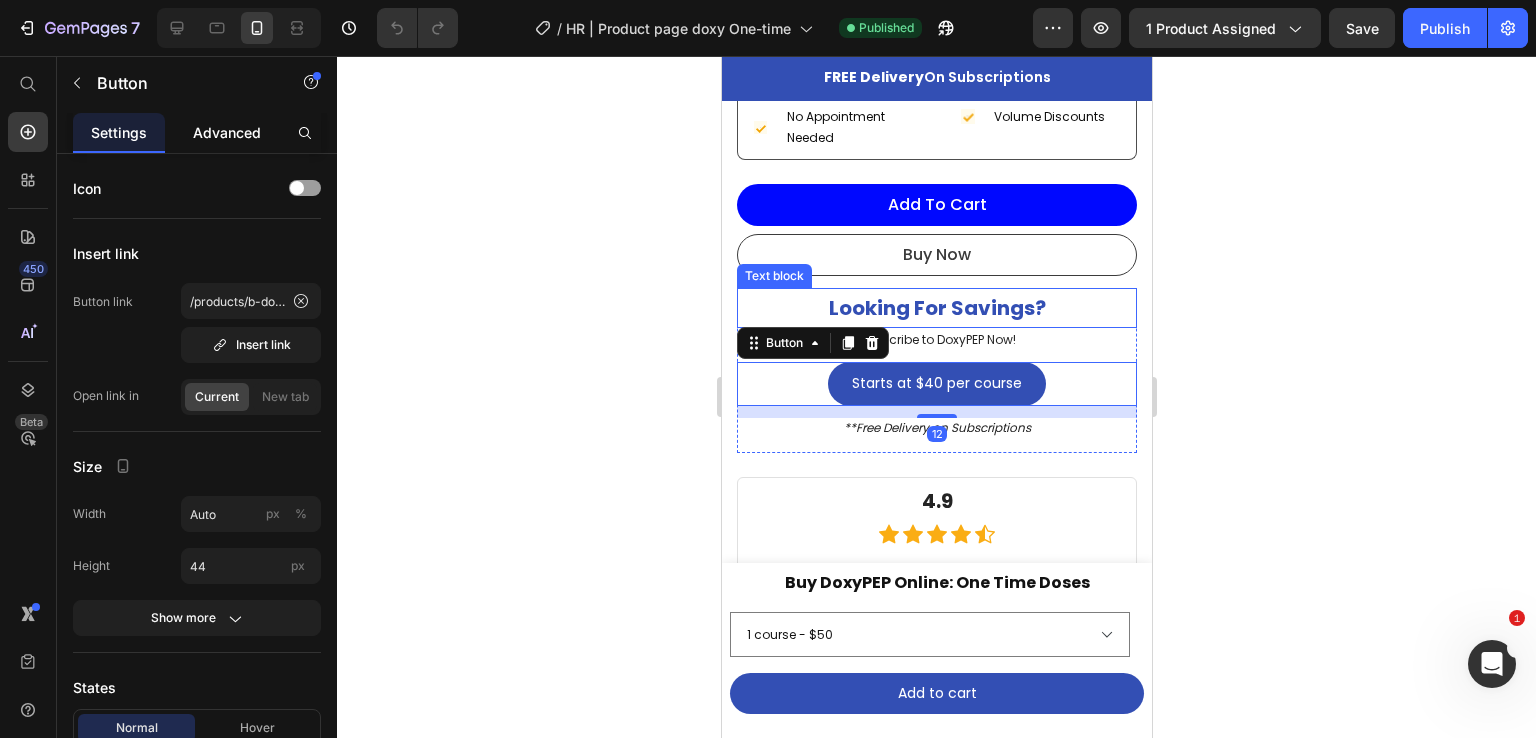 click on "Advanced" 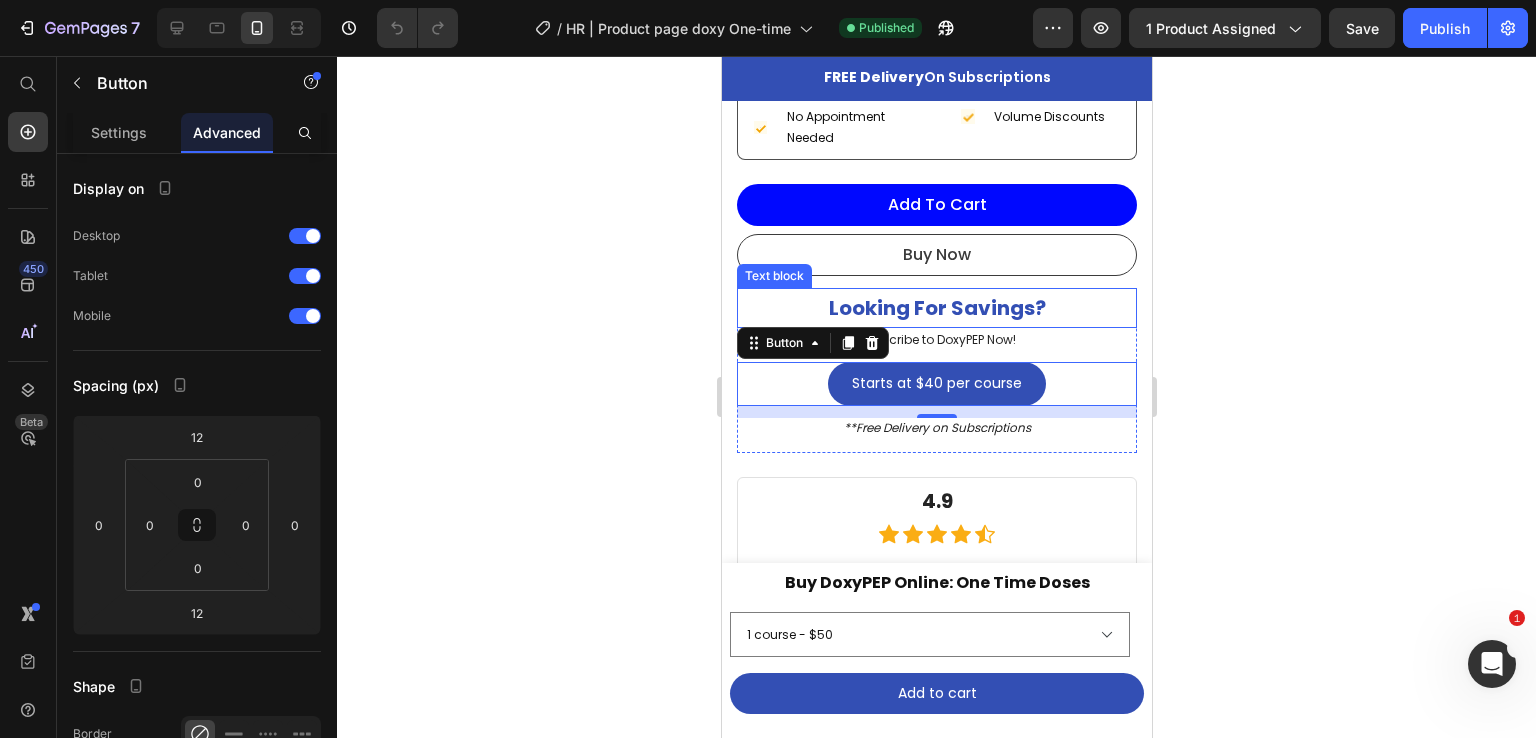 drag, startPoint x: 578, startPoint y: 424, endPoint x: 699, endPoint y: 437, distance: 121.69634 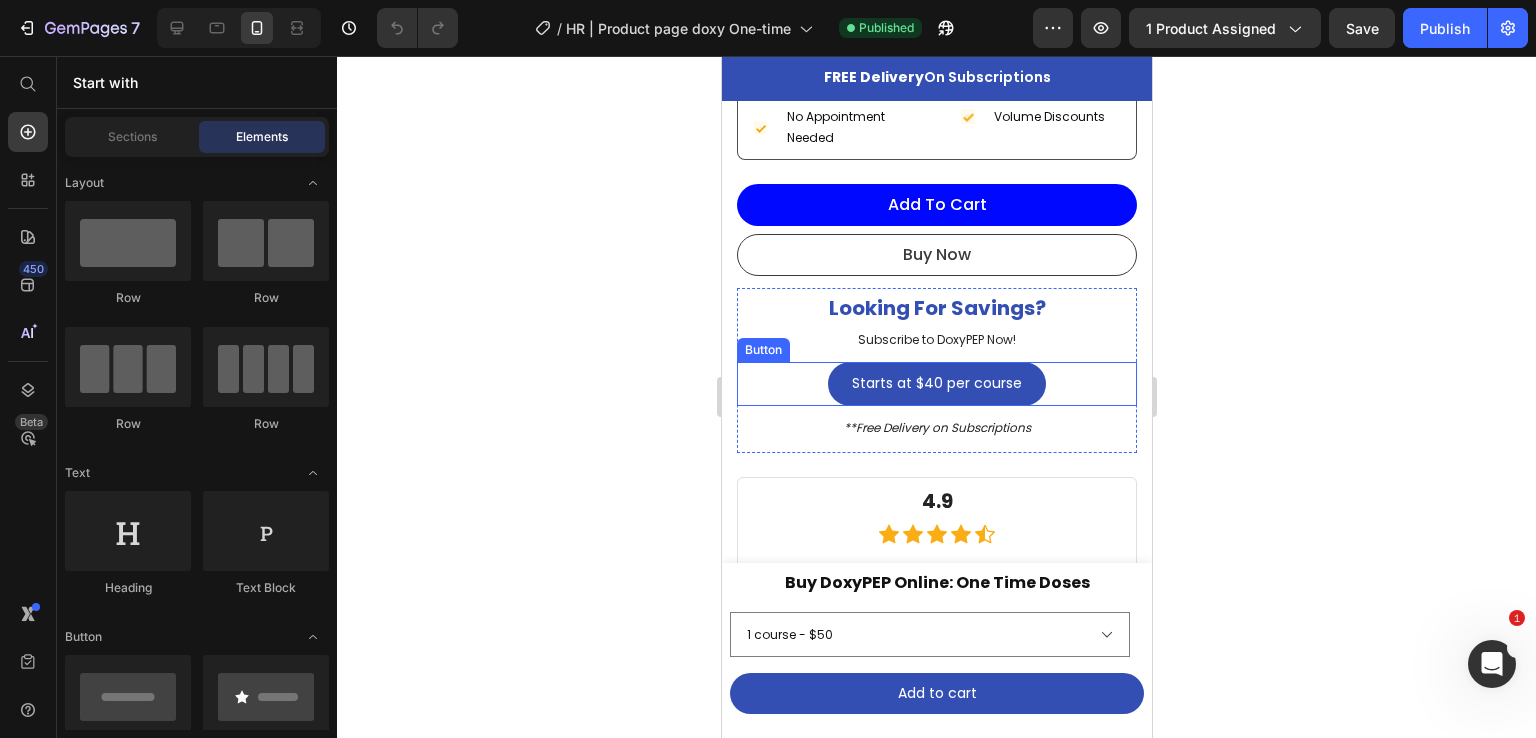 click on "Starts at $40 per course Button" at bounding box center (936, 384) 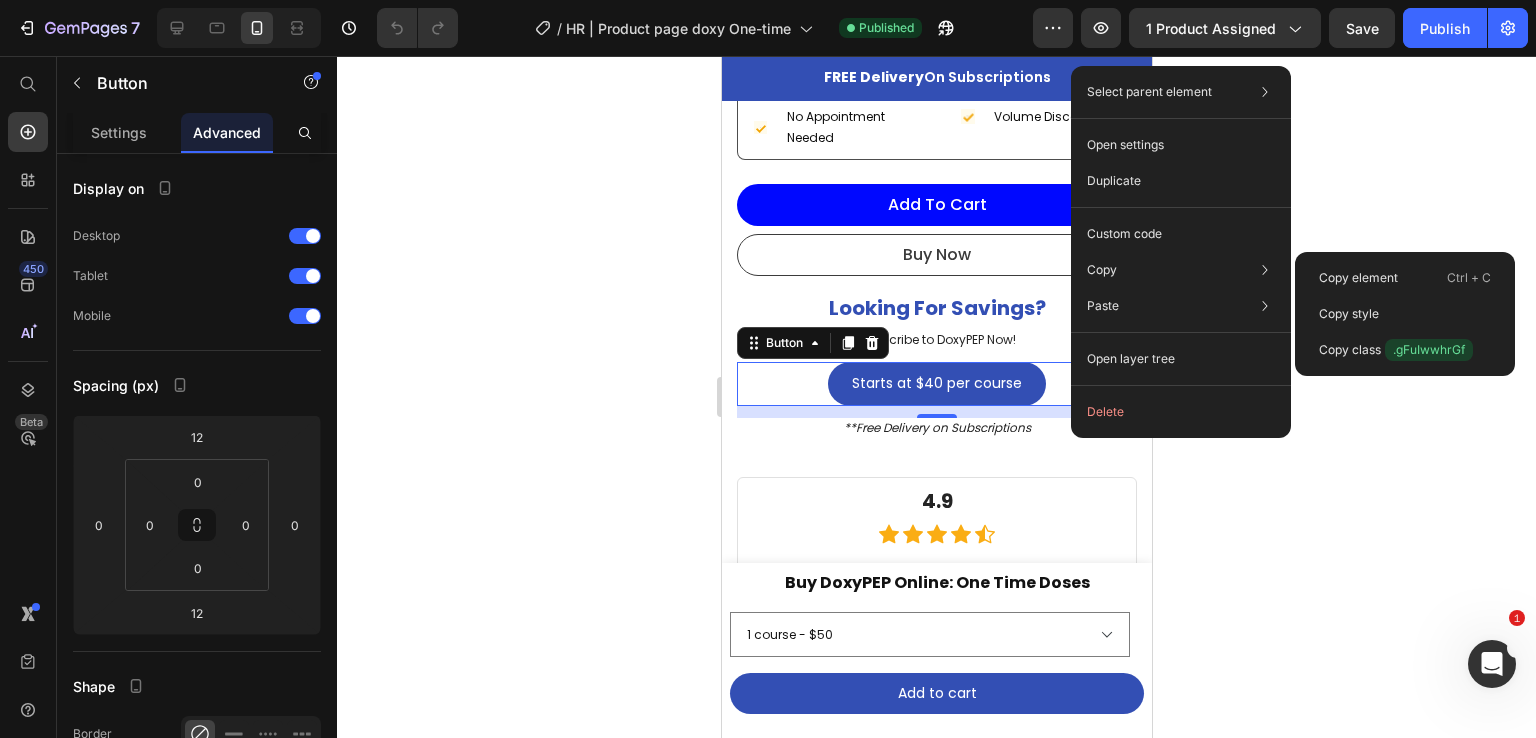 click on "Copy style" at bounding box center (1349, 314) 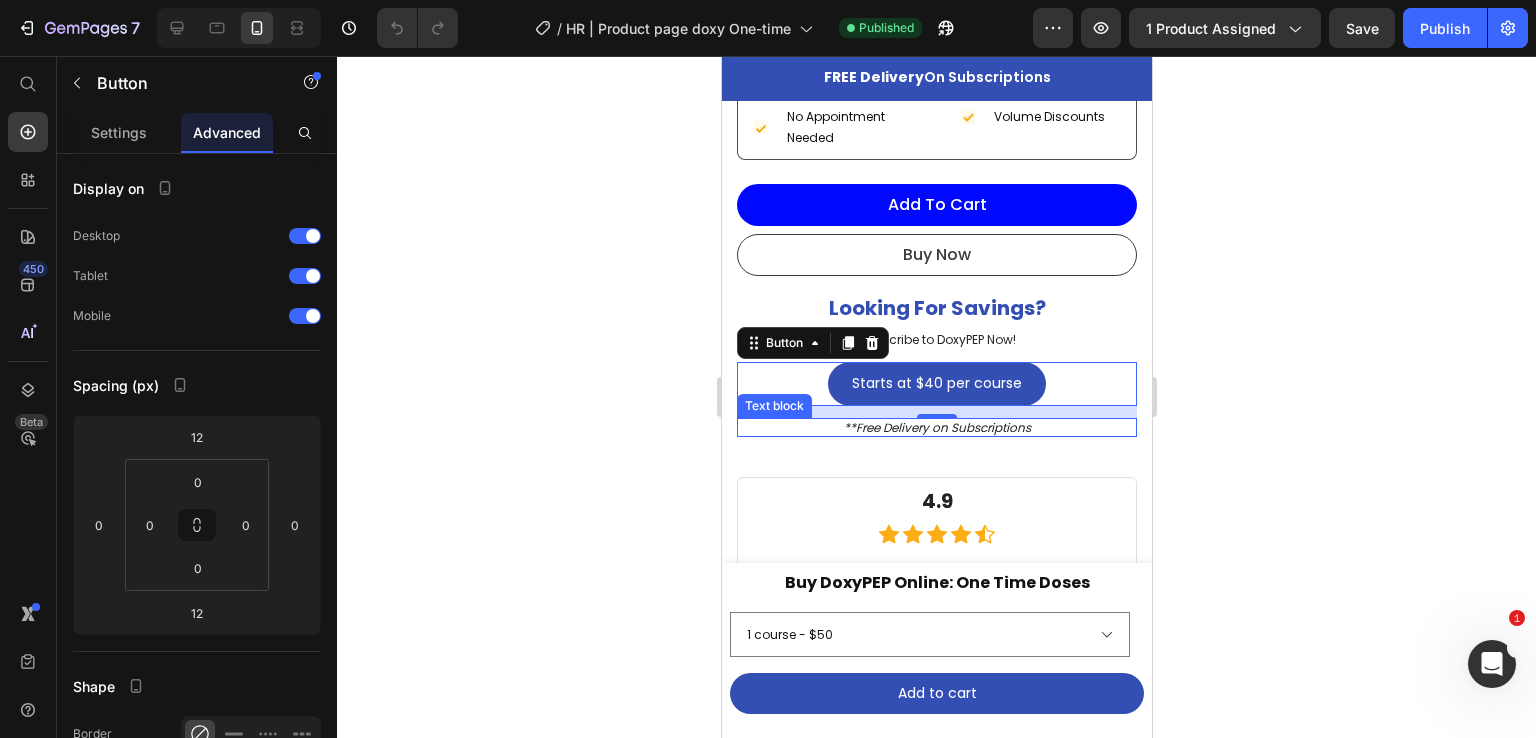 click on "**Free Delivery on Subscriptions" at bounding box center [936, 428] 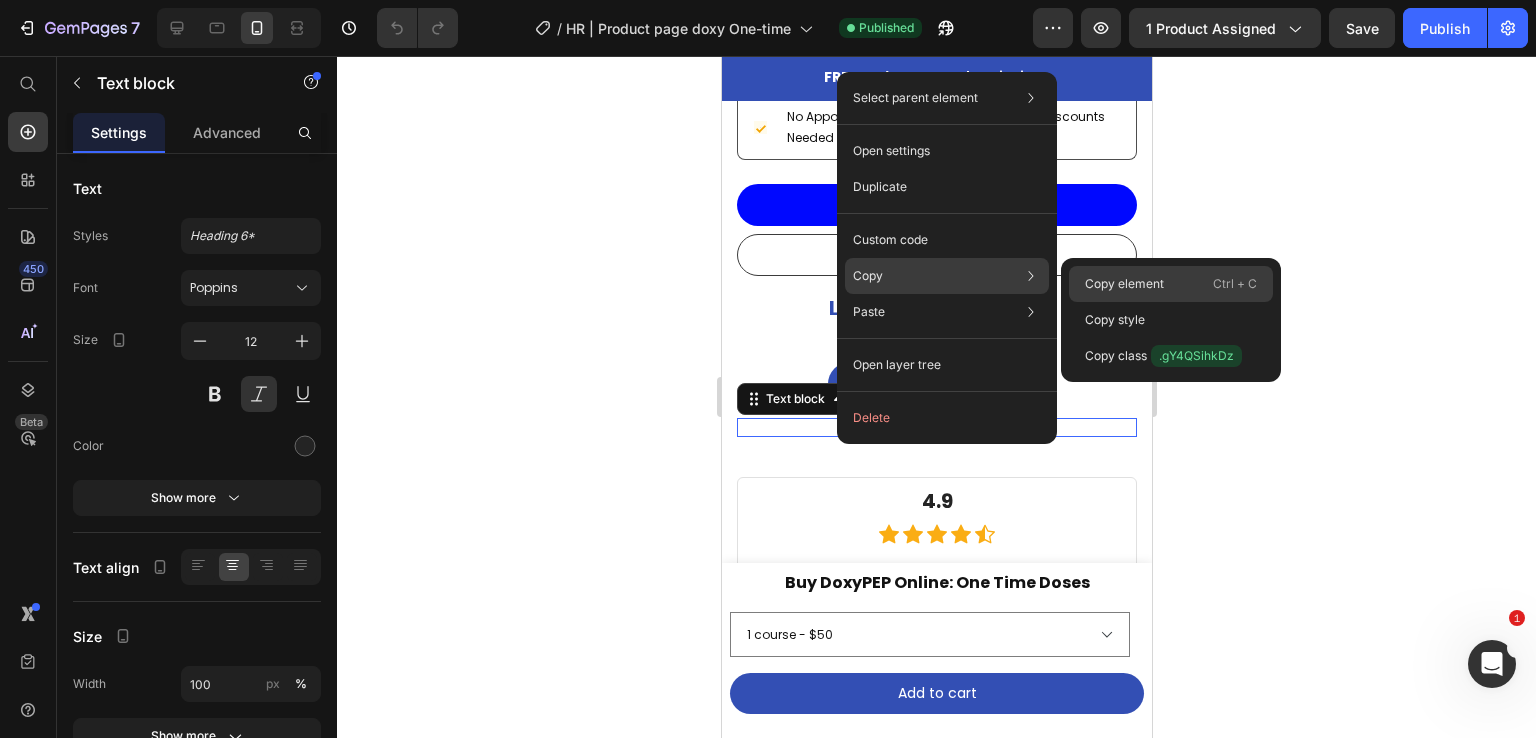 click on "Copy element" at bounding box center (1124, 284) 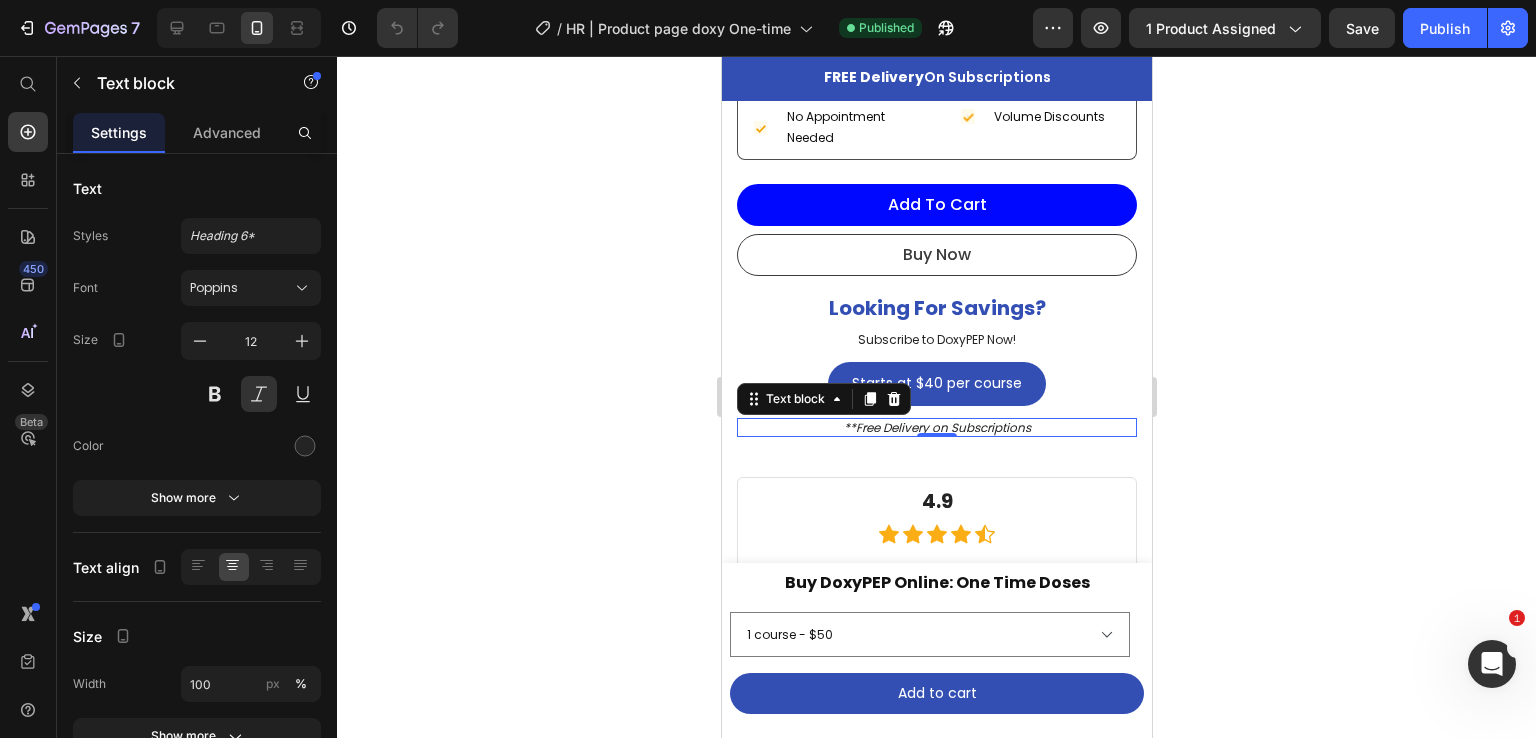 click 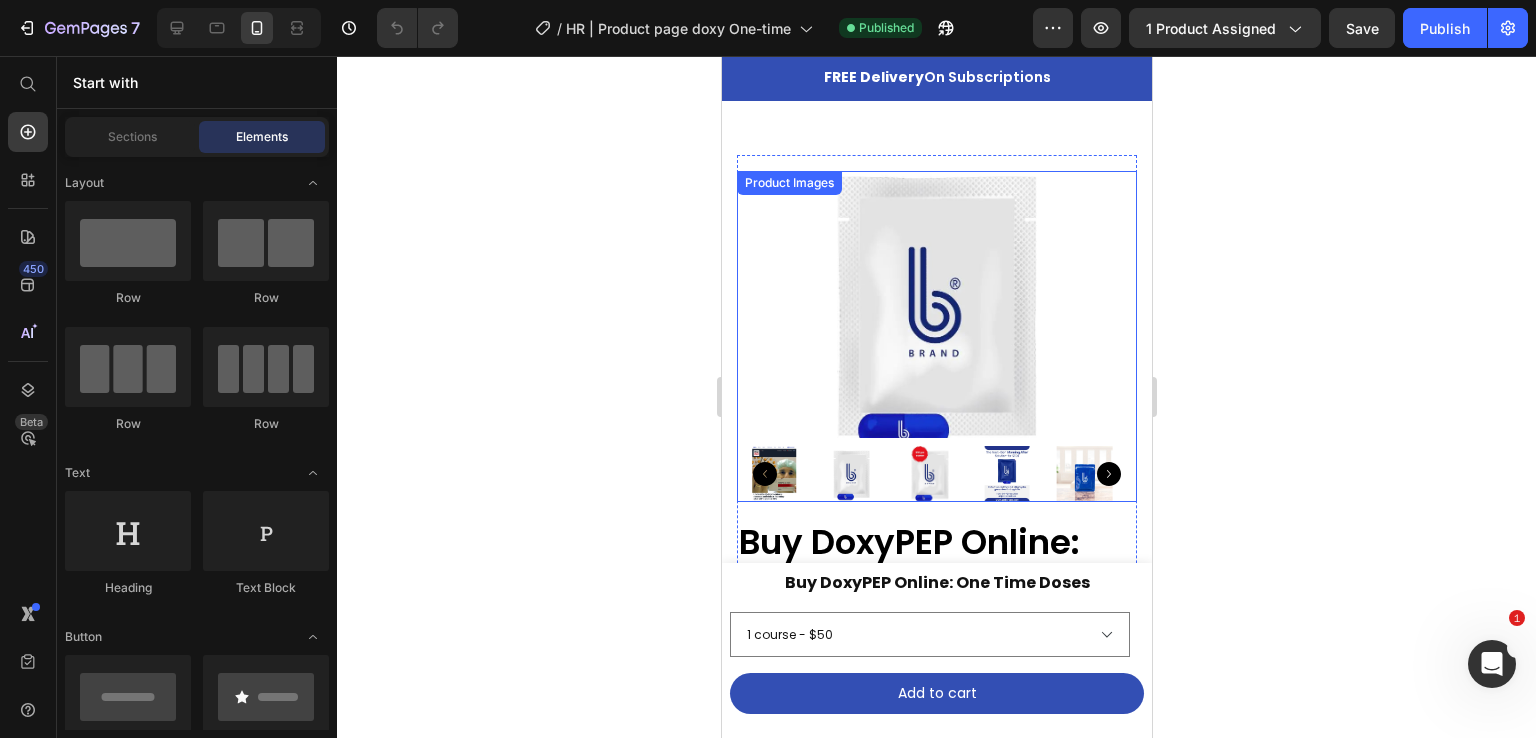 scroll, scrollTop: 0, scrollLeft: 0, axis: both 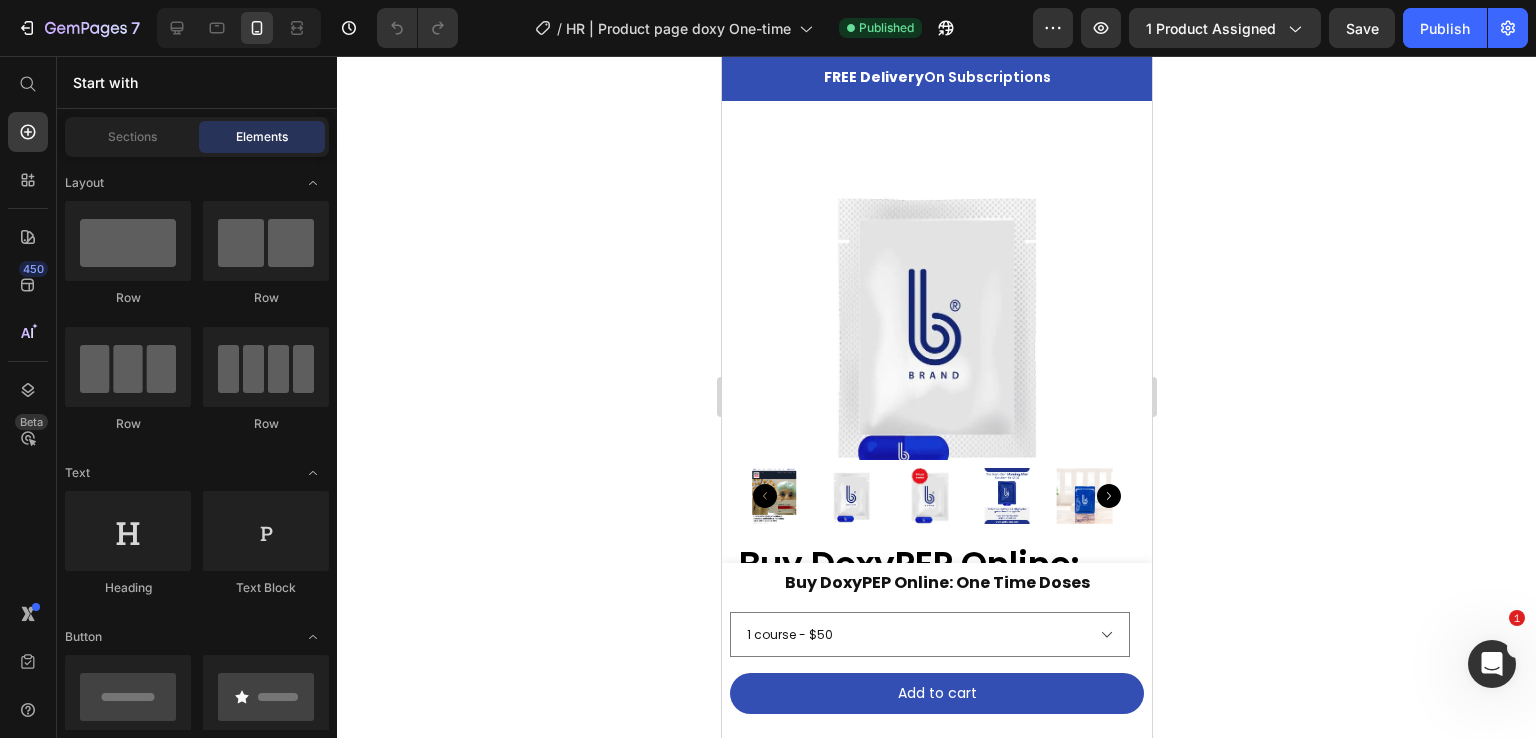 click at bounding box center [239, 28] 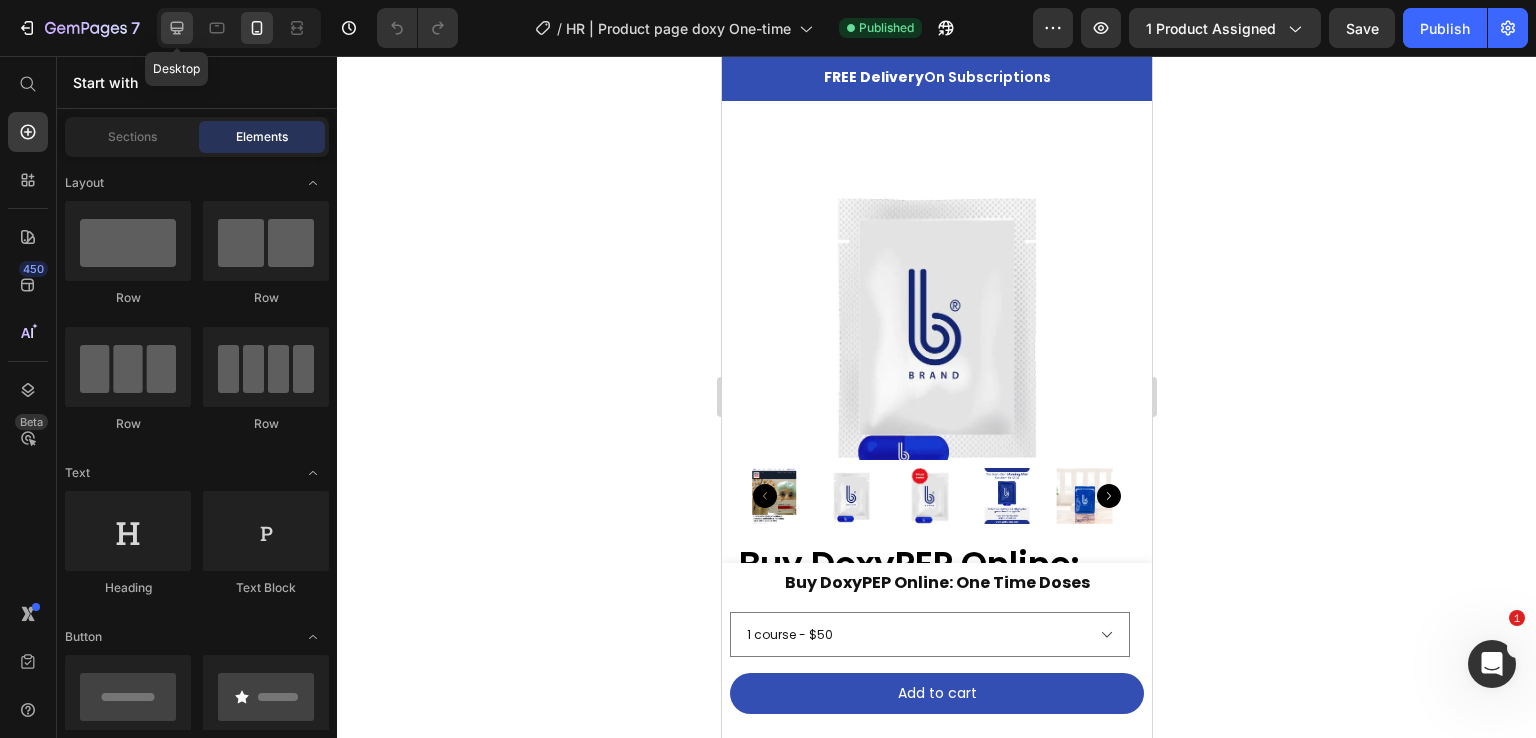 click 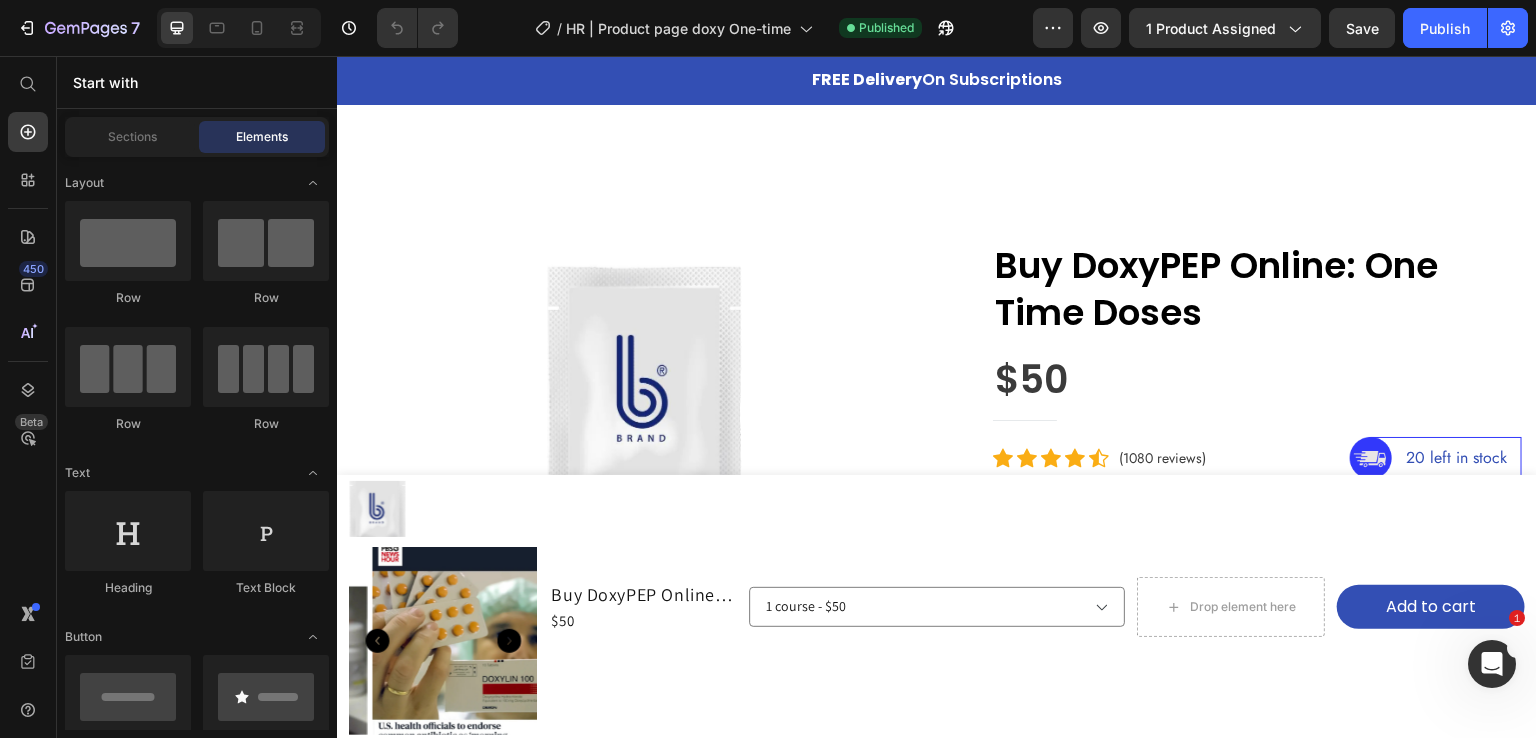 radio on "true" 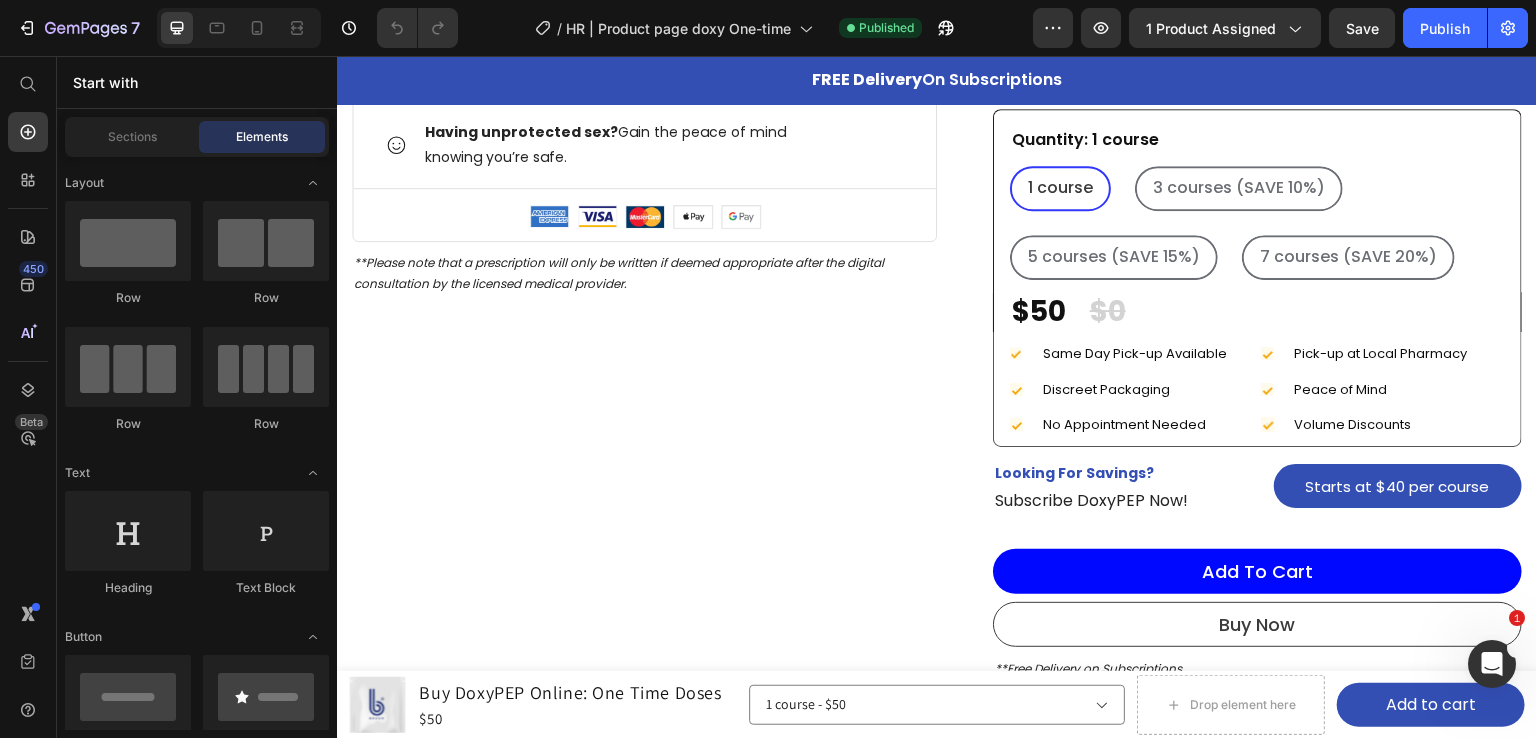 scroll, scrollTop: 0, scrollLeft: 0, axis: both 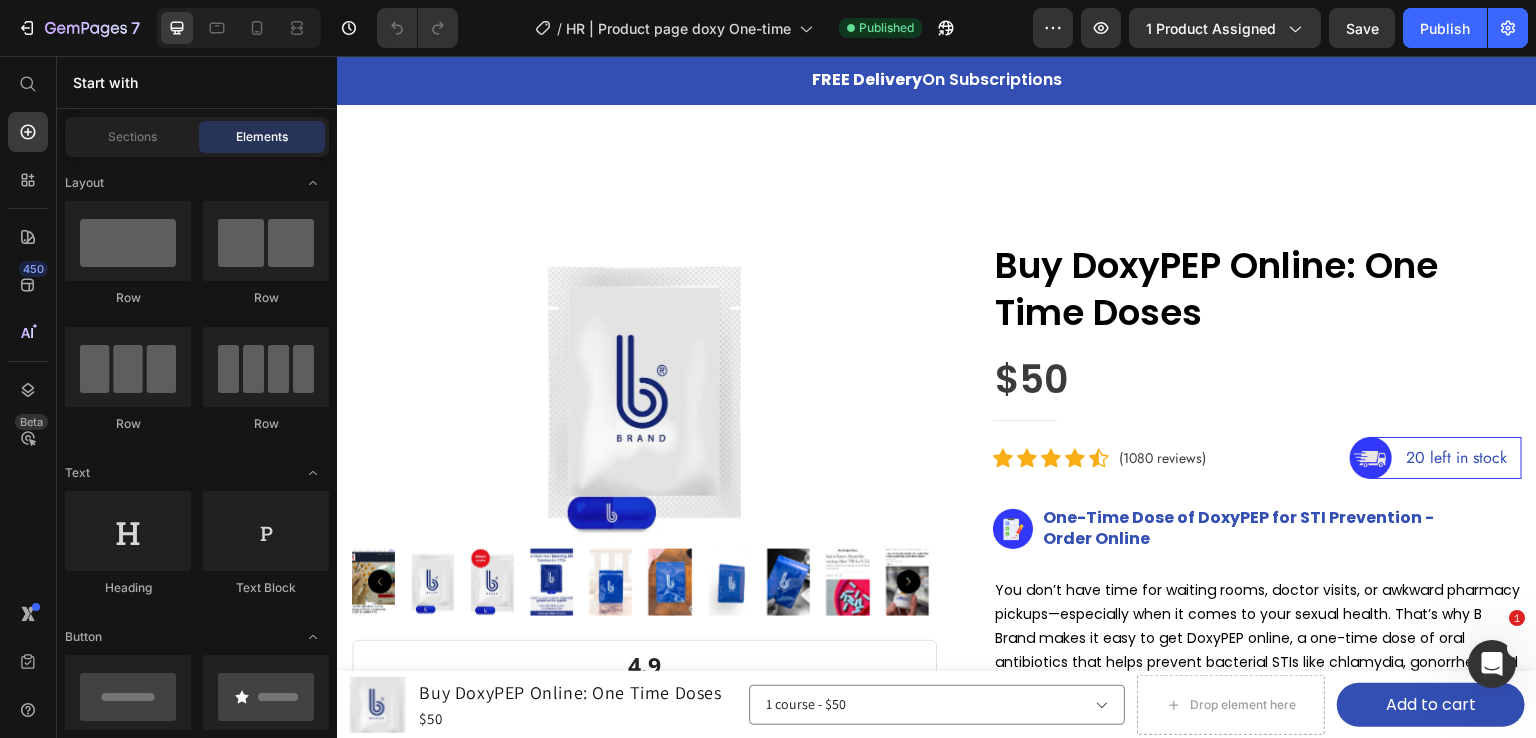 drag, startPoint x: 1536, startPoint y: 157, endPoint x: 1871, endPoint y: 57, distance: 349.60693 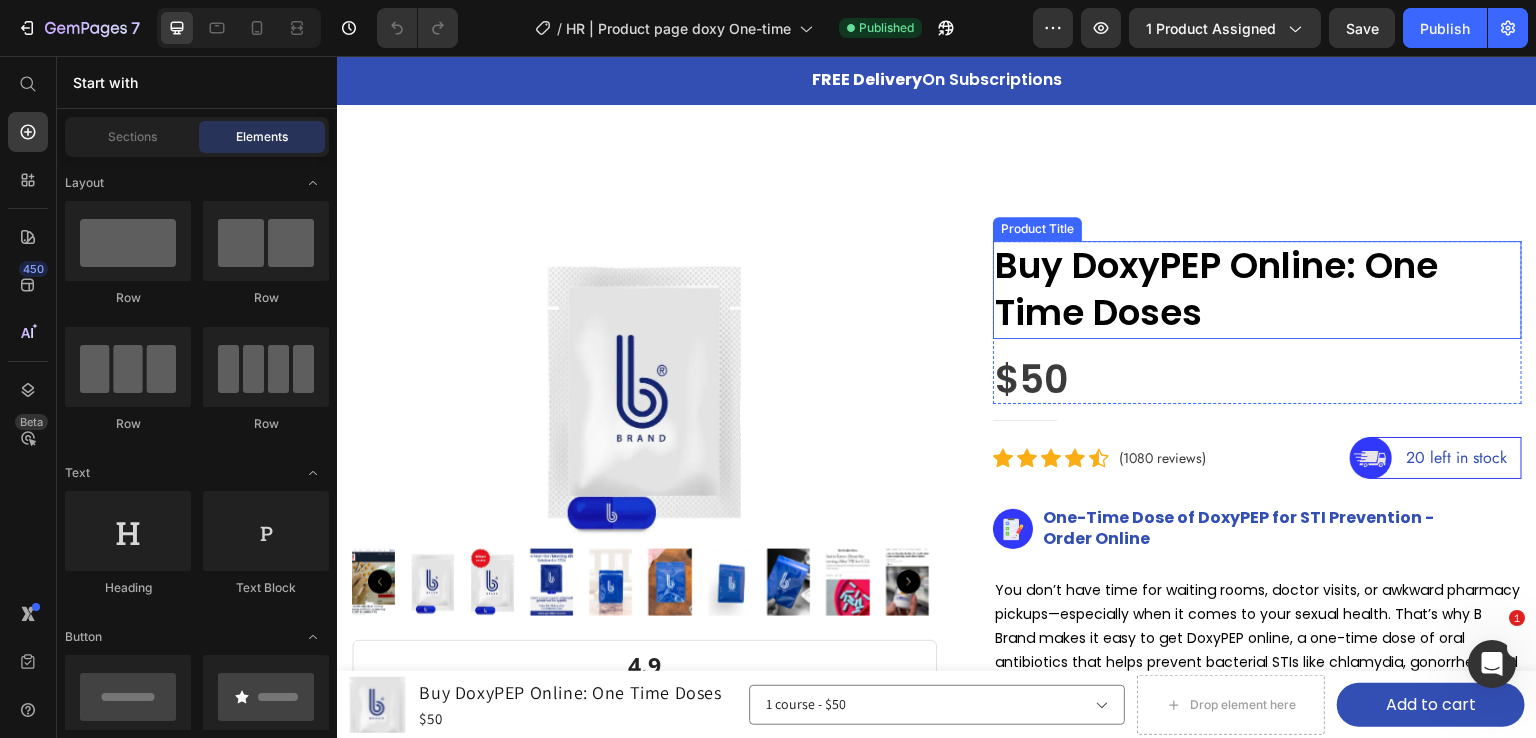 drag, startPoint x: 1312, startPoint y: 251, endPoint x: 1302, endPoint y: 261, distance: 14.142136 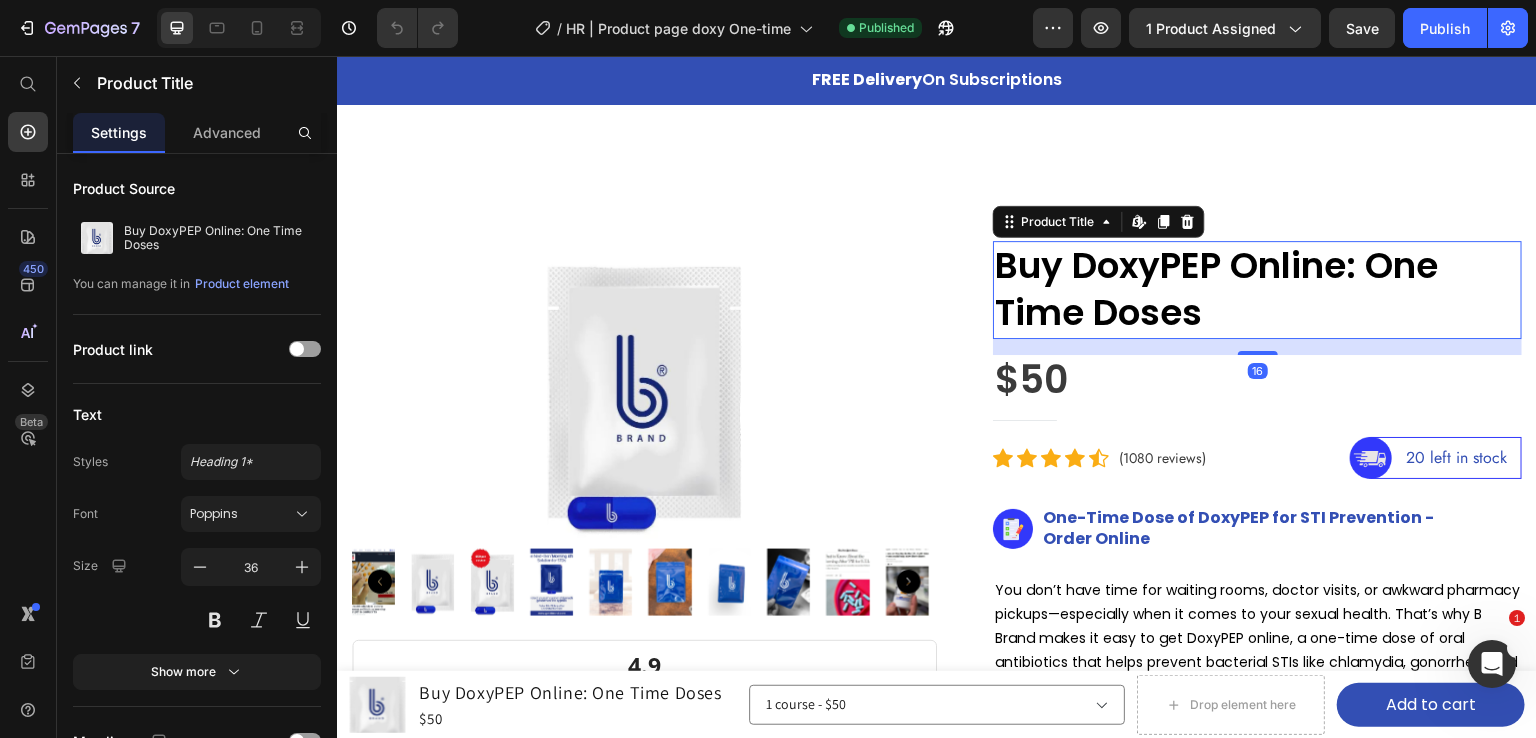 click on "Buy DoxyPEP Online: One Time Doses" at bounding box center [1257, 290] 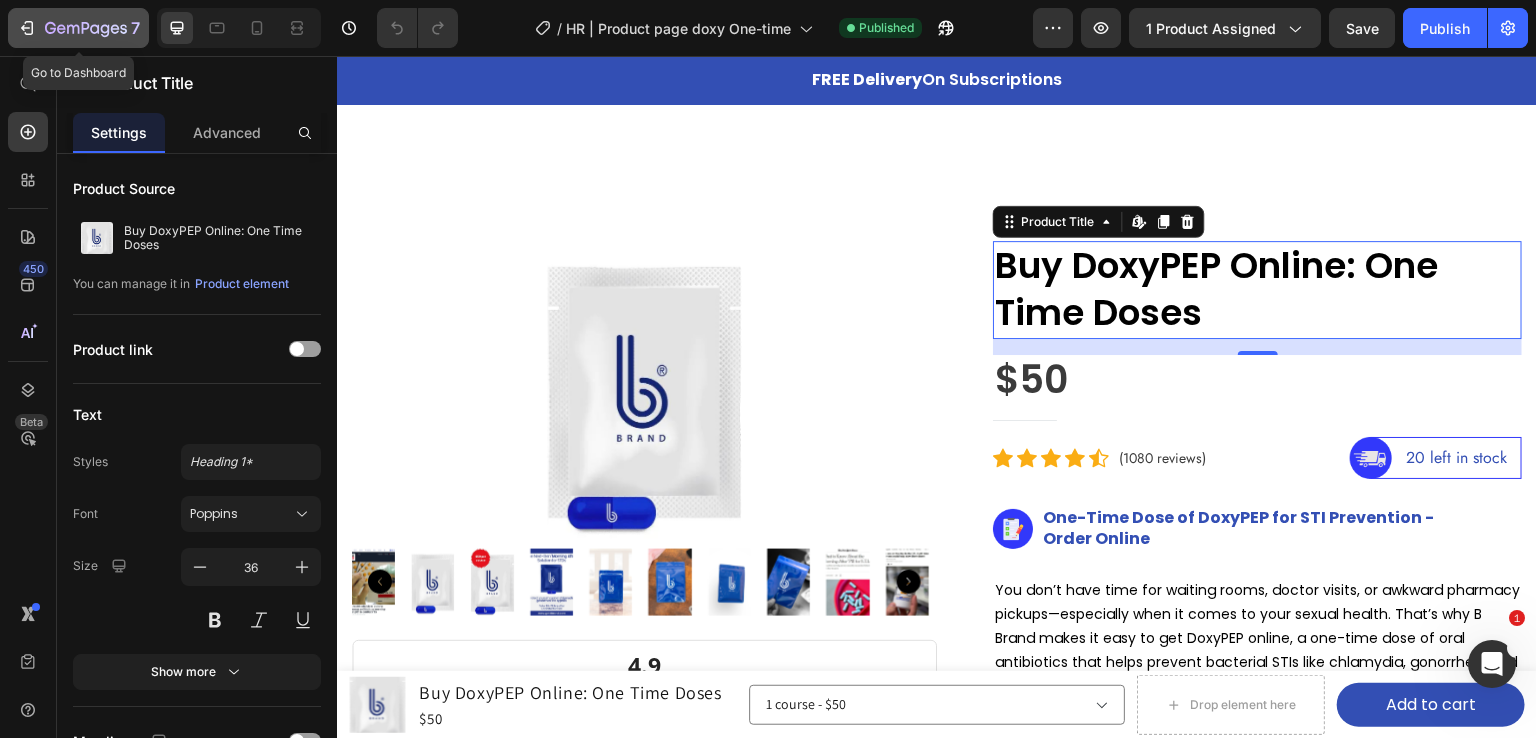 drag, startPoint x: 26, startPoint y: 9, endPoint x: 63, endPoint y: 45, distance: 51.62364 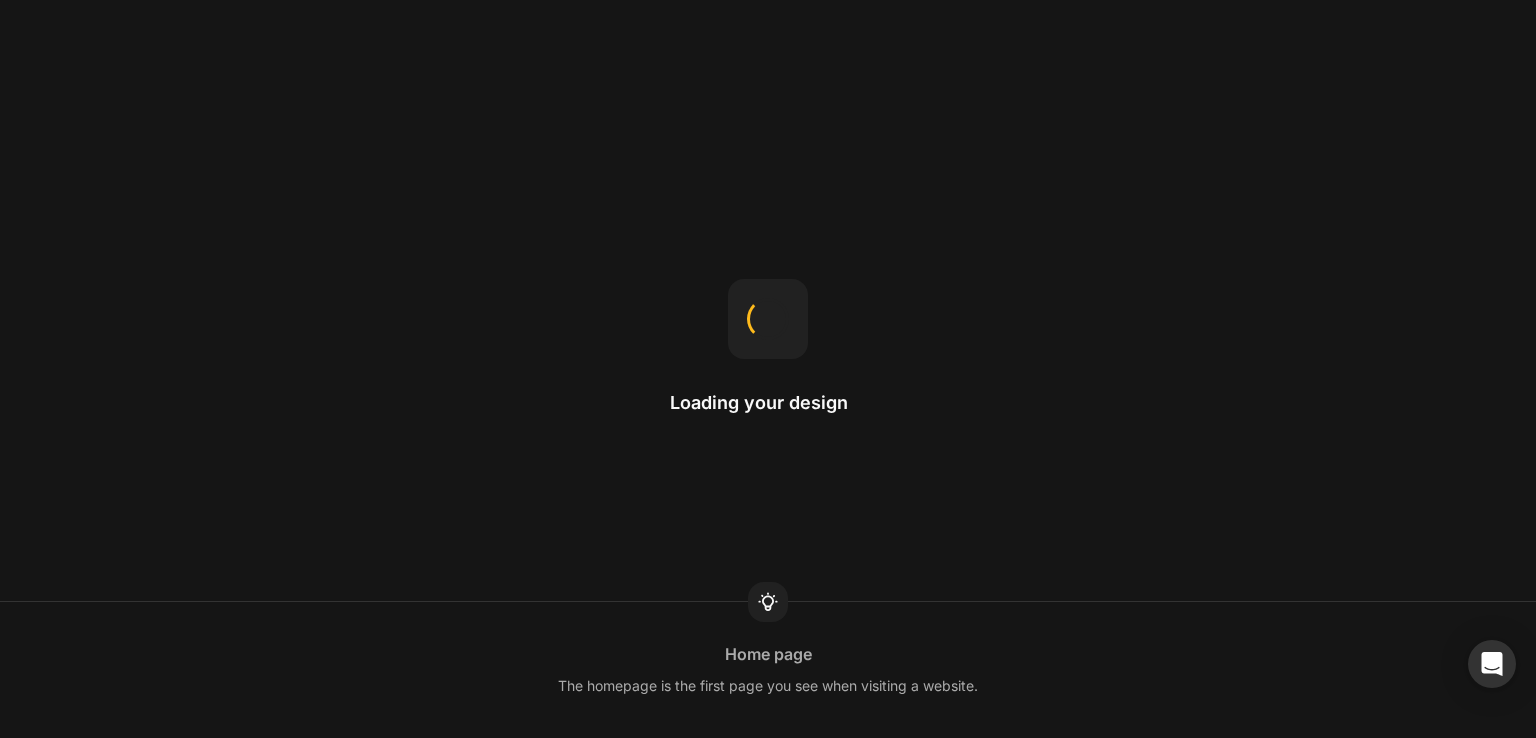 scroll, scrollTop: 0, scrollLeft: 0, axis: both 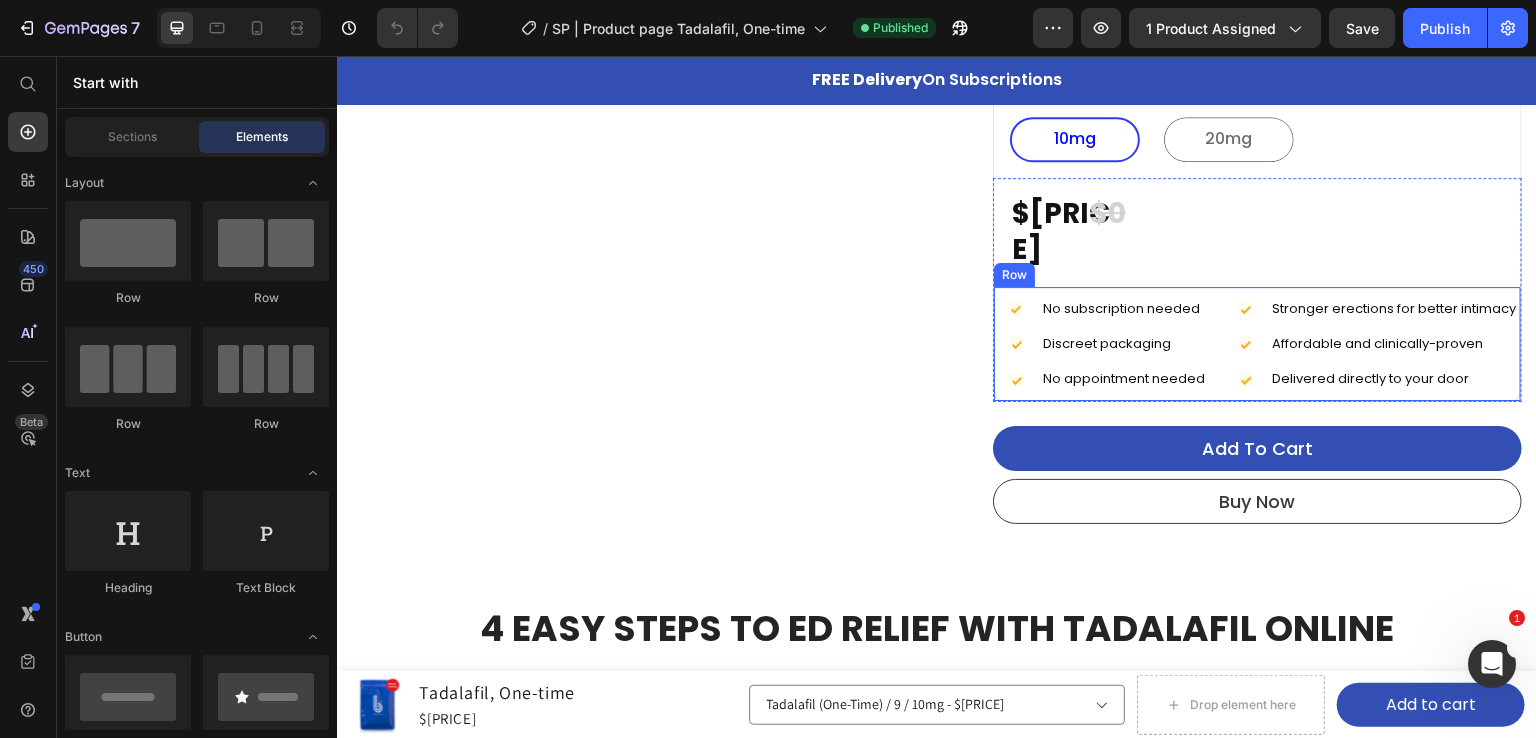 click on "Icon No subscription needed Text block     Icon Discreet packaging Text block     Icon No appointment needed Text block Advanced list" at bounding box center (1108, 344) 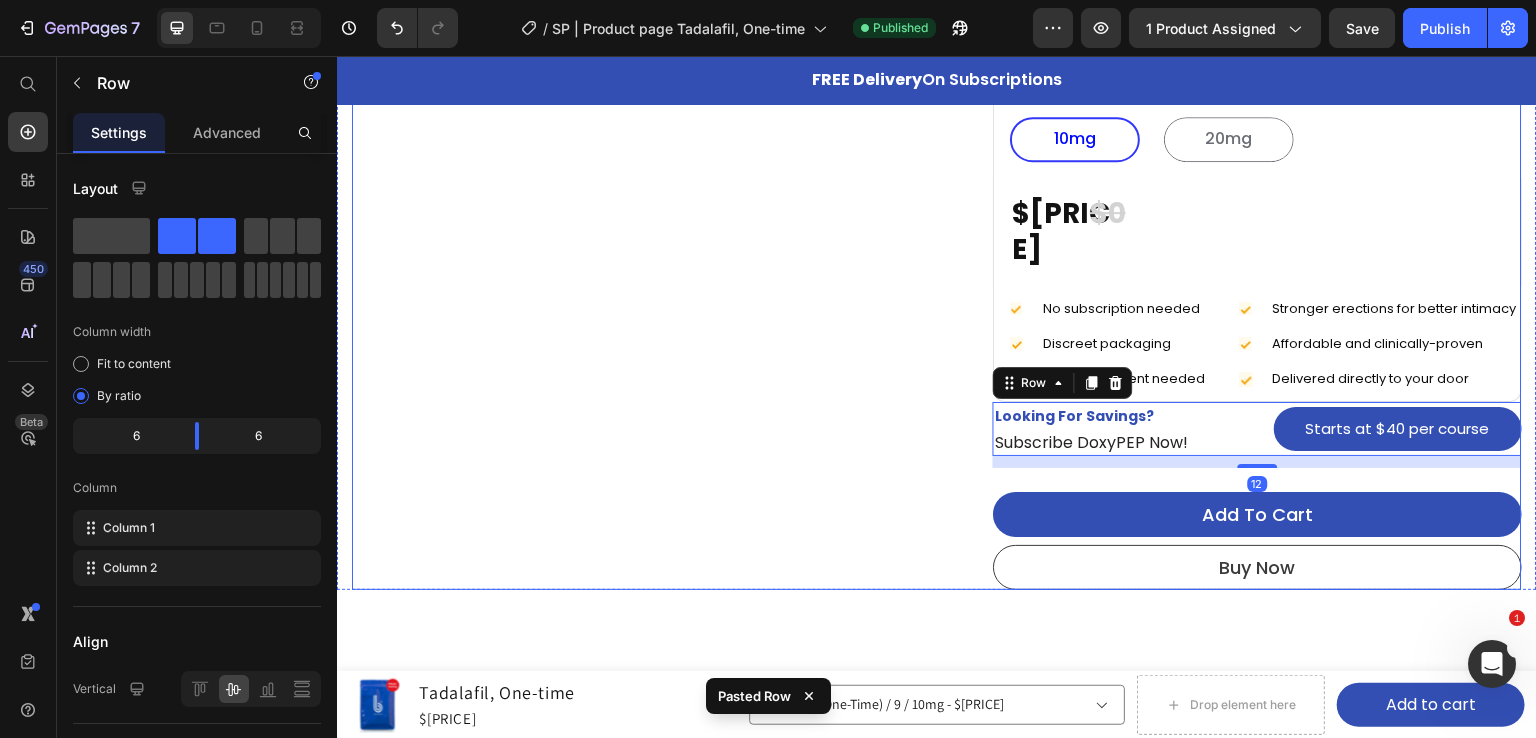 click on "Product Images 4.9 Heading
Icon
Icon
Icon
Icon
Icon Icon List Hoz Row                Title Line
Icon Restore your confidence and enjoy a satisfying, lasting sexual experience. Designed for peak performance and satisfaction. Text block
Icon You can order, access, store and use the pills  DISCRETELY . No one needs to know. Text block
Icon Enjoy stronger erections for better intimacy. Text block Icon List                Title Line Image Image Image Image Image Icon List Hoz Row **Please note that a prescription will only be written if deemed appropriate after the digital consultation by the licensed medical provider. Text block" at bounding box center (644, -17) 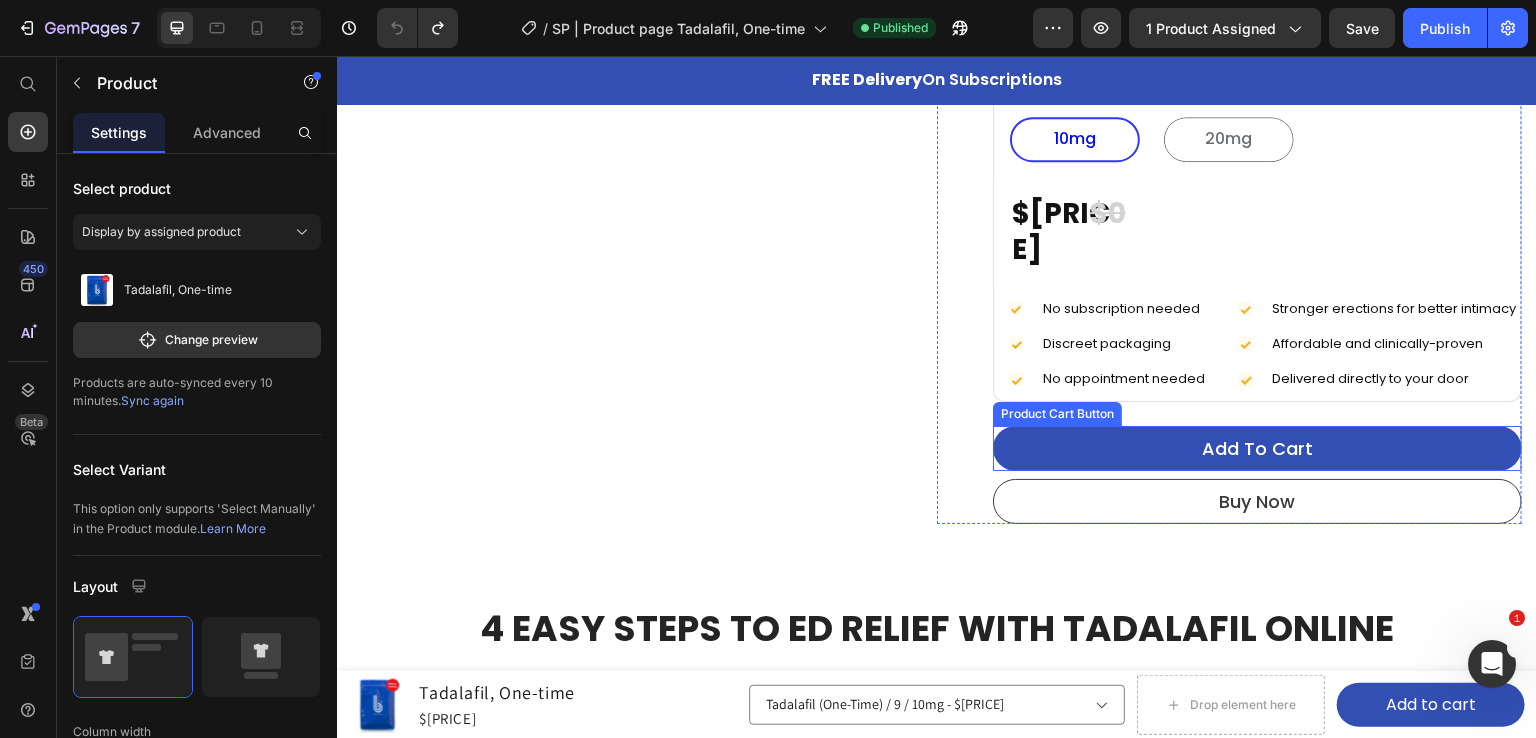 click on "Product Cart Button" at bounding box center [1057, 414] 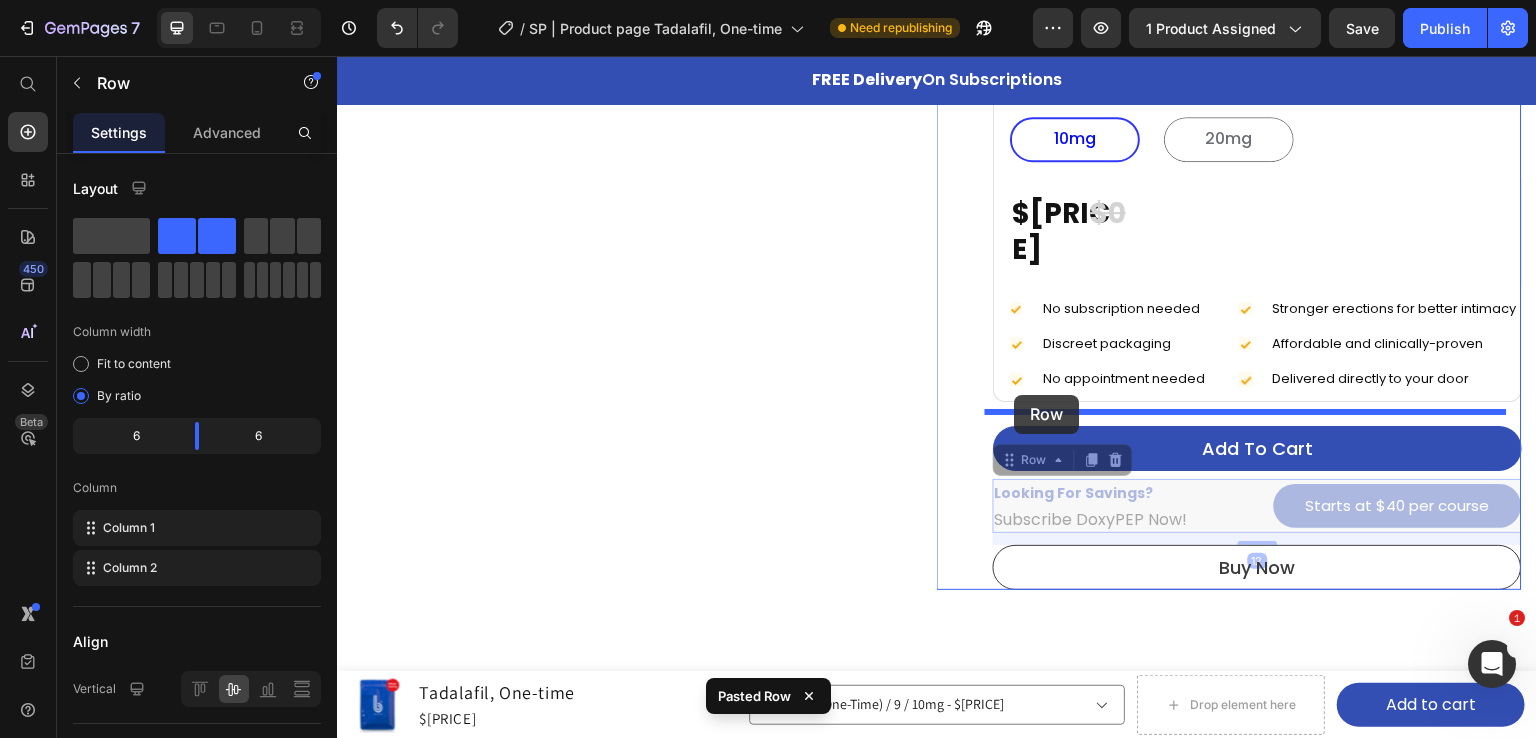 drag, startPoint x: 1001, startPoint y: 445, endPoint x: 1015, endPoint y: 395, distance: 51.92302 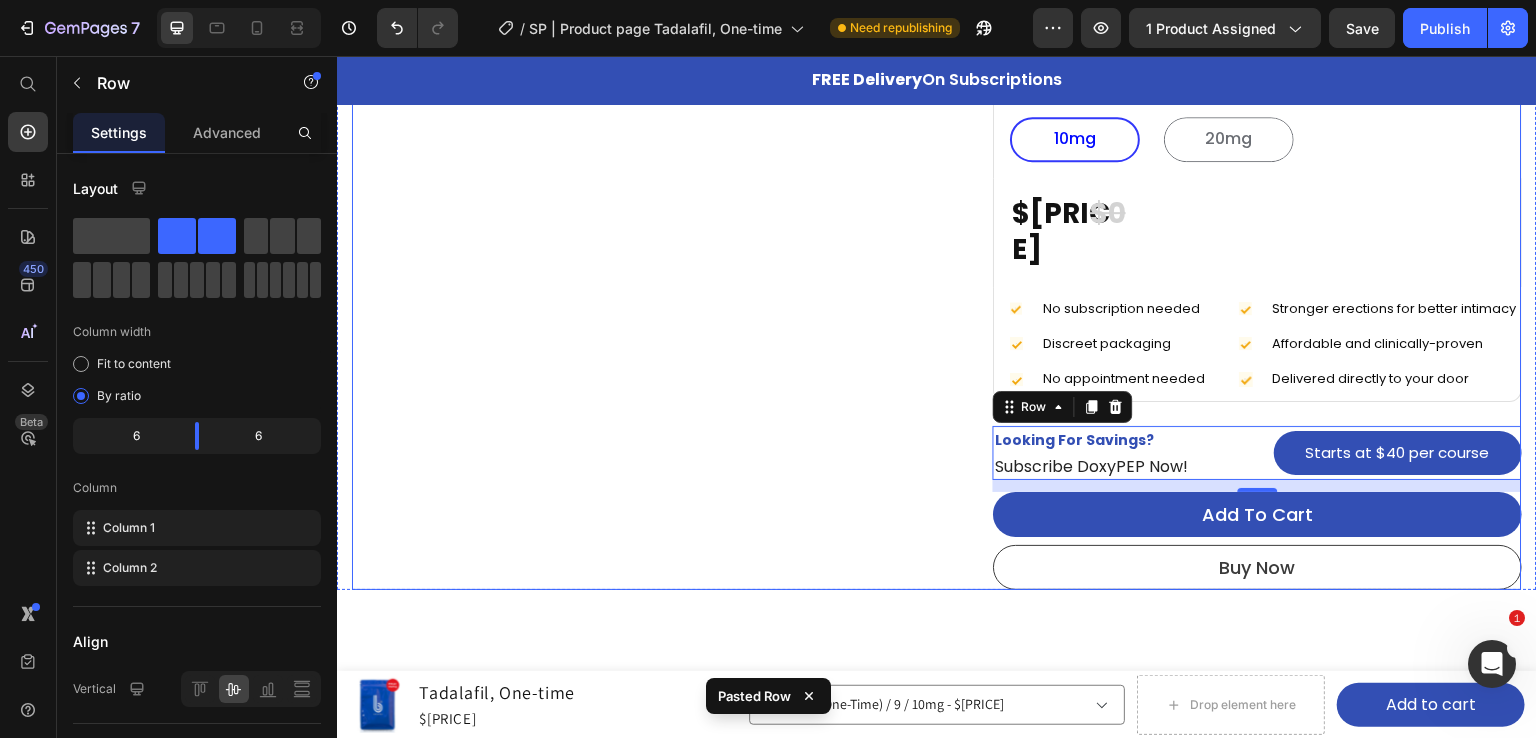 click on "Product Images 4.9 Heading
Icon
Icon
Icon
Icon
Icon Icon List Hoz Row                Title Line
Icon Restore your confidence and enjoy a satisfying, lasting sexual experience. Designed for peak performance and satisfaction. Text block
Icon You can order, access, store and use the pills  DISCRETELY . No one needs to know. Text block
Icon Enjoy stronger erections for better intimacy. Text block Icon List                Title Line Image Image Image Image Image Icon List Hoz Row **Please note that a prescription will only be written if deemed appropriate after the digital consultation by the licensed medical provider. Text block" at bounding box center (644, -17) 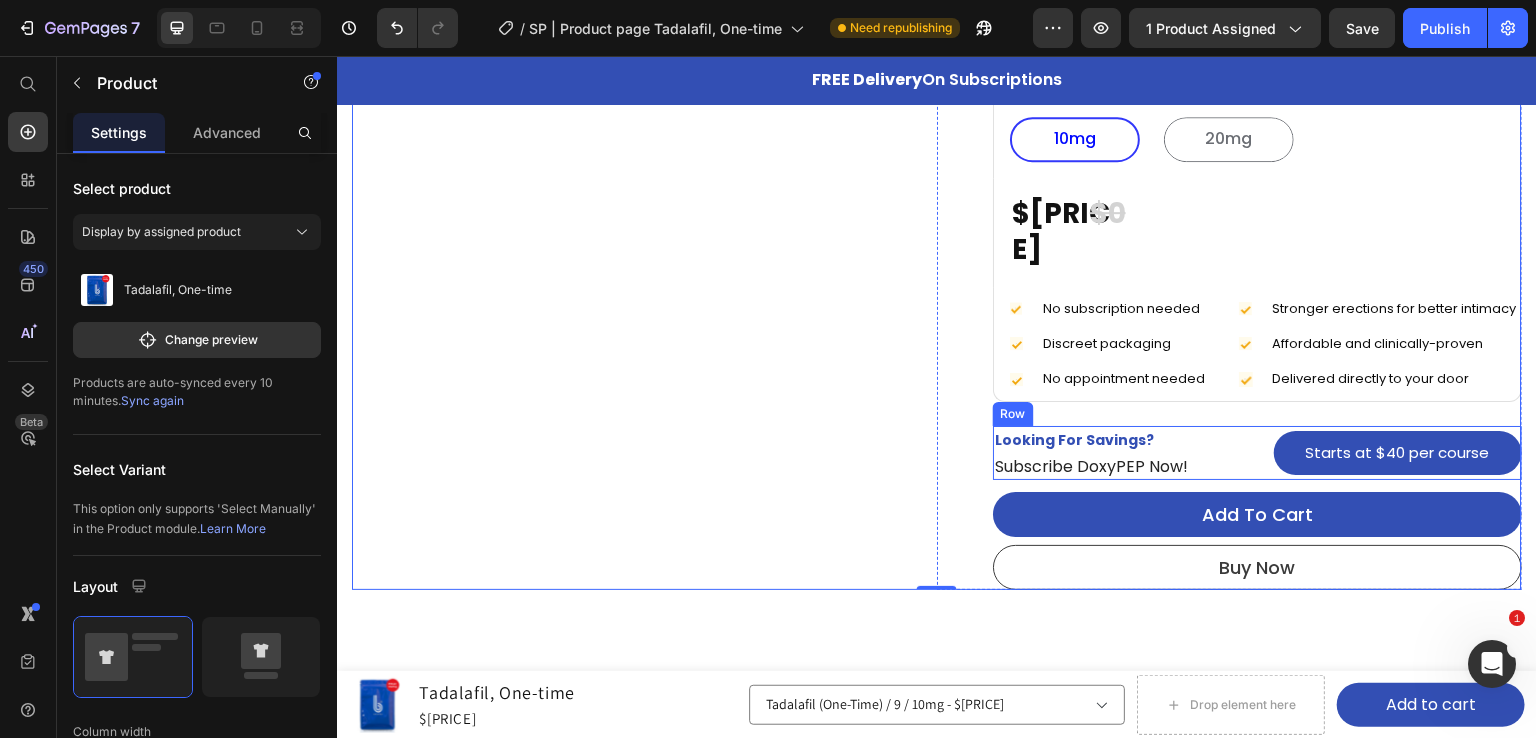 click on "Looking For Savings?  Text block Subscribe DoxyPEP Now! Text block Starts at $40 per course Button Row" at bounding box center (1257, 453) 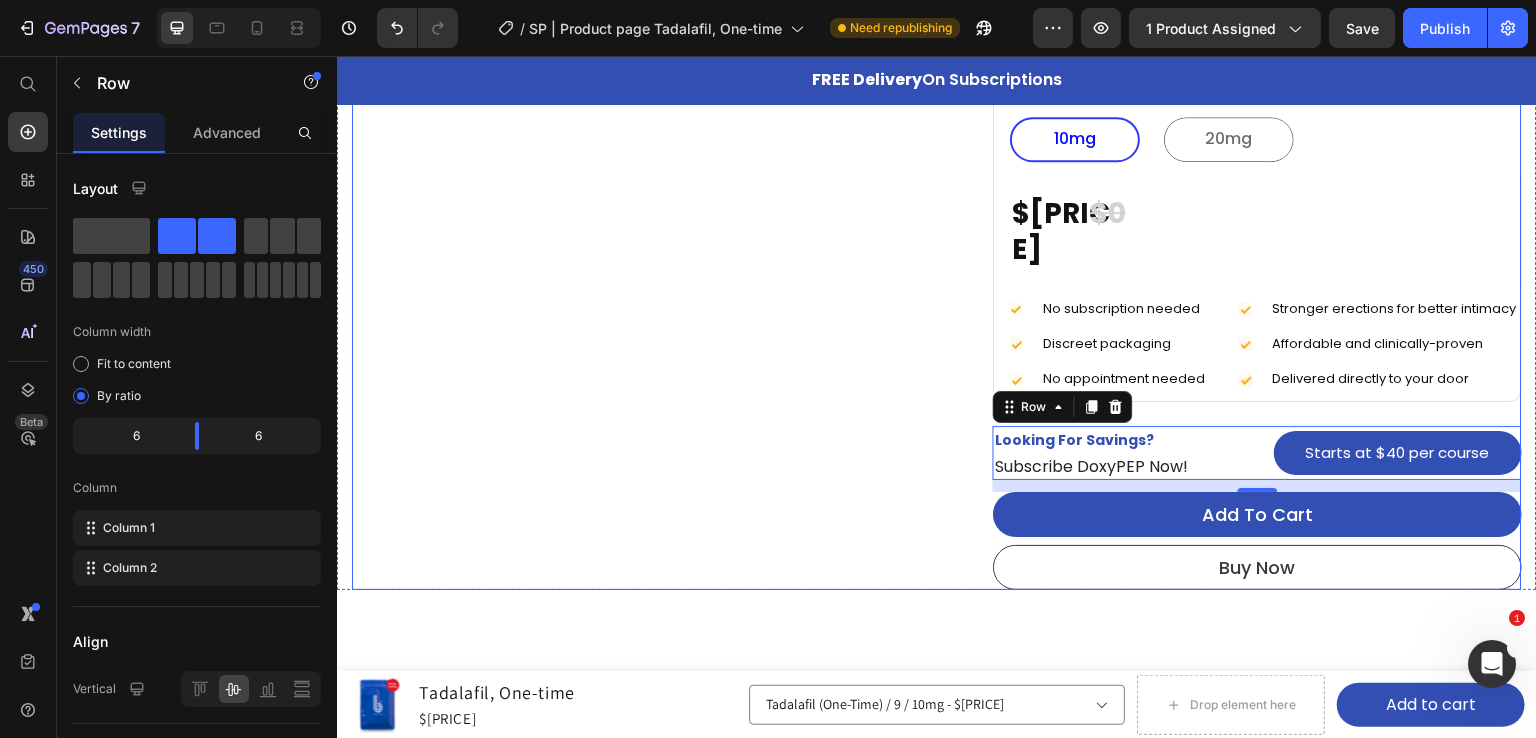 click on "Product Images 4.9 Heading
Icon
Icon
Icon
Icon
Icon Icon List Hoz Row                Title Line
Icon Restore your confidence and enjoy a satisfying, lasting sexual experience. Designed for peak performance and satisfaction. Text block
Icon You can order, access, store and use the pills  DISCRETELY . No one needs to know. Text block
Icon Enjoy stronger erections for better intimacy. Text block Icon List                Title Line Image Image Image Image Image Icon List Hoz Row **Please note that a prescription will only be written if deemed appropriate after the digital consultation by the licensed medical provider. Text block" at bounding box center [644, -17] 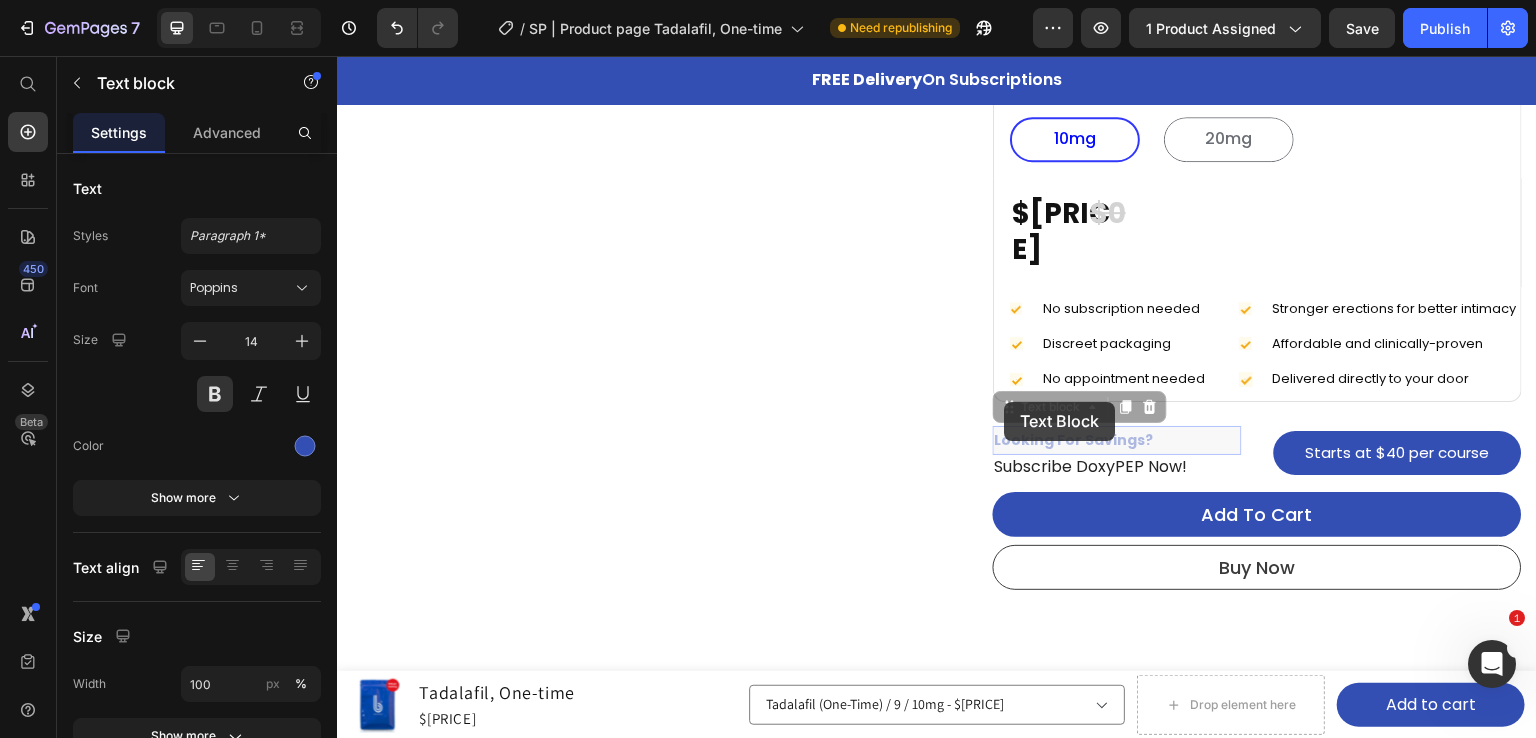 drag, startPoint x: 1005, startPoint y: 402, endPoint x: 1017, endPoint y: 403, distance: 12.0415945 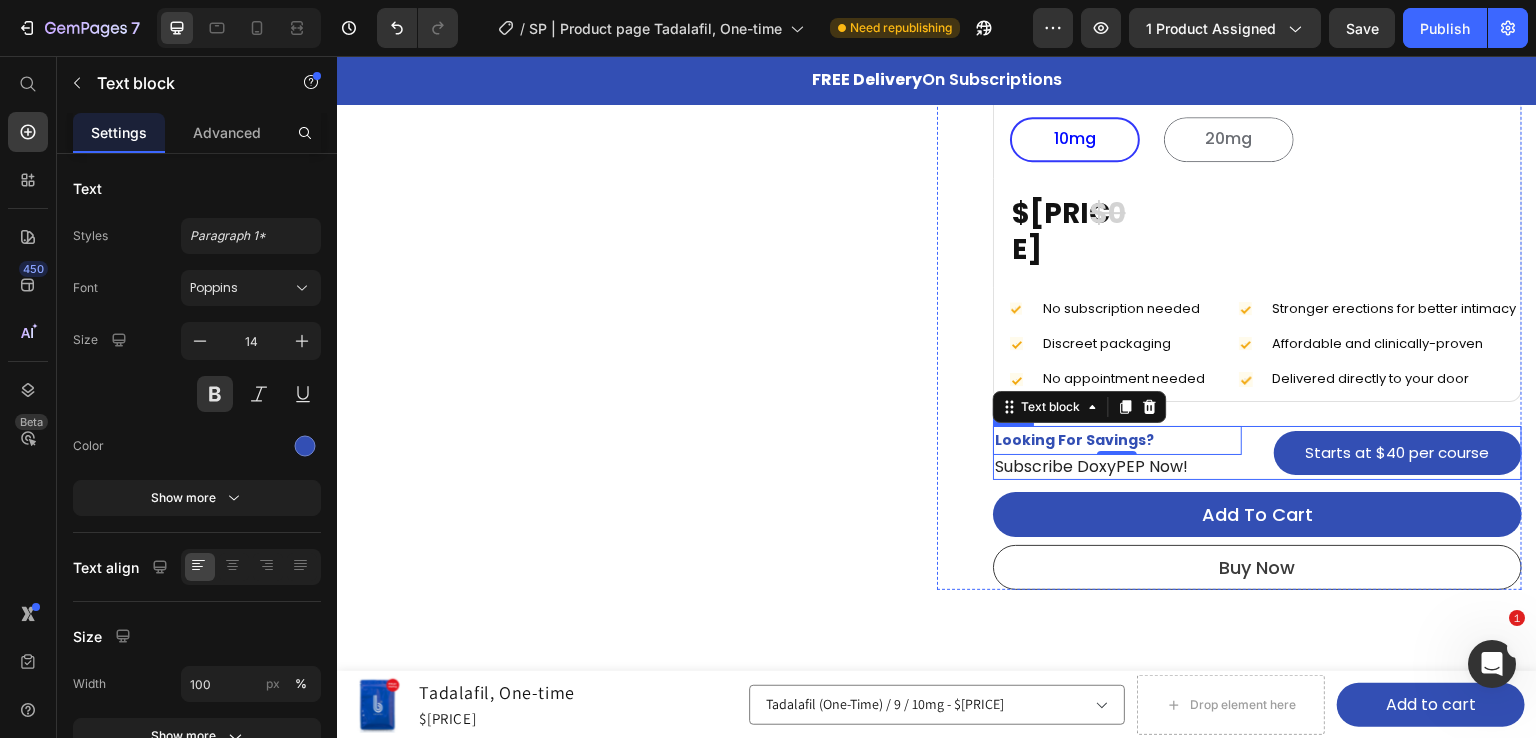 click on "Looking For Savings?  Text block   0 Subscribe DoxyPEP Now! Text block Starts at $40 per course Button Row" at bounding box center [1257, 453] 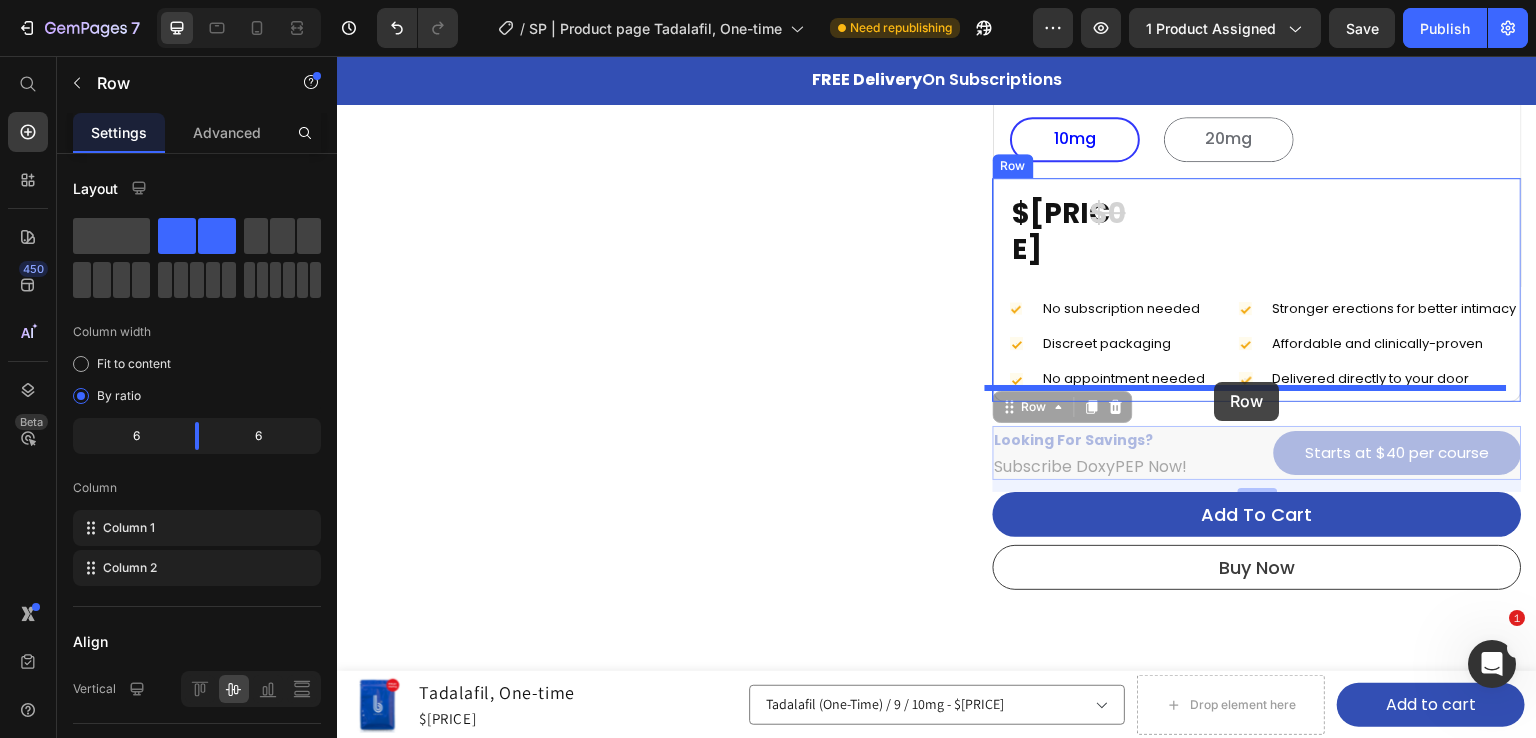 drag, startPoint x: 1010, startPoint y: 394, endPoint x: 1215, endPoint y: 382, distance: 205.35092 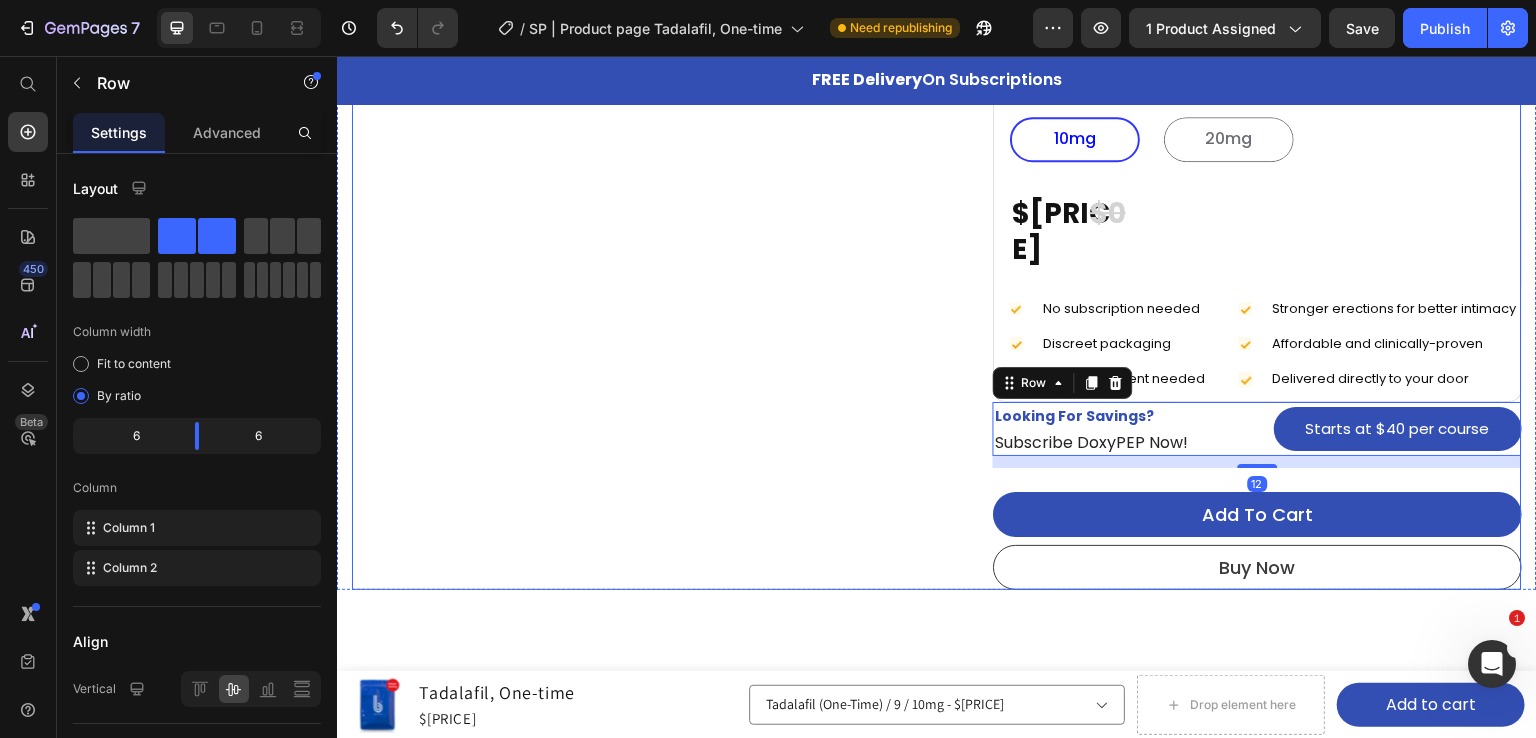click on "Product Images 4.9 Heading
Icon
Icon
Icon
Icon
Icon Icon List Hoz Row                Title Line
Icon Restore your confidence and enjoy a satisfying, lasting sexual experience. Designed for peak performance and satisfaction. Text block
Icon You can order, access, store and use the pills  DISCRETELY . No one needs to know. Text block
Icon Enjoy stronger erections for better intimacy. Text block Icon List                Title Line Image Image Image Image Image Icon List Hoz Row **Please note that a prescription will only be written if deemed appropriate after the digital consultation by the licensed medical provider. Text block" at bounding box center [644, -17] 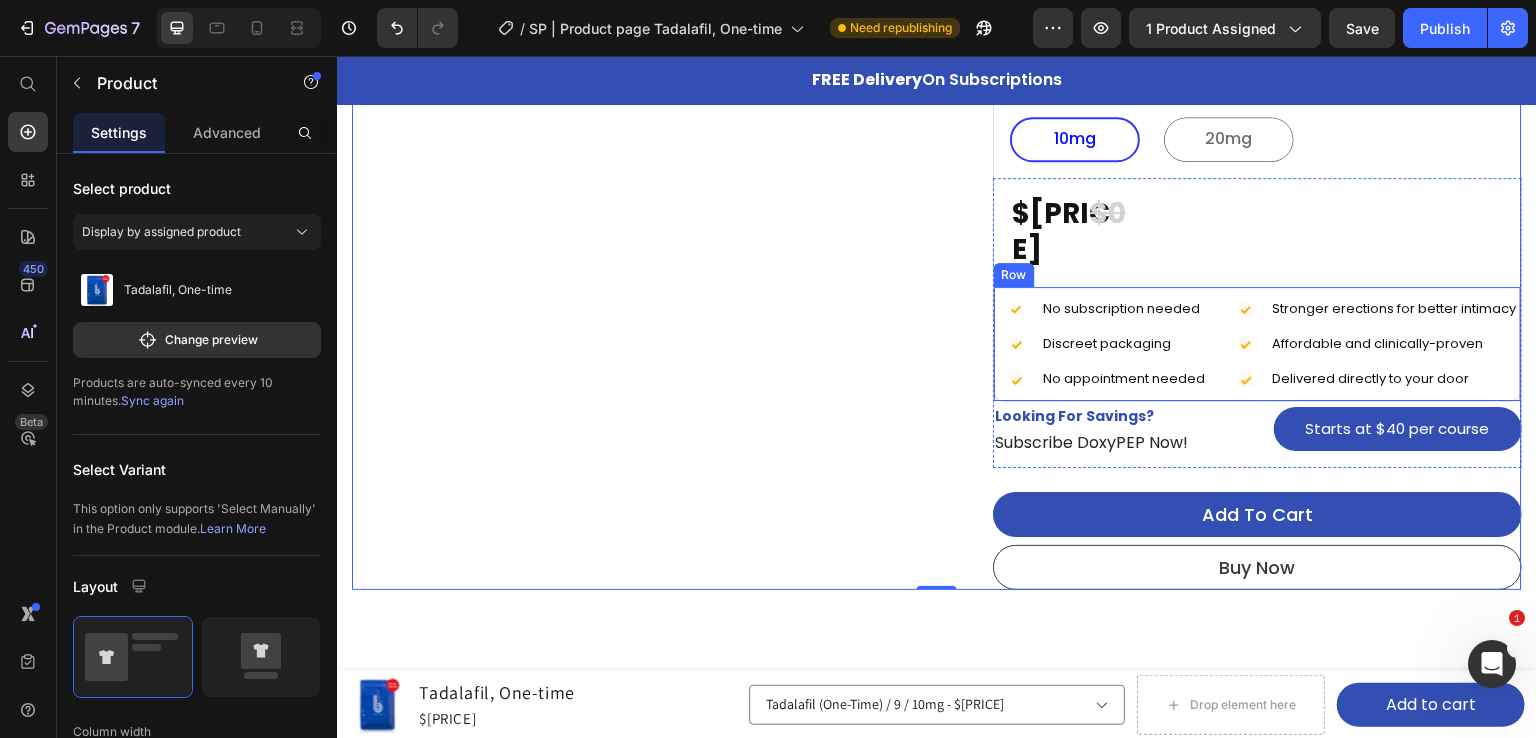 click on "Icon No subscription needed Text block     Icon Discreet packaging Text block     Icon No appointment needed Text block Advanced list" at bounding box center [1108, 344] 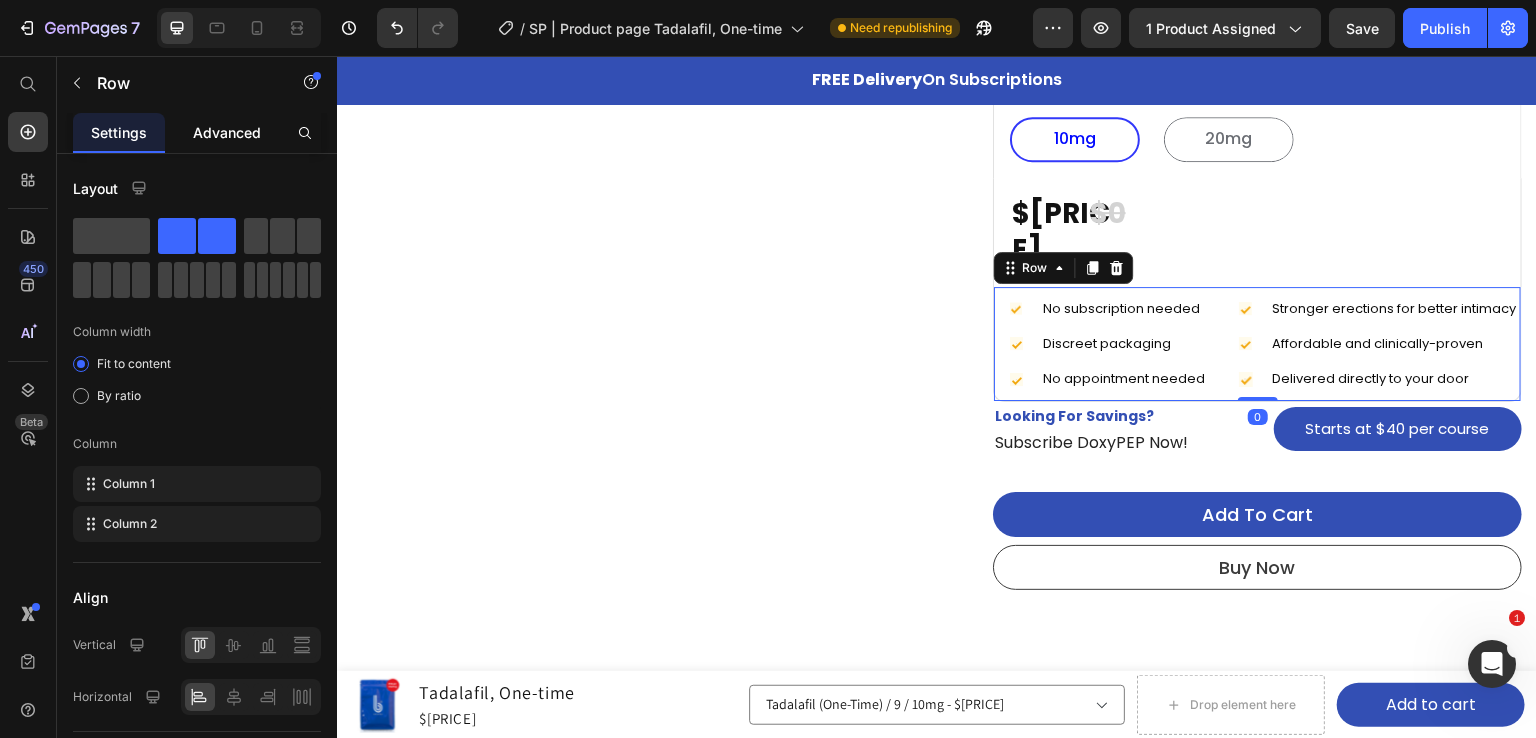 click on "Advanced" 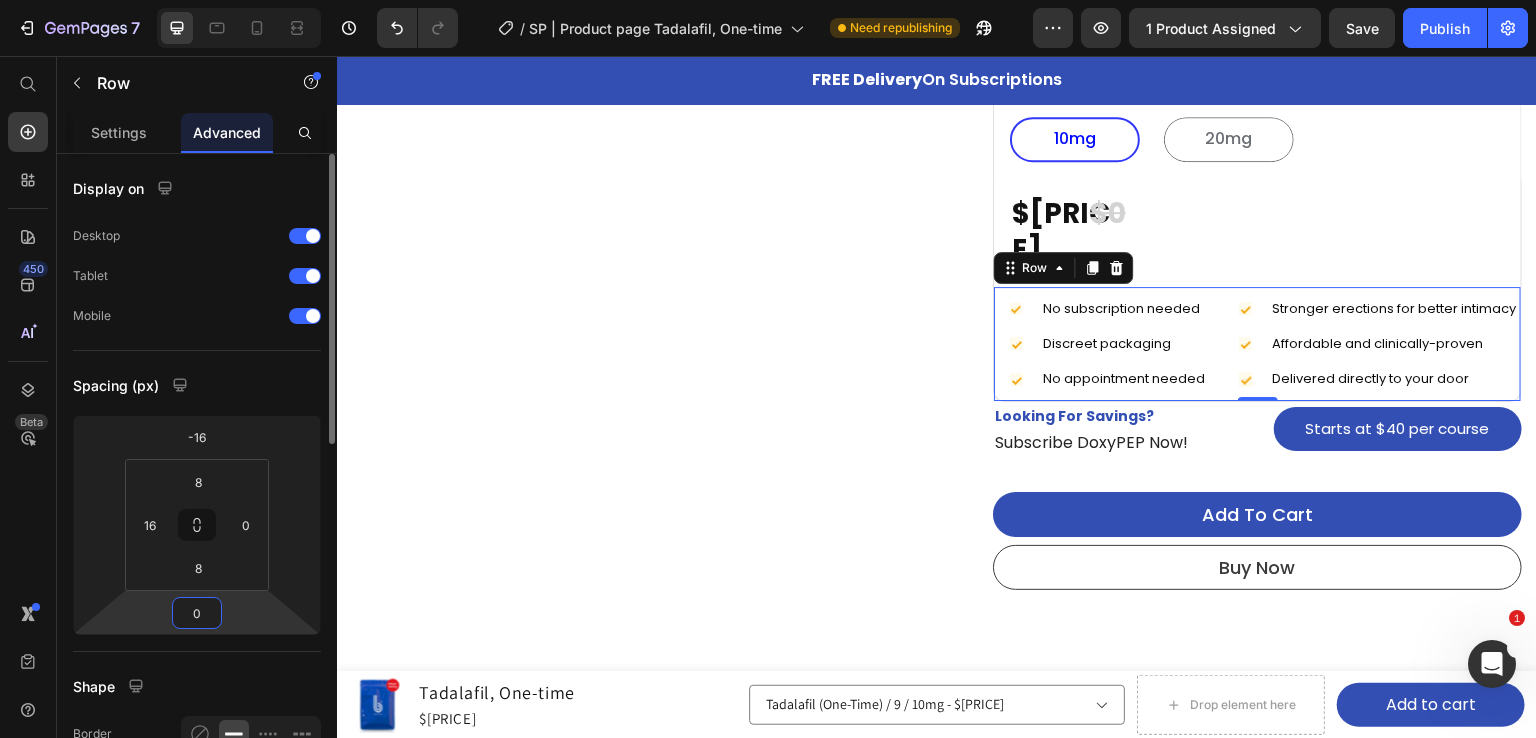 click on "0" at bounding box center [197, 613] 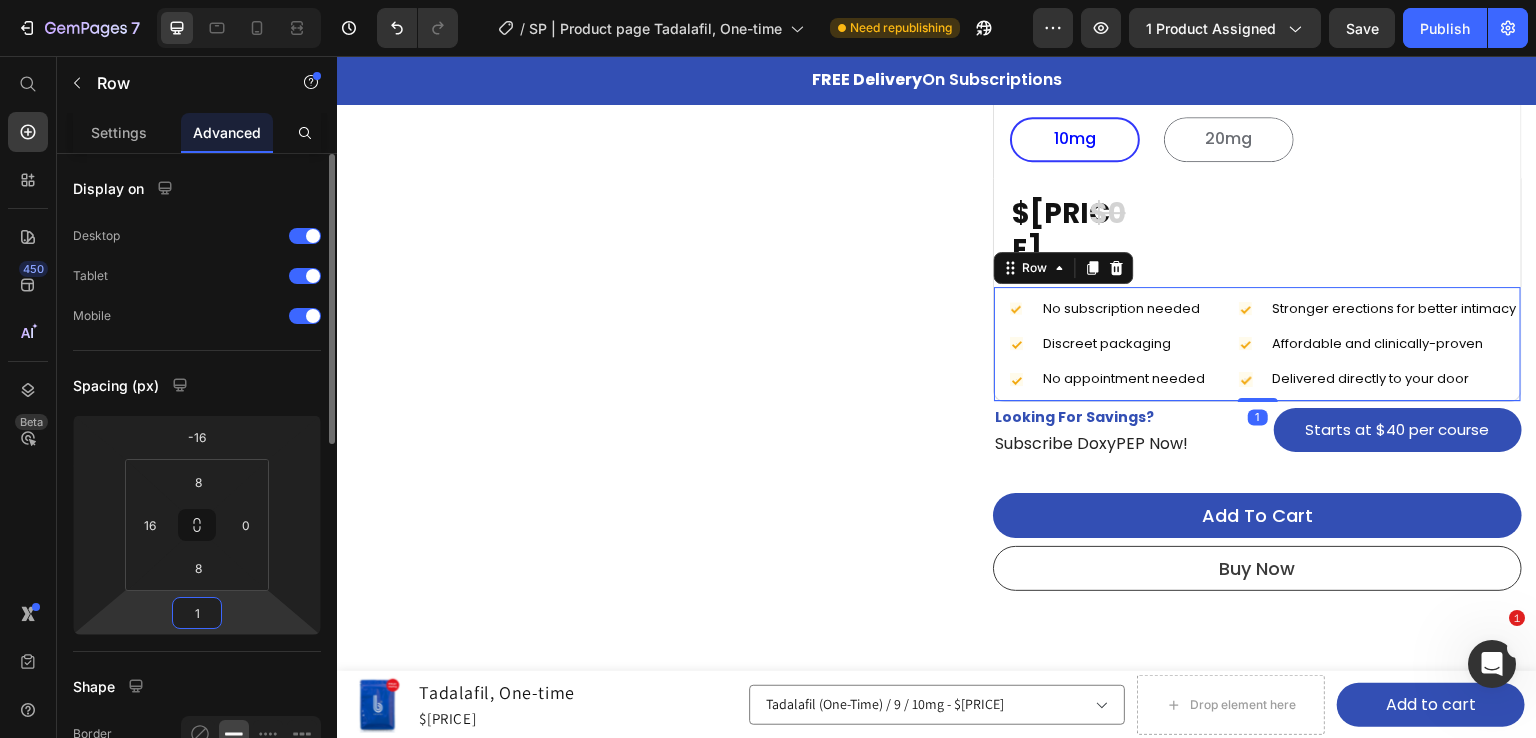 type on "12" 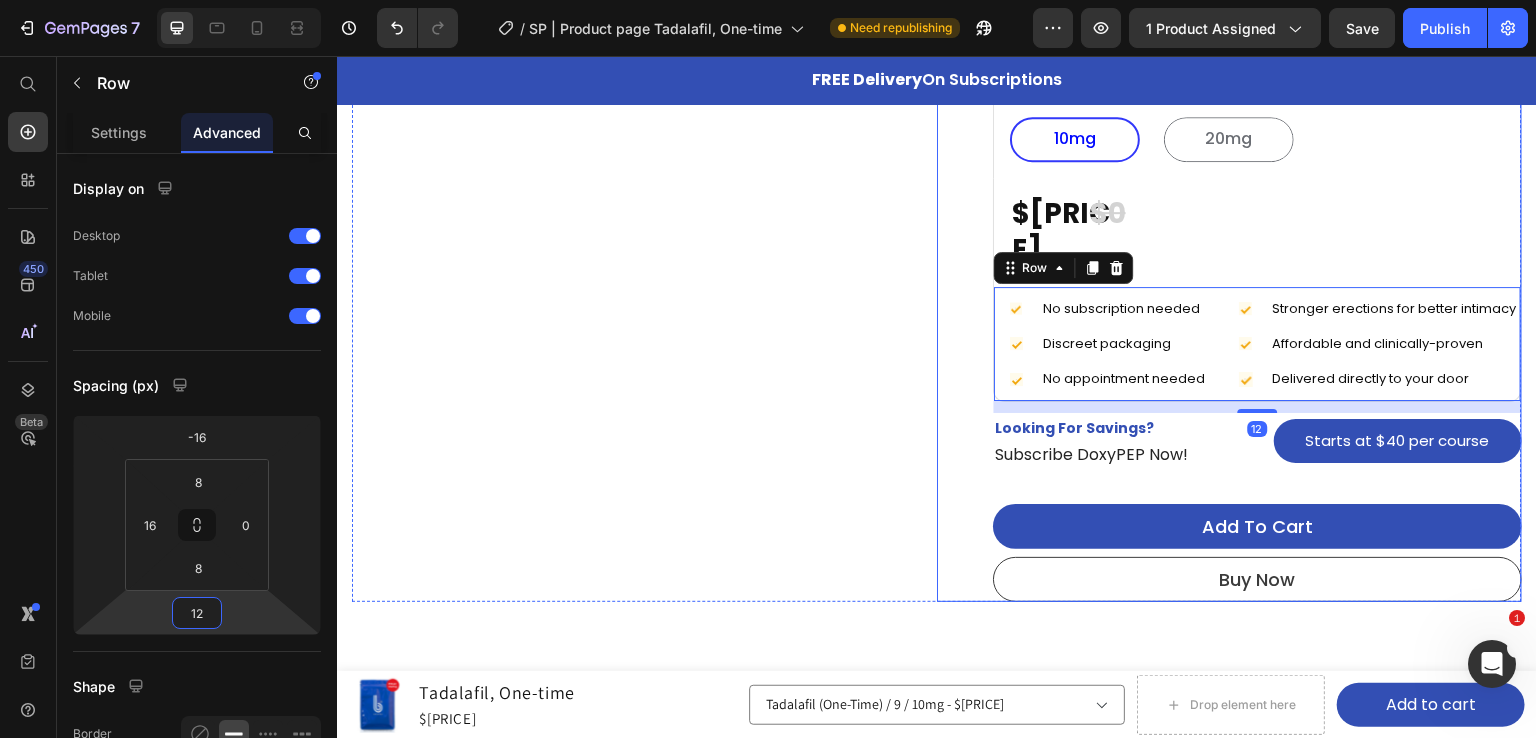 click on "Tadalafil, One-time Product Title $54 Product Price Row                Title Line
Icon
Icon
Icon
Icon
Icon Icon List Hoz Row Image 20 left in stock Text block Row Row Image 20 left in stock Text block Row Row Row Image One-Time Dose of Tadalafil - Effective Erectile Dysfunction Treatment Text block Row Image One-Time Dose of Tadalafil - Effective Erectile Dysfunction Treatment Text block Row When you're ready, waiting in line isn’t part of the plan. B Brand gets tadalafil delivered straight to your door—no pharmacy visits, no awkward pickups. Just a one-time ED treatment that lasts up to 36 hours, ordered online and shipped discreetly.   With us, getting your prescription is seamless. Just answer a few quick questions, connect with a licensed provider online, and we’ll ship your dose straight to your door. With flexible delivery, you’ll be  ready  when it matters most. Text block Treatment: Tadalafil (One-Time) Courses: 9" at bounding box center [1229, -11] 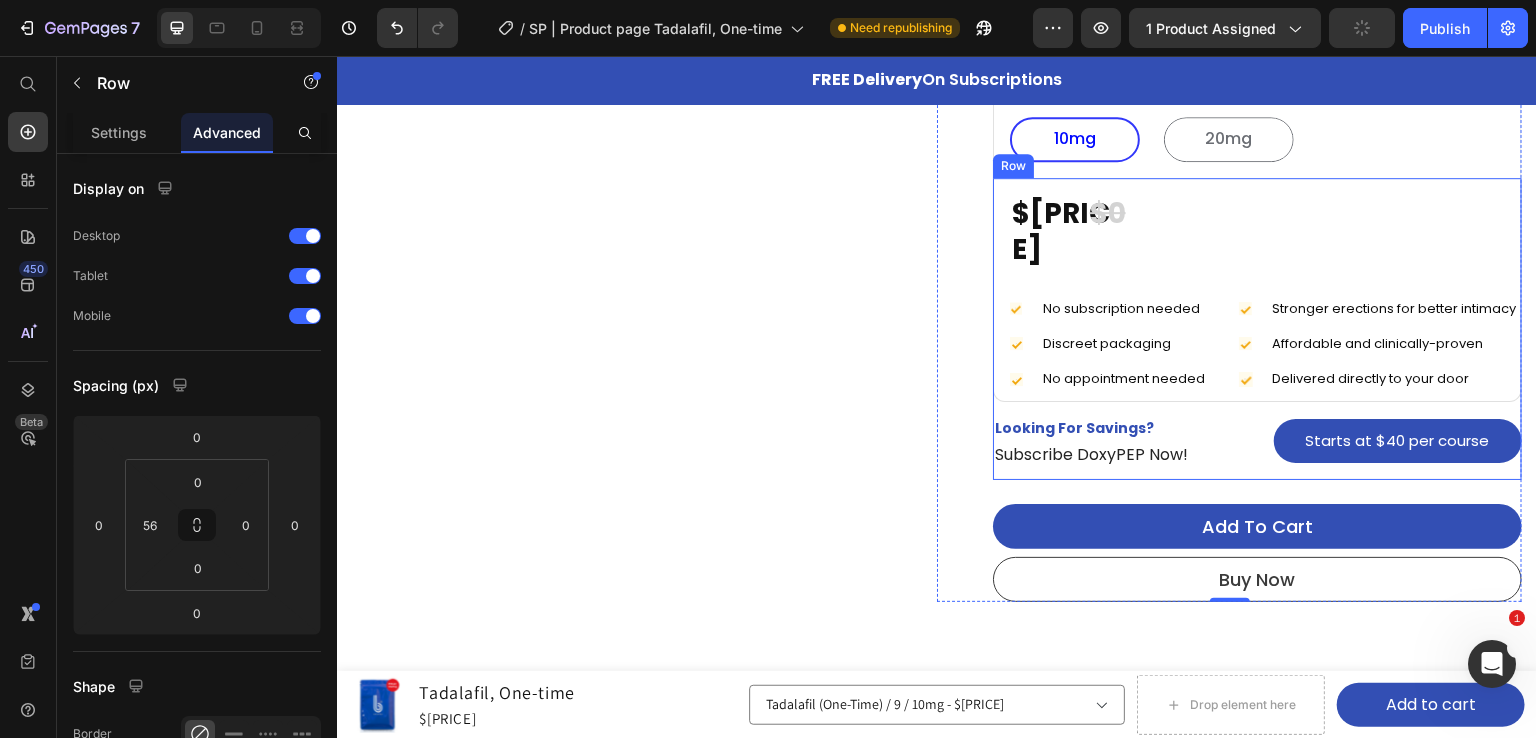 click on "$54 Price $0 Price Row Row     Icon No subscription needed Text block     Icon Discreet packaging Text block     Icon No appointment needed Text block Advanced list     Icon Stronger erections for better intimacy Text block     Icon Affordable and clinically-proven Text block     Icon Delivered directly to your door   Text block Advanced list Row Looking For Savings?  Text block Subscribe DoxyPEP Now! Text block Starts at $40 per course Button Row" at bounding box center [1257, 329] 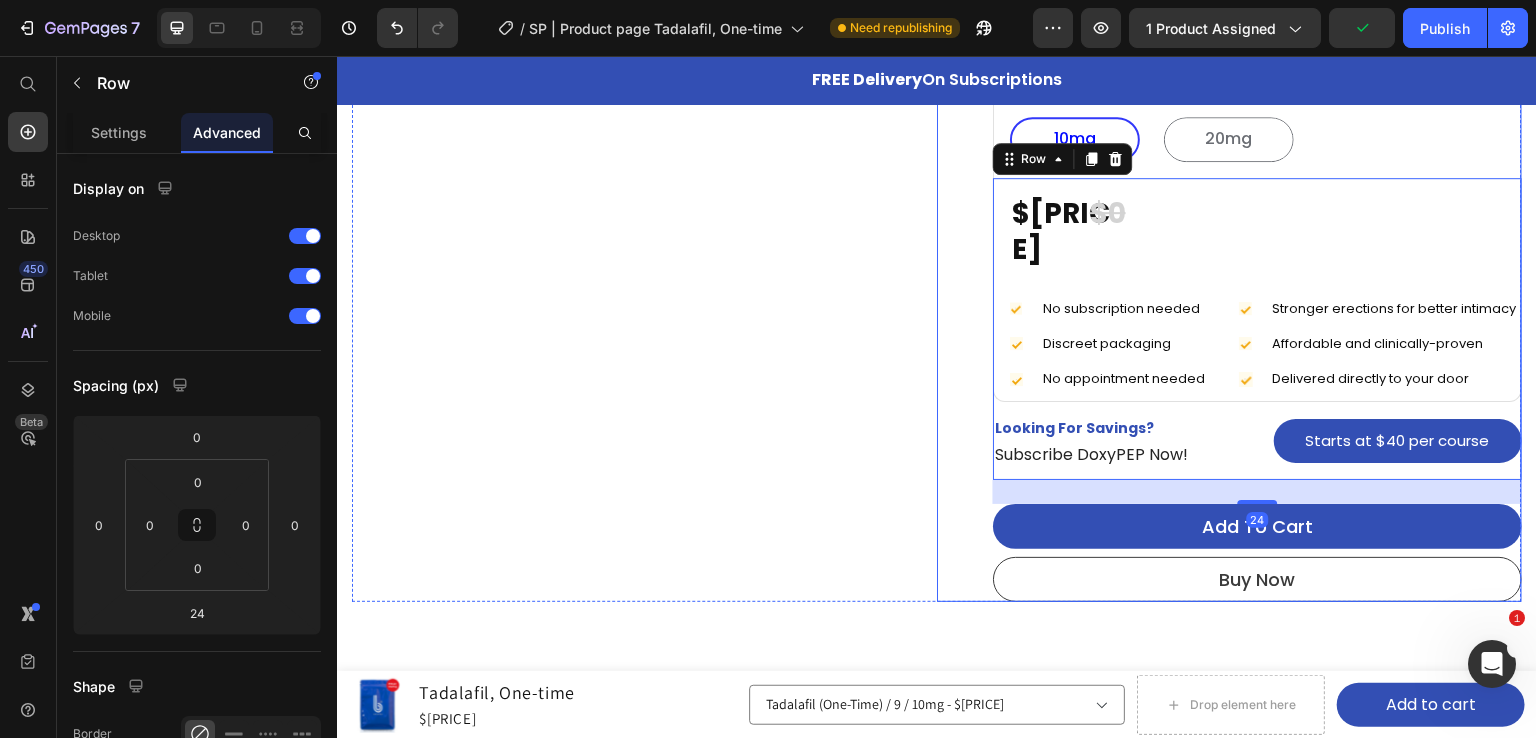 click on "Product Images 4.9 Heading
Icon
Icon
Icon
Icon
Icon Icon List Hoz Row                Title Line
Icon Restore your confidence and enjoy a satisfying, lasting sexual experience. Designed for peak performance and satisfaction. Text block
Icon You can order, access, store and use the pills  DISCRETELY . No one needs to know. Text block
Icon Enjoy stronger erections for better intimacy. Text block Icon List                Title Line Image Image Image Image Image Icon List Hoz Row **Please note that a prescription will only be written if deemed appropriate after the digital consultation by the licensed medical provider. Text block" at bounding box center (644, -11) 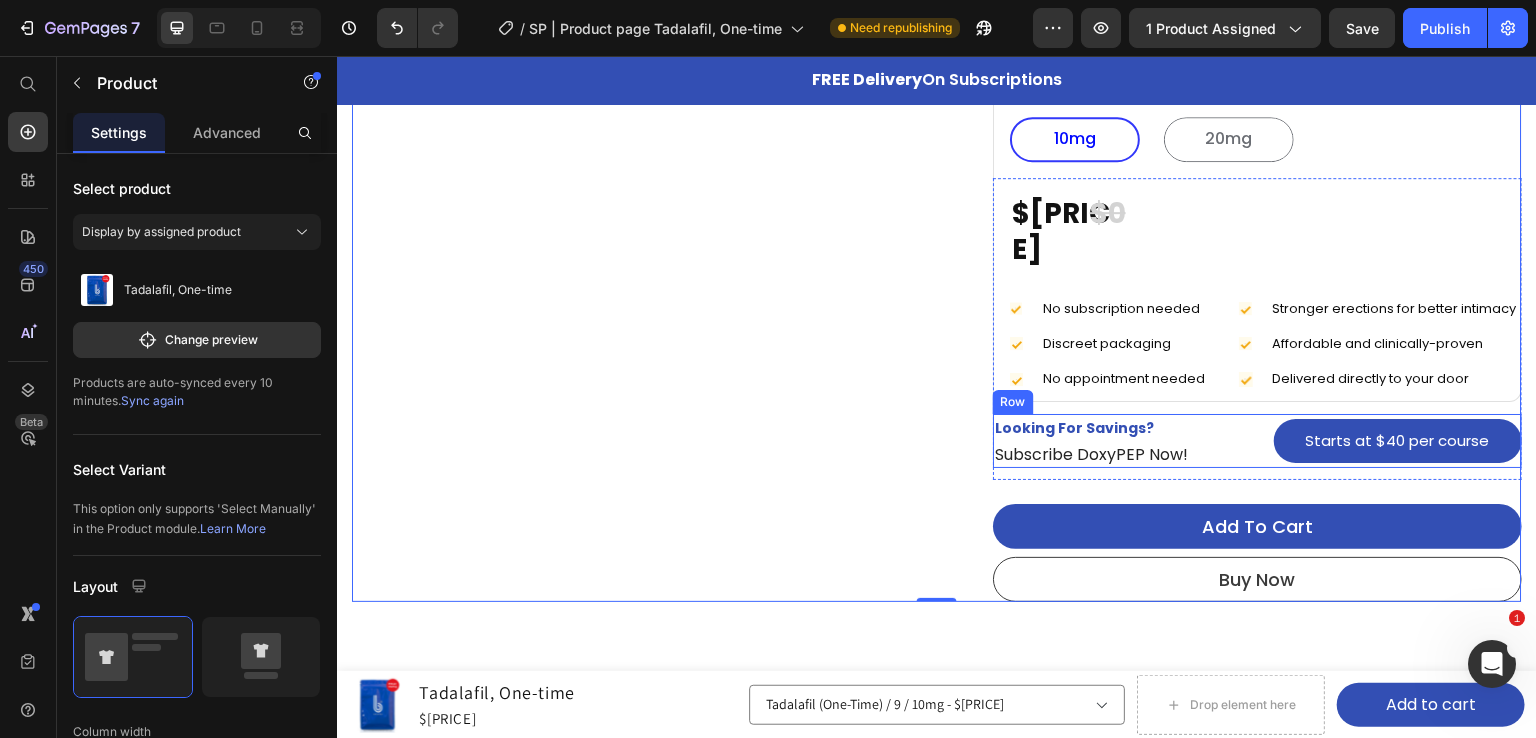 click on "Looking For Savings?  Text block Subscribe DoxyPEP Now! Text block Starts at $40 per course Button Row" at bounding box center (1257, 441) 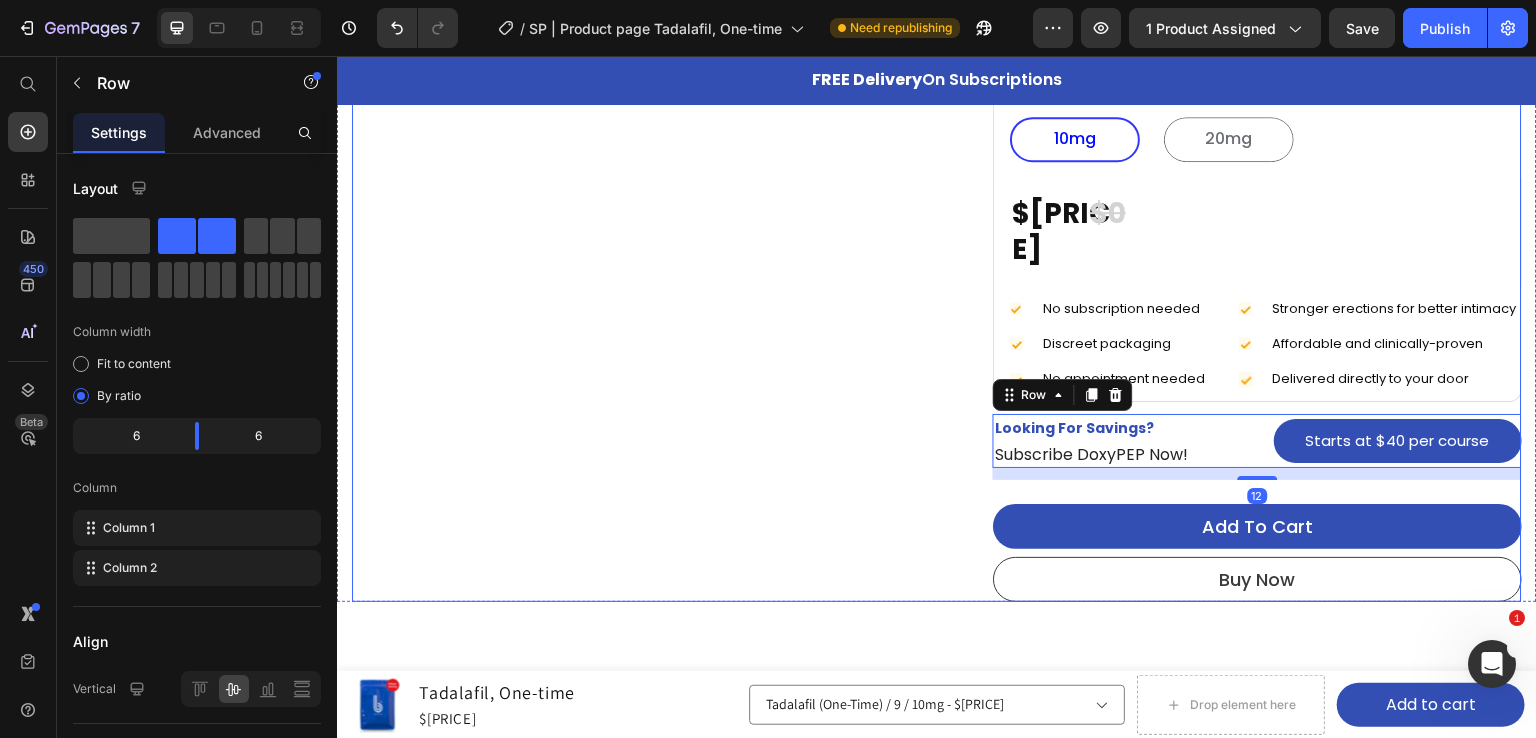 click on "Product Images 4.9 Heading
Icon
Icon
Icon
Icon
Icon Icon List Hoz Row                Title Line
Icon Restore your confidence and enjoy a satisfying, lasting sexual experience. Designed for peak performance and satisfaction. Text block
Icon You can order, access, store and use the pills  DISCRETELY . No one needs to know. Text block
Icon Enjoy stronger erections for better intimacy. Text block Icon List                Title Line Image Image Image Image Image Icon List Hoz Row **Please note that a prescription will only be written if deemed appropriate after the digital consultation by the licensed medical provider. Text block" at bounding box center [644, -11] 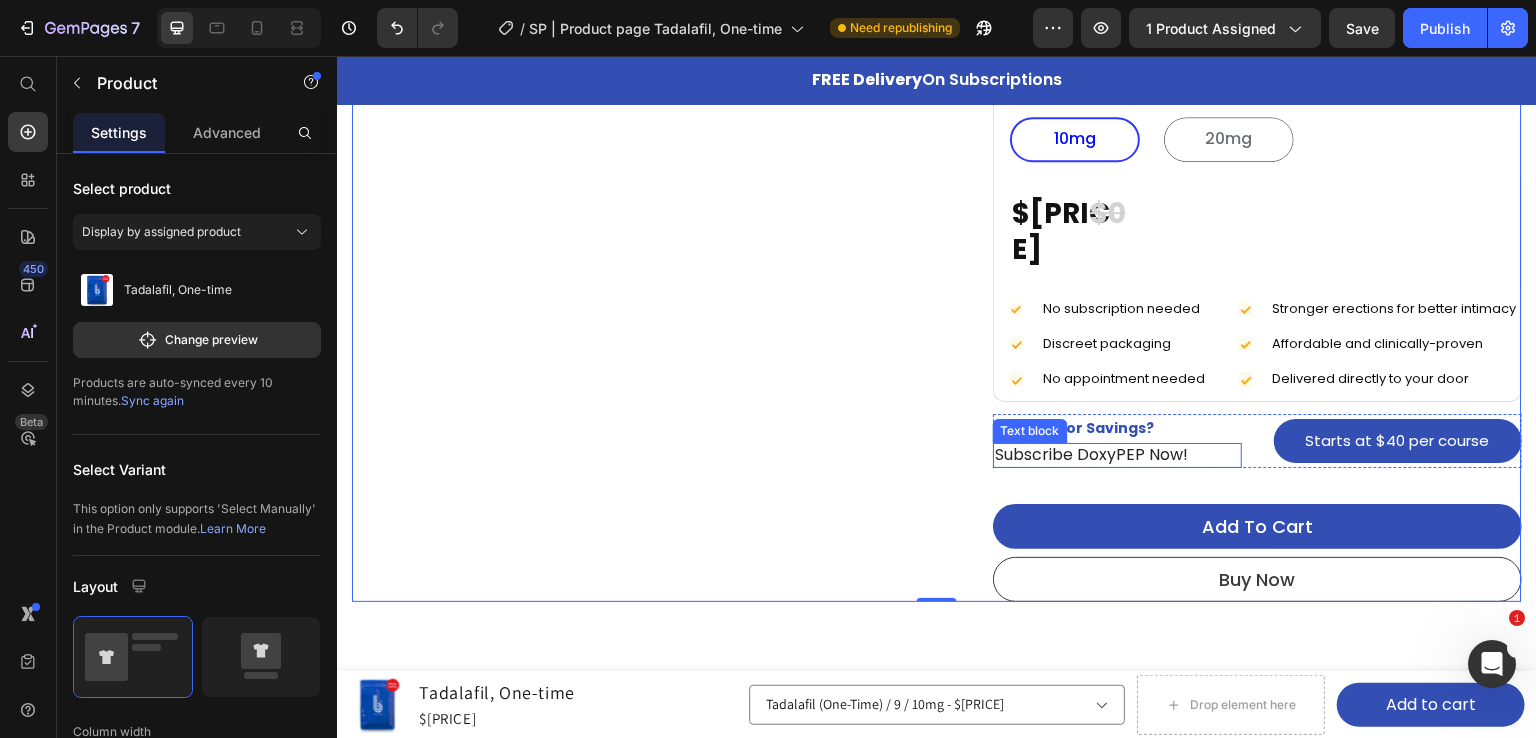 click on "Subscribe DoxyPEP Now!" at bounding box center (1117, 455) 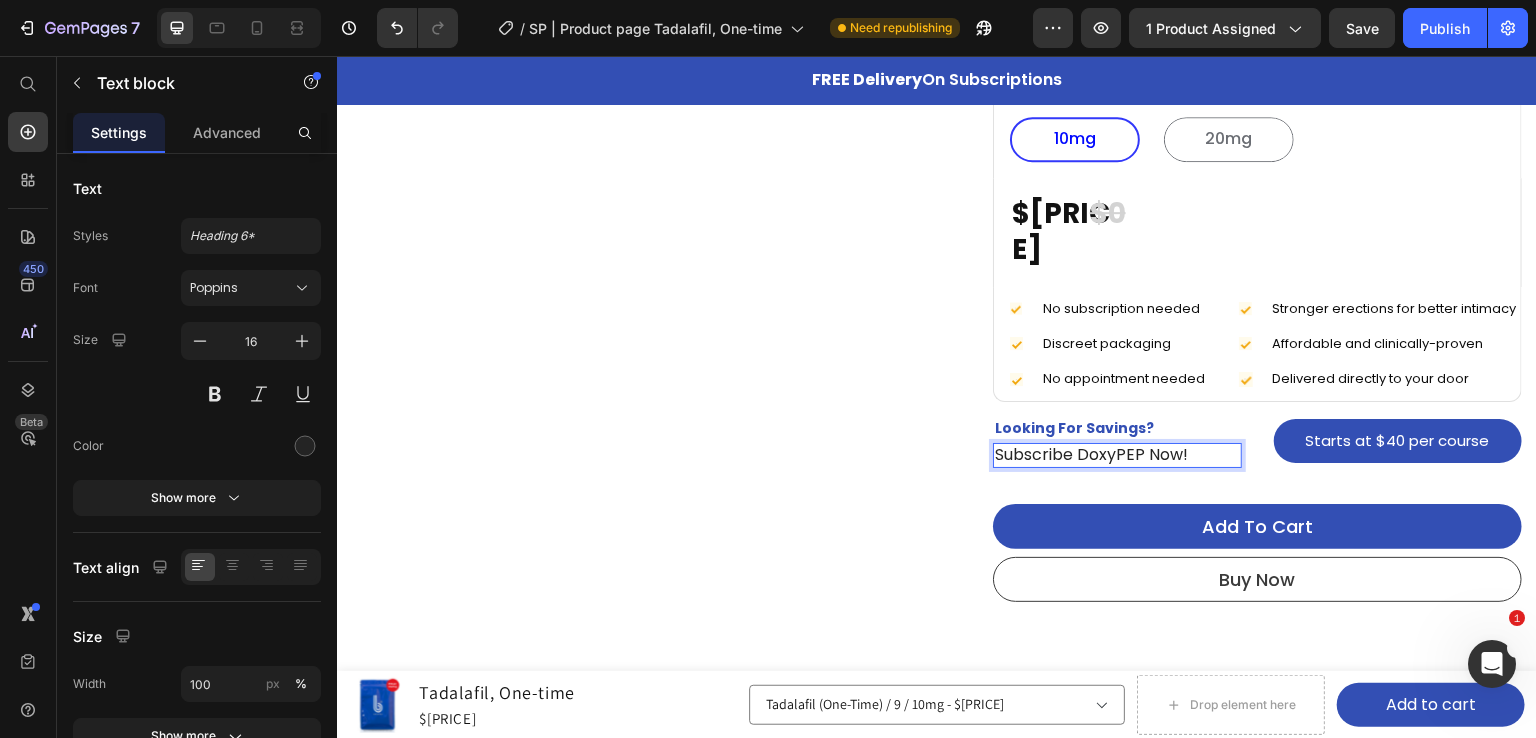 click on "Subscribe DoxyPEP Now!" at bounding box center [1117, 455] 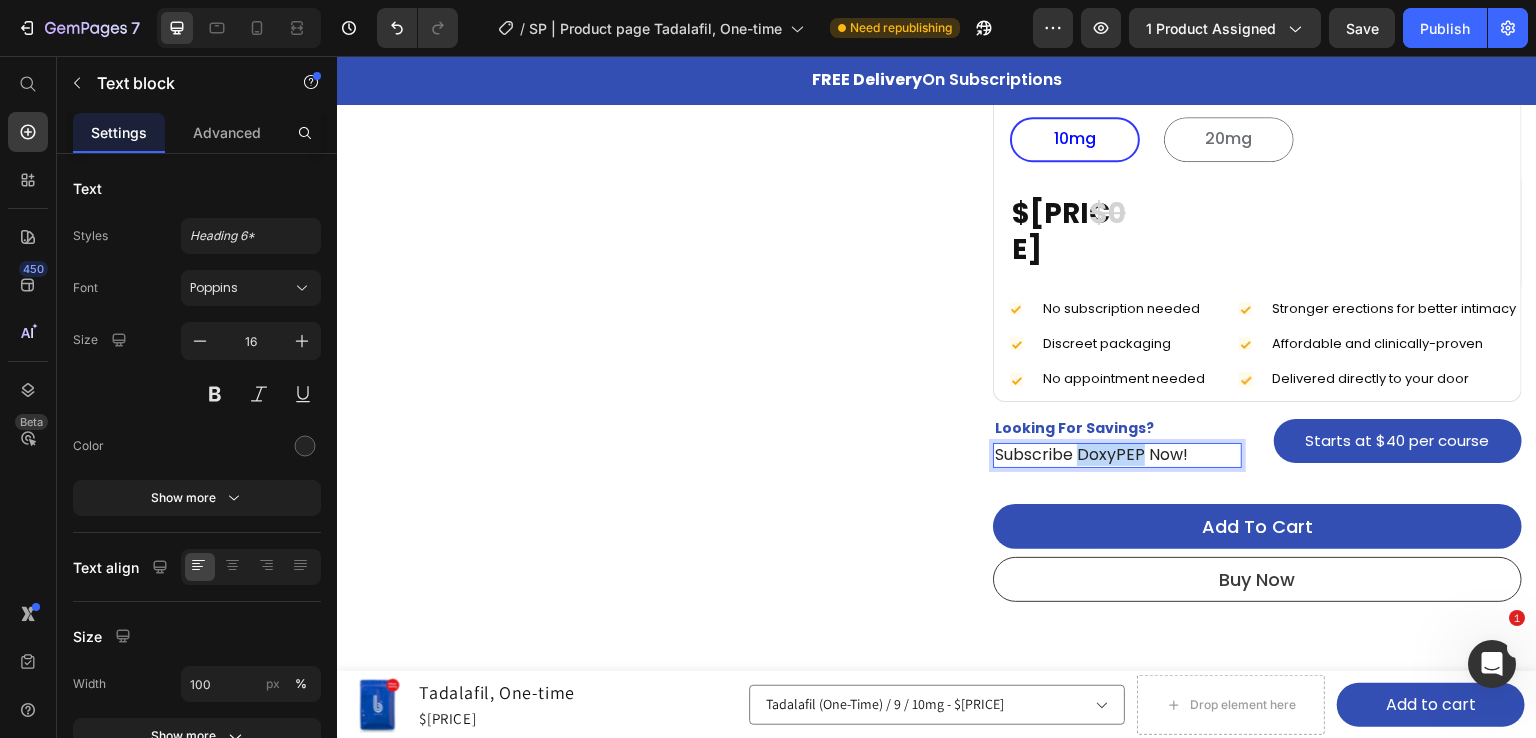drag, startPoint x: 1073, startPoint y: 446, endPoint x: 1134, endPoint y: 444, distance: 61.03278 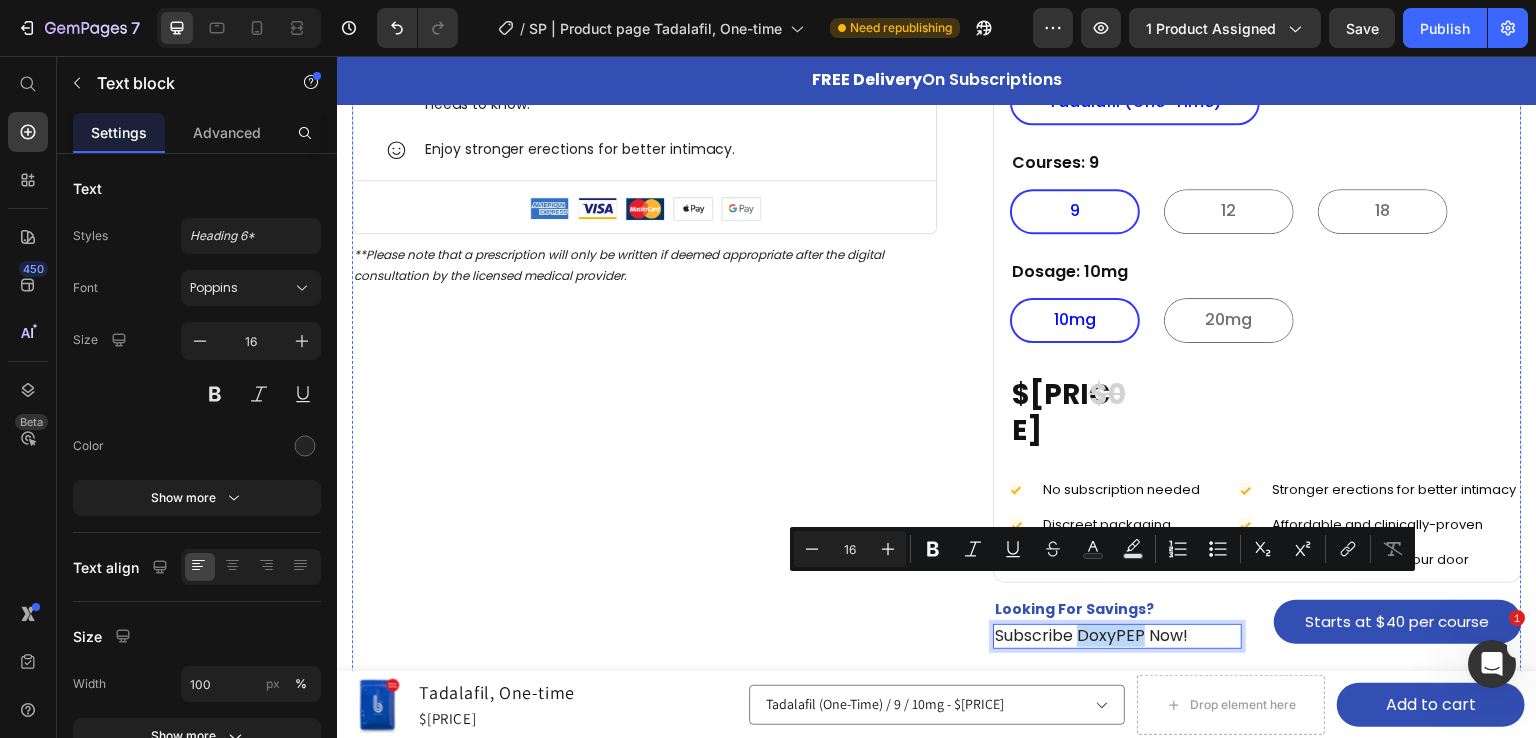 scroll, scrollTop: 1000, scrollLeft: 0, axis: vertical 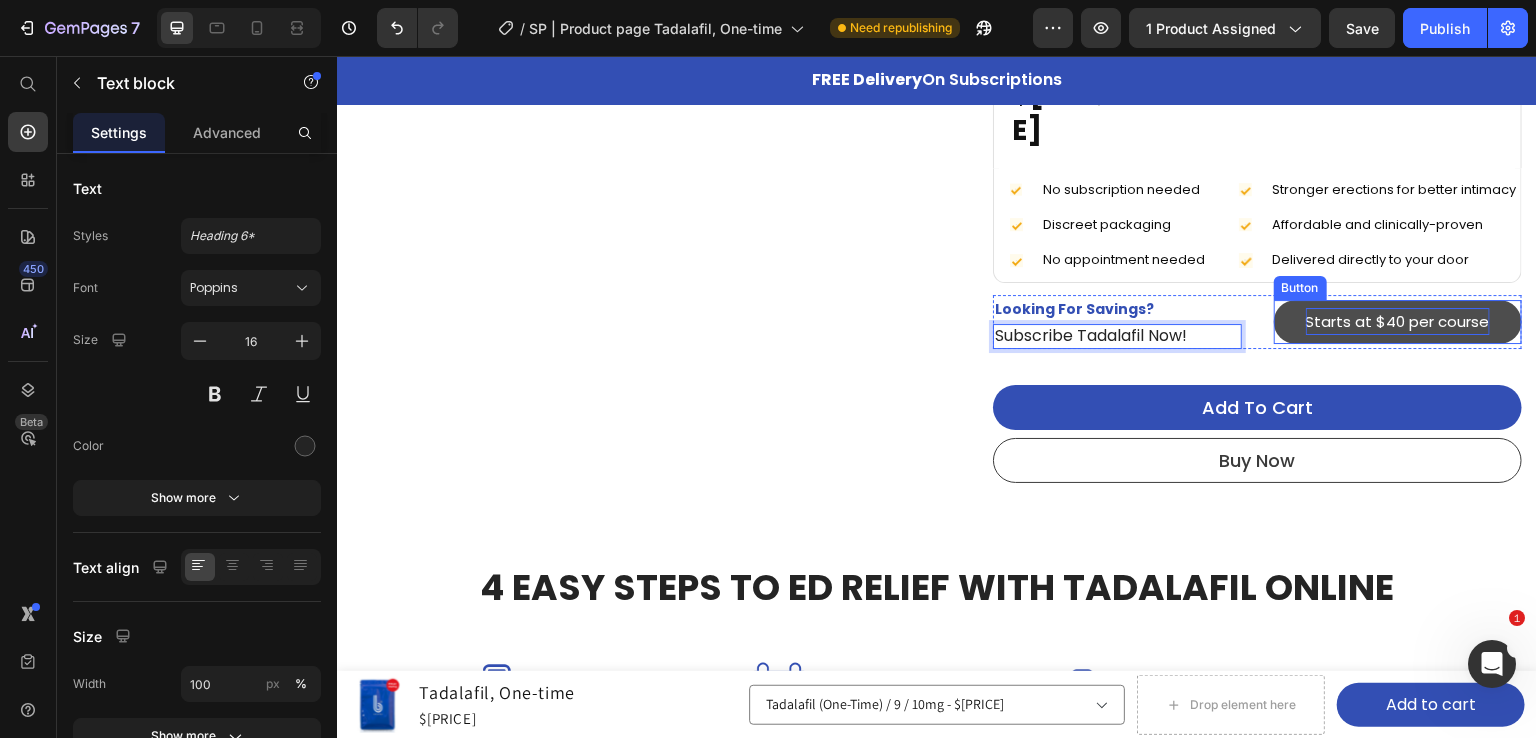 click on "Starts at $40 per course" at bounding box center (1398, 321) 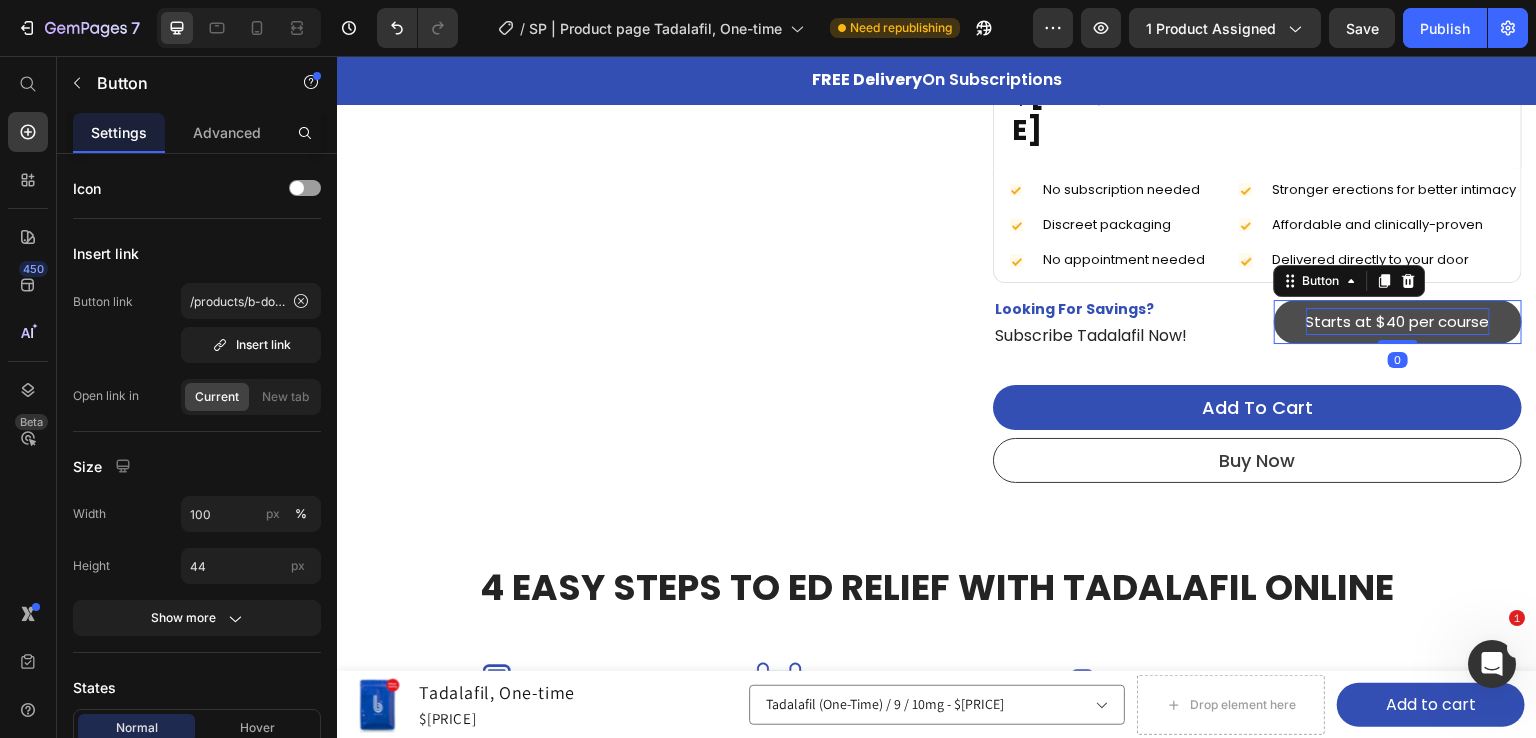 click on "Starts at $40 per course" at bounding box center [1398, 321] 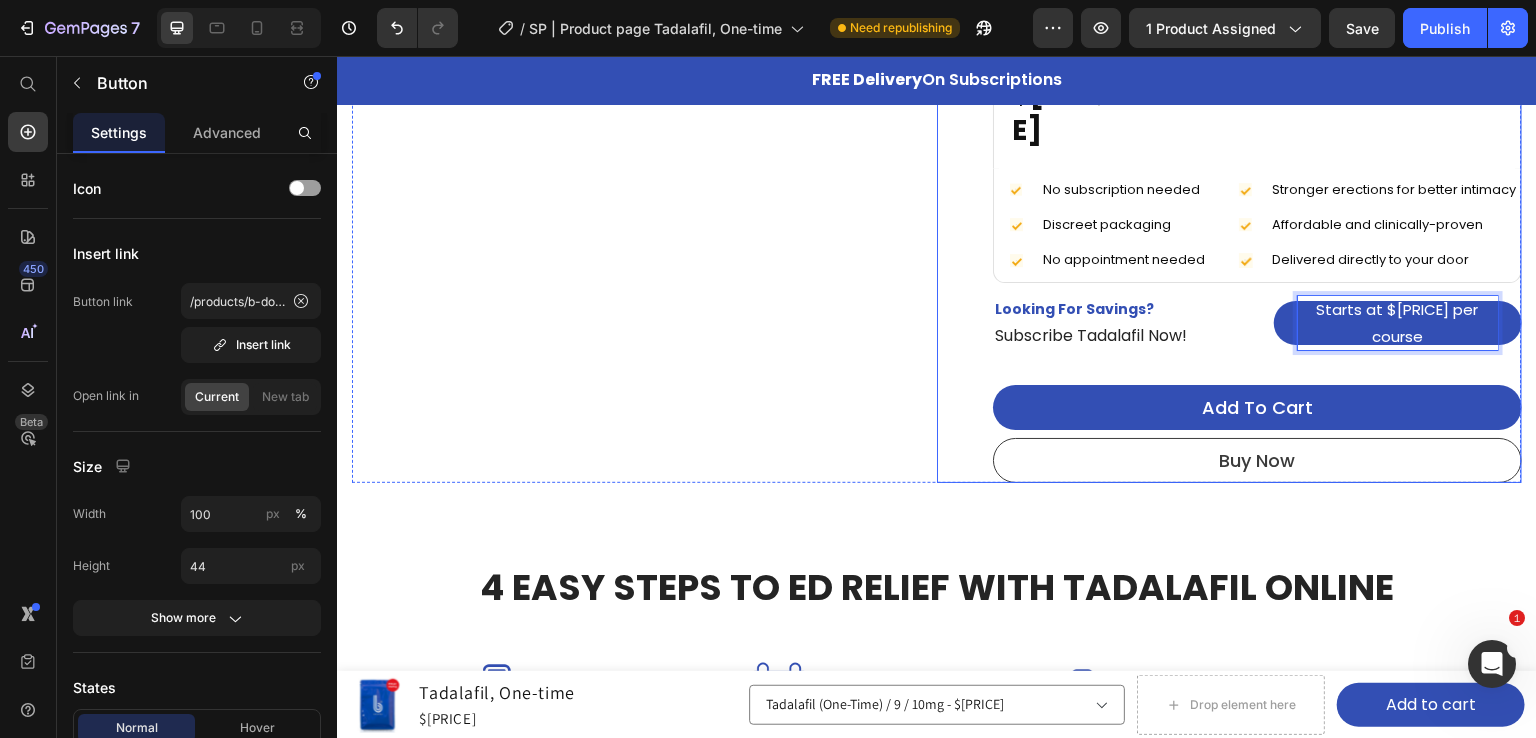 click on "Tadalafil, One-time Product Title $54 Product Price Row                Title Line
Icon
Icon
Icon
Icon
Icon Icon List Hoz Row Image 20 left in stock Text block Row Row Image 20 left in stock Text block Row Row Row Image One-Time Dose of Tadalafil - Effective Erectile Dysfunction Treatment Text block Row Image One-Time Dose of Tadalafil - Effective Erectile Dysfunction Treatment Text block Row When you're ready, waiting in line isn’t part of the plan. B Brand gets tadalafil delivered straight to your door—no pharmacy visits, no awkward pickups. Just a one-time ED treatment that lasts up to 36 hours, ordered online and shipped discreetly.   With us, getting your prescription is seamless. Just answer a few quick questions, connect with a licensed provider online, and we’ll ship your dose straight to your door. With flexible delivery, you’ll be  ready  when it matters most. Text block Treatment: Tadalafil (One-Time) Courses: 9" at bounding box center (1257, -130) 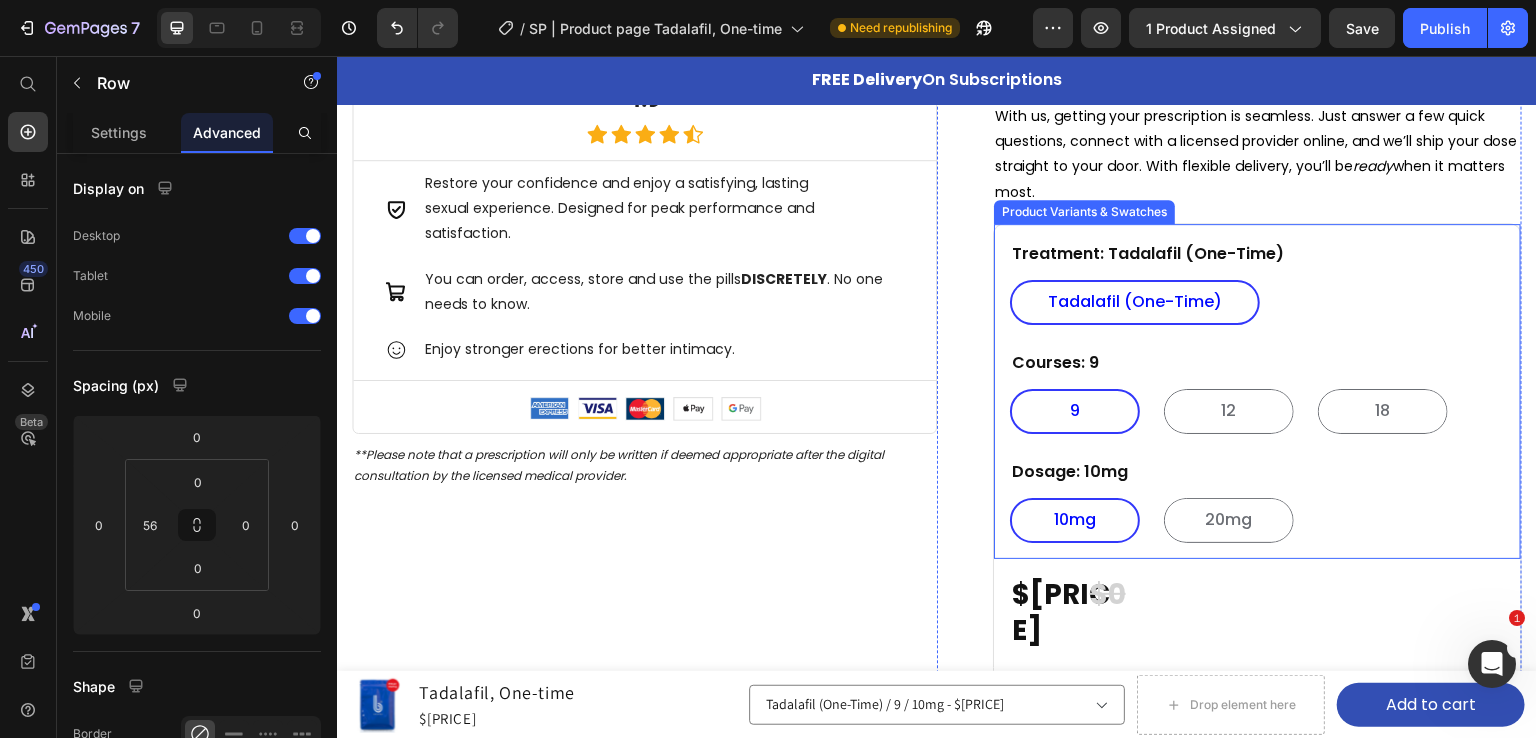 scroll, scrollTop: 900, scrollLeft: 0, axis: vertical 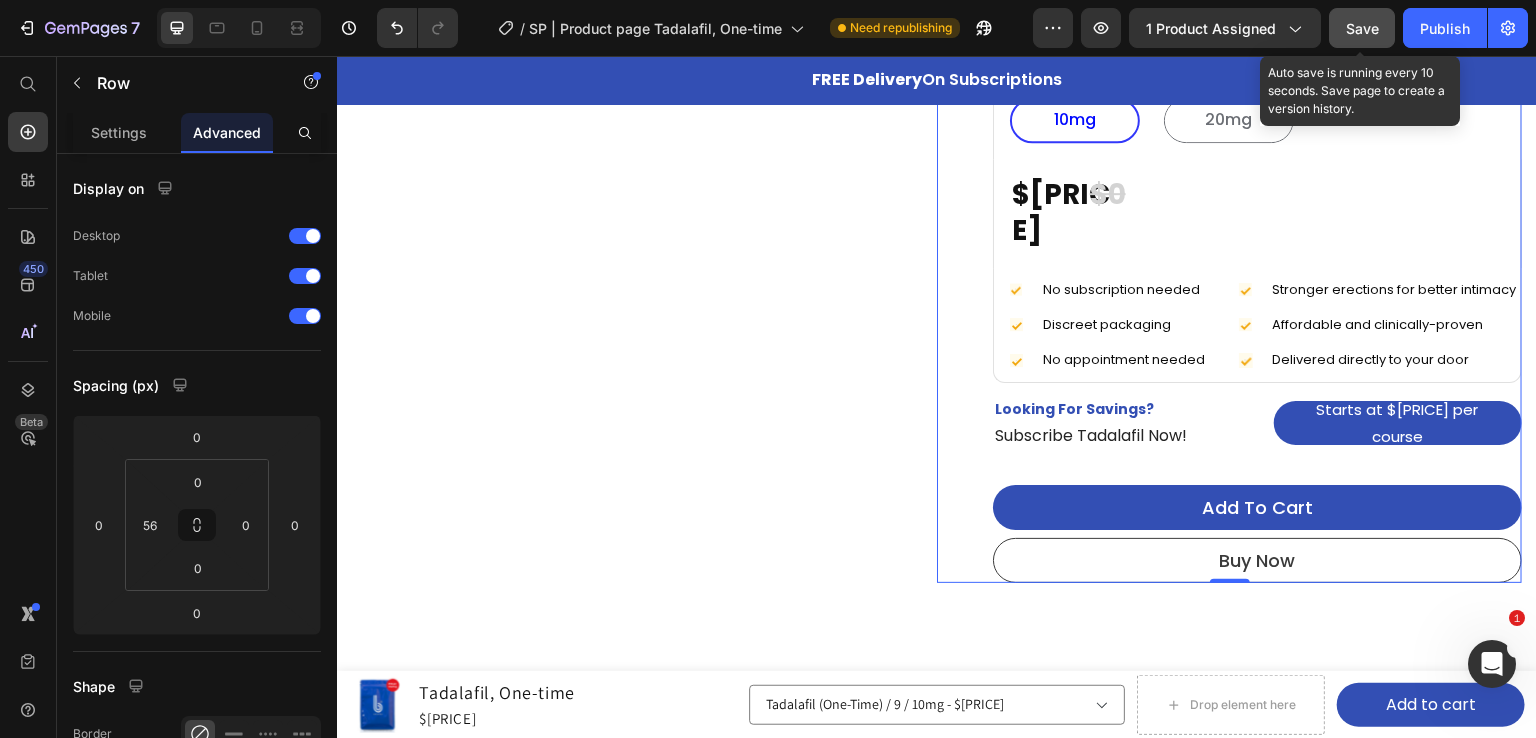 click on "Save" 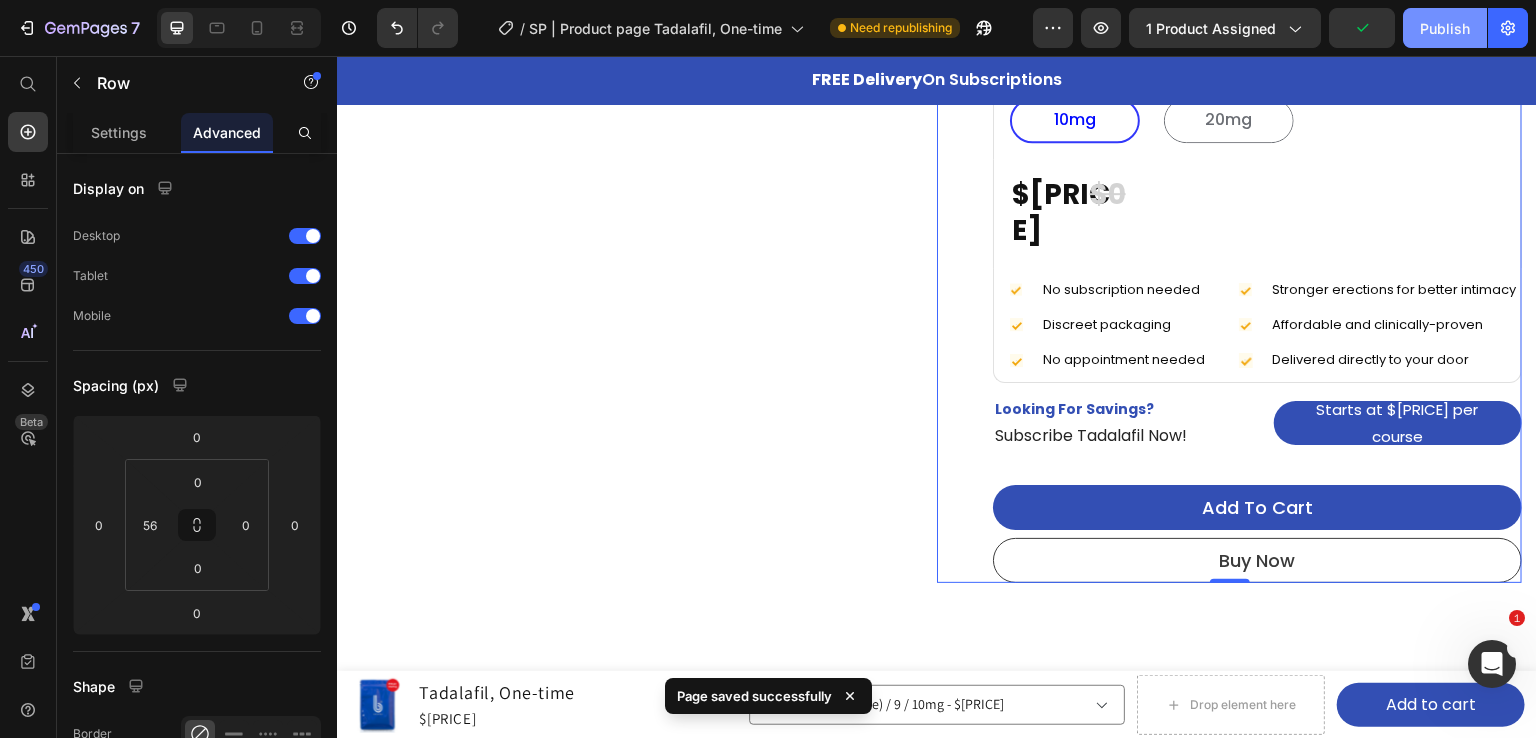 click on "Publish" at bounding box center [1445, 28] 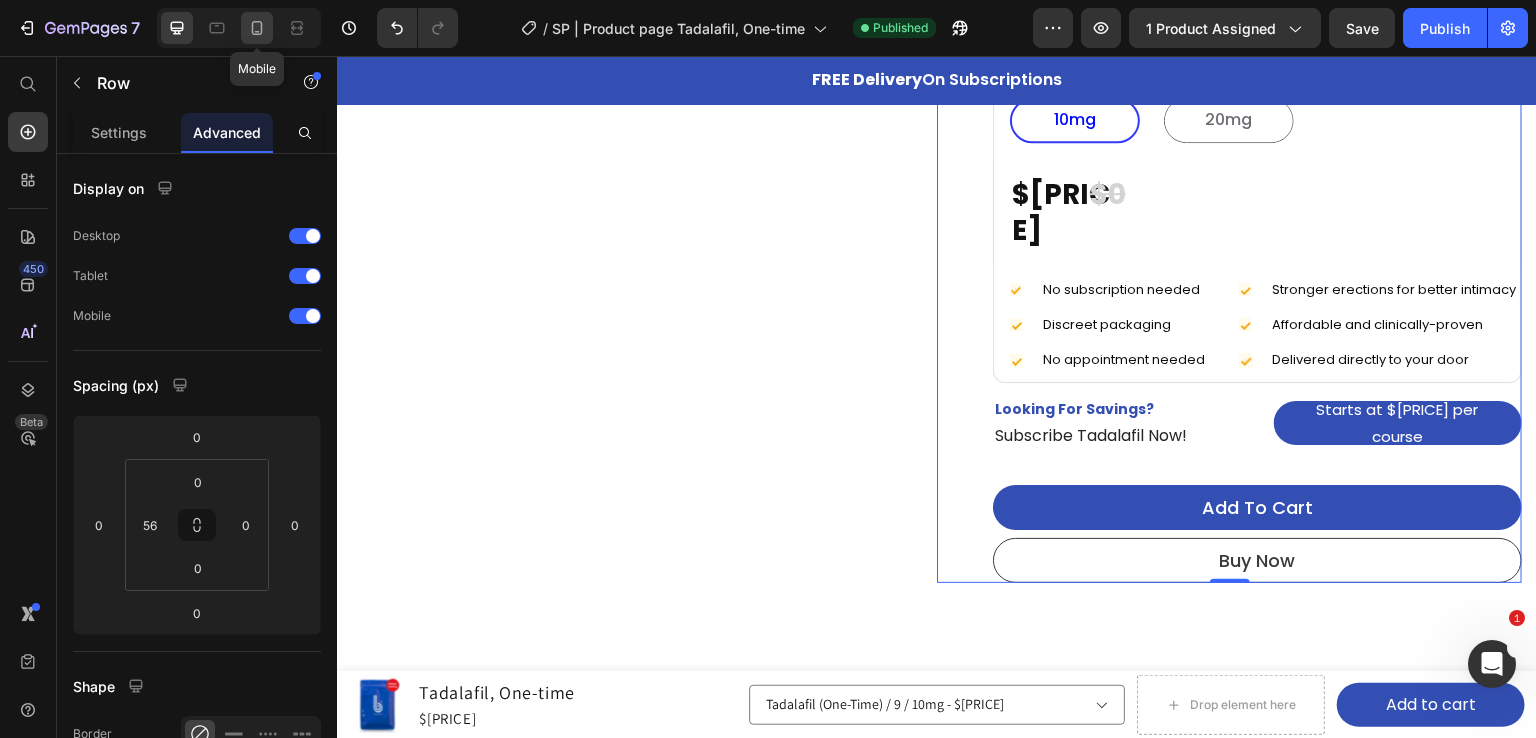 click 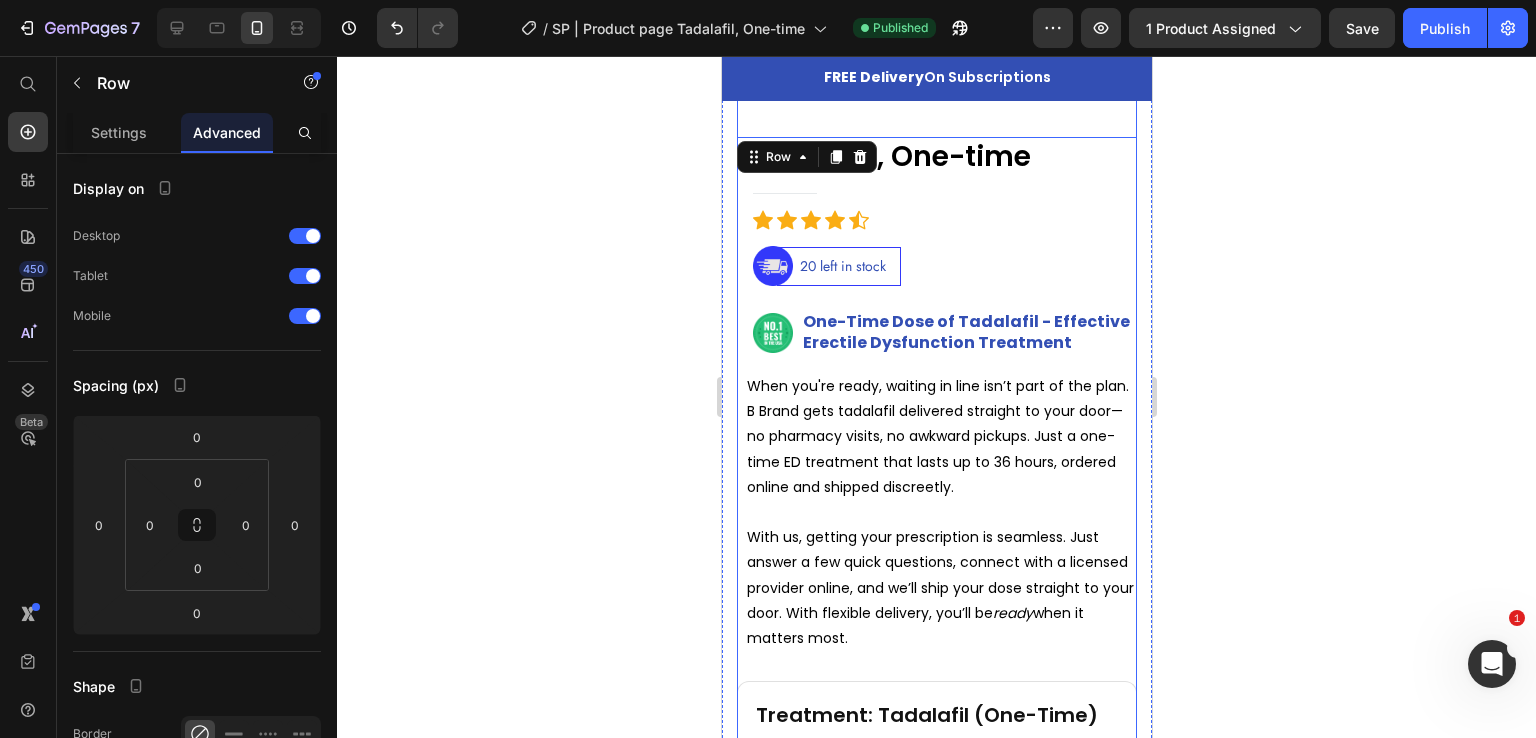 scroll, scrollTop: 0, scrollLeft: 0, axis: both 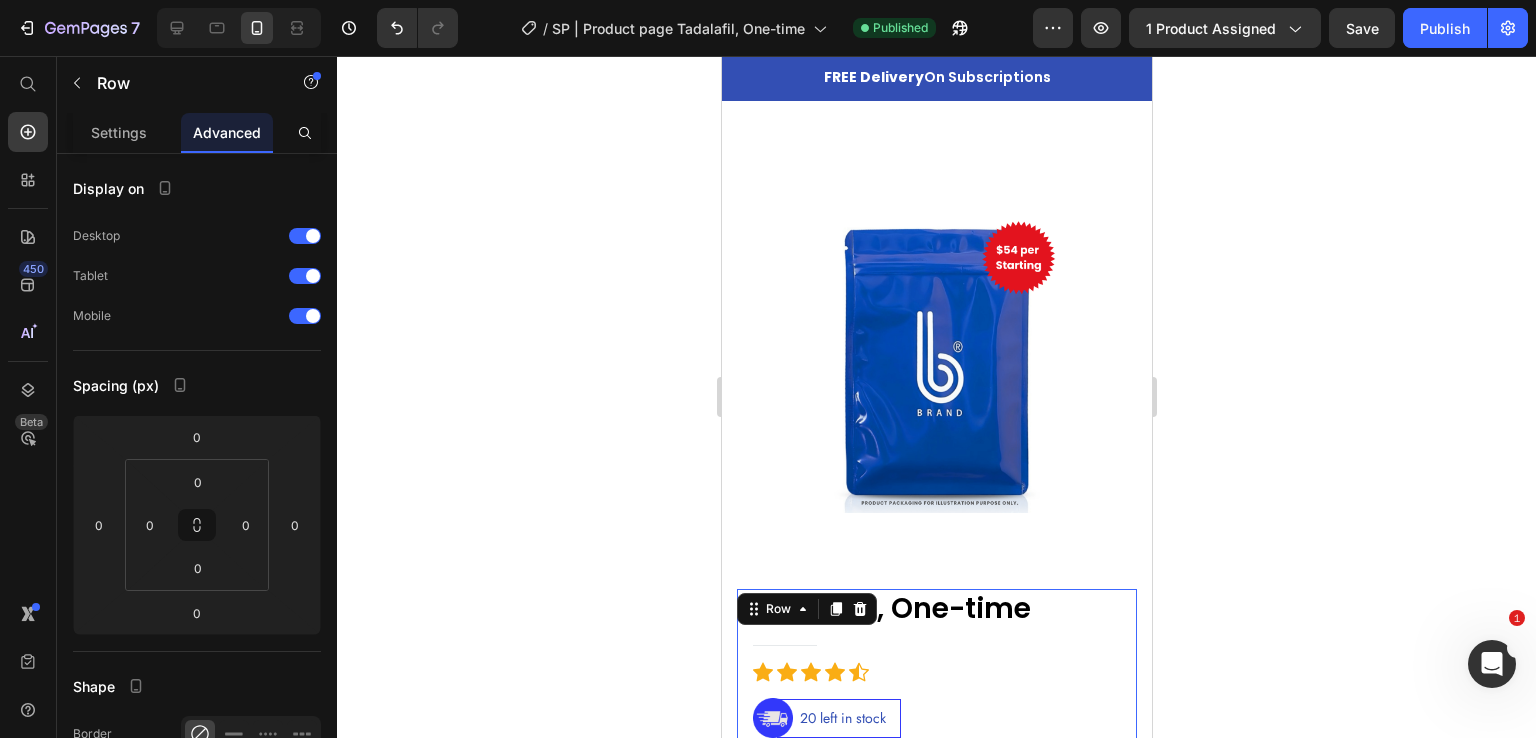 click 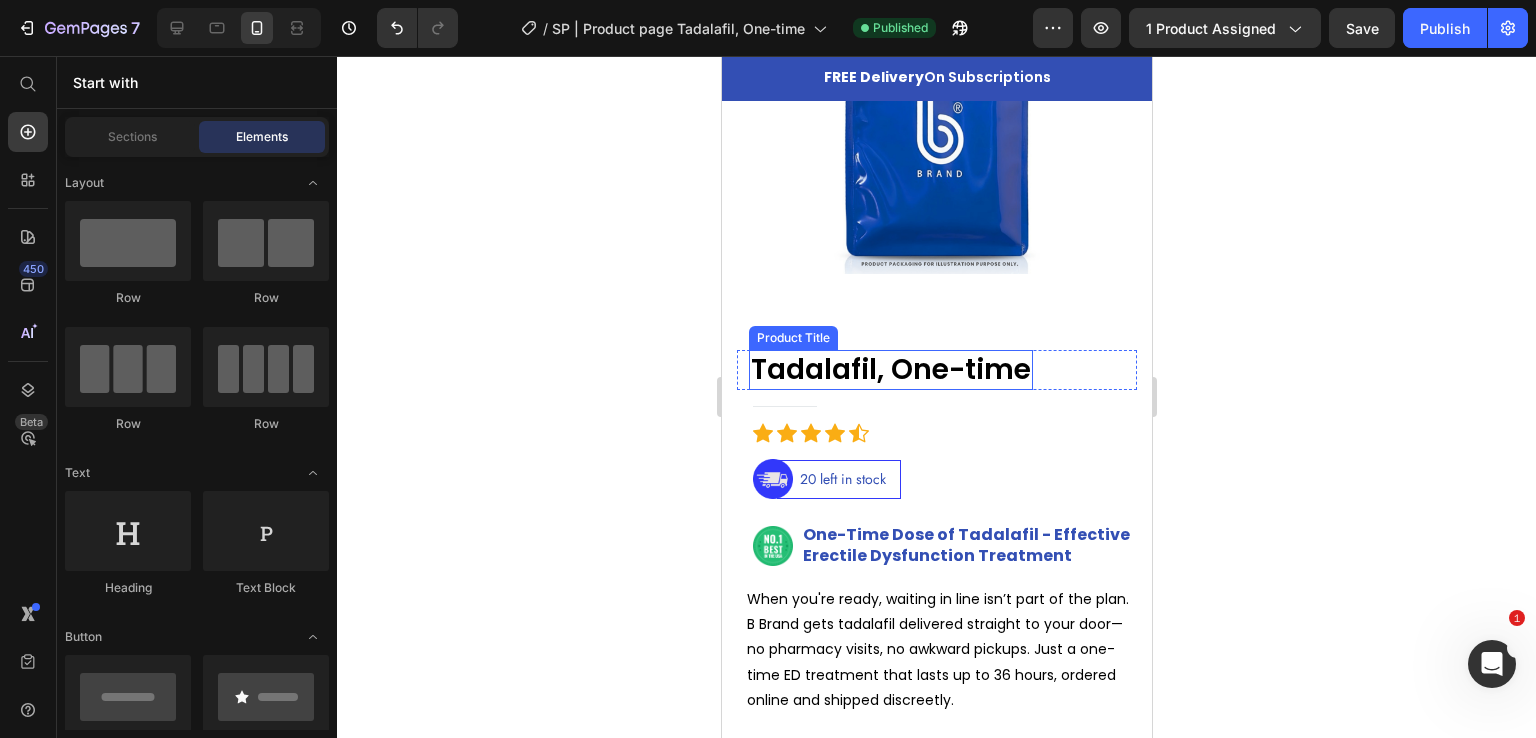 scroll, scrollTop: 0, scrollLeft: 0, axis: both 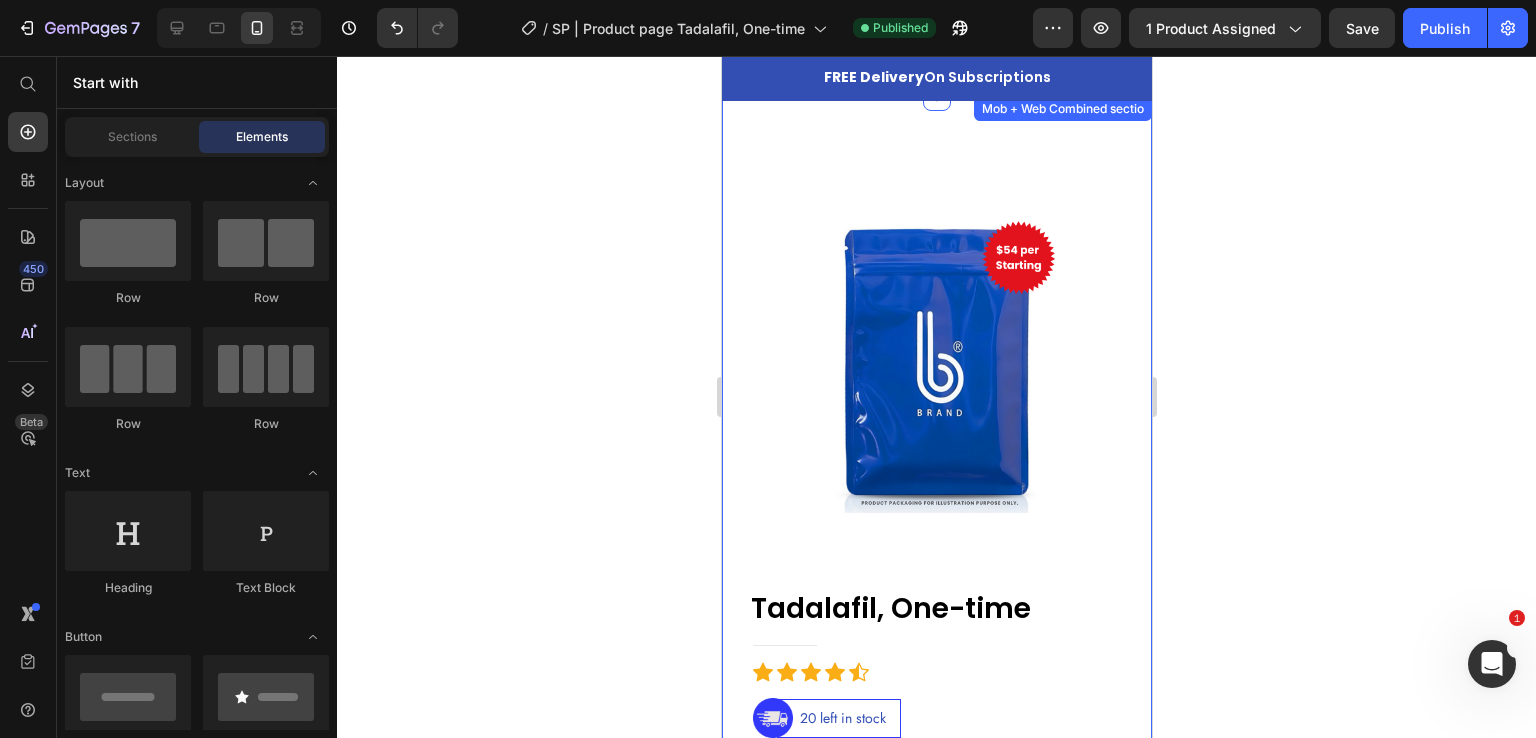 click on "Product Images 4.9 Heading
Icon
Icon
Icon
Icon
Icon Icon List Hoz Row                Title Line
Icon Restore your confidence and enjoy a satisfying, lasting sexual experience. Designed for peak performance and satisfaction. Text block
Icon You can order, access, store and use the pills  DISCRETELY . No one needs to know. Text block
Icon Enjoy stronger erections for better intimacy. Text block Icon List                Title Line Image Image Image Image Image Icon List Hoz Row **Please note that a prescription will only be written if deemed appropriate after the digital consultation by the licensed medical provider. Text block Tadalafil, One-time Product Title $54 Product Price Row                Title Line
Icon
Icon
Icon
Icon
Icon Icon List Hoz Row Image 20 left in stock Text block Row Row Image Row Row" at bounding box center [936, 1048] 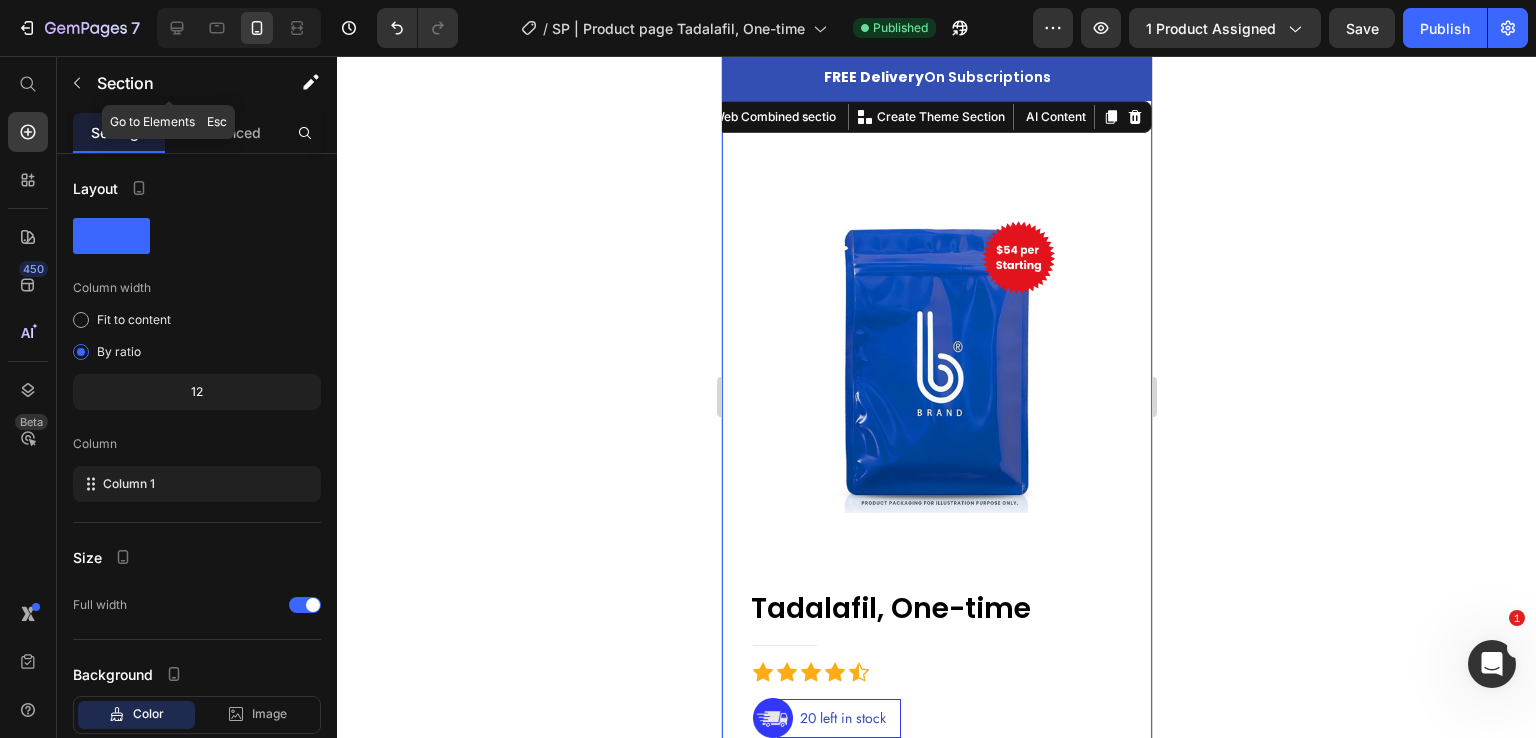 click on "Section" 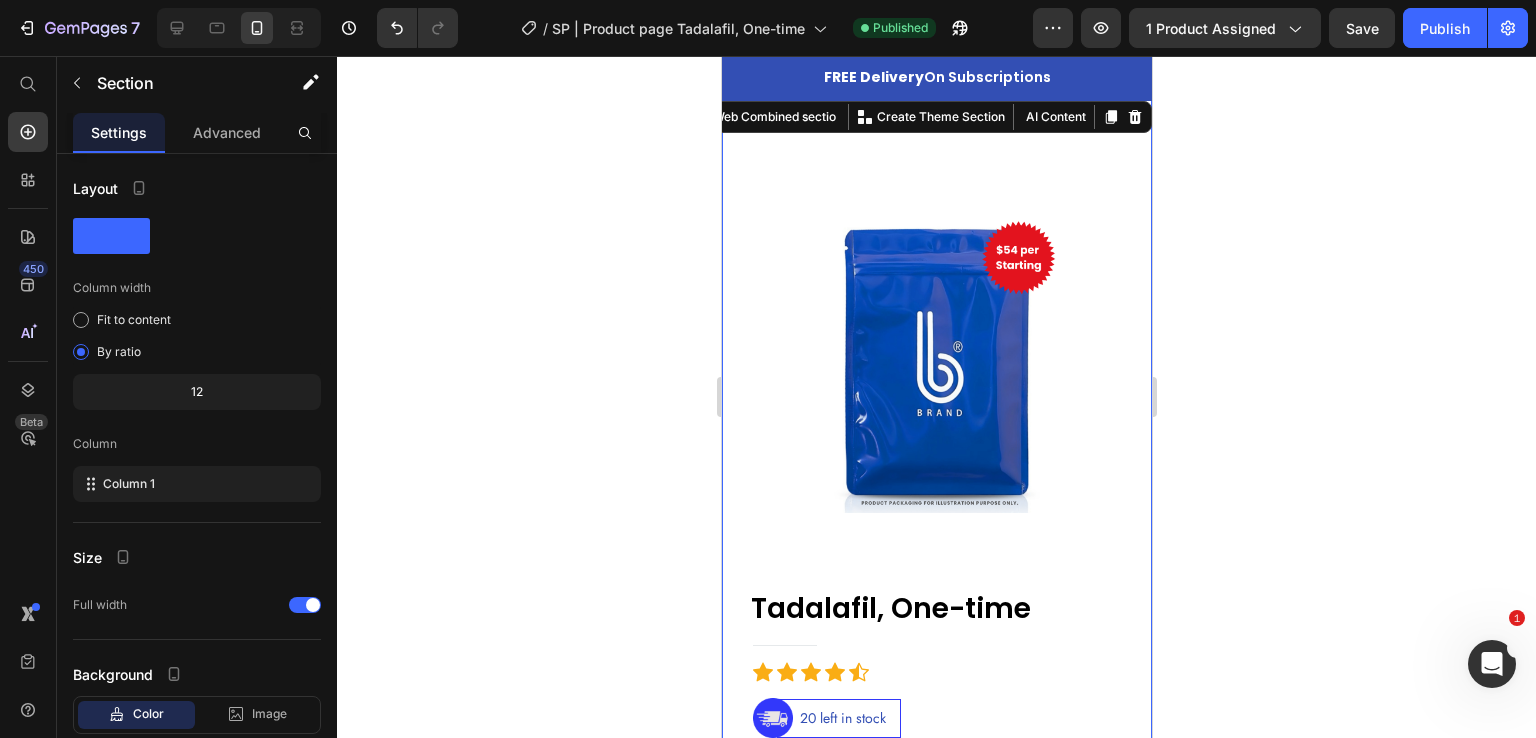 click 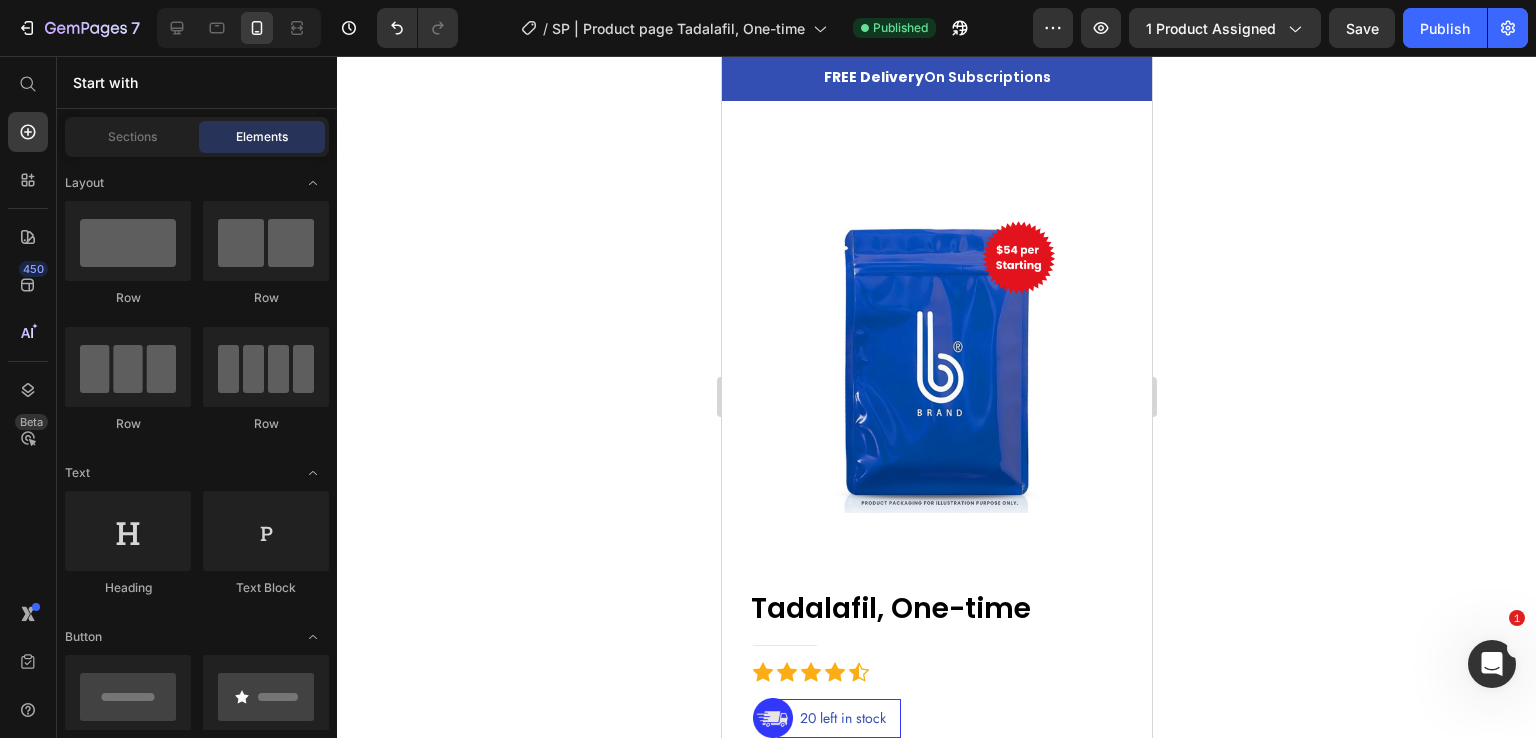 click on "Product Images 4.9 Heading
Icon
Icon
Icon
Icon
Icon Icon List Hoz Row                Title Line
Icon Restore your confidence and enjoy a satisfying, lasting sexual experience. Designed for peak performance and satisfaction. Text block
Icon You can order, access, store and use the pills  DISCRETELY . No one needs to know. Text block
Icon Enjoy stronger erections for better intimacy. Text block Icon List                Title Line Image Image Image Image Image Icon List Hoz Row **Please note that a prescription will only be written if deemed appropriate after the digital consultation by the licensed medical provider. Text block Tadalafil, One-time Product Title $54 Product Price Row                Title Line
Icon
Icon
Icon
Icon
Icon Icon List Hoz Row Image 20 left in stock Text block Row Row Image Row Row" at bounding box center [936, 1048] 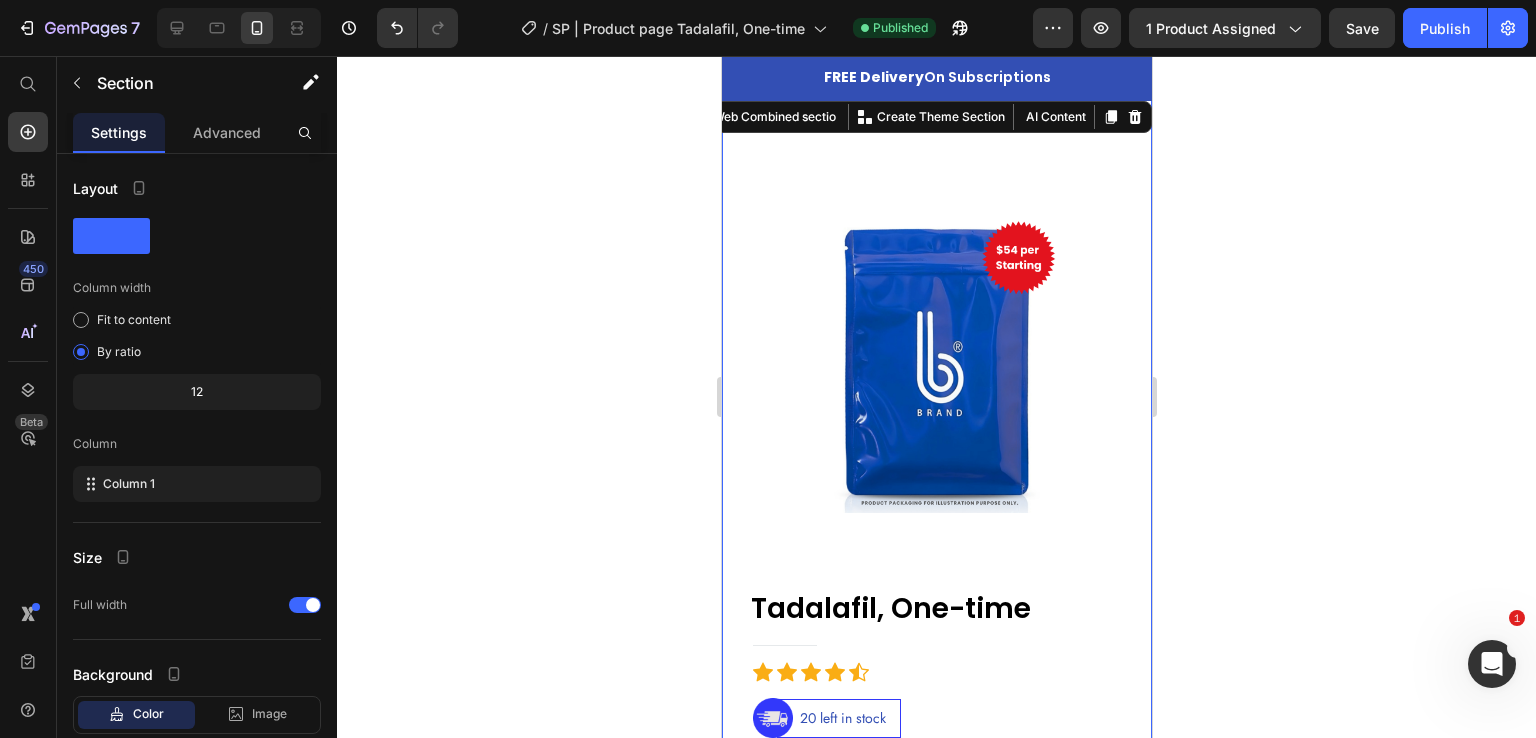 click on "Product Images 4.9 Heading
Icon
Icon
Icon
Icon
Icon Icon List Hoz Row                Title Line
Icon Restore your confidence and enjoy a satisfying, lasting sexual experience. Designed for peak performance and satisfaction. Text block
Icon You can order, access, store and use the pills  DISCRETELY . No one needs to know. Text block
Icon Enjoy stronger erections for better intimacy. Text block Icon List                Title Line Image Image Image Image Image Icon List Hoz Row **Please note that a prescription will only be written if deemed appropriate after the digital consultation by the licensed medical provider. Text block Tadalafil, One-time Product Title $54 Product Price Row                Title Line
Icon
Icon
Icon
Icon
Icon Icon List Hoz Row Image 20 left in stock Text block Row Row Image Row Row" at bounding box center [936, 1048] 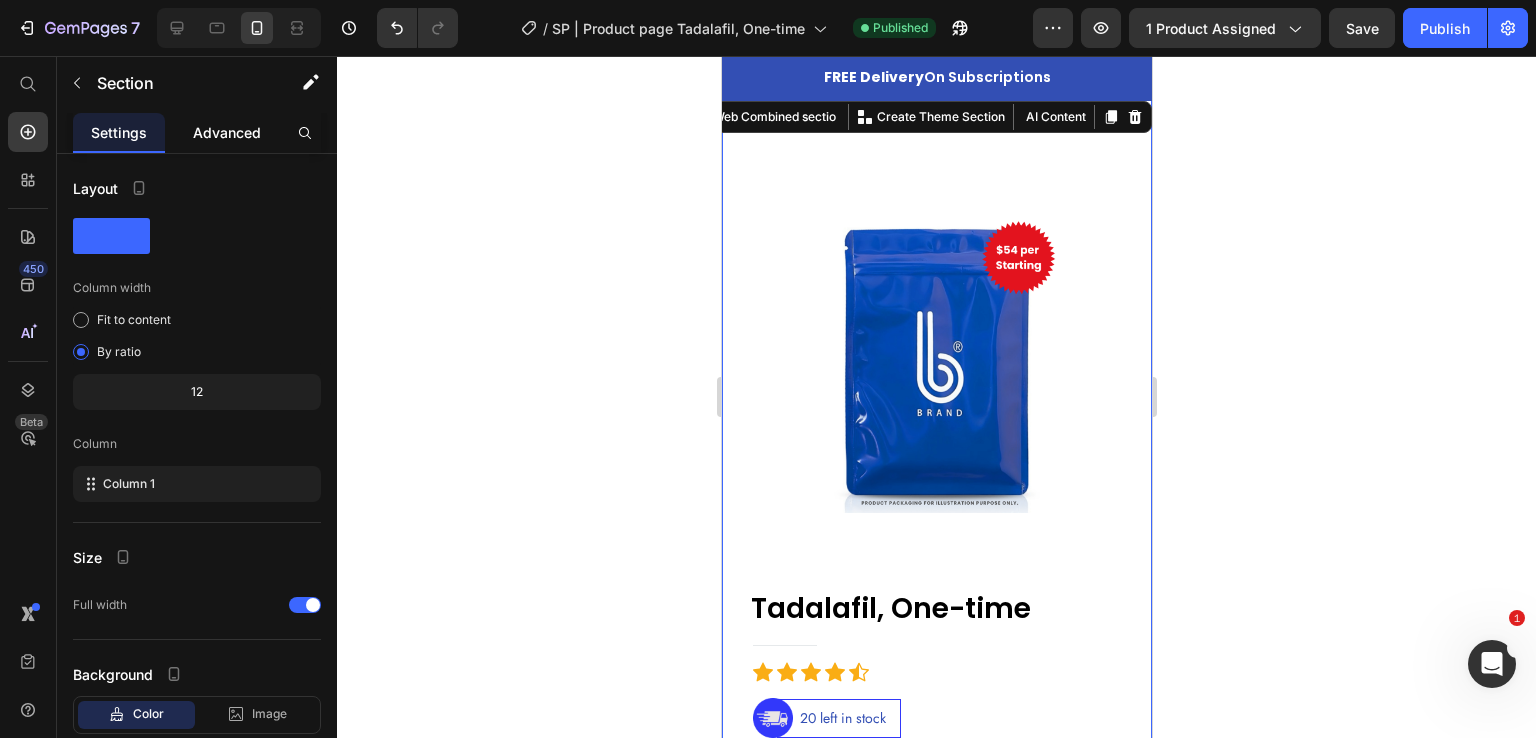click on "Advanced" at bounding box center (227, 132) 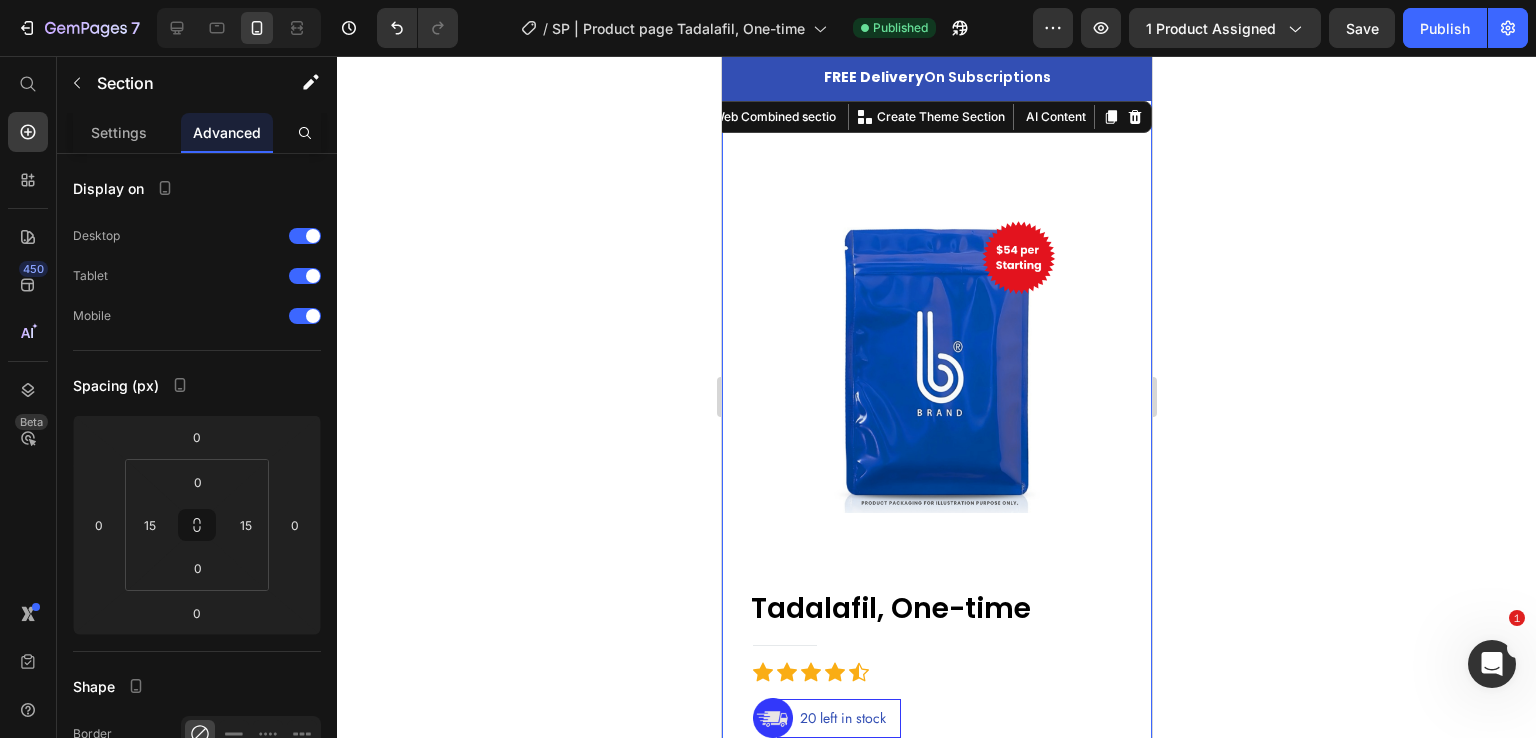 click on "Advanced" at bounding box center (227, 132) 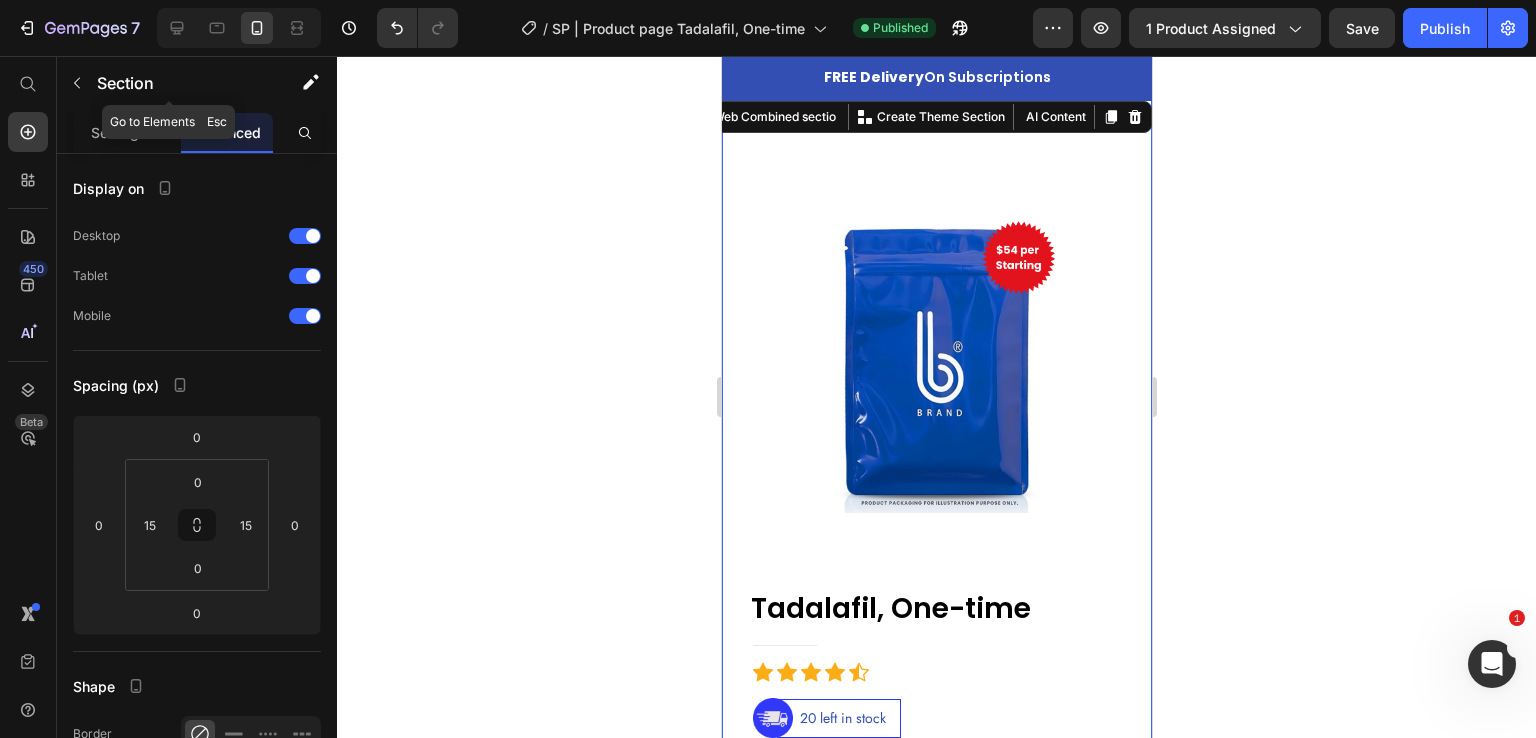 click on "Section" 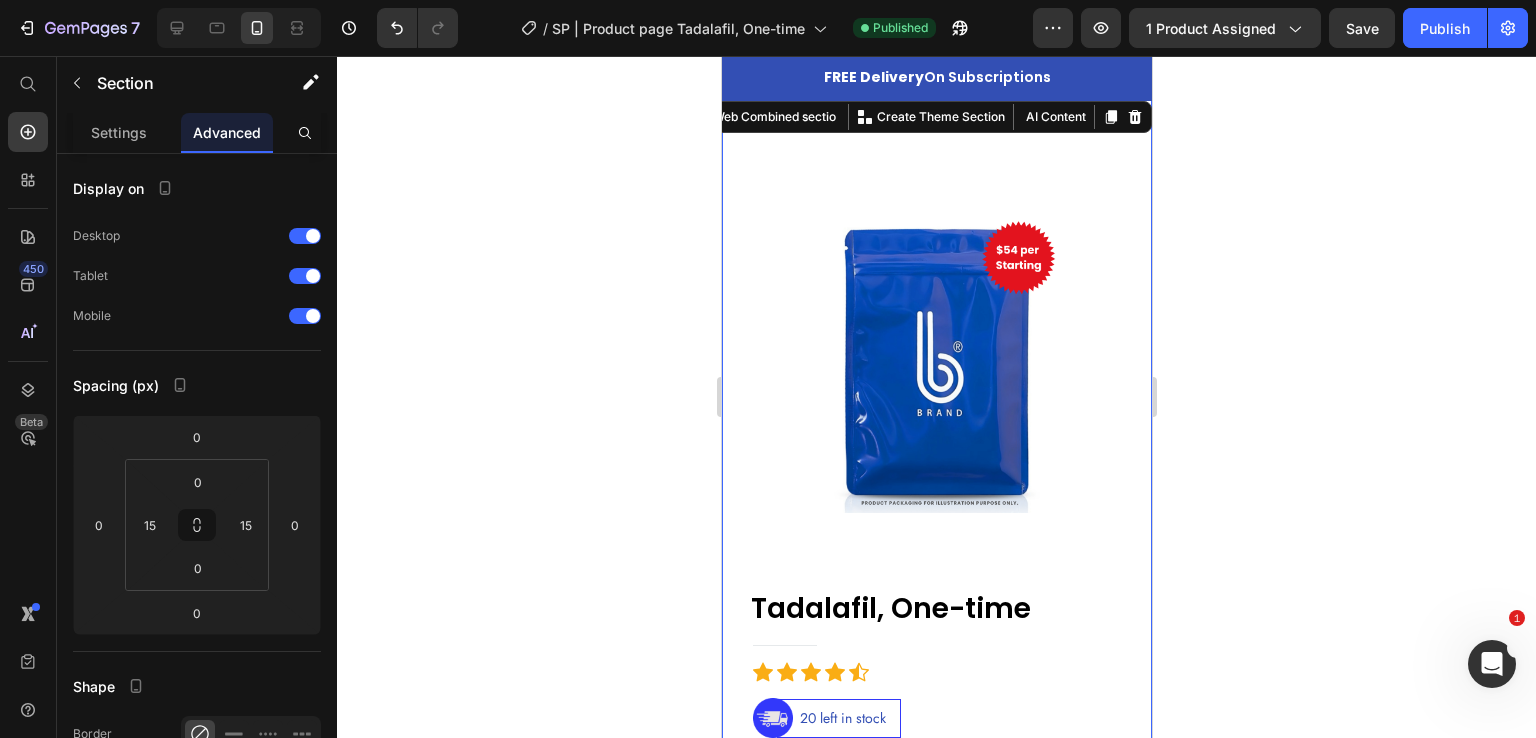 click at bounding box center (239, 28) 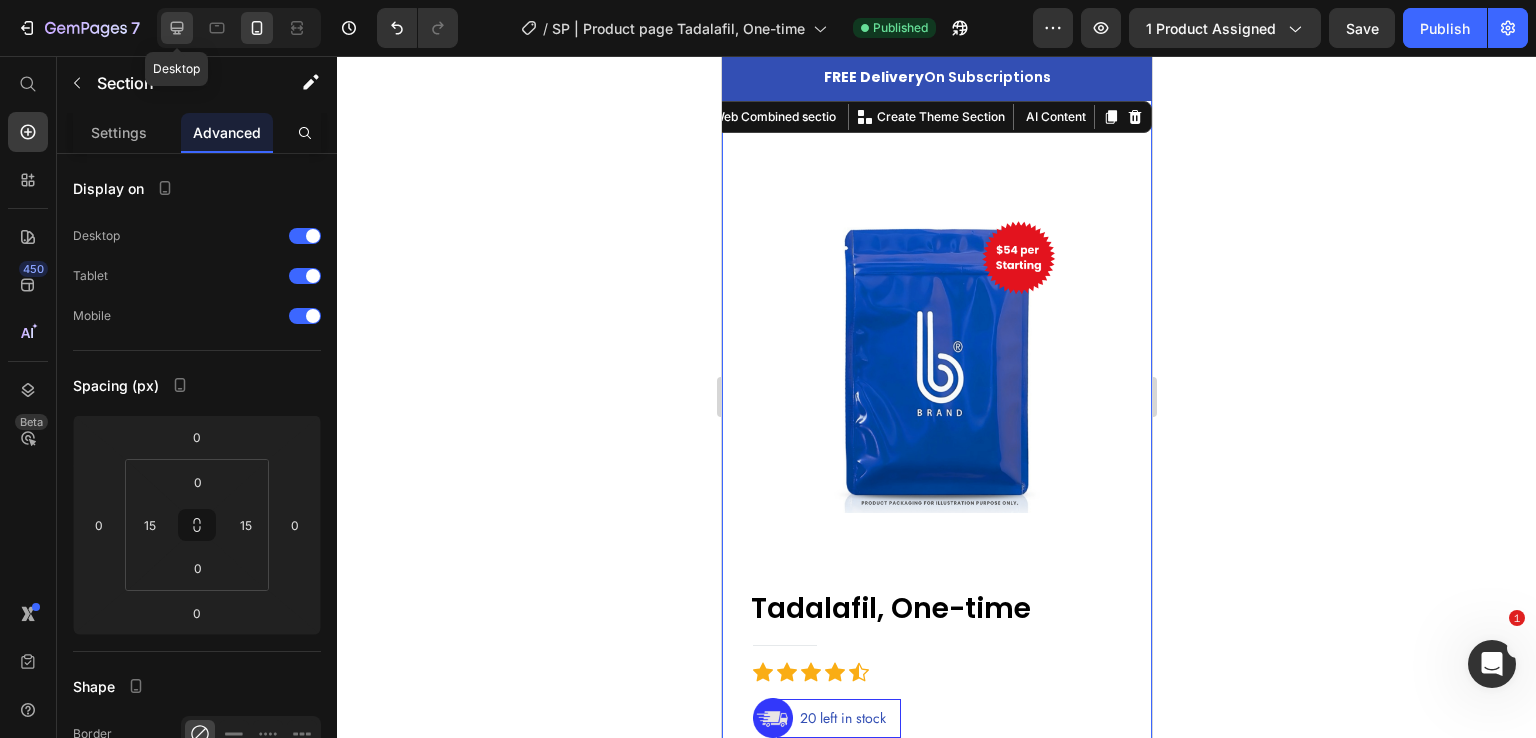 click 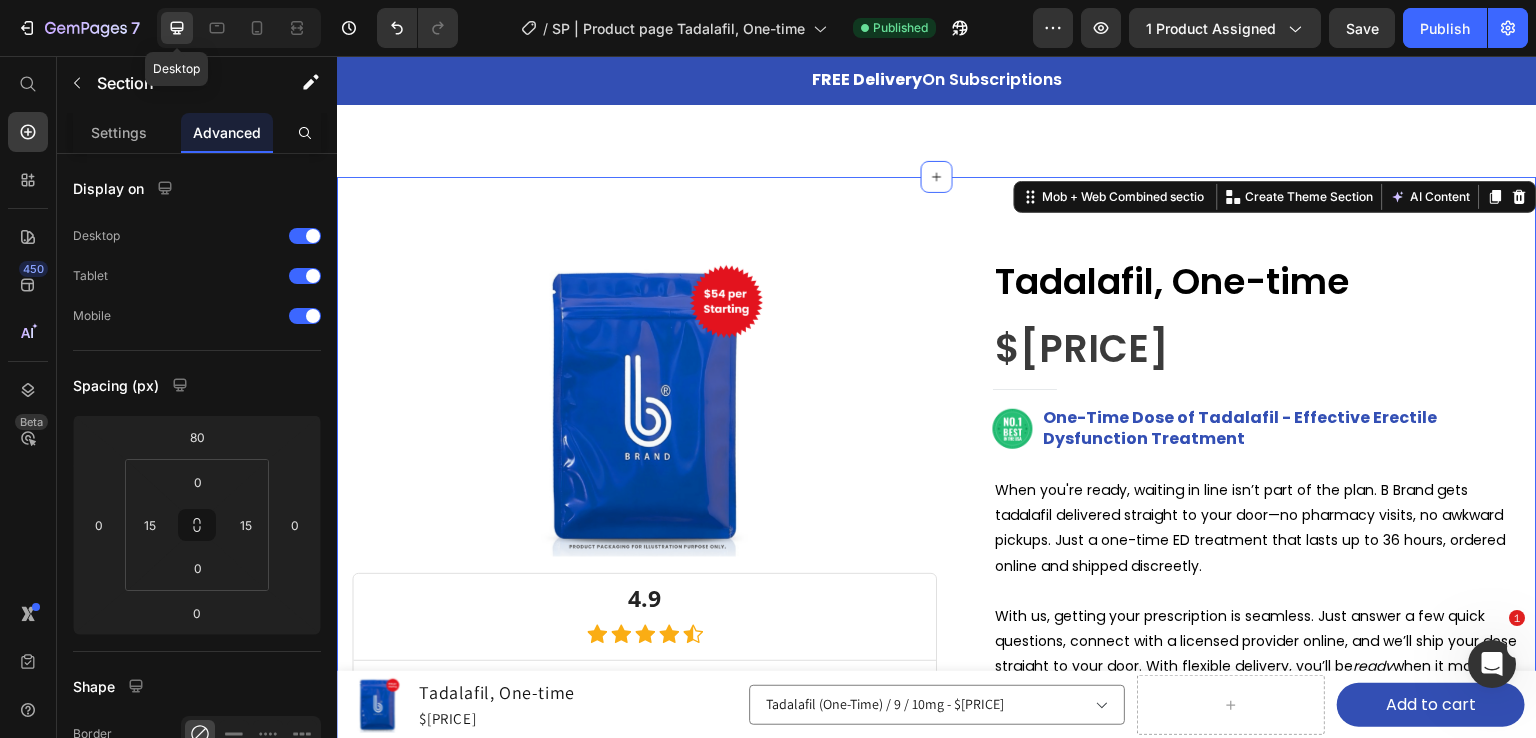 click 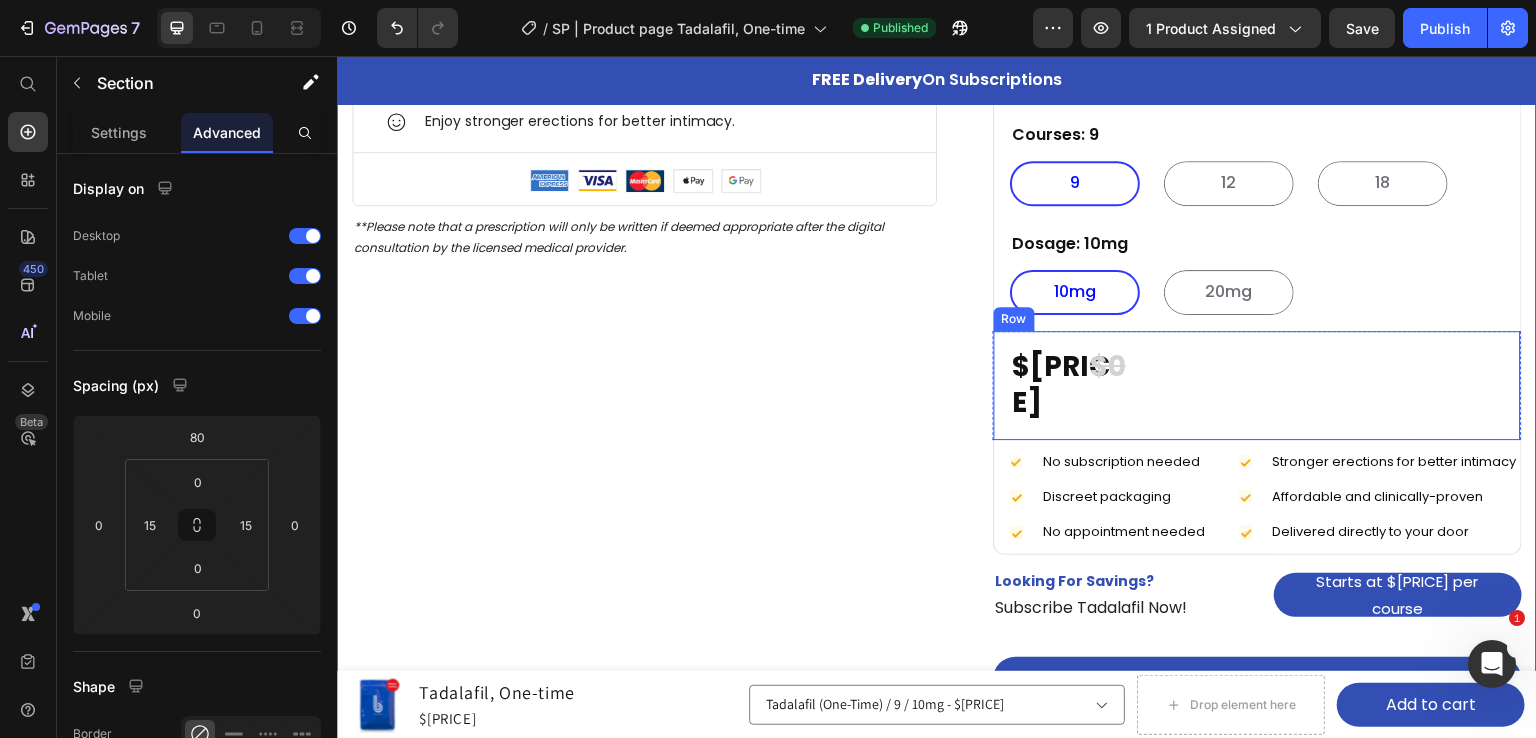 scroll, scrollTop: 751, scrollLeft: 0, axis: vertical 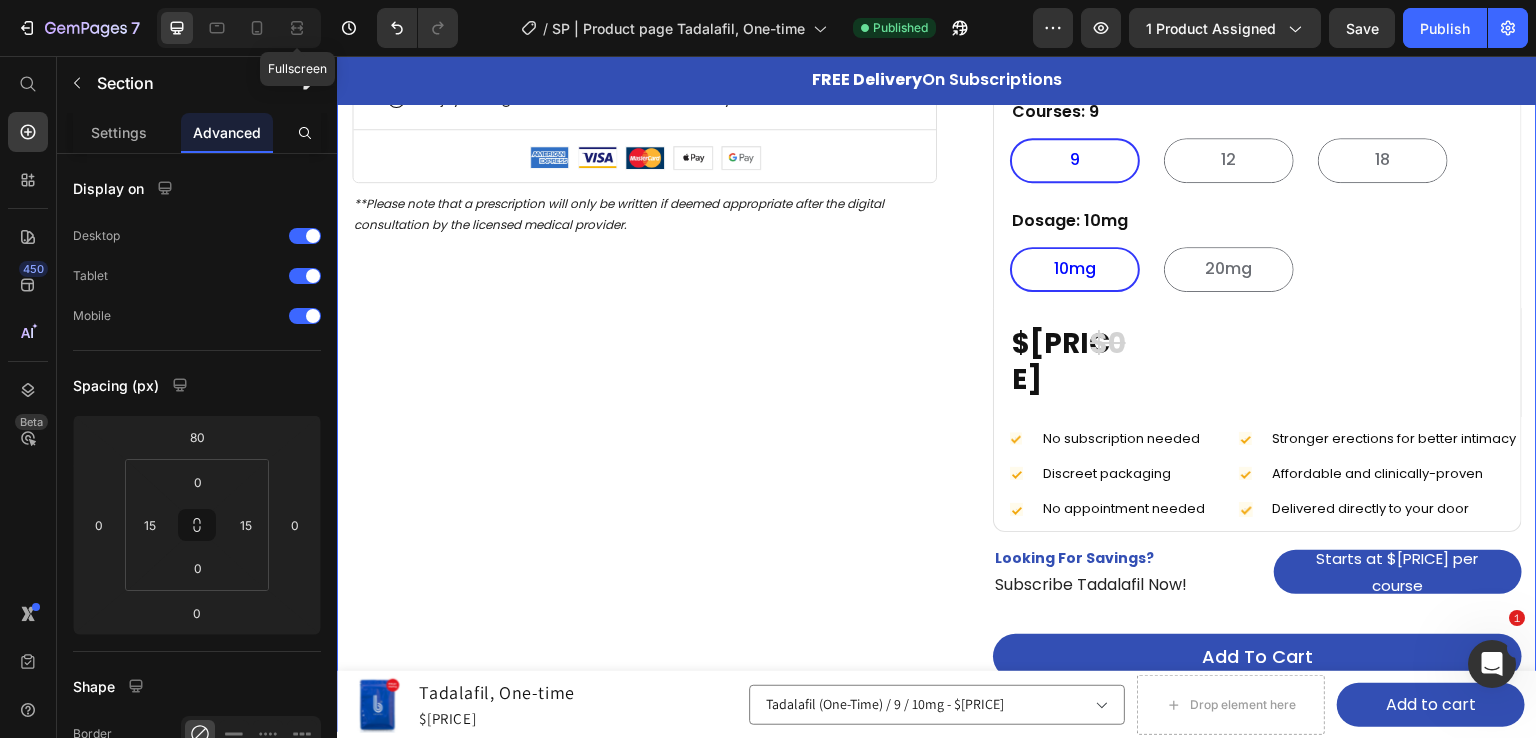 click on "Fullscreen" at bounding box center [239, 28] 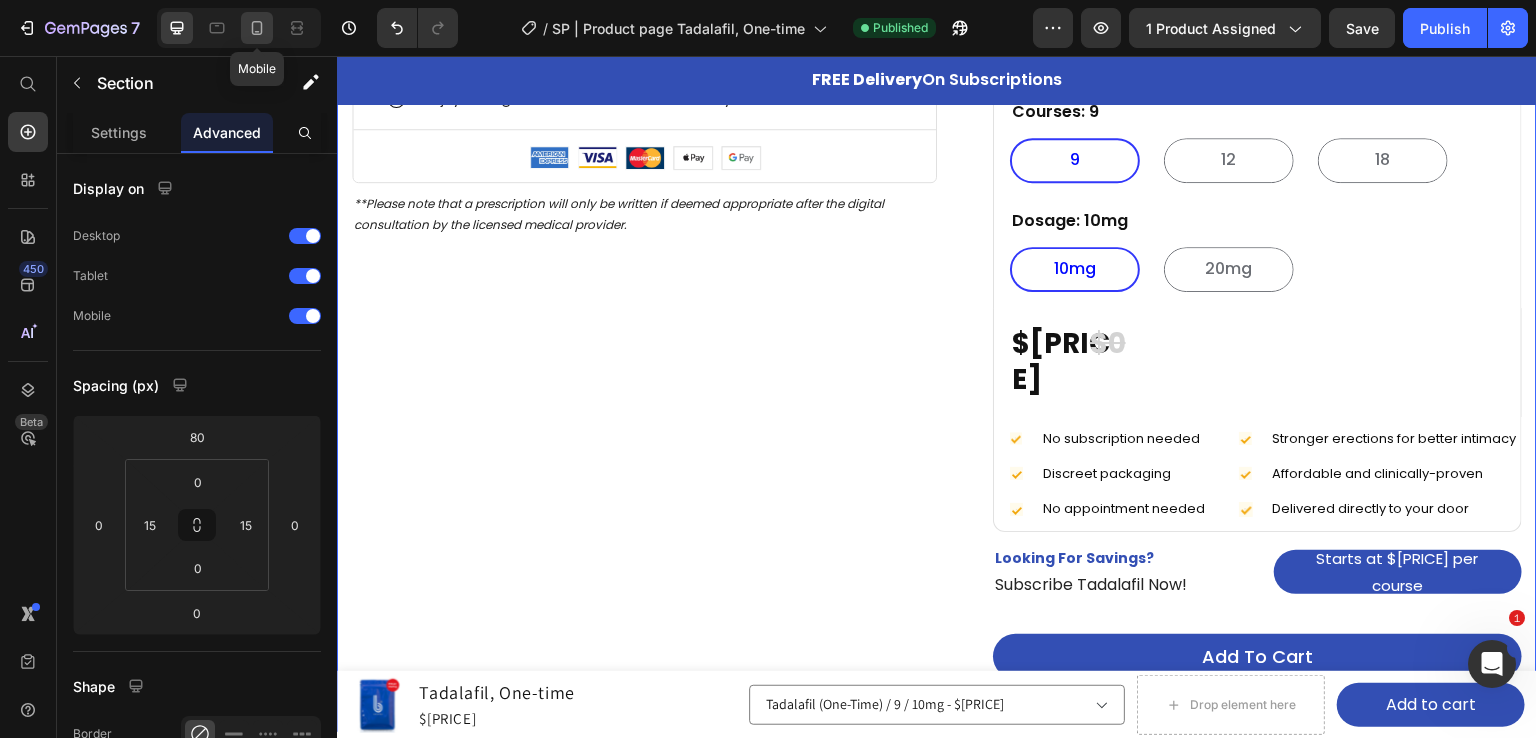 click 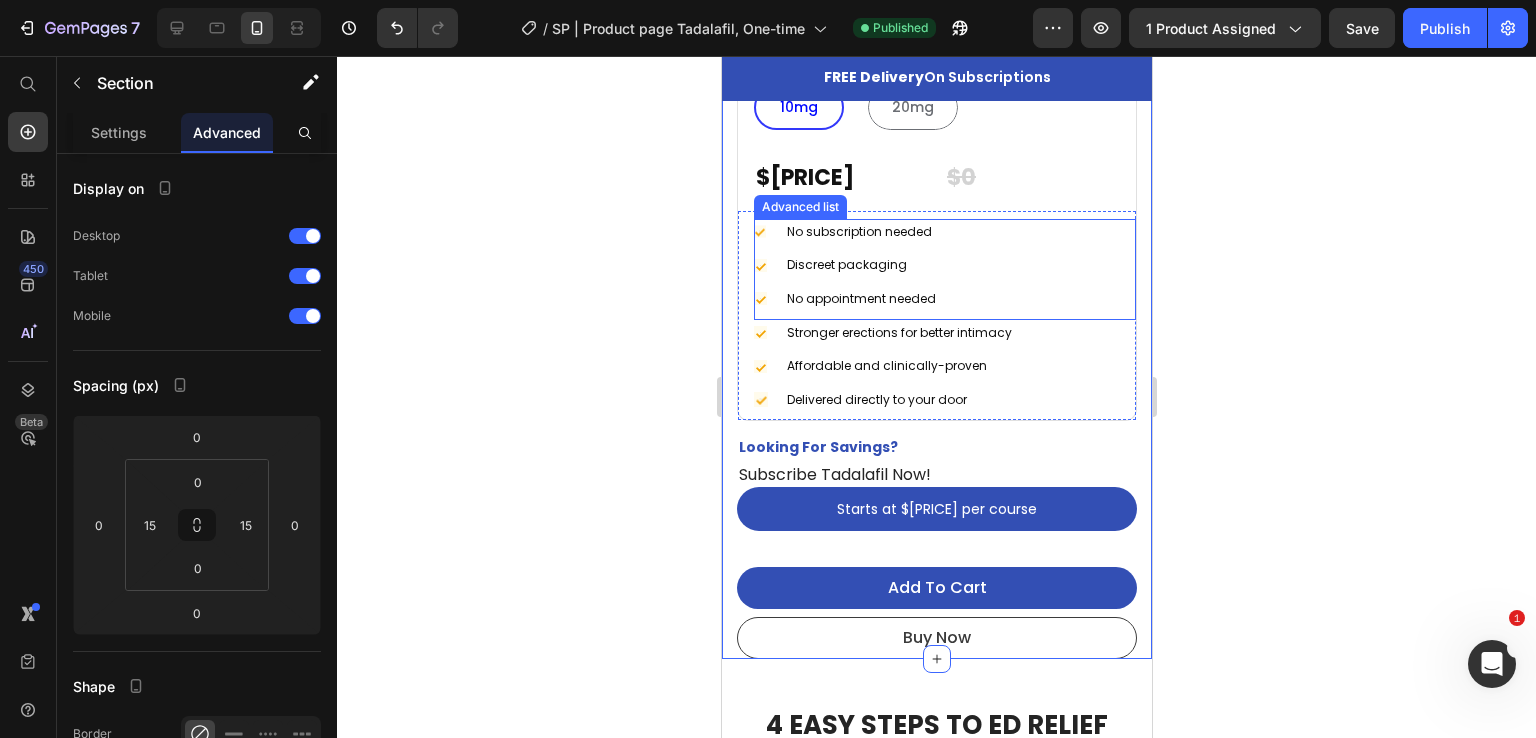 scroll, scrollTop: 1600, scrollLeft: 0, axis: vertical 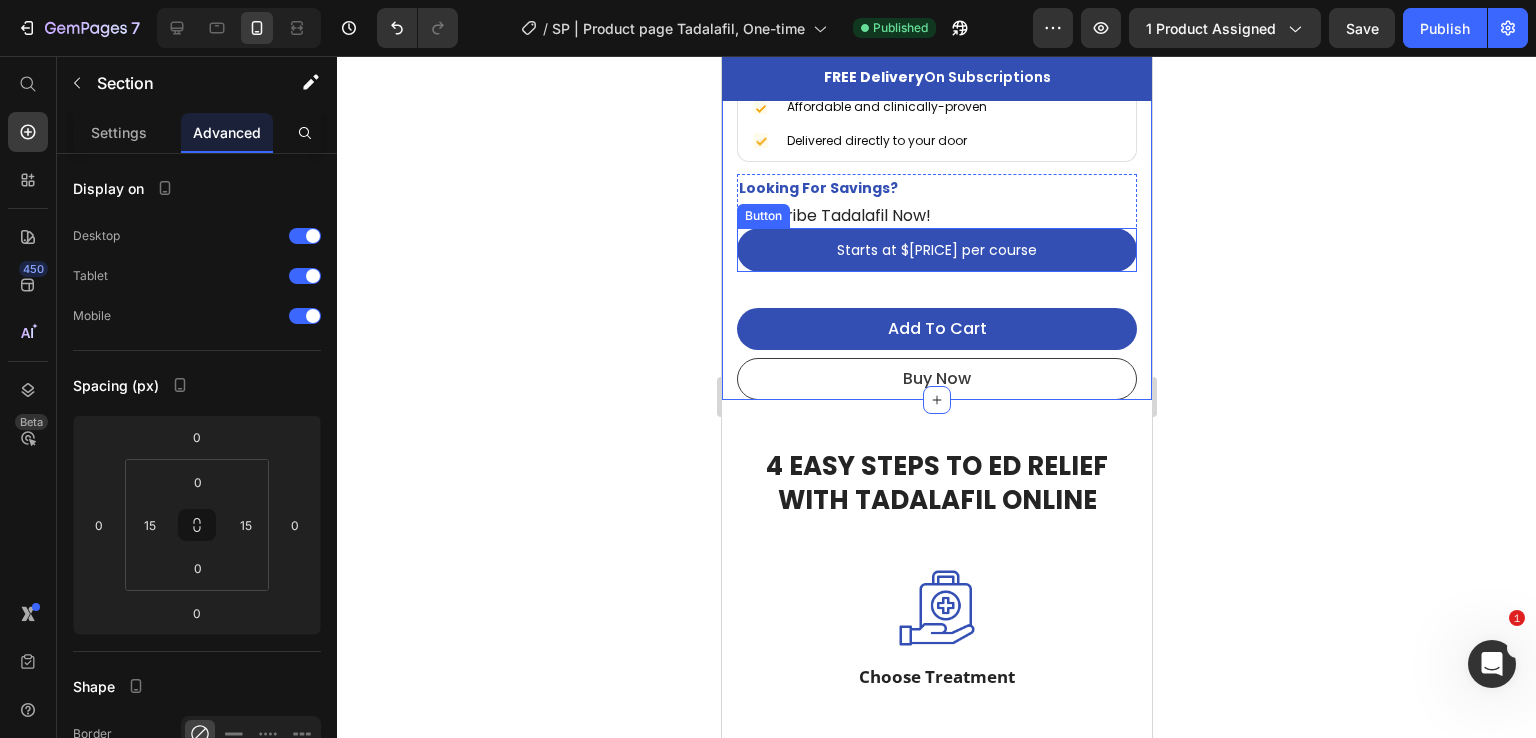 click on "Starts at $48 per course Button" at bounding box center (936, 250) 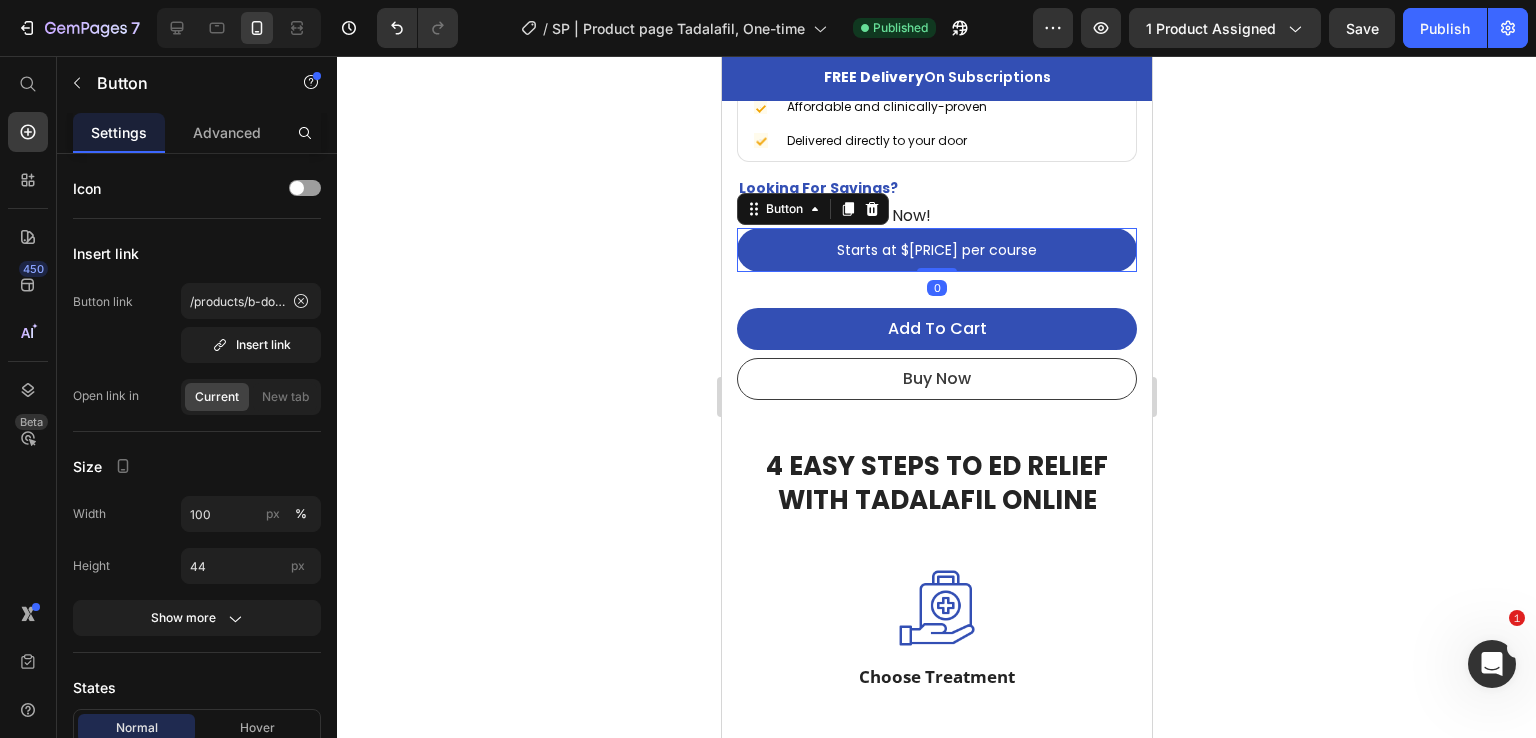 click 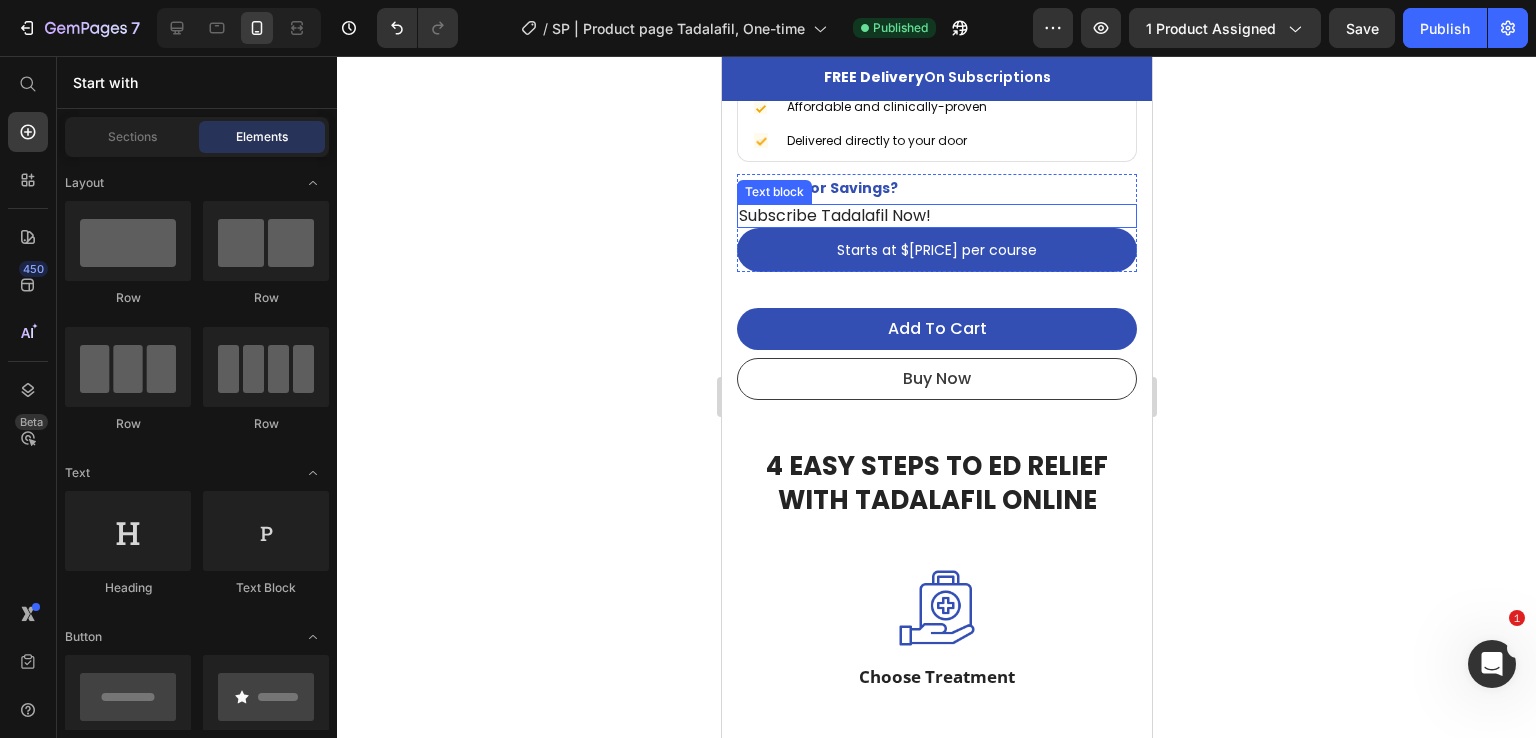 scroll, scrollTop: 1400, scrollLeft: 0, axis: vertical 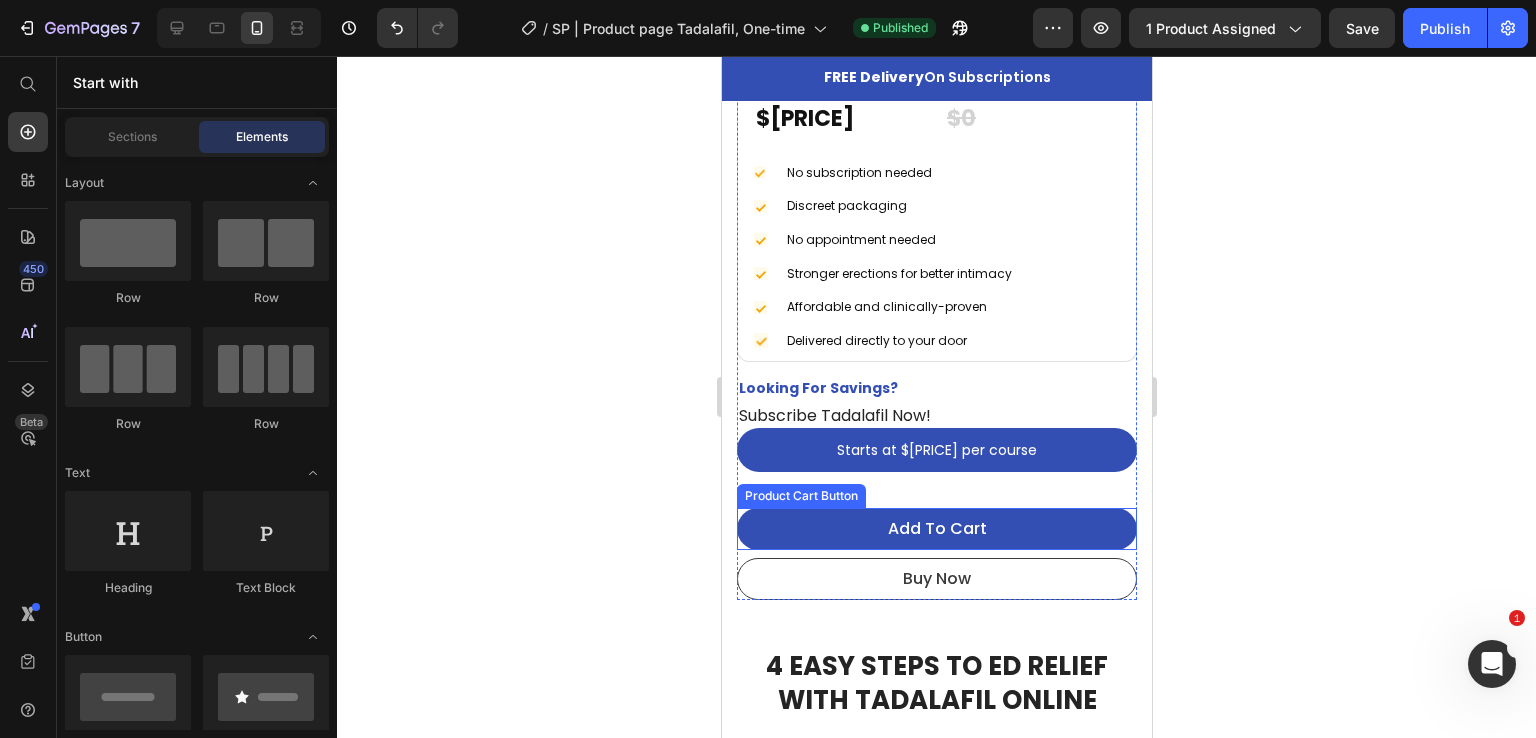 click on "Product Cart Button" at bounding box center (800, 496) 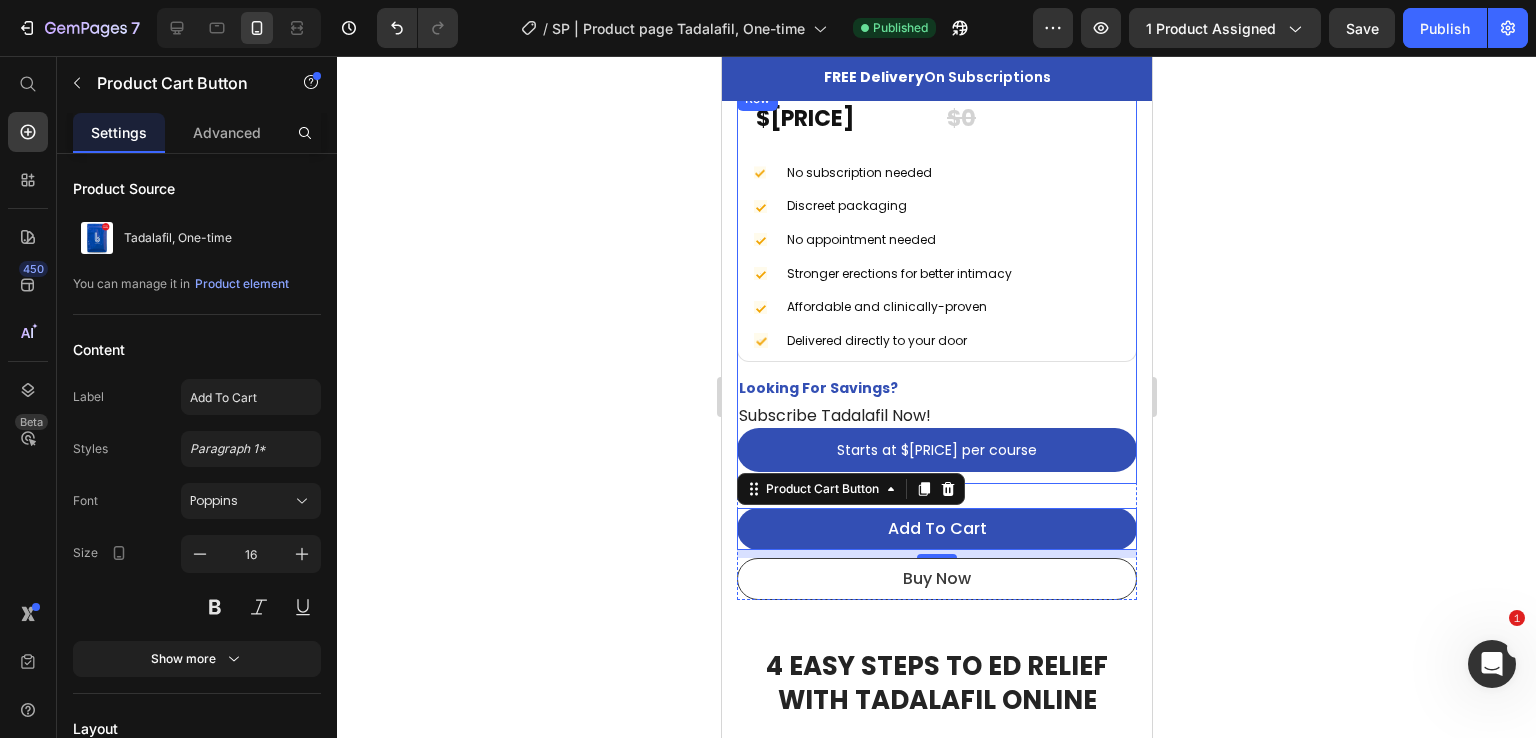 click on "$54 Price $0 Price Row Row     Icon No subscription needed Text block     Icon Discreet packaging Text block     Icon No appointment needed Text block Advanced list     Icon Stronger erections for better intimacy Text block     Icon Affordable and clinically-proven Text block     Icon Delivered directly to your door   Text block Advanced list Row Looking For Savings?  Text block Subscribe Tadalafil Now! Text block Starts at $48 per course Button Row" at bounding box center [936, 285] 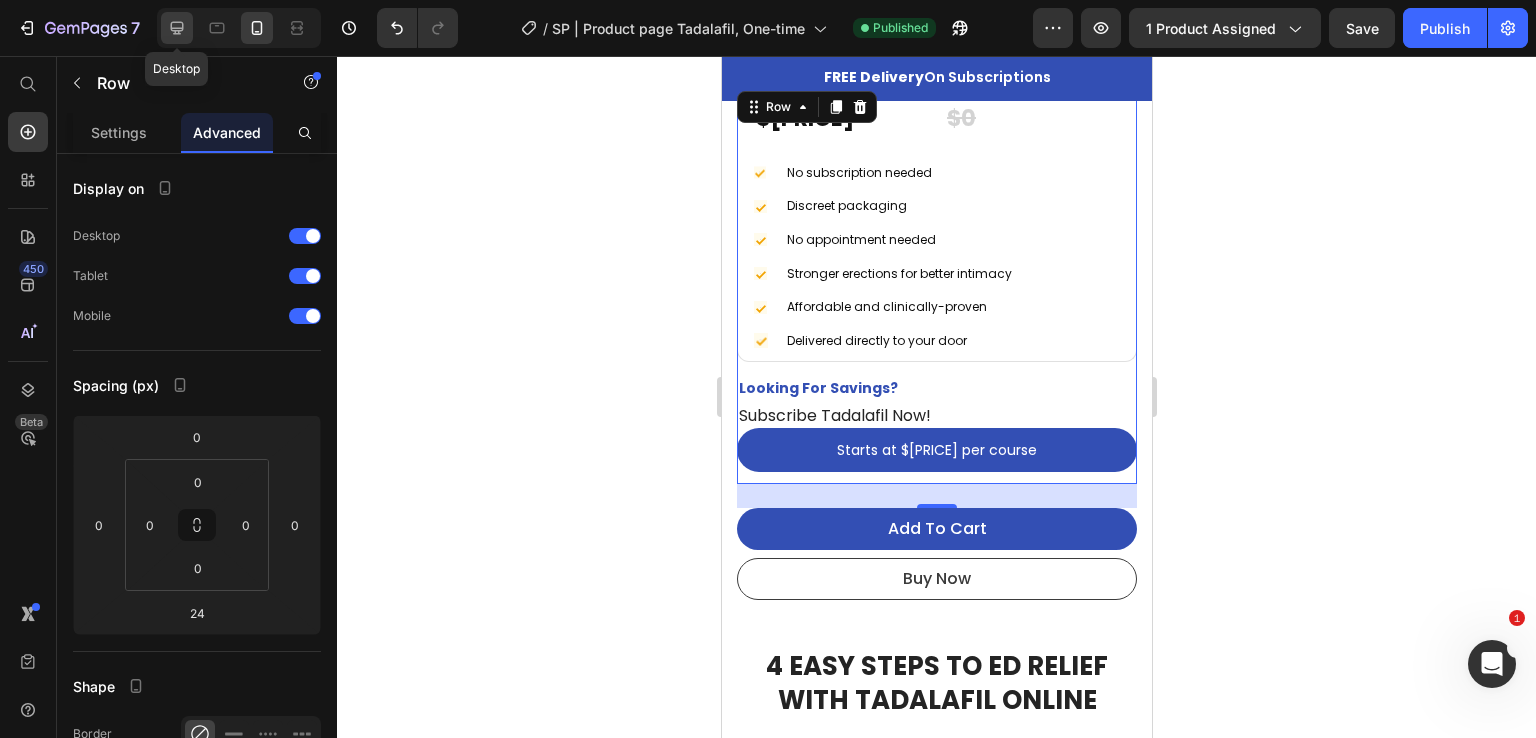 click 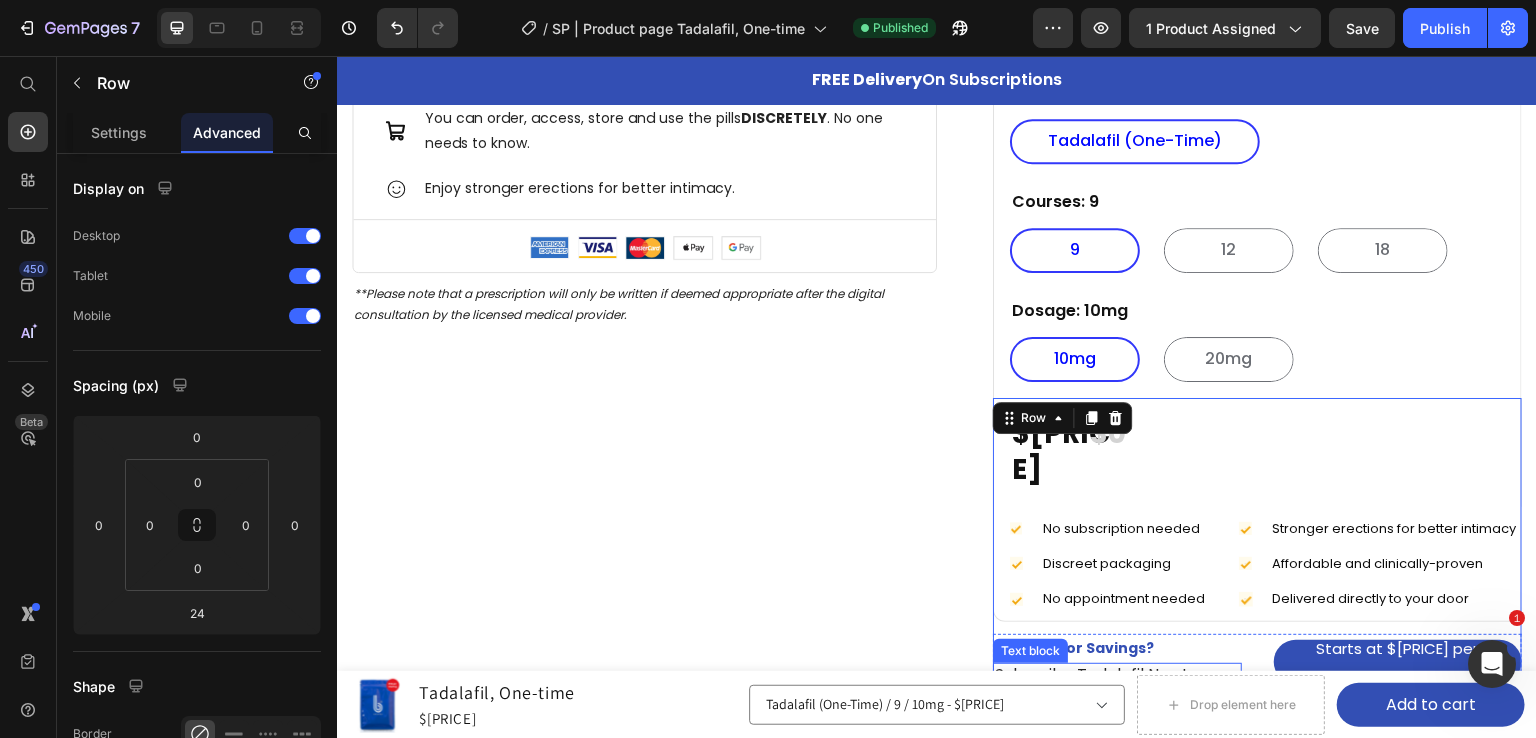 scroll, scrollTop: 532, scrollLeft: 0, axis: vertical 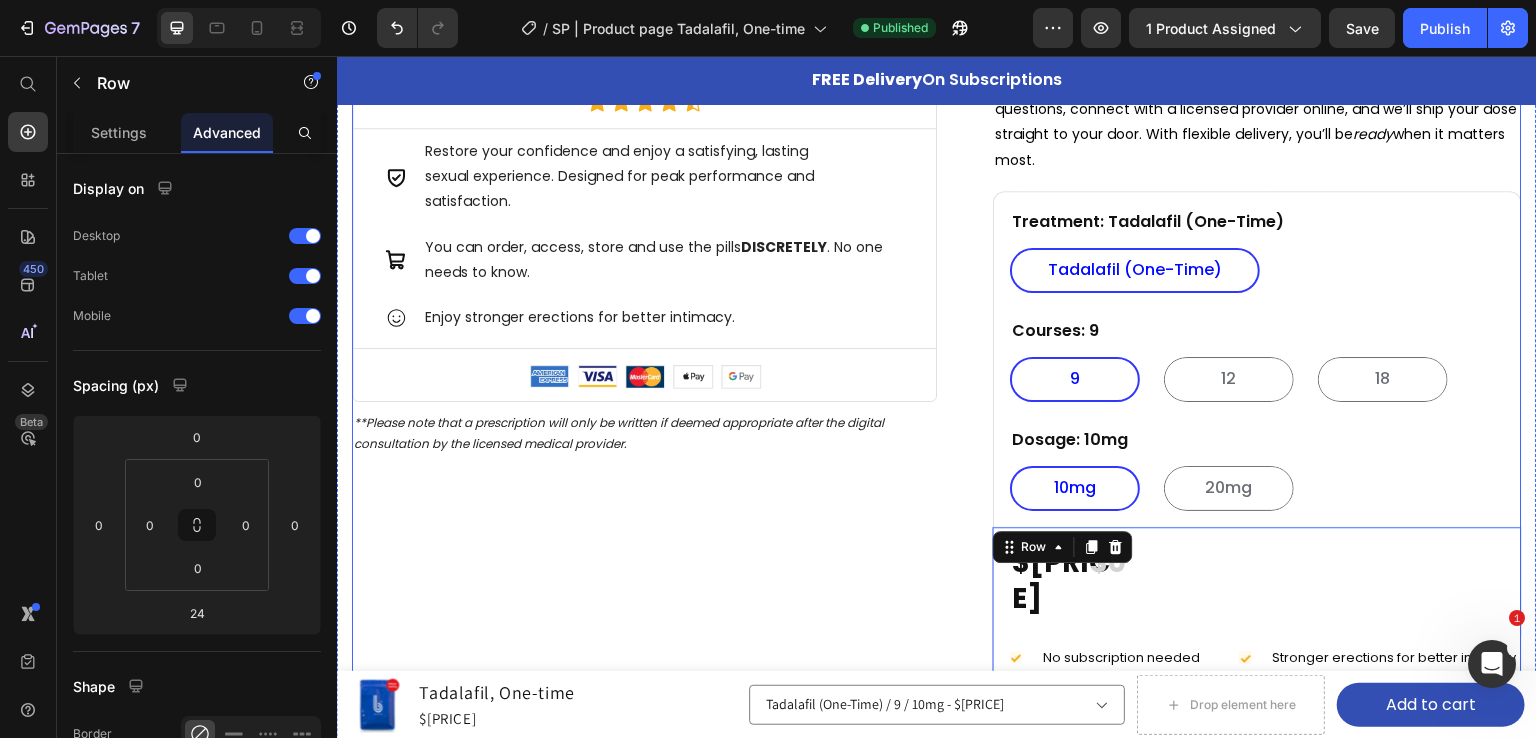 click on "Product Images 4.9 Heading
Icon
Icon
Icon
Icon
Icon Icon List Hoz Row                Title Line
Icon Restore your confidence and enjoy a satisfying, lasting sexual experience. Designed for peak performance and satisfaction. Text block
Icon You can order, access, store and use the pills  DISCRETELY . No one needs to know. Text block
Icon Enjoy stronger erections for better intimacy. Text block Icon List                Title Line Image Image Image Image Image Icon List Hoz Row **Please note that a prescription will only be written if deemed appropriate after the digital consultation by the licensed medical provider. Text block" at bounding box center (644, 338) 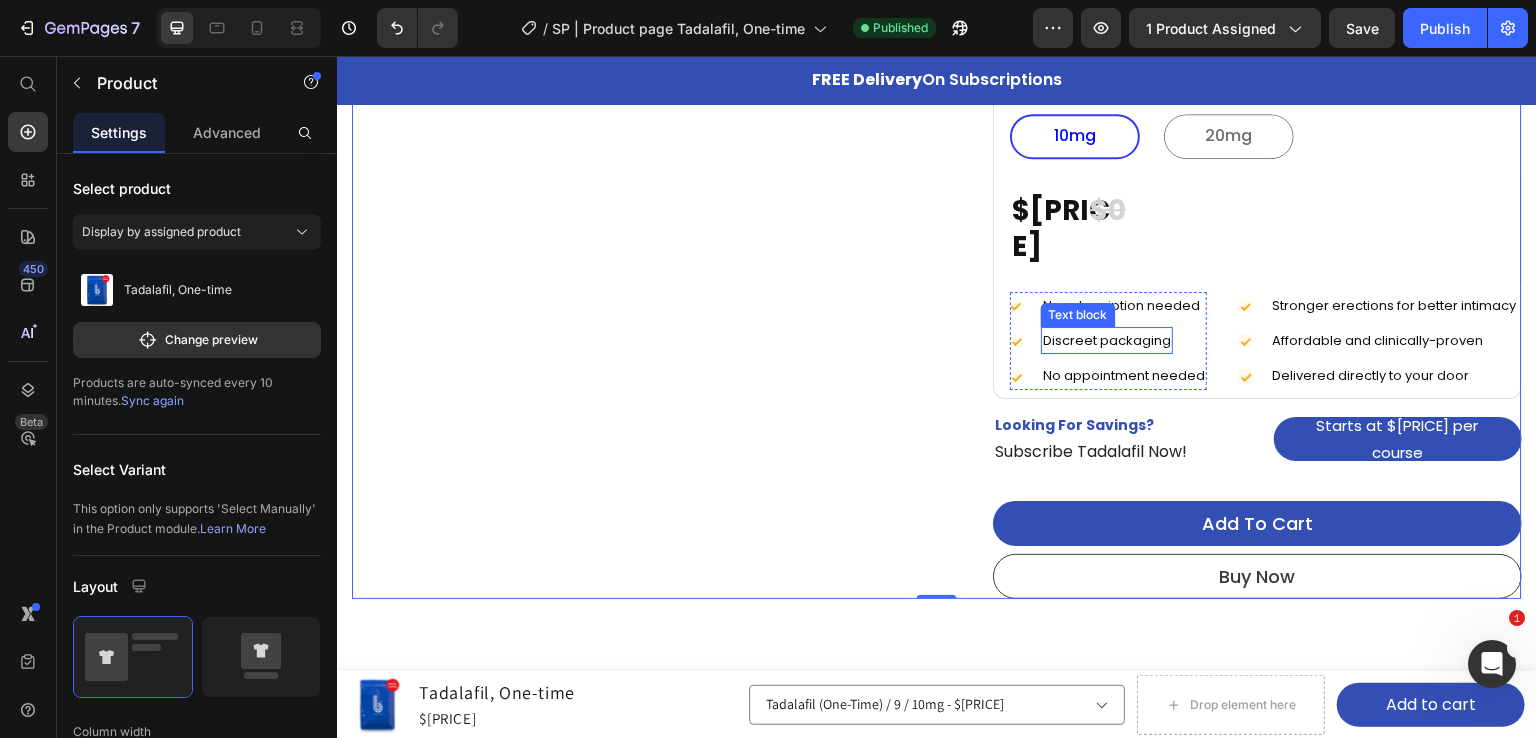 scroll, scrollTop: 932, scrollLeft: 0, axis: vertical 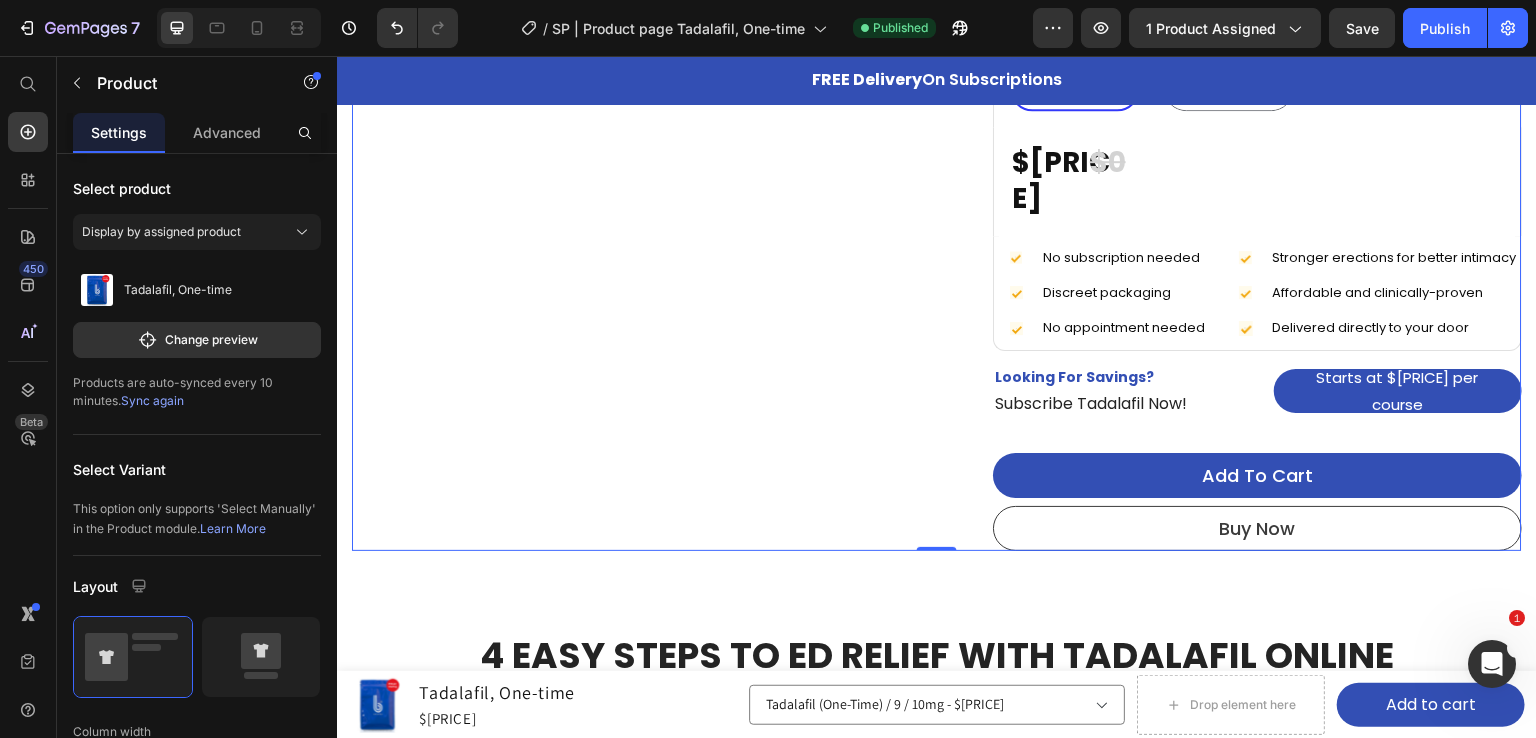 click at bounding box center [239, 28] 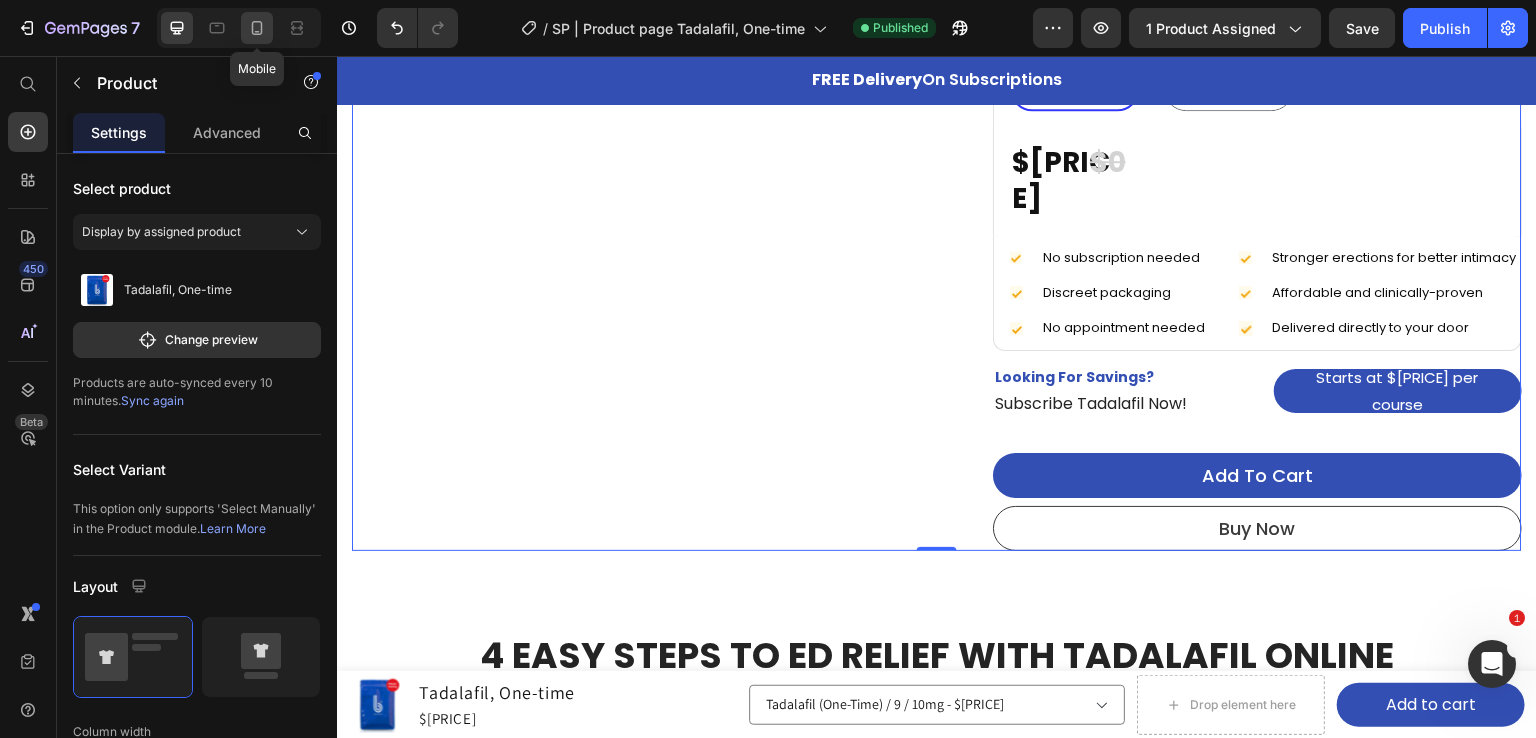 click 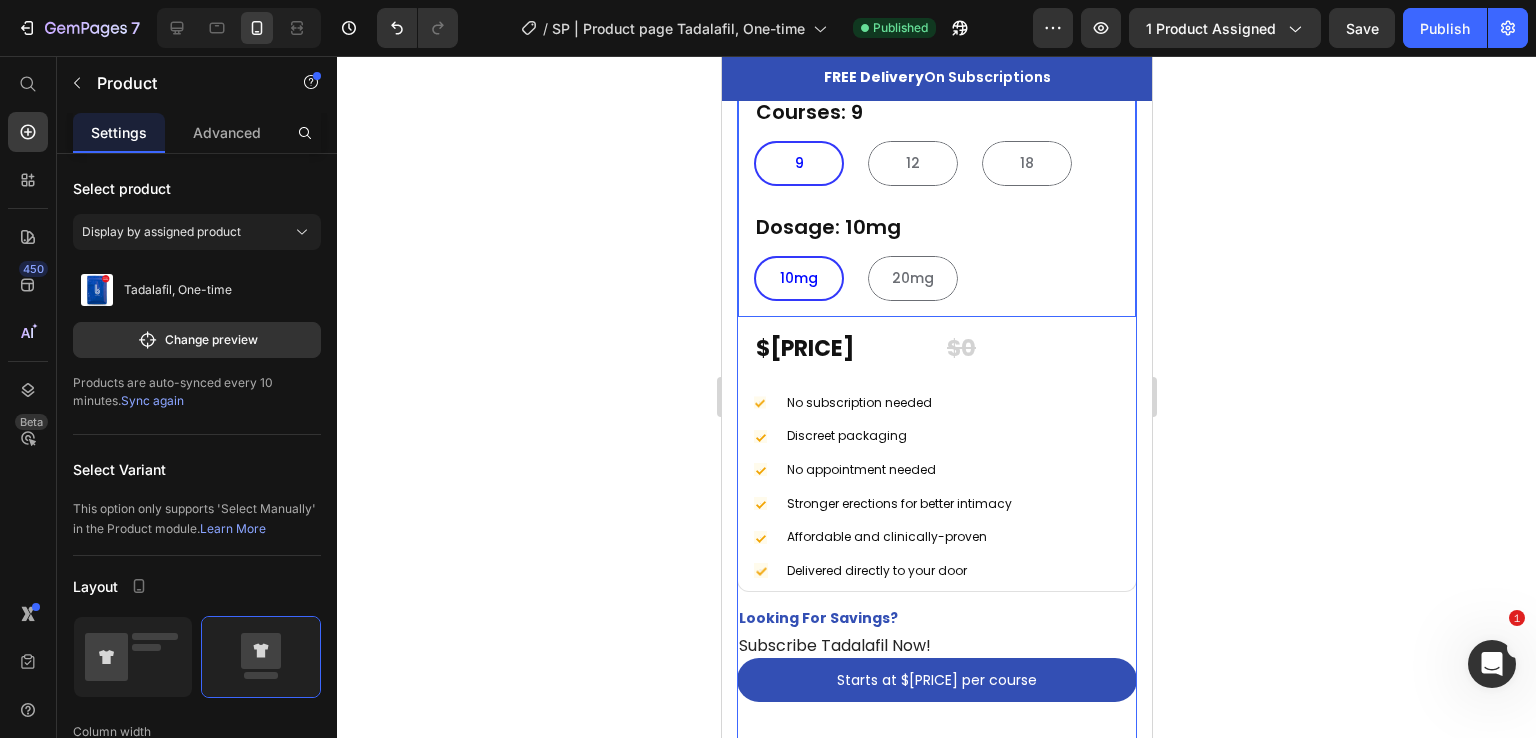 scroll, scrollTop: 1470, scrollLeft: 0, axis: vertical 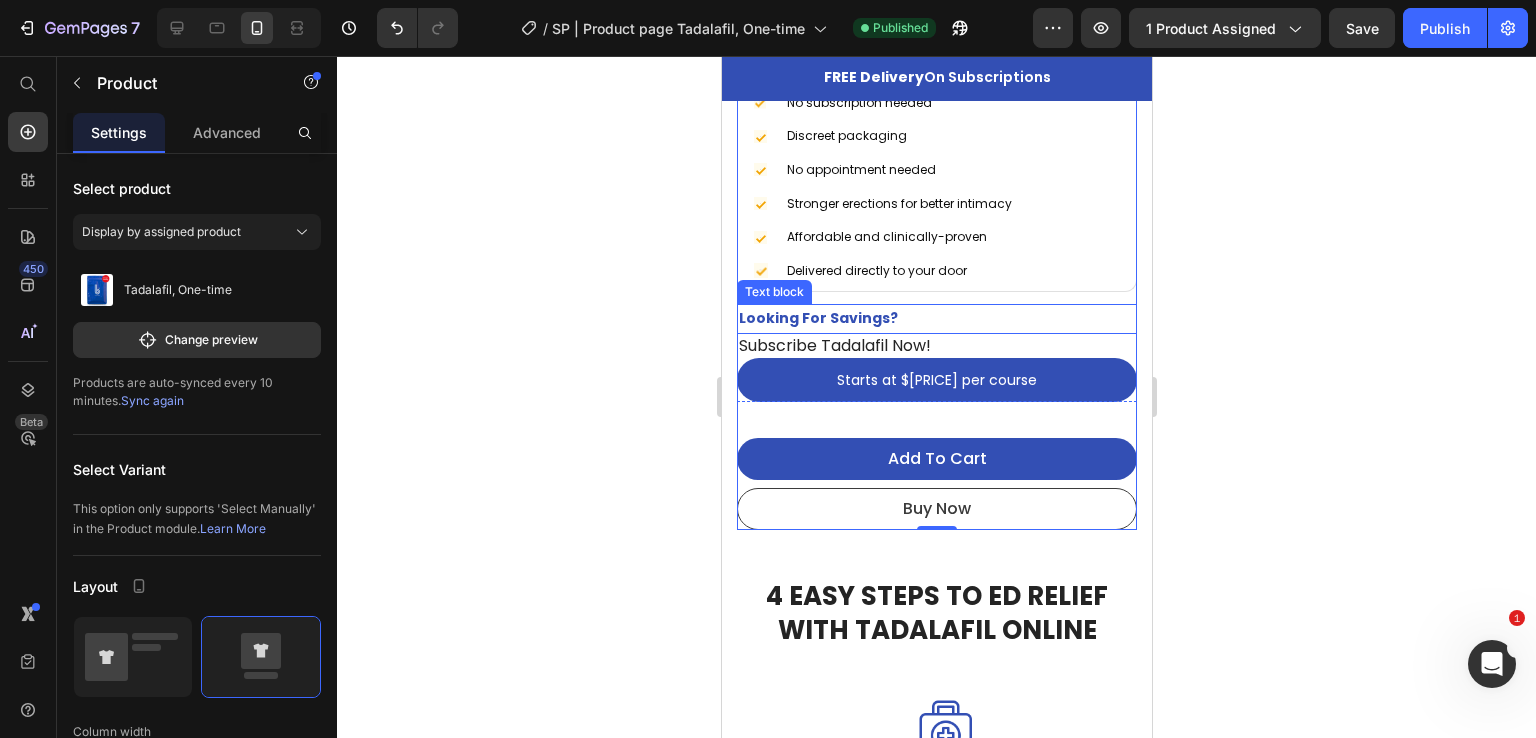 click on "Looking For Savings?" at bounding box center (936, 318) 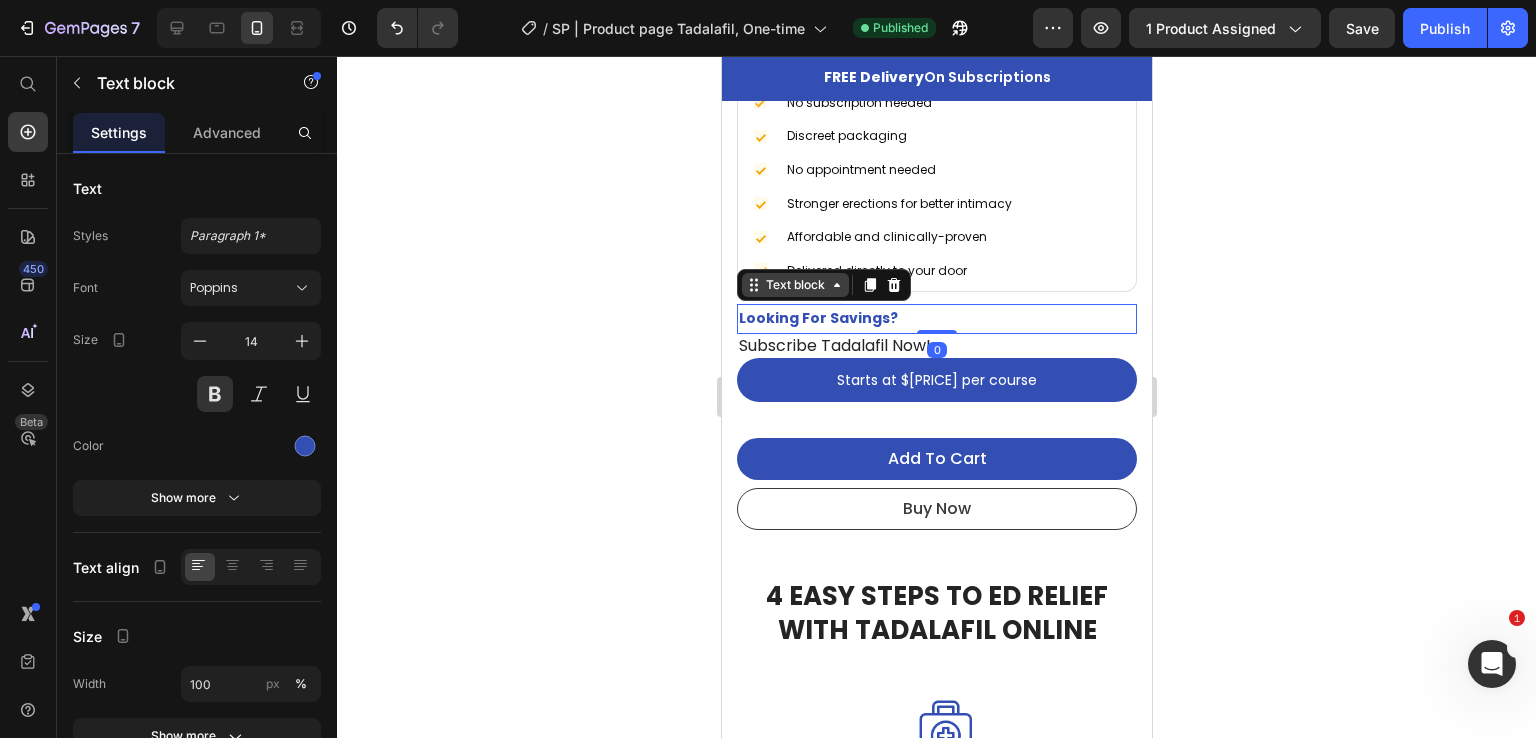 click on "Text block" at bounding box center (794, 285) 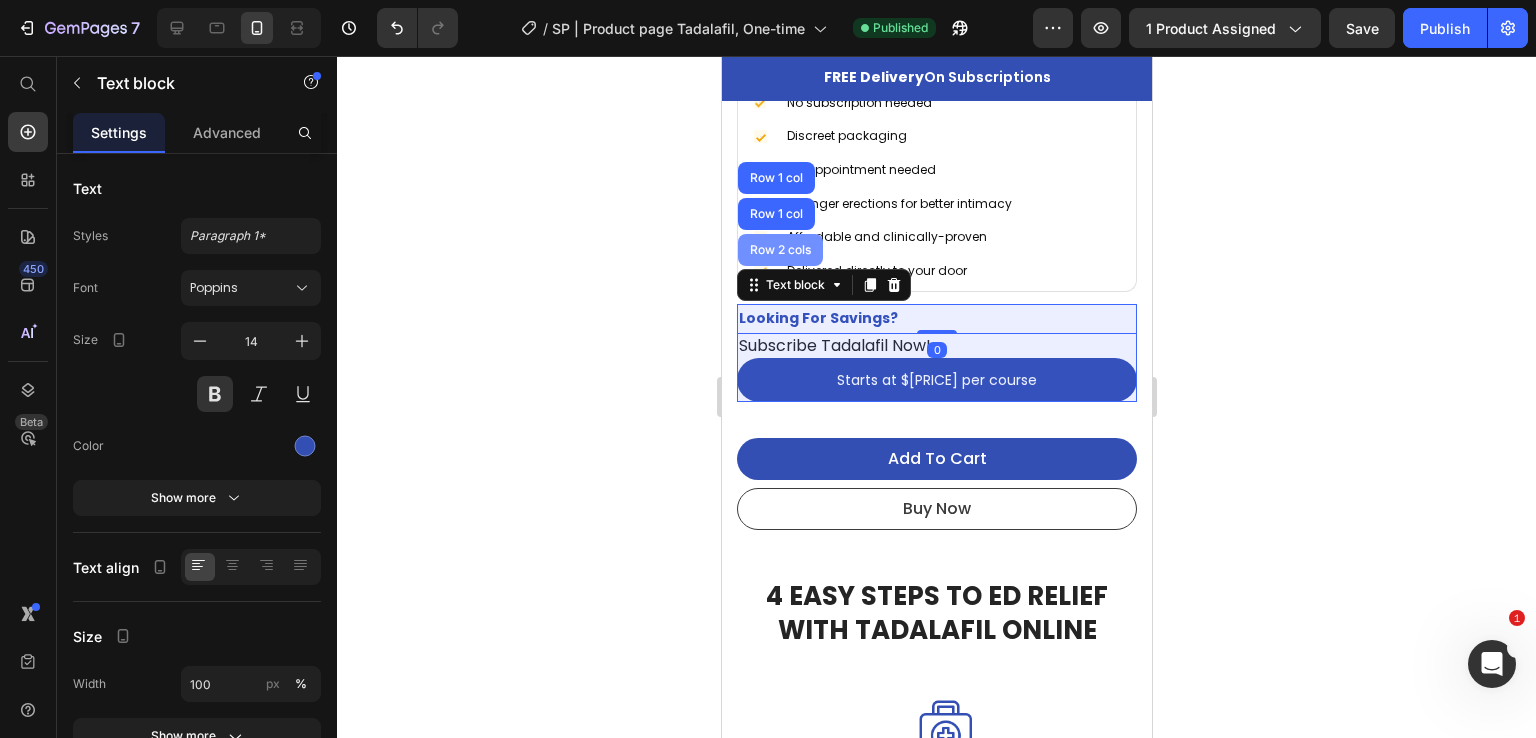 click on "Row 2 cols" at bounding box center (779, 250) 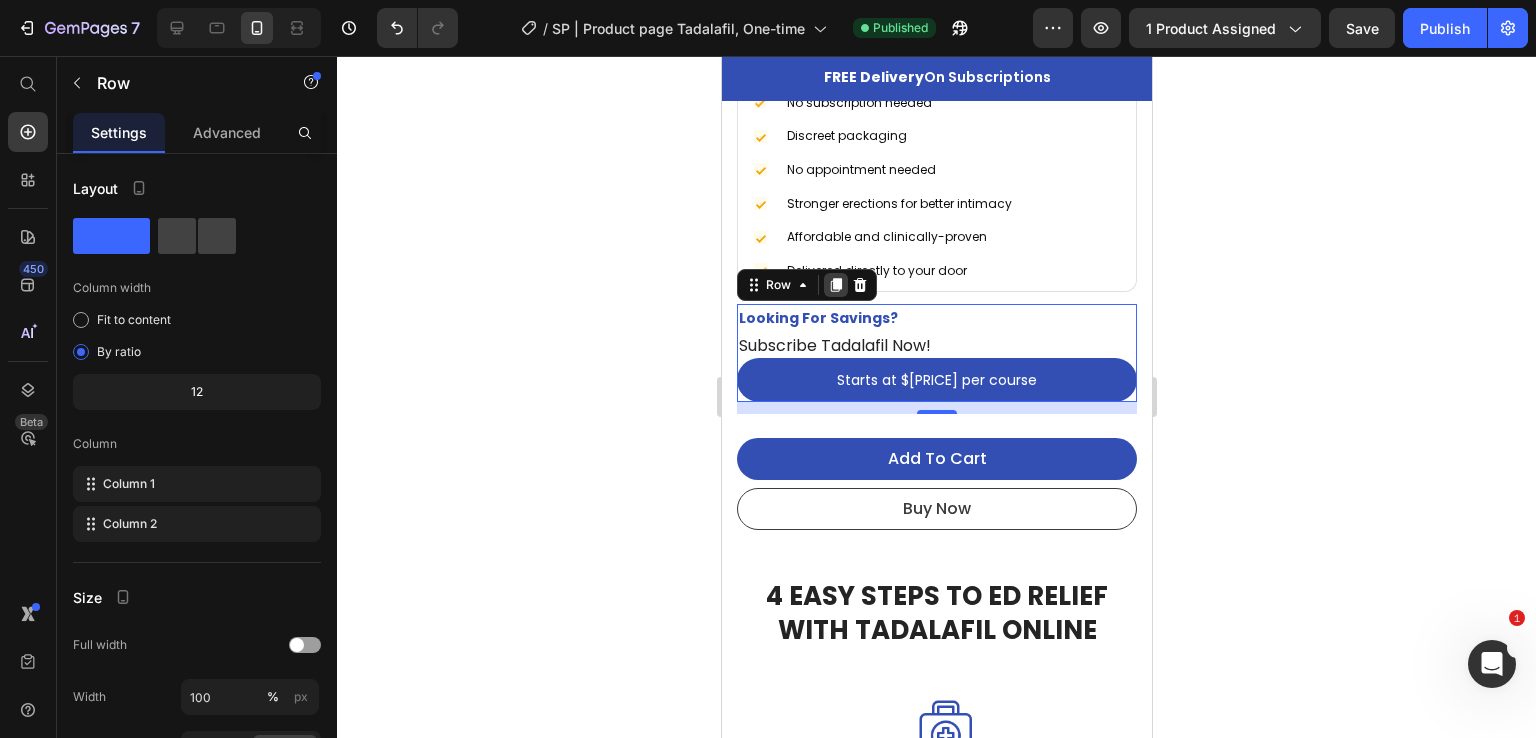 click 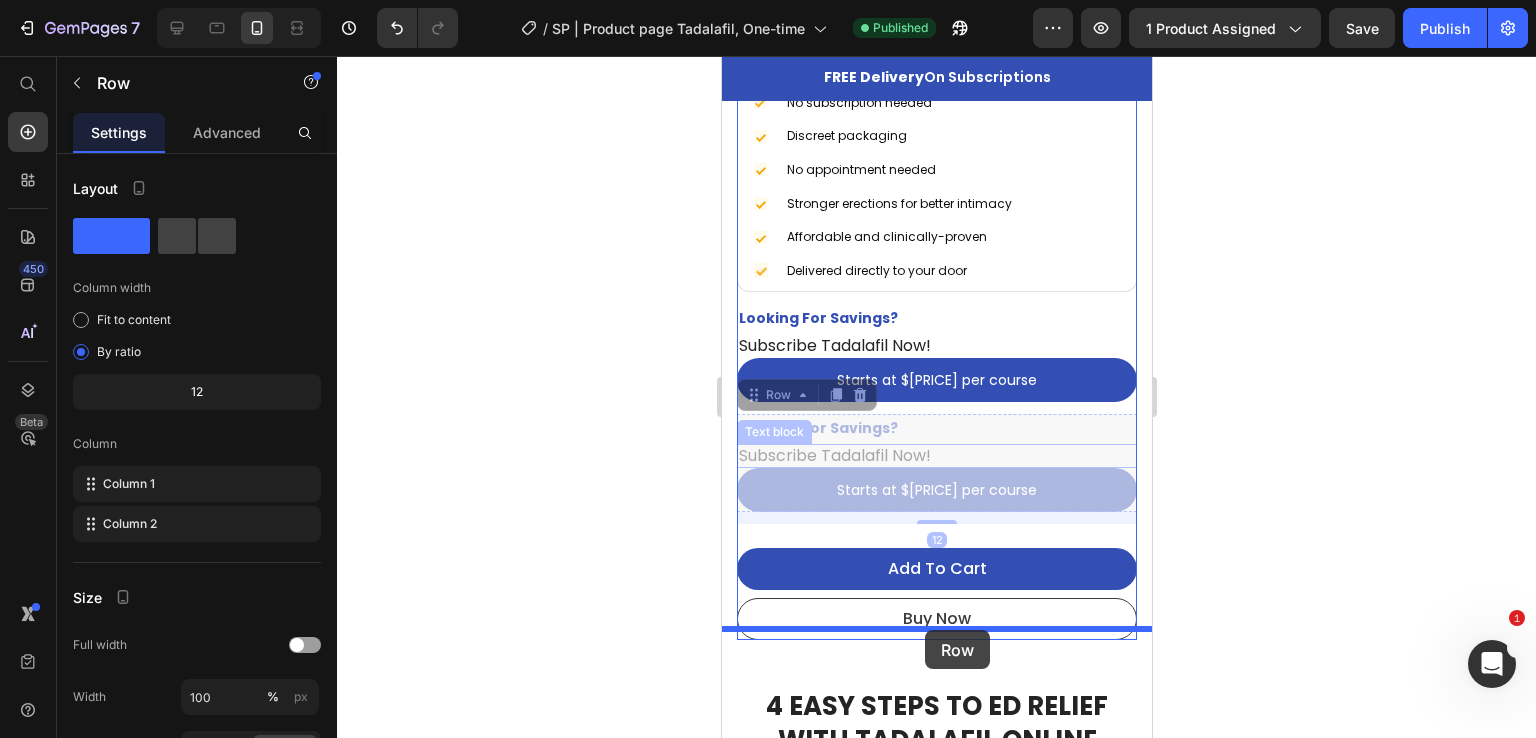 drag, startPoint x: 748, startPoint y: 393, endPoint x: 924, endPoint y: 630, distance: 295.2033 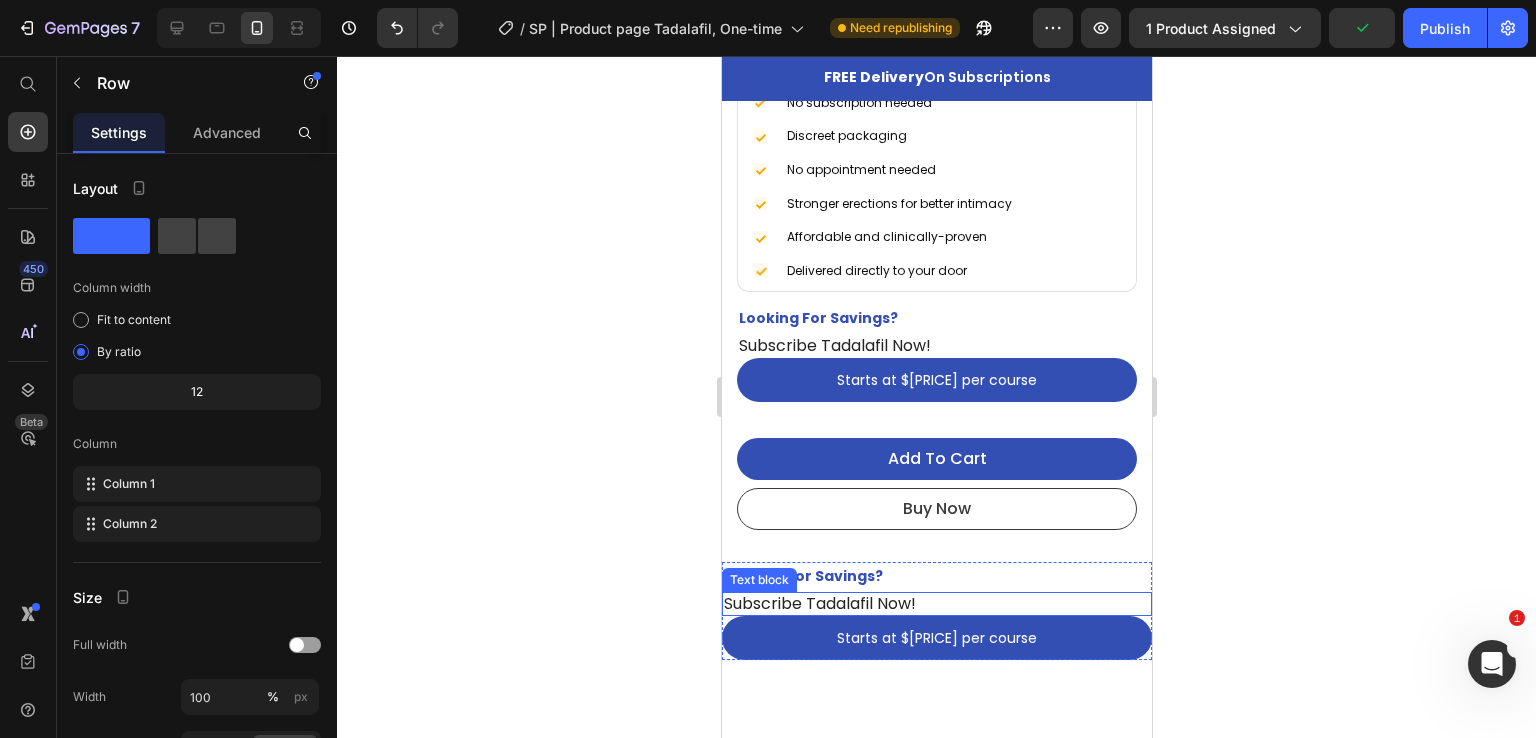 click on "Subscribe Tadalafil Now!" at bounding box center (936, 604) 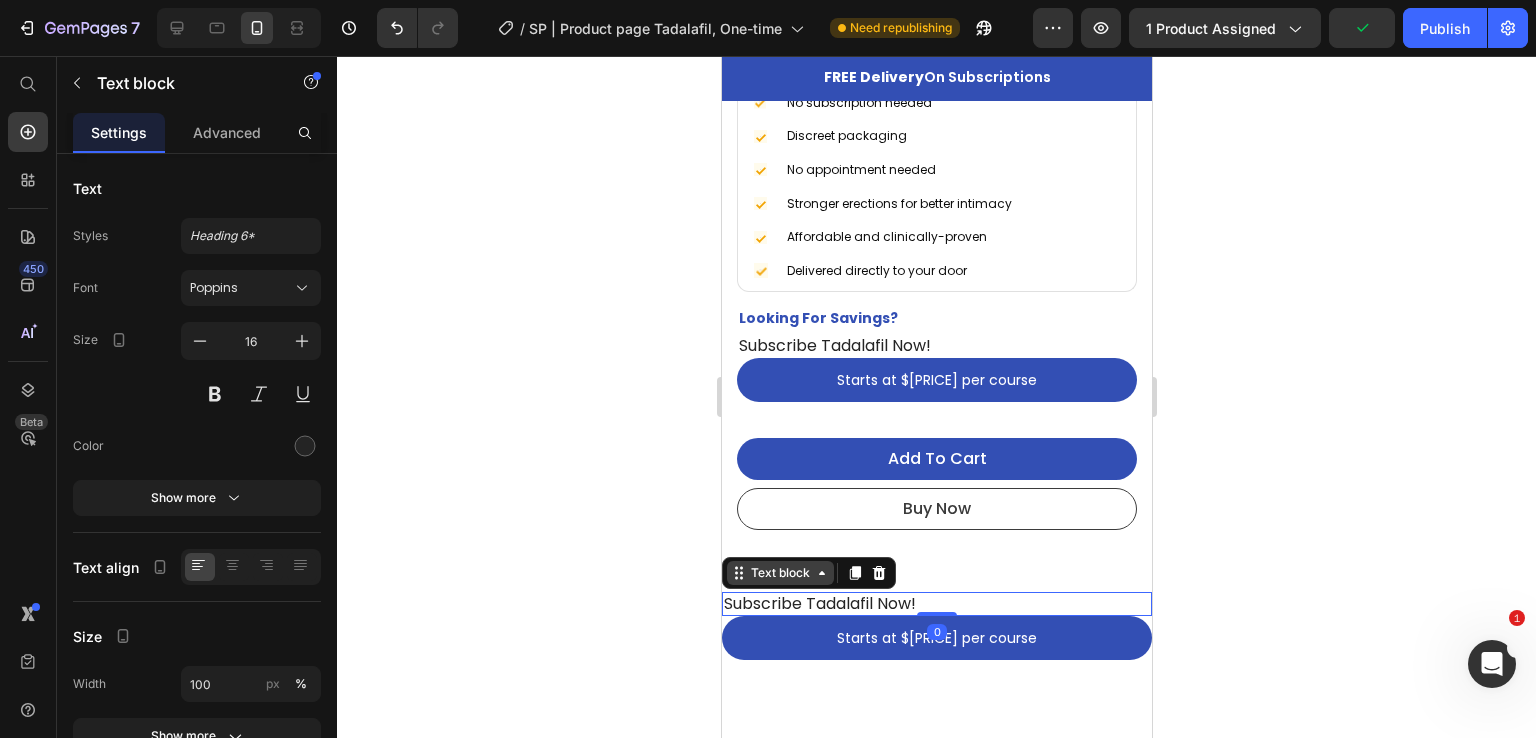 click on "Text block" at bounding box center [779, 573] 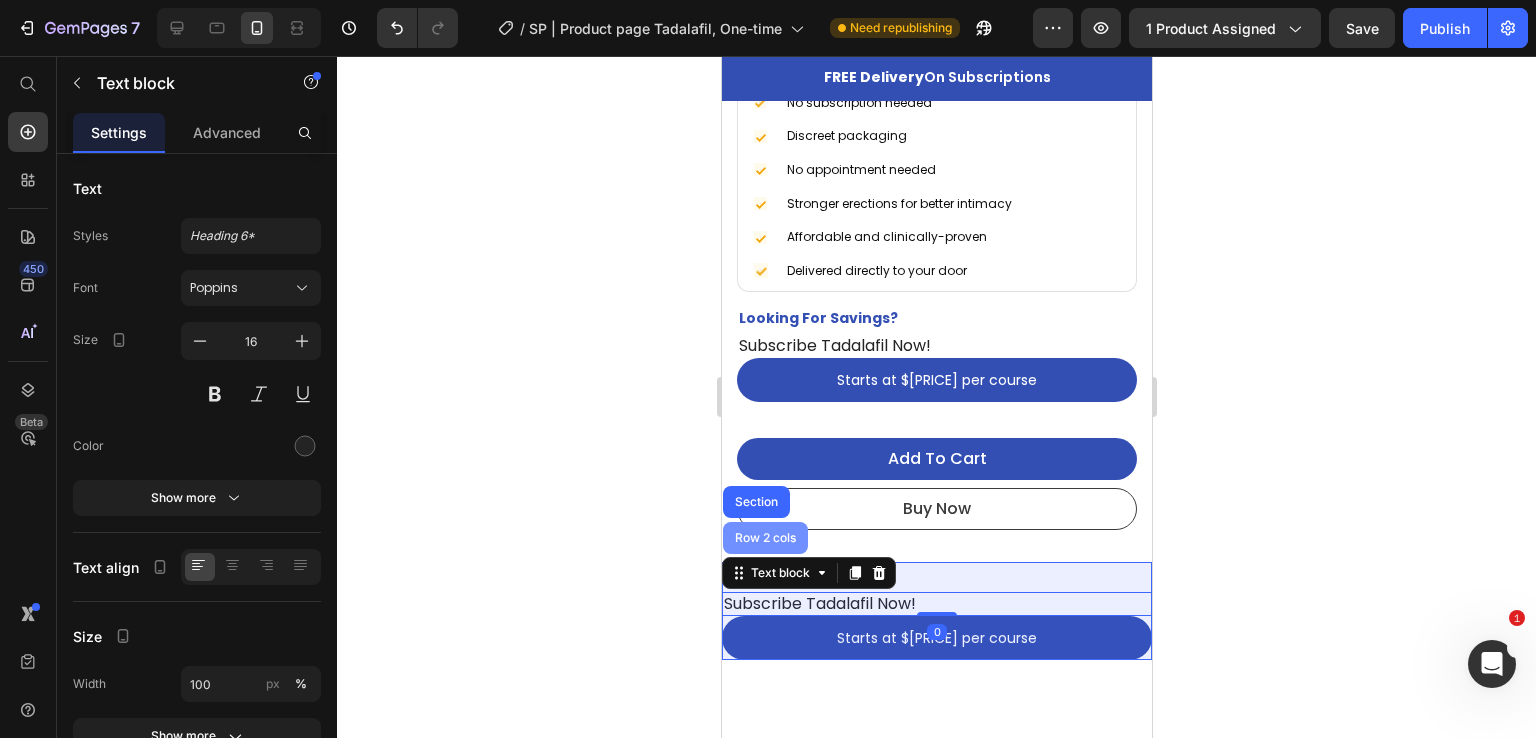 click on "Row 2 cols" at bounding box center (764, 538) 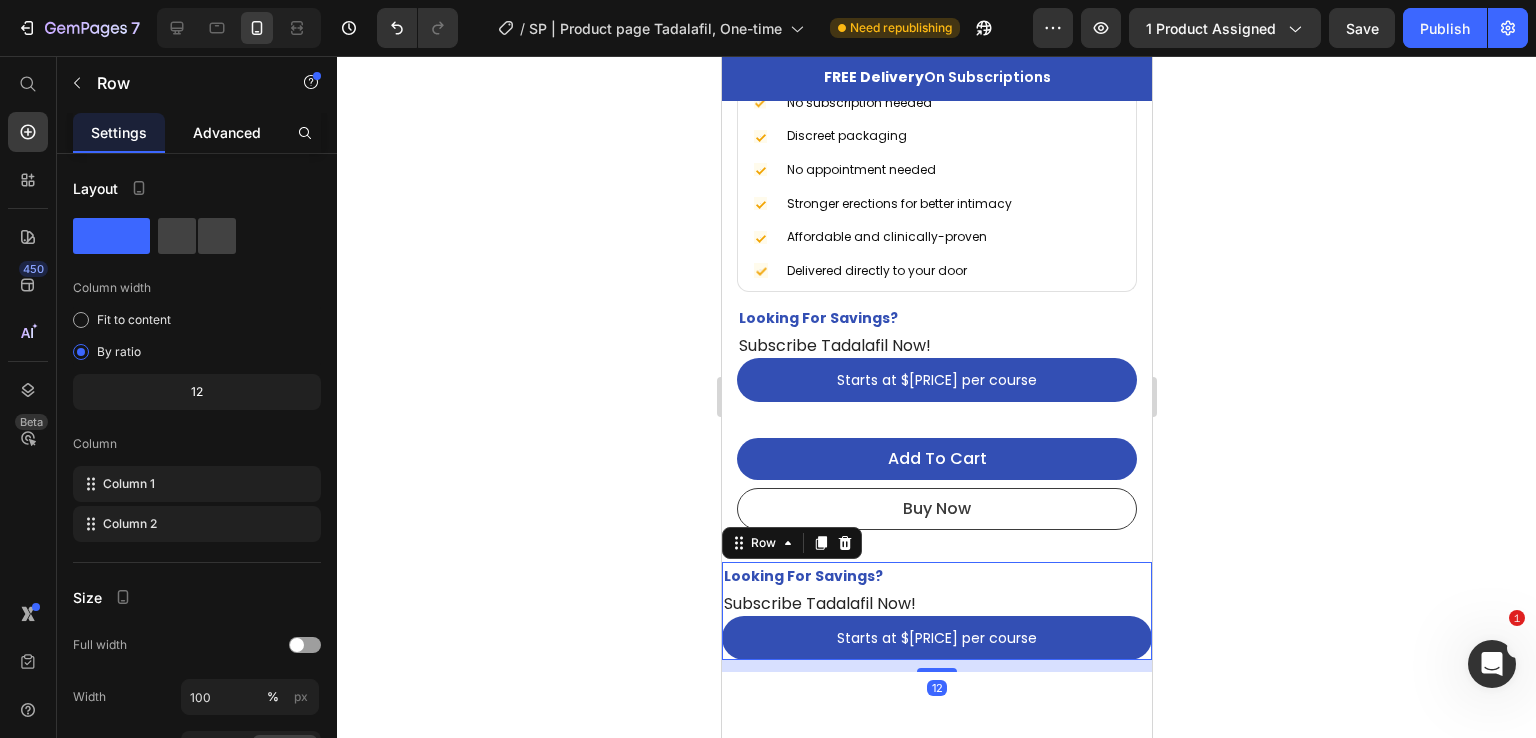 click on "Advanced" at bounding box center [227, 132] 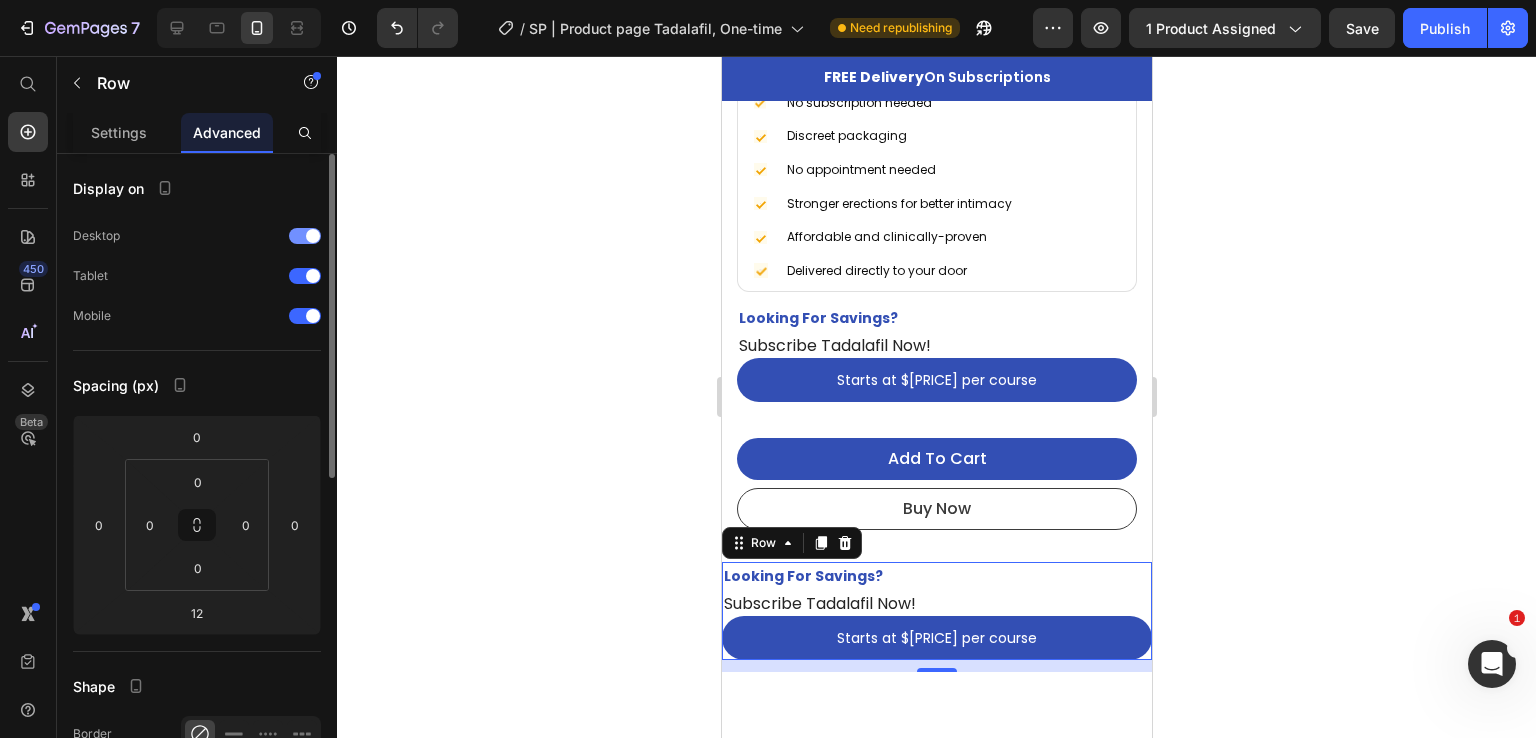 click at bounding box center (305, 236) 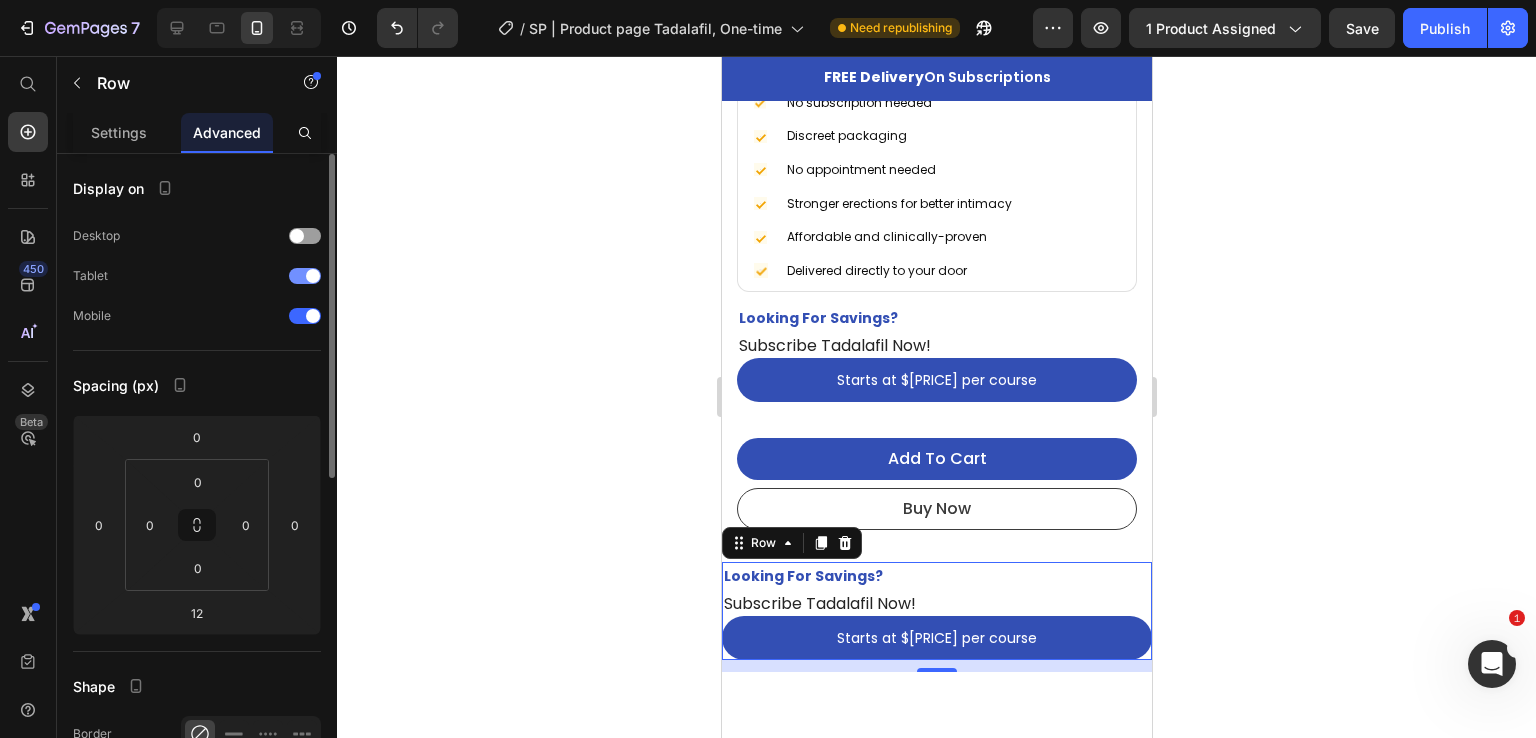 click at bounding box center [214, 276] 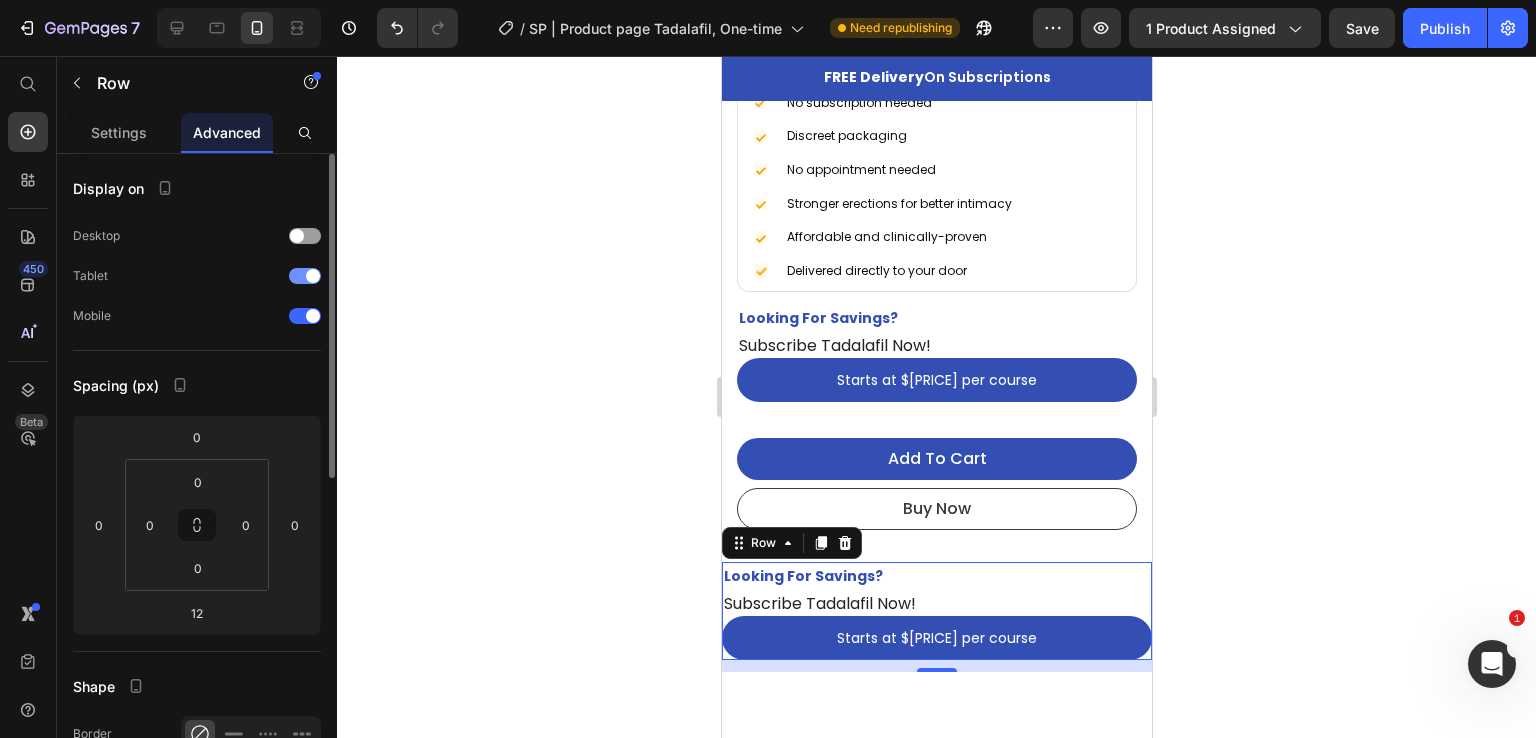 click at bounding box center [305, 276] 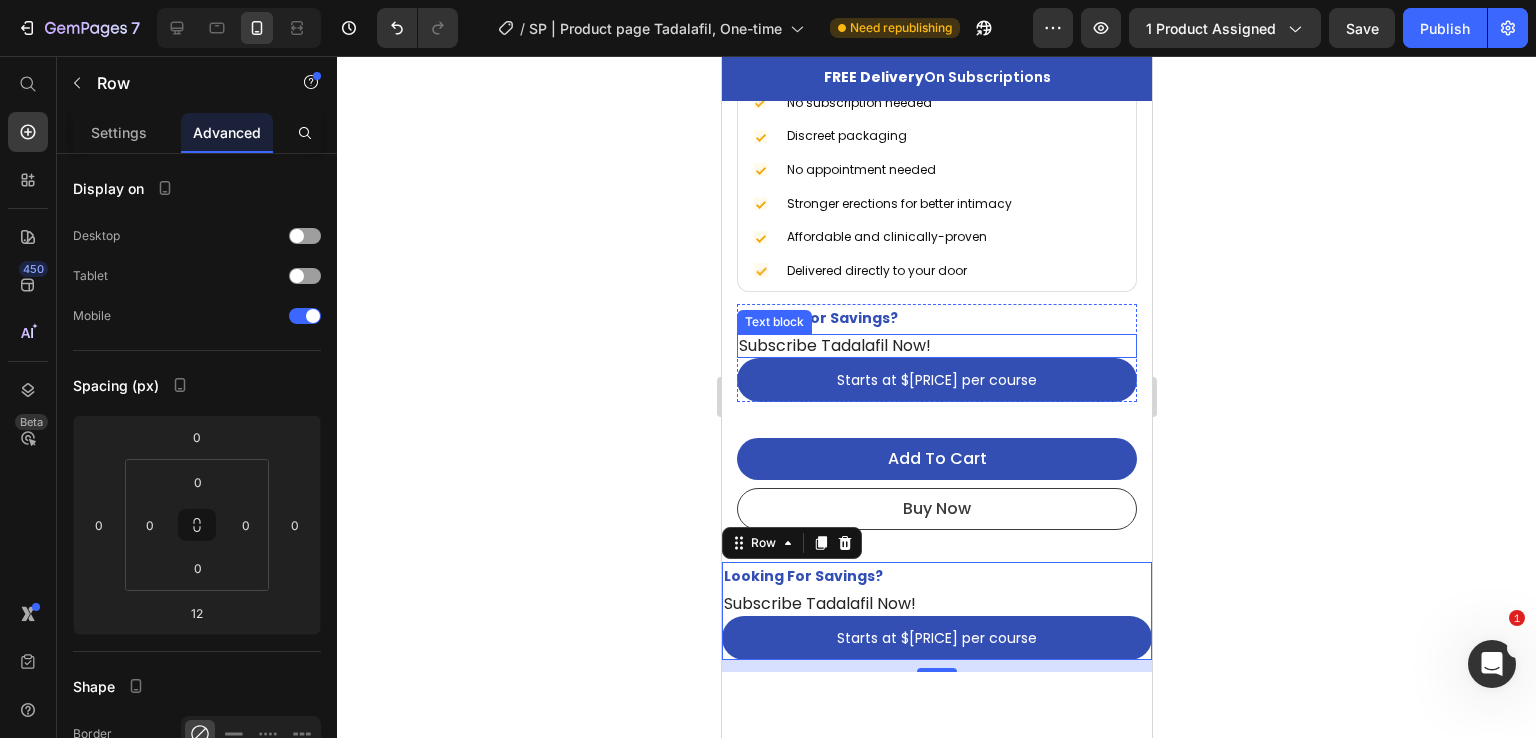 click on "Subscribe Tadalafil Now!" at bounding box center (936, 346) 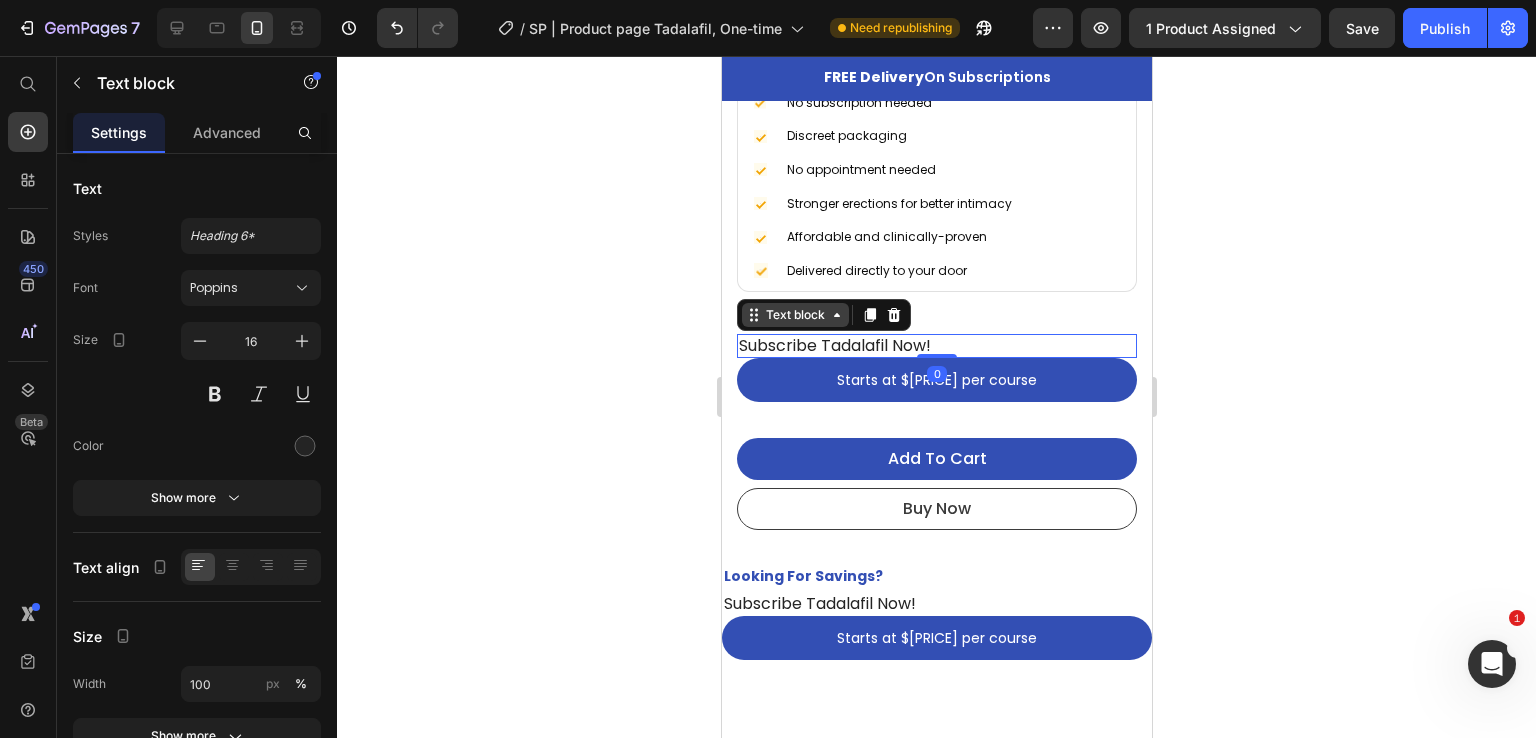 click on "Text block" at bounding box center (794, 315) 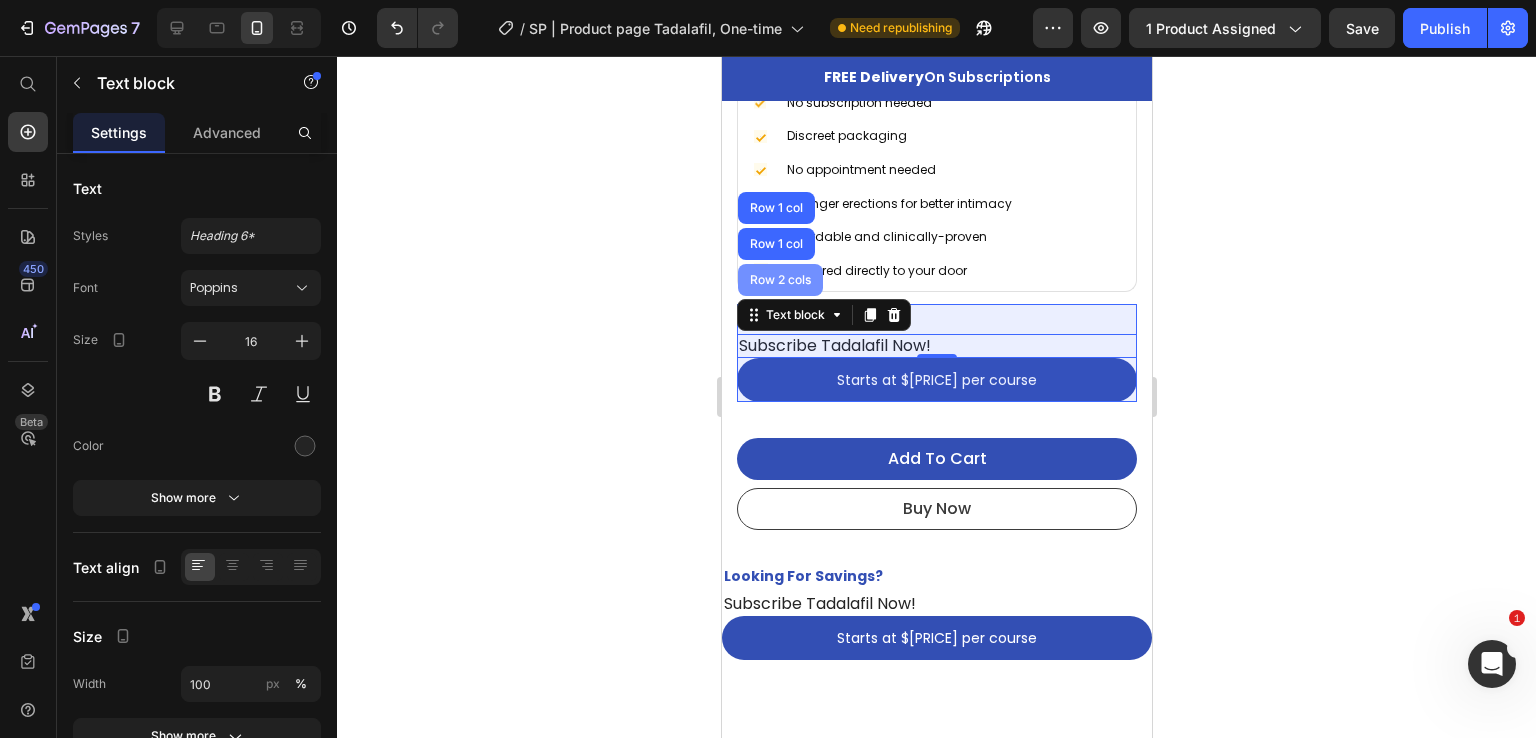click on "Row 2 cols" at bounding box center [779, 280] 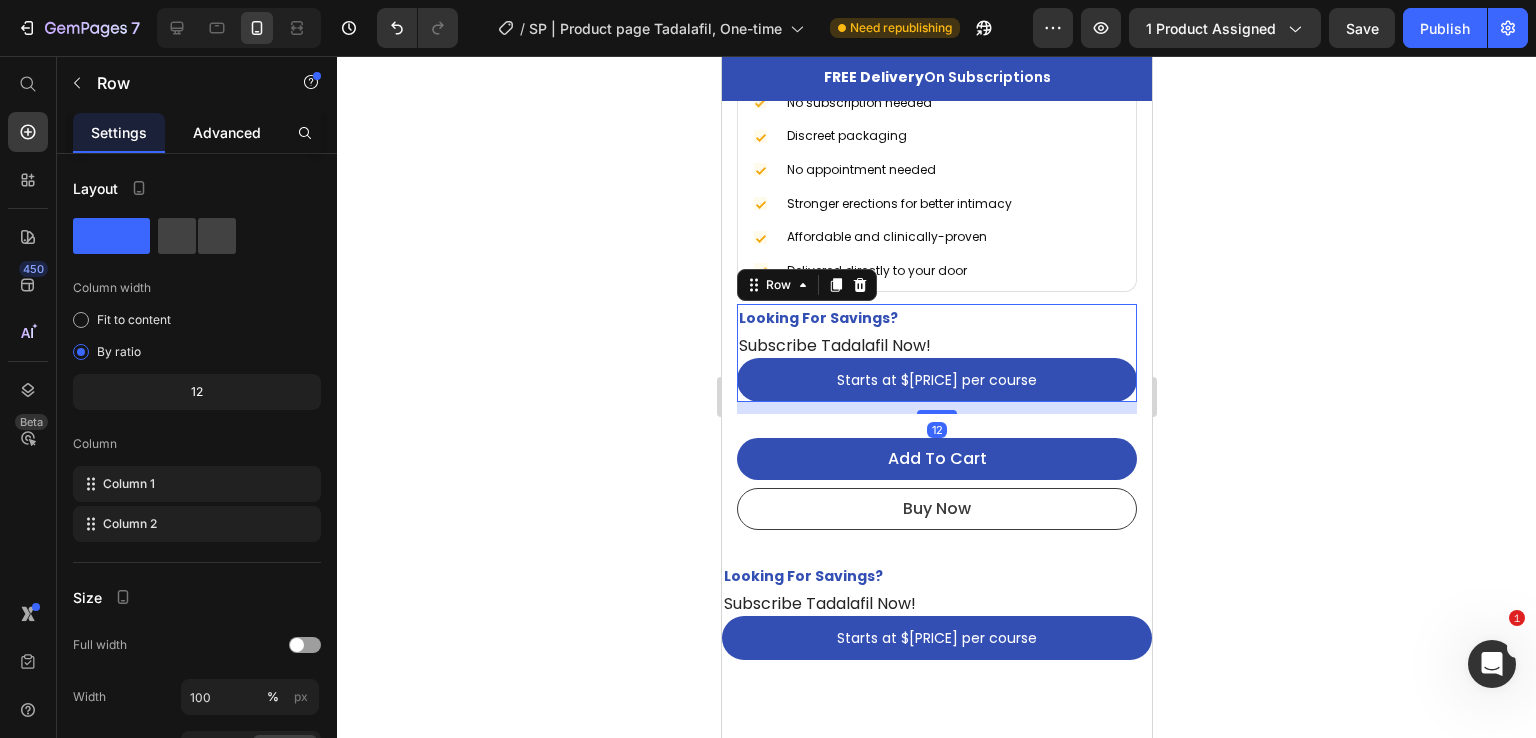 click on "Advanced" at bounding box center [227, 132] 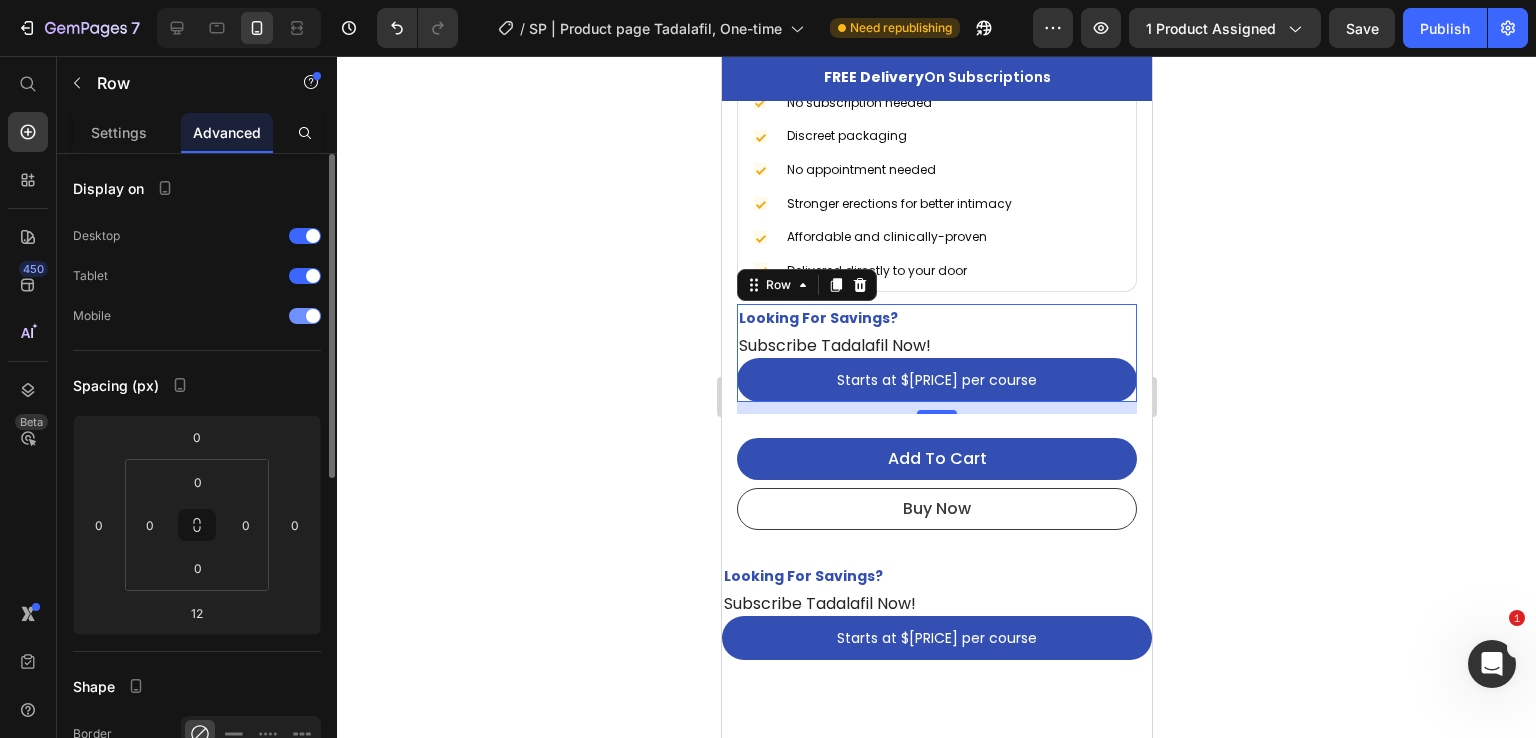 click at bounding box center (313, 316) 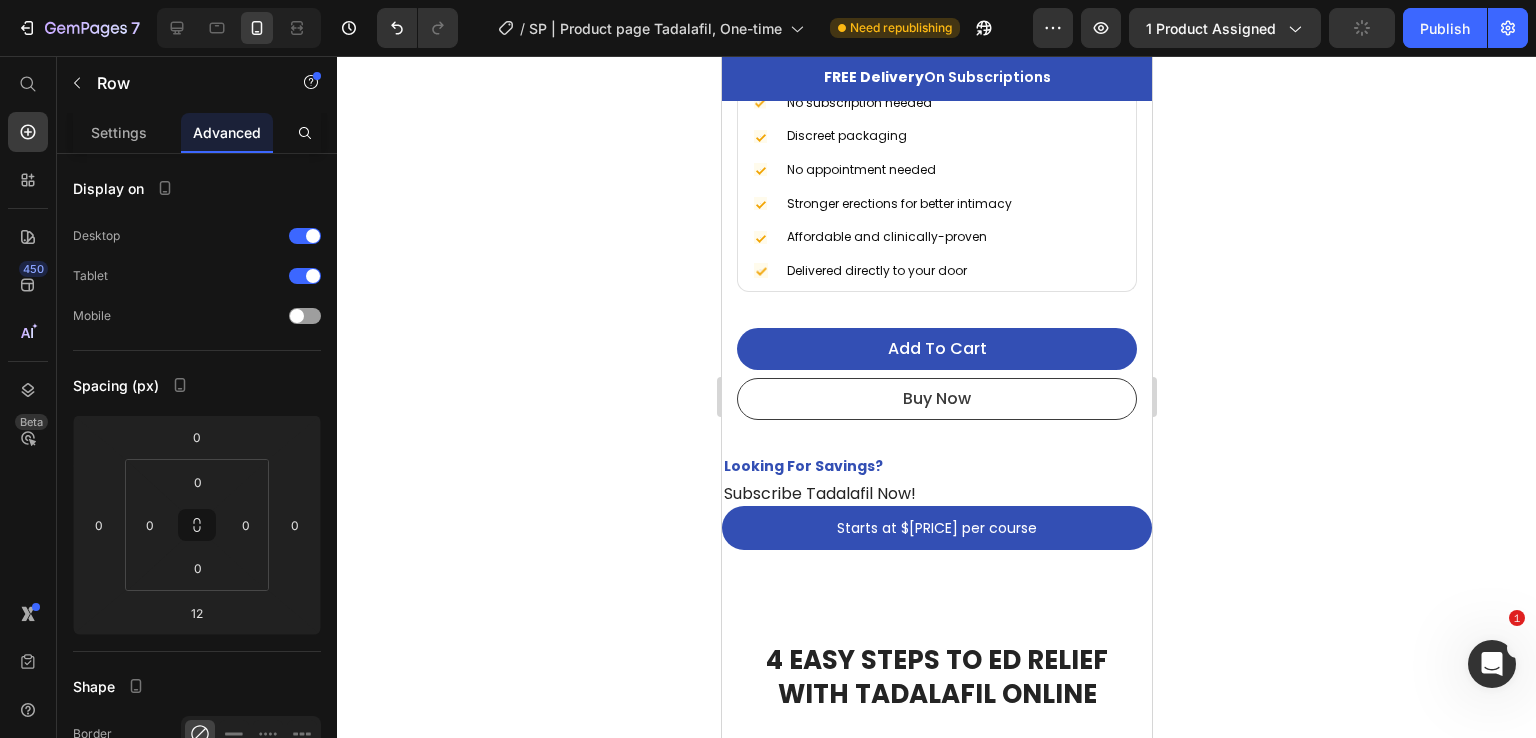 click 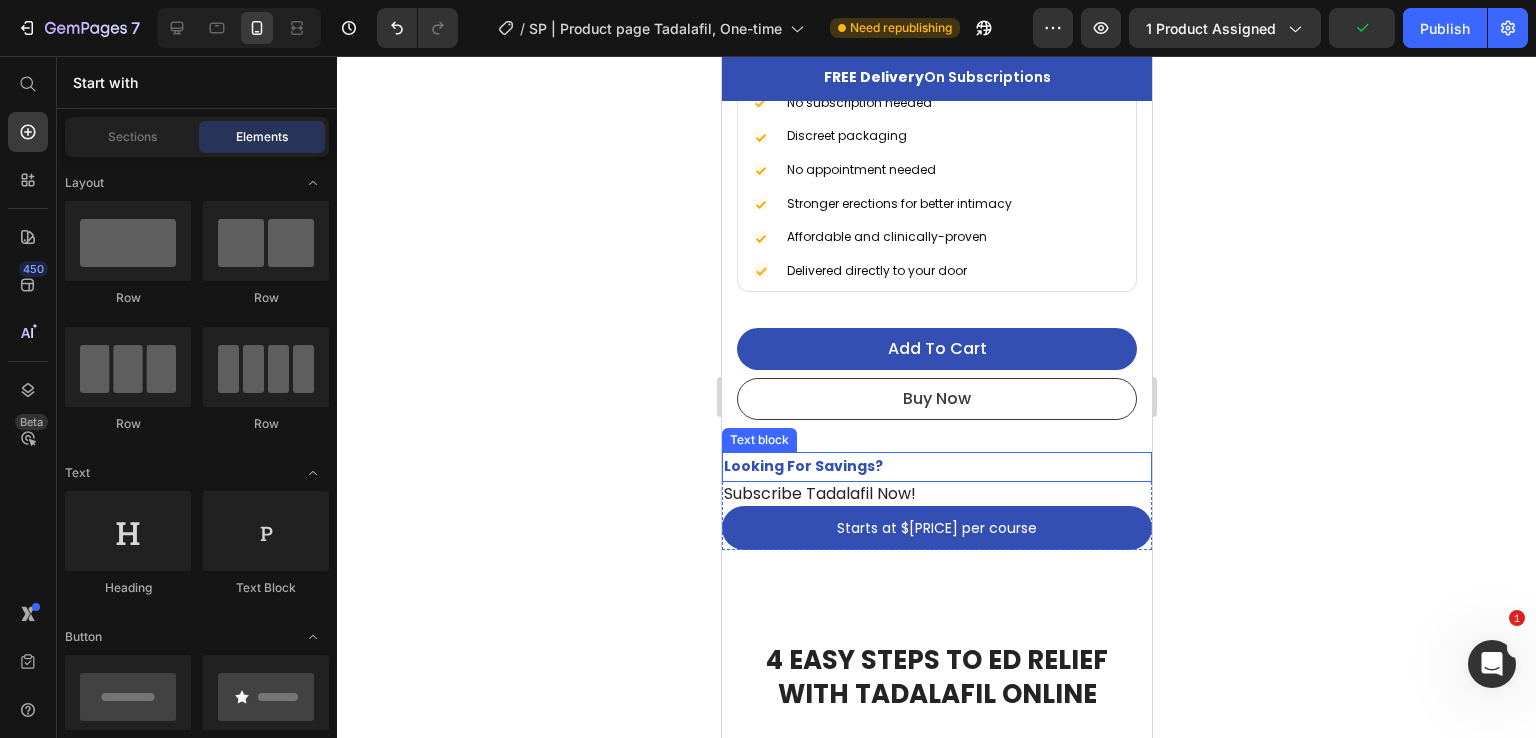 click on "Looking For Savings?" at bounding box center [936, 466] 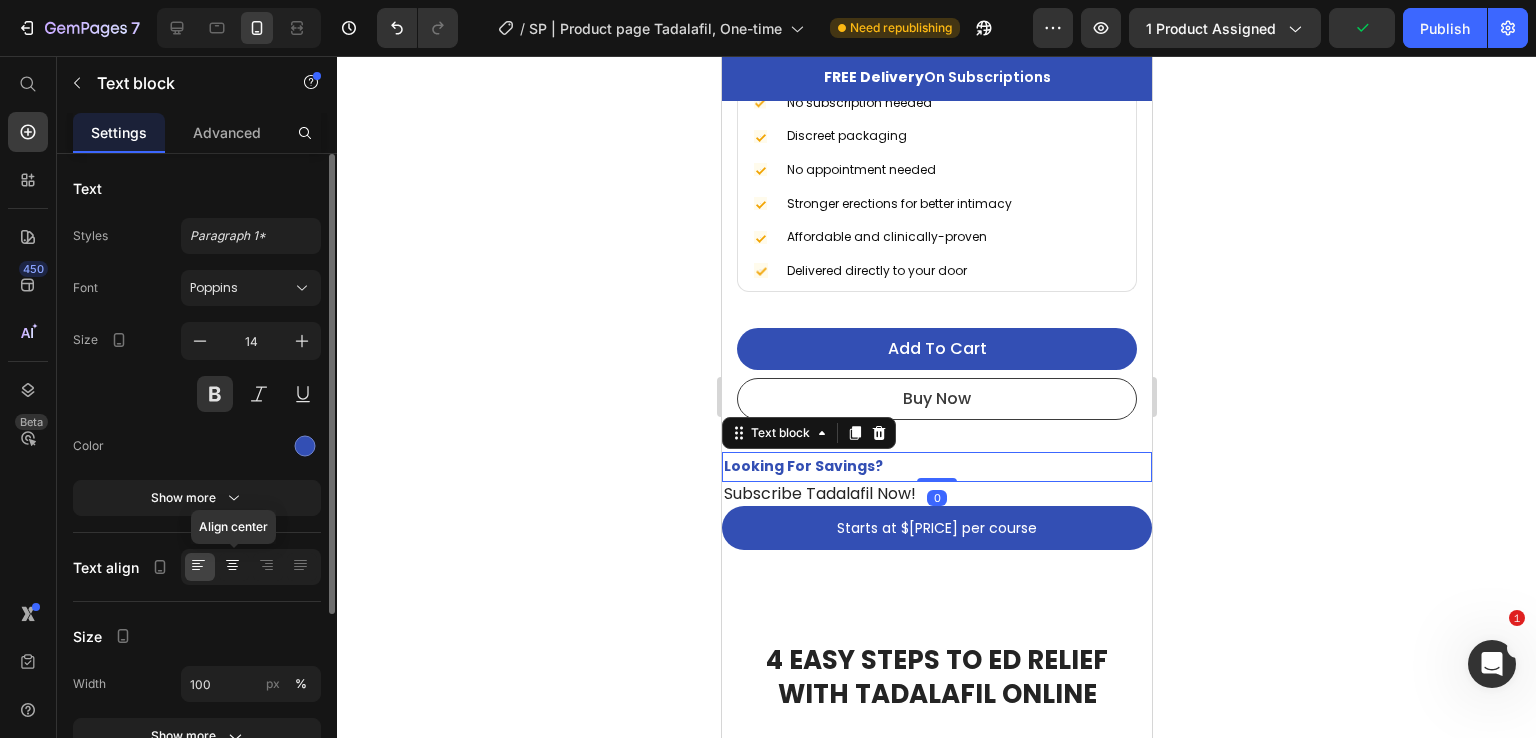 click 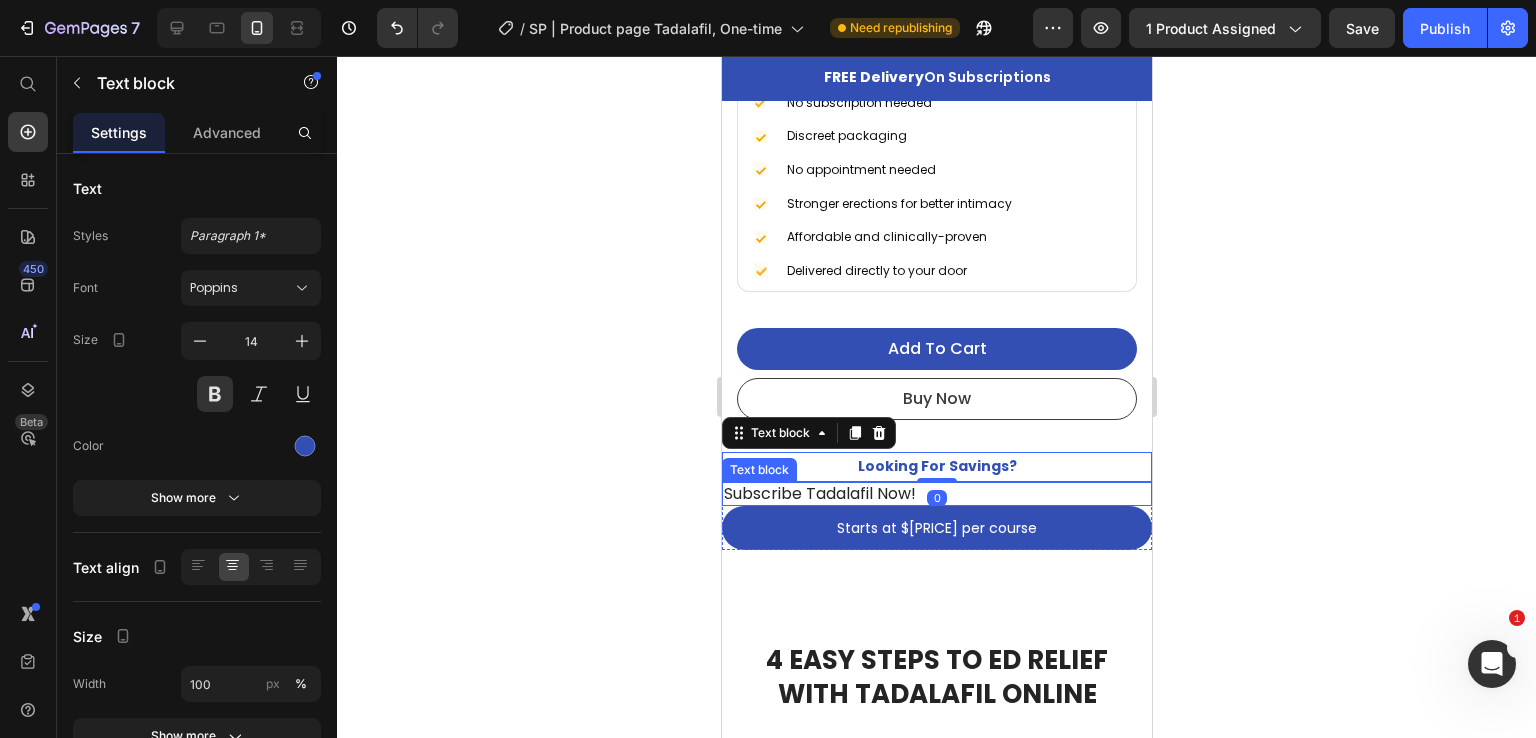 click on "Subscribe Tadalafil Now!" at bounding box center [936, 494] 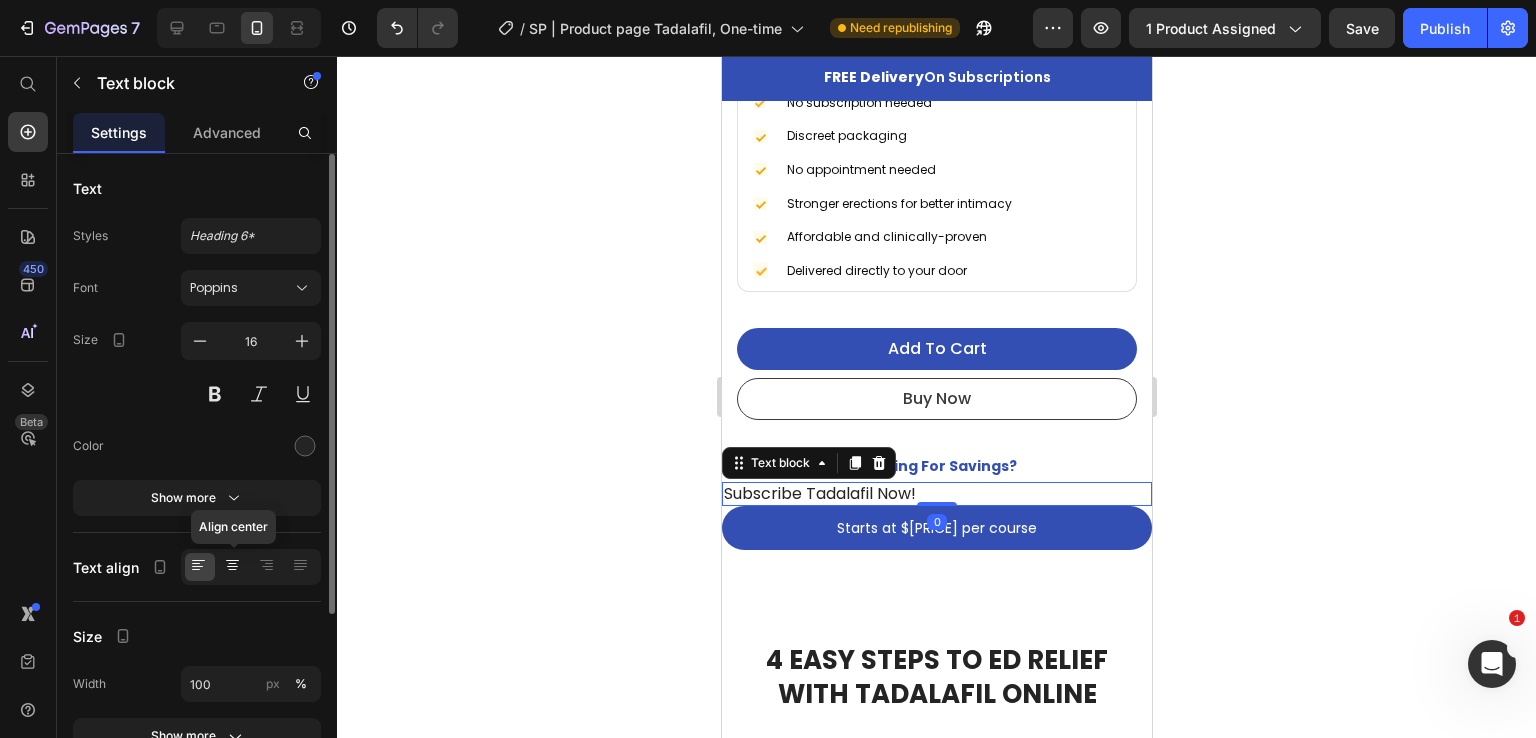 click 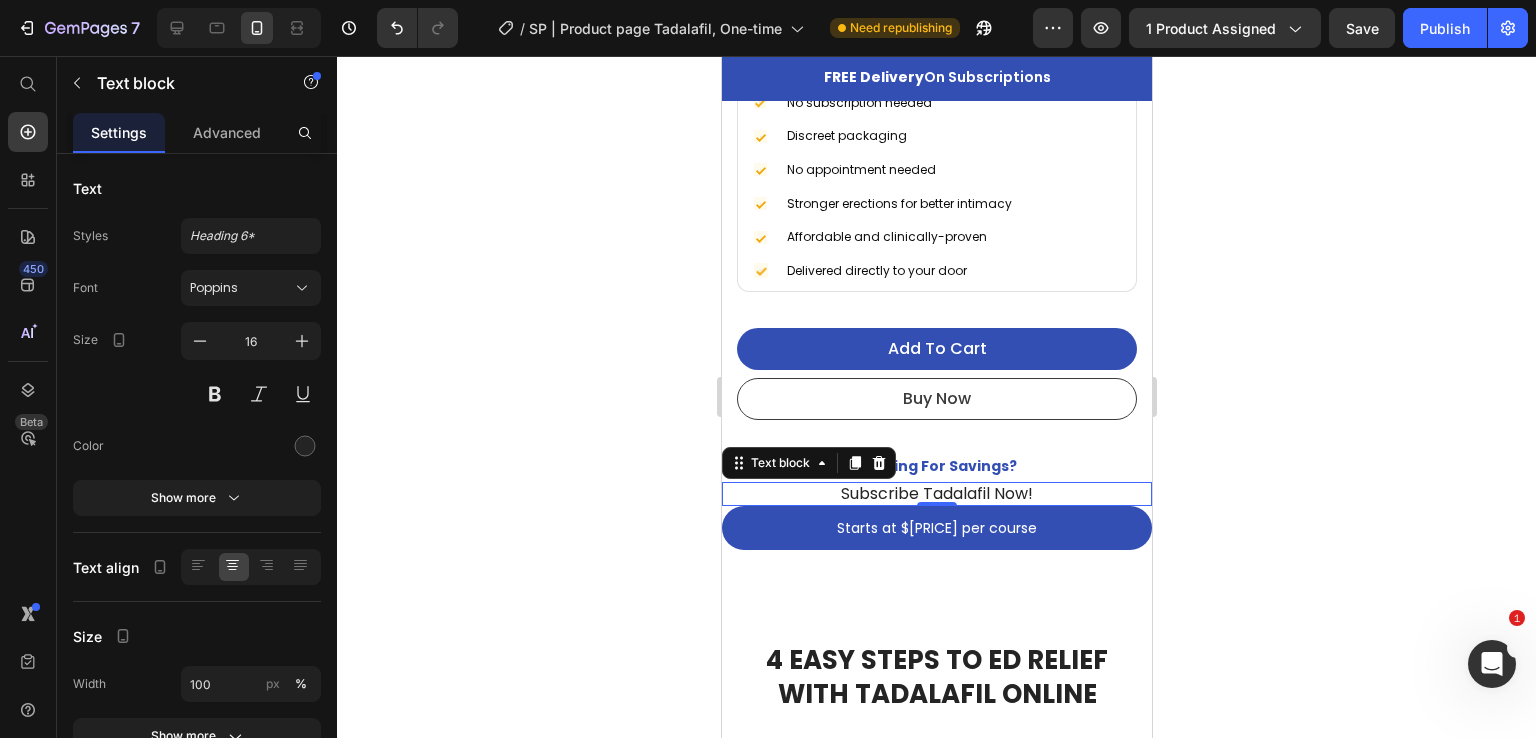 click 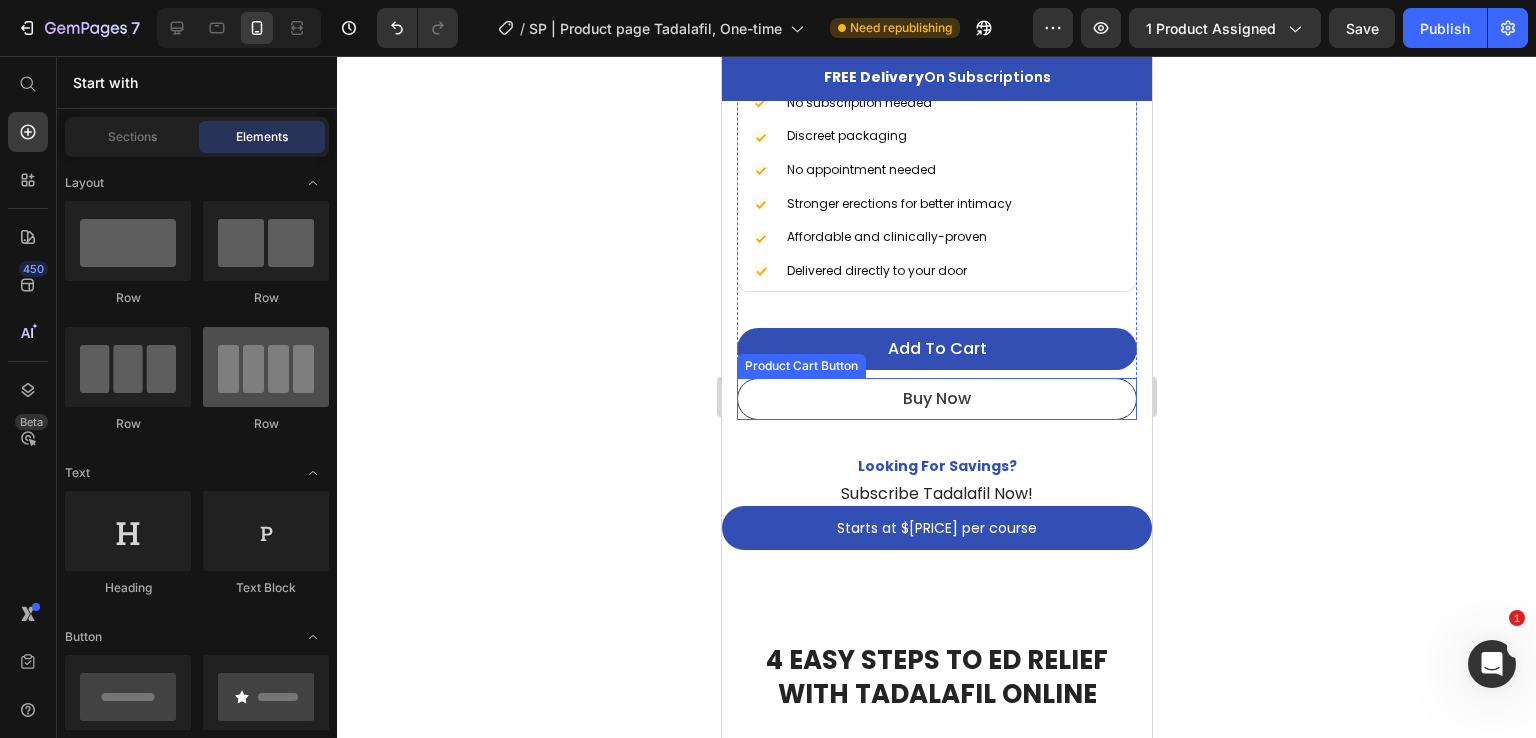 click at bounding box center (266, 367) 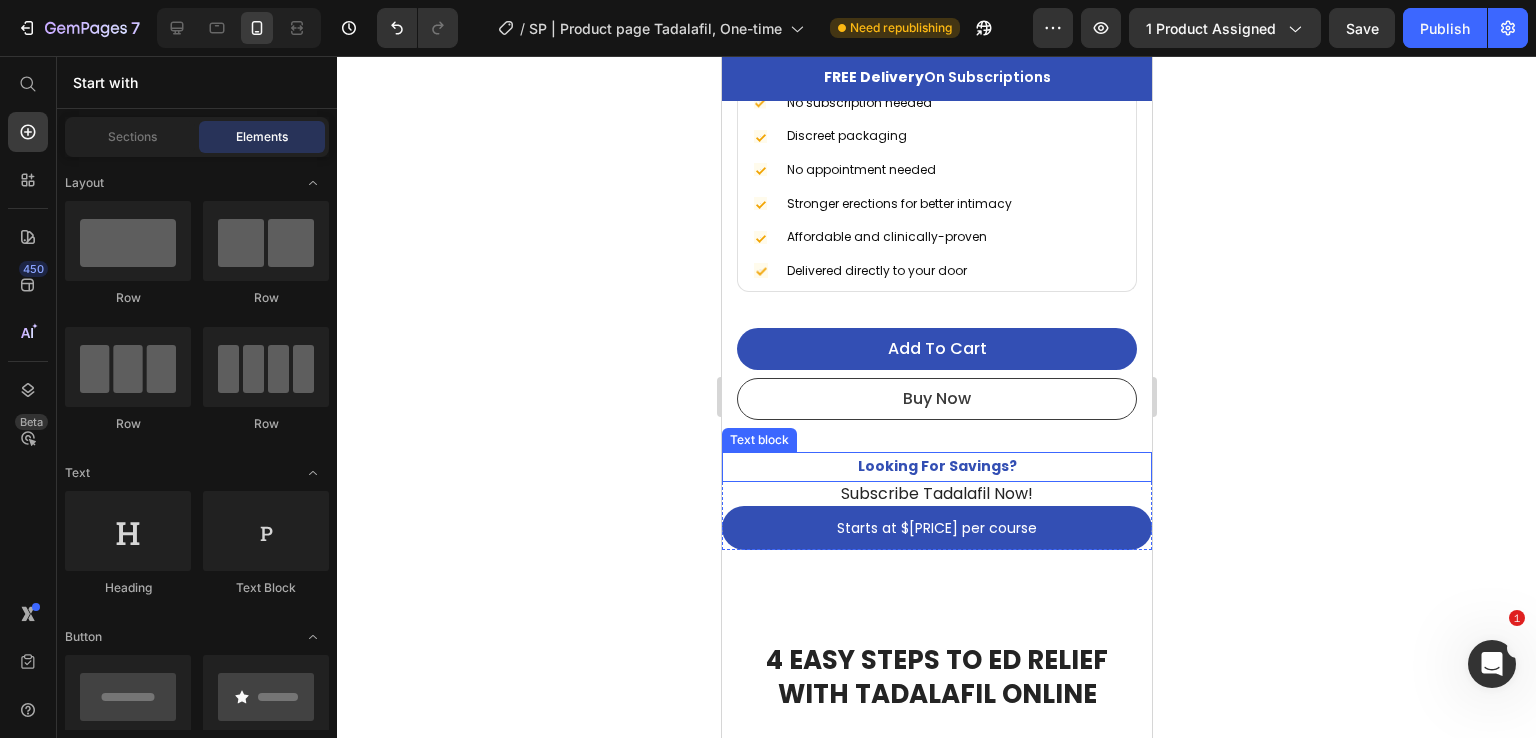 click on "Looking For Savings?" at bounding box center [936, 466] 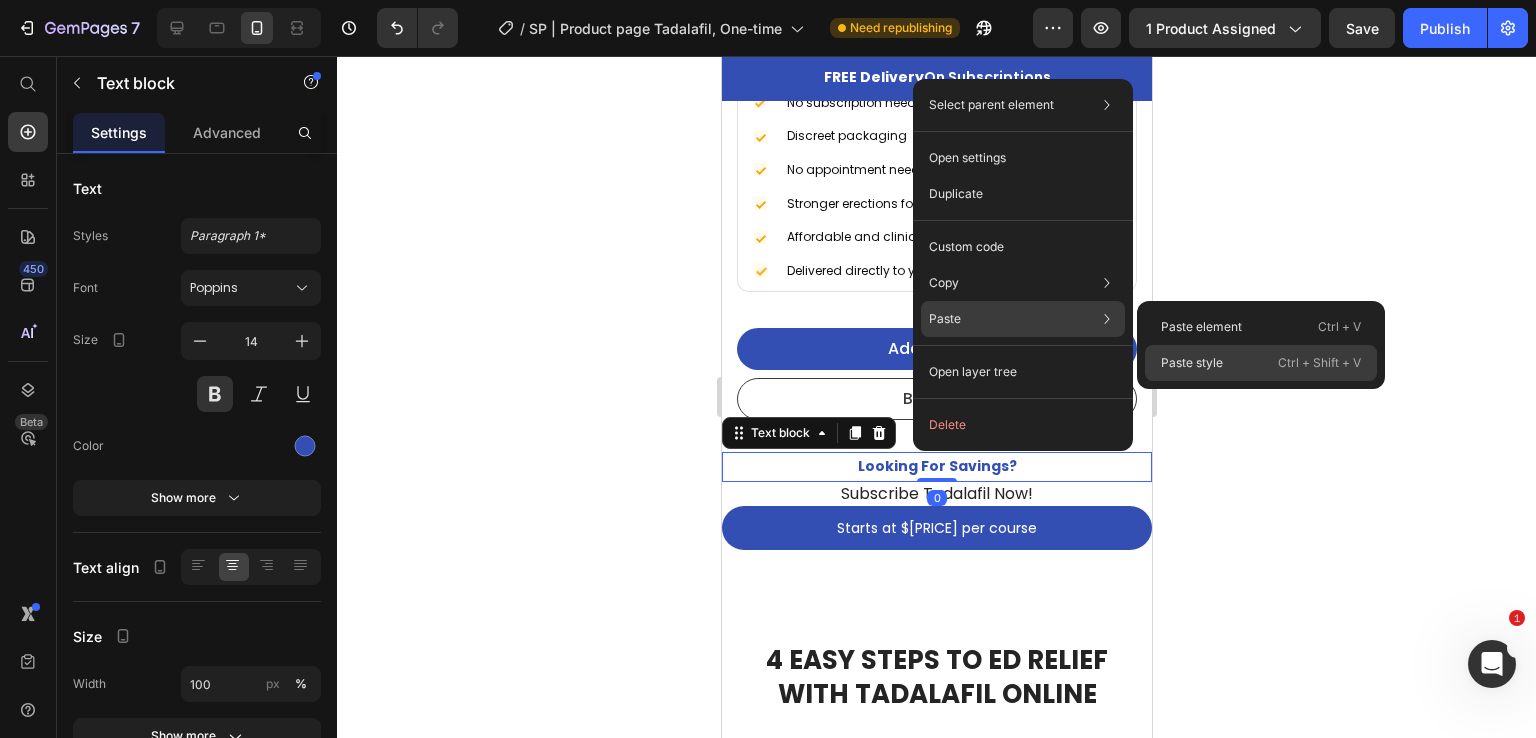 click on "Paste style" at bounding box center [1192, 363] 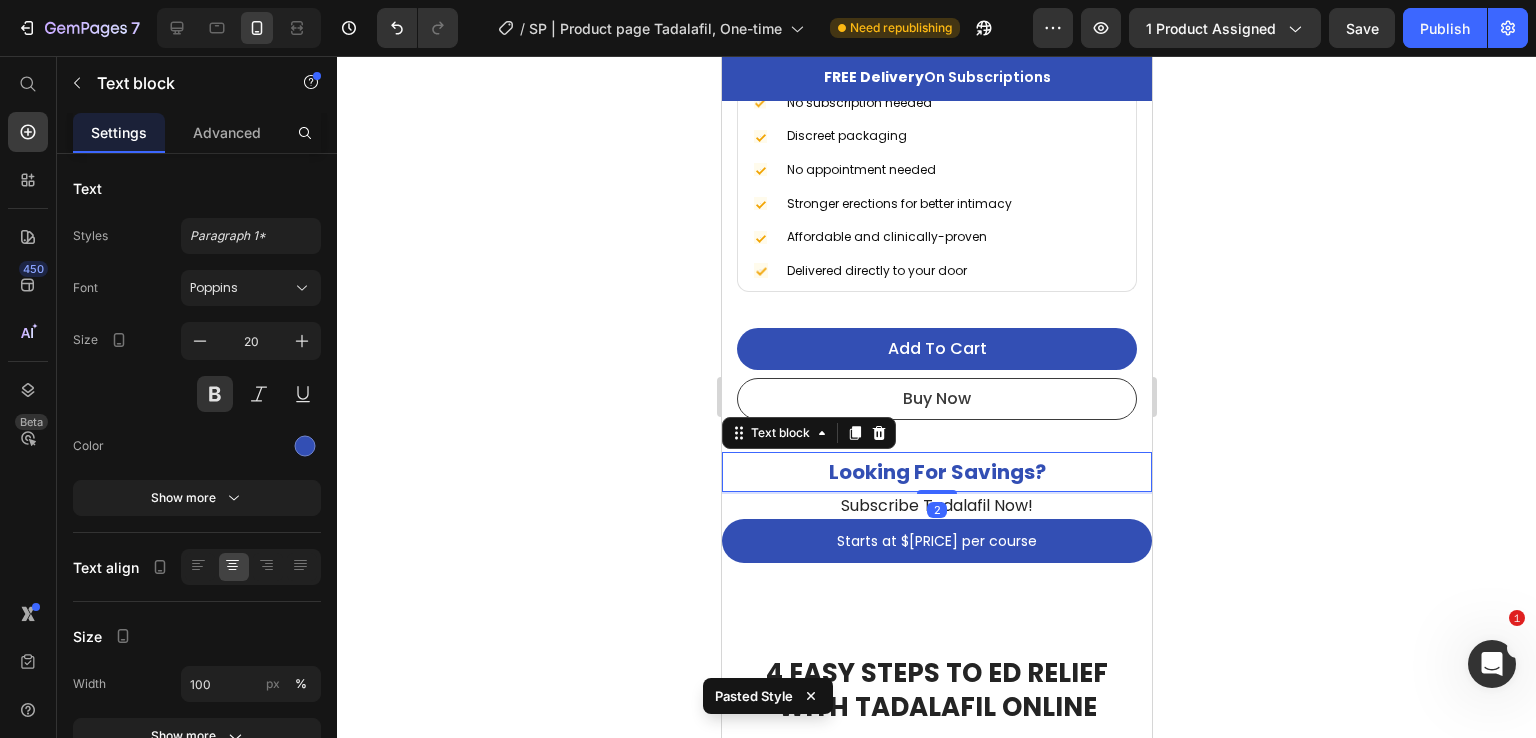 click 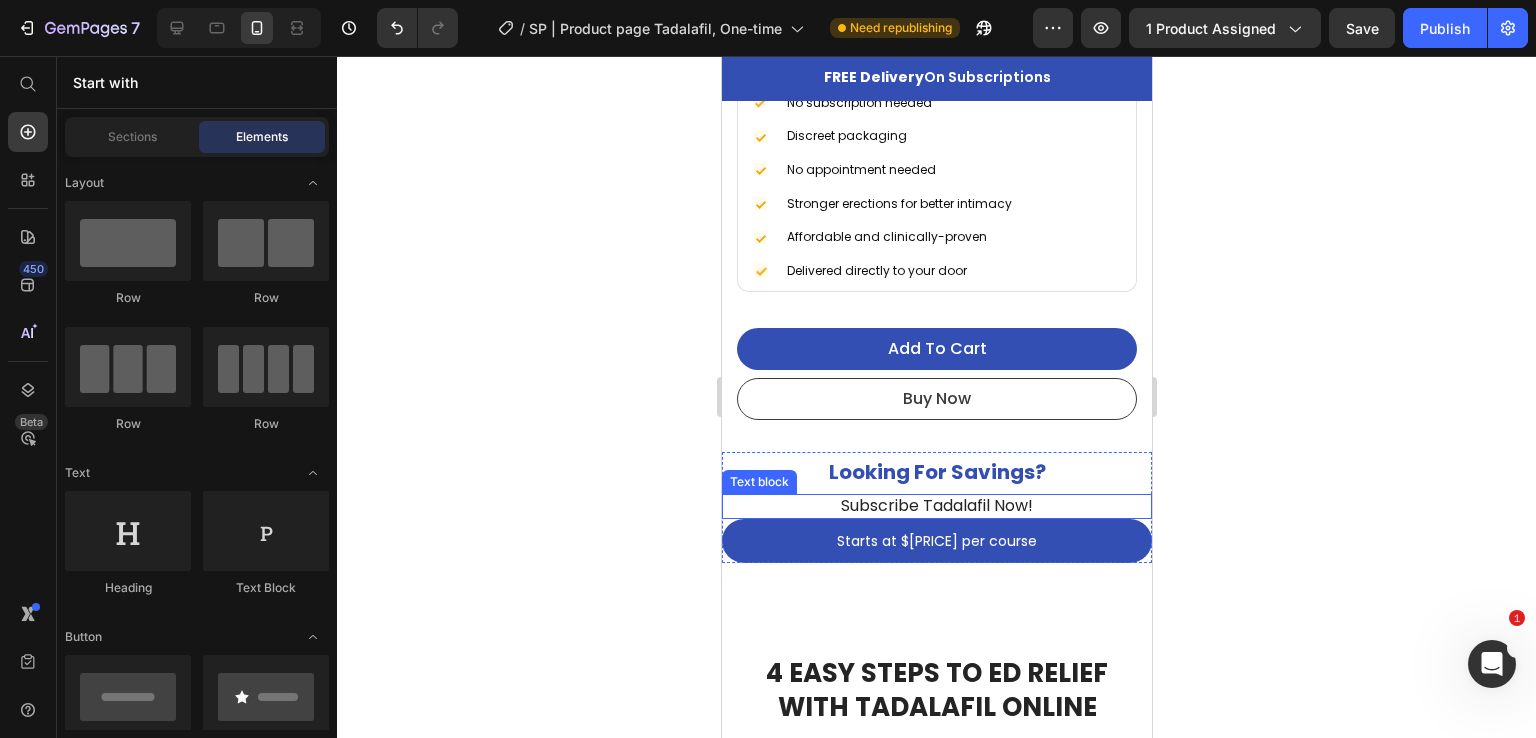 click on "Subscribe Tadalafil Now!" at bounding box center (936, 506) 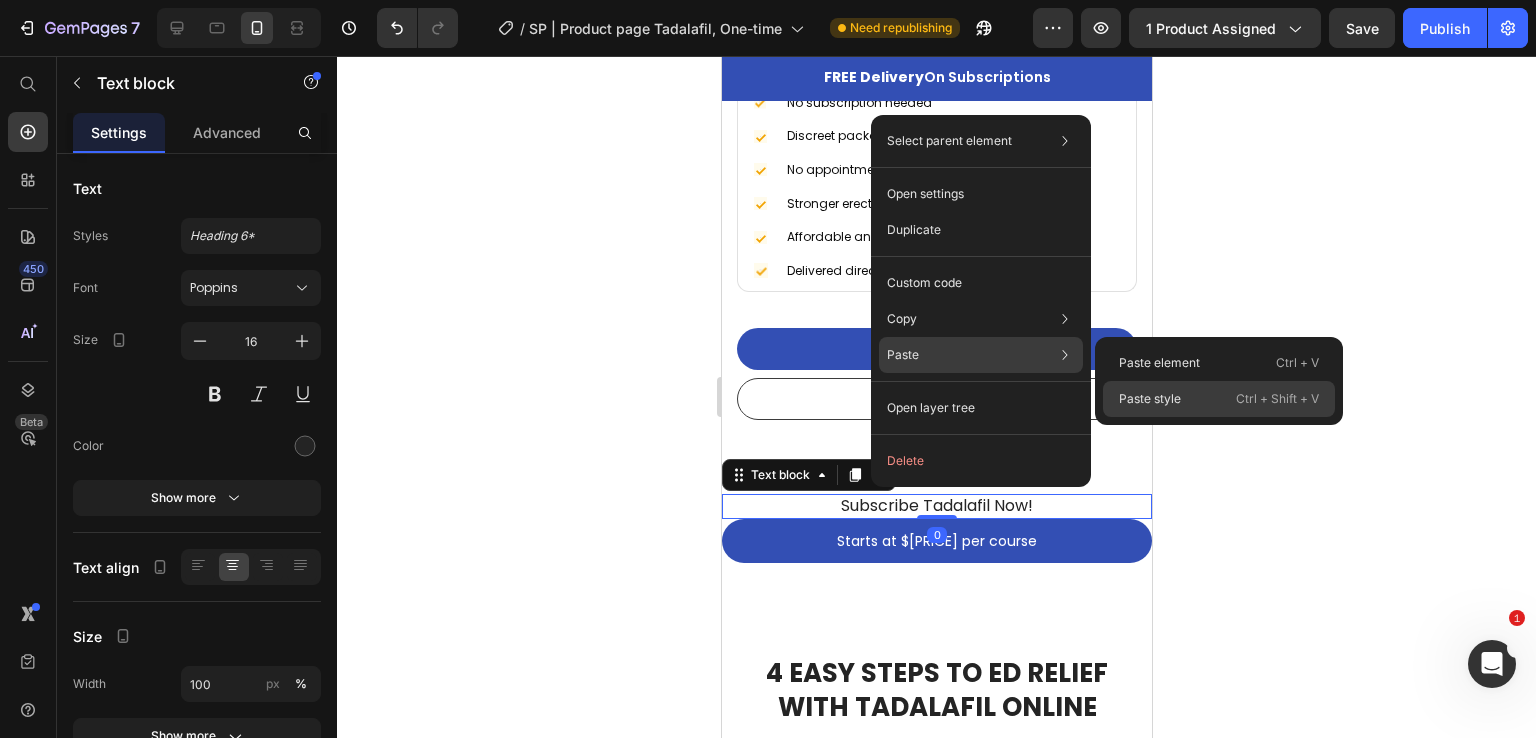 click on "Paste style  Ctrl + Shift + V" 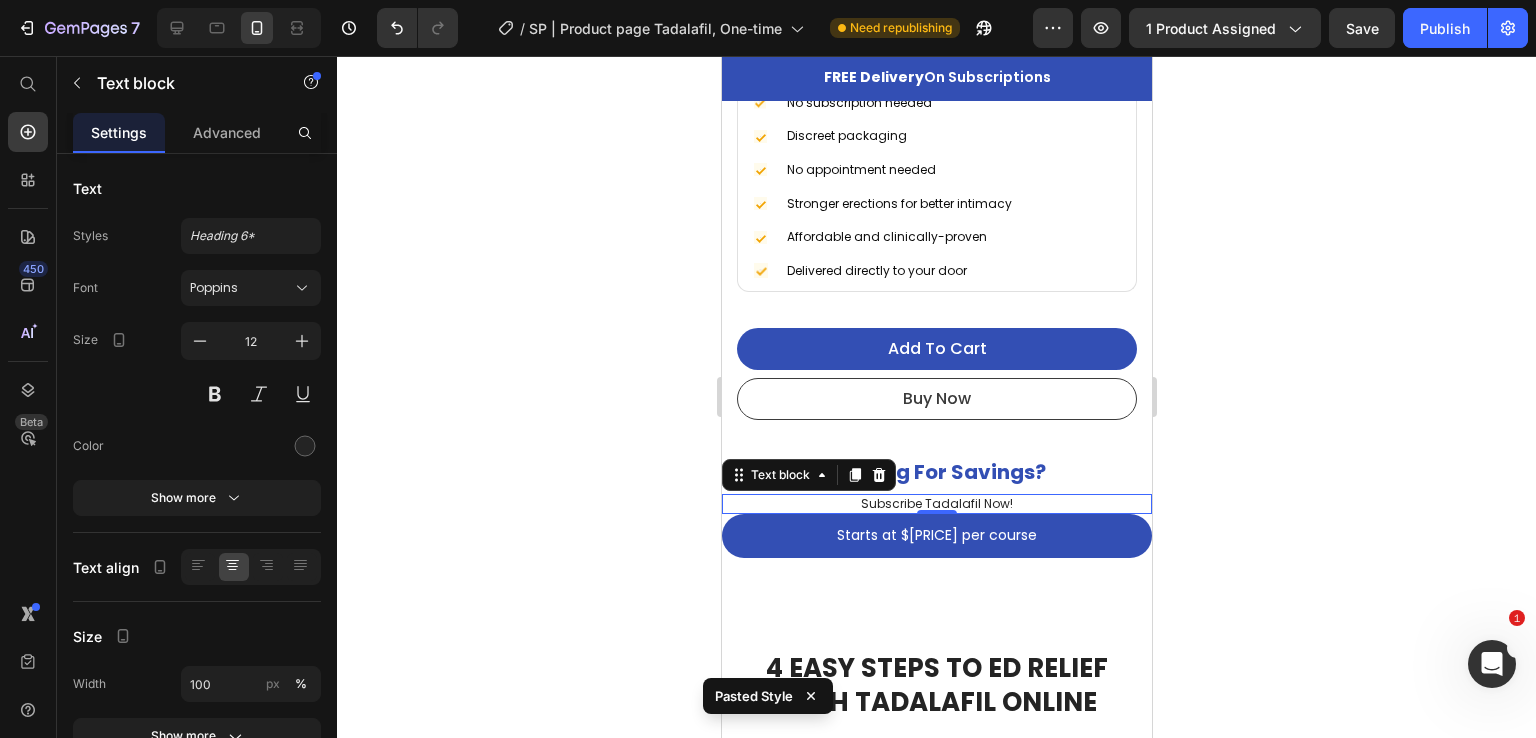 click 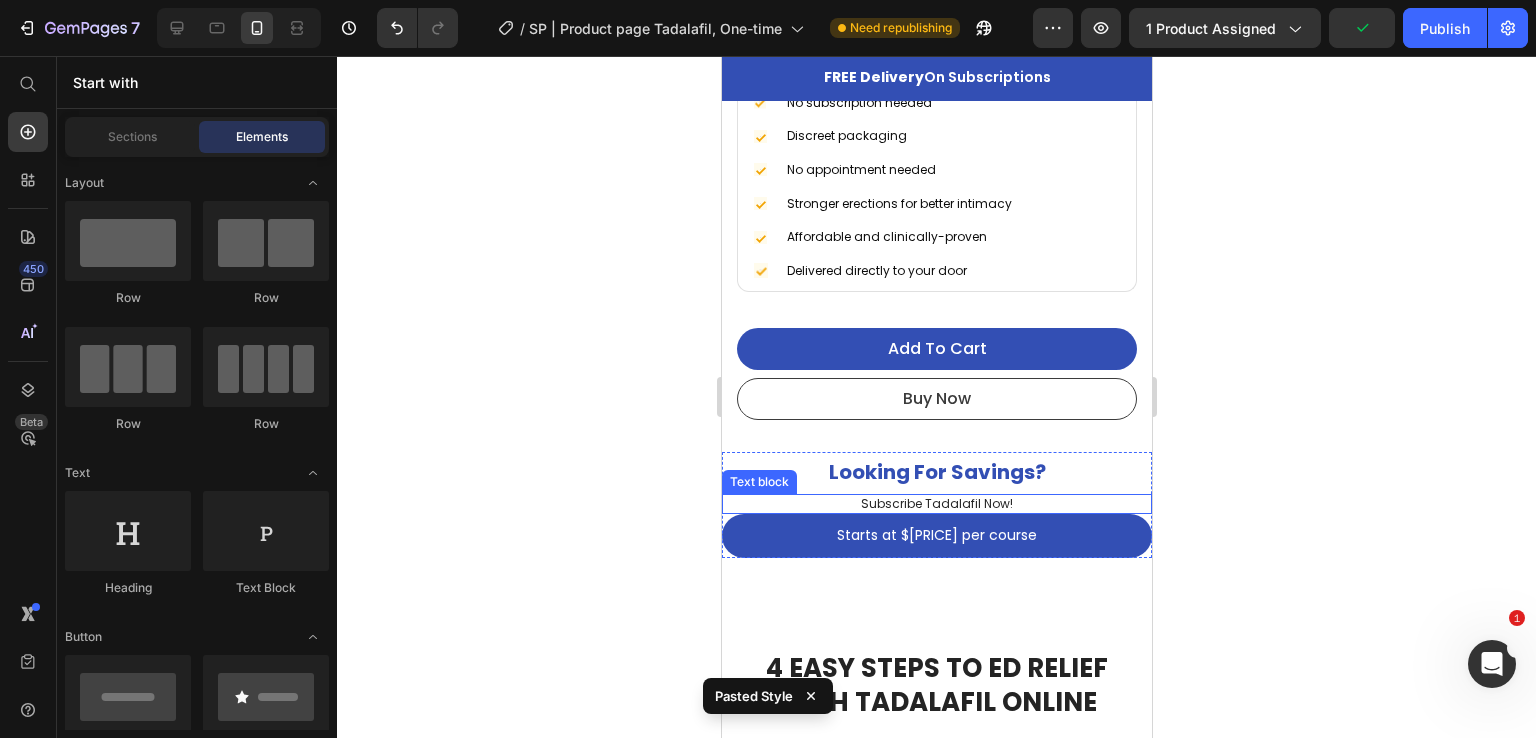 click on "Subscribe Tadalafil Now!" at bounding box center (936, 504) 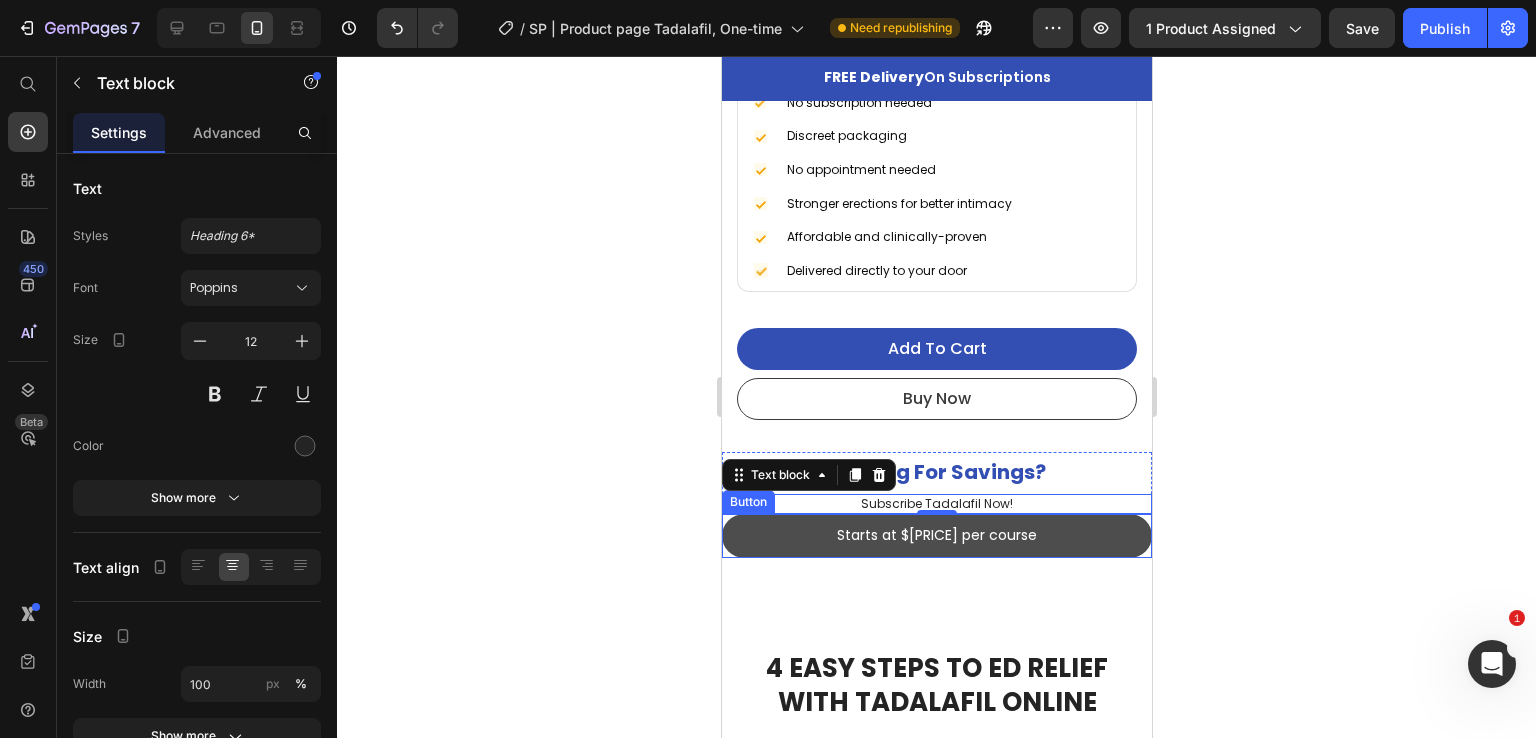 click on "Starts at $48 per course" at bounding box center [936, 536] 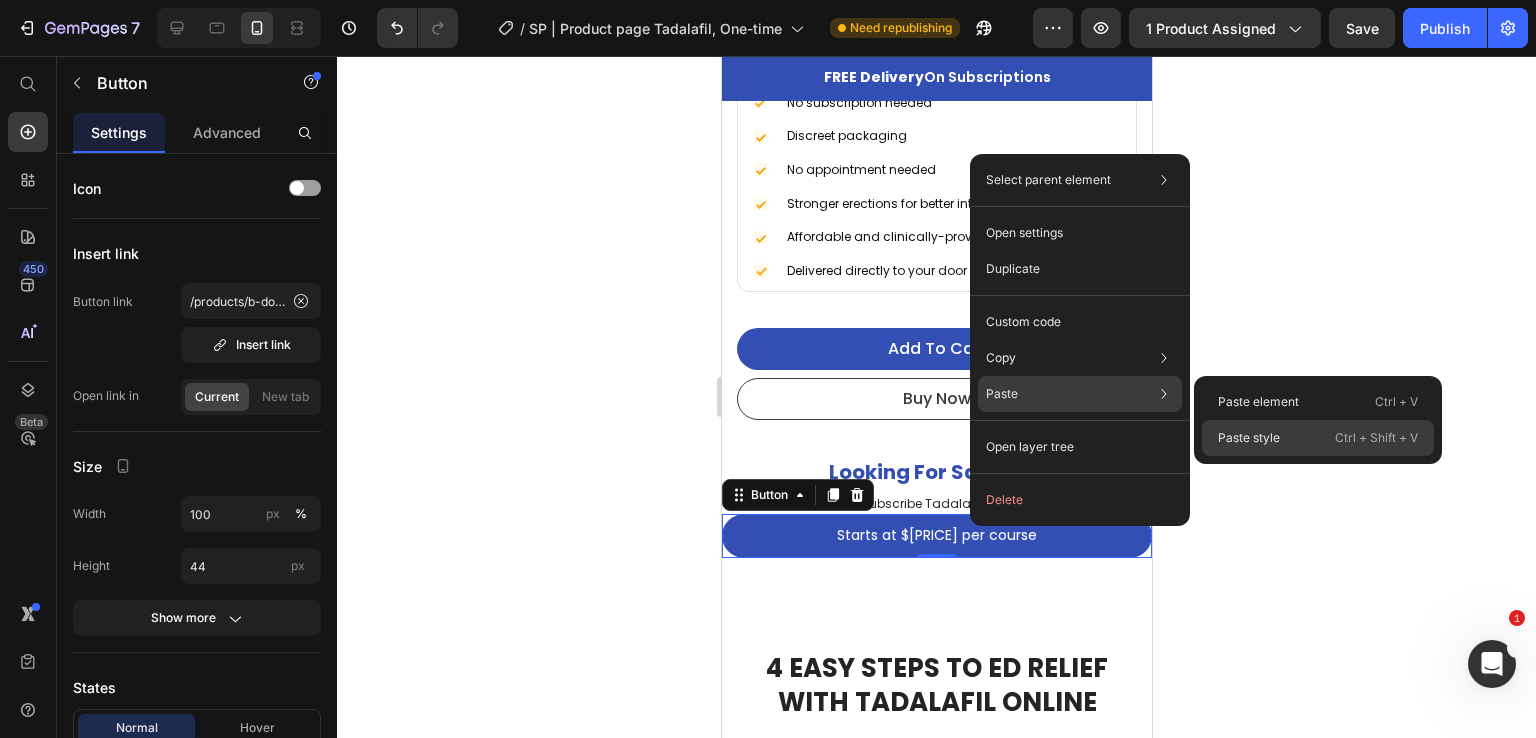 click on "Paste style" at bounding box center [1249, 438] 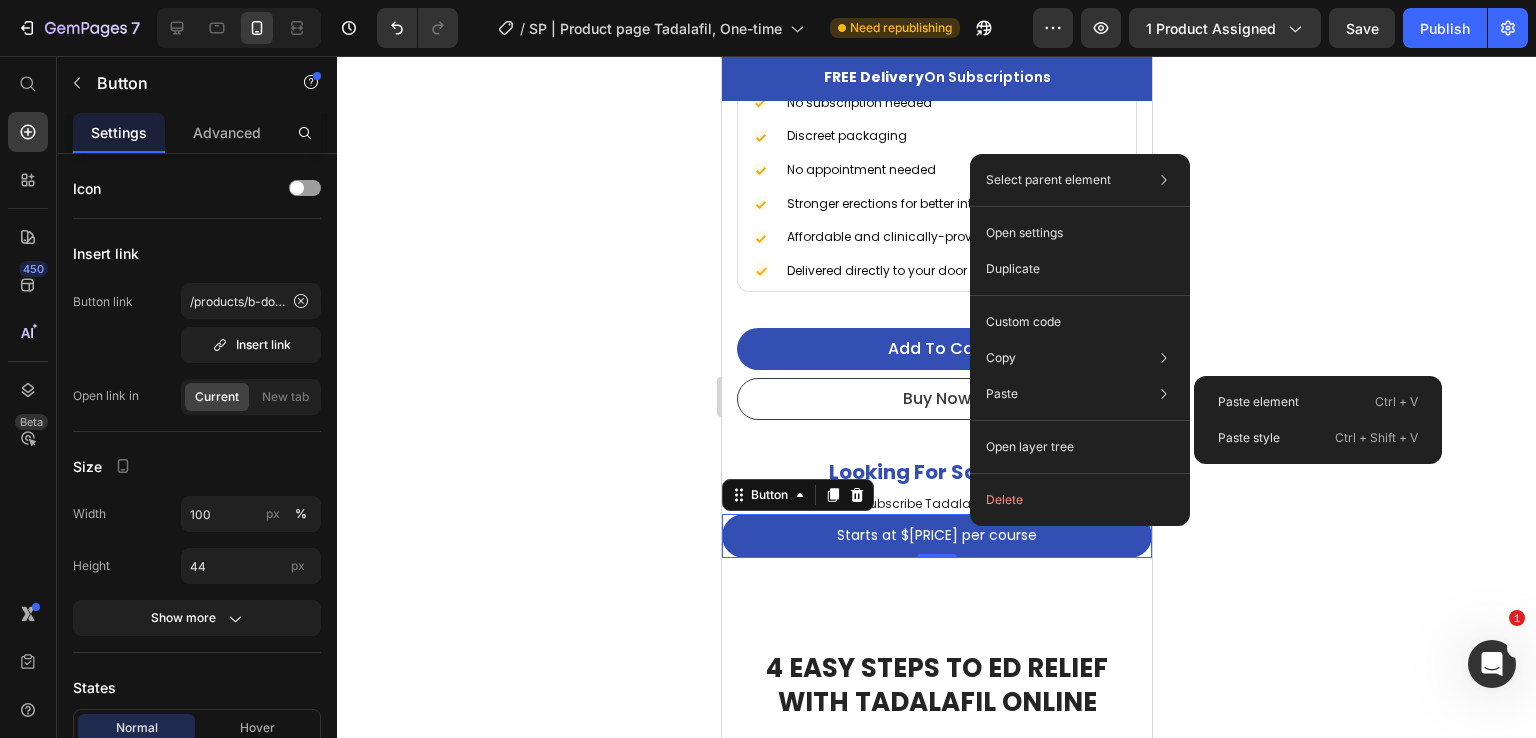 type on "Auto" 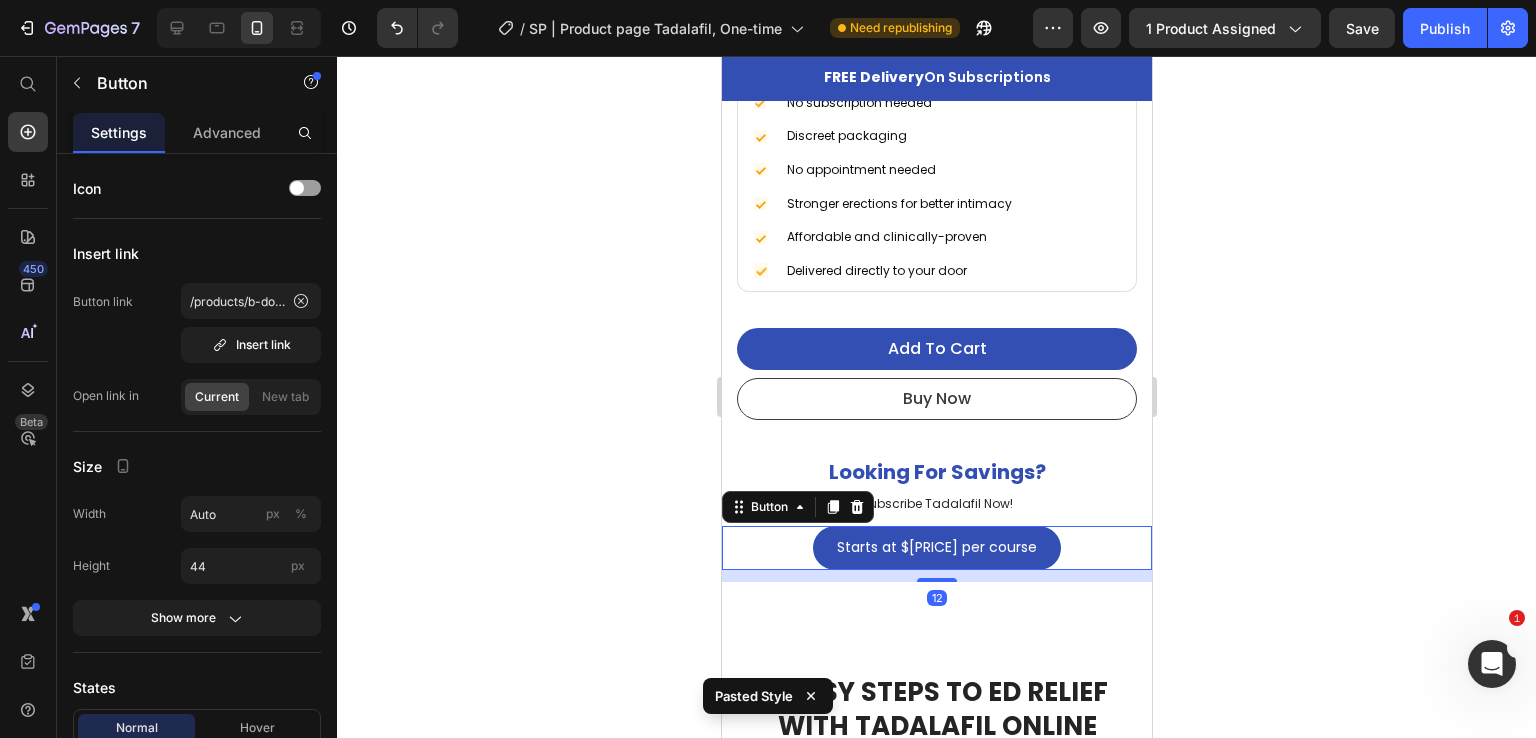 click 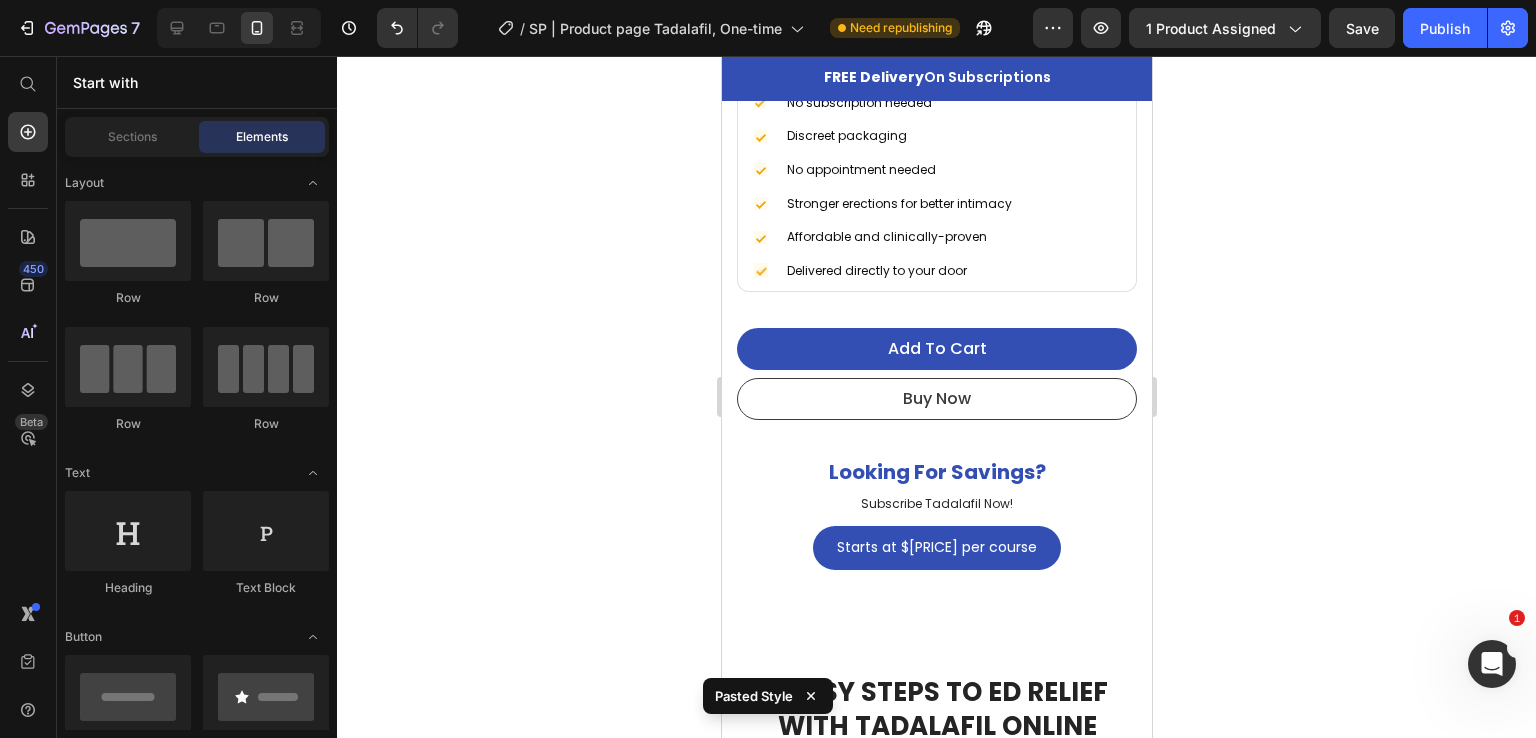 click 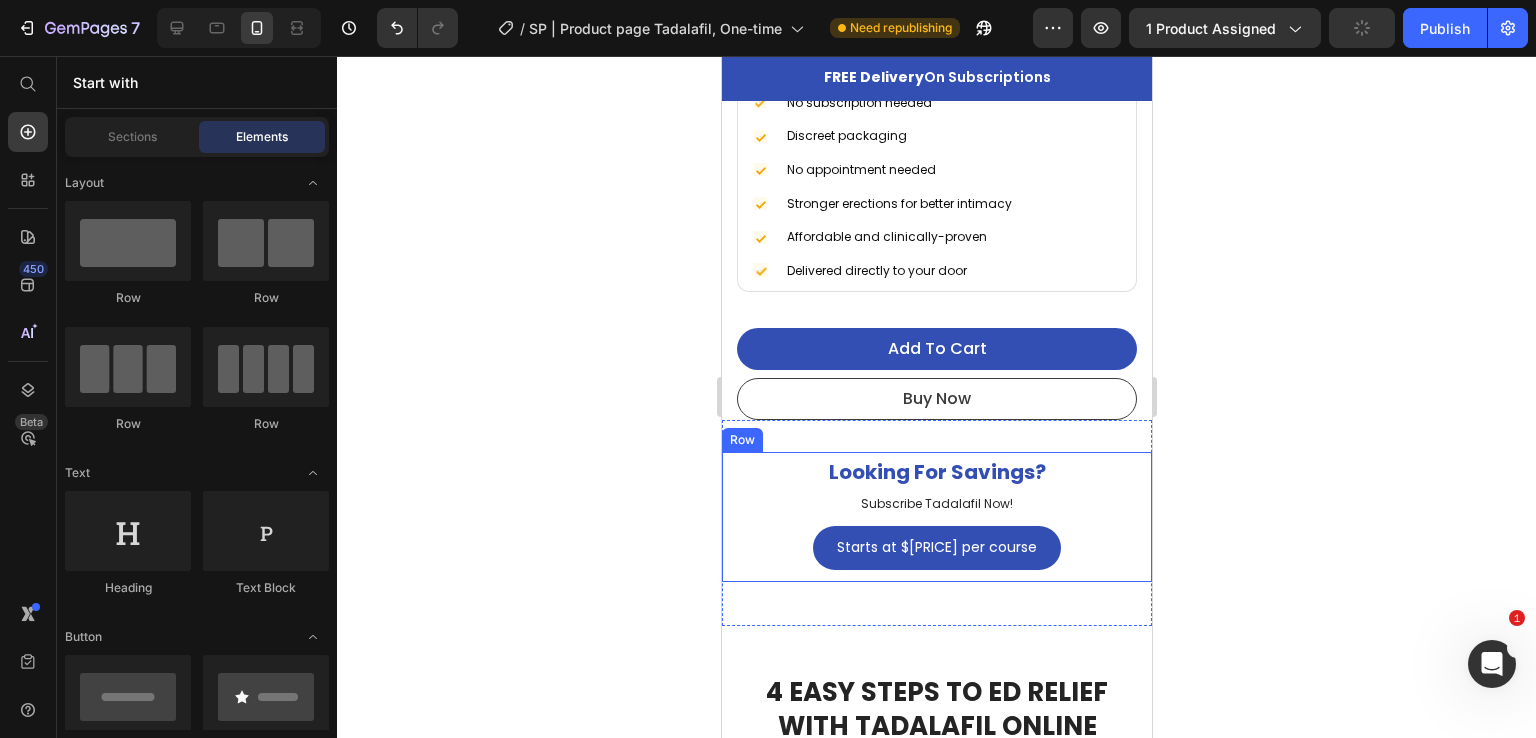 click on "Starts at $48 per course Button" at bounding box center (936, 548) 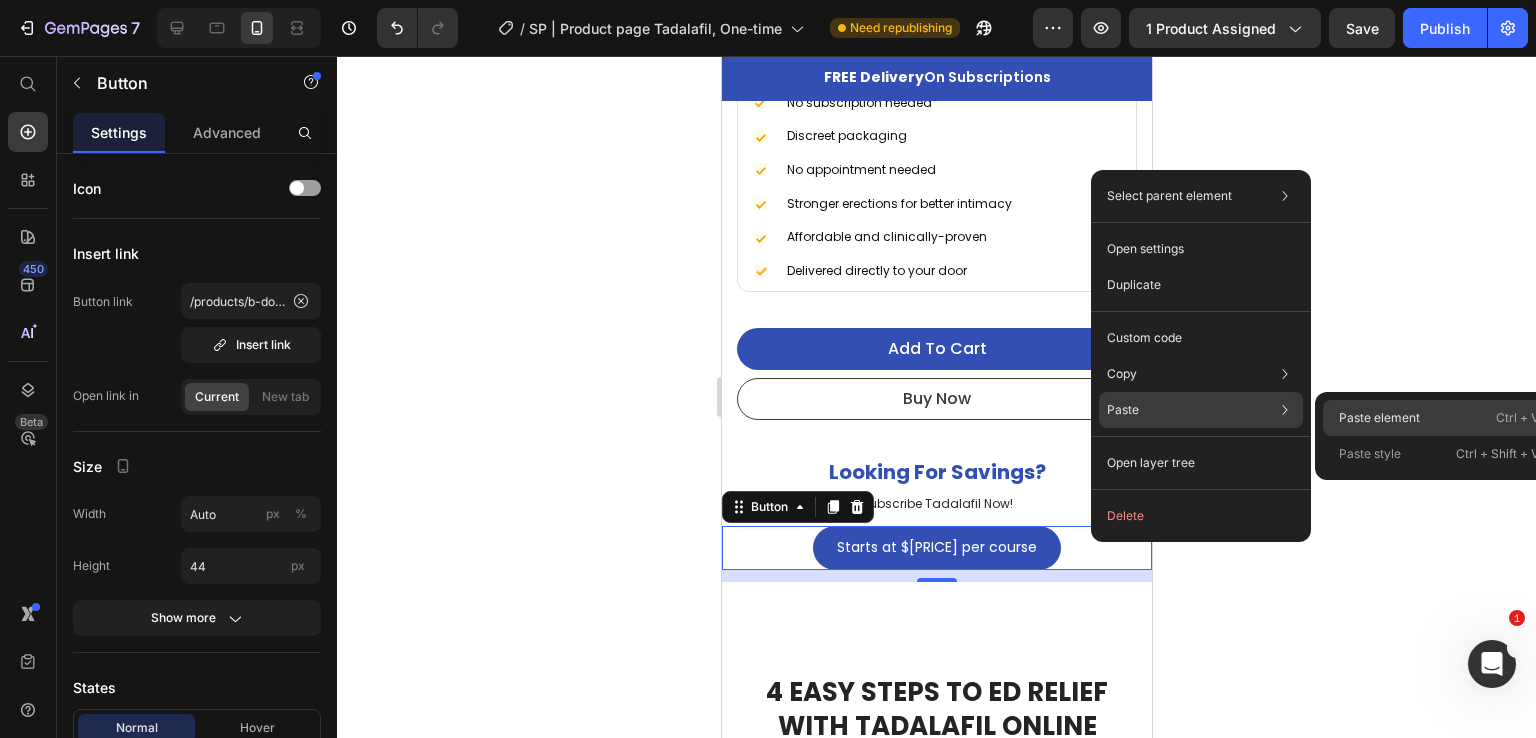 click on "Paste element" at bounding box center [1379, 418] 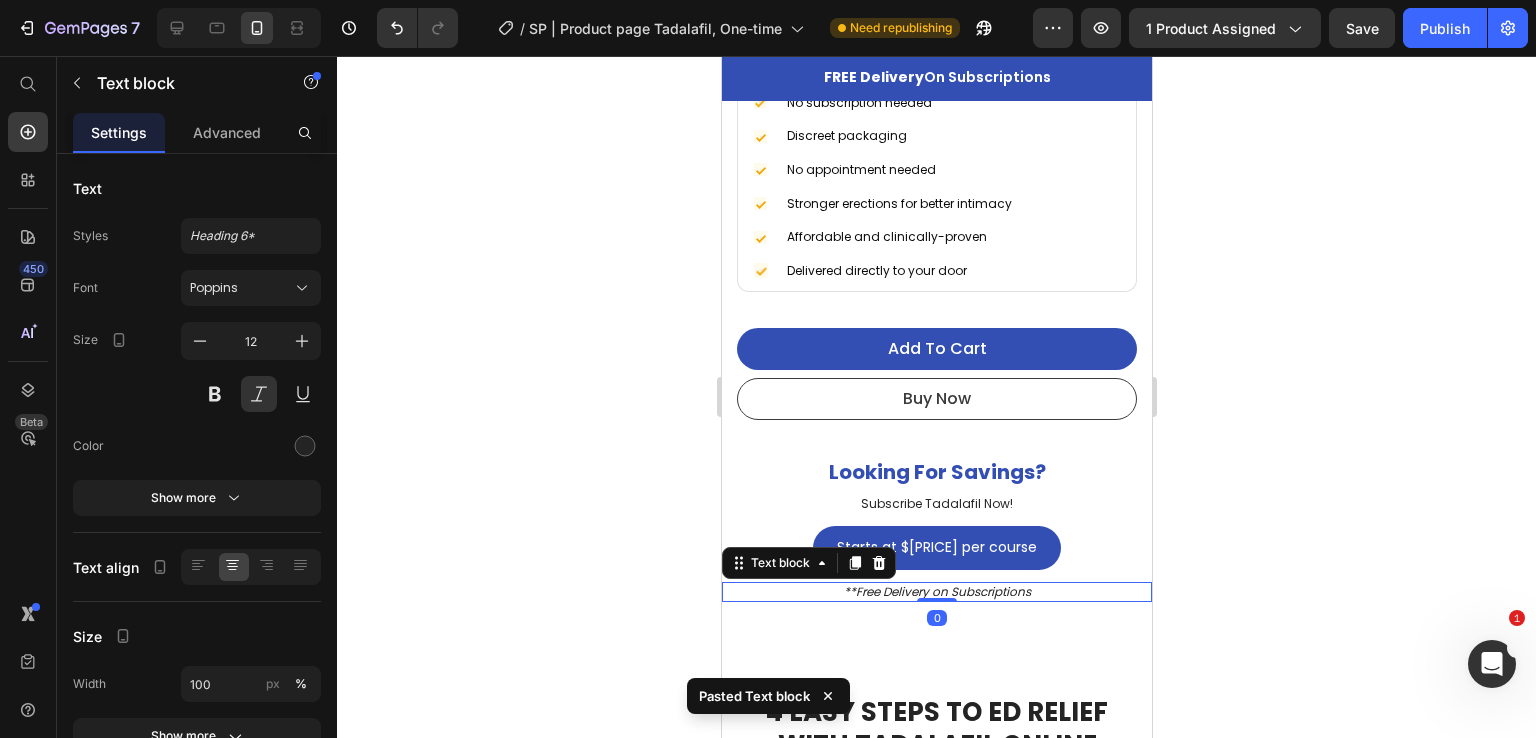 click 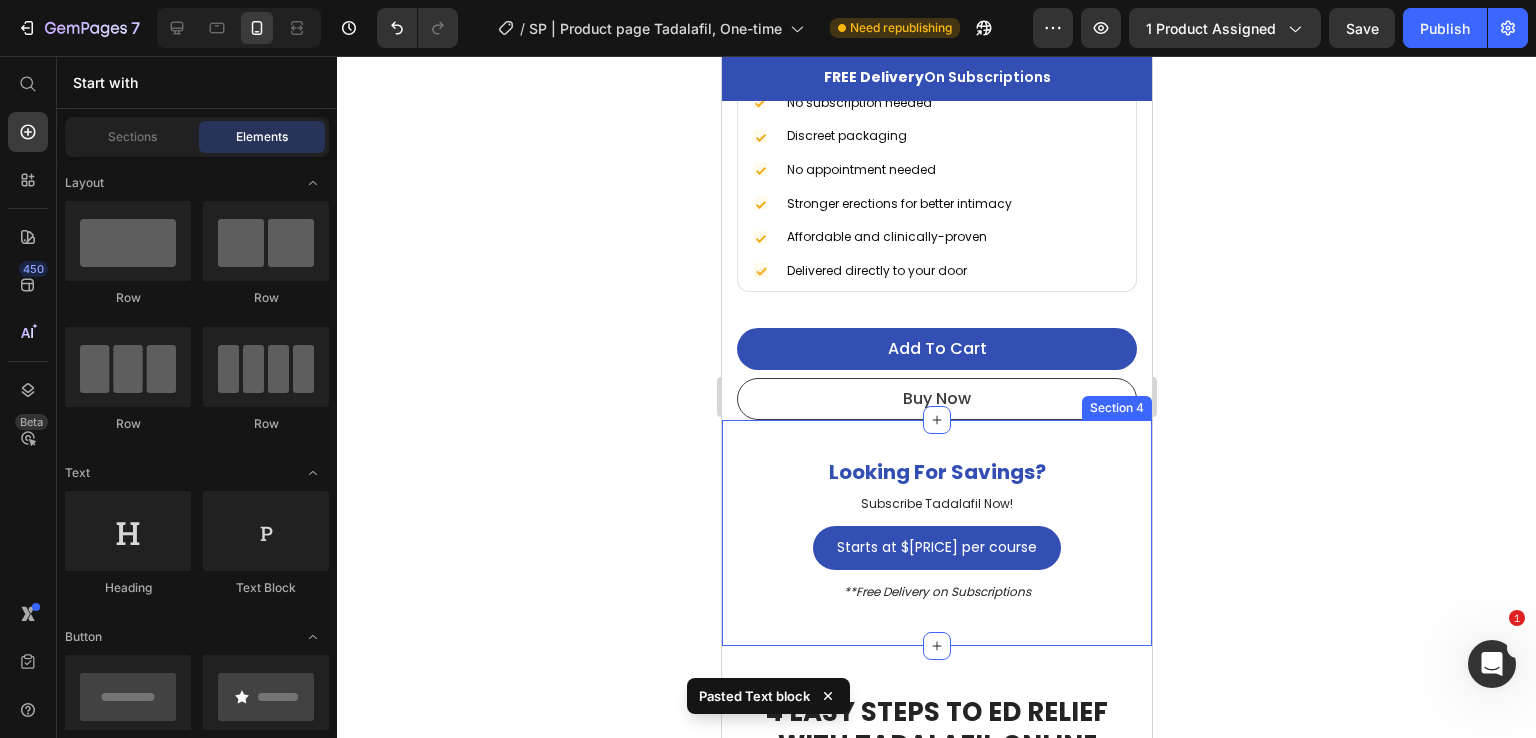 click on "Looking For Savings?  Text block Subscribe Tadalafil Now! Text block Starts at $48 per course Button **Free Delivery on Subscriptions Text block Row Section 4" at bounding box center (936, 532) 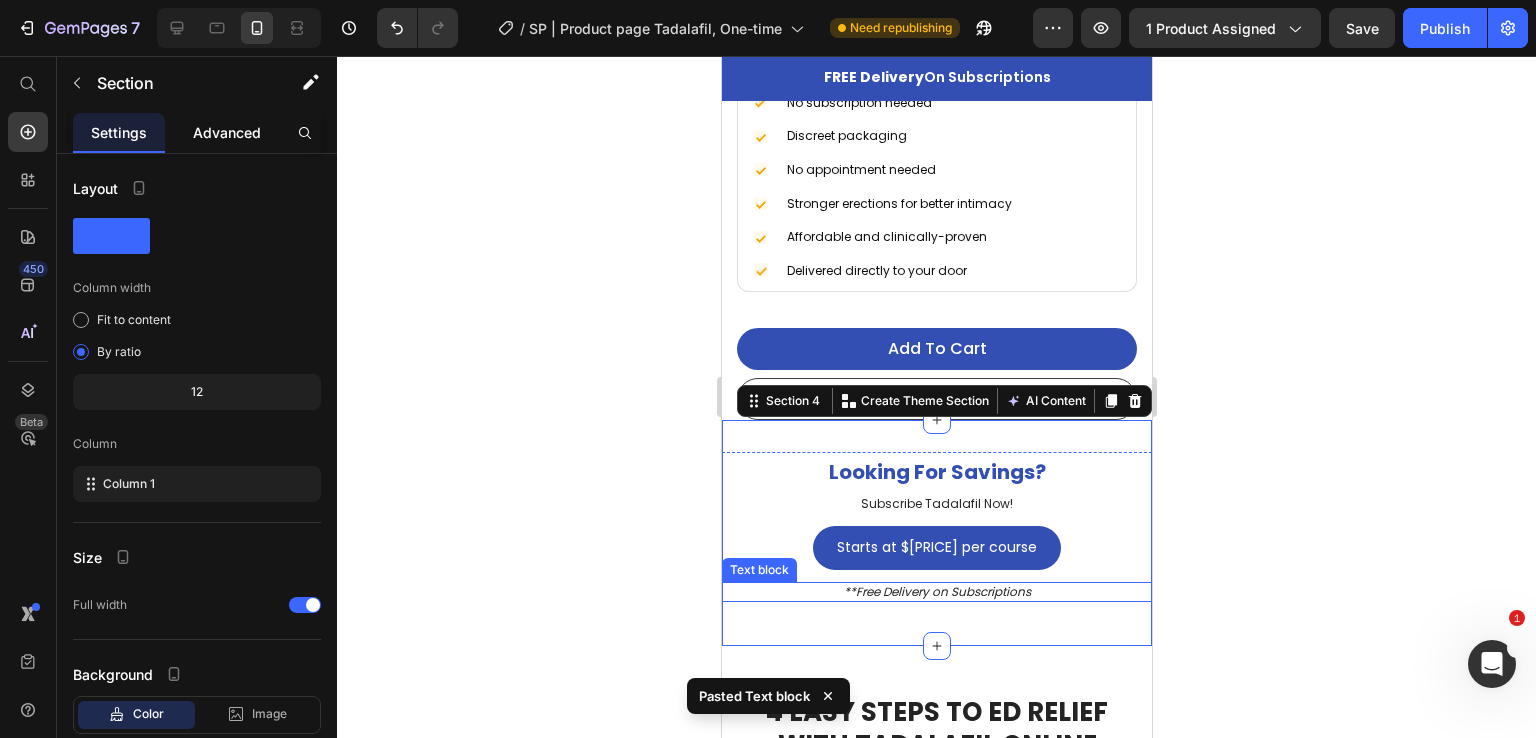 click on "Advanced" at bounding box center (227, 132) 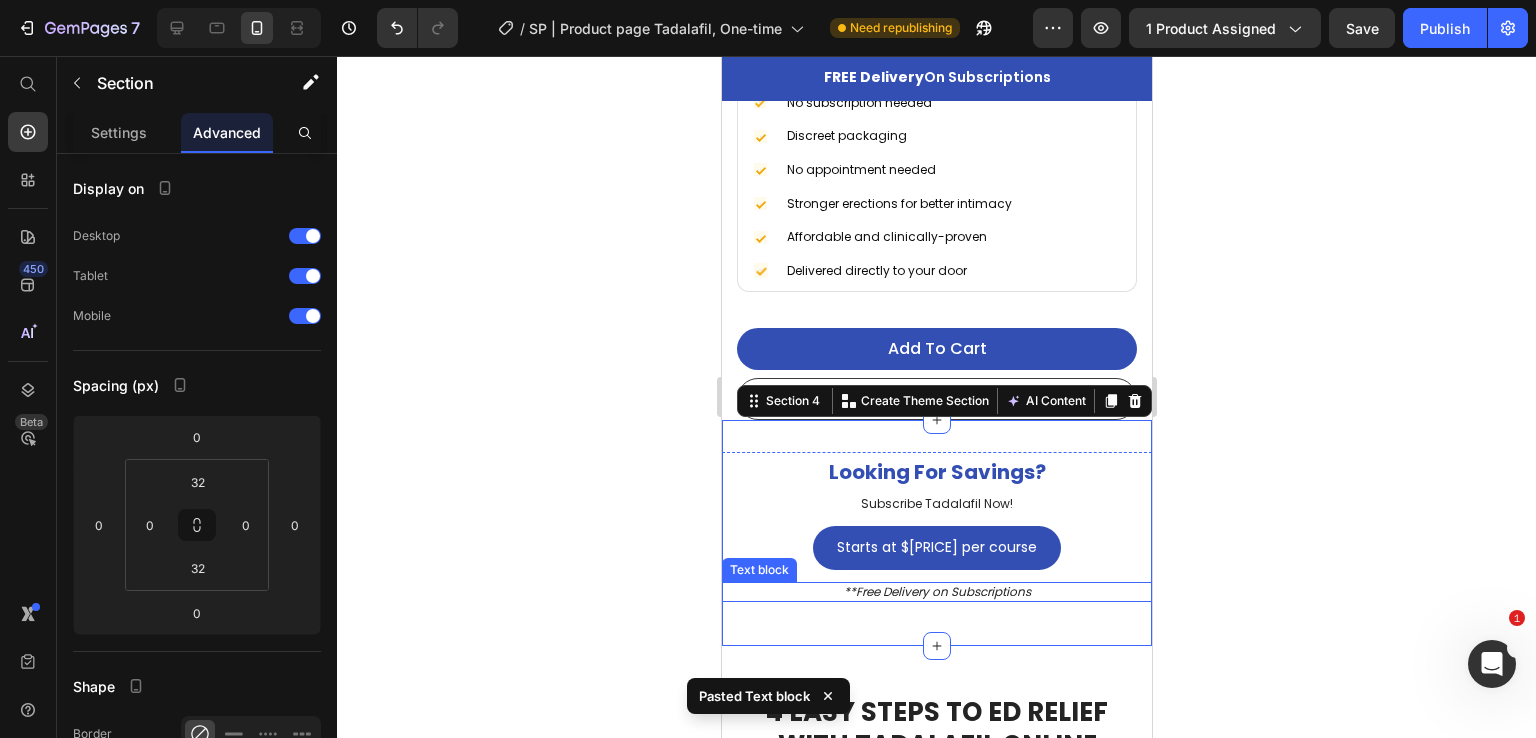 click 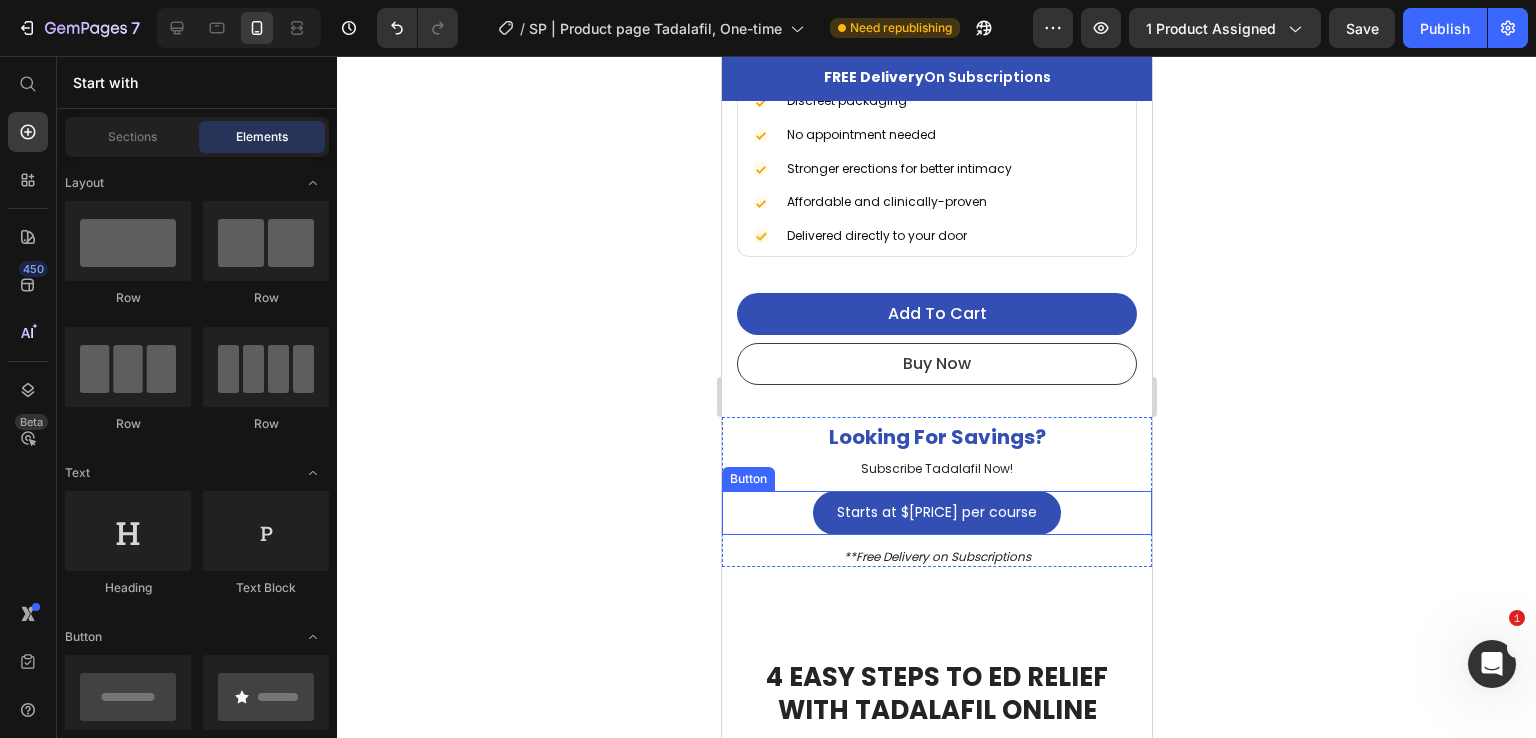 scroll, scrollTop: 1470, scrollLeft: 0, axis: vertical 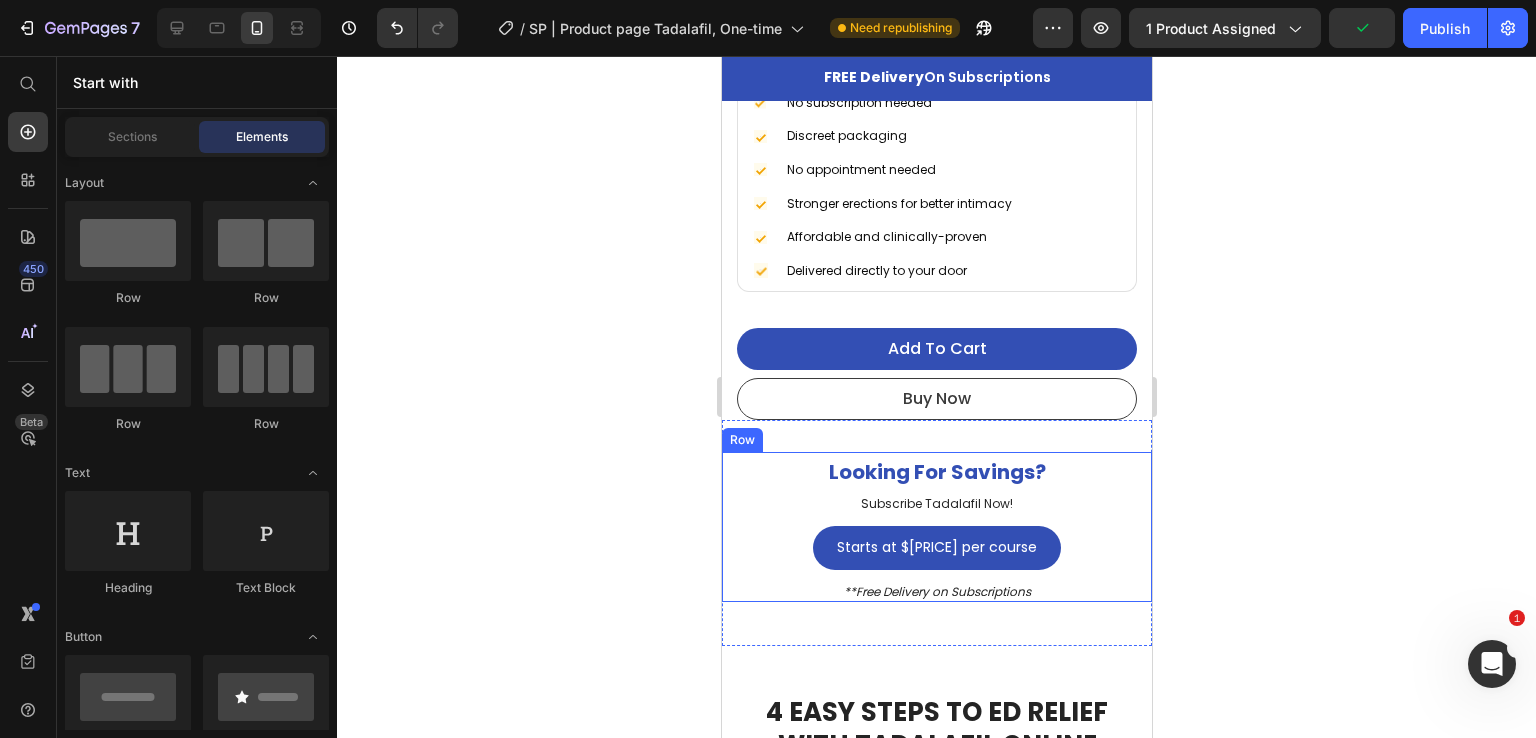 click on "Starts at $48 per course Button **Free Delivery on Subscriptions Text block" at bounding box center [936, 558] 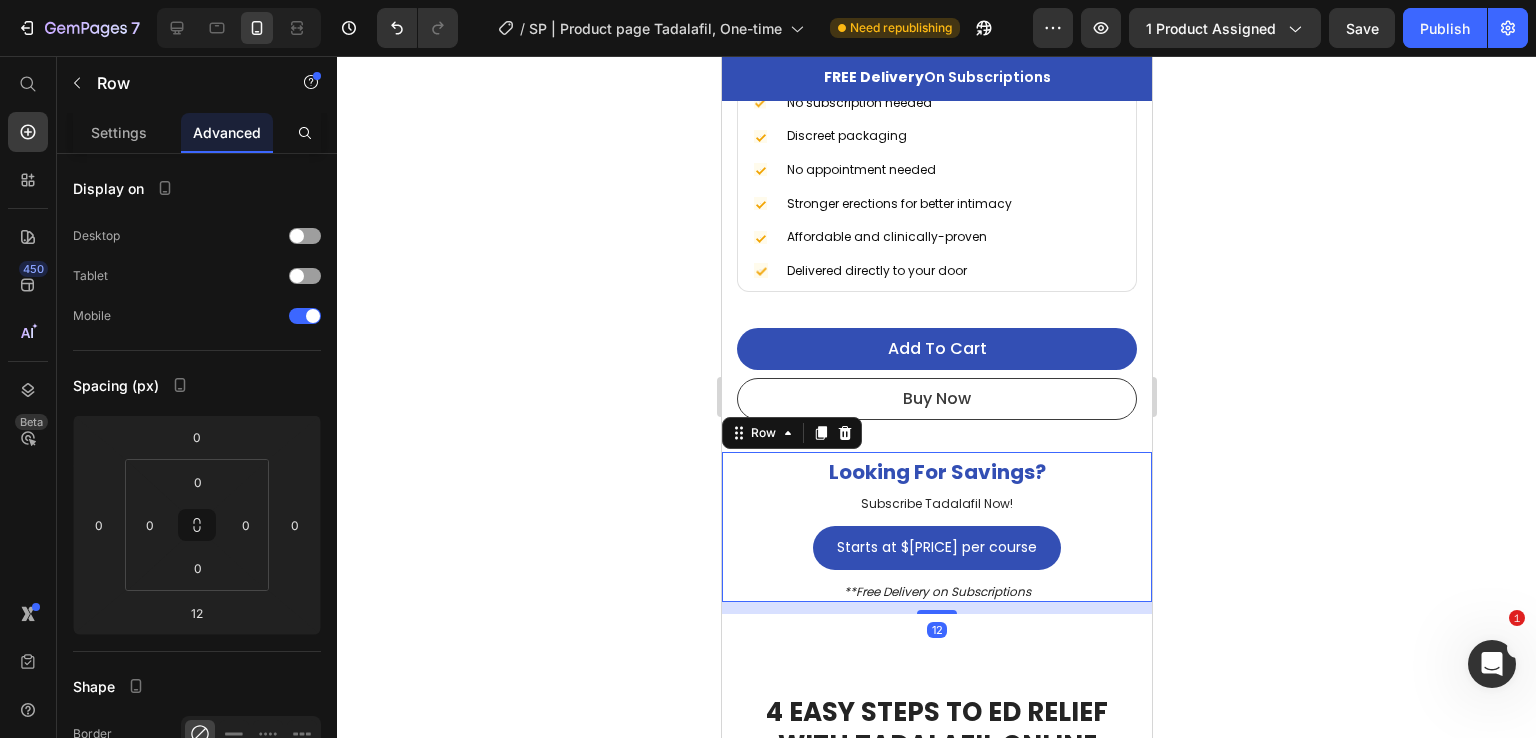 click 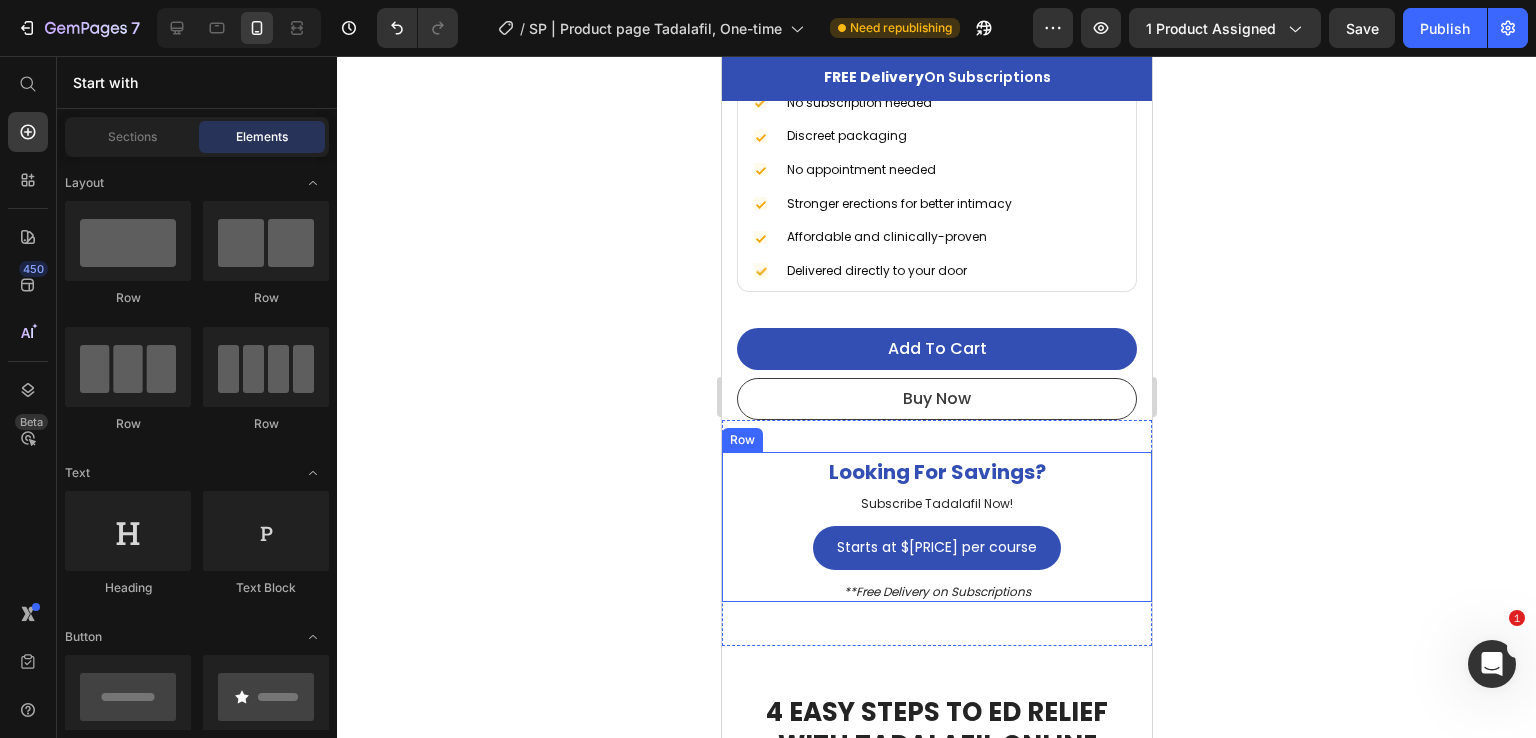 scroll, scrollTop: 1370, scrollLeft: 0, axis: vertical 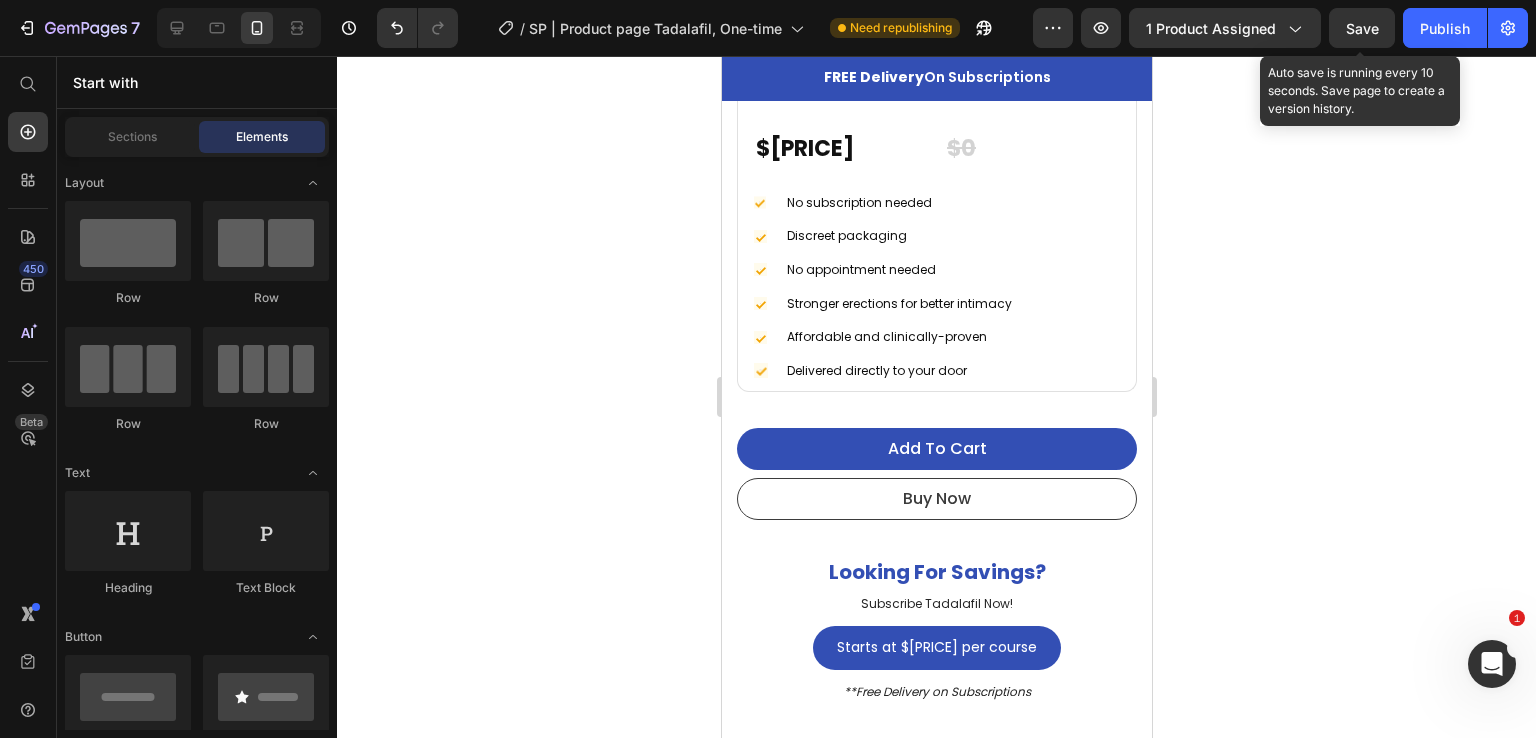 click on "Preview 1 product assigned  Save  Auto save is running every 10 seconds. Save page to create a version history.  Publish" at bounding box center (1280, 28) 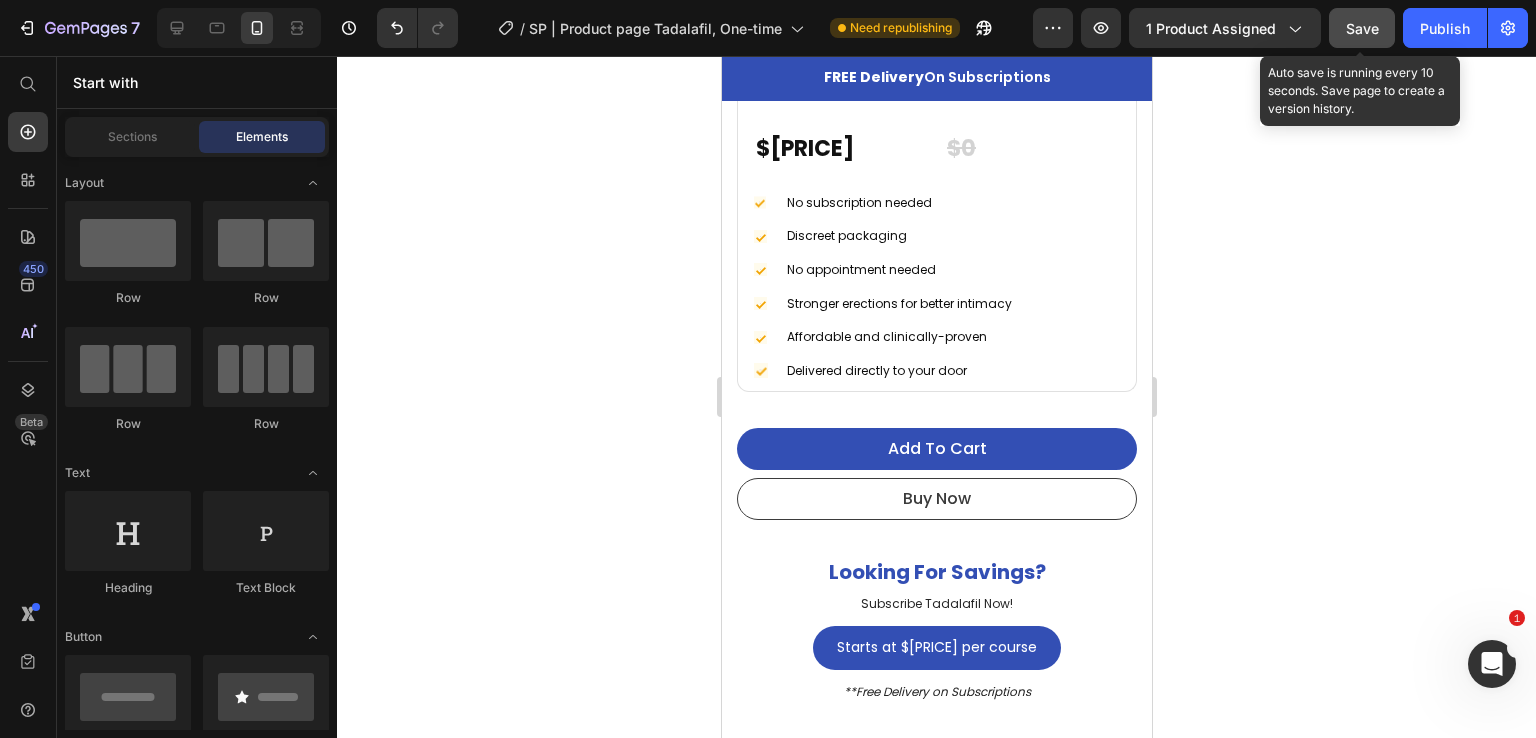 click on "Save" 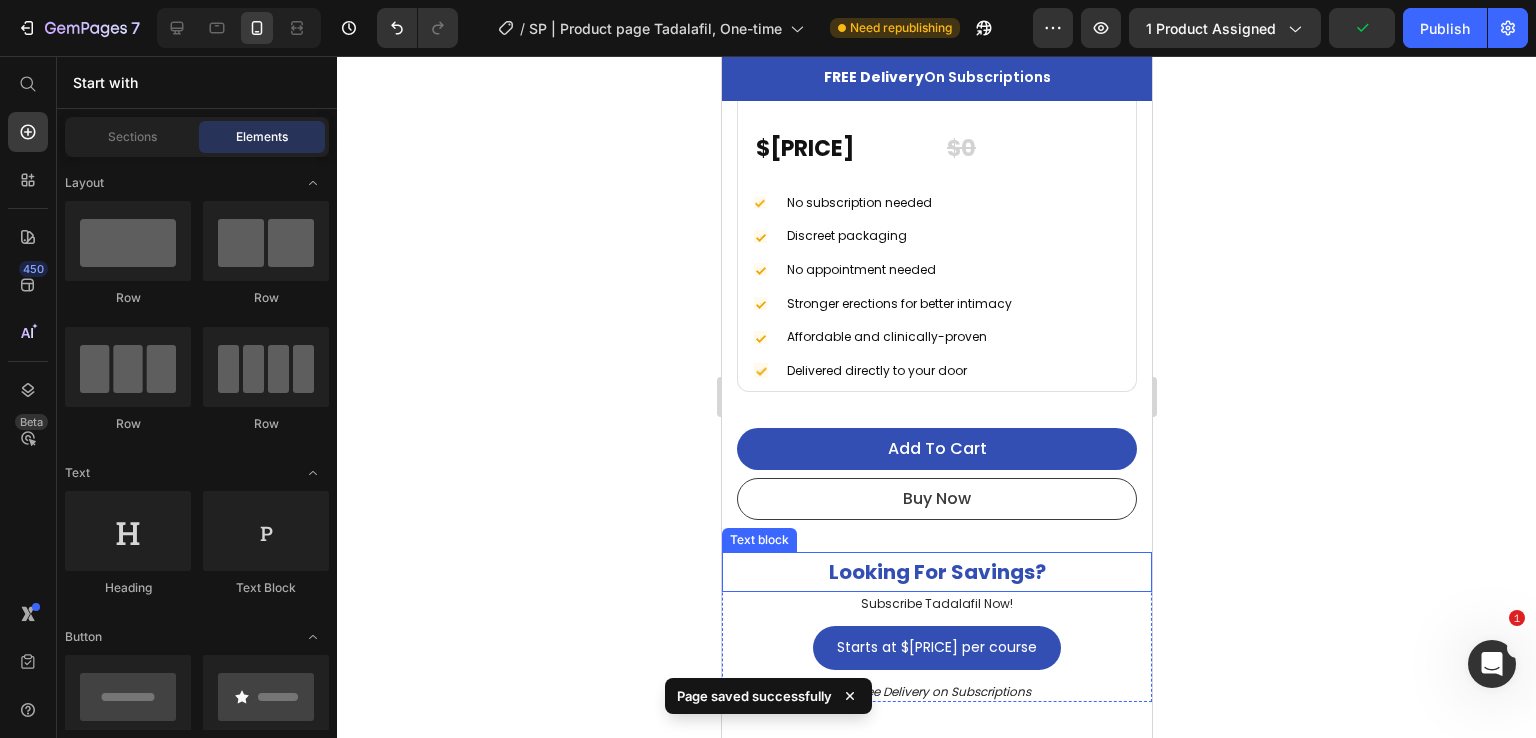 scroll, scrollTop: 1470, scrollLeft: 0, axis: vertical 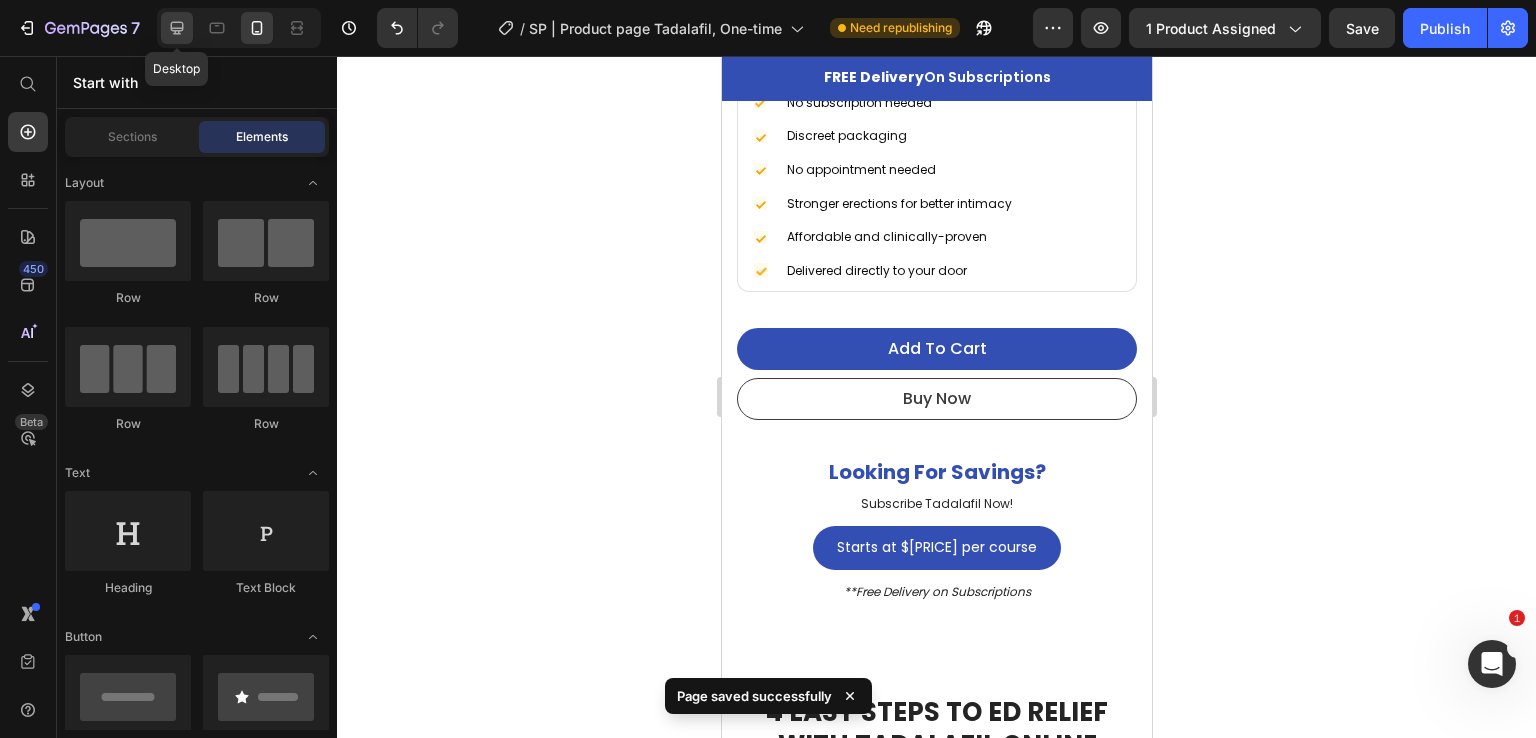 click 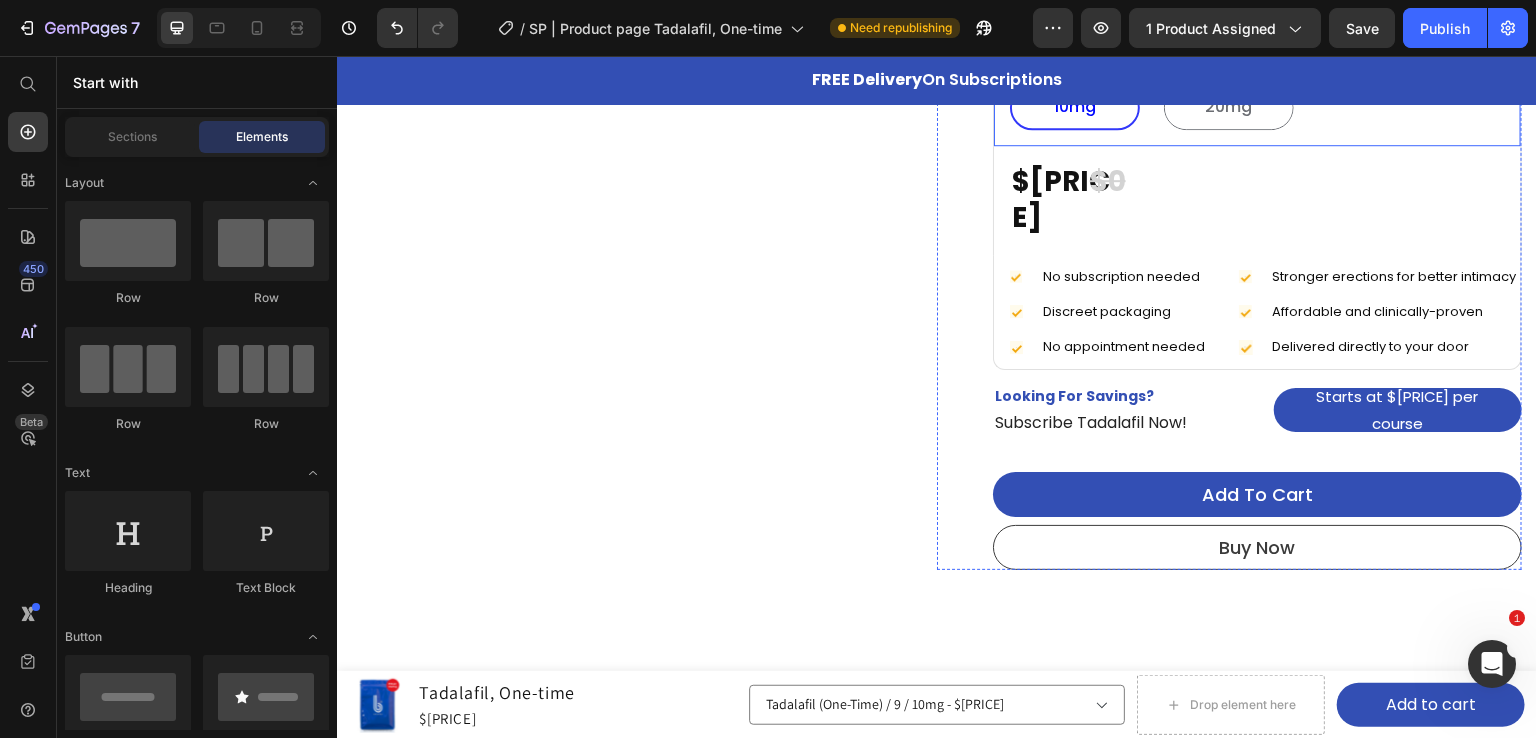 scroll, scrollTop: 1000, scrollLeft: 0, axis: vertical 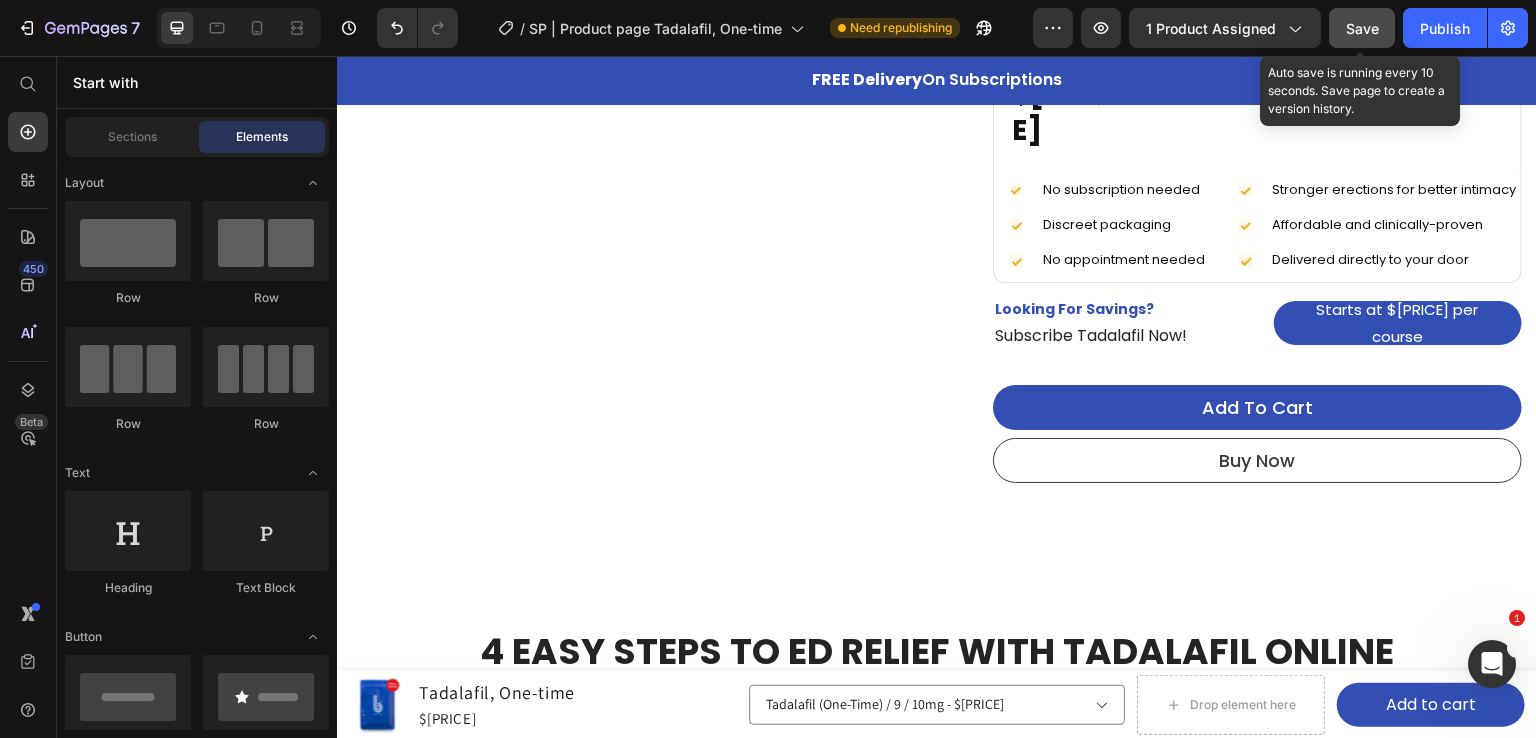 click on "Save" at bounding box center [1362, 28] 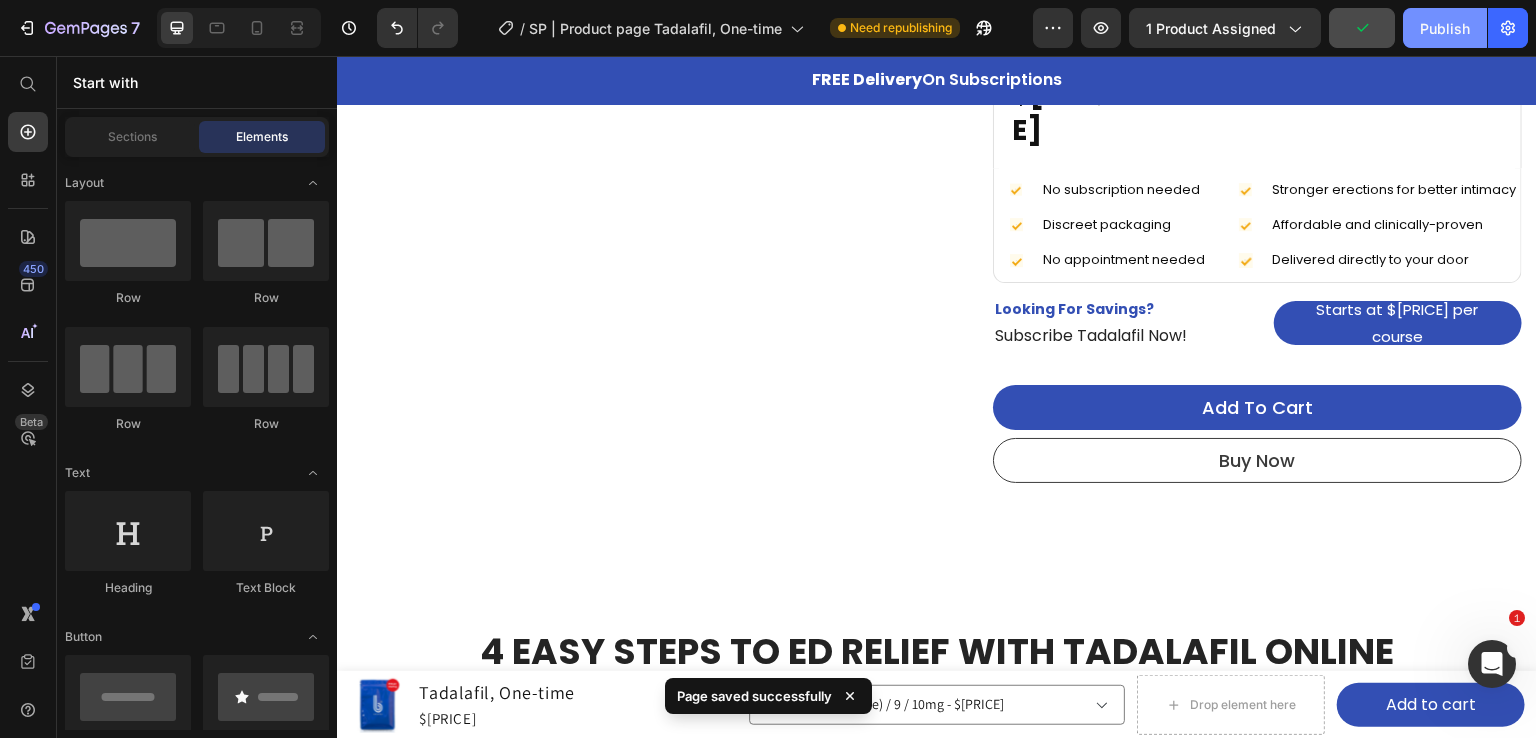 click on "Publish" at bounding box center [1445, 28] 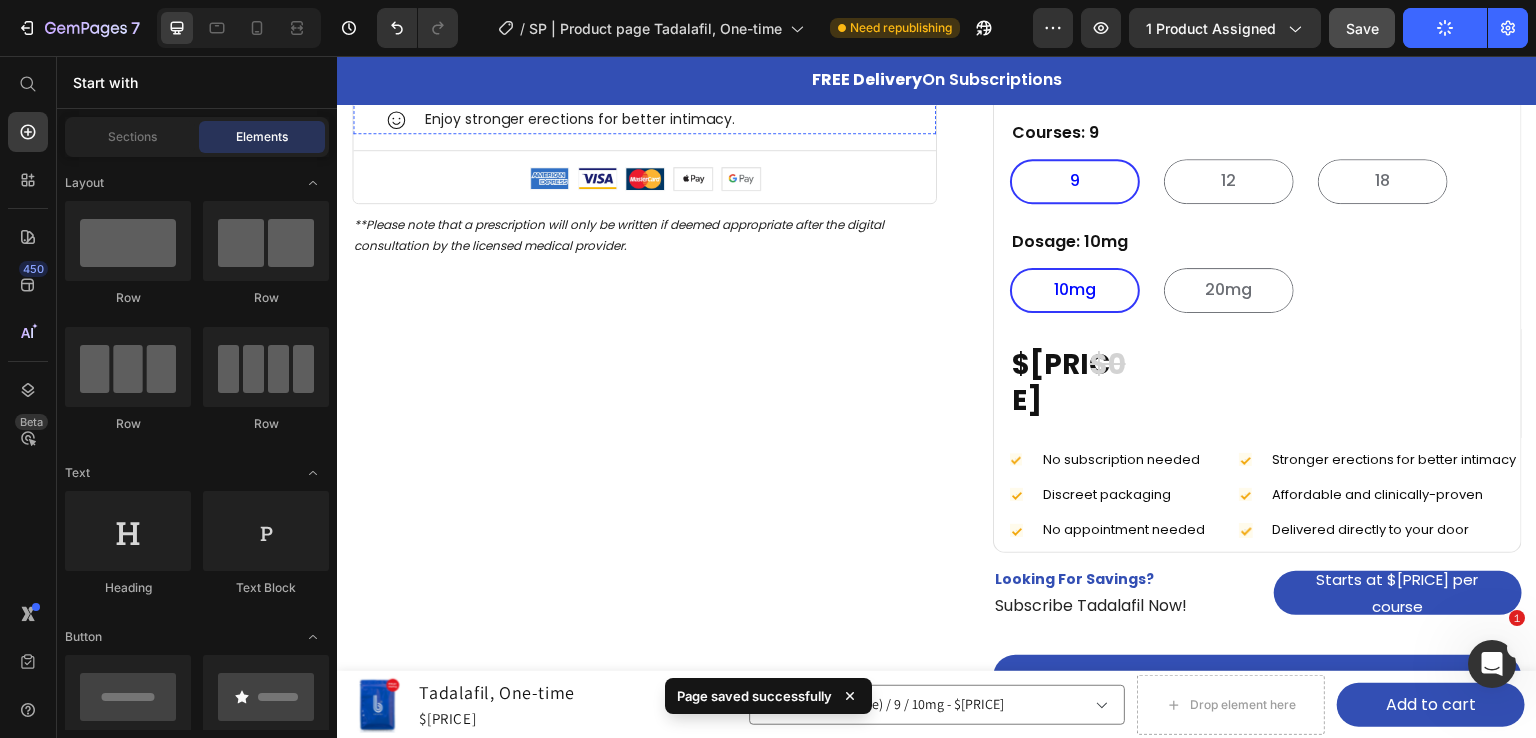 scroll, scrollTop: 1000, scrollLeft: 0, axis: vertical 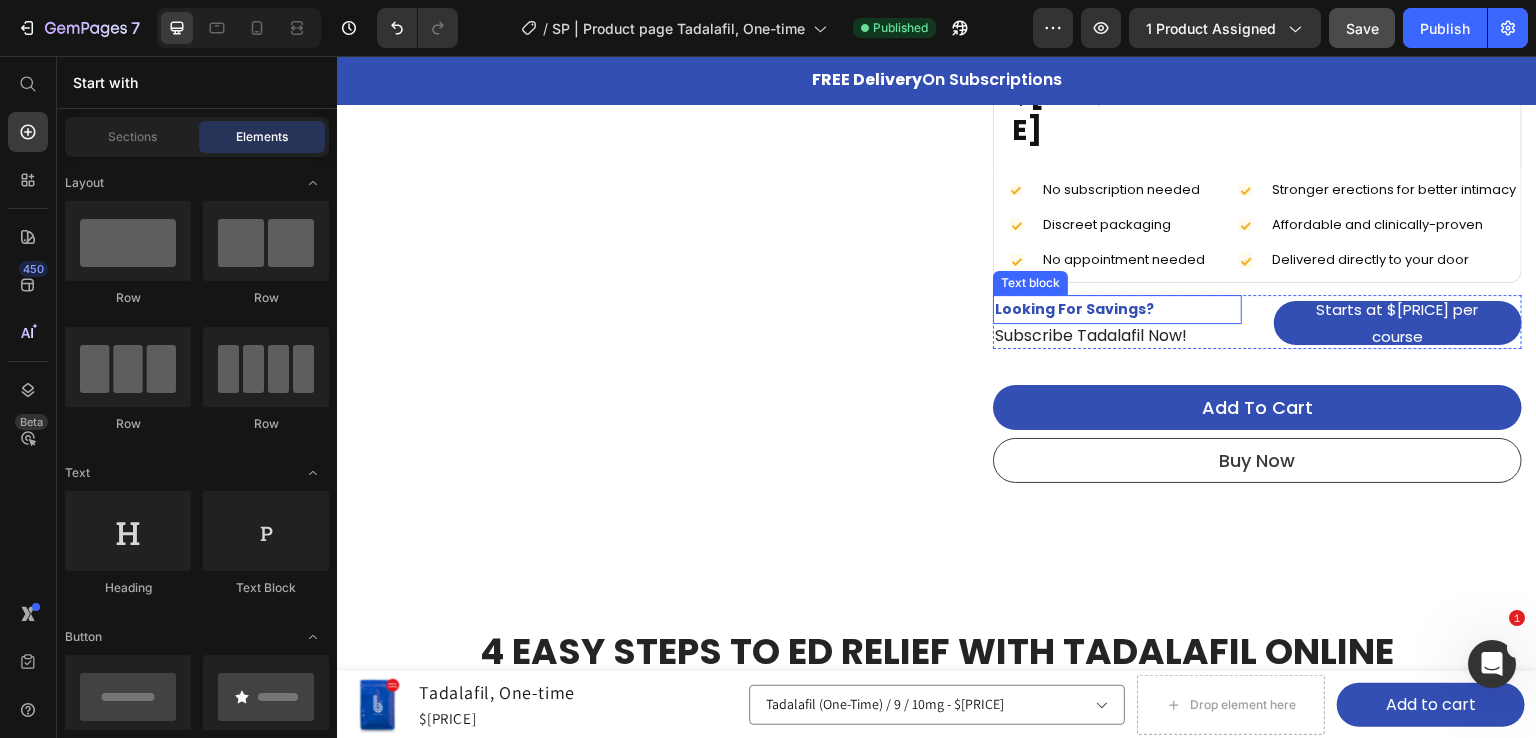 click on "Looking For Savings?" at bounding box center [1117, 309] 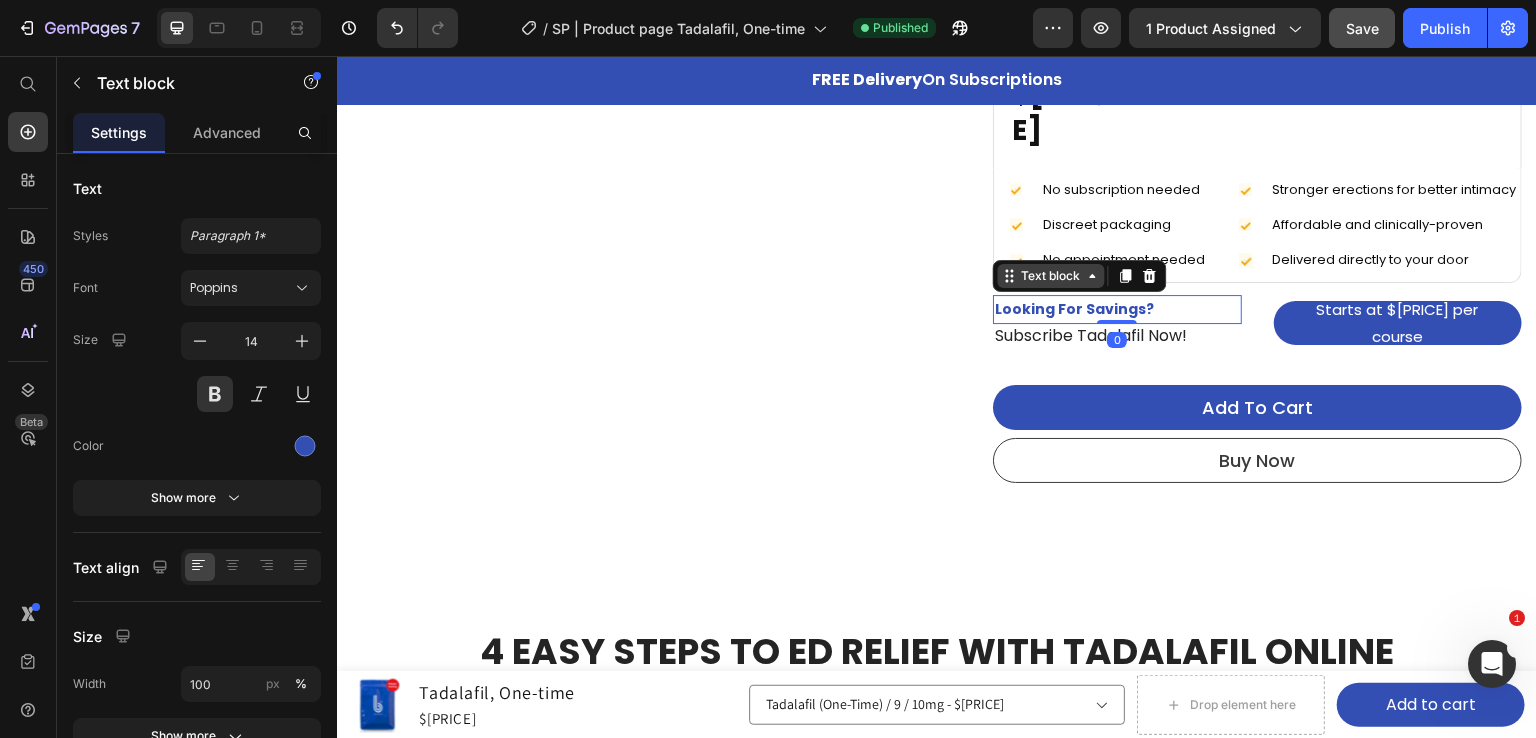 click on "Text block" at bounding box center (1051, 276) 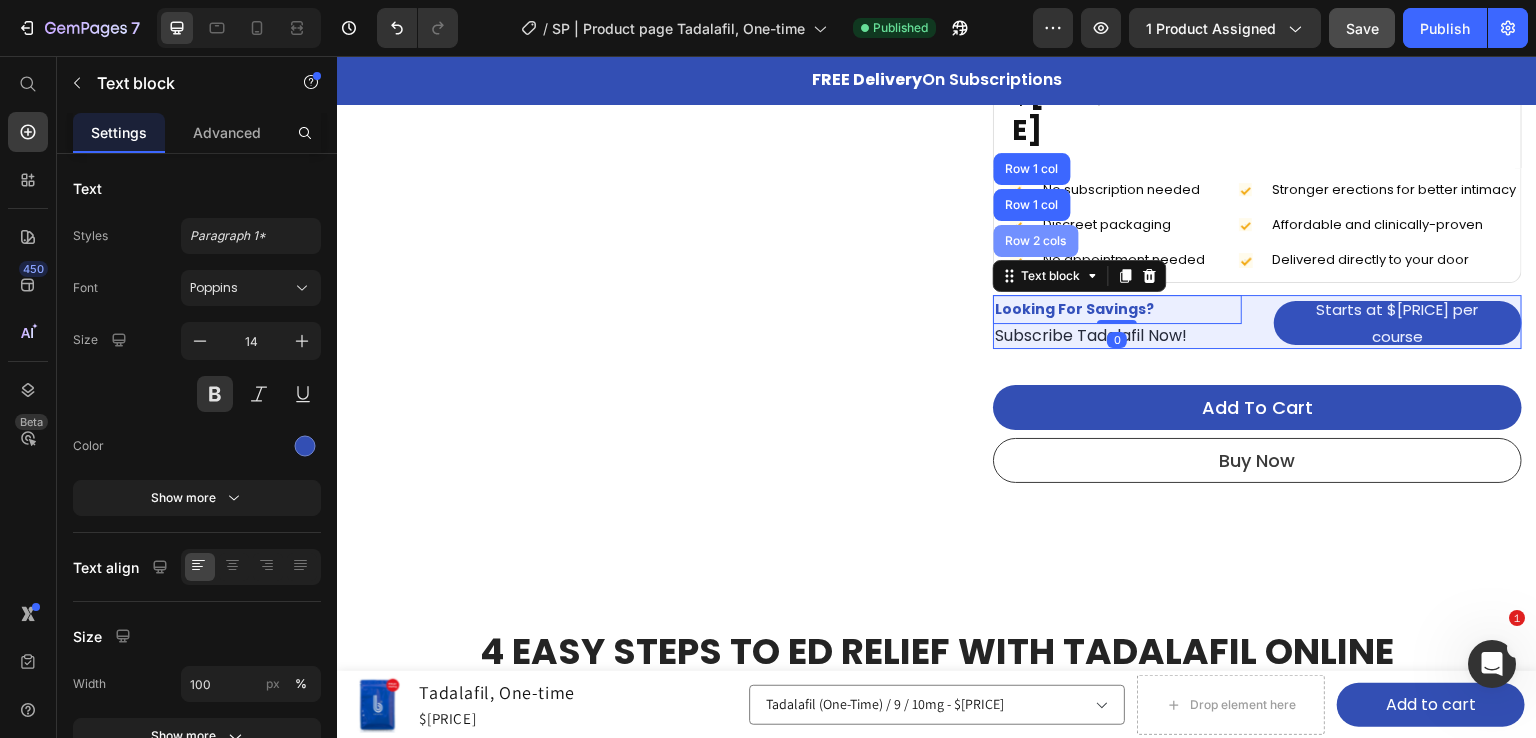 click on "Row 2 cols" at bounding box center [1036, 241] 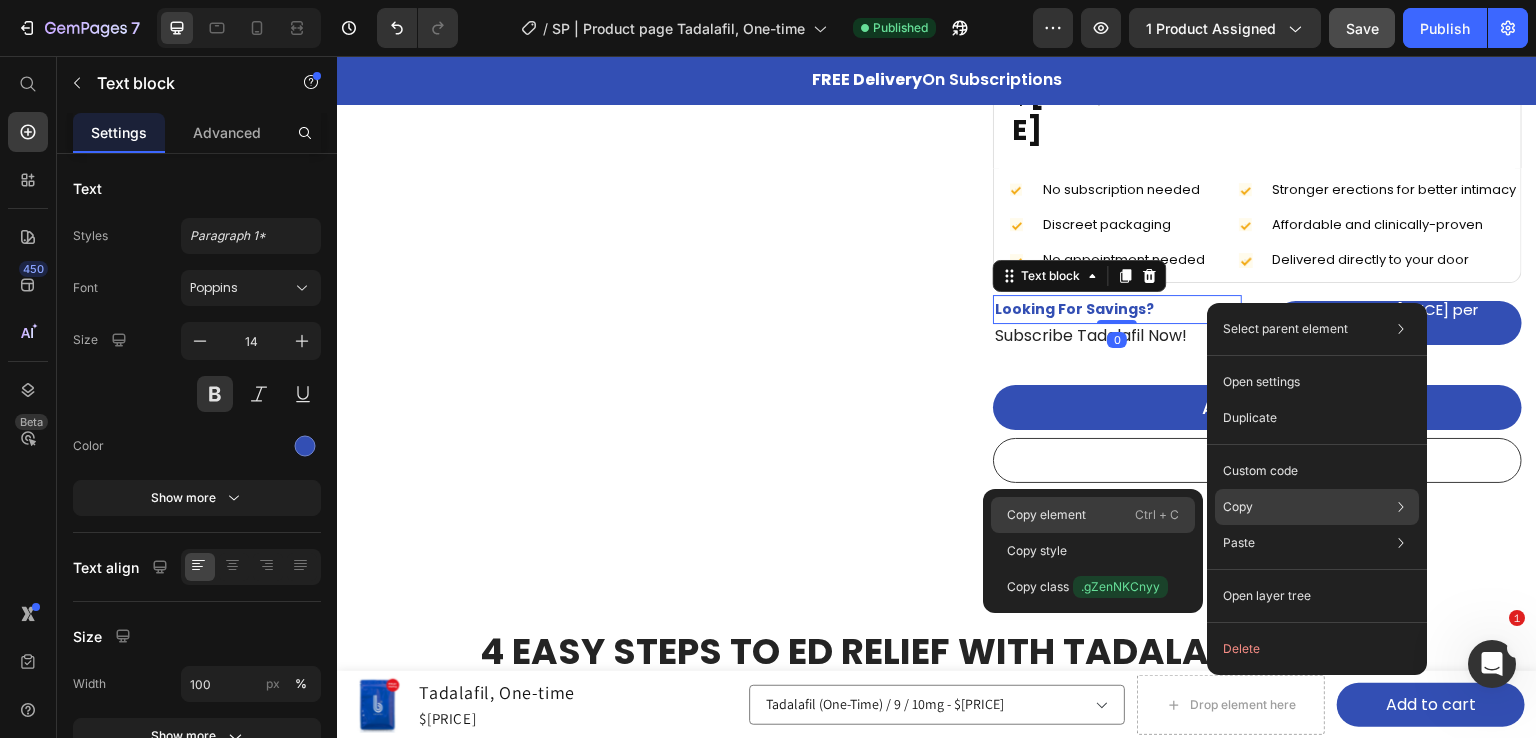 click on "Copy element  Ctrl + C" 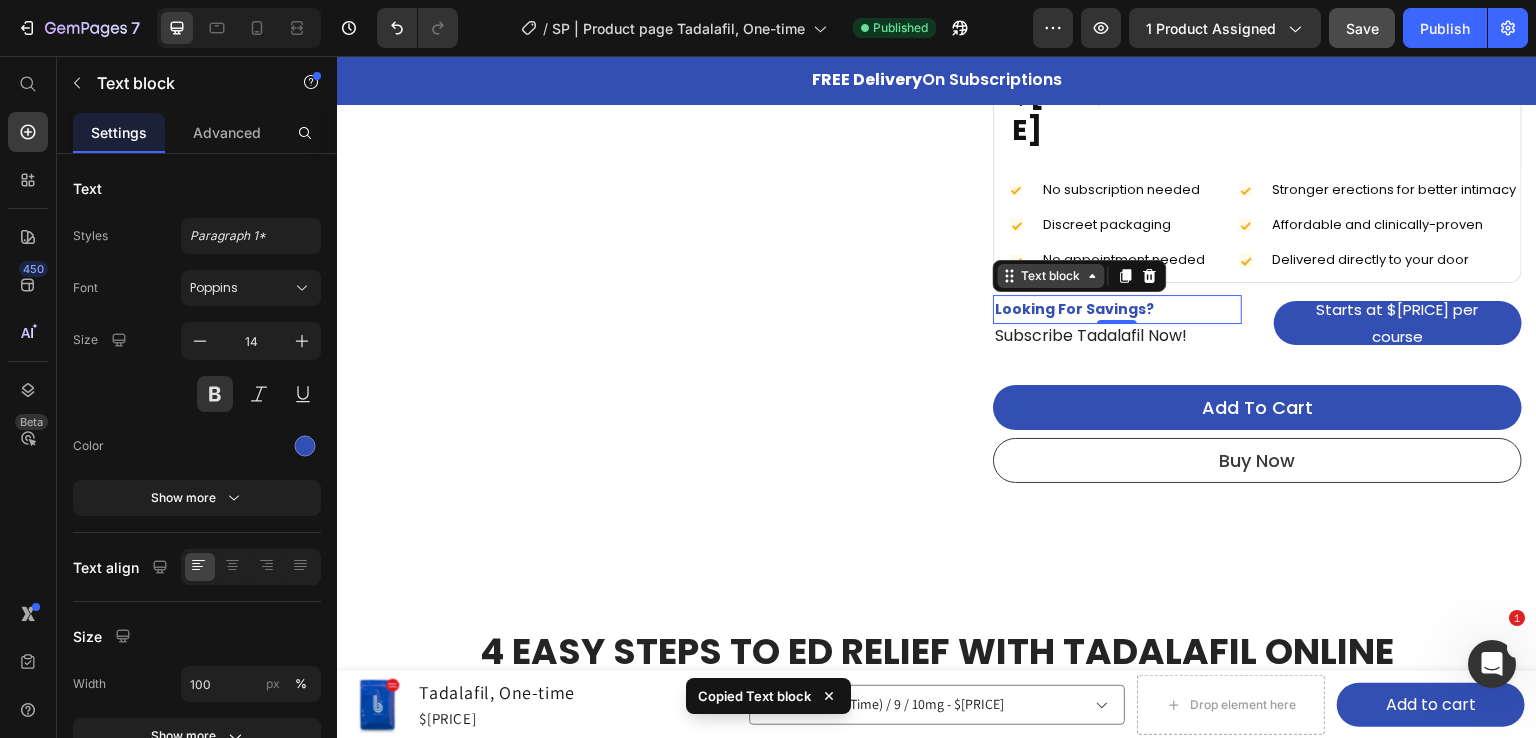 click 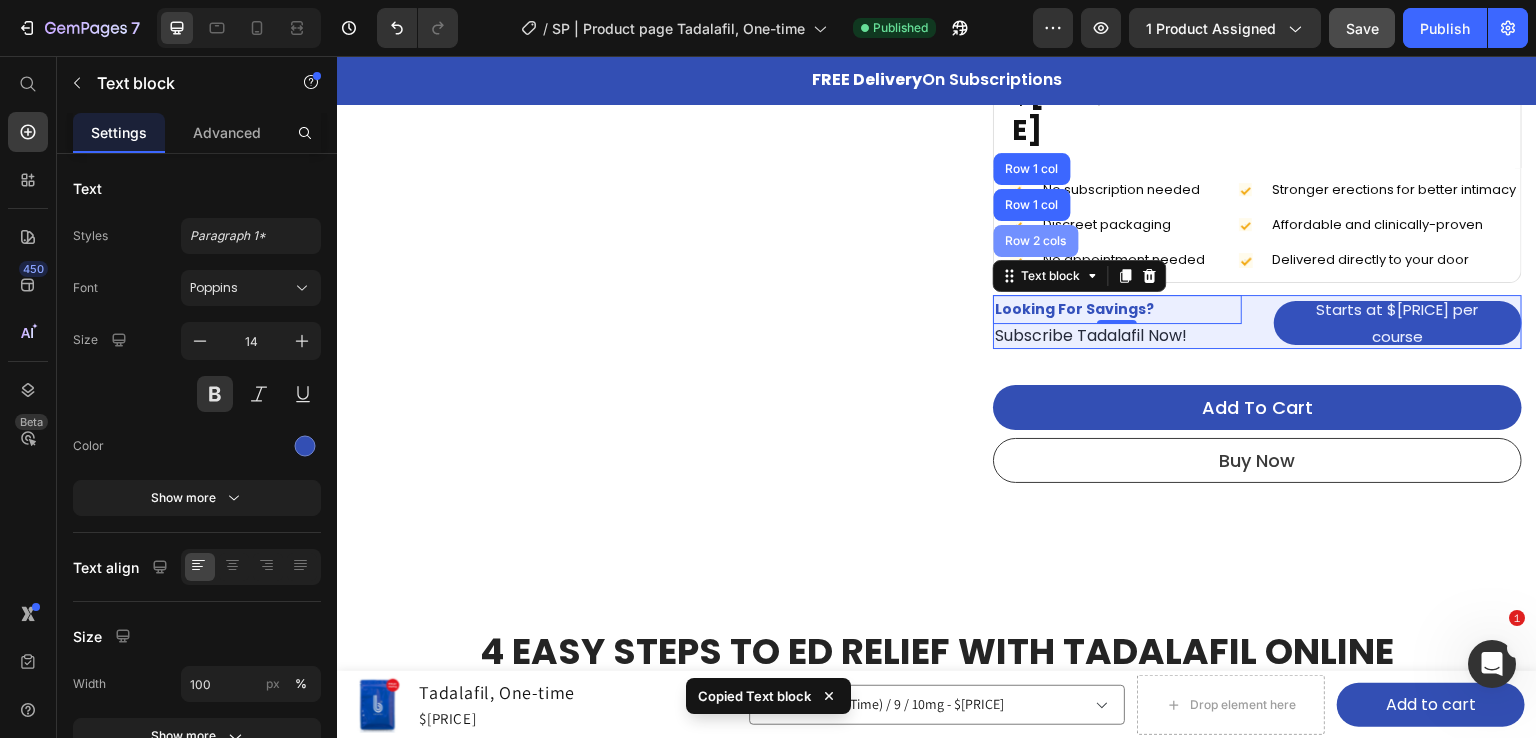 click on "Row 2 cols" at bounding box center (1036, 241) 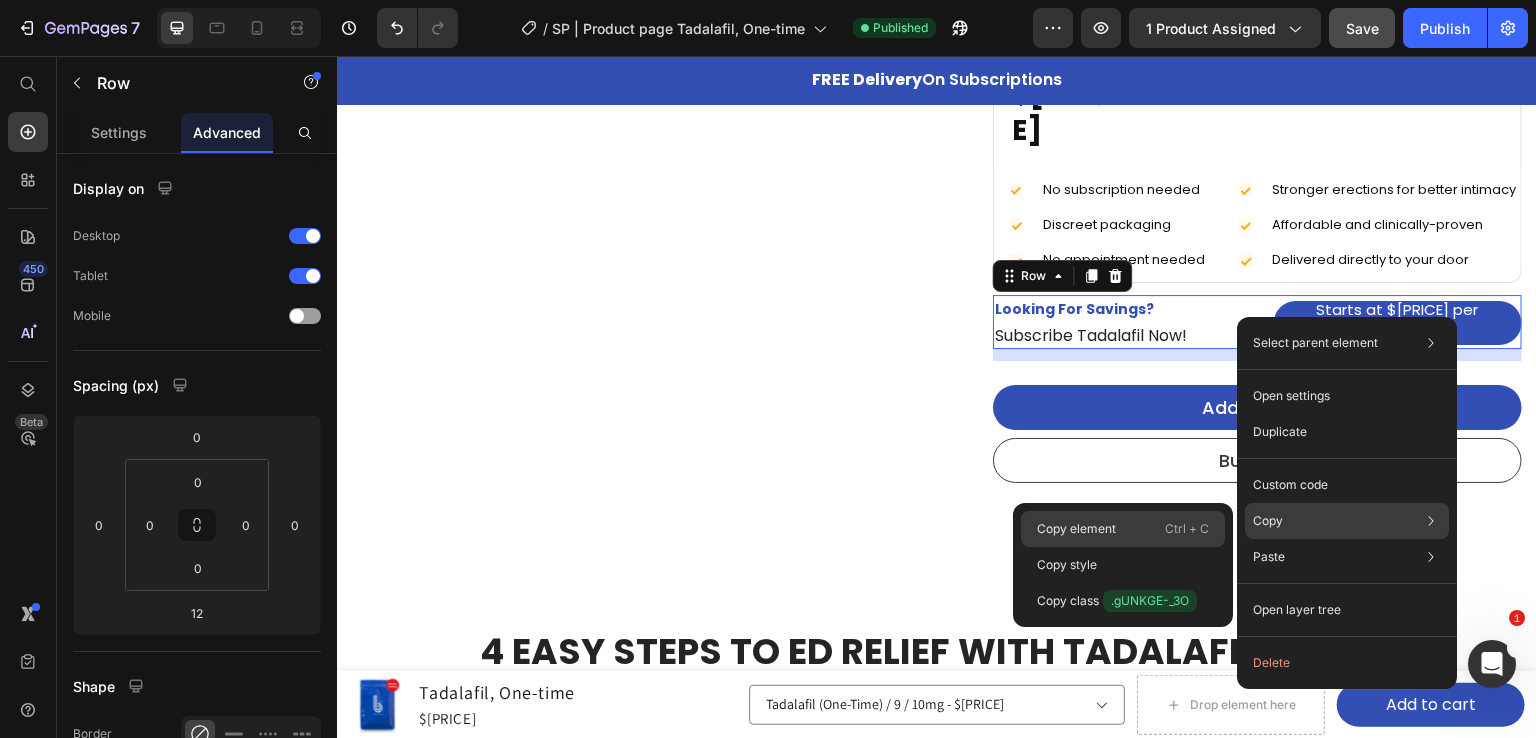 click on "Copy element  Ctrl + C" 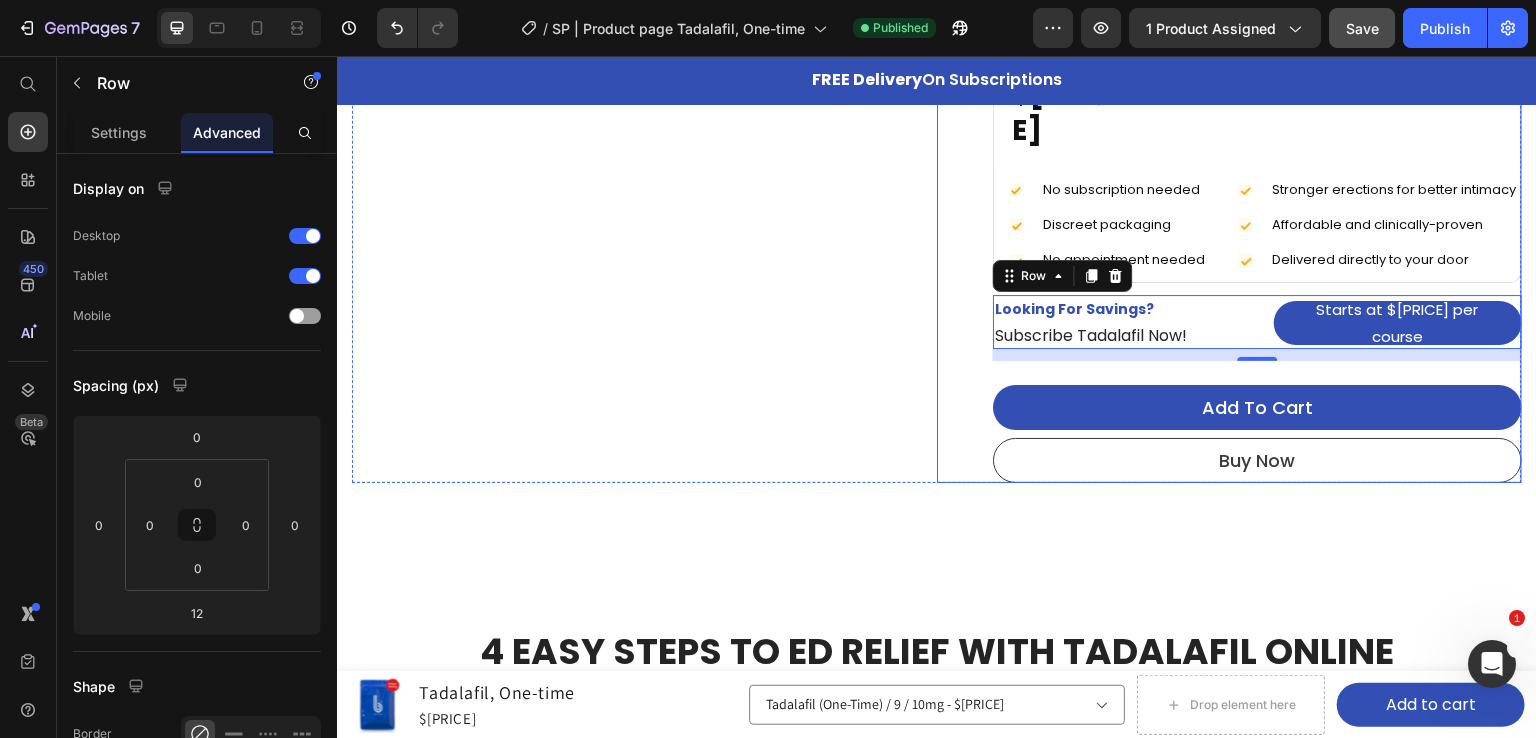 click on "Tadalafil, One-time Product Title $54 Product Price Row                Title Line
Icon
Icon
Icon
Icon
Icon Icon List Hoz Row Image 20 left in stock Text block Row Row Image 20 left in stock Text block Row Row Row Image One-Time Dose of Tadalafil - Effective Erectile Dysfunction Treatment Text block Row Image One-Time Dose of Tadalafil - Effective Erectile Dysfunction Treatment Text block Row When you're ready, waiting in line isn’t part of the plan. B Brand gets tadalafil delivered straight to your door—no pharmacy visits, no awkward pickups. Just a one-time ED treatment that lasts up to 36 hours, ordered online and shipped discreetly.   With us, getting your prescription is seamless. Just answer a few quick questions, connect with a licensed provider online, and we’ll ship your dose straight to your door. With flexible delivery, you’ll be  ready  when it matters most. Text block Treatment: Tadalafil (One-Time) Courses: 9" at bounding box center [1229, -130] 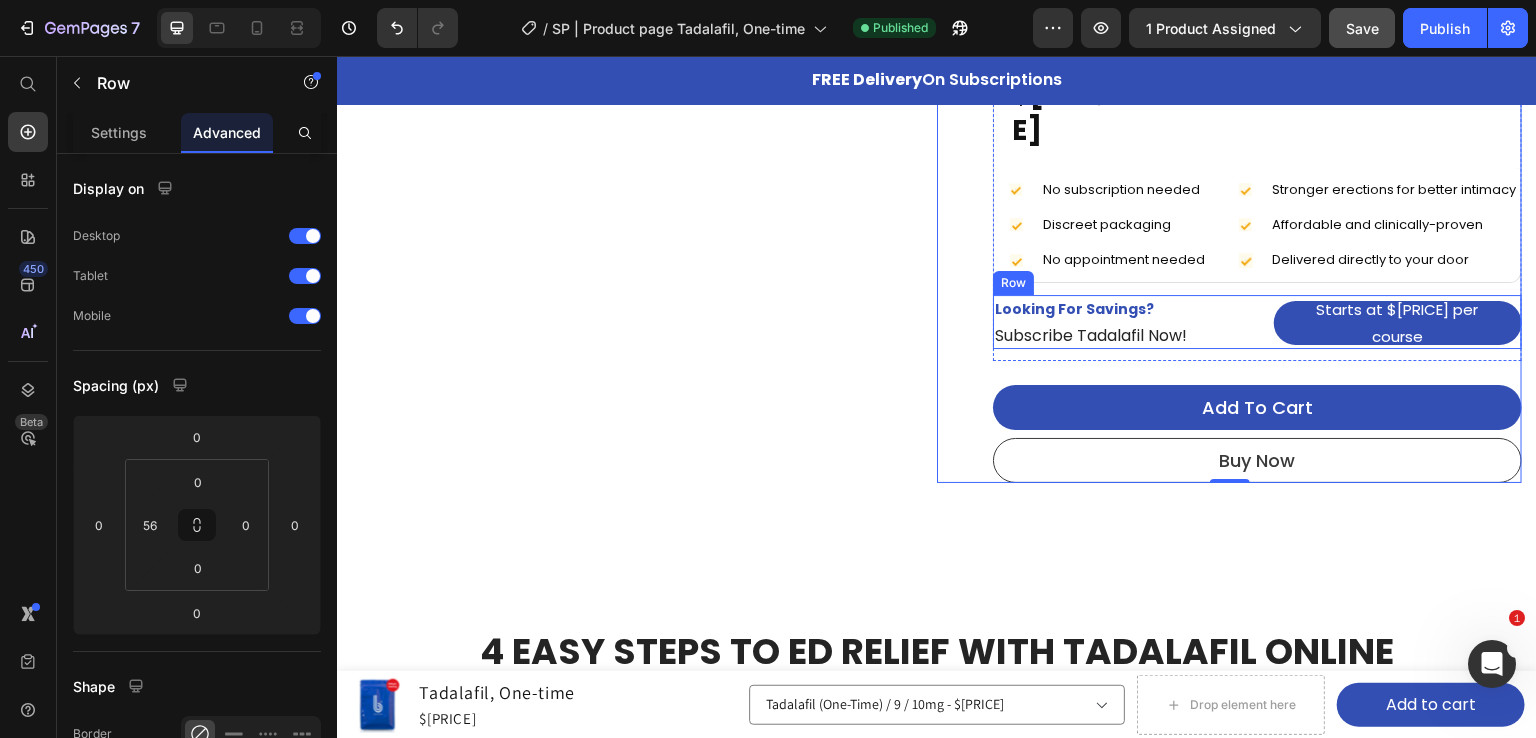 click on "Looking For Savings?  Text block Subscribe Tadalafil Now! Text block Starts at $48 per course Button Row" at bounding box center (1257, 322) 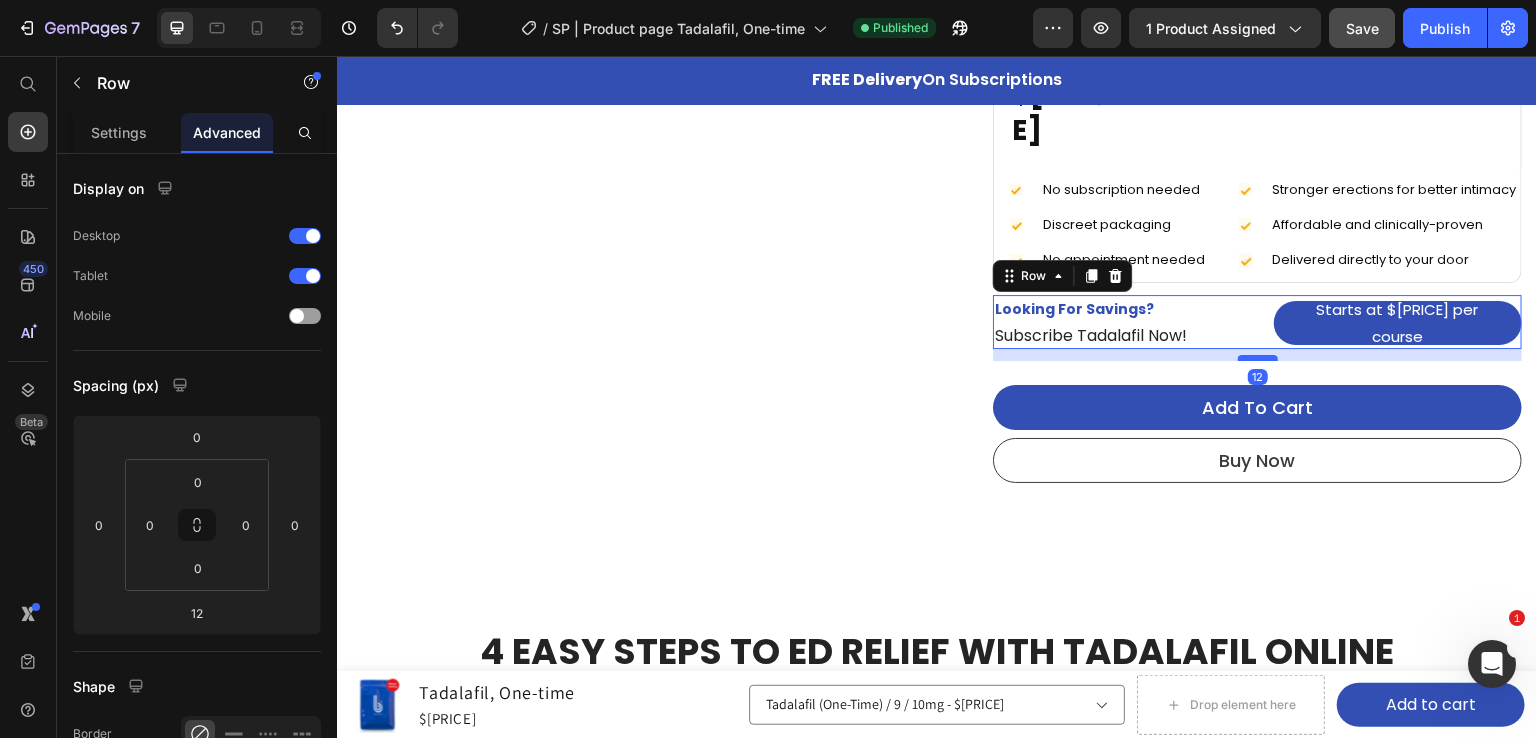 click at bounding box center [1258, 358] 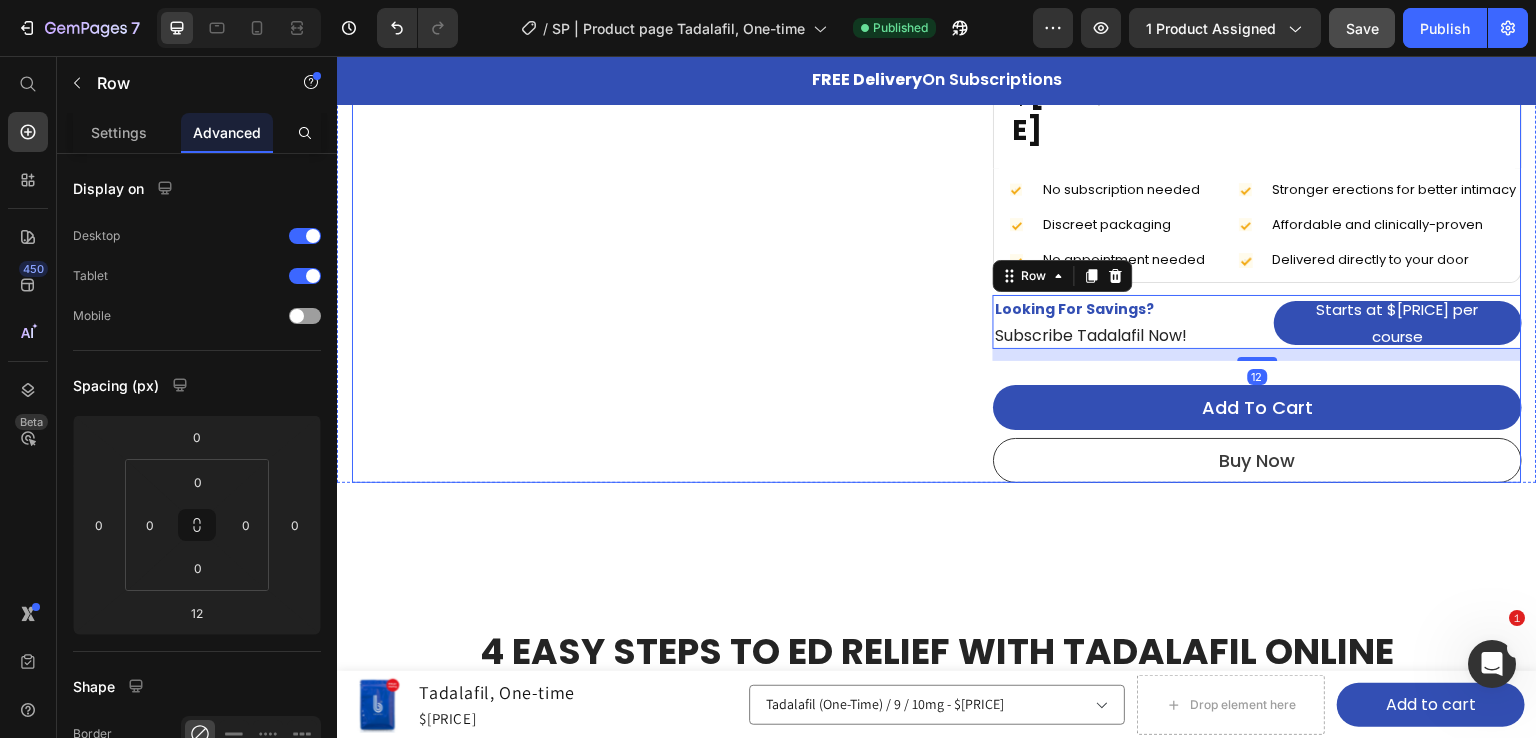 click on "Product Images 4.9 Heading
Icon
Icon
Icon
Icon
Icon Icon List Hoz Row                Title Line
Icon Restore your confidence and enjoy a satisfying, lasting sexual experience. Designed for peak performance and satisfaction. Text block
Icon You can order, access, store and use the pills  DISCRETELY . No one needs to know. Text block
Icon Enjoy stronger erections for better intimacy. Text block Icon List                Title Line Image Image Image Image Image Icon List Hoz Row **Please note that a prescription will only be written if deemed appropriate after the digital consultation by the licensed medical provider. Text block" at bounding box center (644, -130) 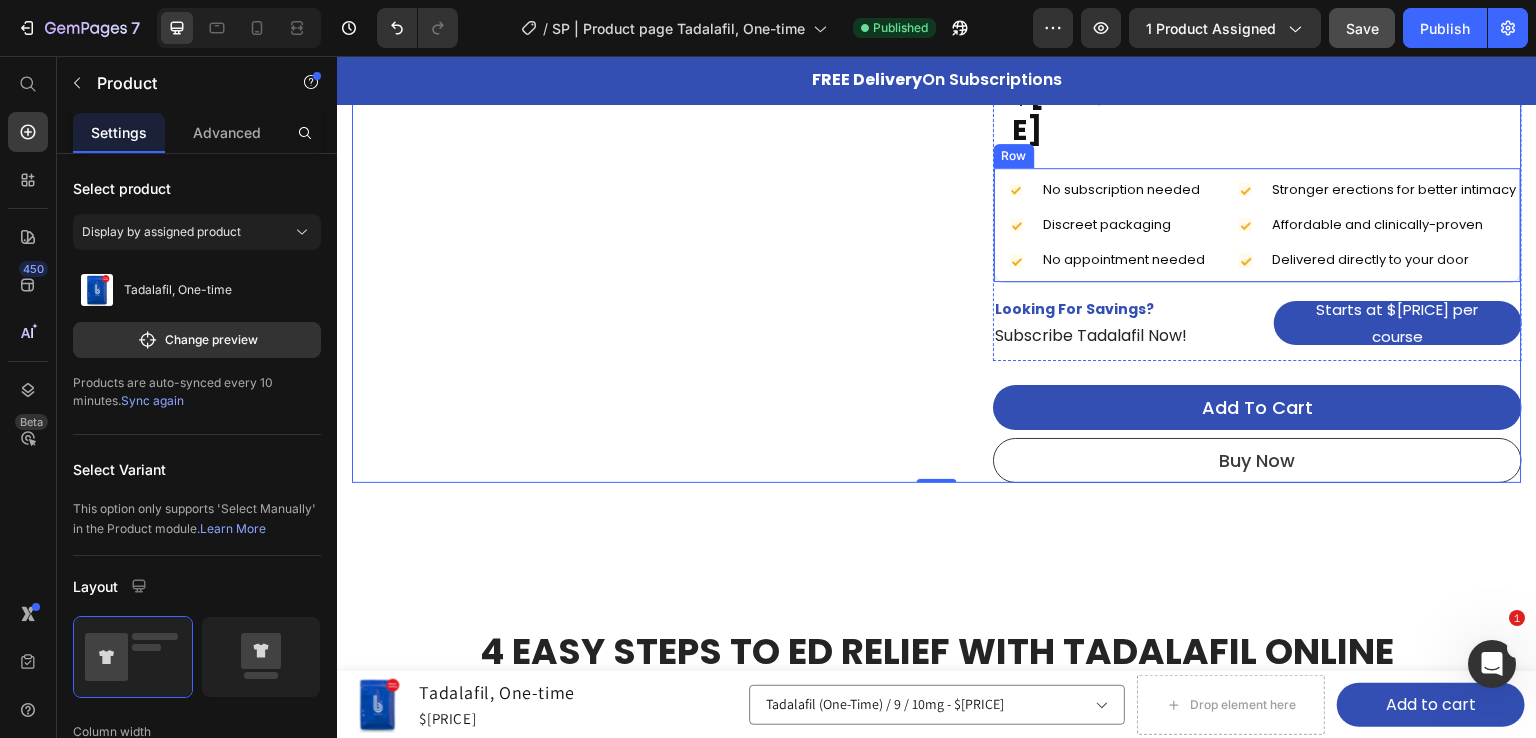 click on "Icon No subscription needed Text block     Icon Discreet packaging Text block     Icon No appointment needed Text block Advanced list     Icon Stronger erections for better intimacy Text block     Icon Affordable and clinically-proven Text block     Icon Delivered directly to your door   Text block Advanced list Row" at bounding box center [1257, 225] 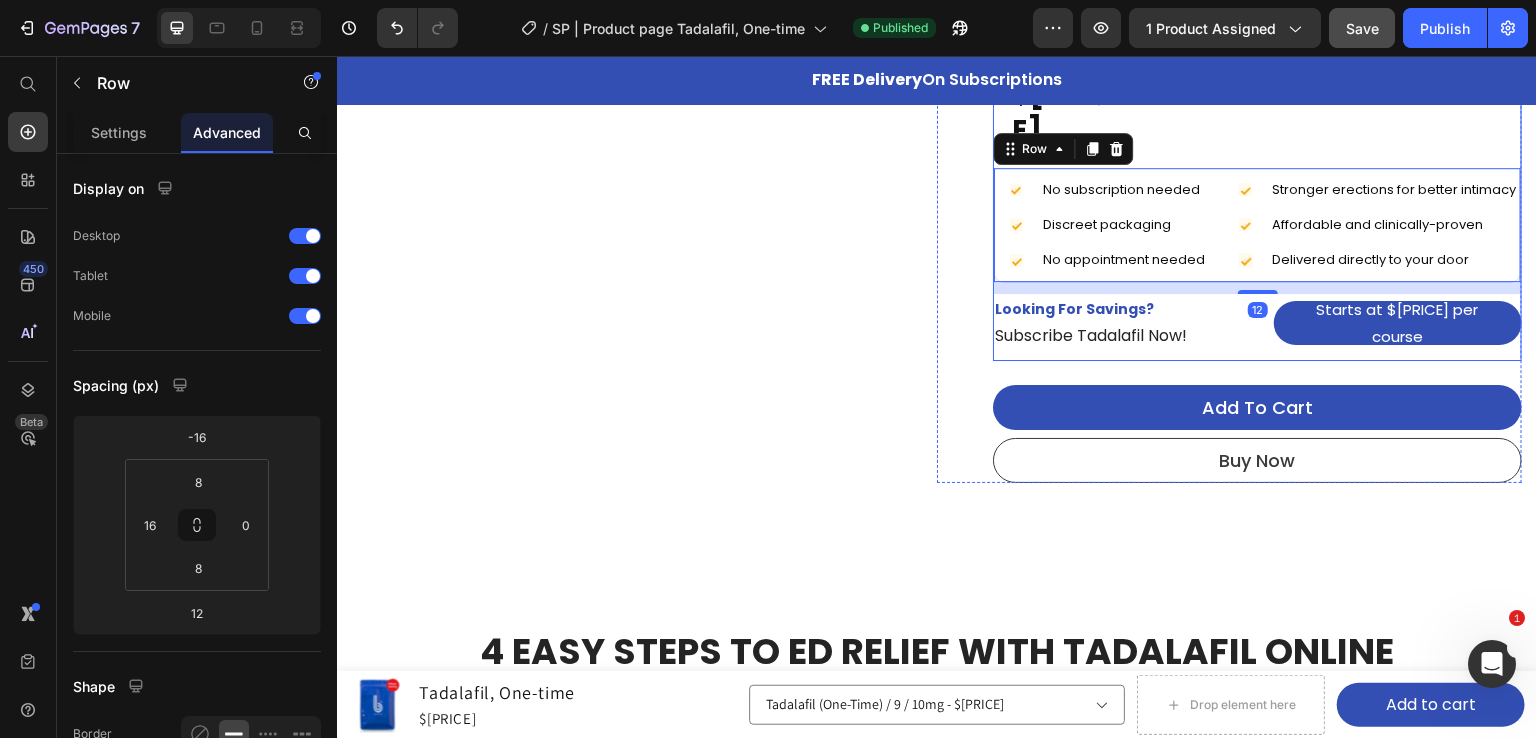 click on "$54 Price $0 Price Row Row     Icon No subscription needed Text block     Icon Discreet packaging Text block     Icon No appointment needed Text block Advanced list     Icon Stronger erections for better intimacy Text block     Icon Affordable and clinically-proven Text block     Icon Delivered directly to your door   Text block Advanced list Row   12 Looking For Savings?  Text block Subscribe Tadalafil Now! Text block Starts at $48 per course Button Row" at bounding box center (1257, 210) 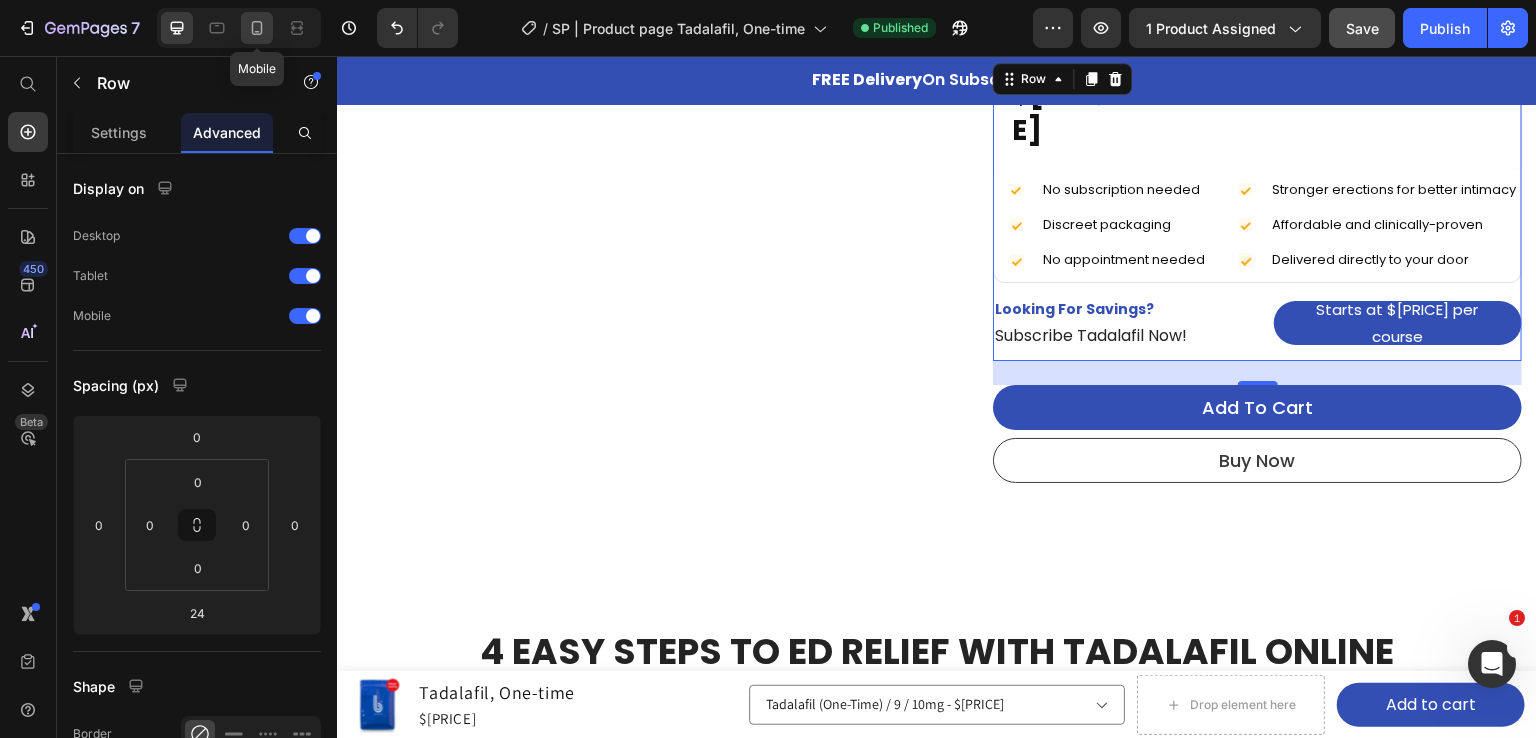 click 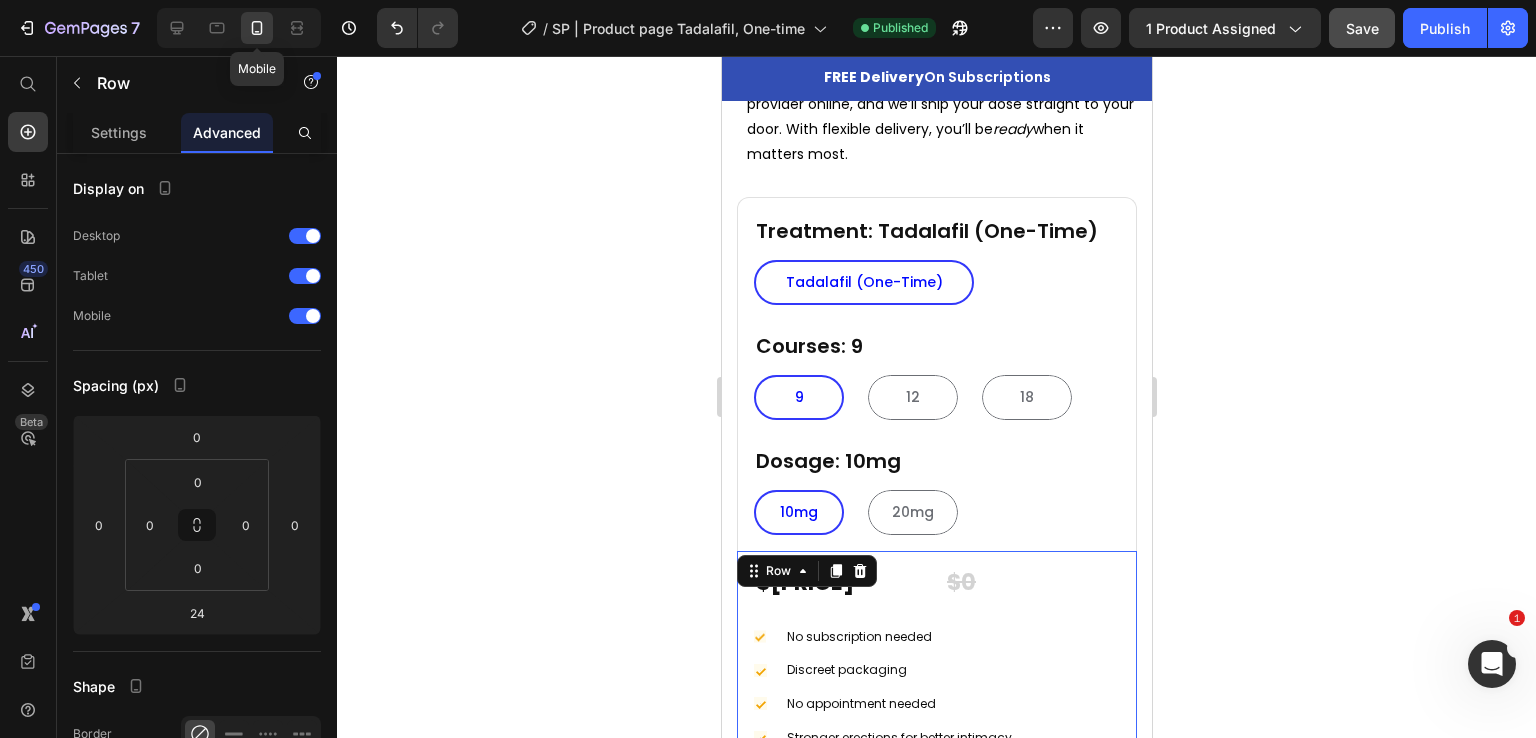 scroll, scrollTop: 1349, scrollLeft: 0, axis: vertical 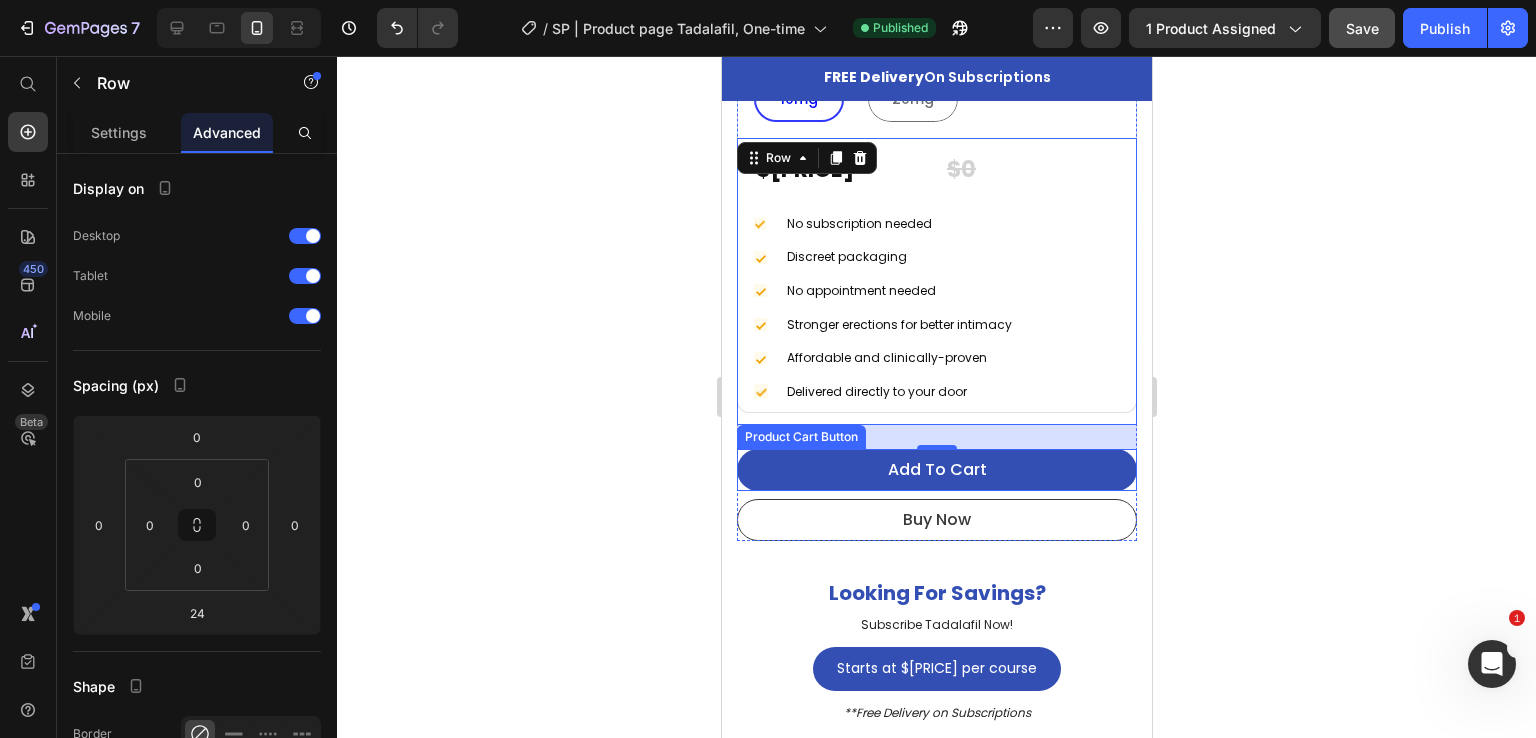 click 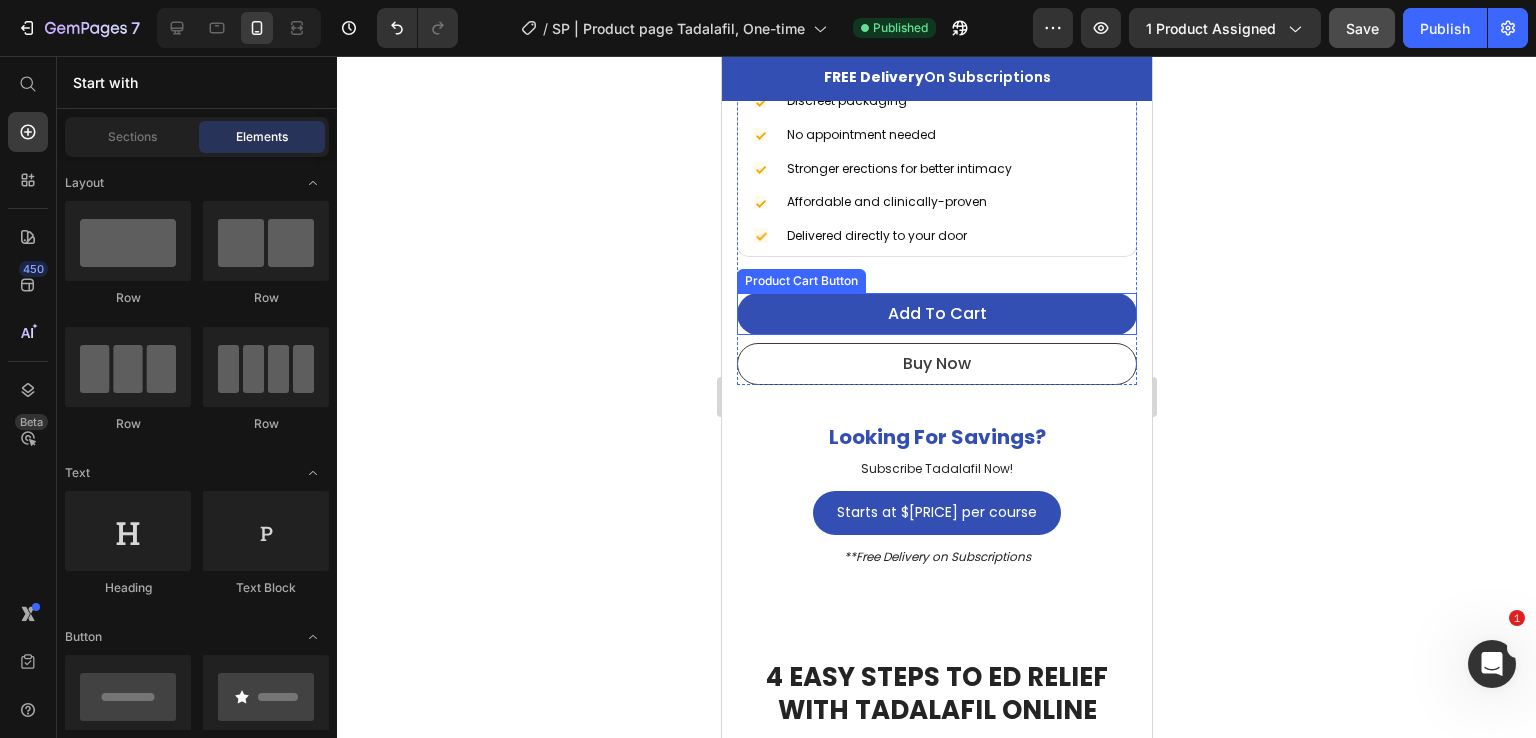 scroll, scrollTop: 1649, scrollLeft: 0, axis: vertical 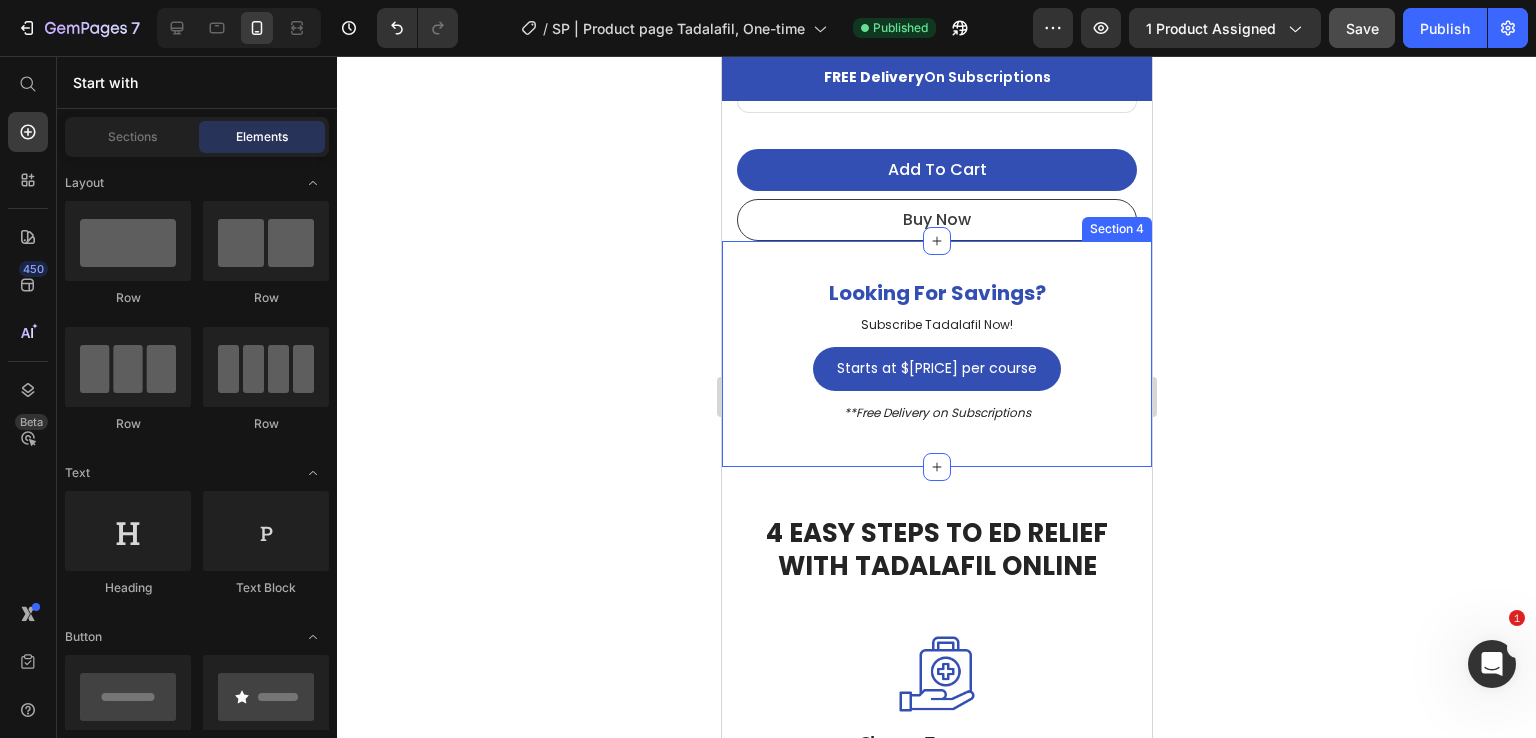 click on "Looking For Savings?  Text block Subscribe Tadalafil Now! Text block Starts at $48 per course Button **Free Delivery on Subscriptions Text block Row Section 4" at bounding box center (936, 353) 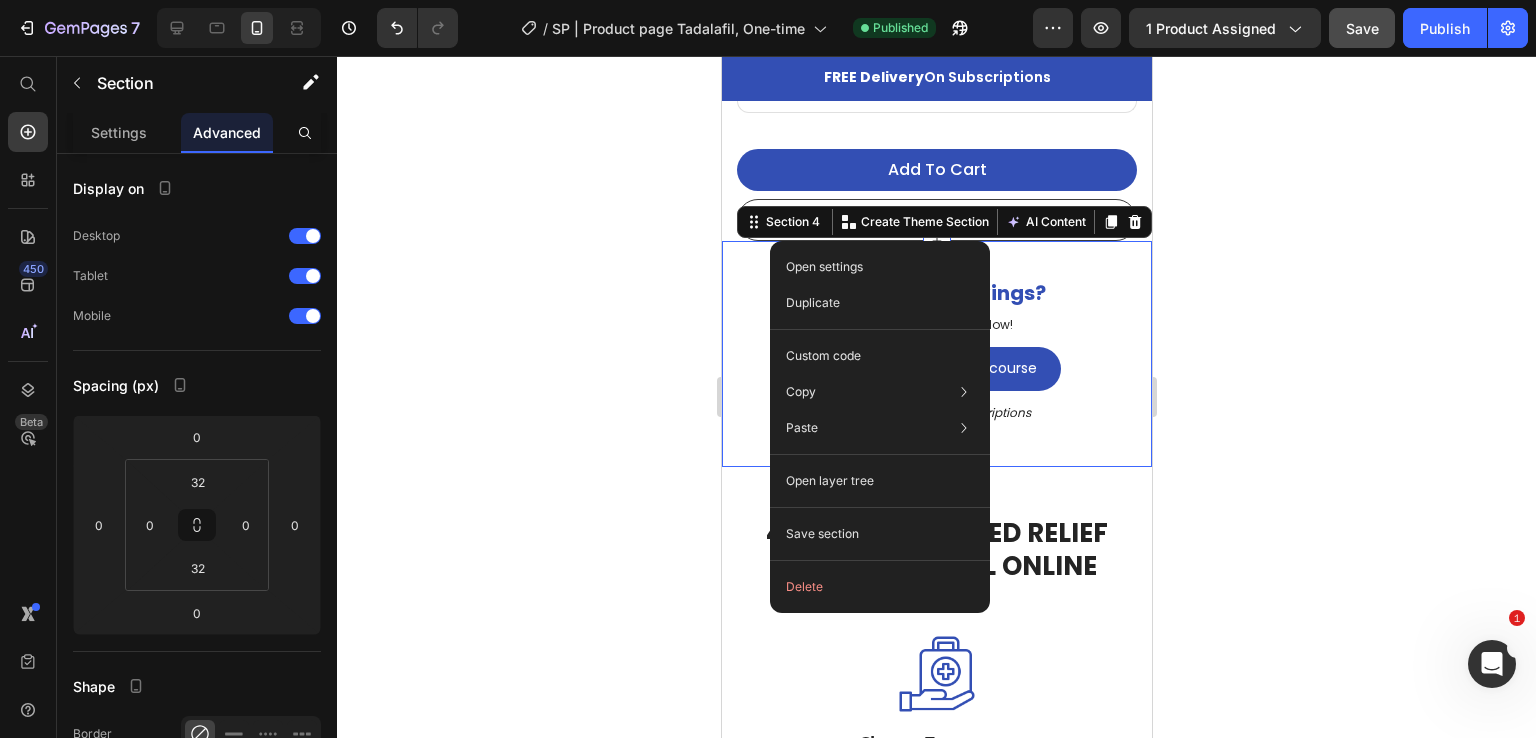 click 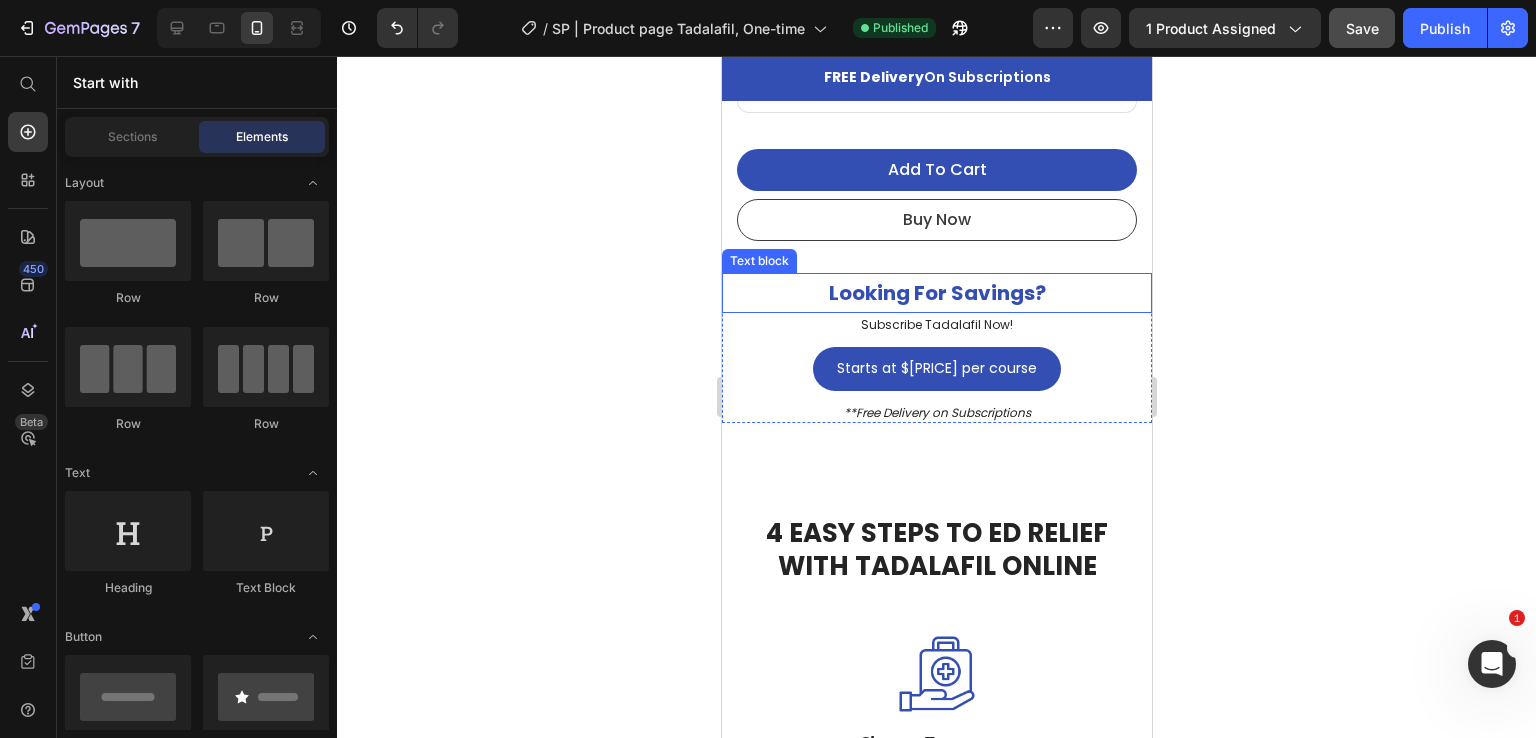 click on "Looking For Savings?" at bounding box center (936, 293) 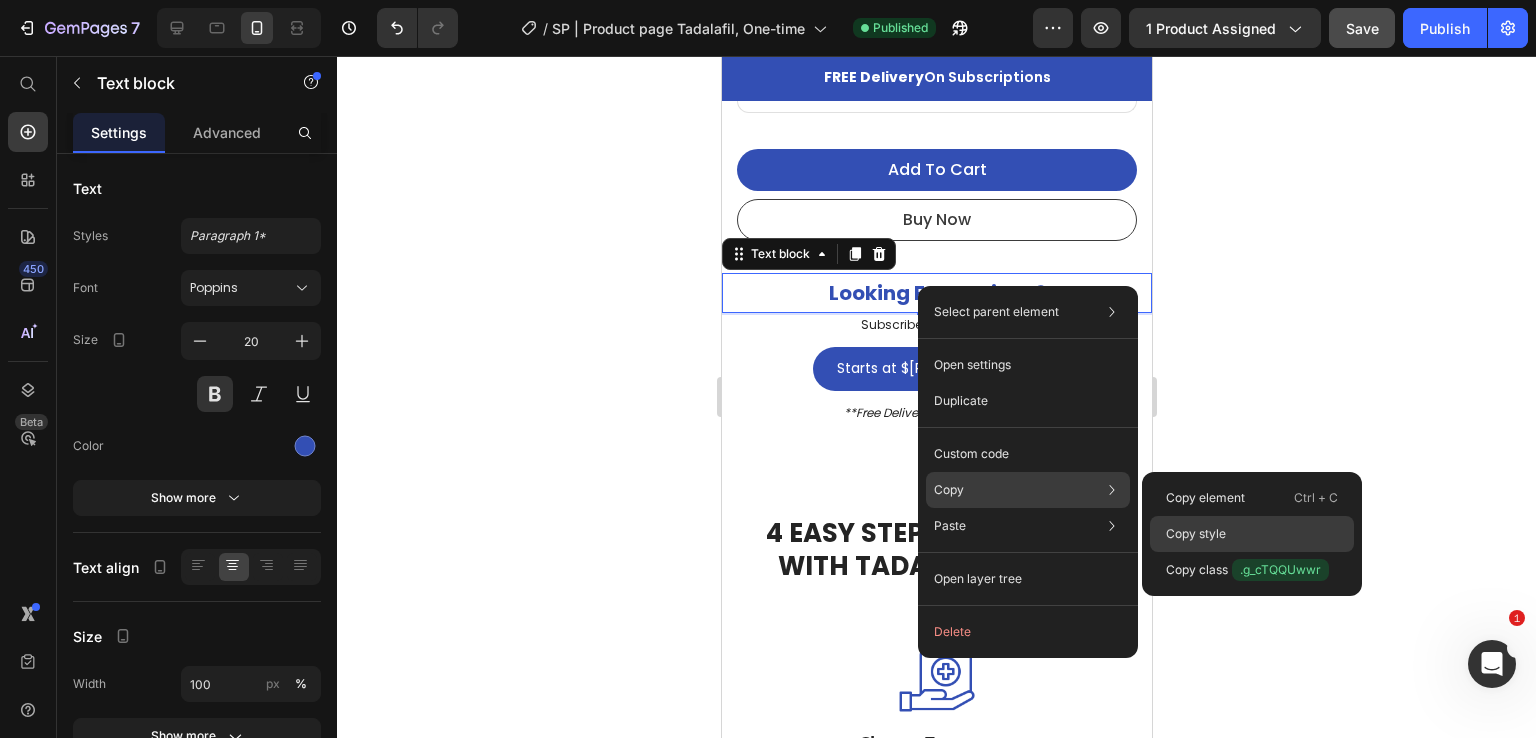 click on "Copy style" at bounding box center [1196, 534] 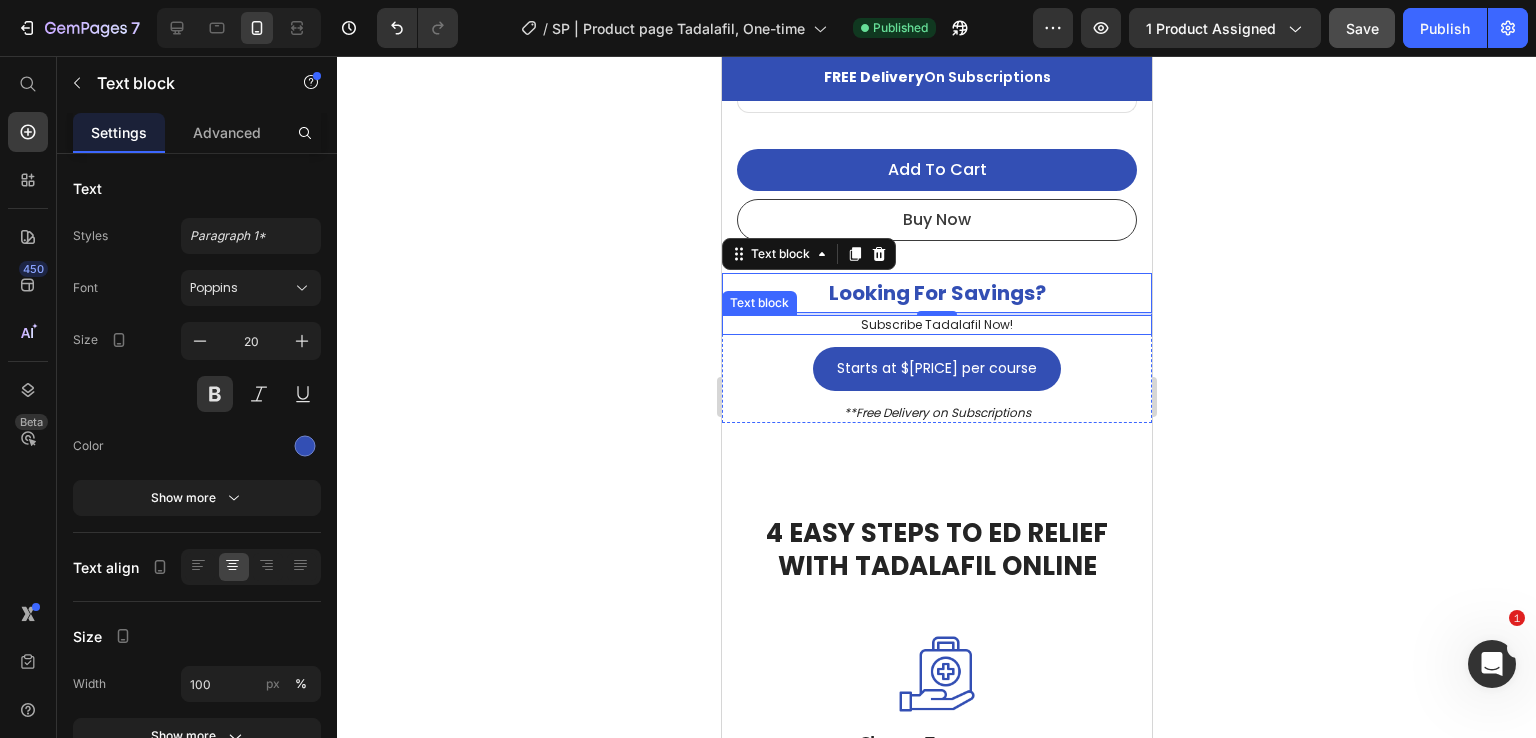 click on "Subscribe Tadalafil Now!" at bounding box center (936, 325) 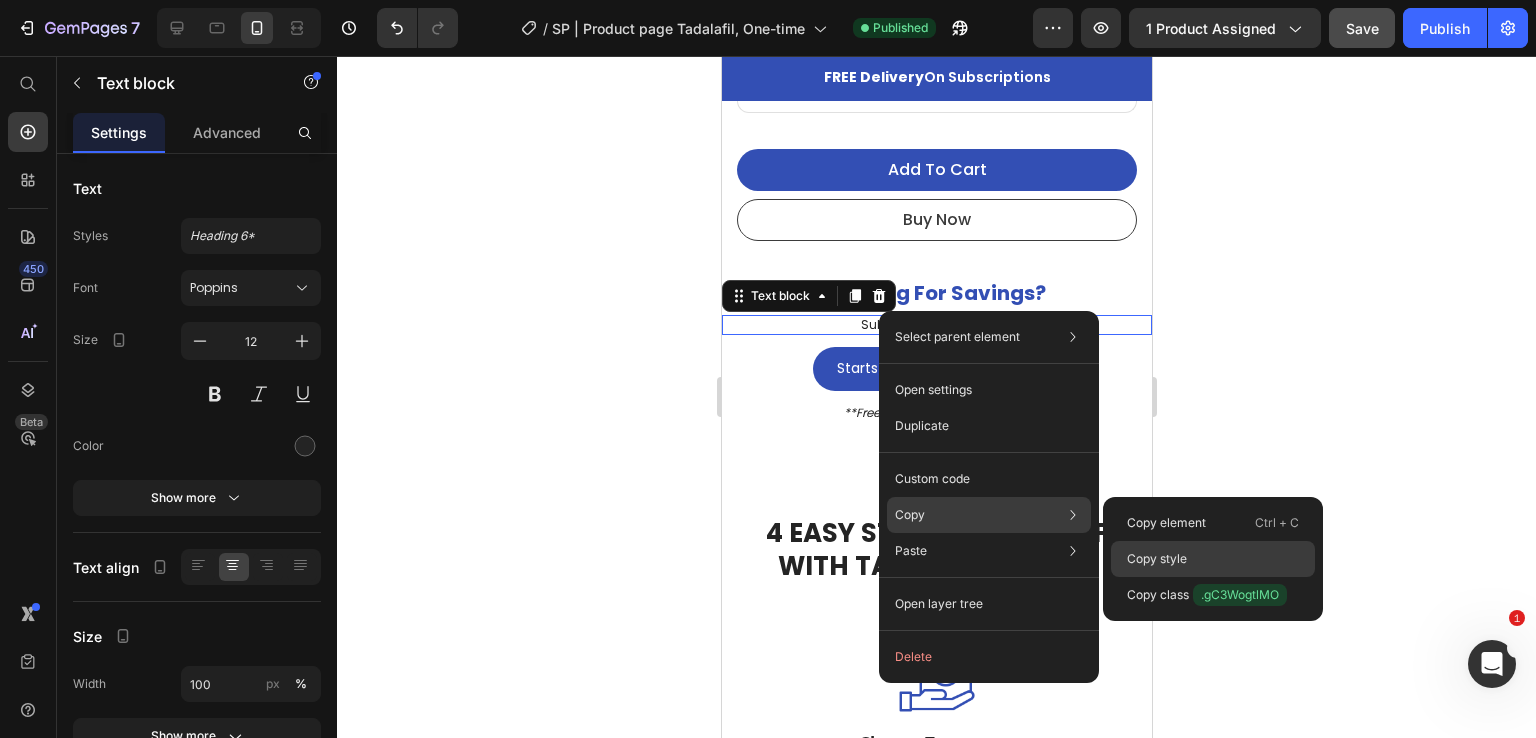 click on "Copy style" at bounding box center (1157, 559) 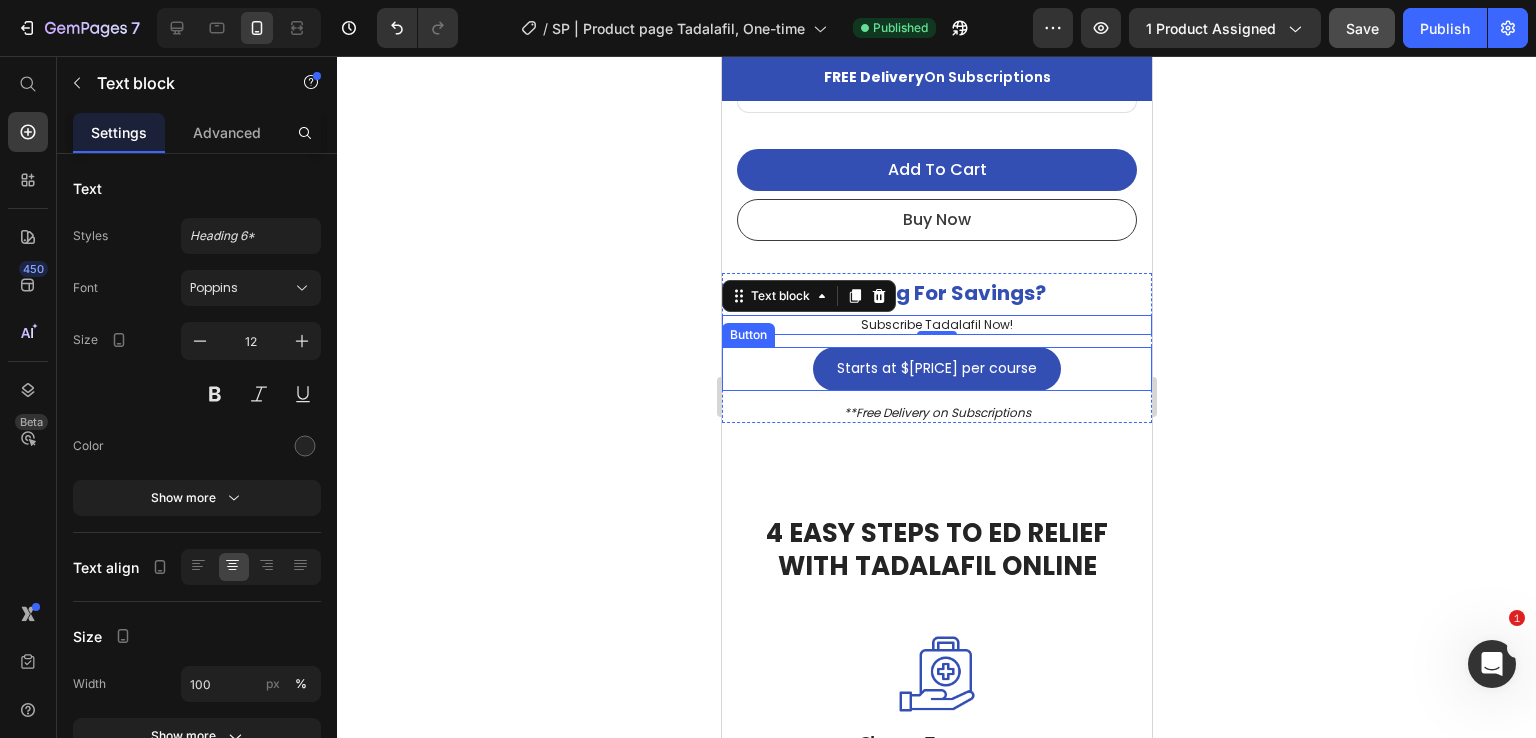 click on "Starts at $48 per course Button" at bounding box center (936, 369) 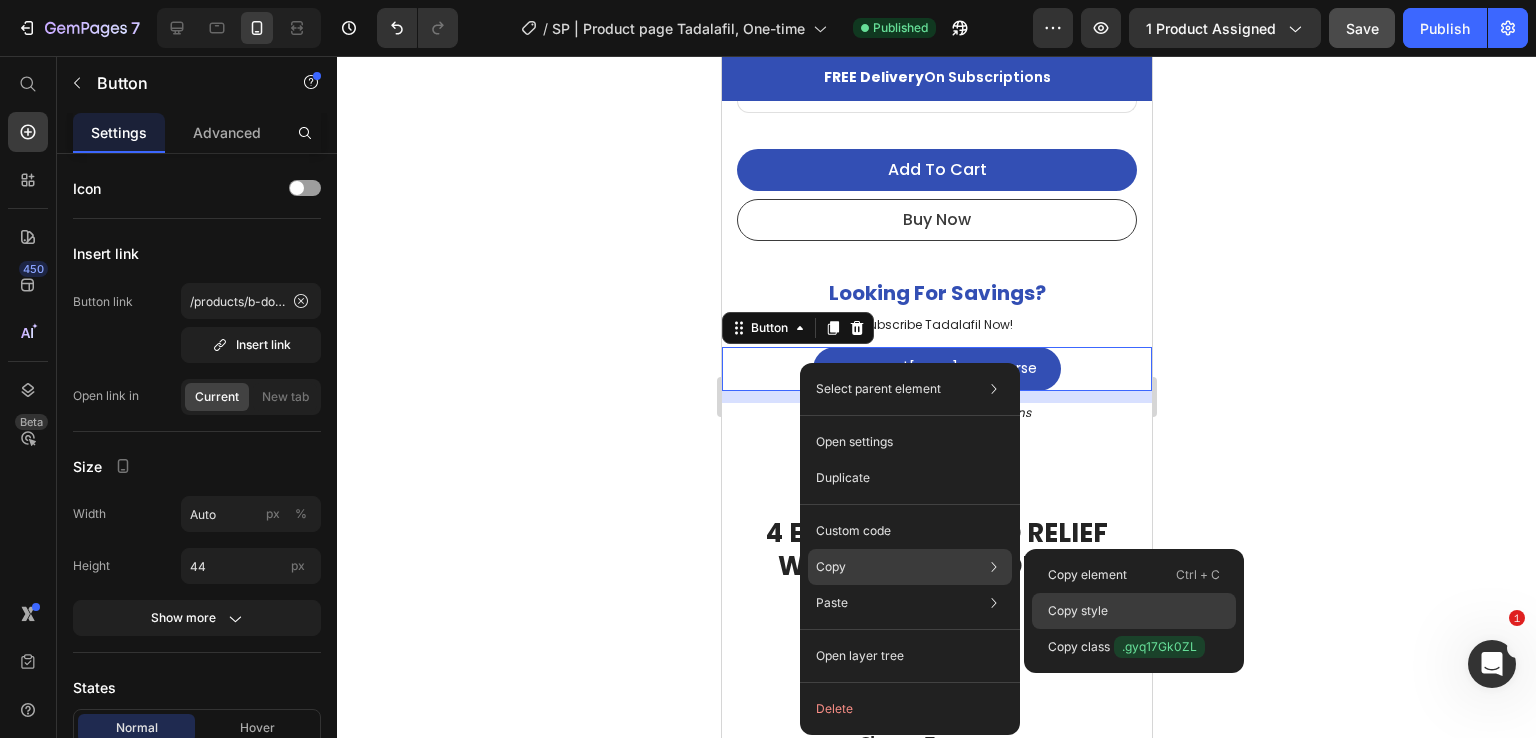 click on "Copy style" at bounding box center [1078, 611] 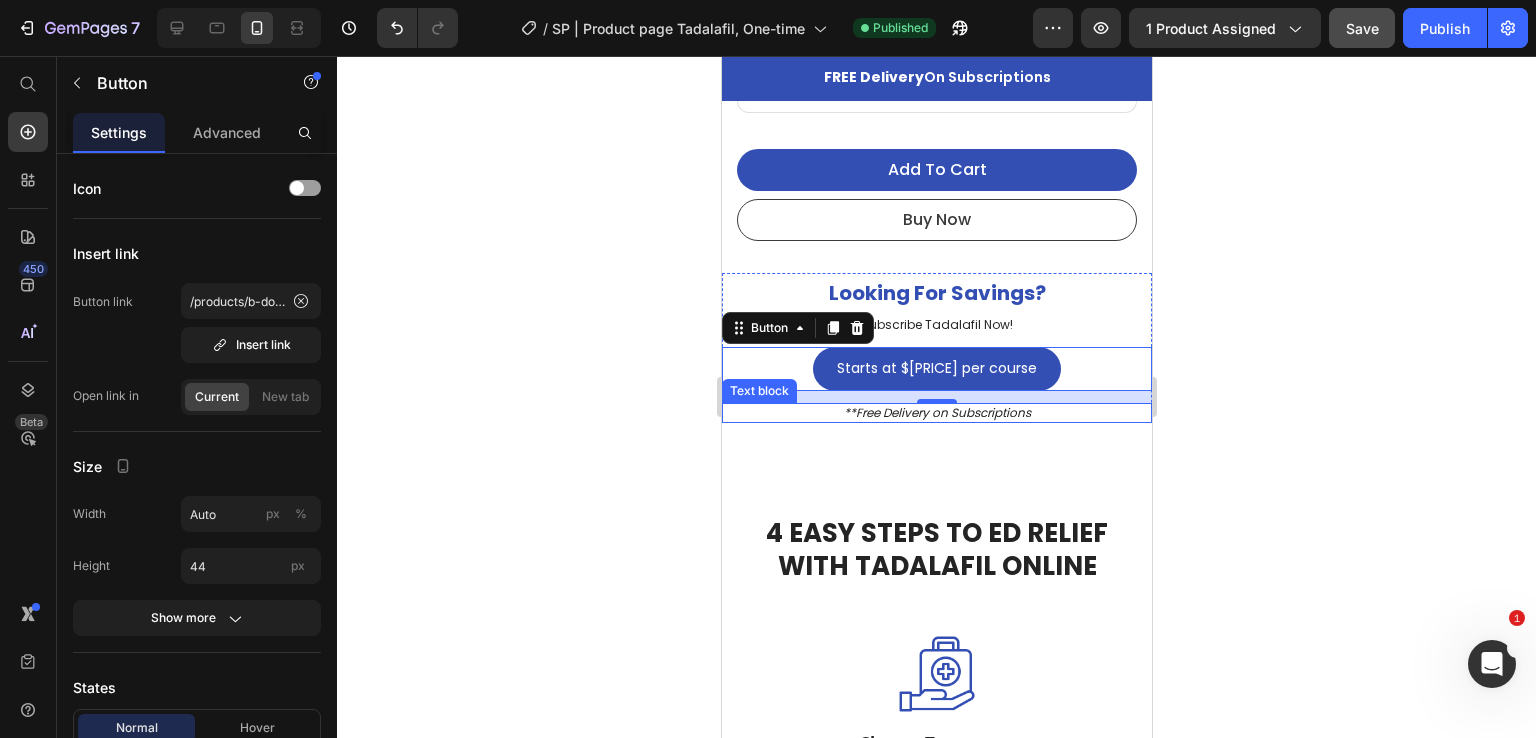 click on "**Free Delivery on Subscriptions" at bounding box center (936, 413) 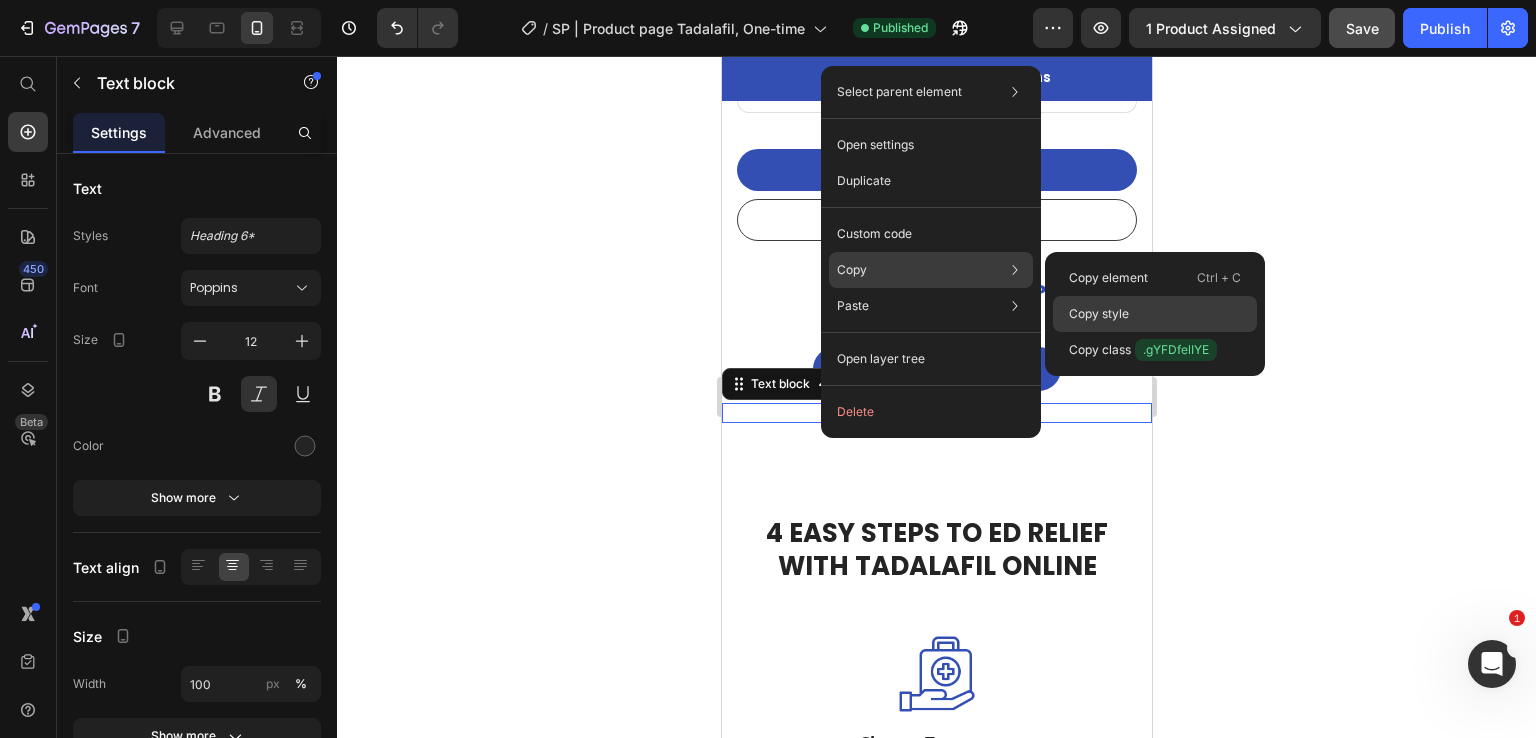 click on "Copy style" at bounding box center [1099, 314] 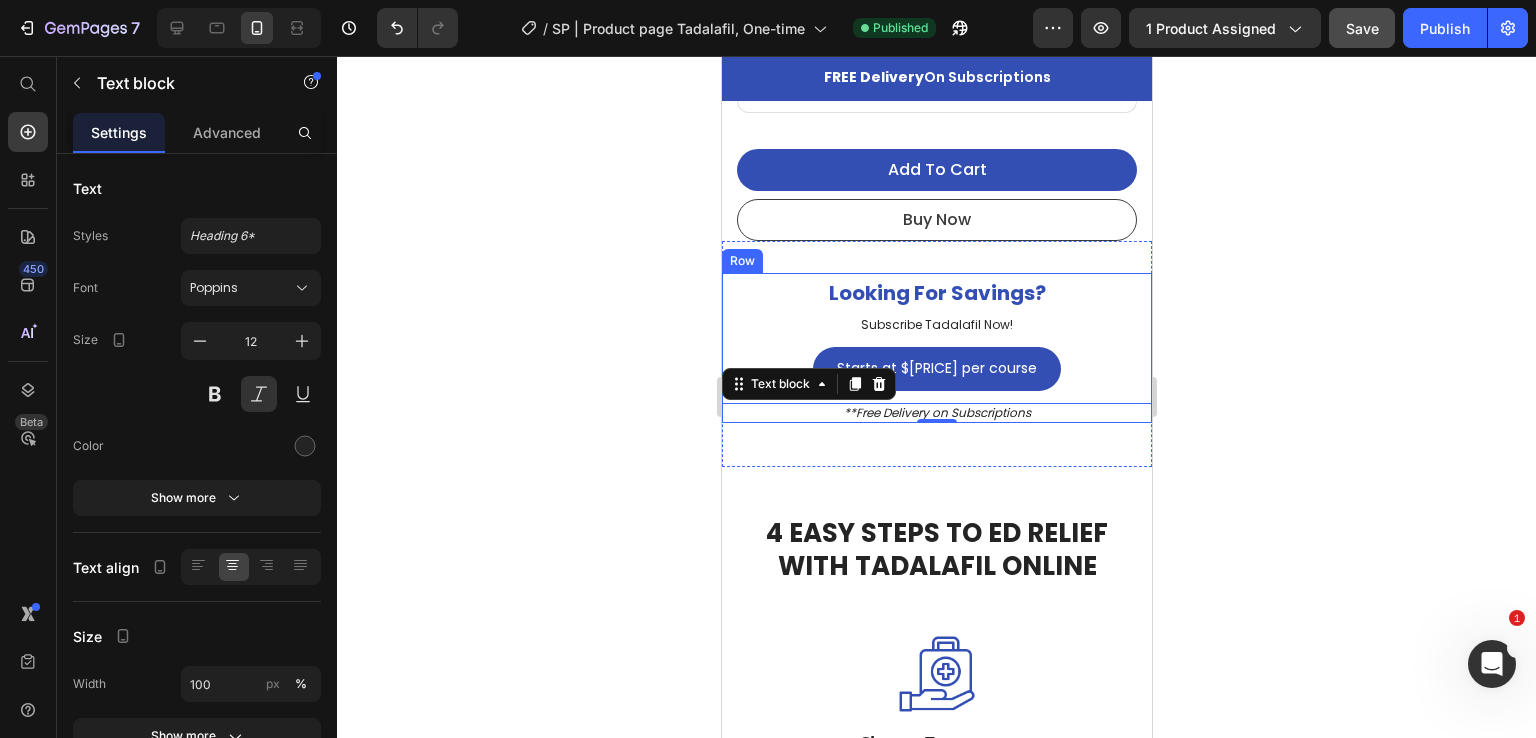 click on "Starts at $48 per course Button **Free Delivery on Subscriptions Text block   0" at bounding box center (936, 379) 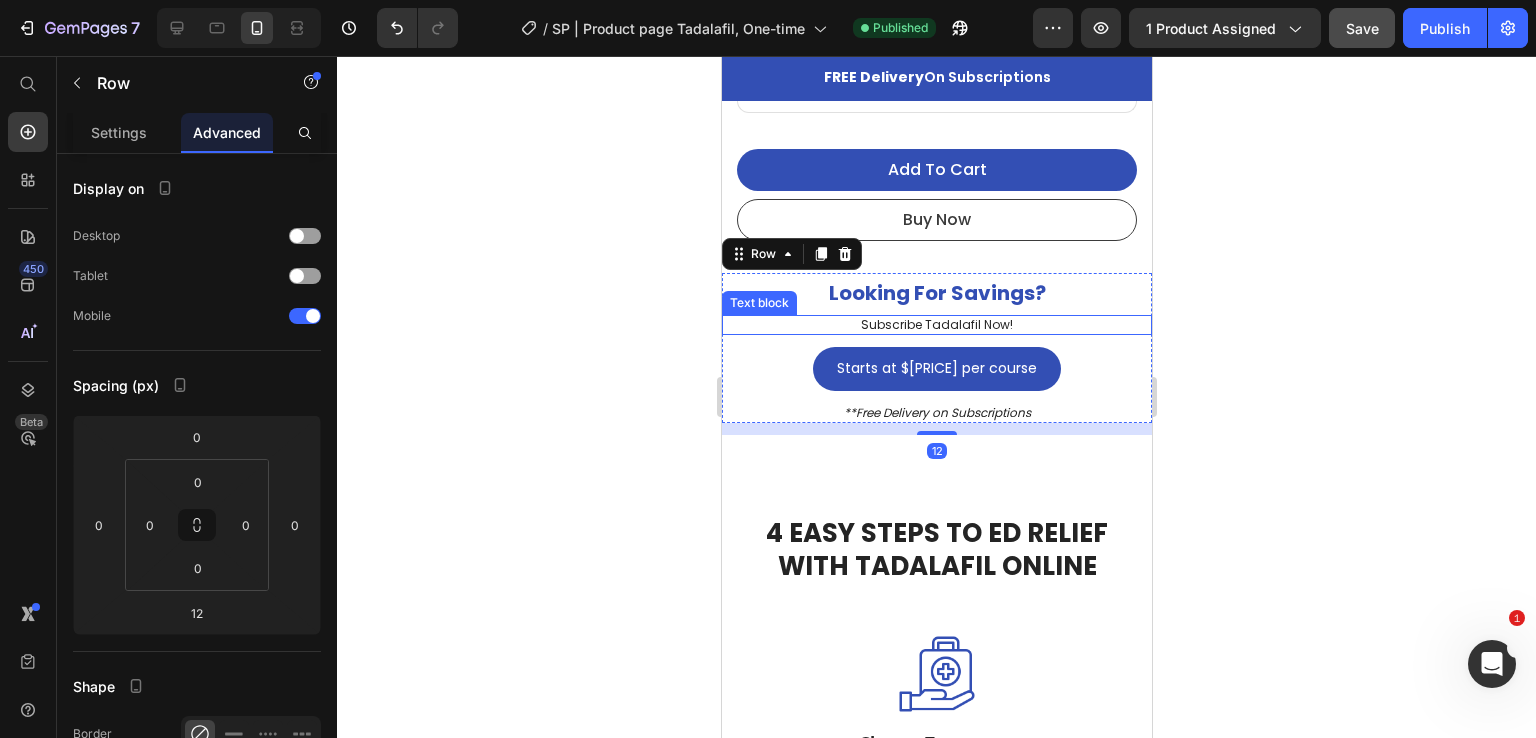 click on "Subscribe Tadalafil Now!" at bounding box center [936, 325] 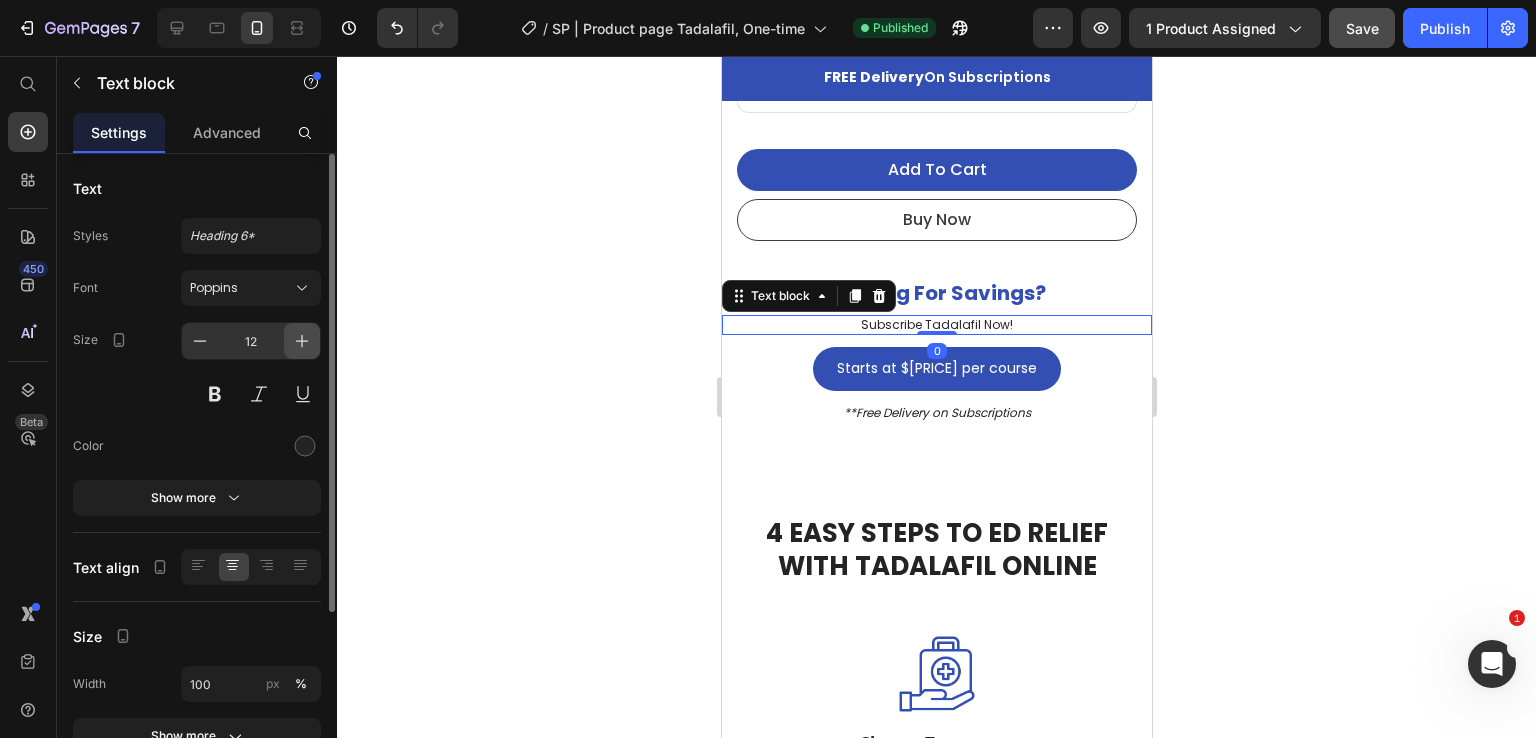 click 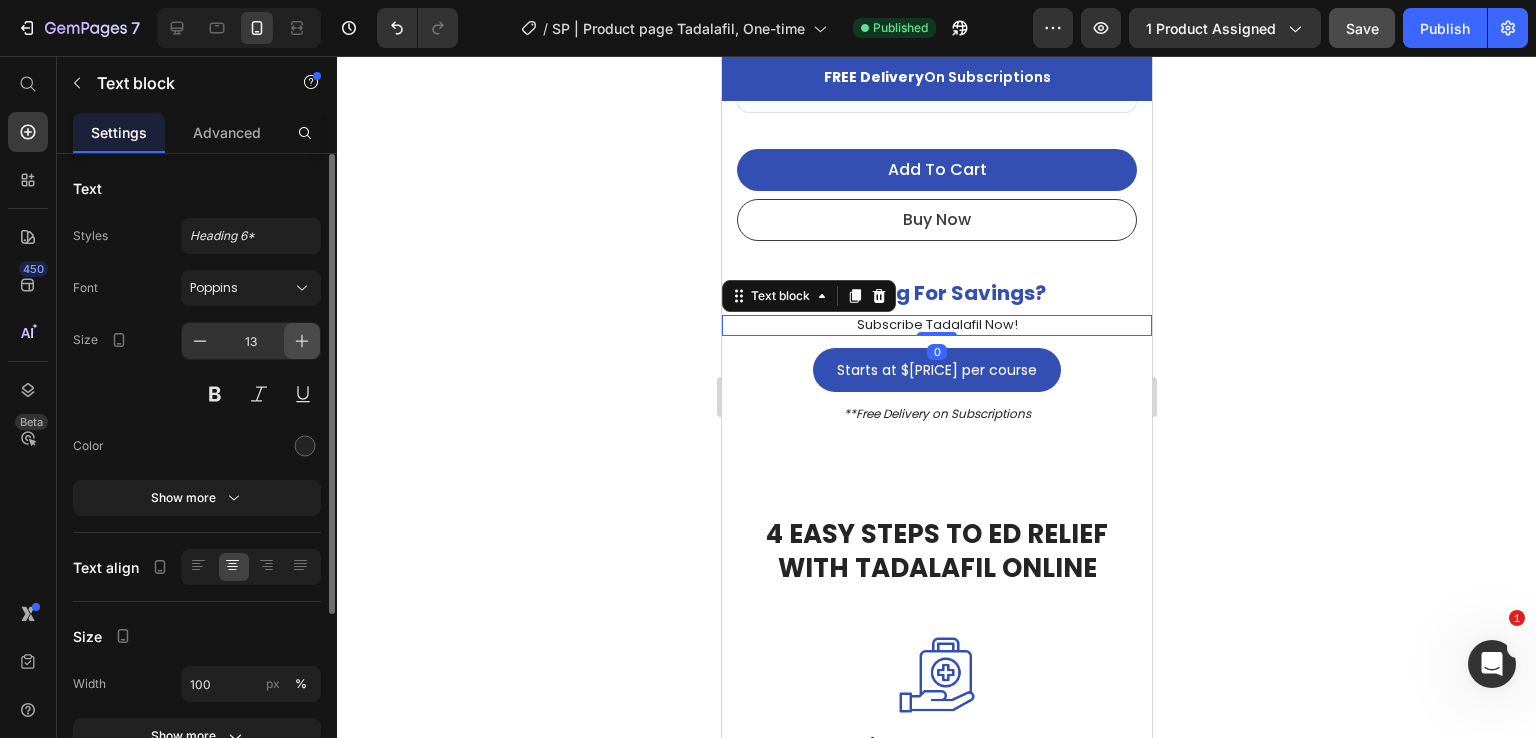 click 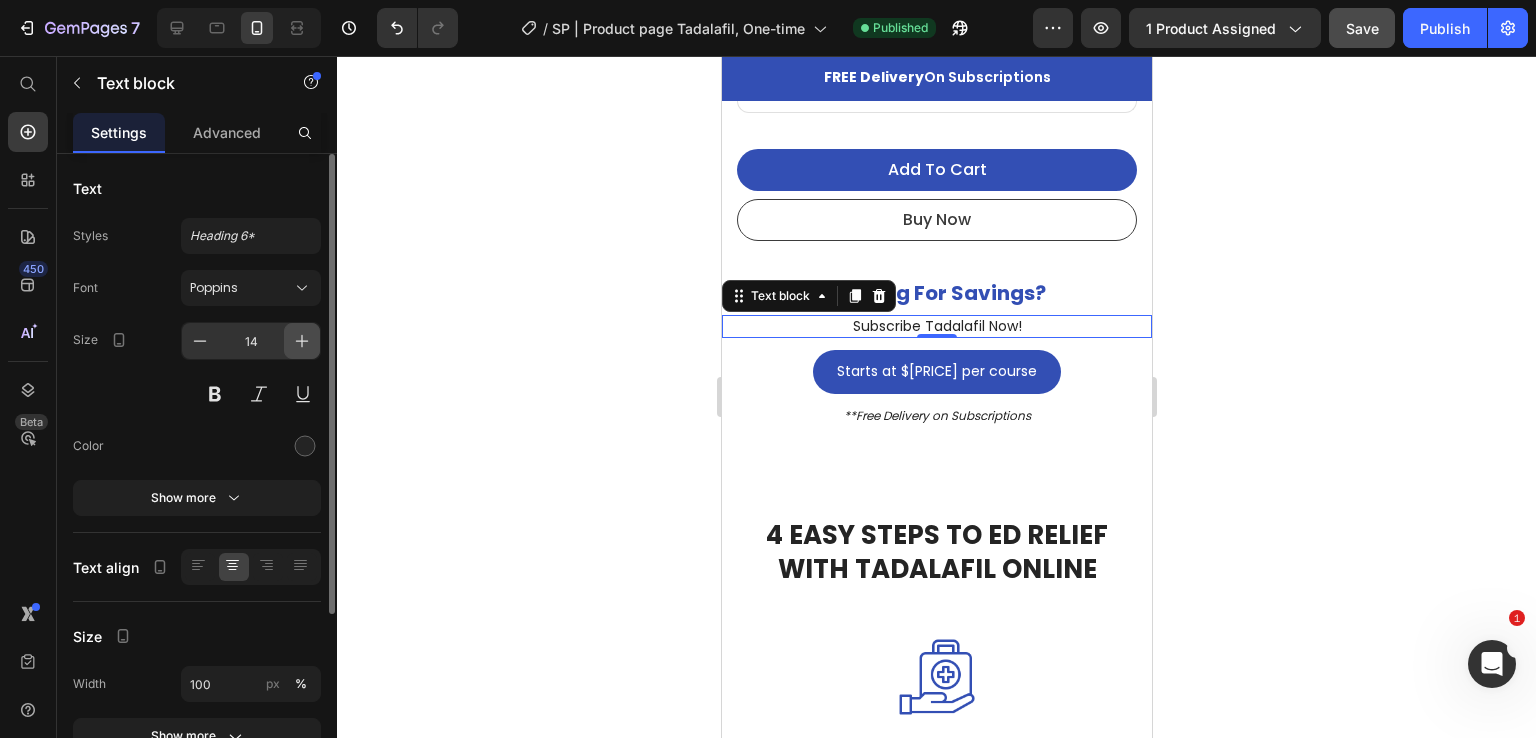 click 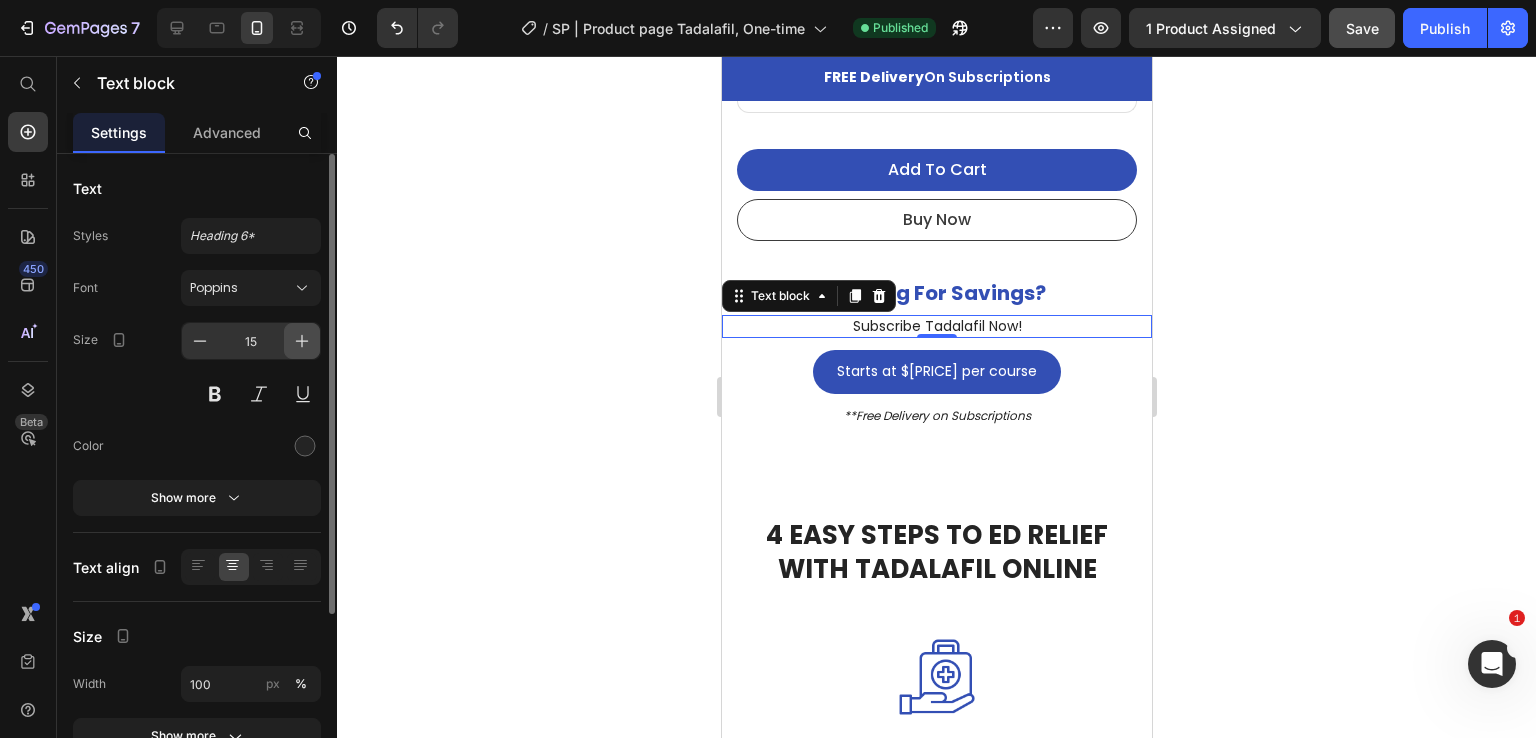 click 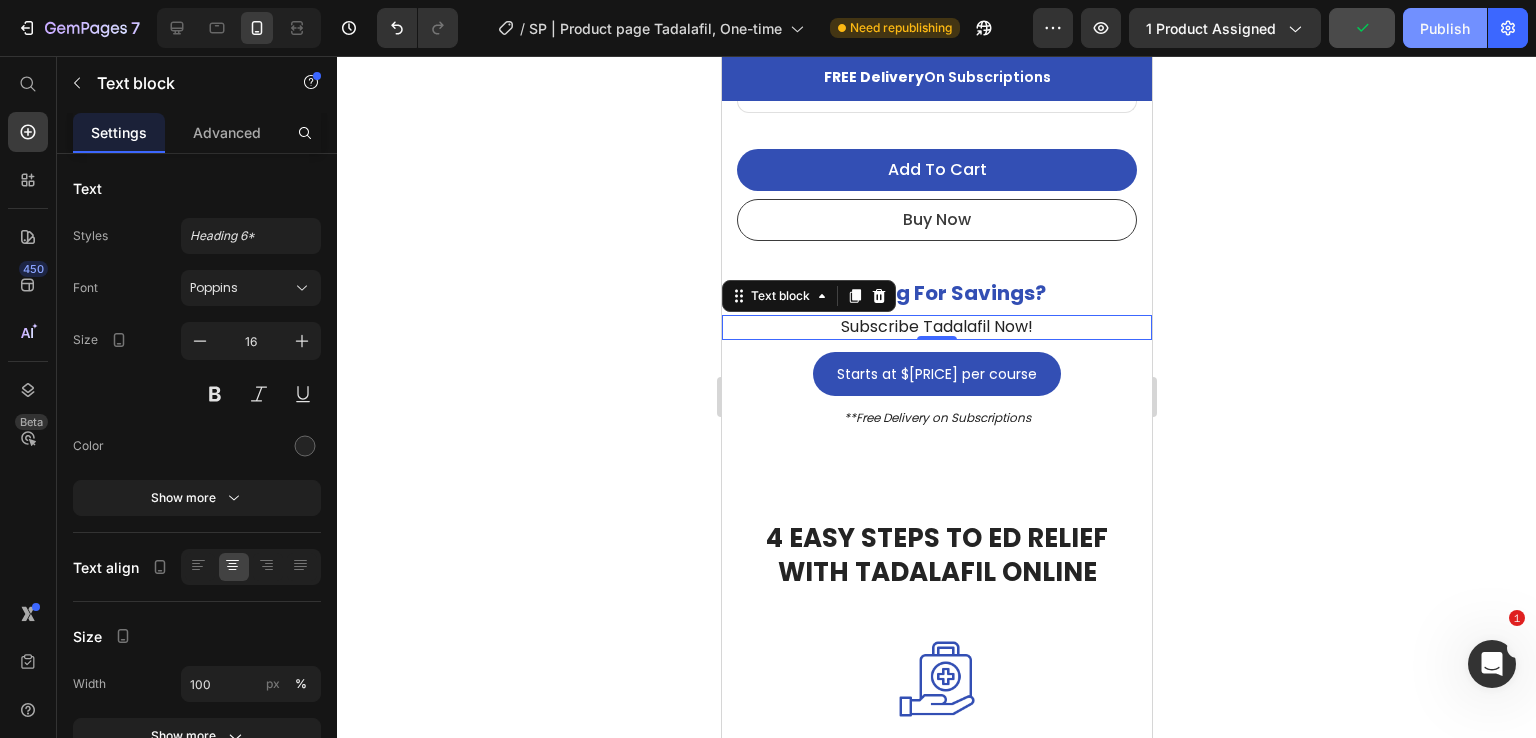 click on "Publish" at bounding box center (1445, 28) 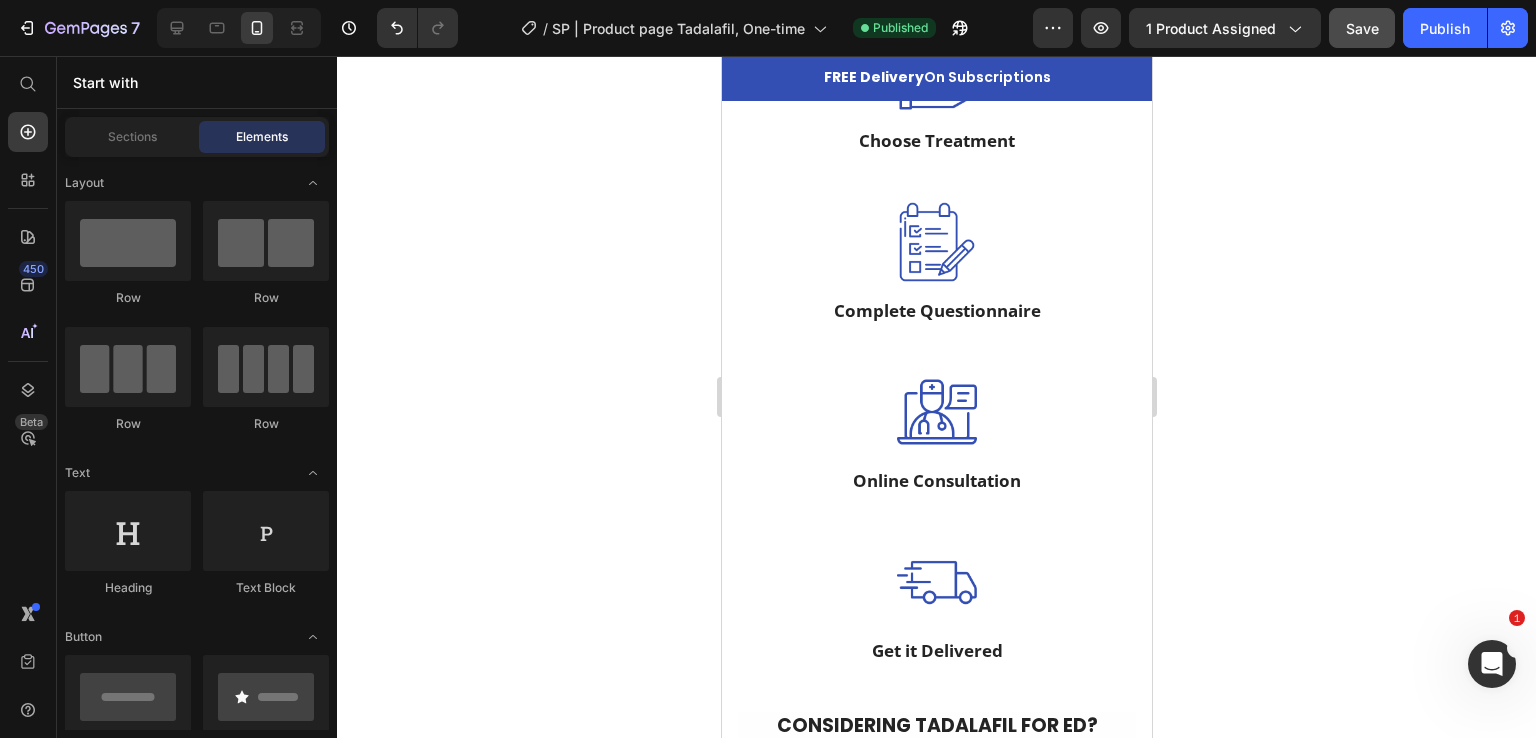 scroll, scrollTop: 2841, scrollLeft: 0, axis: vertical 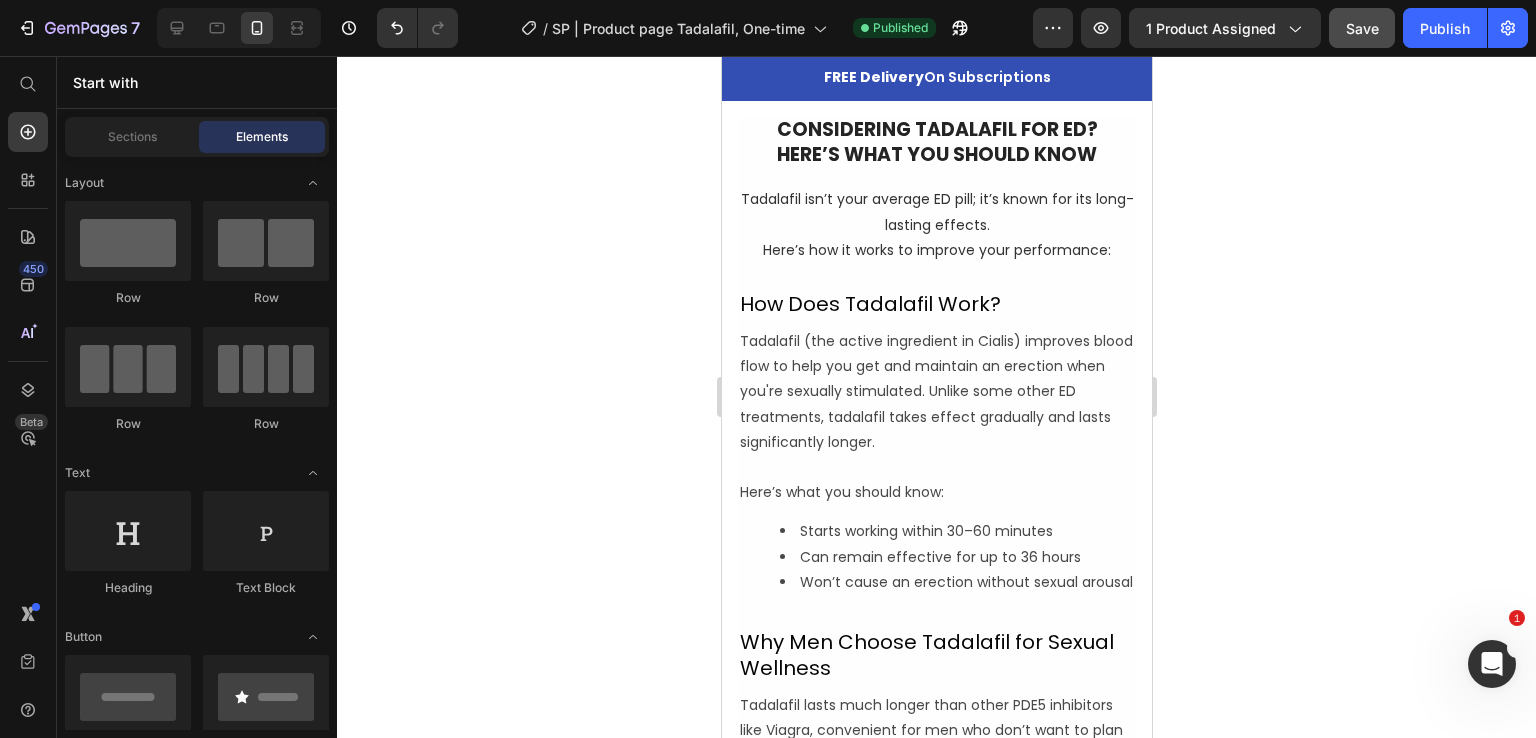drag, startPoint x: 1147, startPoint y: 350, endPoint x: 1872, endPoint y: 408, distance: 727.3163 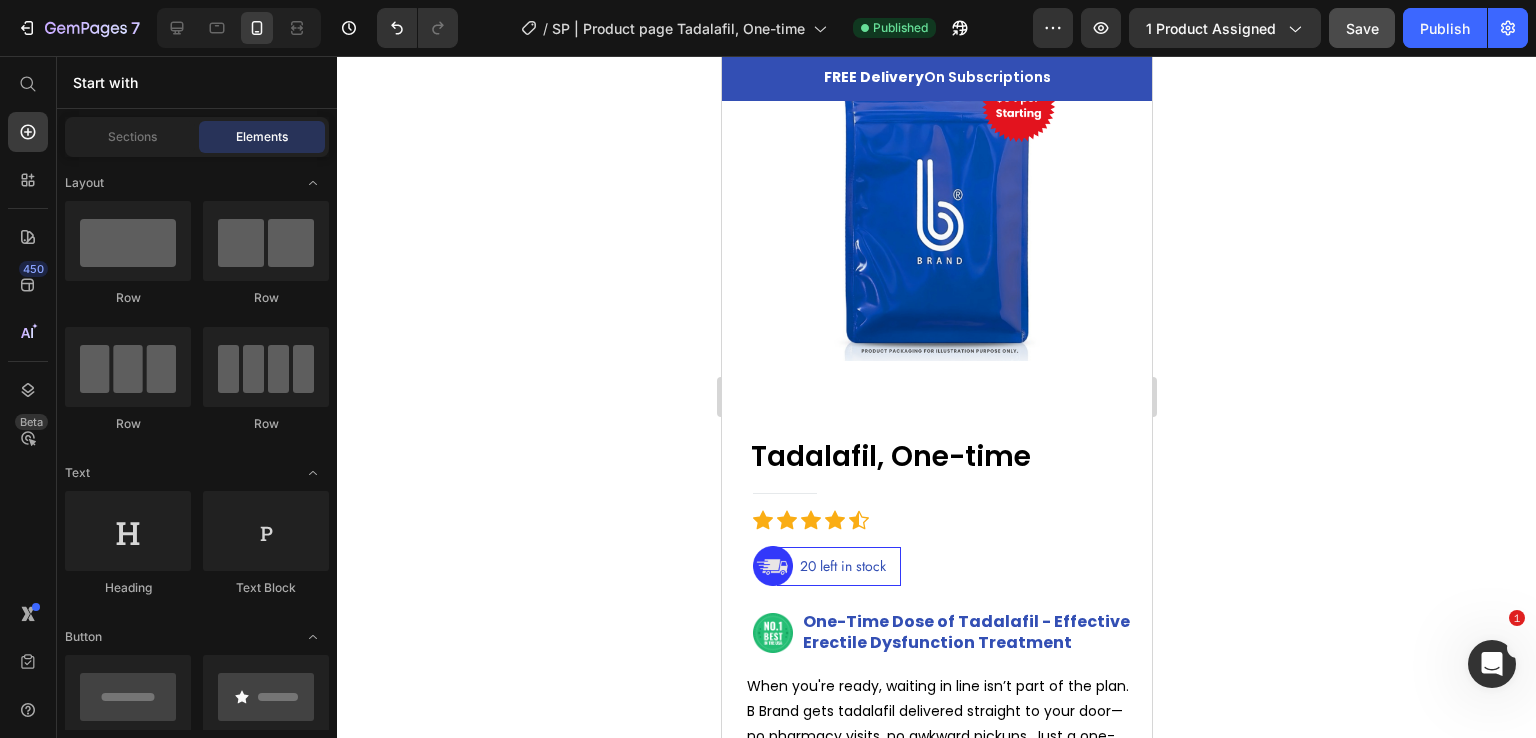 scroll, scrollTop: 0, scrollLeft: 0, axis: both 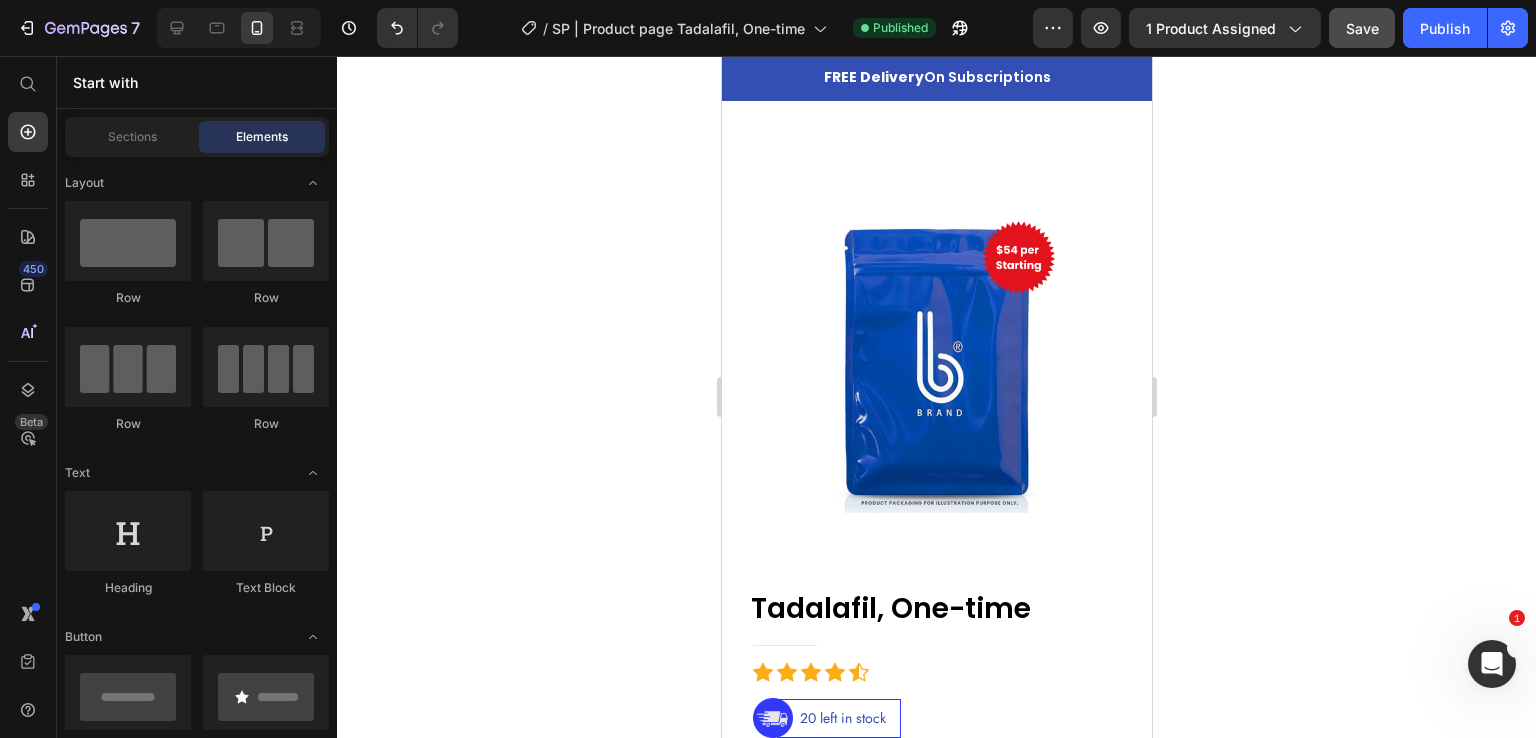 drag, startPoint x: 1141, startPoint y: 389, endPoint x: 1893, endPoint y: 198, distance: 775.87695 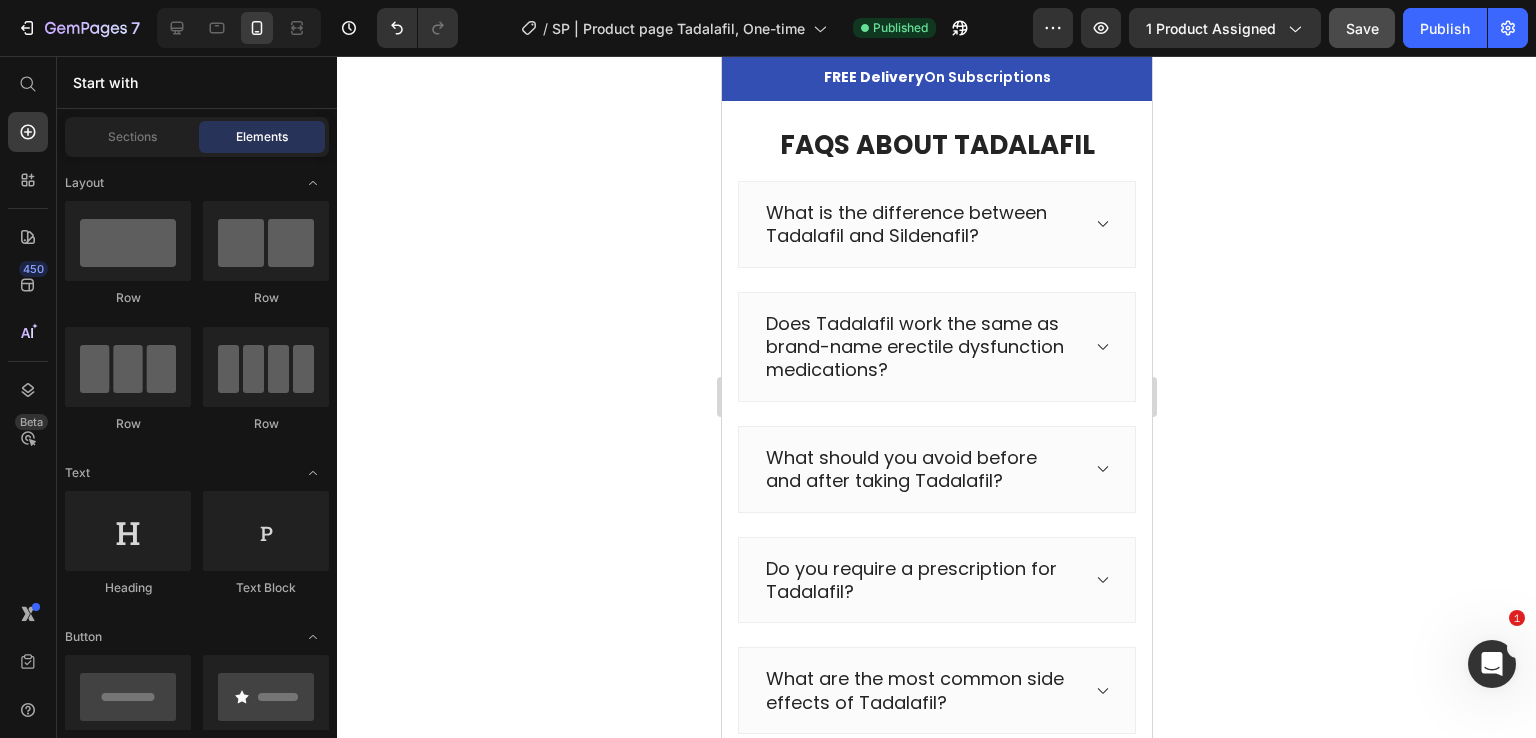 scroll, scrollTop: 5808, scrollLeft: 0, axis: vertical 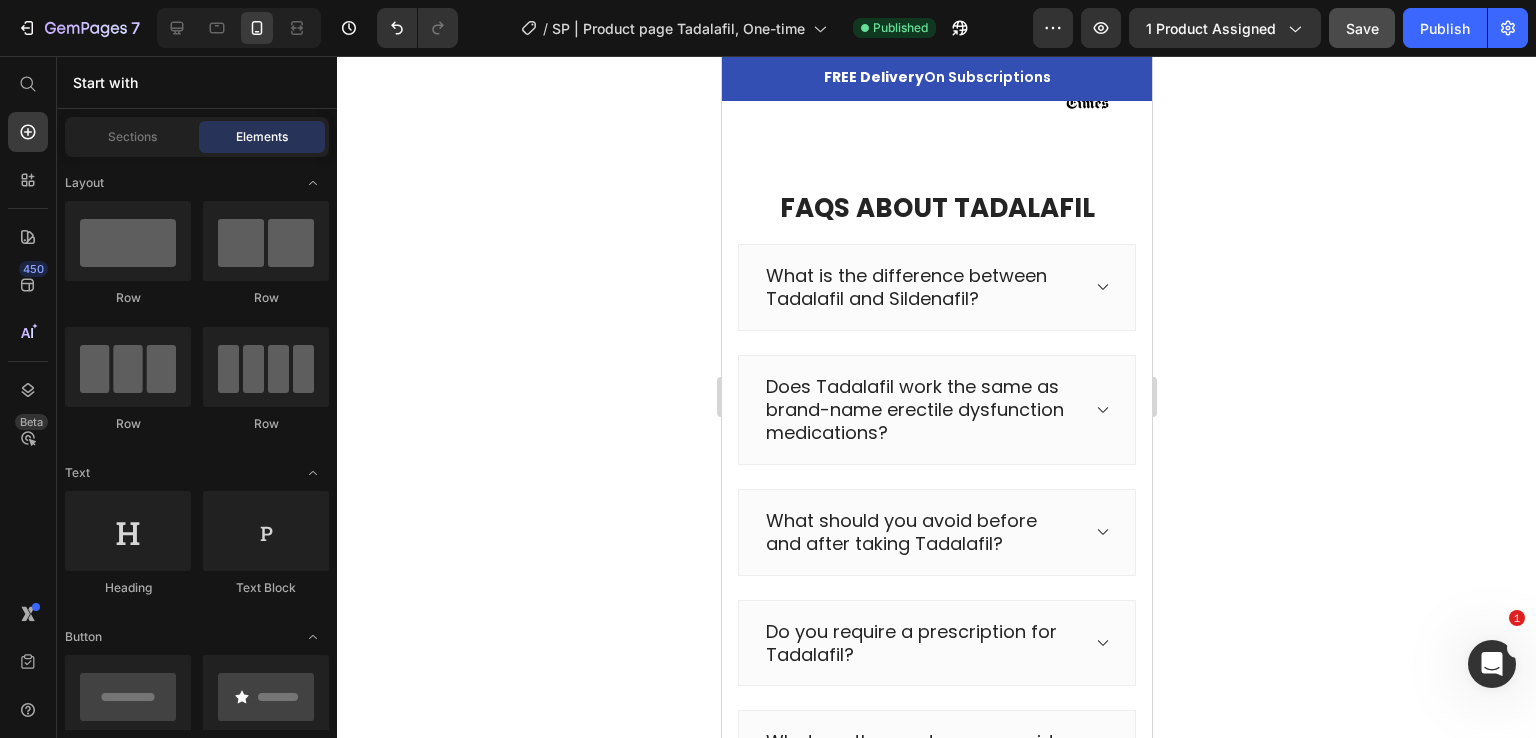 drag, startPoint x: 1143, startPoint y: 596, endPoint x: 1873, endPoint y: 596, distance: 730 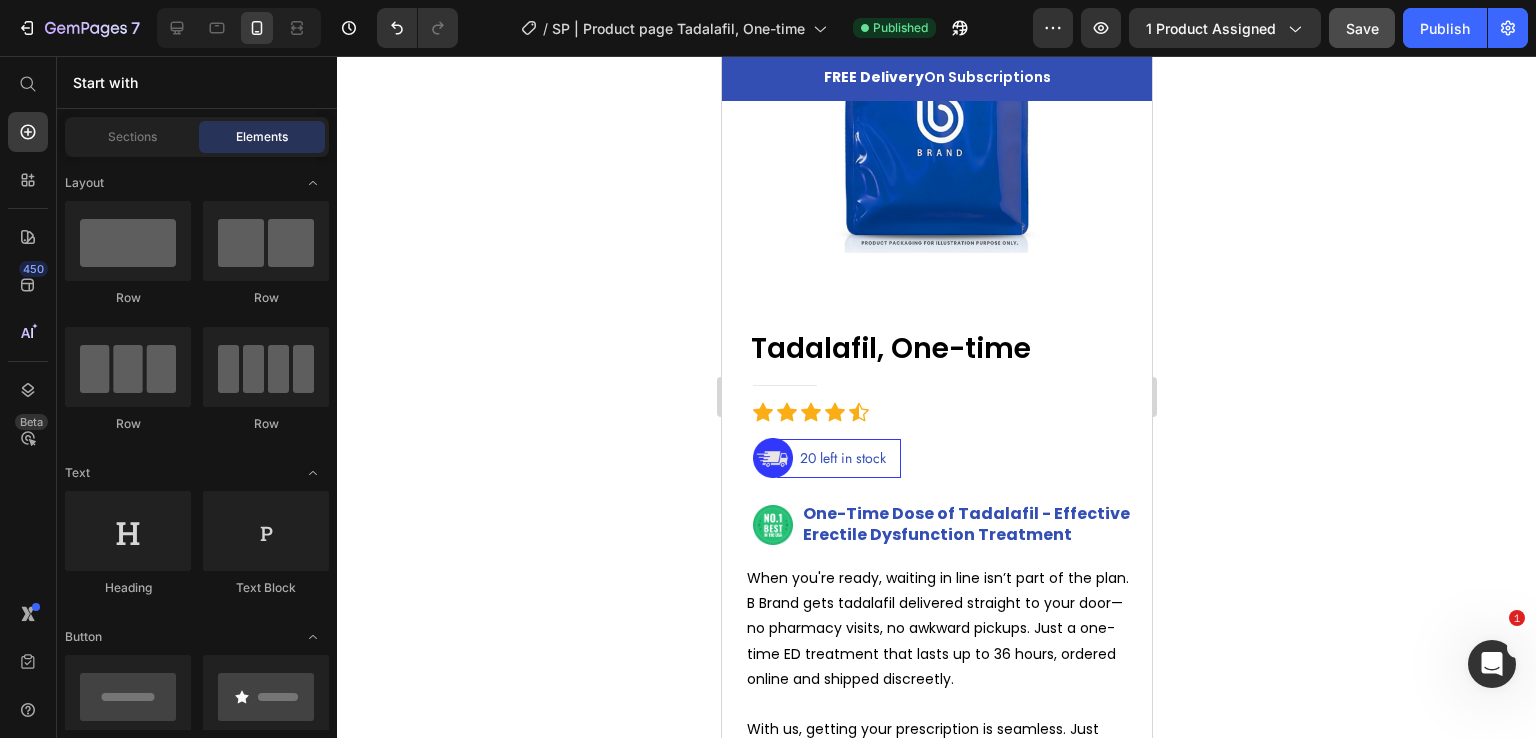 scroll, scrollTop: 0, scrollLeft: 0, axis: both 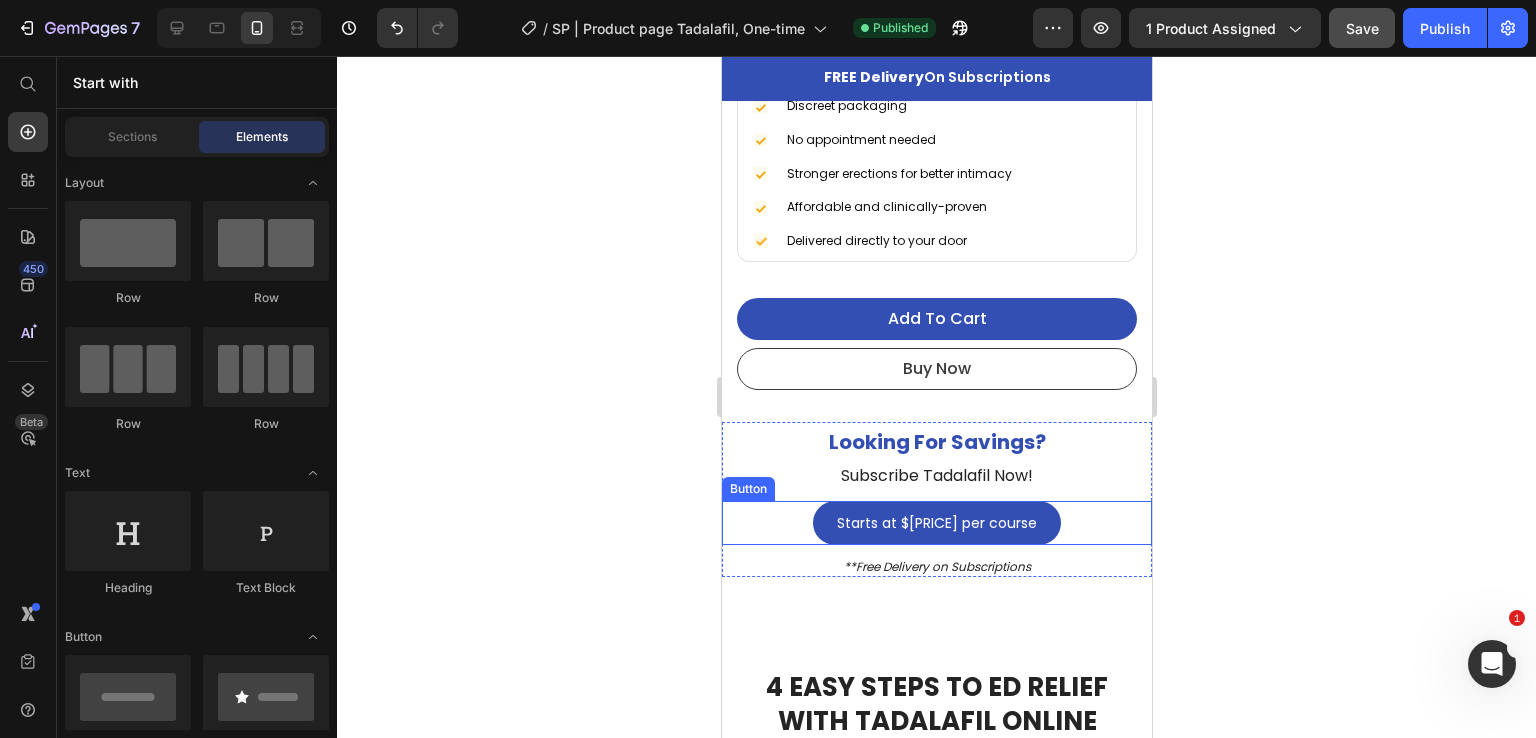 click on "Starts at $48 per course Button" at bounding box center (936, 523) 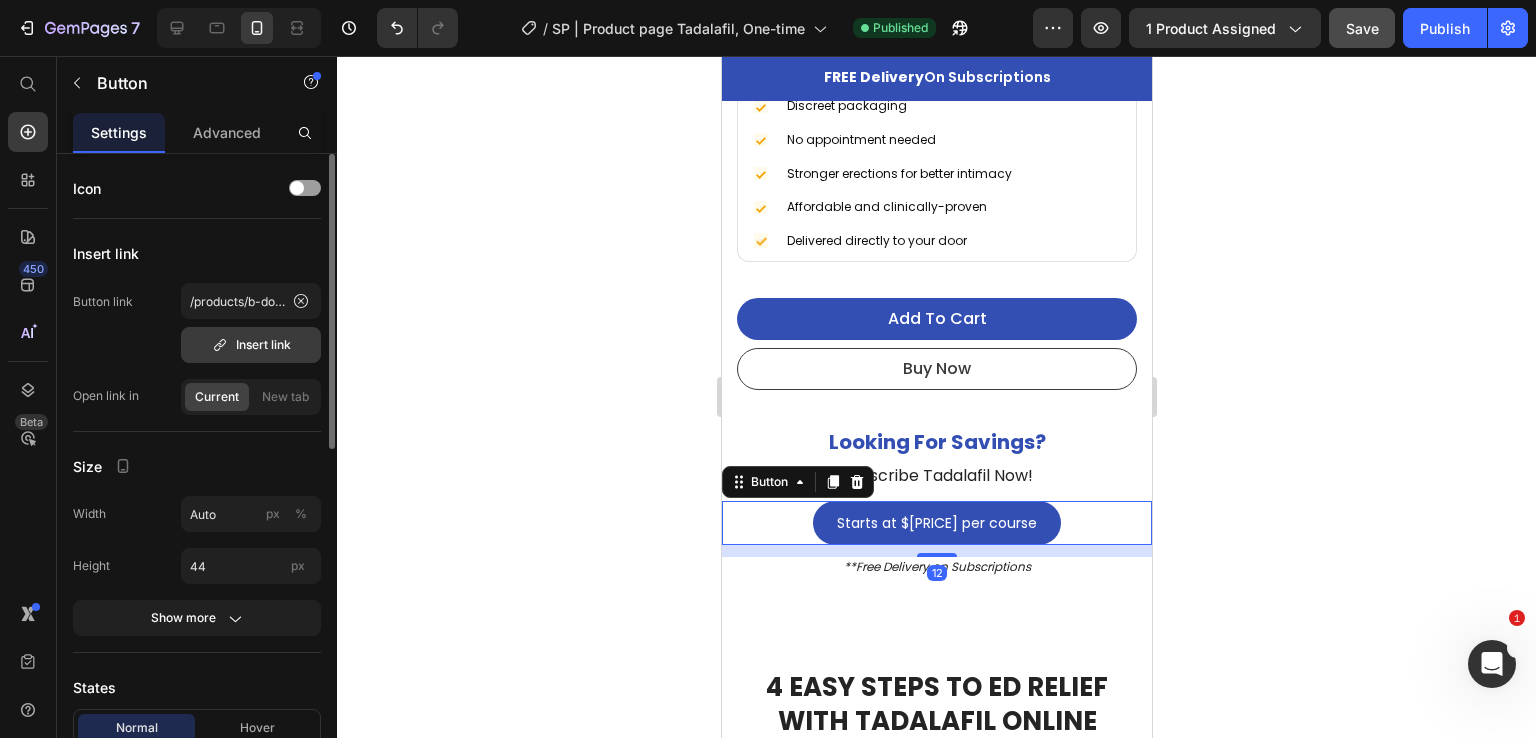 click on "Insert link" at bounding box center (251, 345) 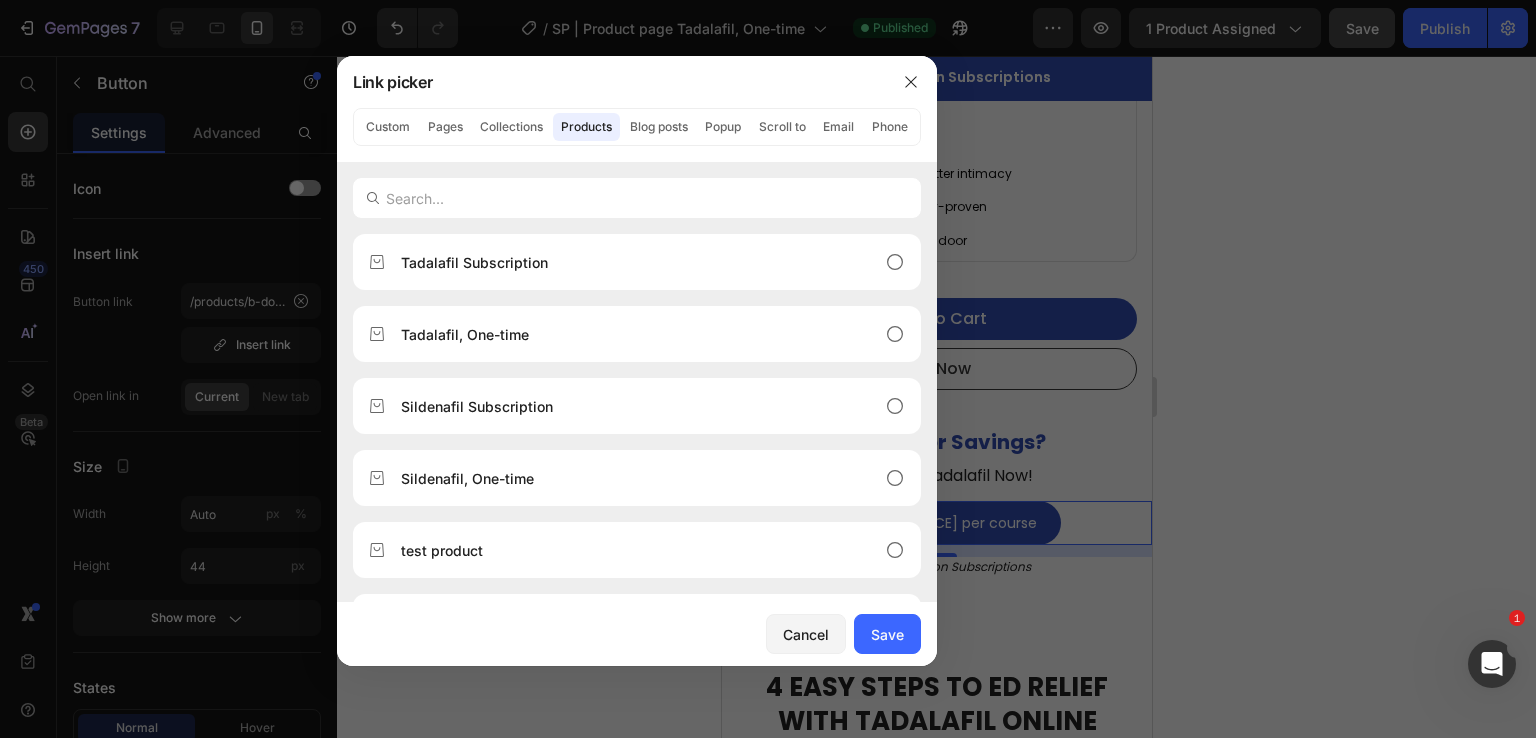 click 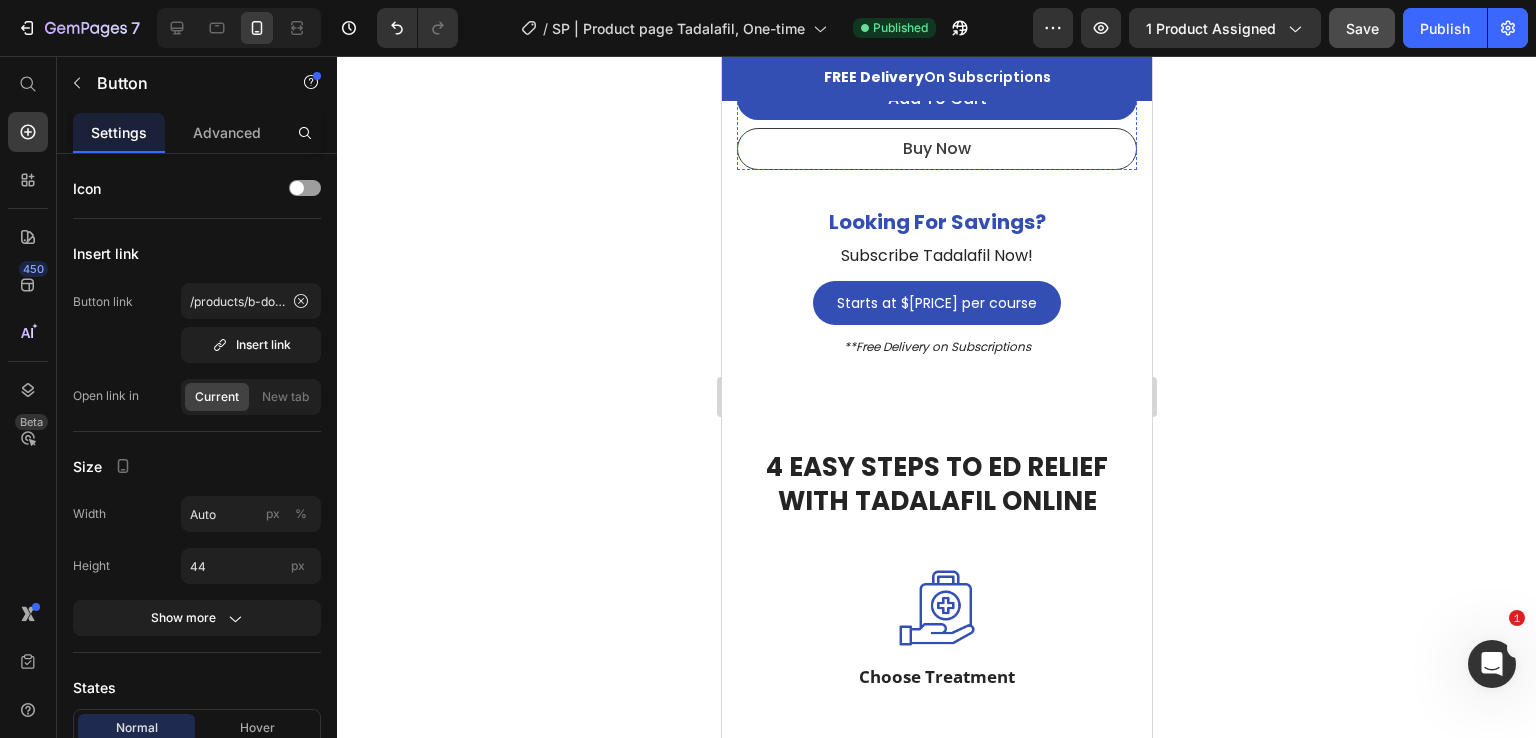 scroll, scrollTop: 1800, scrollLeft: 0, axis: vertical 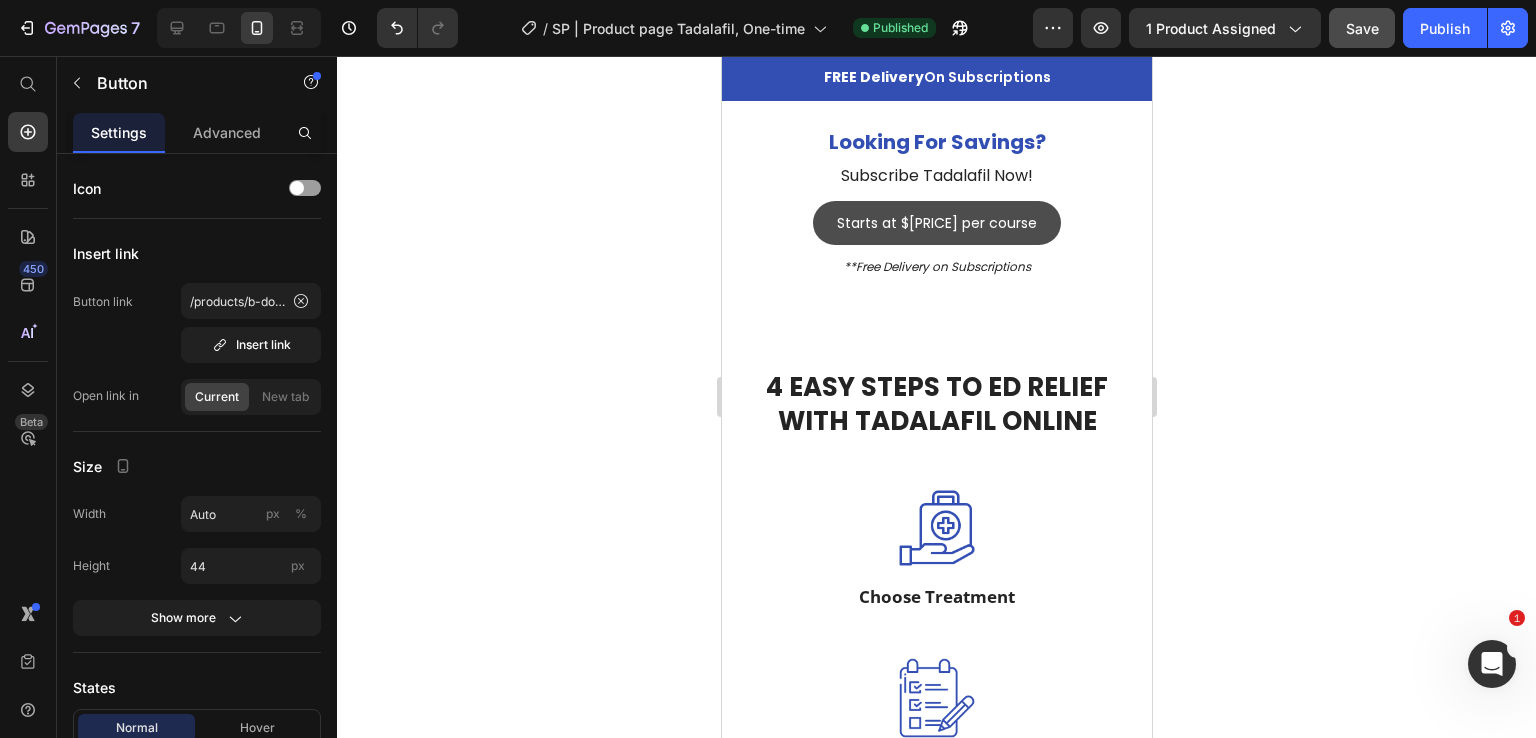 click on "Starts at $48 per course" at bounding box center (936, 223) 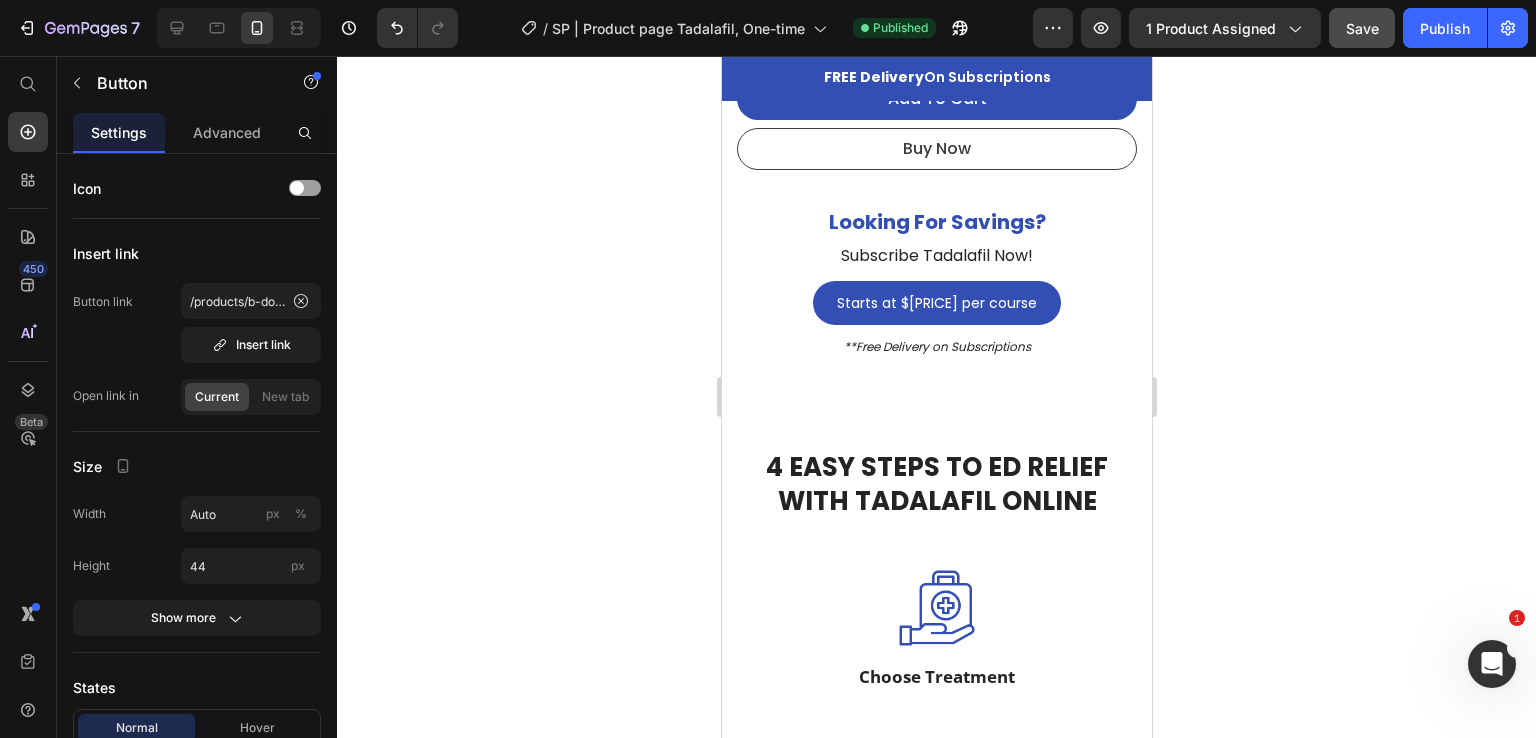 scroll, scrollTop: 1600, scrollLeft: 0, axis: vertical 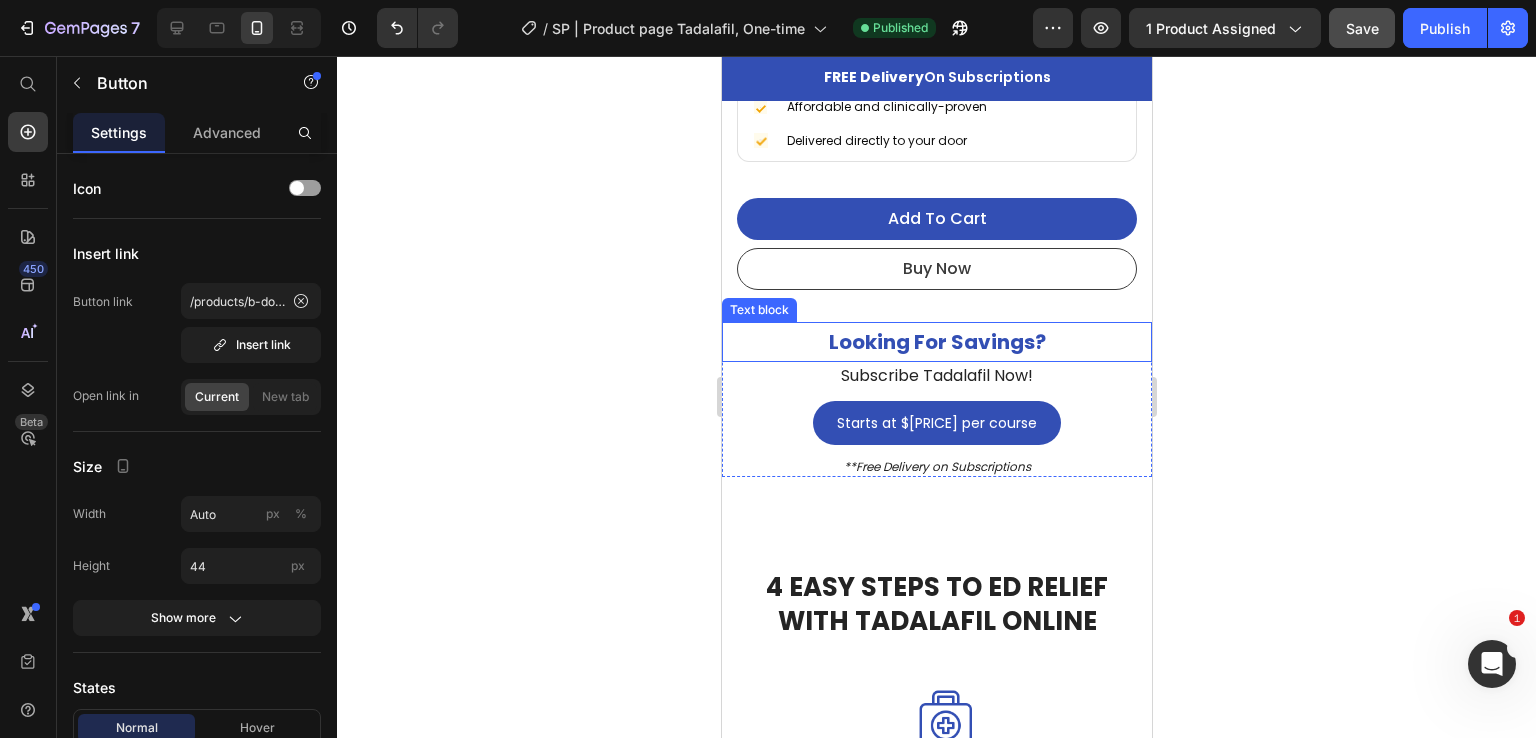 click on "Looking For Savings?" at bounding box center [936, 342] 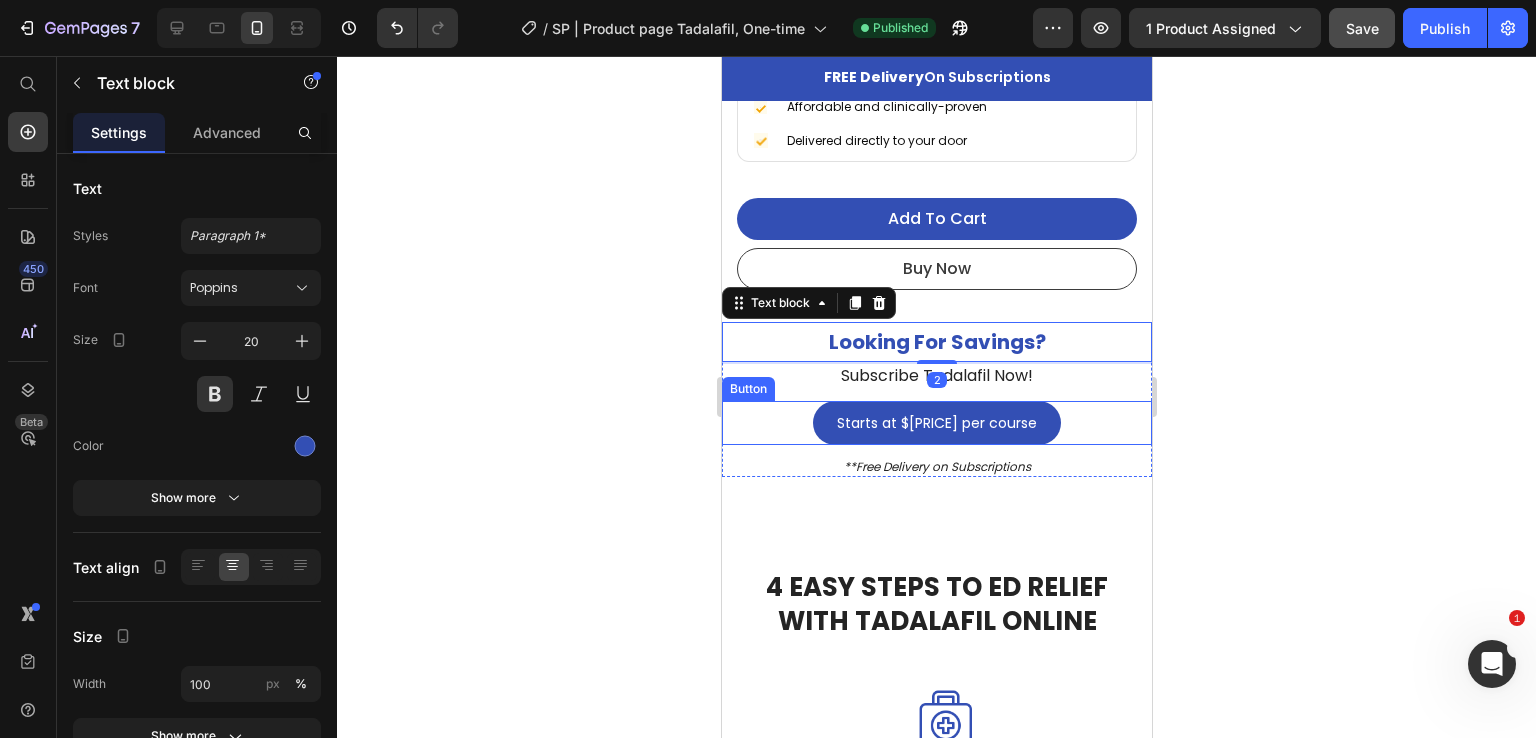 click on "Starts at $48 per course Button" at bounding box center (936, 423) 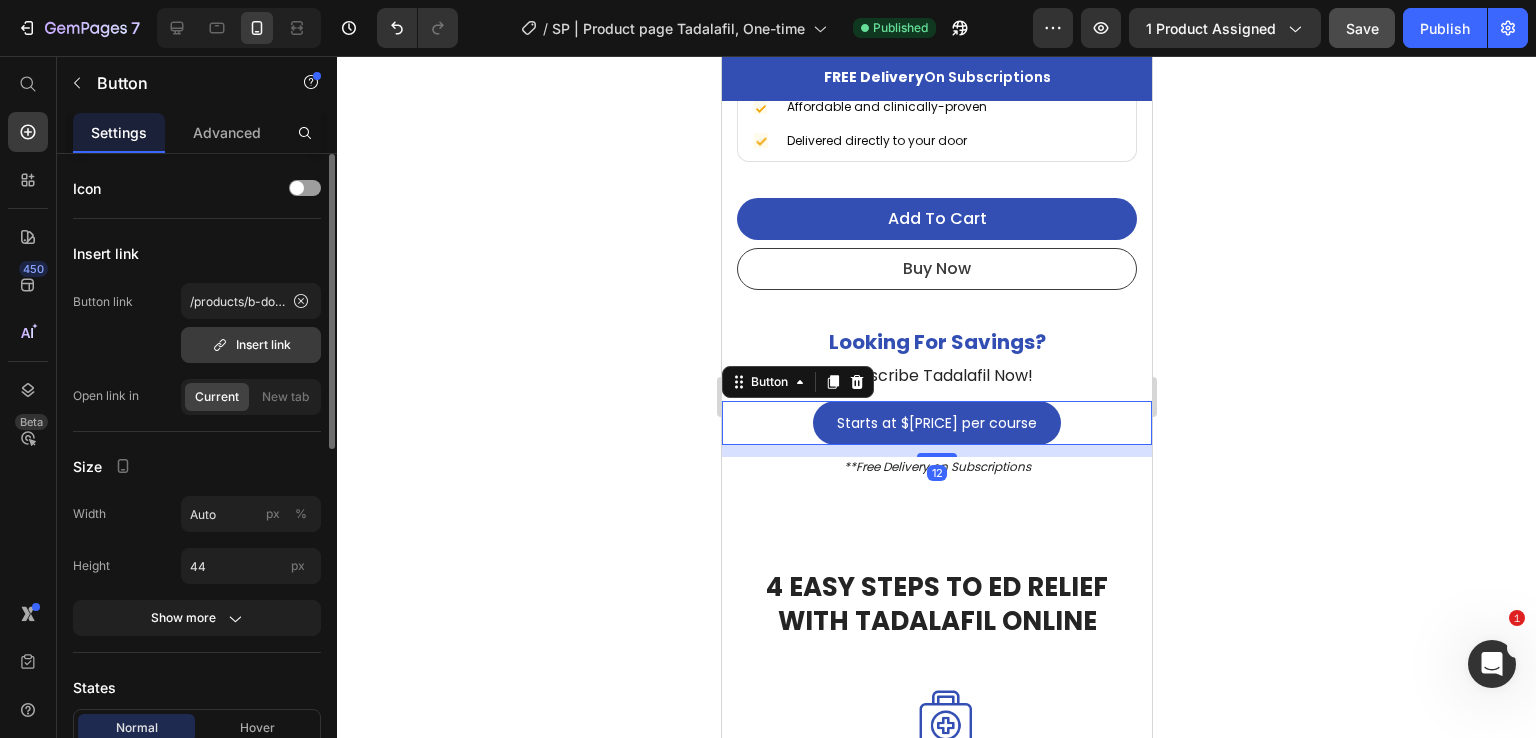 click on "Insert link" at bounding box center (251, 345) 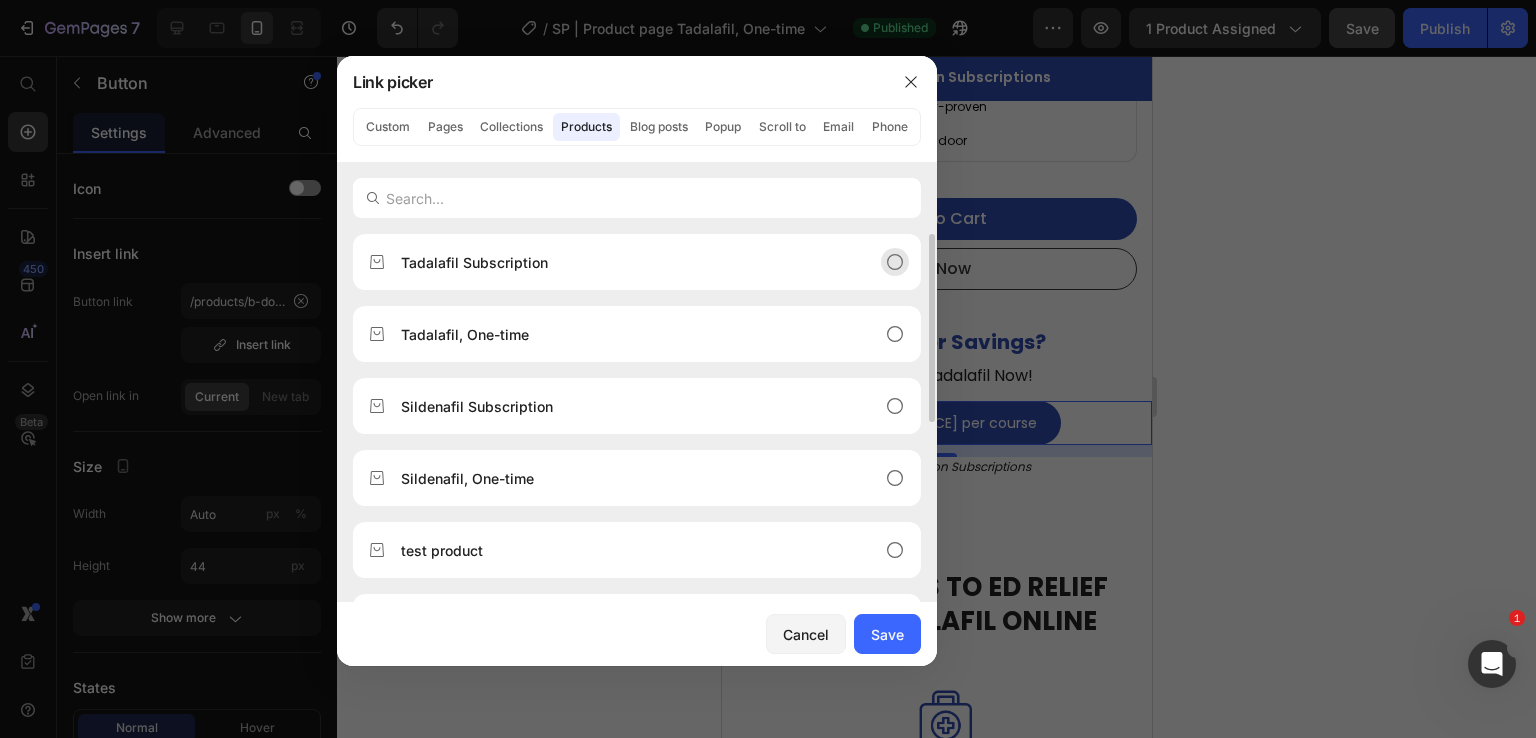 click on "Tadalafil Subscription" at bounding box center (474, 262) 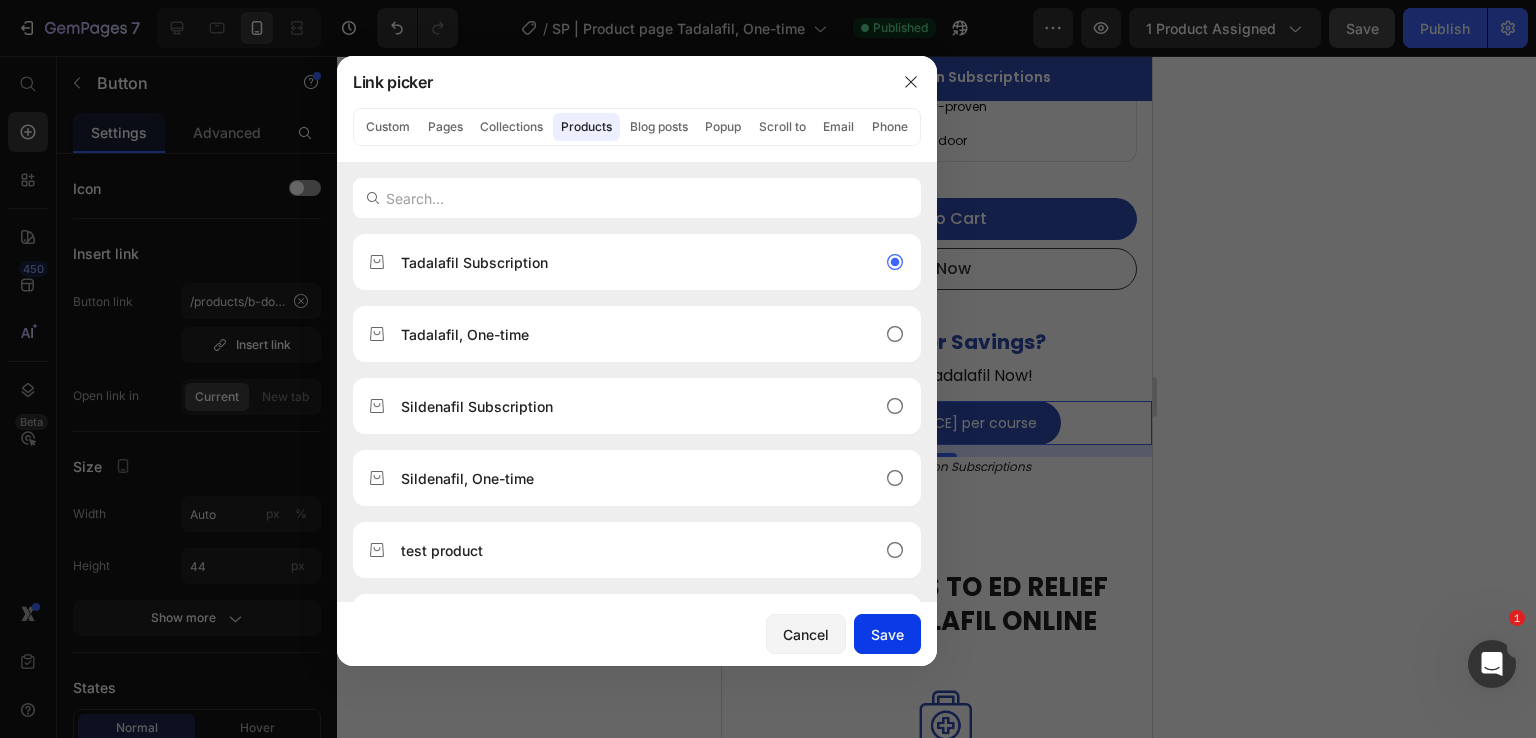 click on "Save" at bounding box center (887, 634) 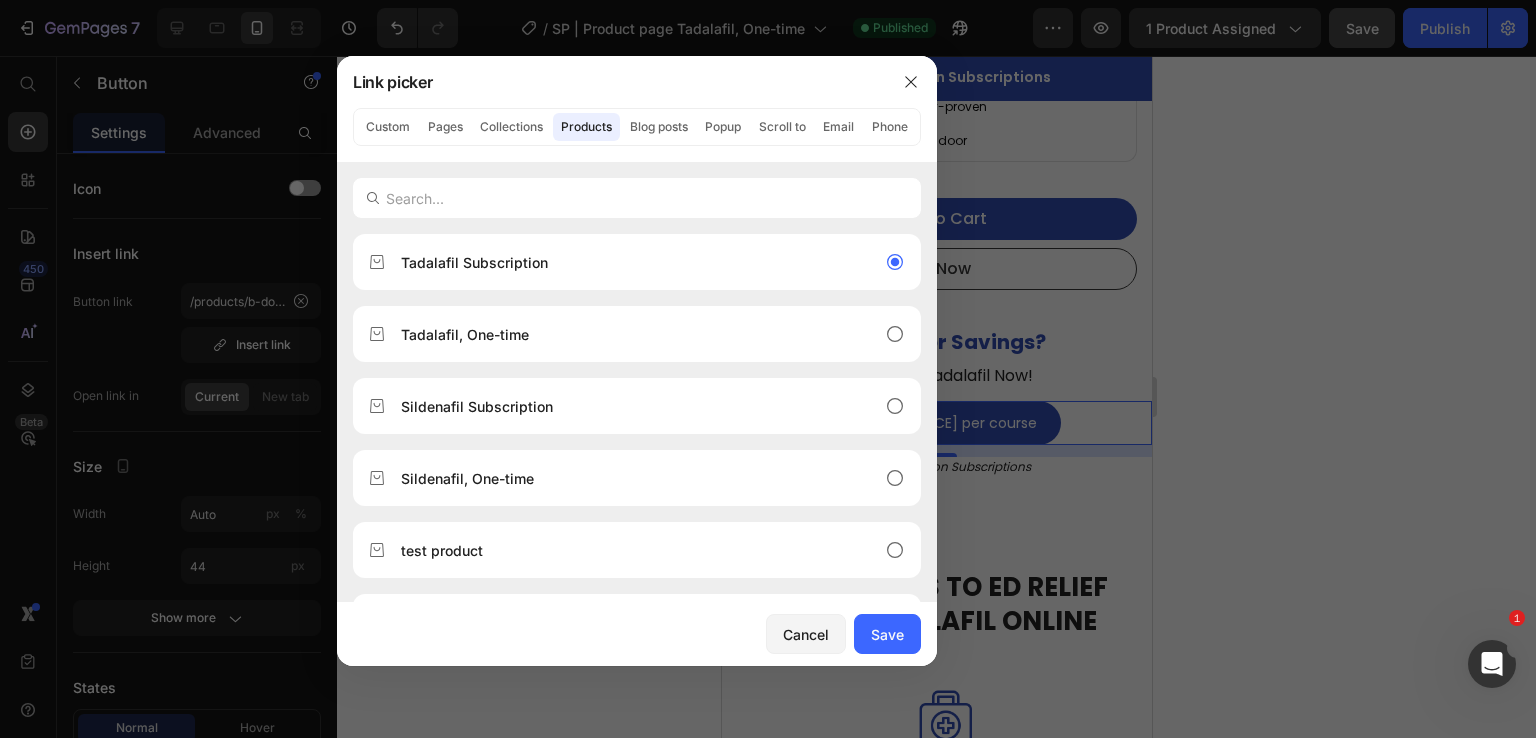 type on "/products/tadalafil-subscription" 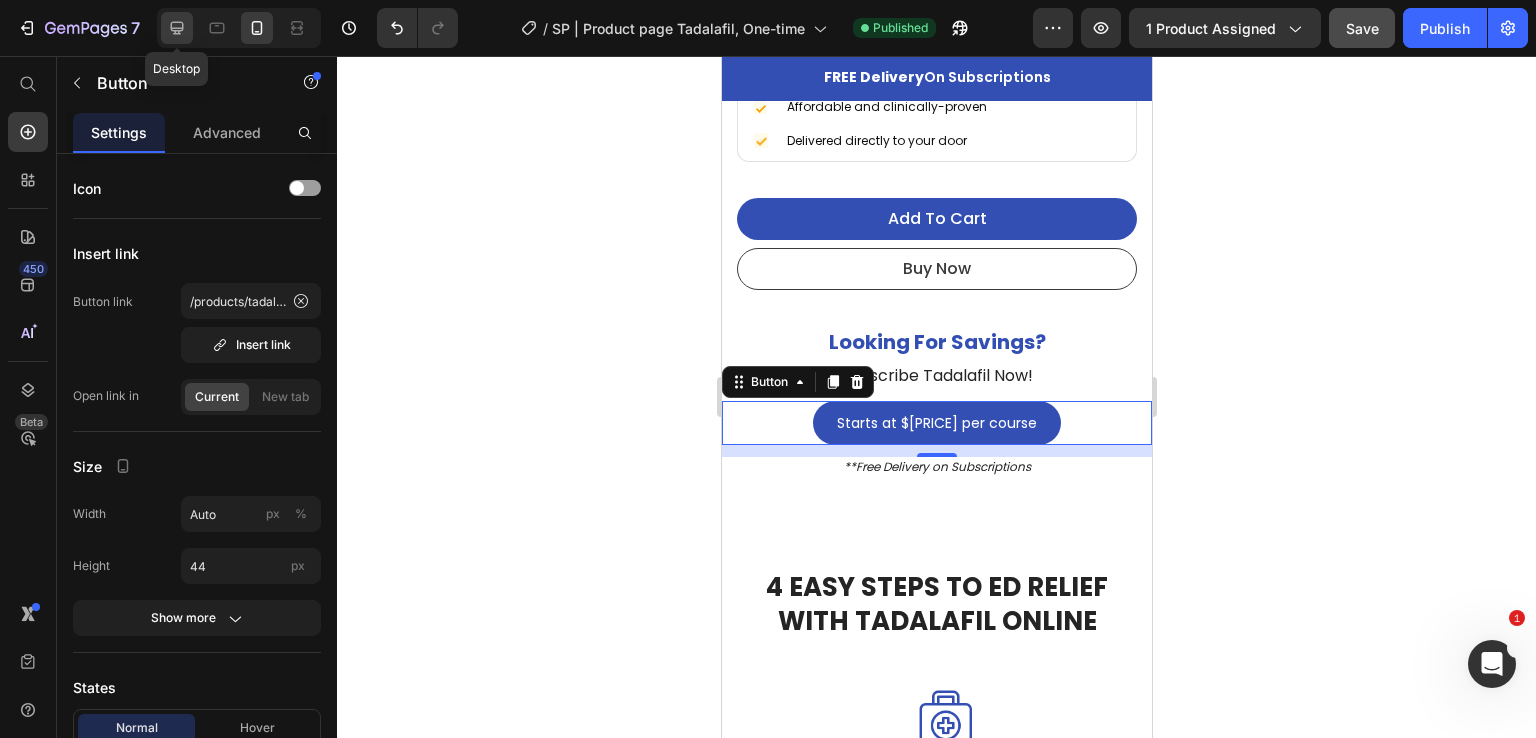 click 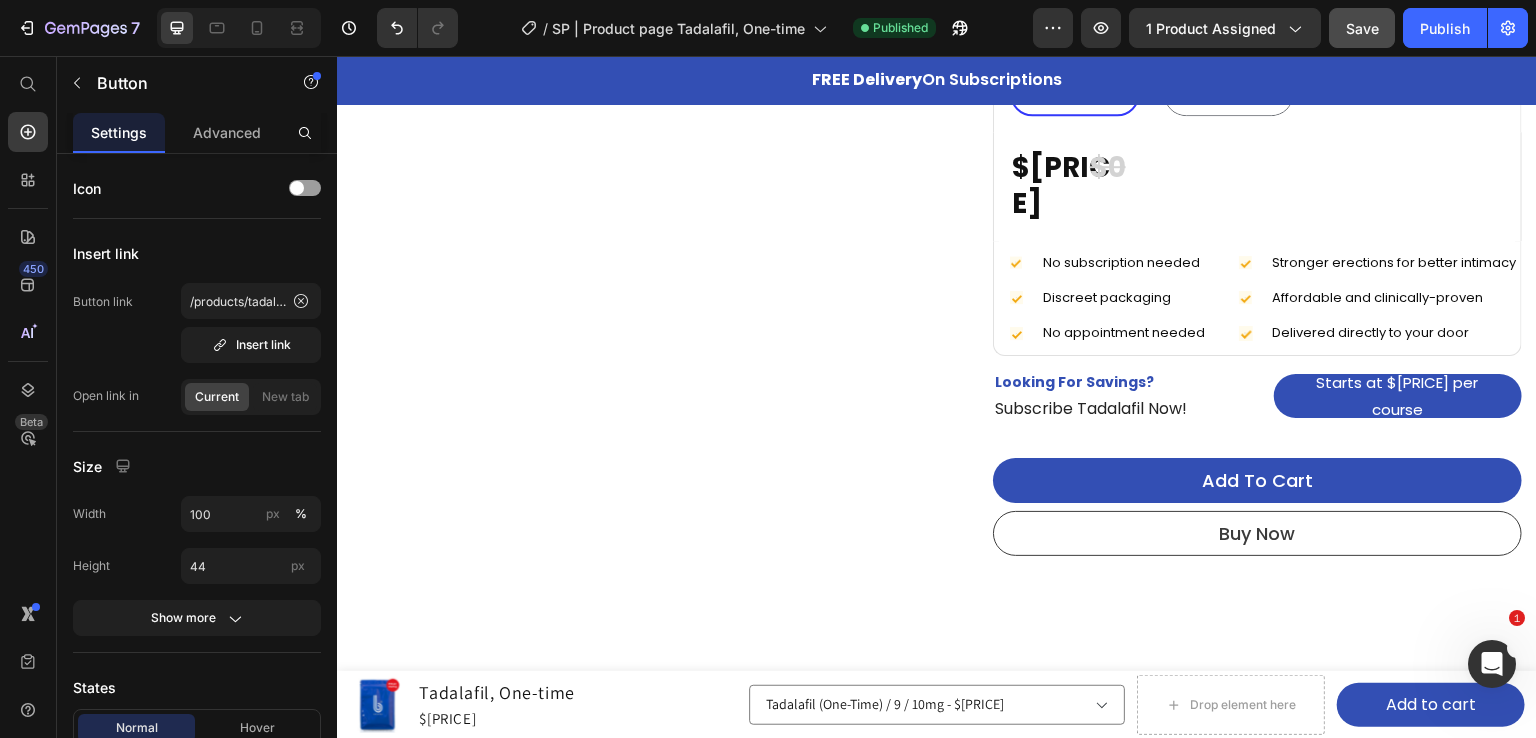 scroll, scrollTop: 860, scrollLeft: 0, axis: vertical 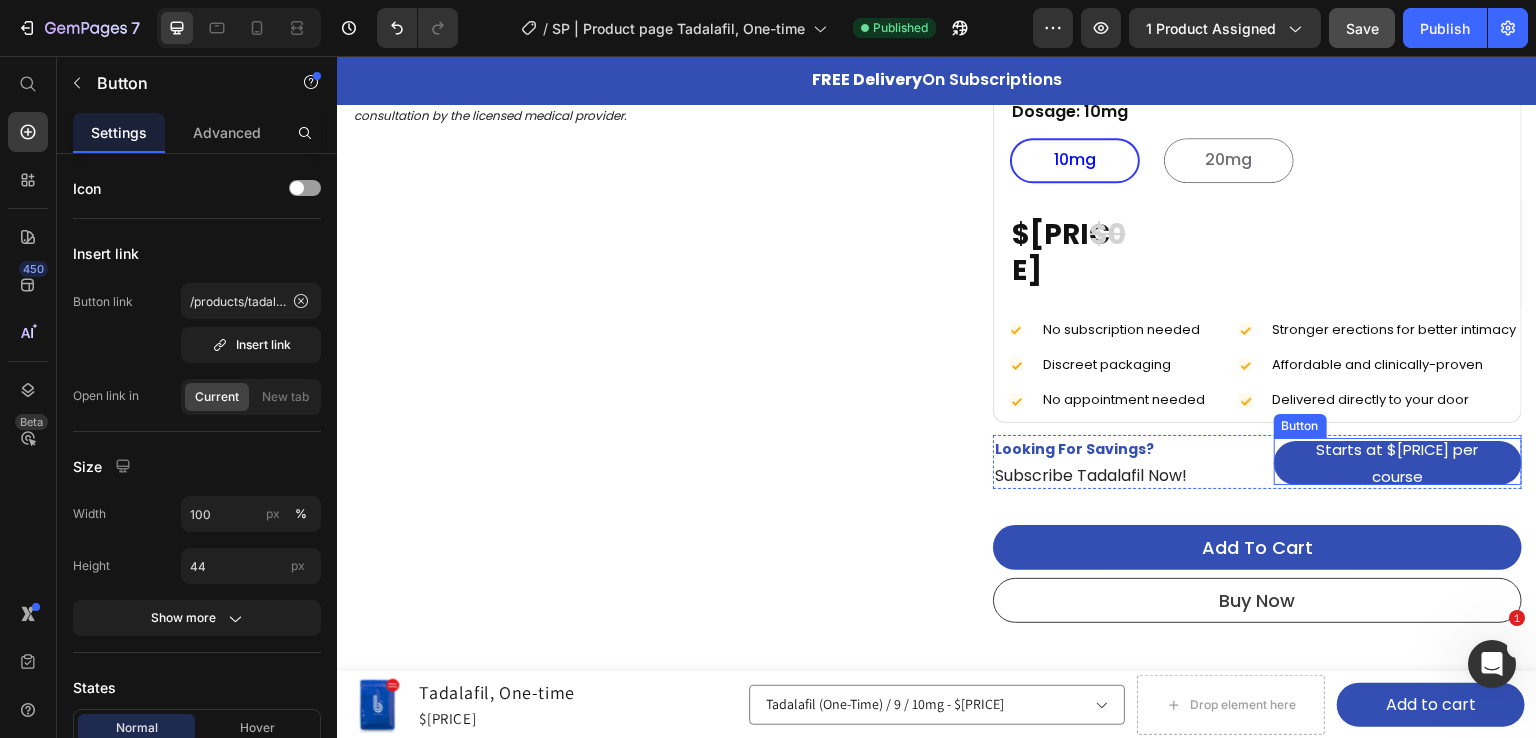 click on "Button" at bounding box center (1300, 426) 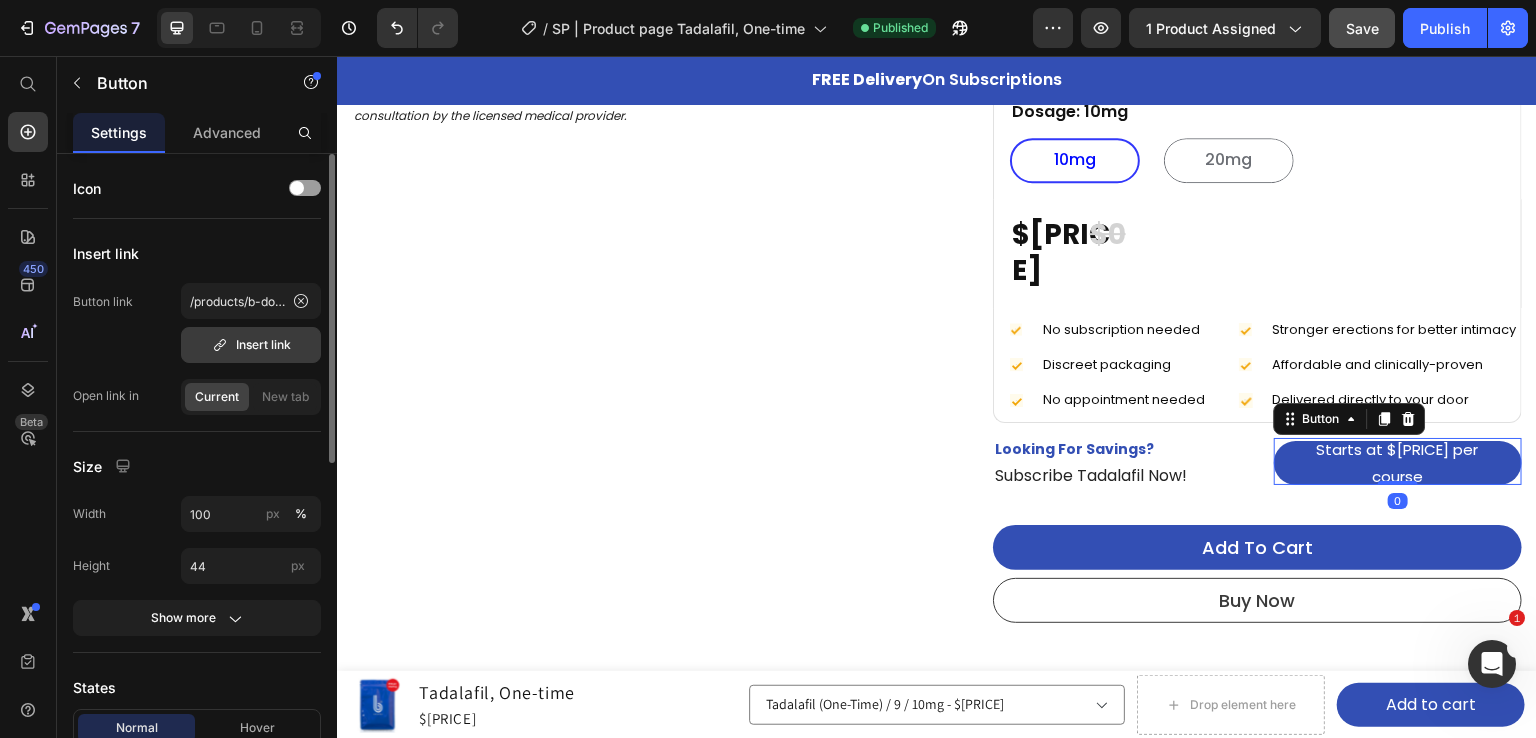 click on "Insert link" at bounding box center (251, 345) 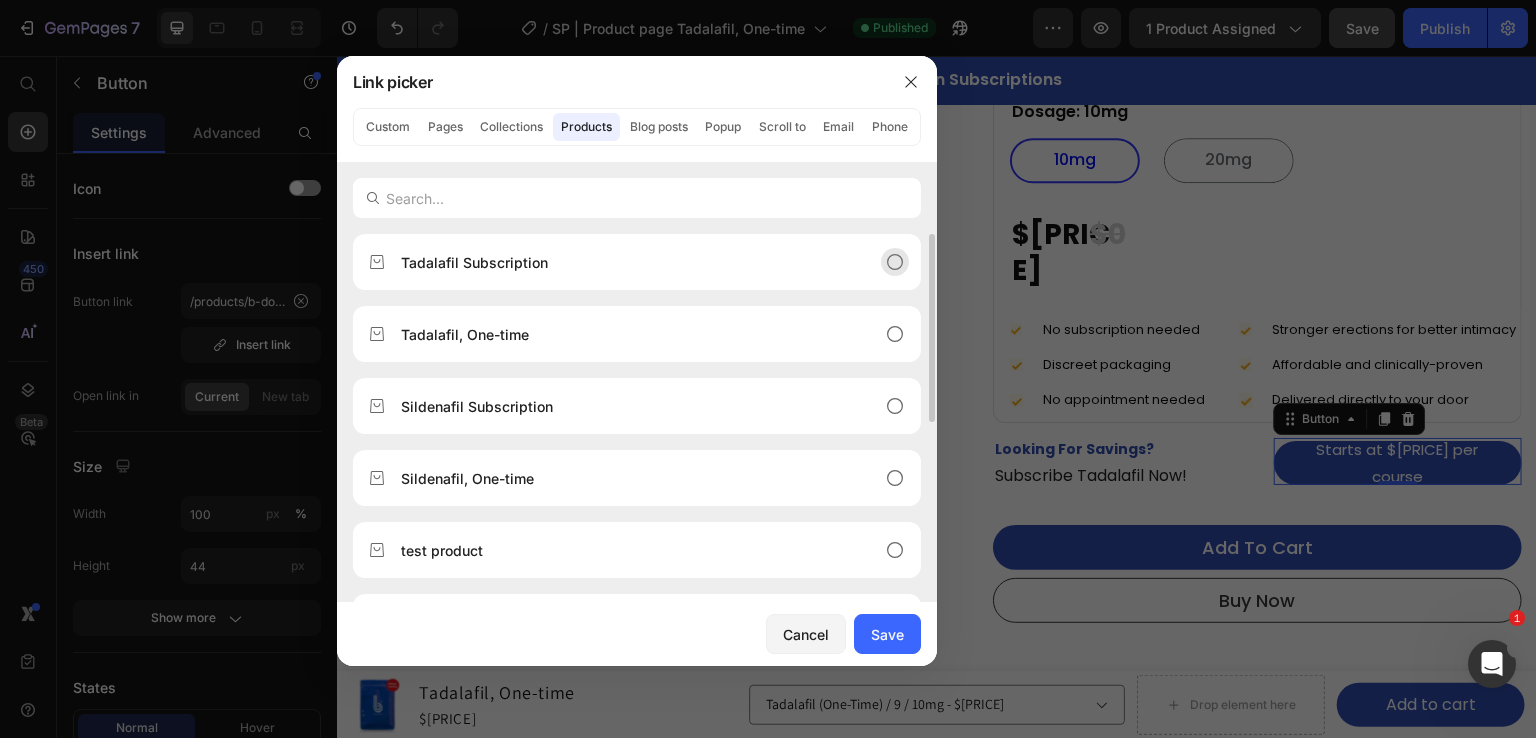click on "Tadalafil Subscription" at bounding box center (474, 262) 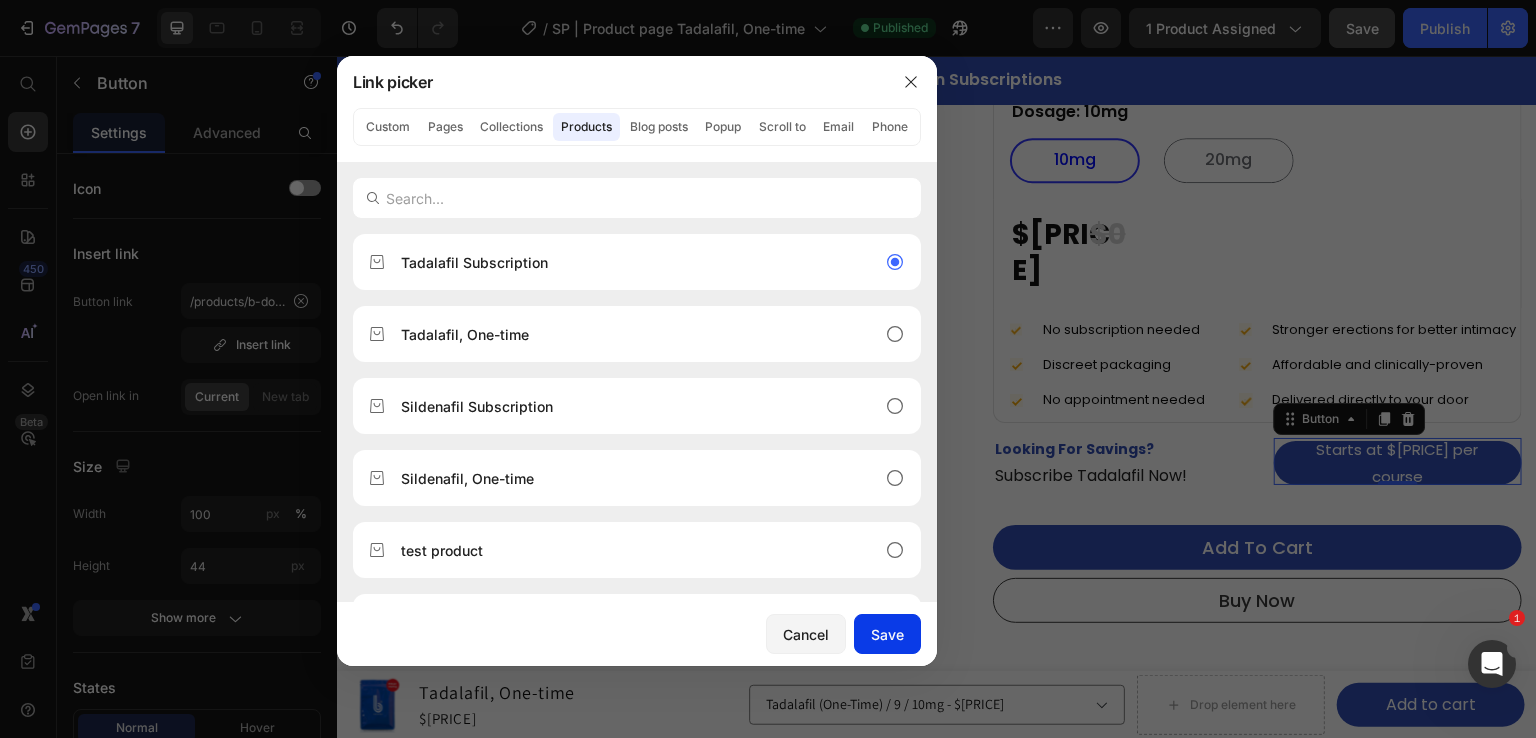 click on "Save" 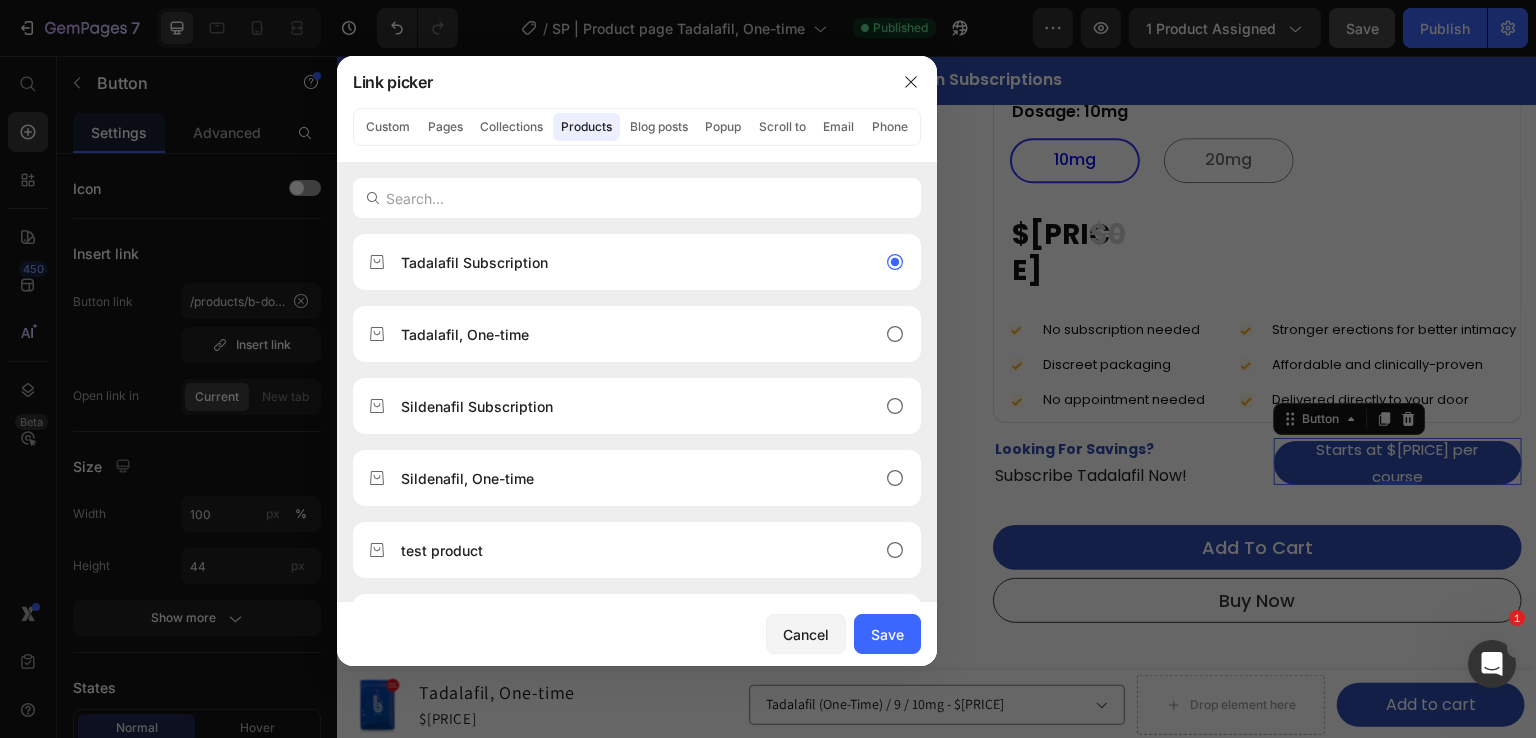 type on "/products/tadalafil-subscription" 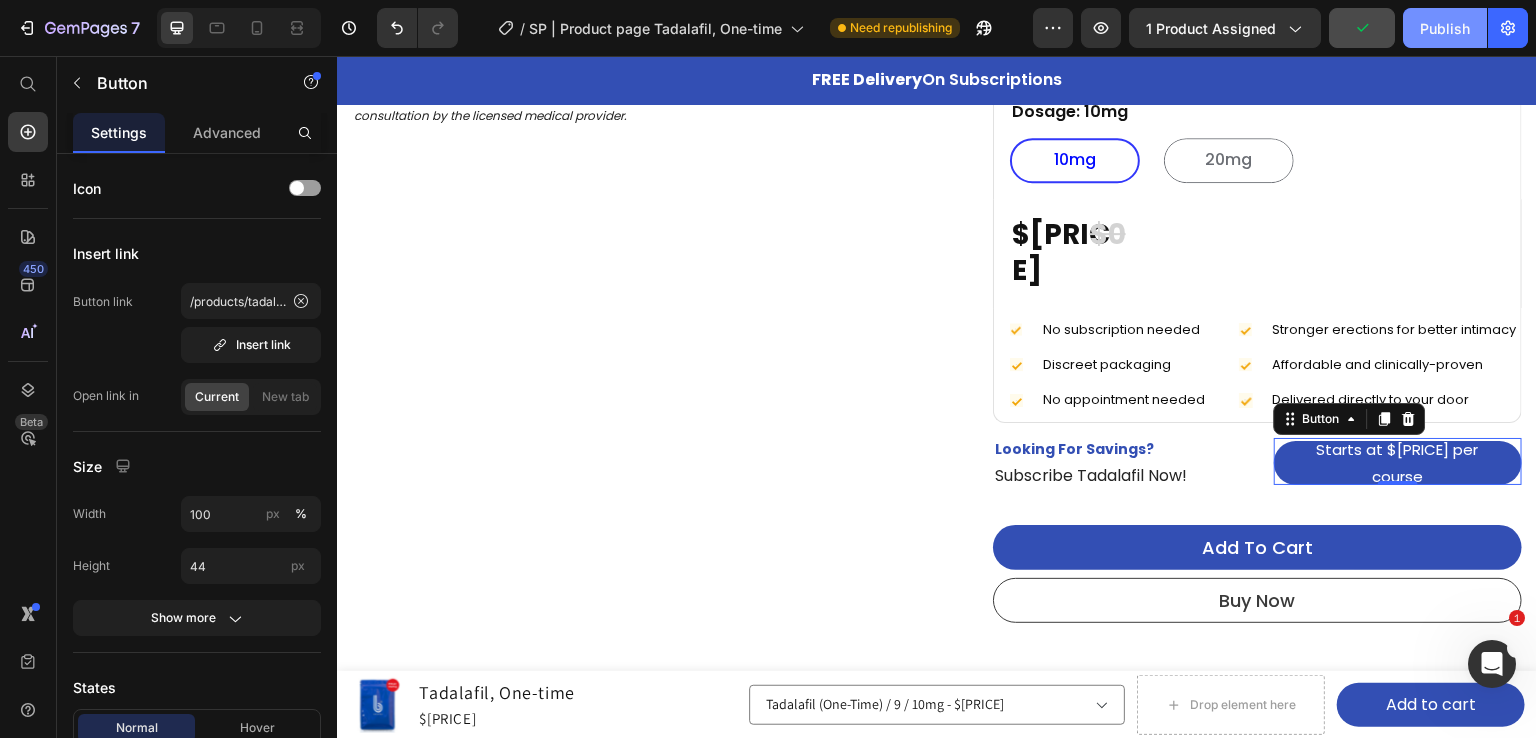 click on "Publish" at bounding box center [1445, 28] 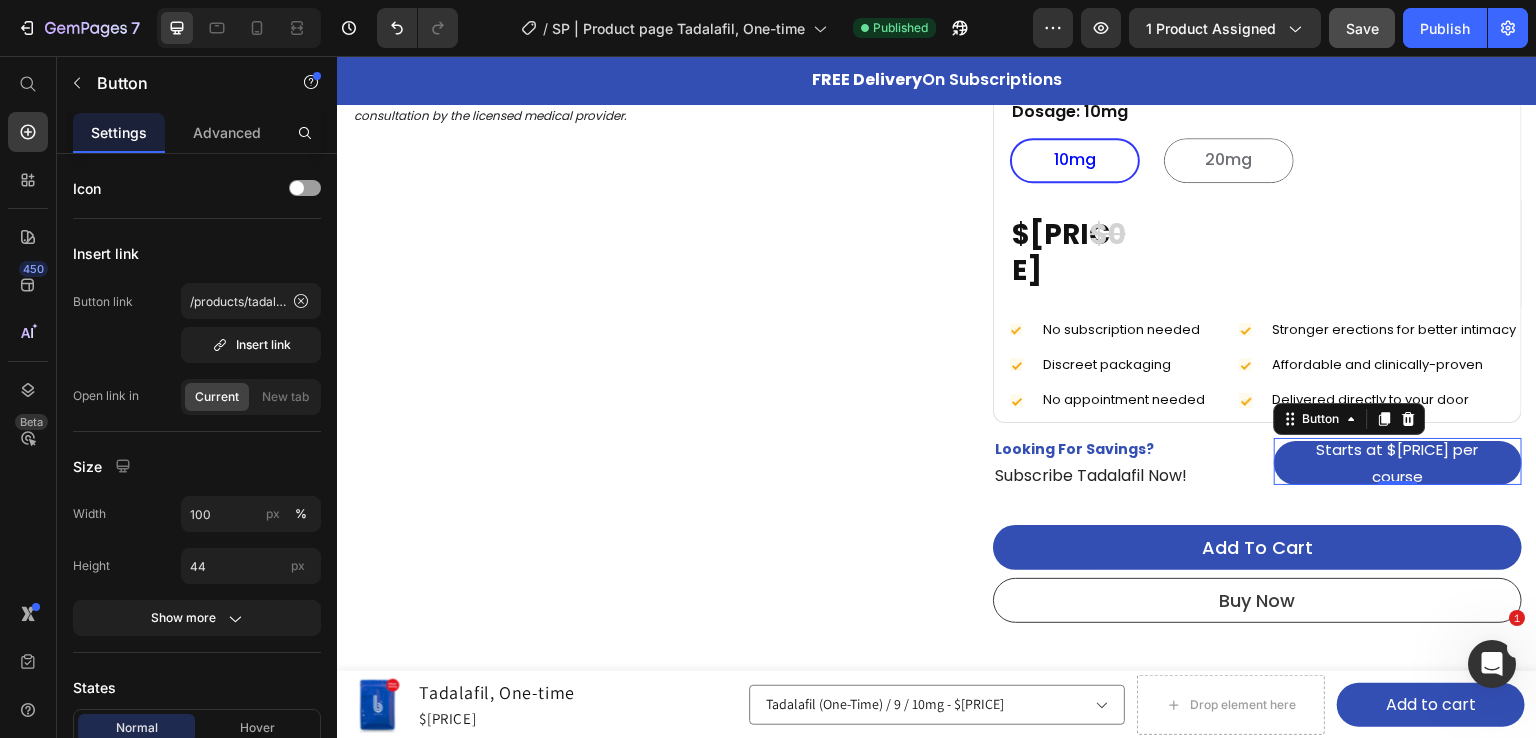 scroll, scrollTop: 760, scrollLeft: 0, axis: vertical 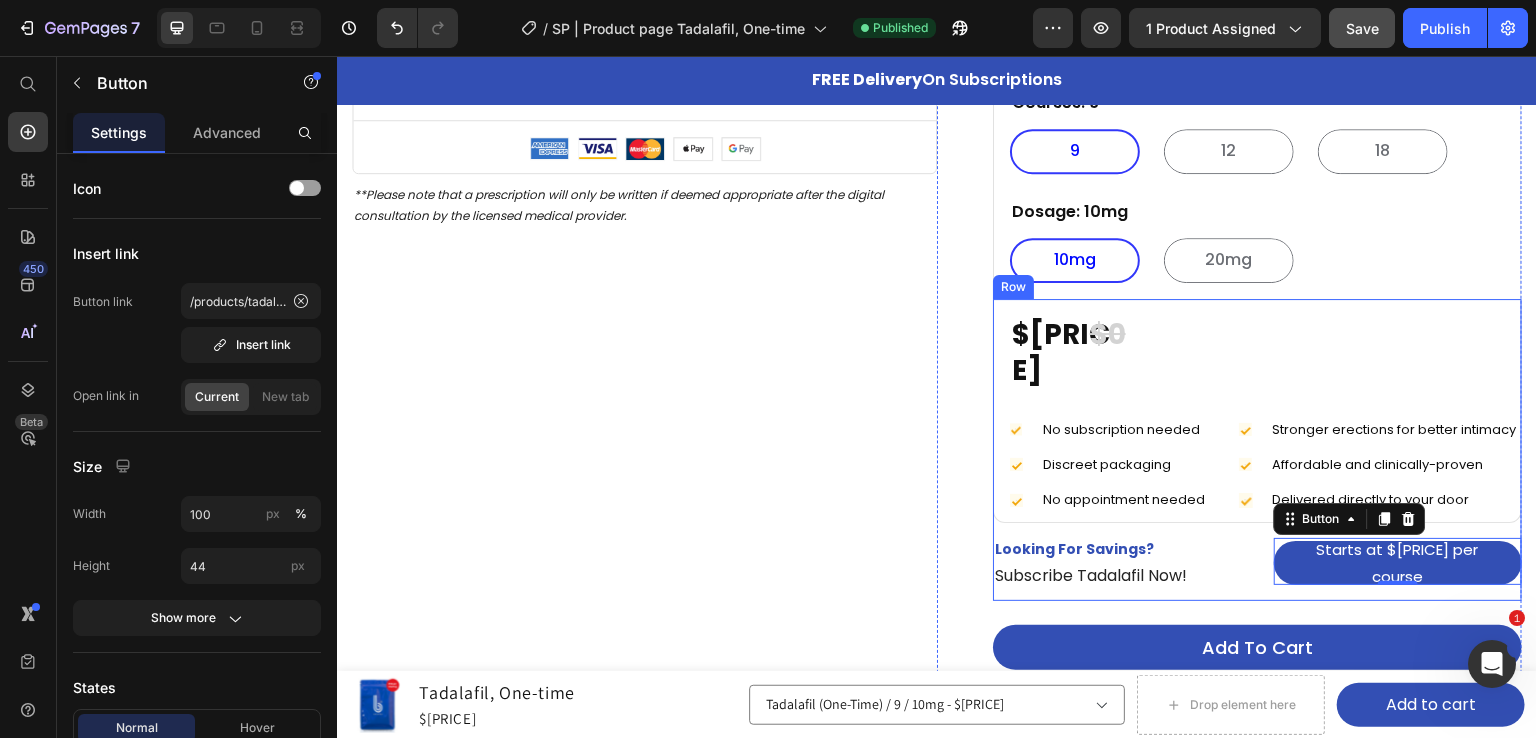 click on "Looking For Savings?  Text block Subscribe Tadalafil Now! Text block Starts at $48 per course Button   0 Row" at bounding box center [1257, 562] 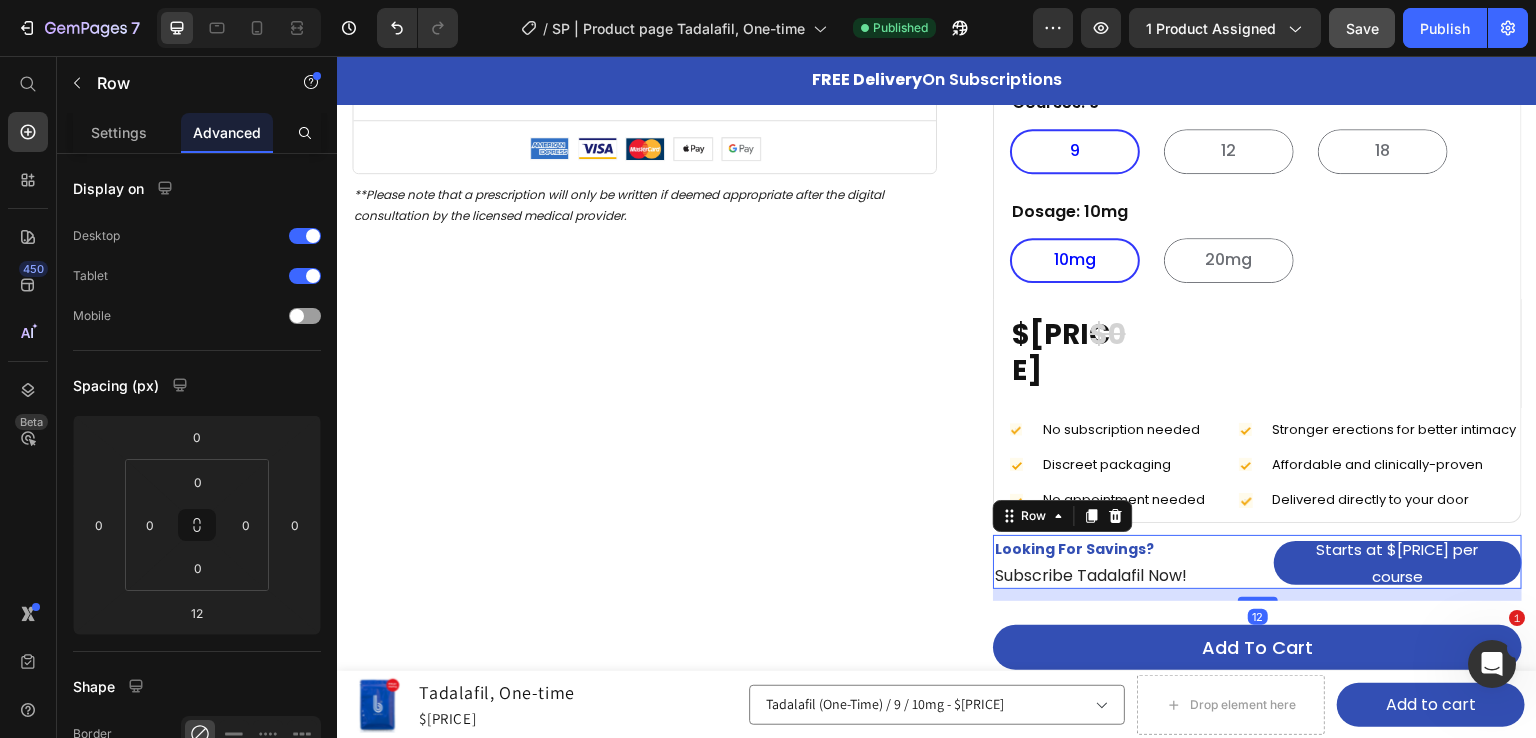 click on "Looking For Savings?  Text block Subscribe Tadalafil Now! Text block Starts at $48 per course Button Row   12" at bounding box center [1257, 562] 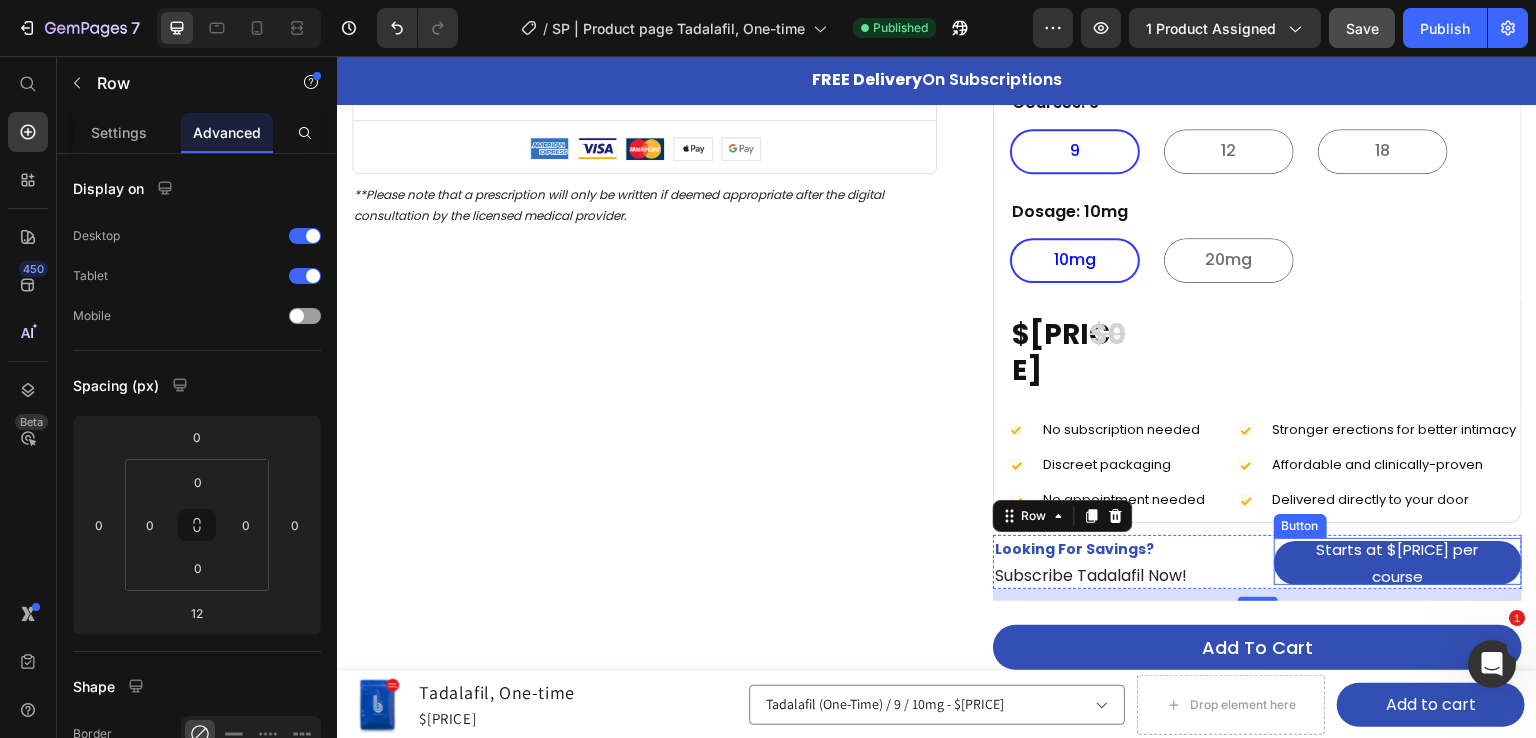 click on "Button" at bounding box center [1300, 526] 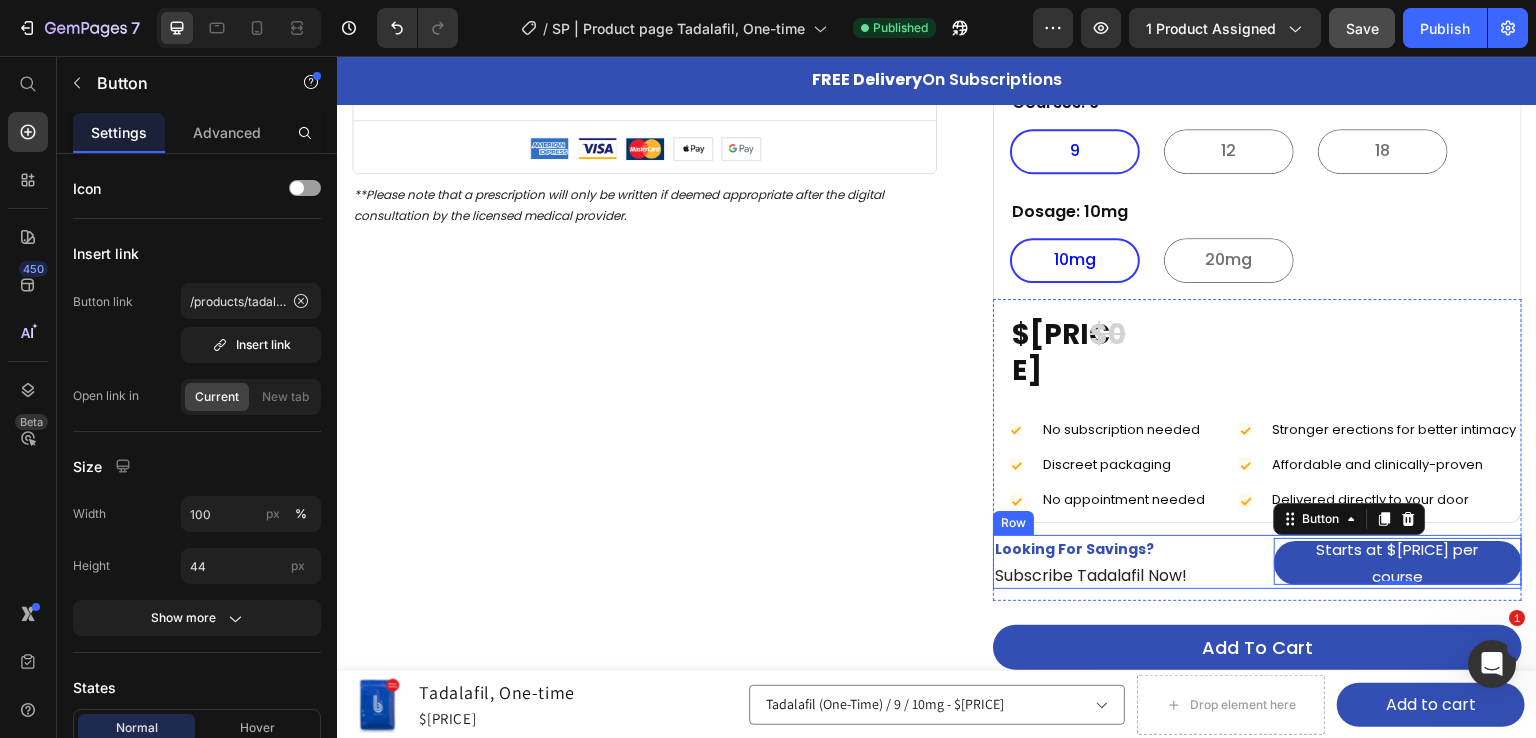 click on "Looking For Savings?" at bounding box center (1117, 549) 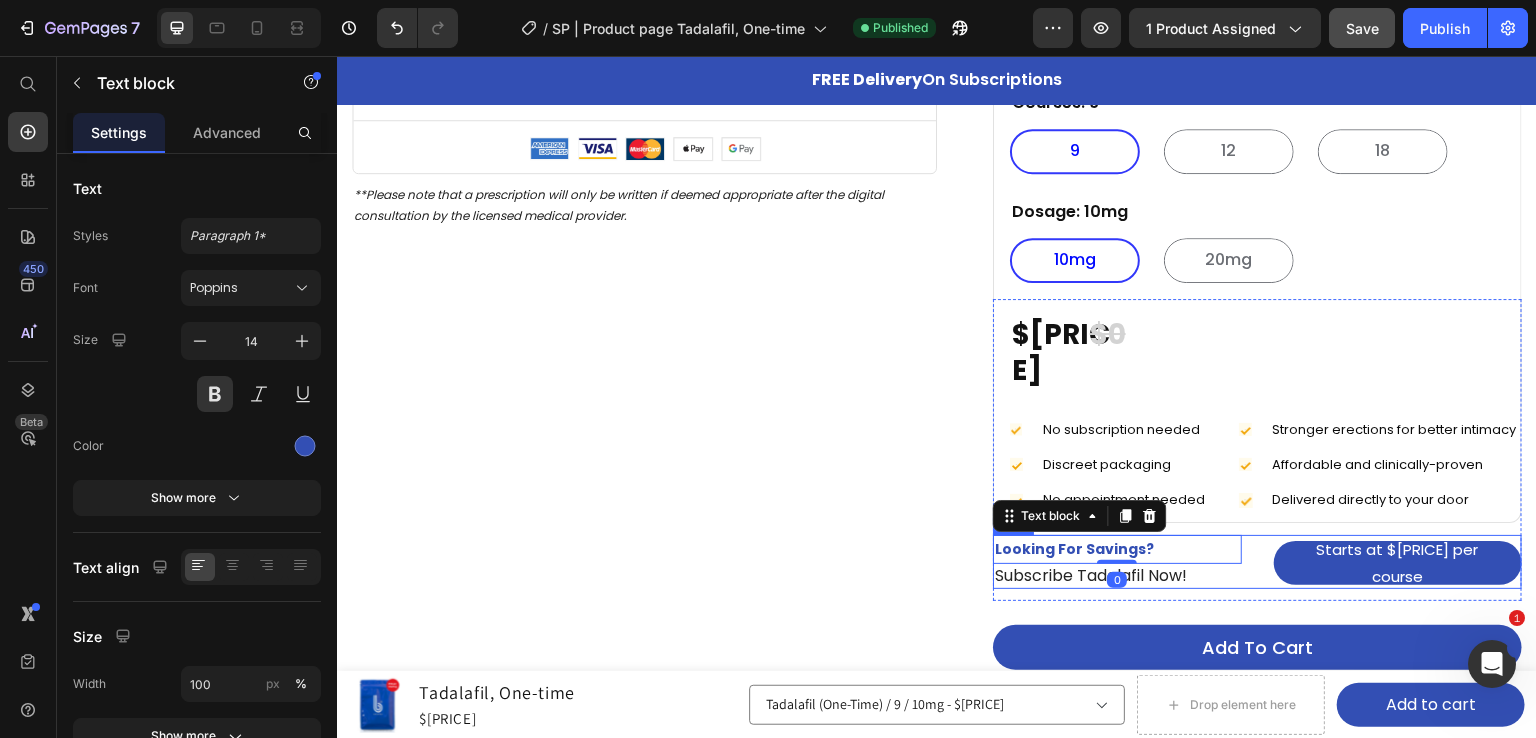 click on "Looking For Savings?  Text block   0 Subscribe Tadalafil Now! Text block Starts at $48 per course Button Row" at bounding box center (1257, 562) 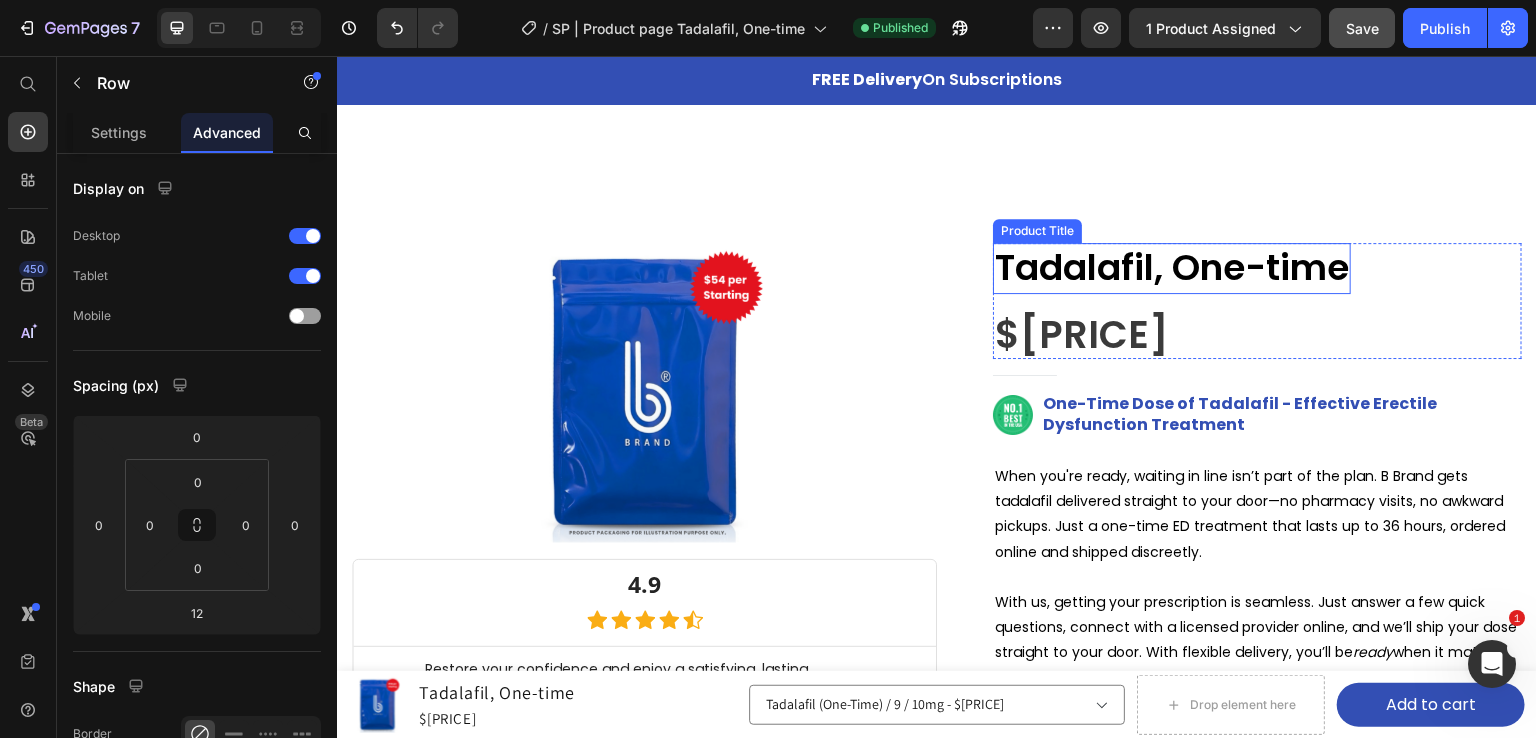 scroll, scrollTop: 0, scrollLeft: 0, axis: both 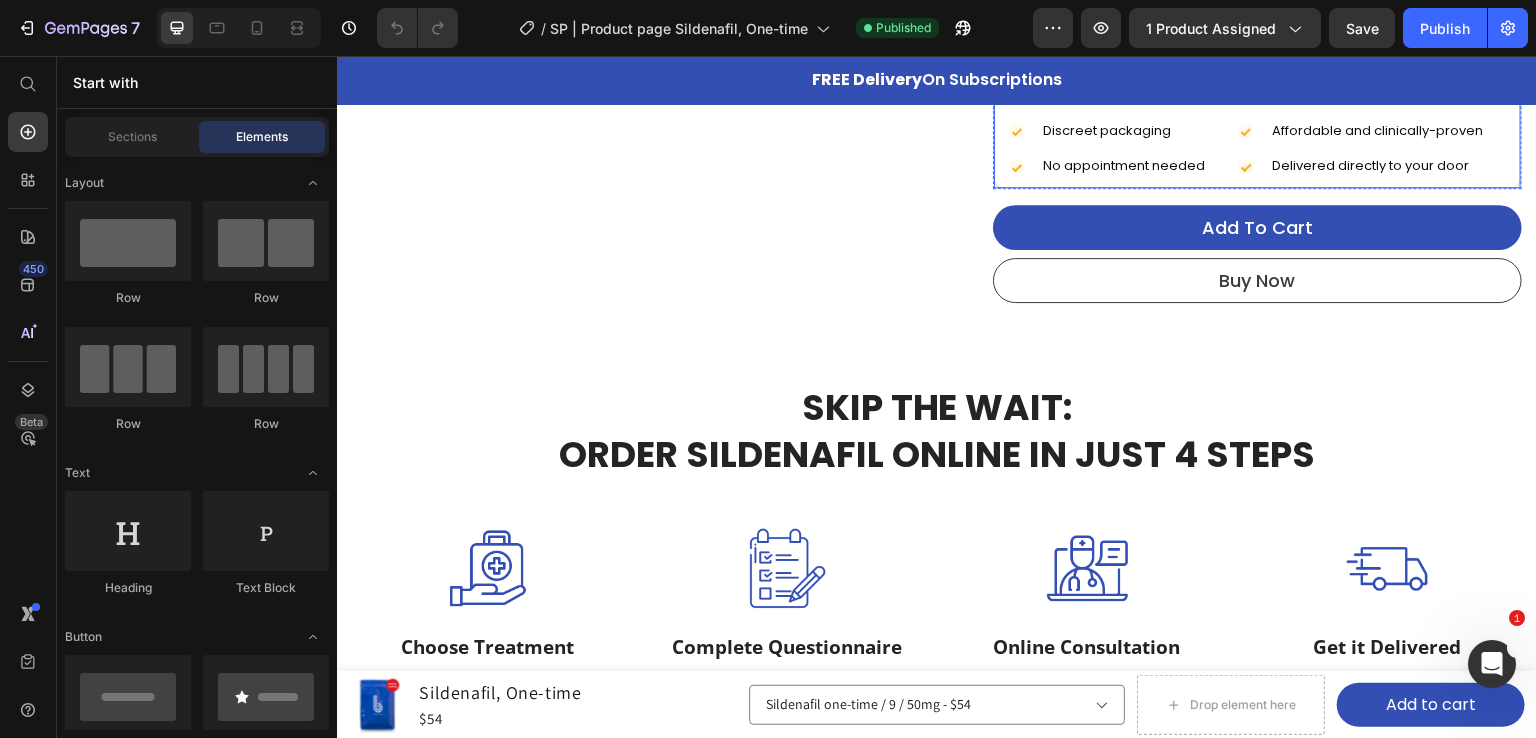 click on "Icon No subscription needed Text block     Icon Discreet packaging Text block     Icon No appointment needed Text block Advanced list     Icon Stronger erections for better intimacy Text block     Icon Affordable and clinically-proven Text block     Icon Delivered directly to your door   Text block Advanced list Row" at bounding box center [1257, 131] 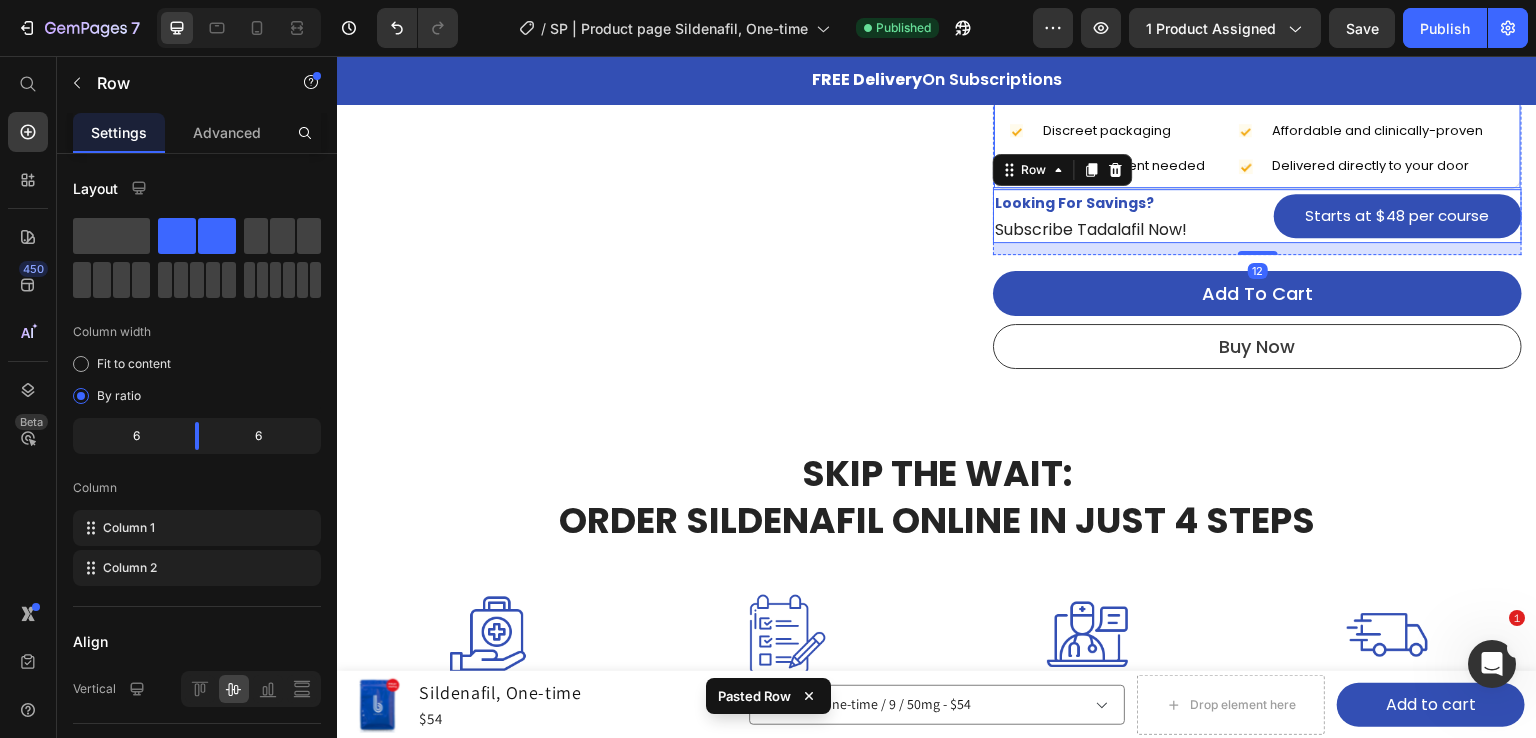 click on "Icon No subscription needed Text block     Icon Discreet packaging Text block     Icon No appointment needed Text block Advanced list     Icon Stronger erections for better intimacy Text block     Icon Affordable and clinically-proven Text block     Icon Delivered directly to your door   Text block Advanced list Row" at bounding box center (1257, 131) 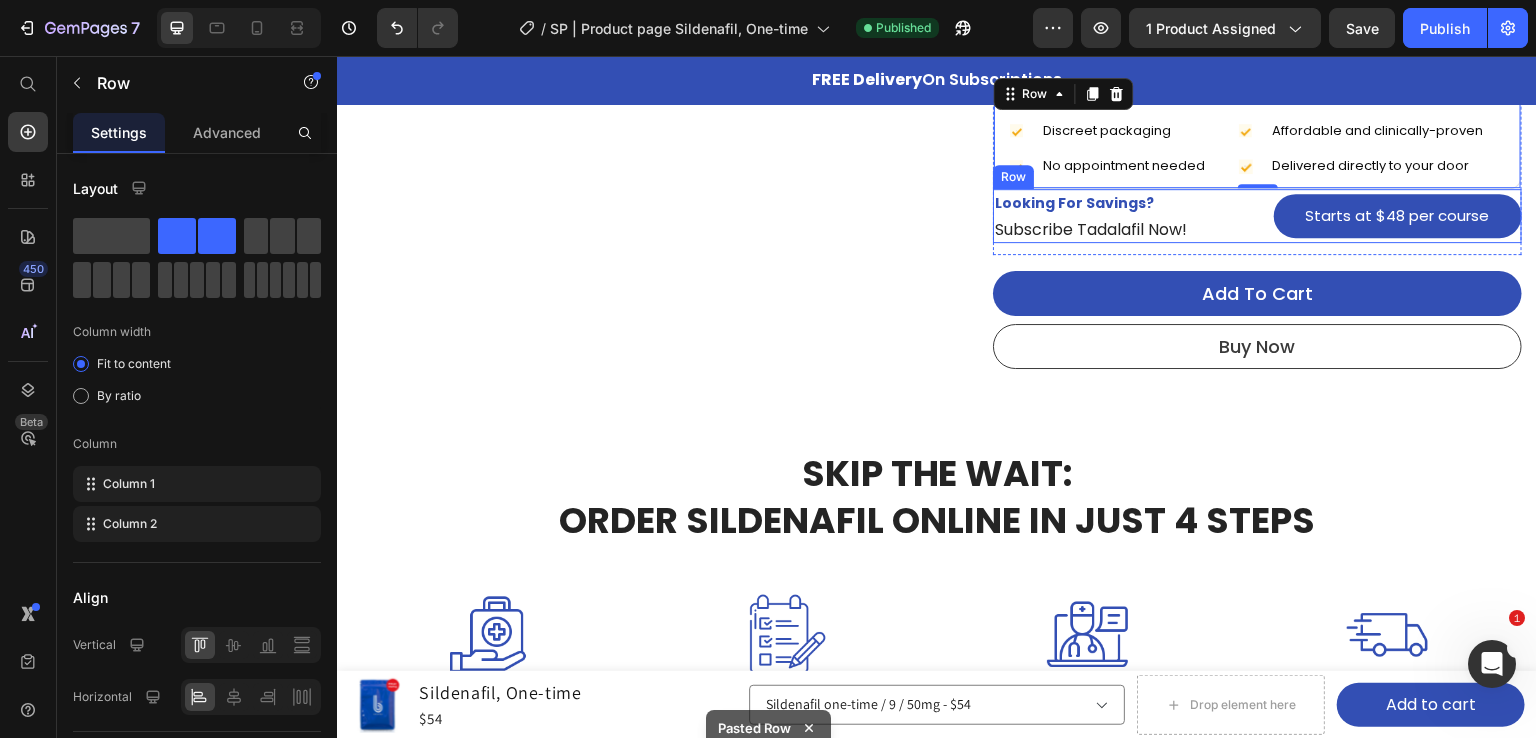 click on "Looking For Savings?  Text block Subscribe Tadalafil Now! Text block Starts at $48 per course Button Row" at bounding box center [1257, 216] 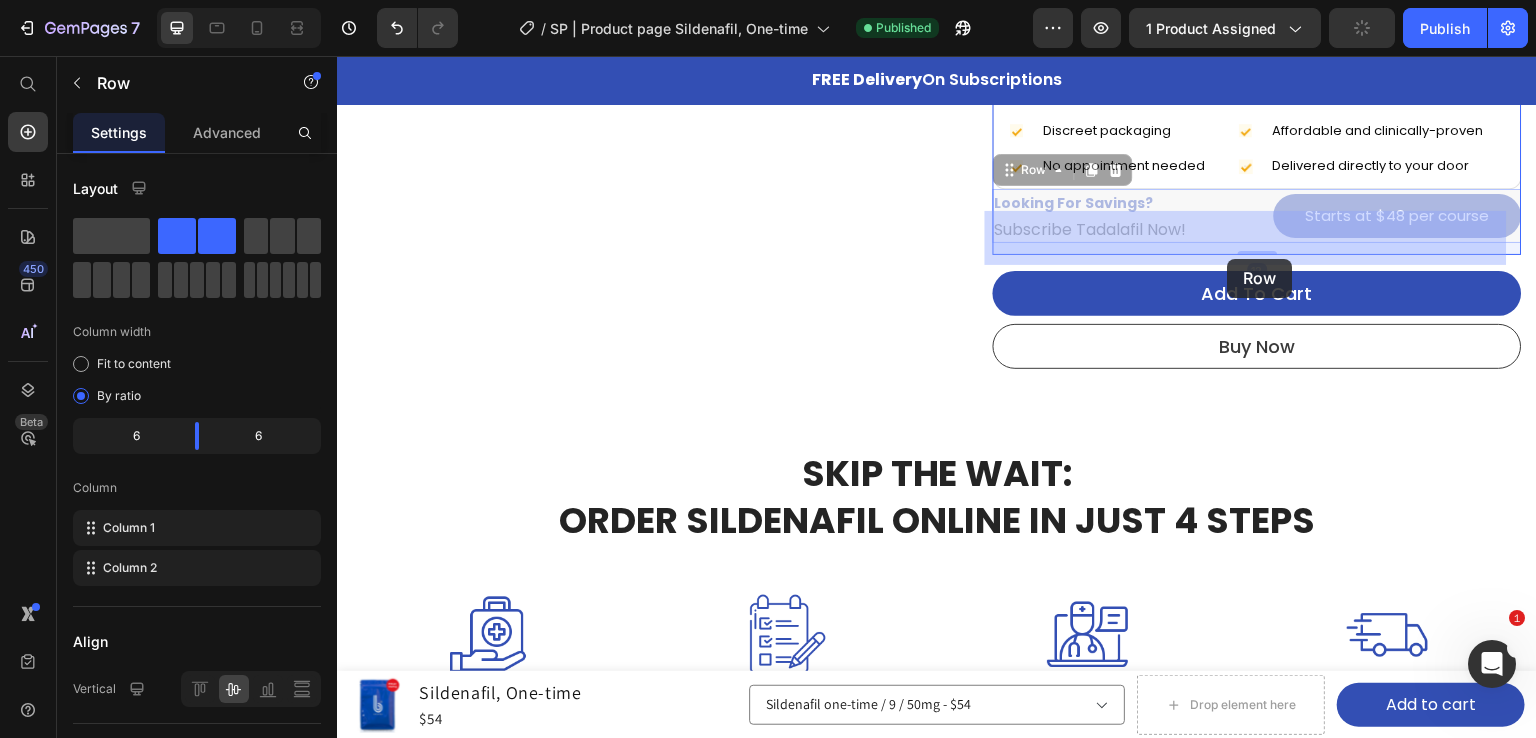 drag, startPoint x: 1003, startPoint y: 197, endPoint x: 1228, endPoint y: 259, distance: 233.38594 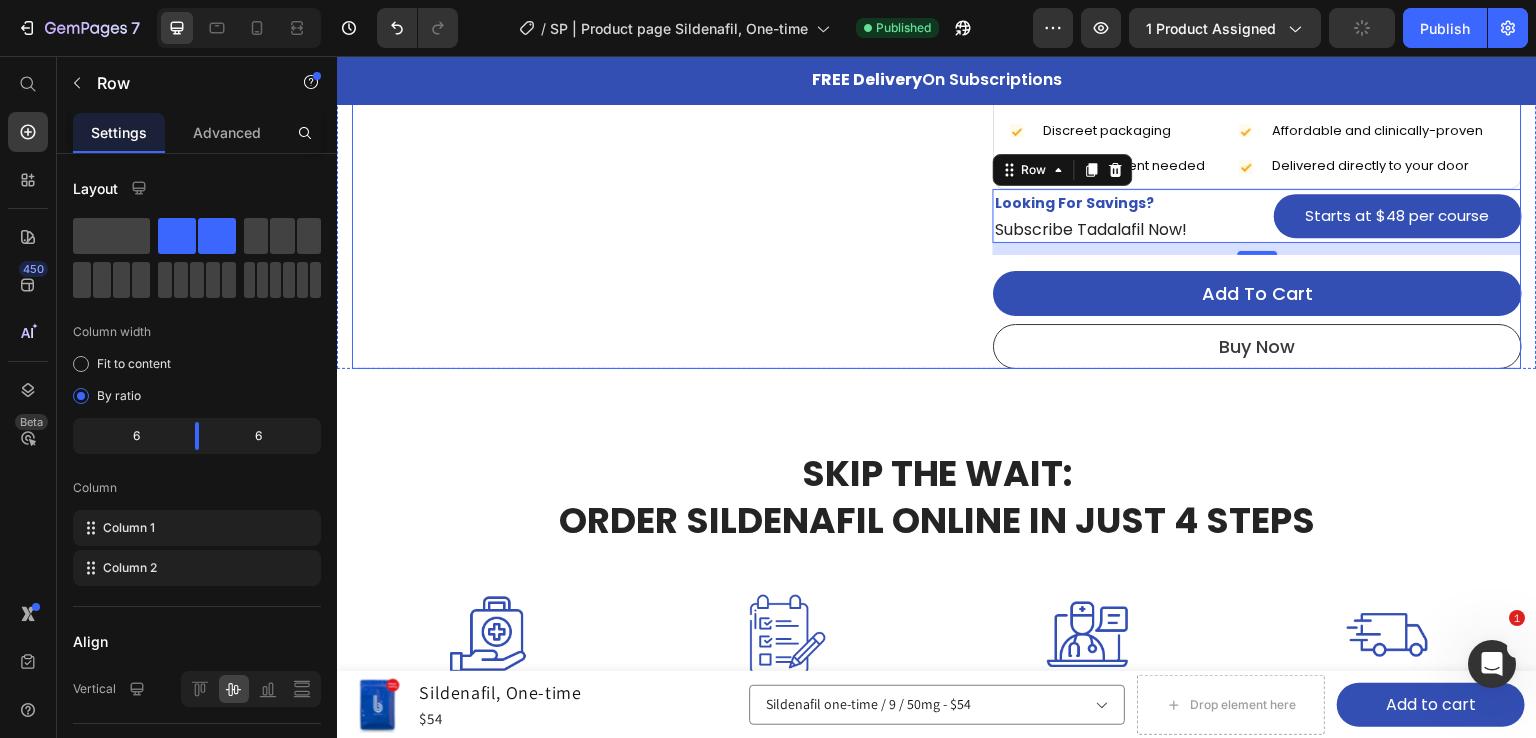 click on "Product Images 4.9 Heading
Icon
Icon
Icon
Icon
Icon Icon List Hoz Row                Title Line
Icon Restore your confidence and enjoy a satisfying, lasting sexual experience. Designed for peak performance and satisfaction. Text block
Icon You can order, access, store and use the pills  DISCRETELY . No one needs to know. Text block
Icon Enjoy stronger erections for better intimacy. Text block Icon List                Title Line Image Image Image Image Image Icon List Hoz Row **Please note that a prescription will only be written if deemed appropriate after the digital consultation by the licensed medical provider. Text block" at bounding box center (644, -237) 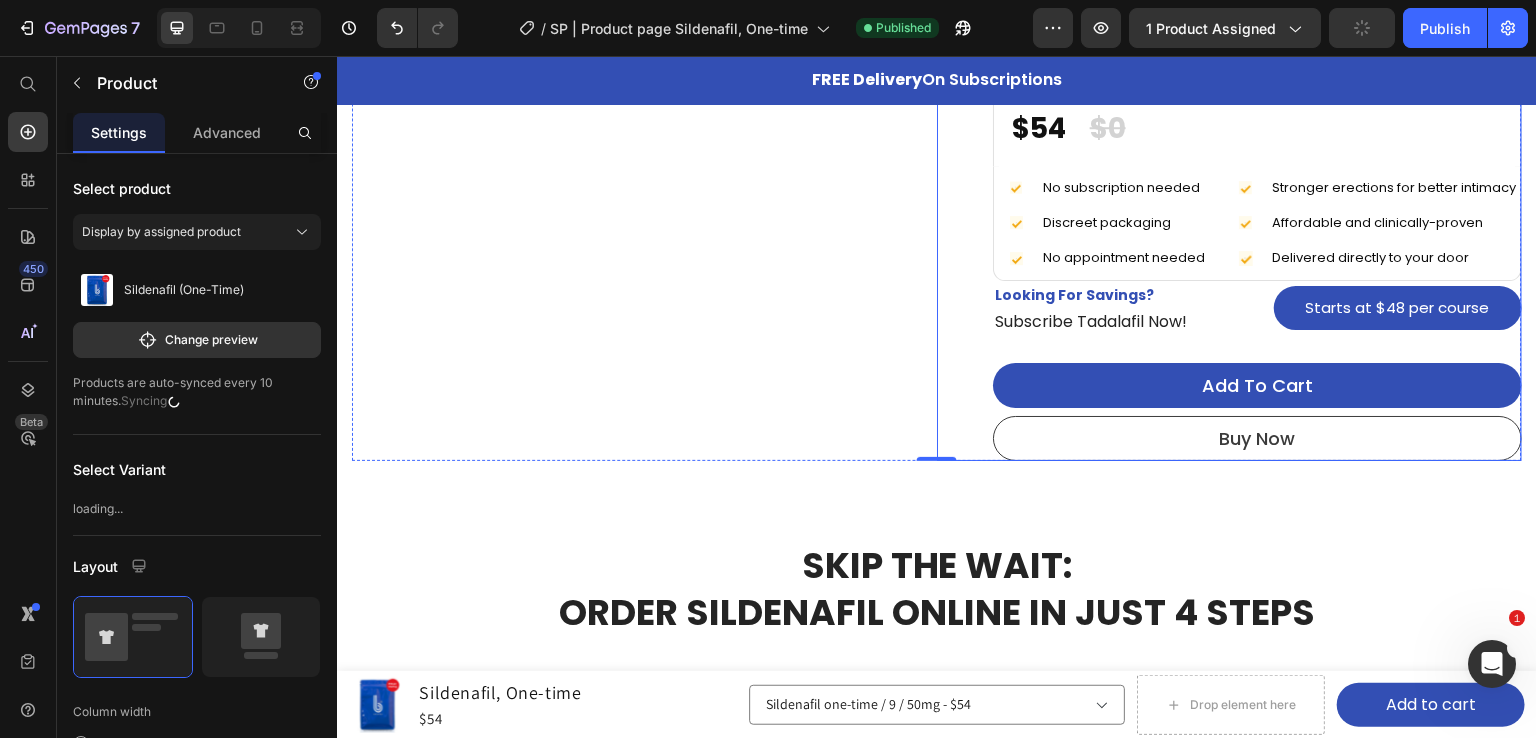 scroll, scrollTop: 900, scrollLeft: 0, axis: vertical 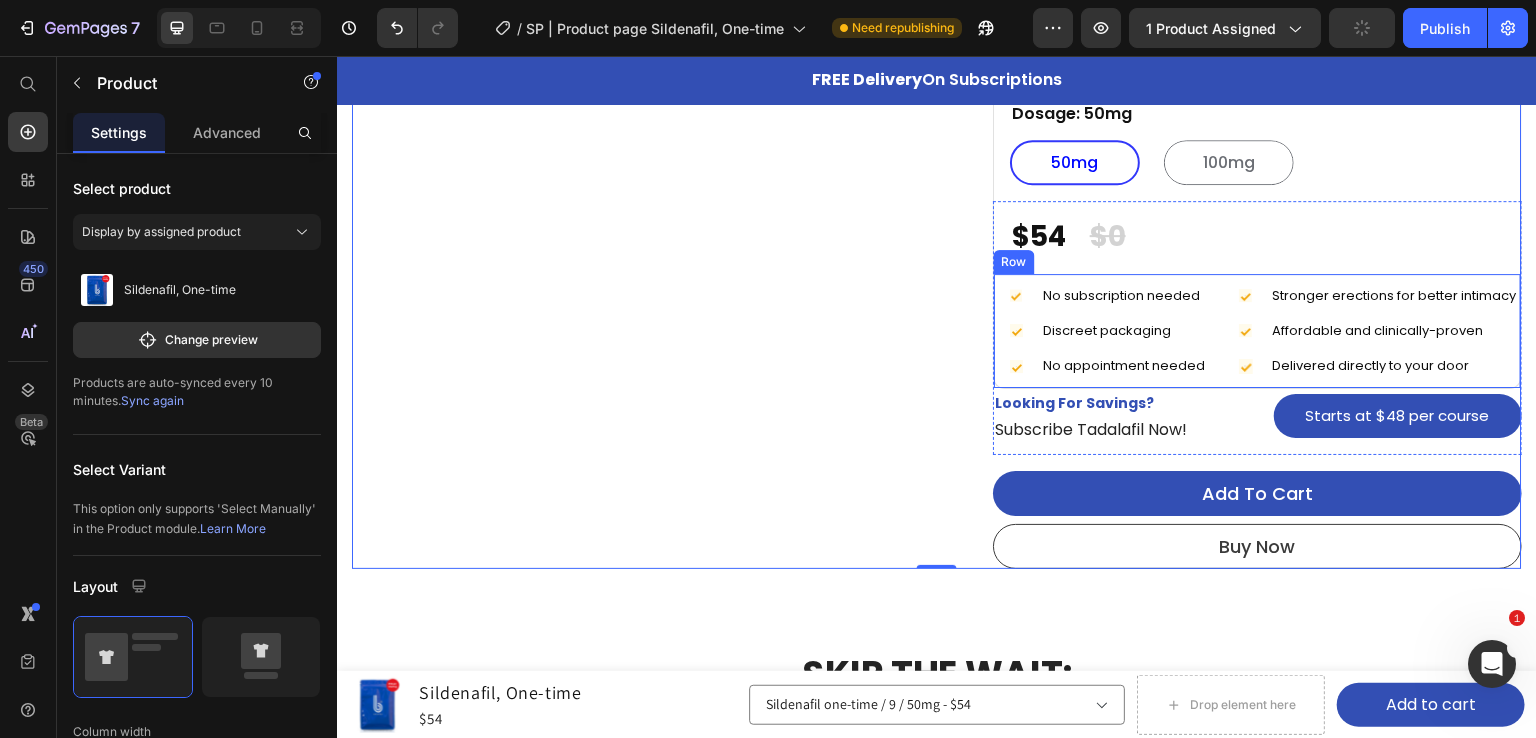 click on "Icon No subscription needed Text block     Icon Discreet packaging Text block     Icon No appointment needed Text block Advanced list     Icon Stronger erections for better intimacy Text block     Icon Affordable and clinically-proven Text block     Icon Delivered directly to your door   Text block Advanced list Row" at bounding box center (1257, 331) 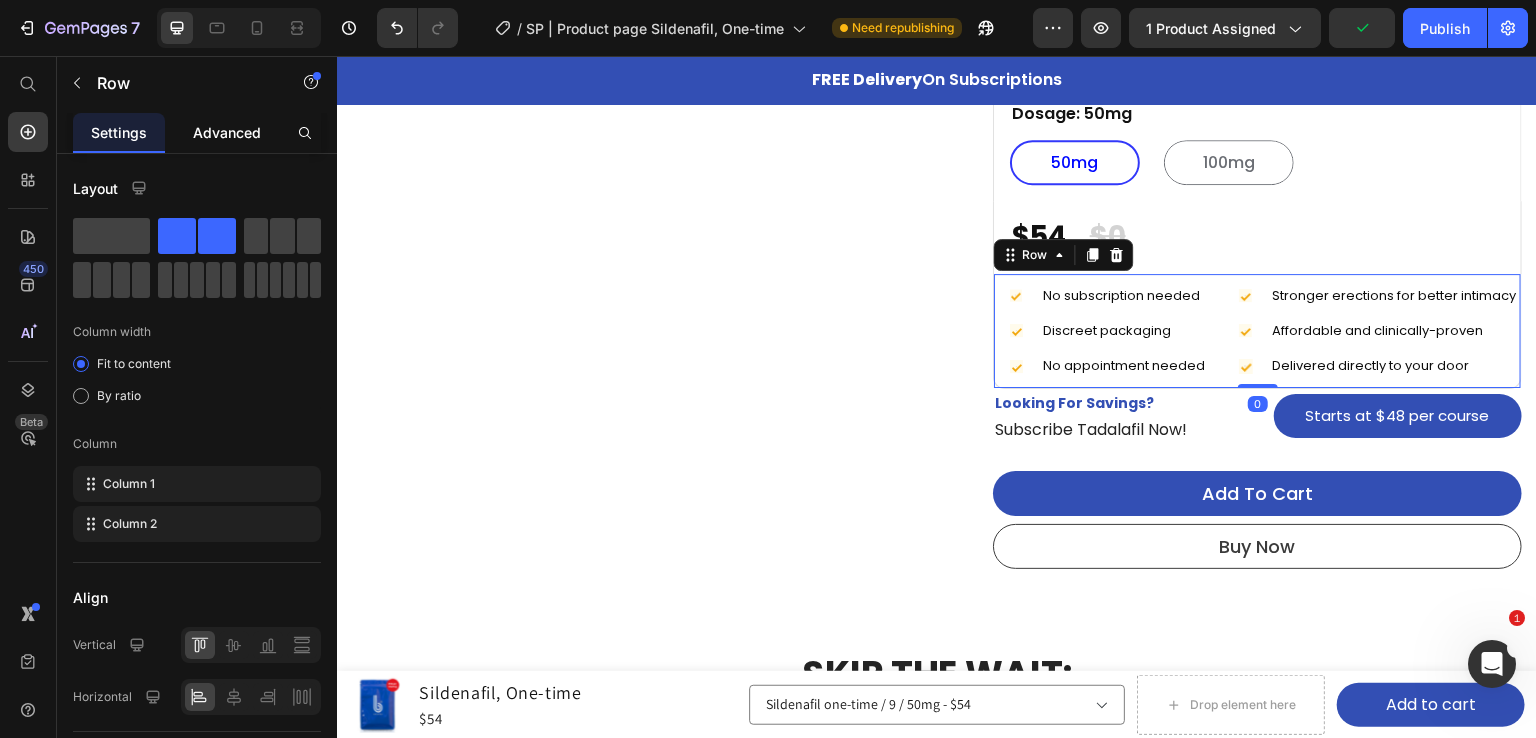 click on "Advanced" at bounding box center [227, 132] 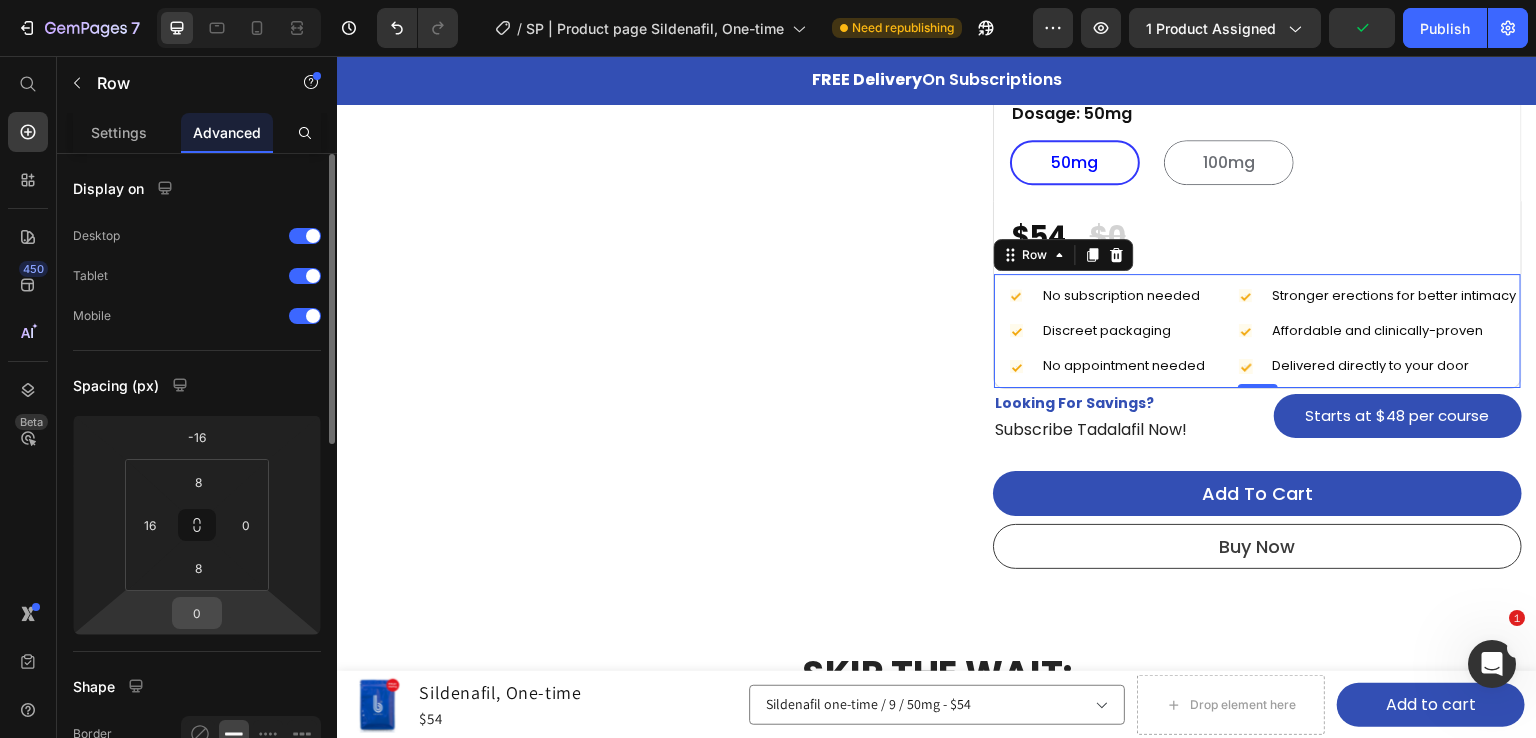 click on "0" at bounding box center [197, 613] 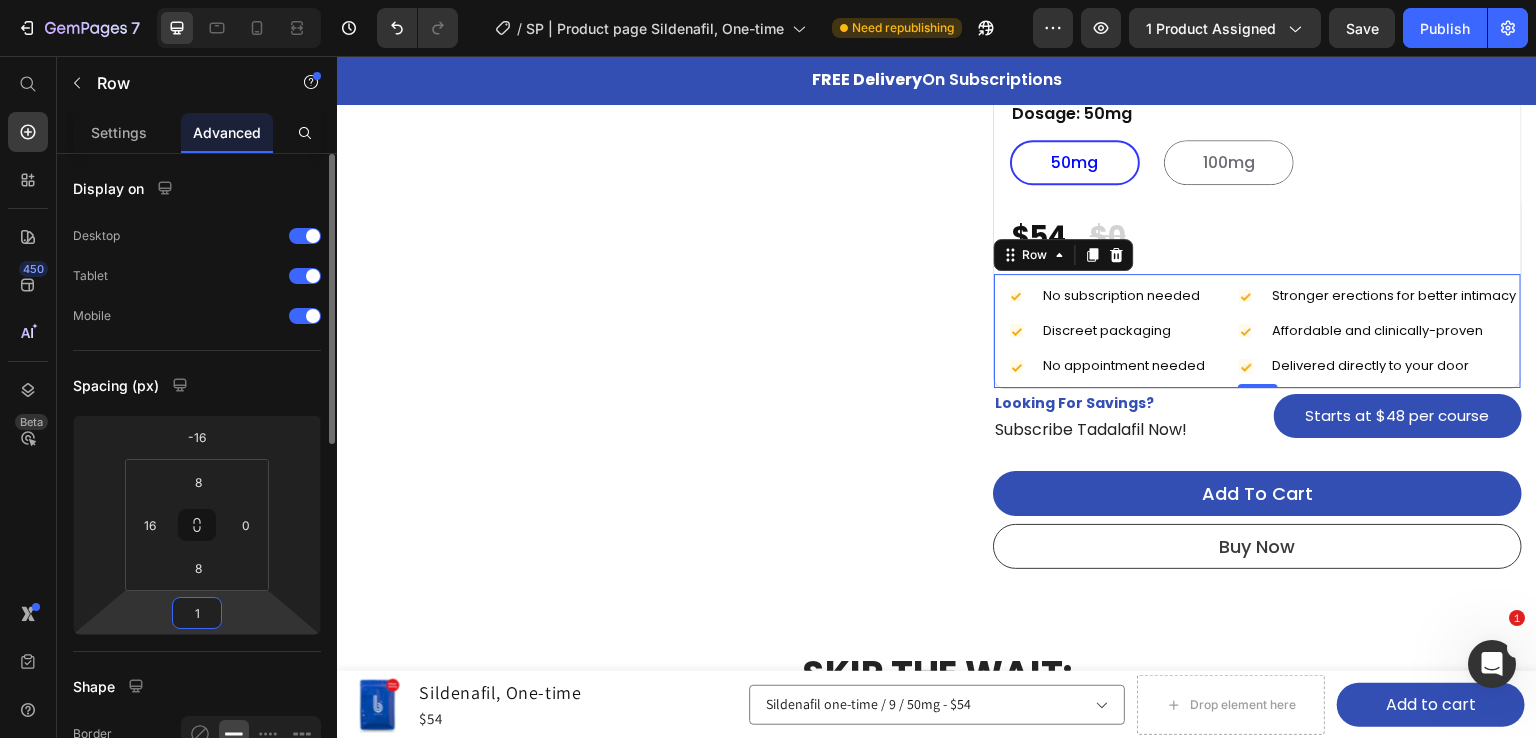 type on "12" 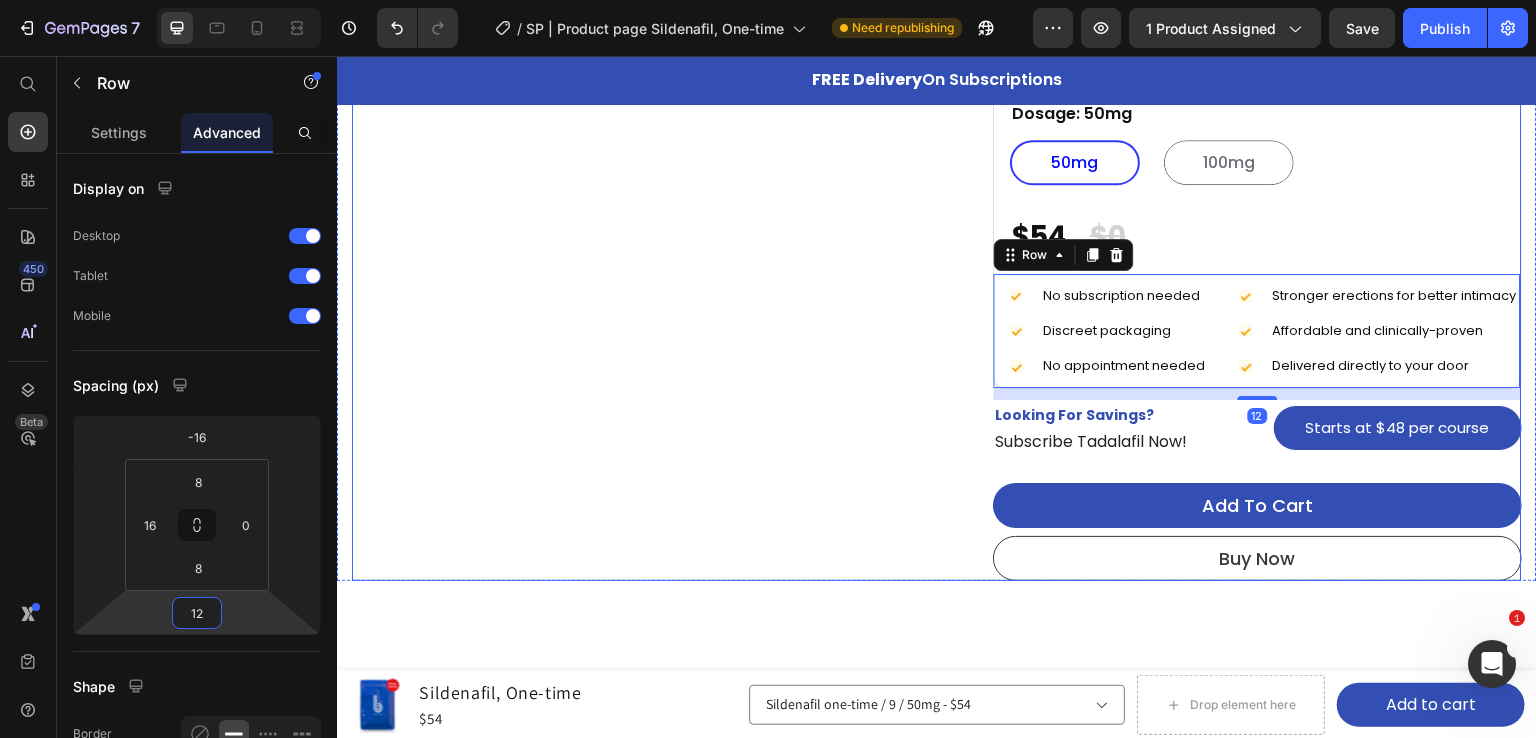 click on "Product Images 4.9 Heading
Icon
Icon
Icon
Icon
Icon Icon List Hoz Row                Title Line
Icon Restore your confidence and enjoy a satisfying, lasting sexual experience. Designed for peak performance and satisfaction. Text block
Icon You can order, access, store and use the pills  DISCRETELY . No one needs to know. Text block
Icon Enjoy stronger erections for better intimacy. Text block Icon List                Title Line Image Image Image Image Image Icon List Hoz Row **Please note that a prescription will only be written if deemed appropriate after the digital consultation by the licensed medical provider. Text block" at bounding box center (644, -31) 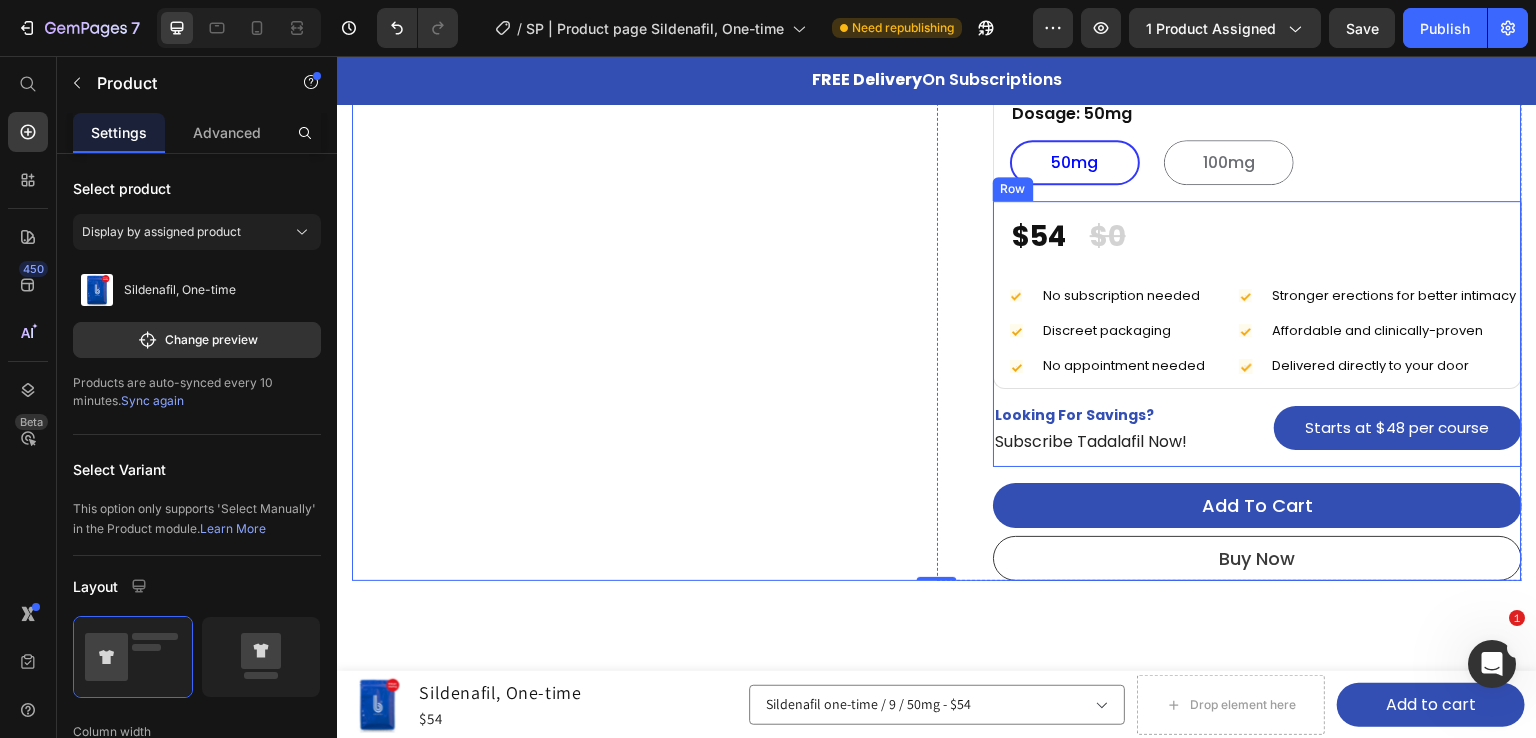 click on "$54 Price $0 Price Row Row     Icon No subscription needed Text block     Icon Discreet packaging Text block     Icon No appointment needed Text block Advanced list     Icon Stronger erections for better intimacy Text block     Icon Affordable and clinically-proven Text block     Icon Delivered directly to your door   Text block Advanced list Row Looking For Savings?  Text block Subscribe Tadalafil Now! Text block Starts at $48 per course Button Row" at bounding box center [1257, 334] 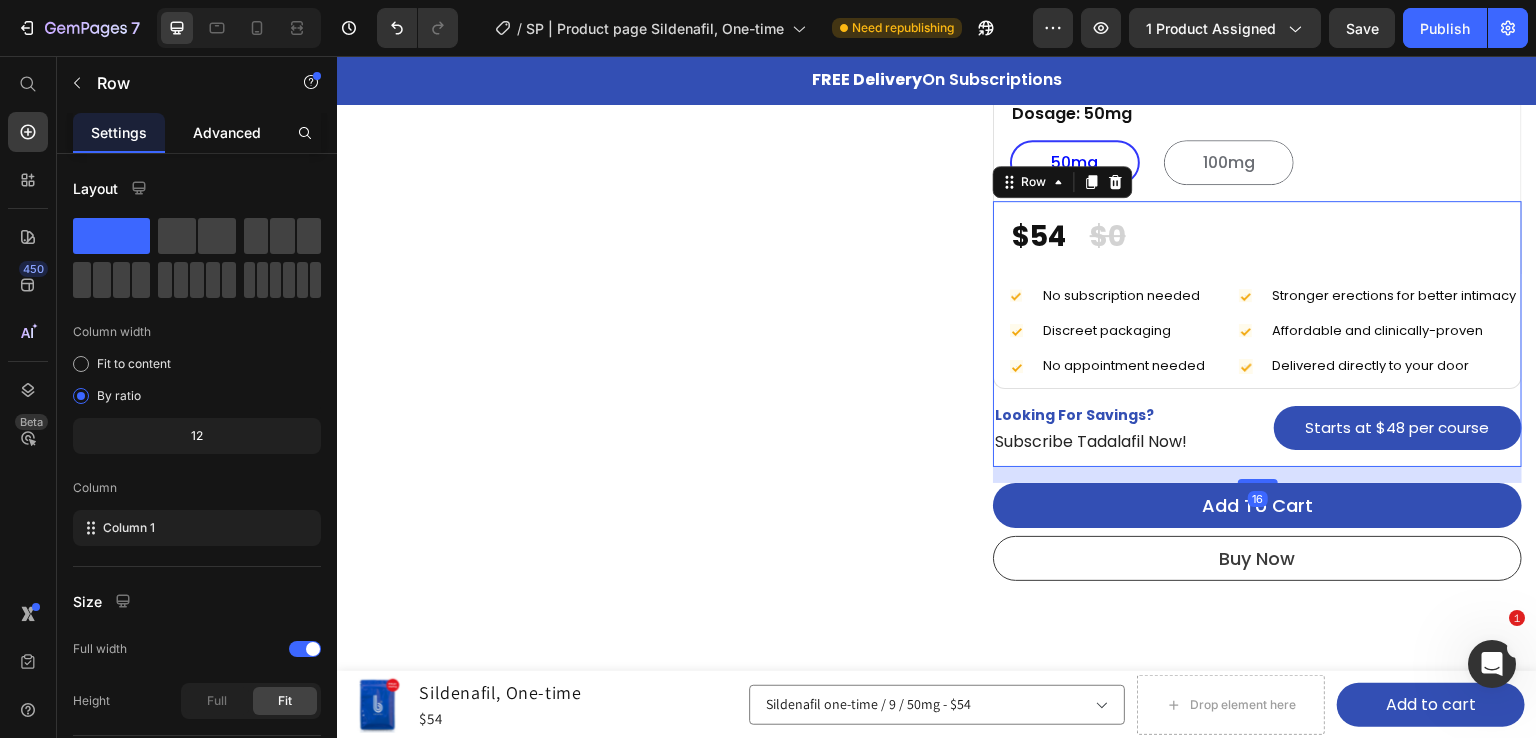 click on "Advanced" 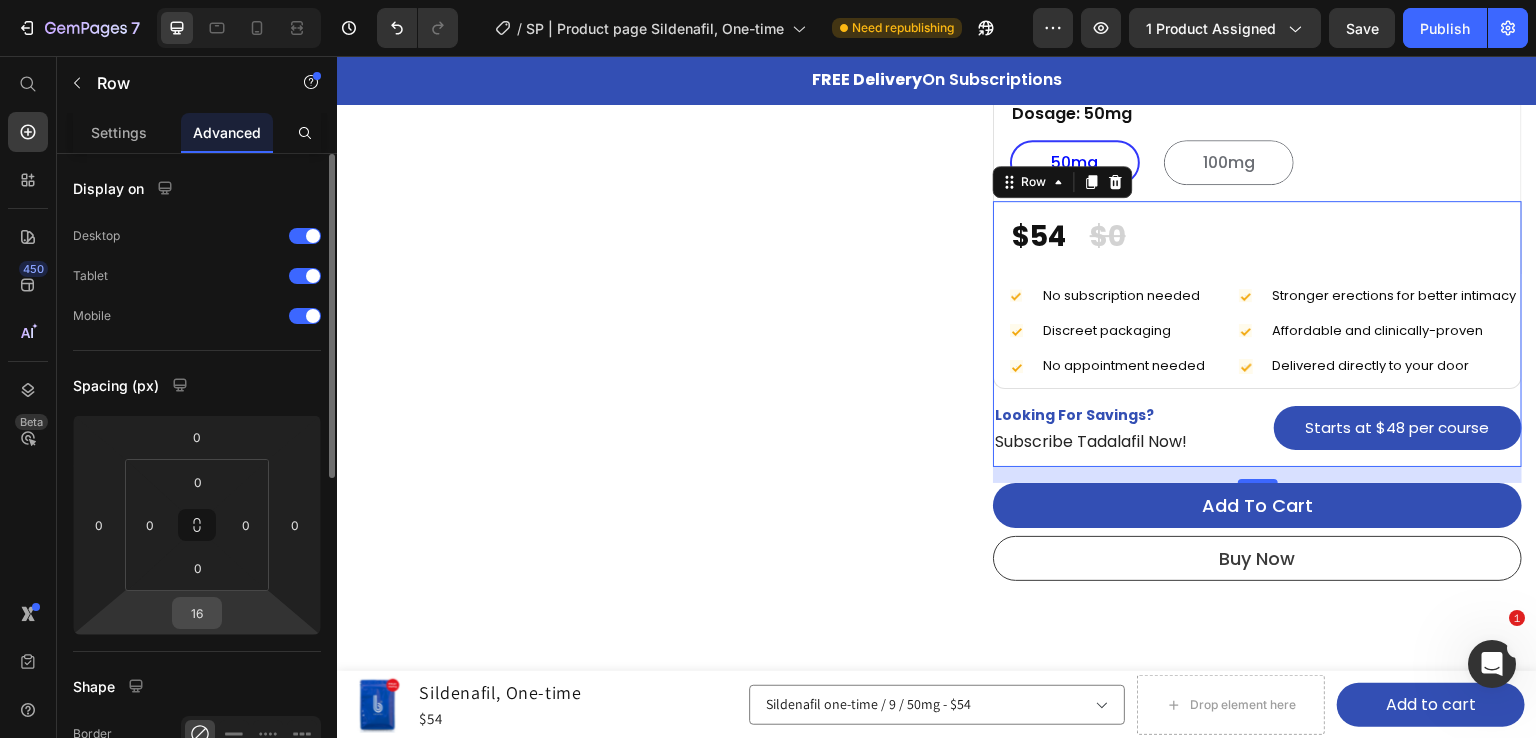 click on "16" at bounding box center (197, 613) 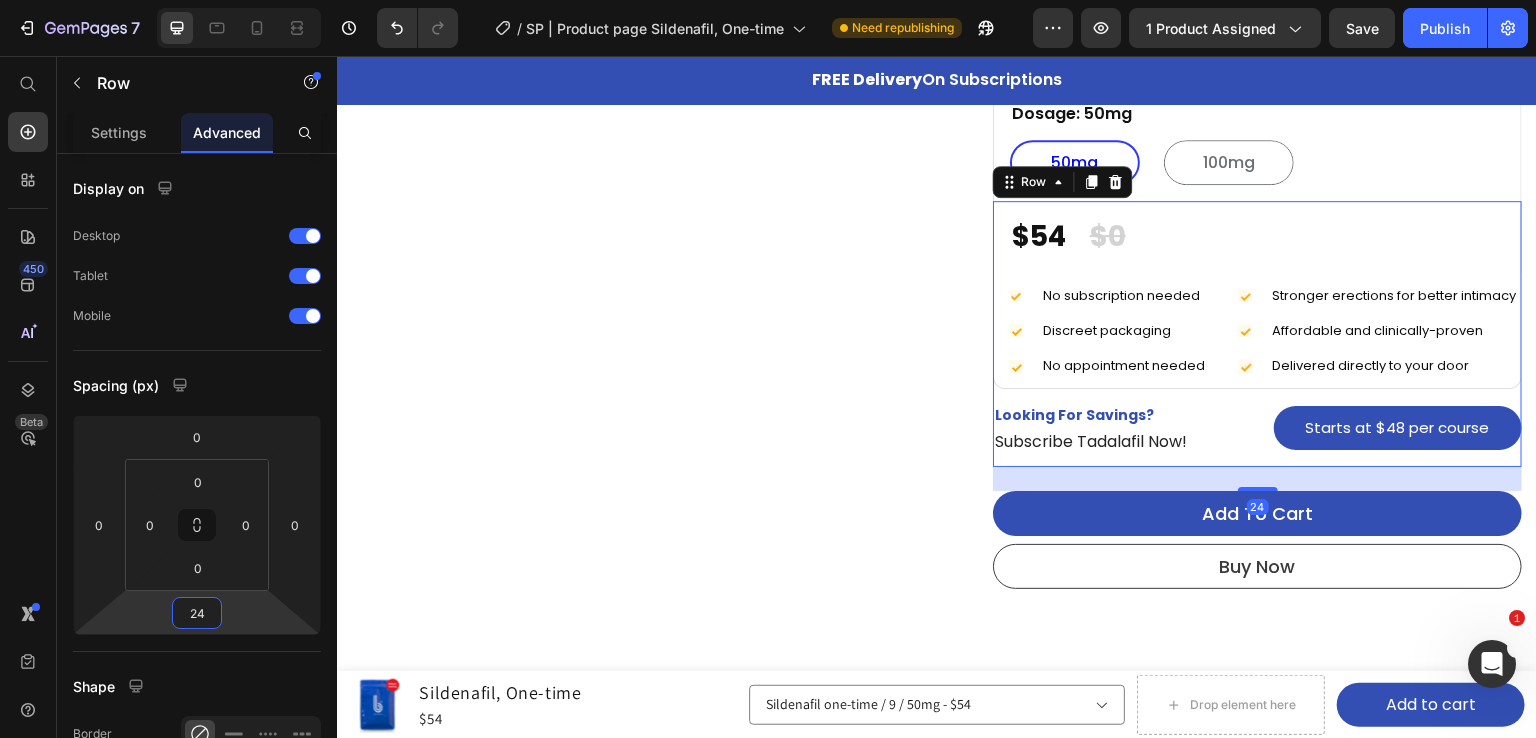 type on "24" 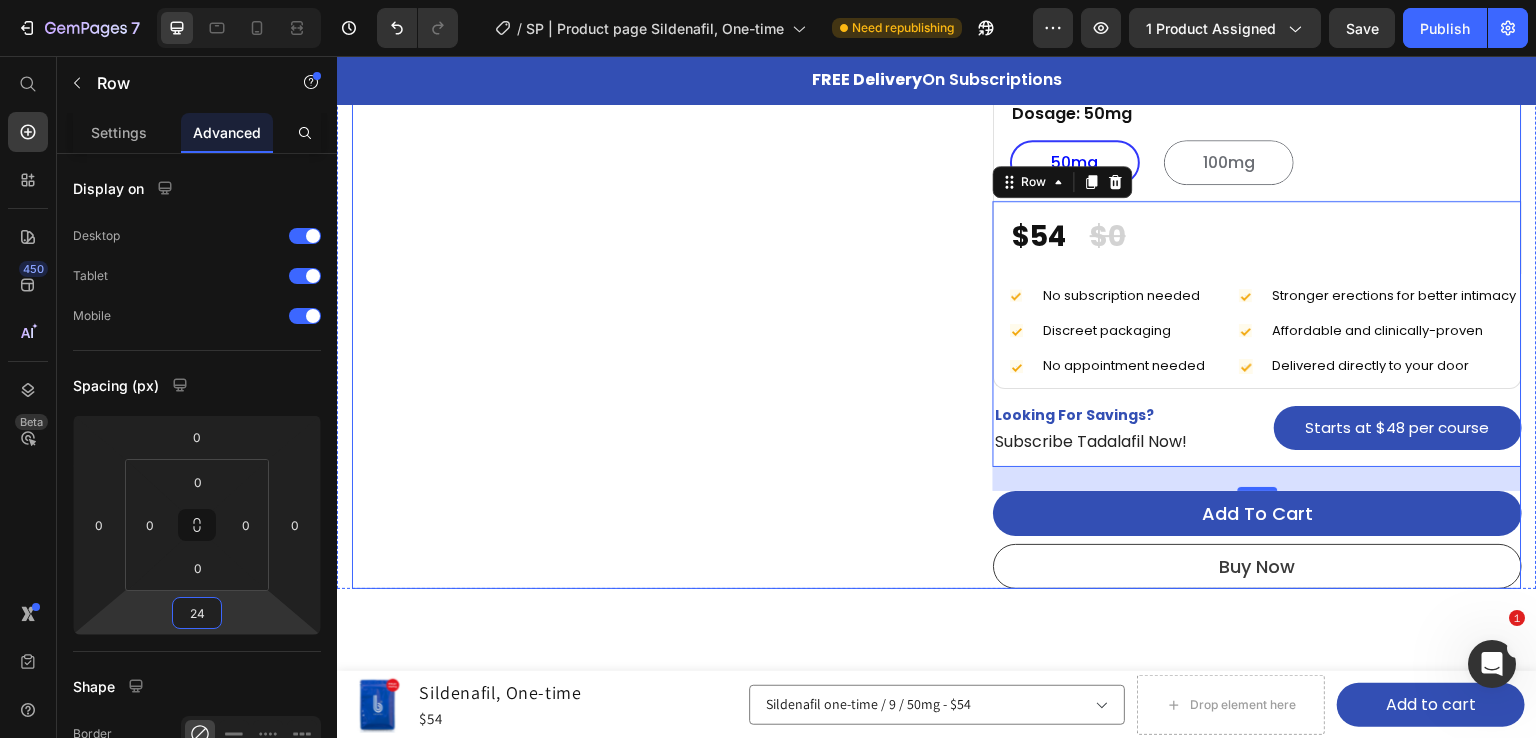 click on "Product Images 4.9 Heading
Icon
Icon
Icon
Icon
Icon Icon List Hoz Row                Title Line
Icon Restore your confidence and enjoy a satisfying, lasting sexual experience. Designed for peak performance and satisfaction. Text block
Icon You can order, access, store and use the pills  DISCRETELY . No one needs to know. Text block
Icon Enjoy stronger erections for better intimacy. Text block Icon List                Title Line Image Image Image Image Image Icon List Hoz Row **Please note that a prescription will only be written if deemed appropriate after the digital consultation by the licensed medical provider. Text block" at bounding box center (644, -27) 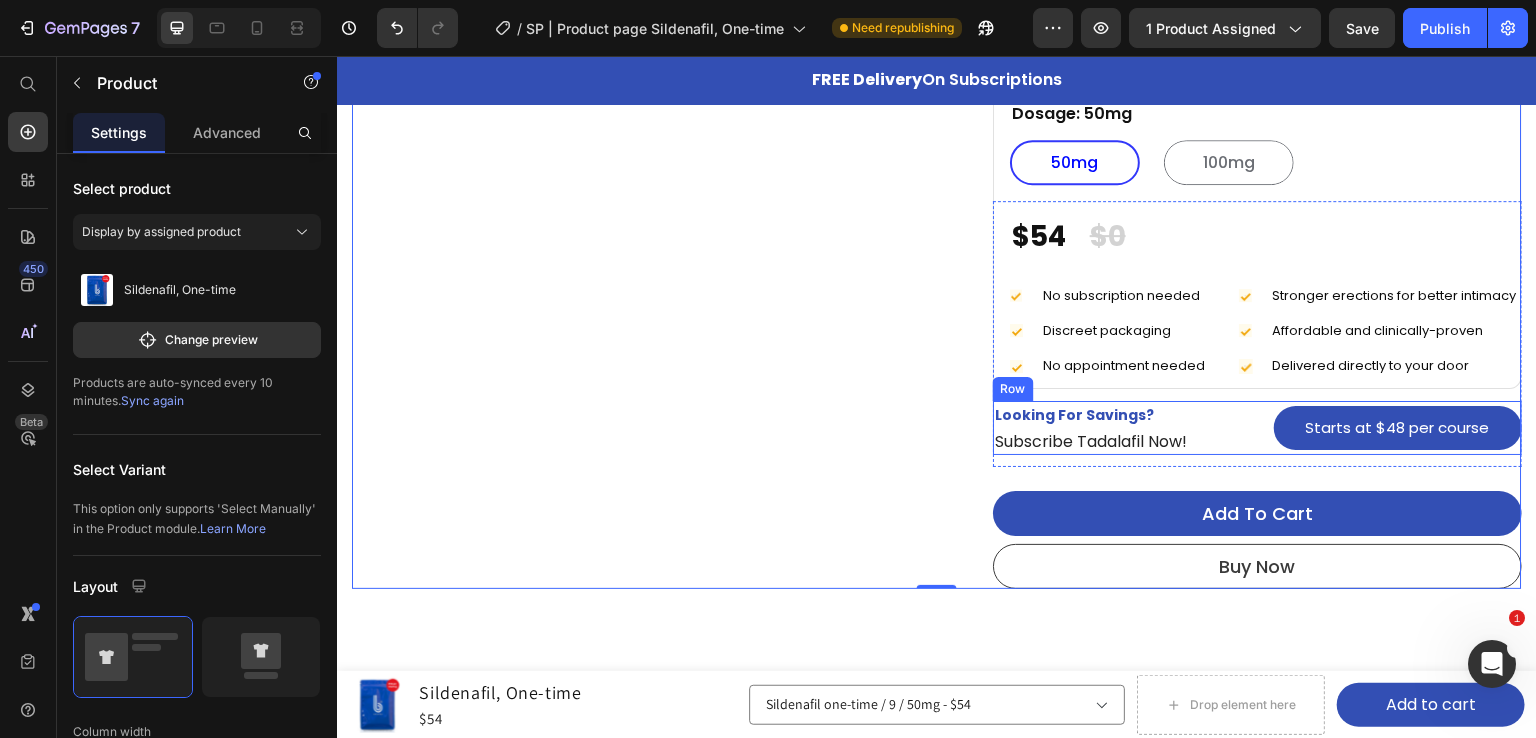 click on "Looking For Savings?  Text block Subscribe Tadalafil Now! Text block Starts at $48 per course Button Row" at bounding box center [1257, 428] 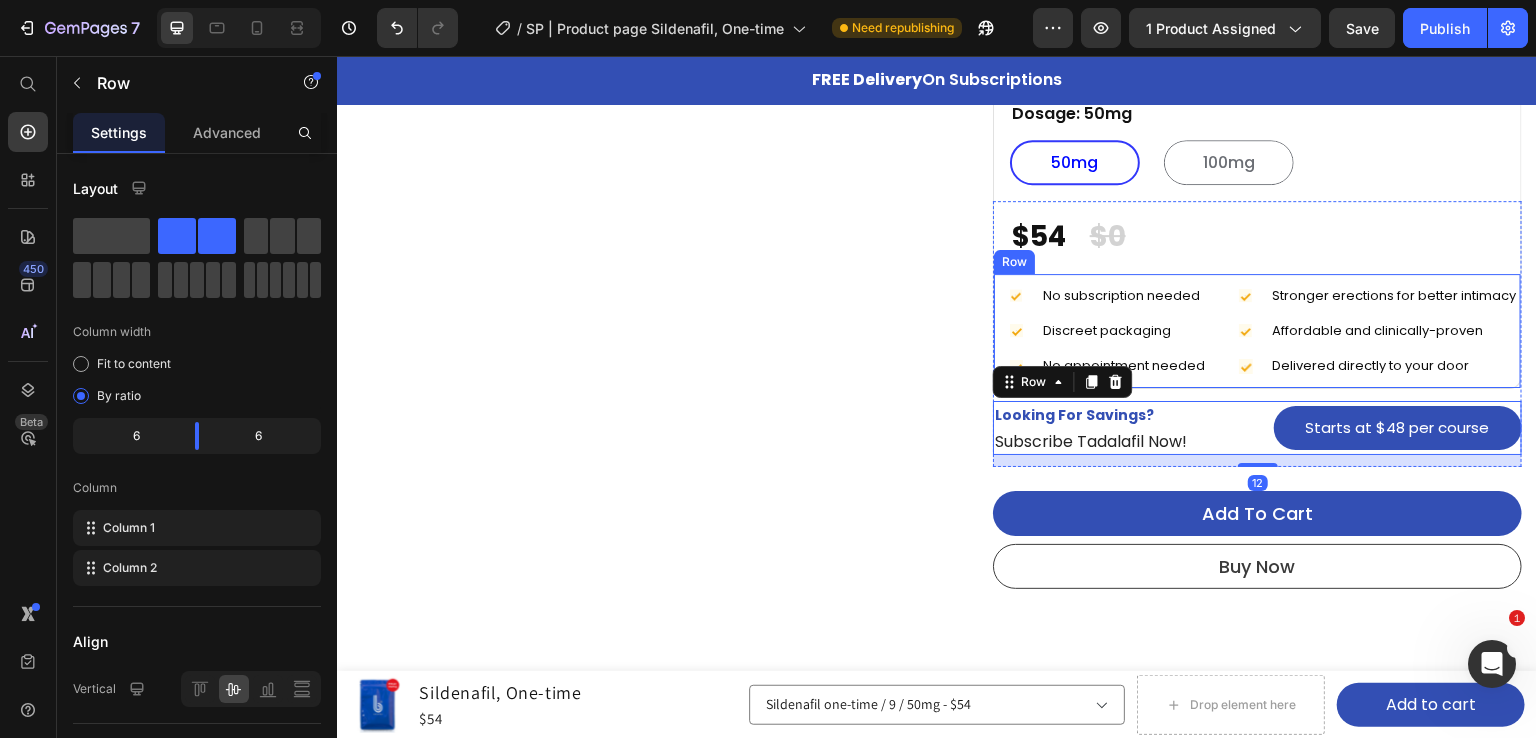 click on "Icon No subscription needed Text block     Icon Discreet packaging Text block     Icon No appointment needed Text block Advanced list     Icon Stronger erections for better intimacy Text block     Icon Affordable and clinically-proven Text block     Icon Delivered directly to your door   Text block Advanced list Row" at bounding box center (1257, 331) 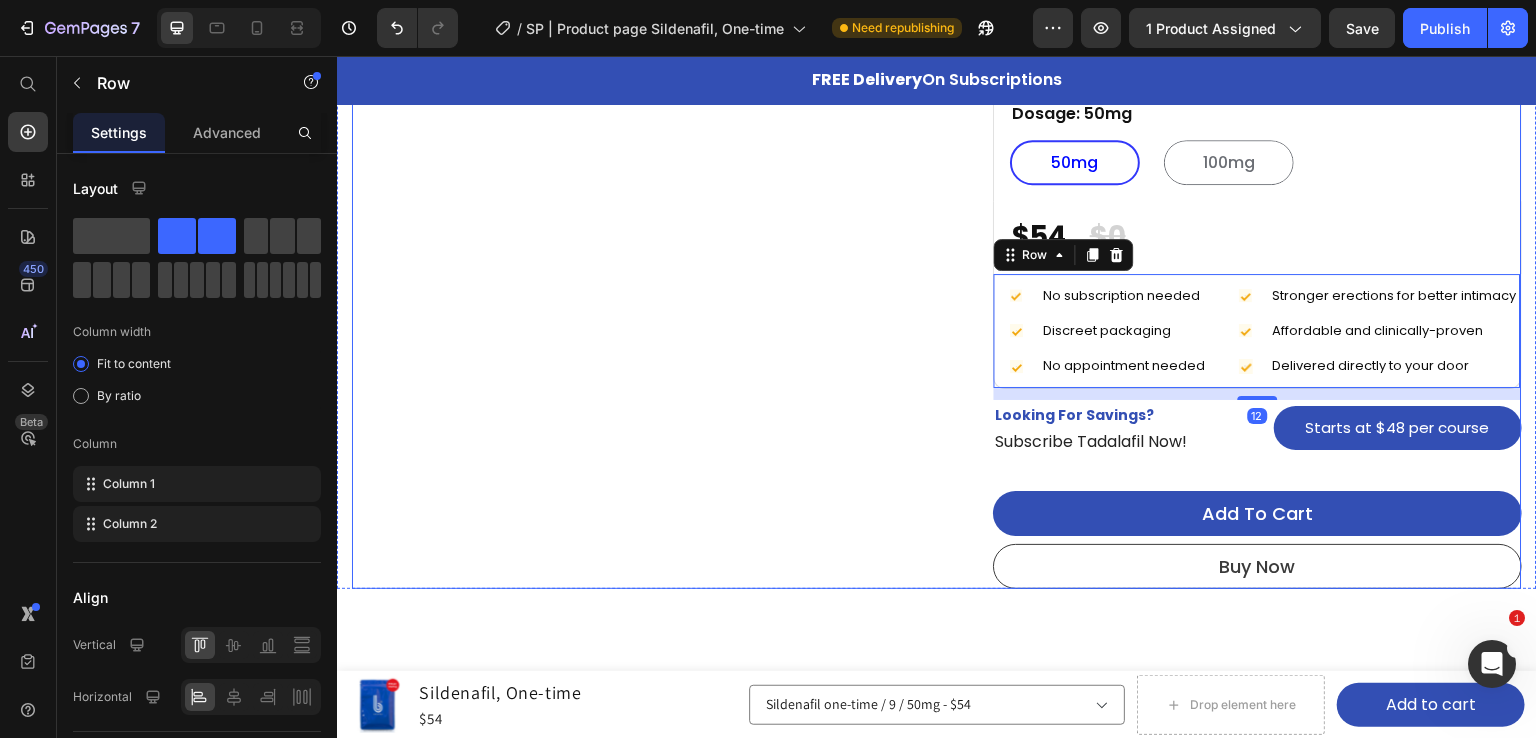 click on "Product Images 4.9 Heading
Icon
Icon
Icon
Icon
Icon Icon List Hoz Row                Title Line
Icon Restore your confidence and enjoy a satisfying, lasting sexual experience. Designed for peak performance and satisfaction. Text block
Icon You can order, access, store and use the pills  DISCRETELY . No one needs to know. Text block
Icon Enjoy stronger erections for better intimacy. Text block Icon List                Title Line Image Image Image Image Image Icon List Hoz Row **Please note that a prescription will only be written if deemed appropriate after the digital consultation by the licensed medical provider. Text block" at bounding box center (644, -27) 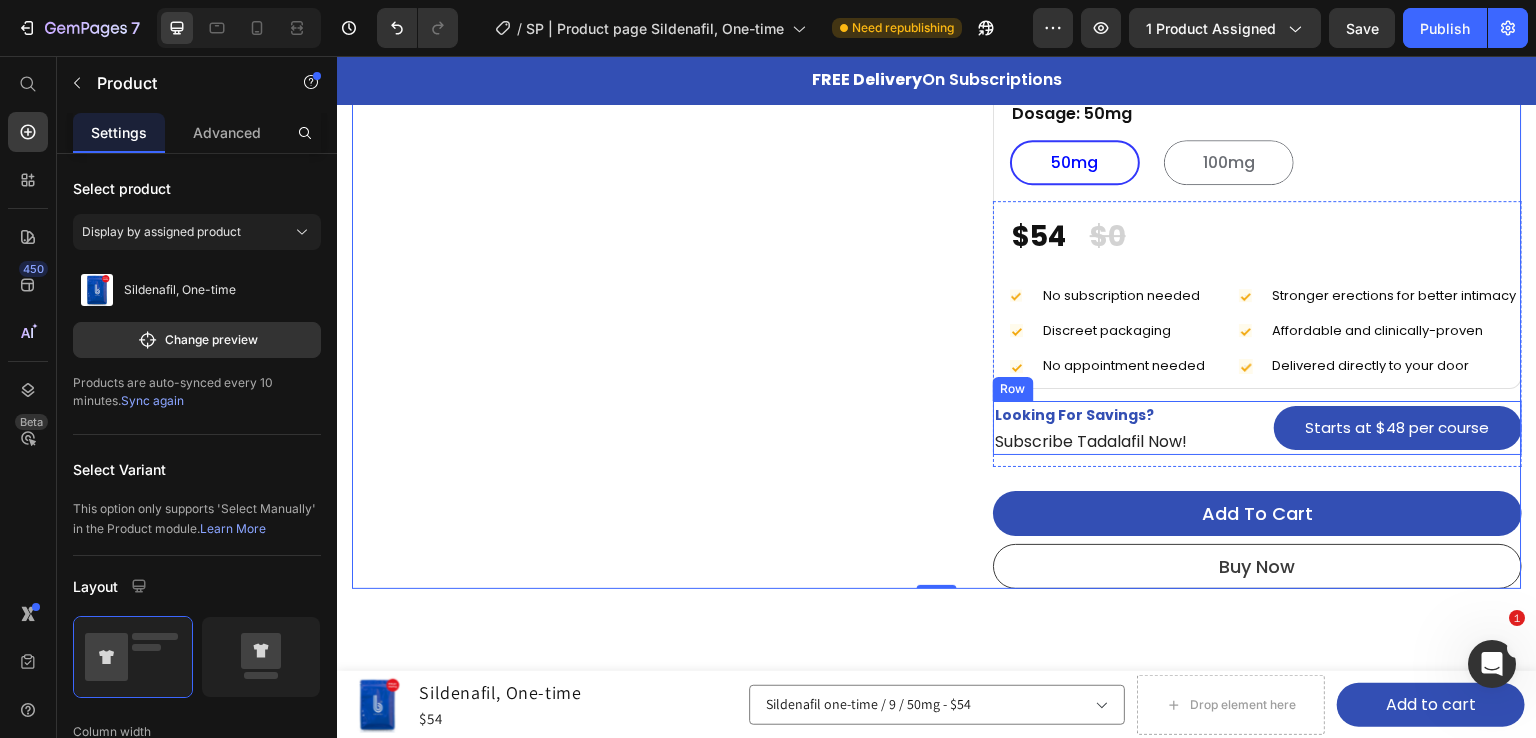 click on "Looking For Savings?  Text block Subscribe Tadalafil Now! Text block Starts at $48 per course Button Row" at bounding box center (1257, 428) 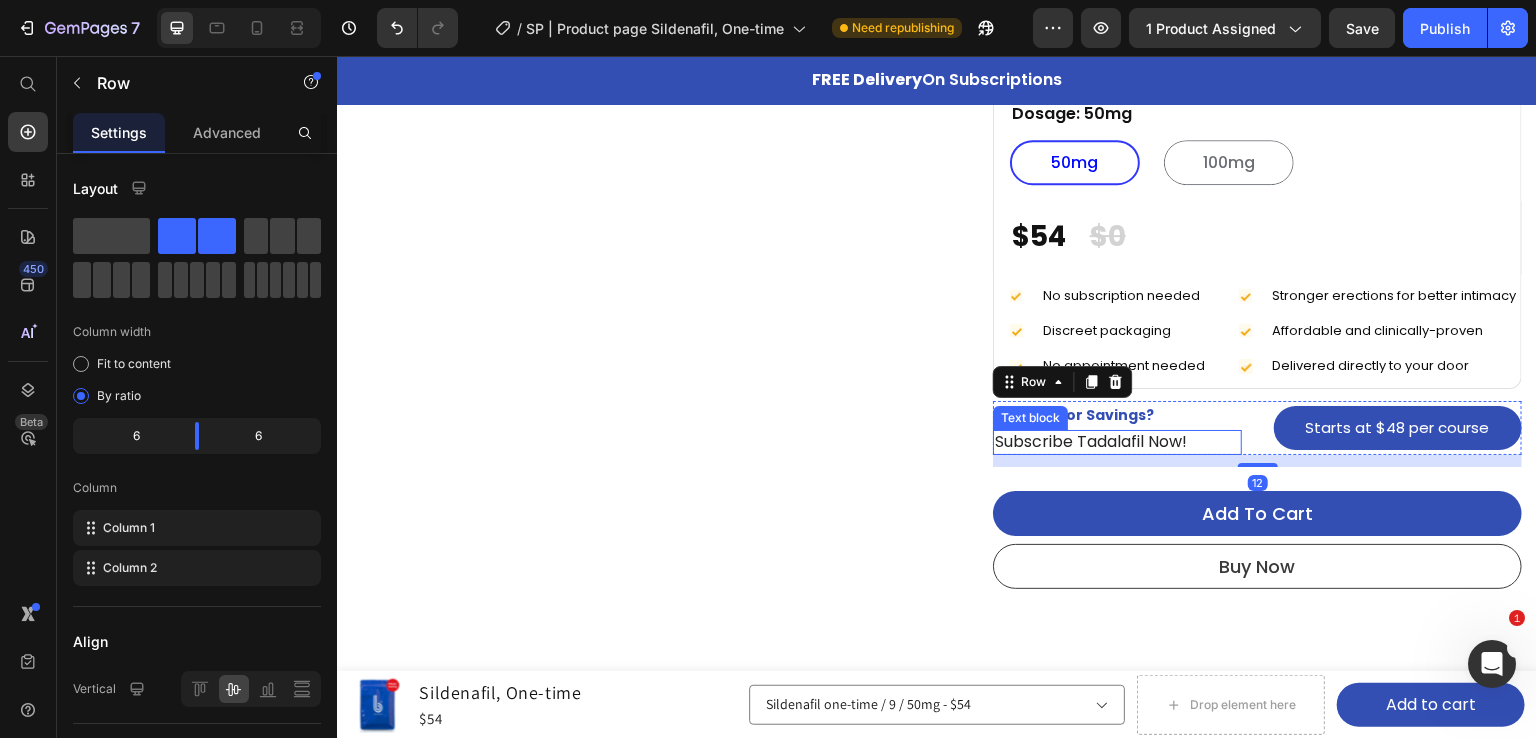 click on "Subscribe Tadalafil Now!" at bounding box center [1117, 442] 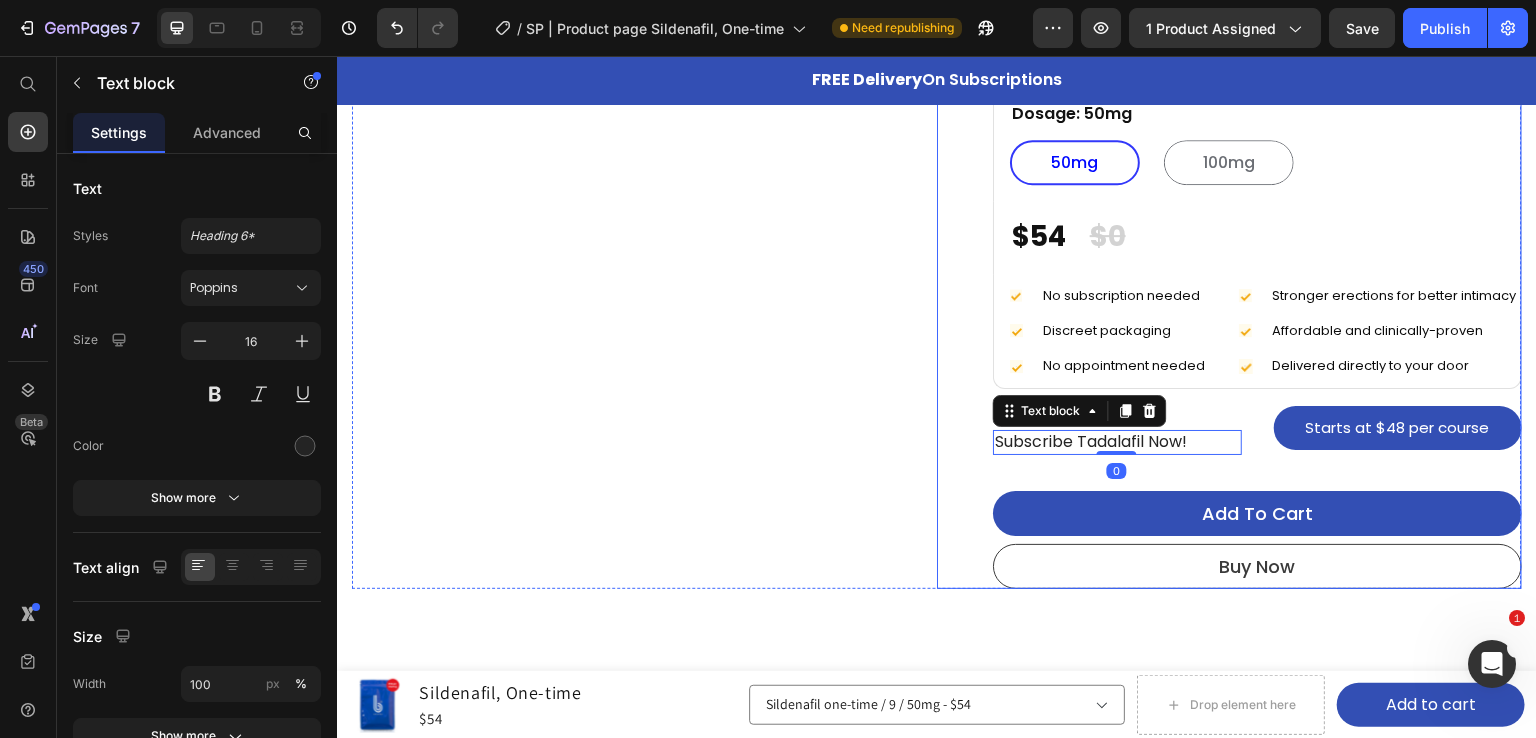 click on "Product Images 4.9 Heading
Icon
Icon
Icon
Icon
Icon Icon List Hoz Row                Title Line
Icon Restore your confidence and enjoy a satisfying, lasting sexual experience. Designed for peak performance and satisfaction. Text block
Icon You can order, access, store and use the pills  DISCRETELY . No one needs to know. Text block
Icon Enjoy stronger erections for better intimacy. Text block Icon List                Title Line Image Image Image Image Image Icon List Hoz Row **Please note that a prescription will only be written if deemed appropriate after the digital consultation by the licensed medical provider. Text block" at bounding box center [644, -27] 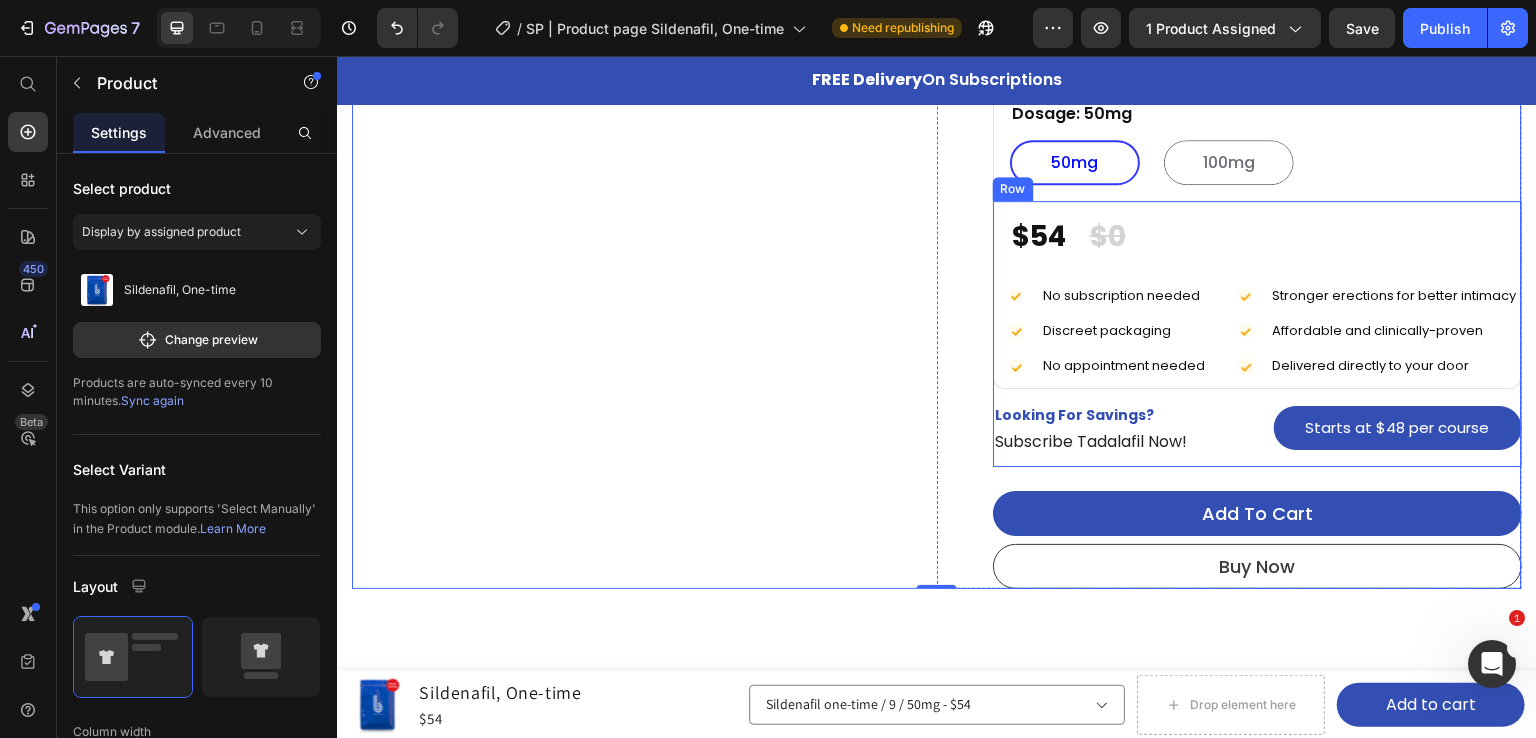 click on "Subscribe Tadalafil Now!" at bounding box center (1117, 442) 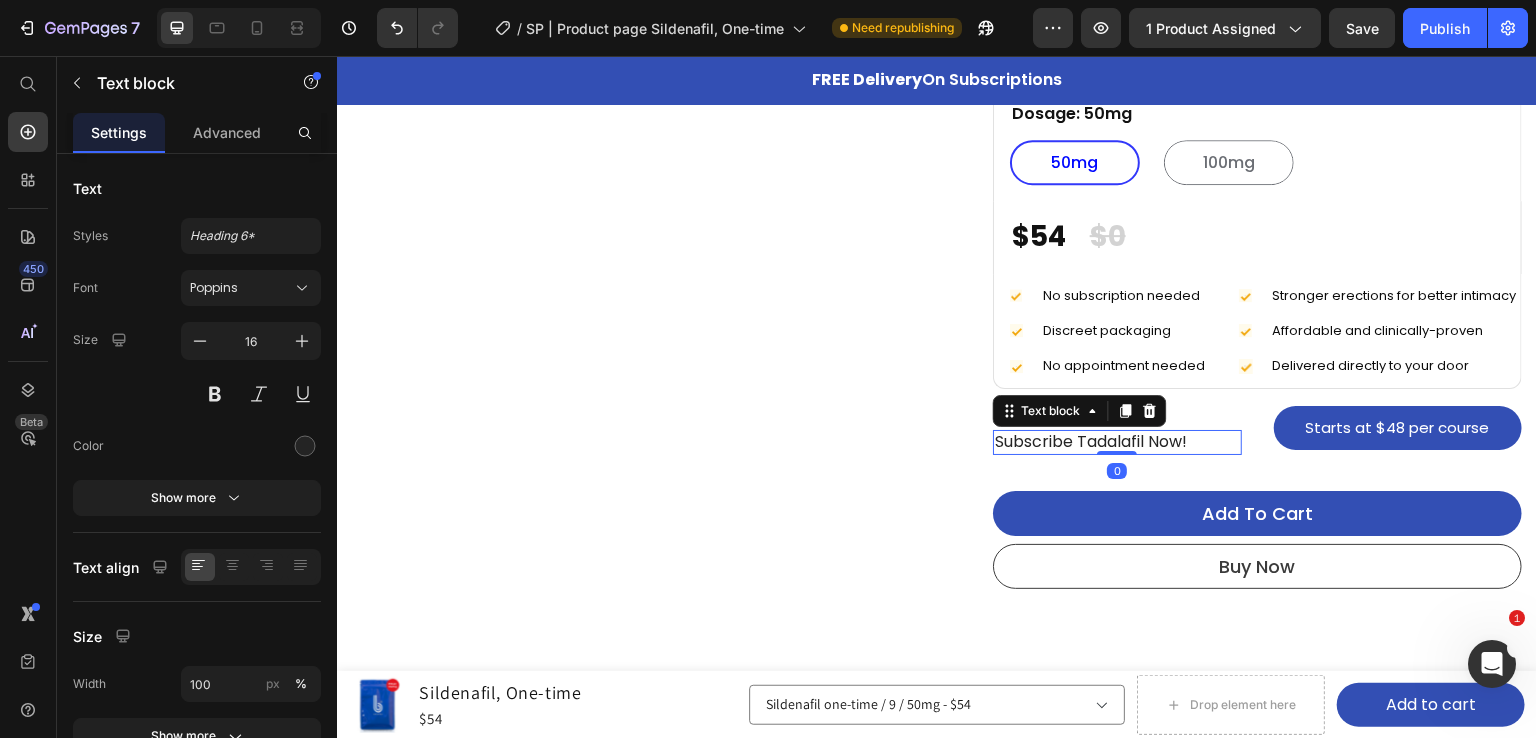 click on "Subscribe Tadalafil Now!" at bounding box center (1117, 442) 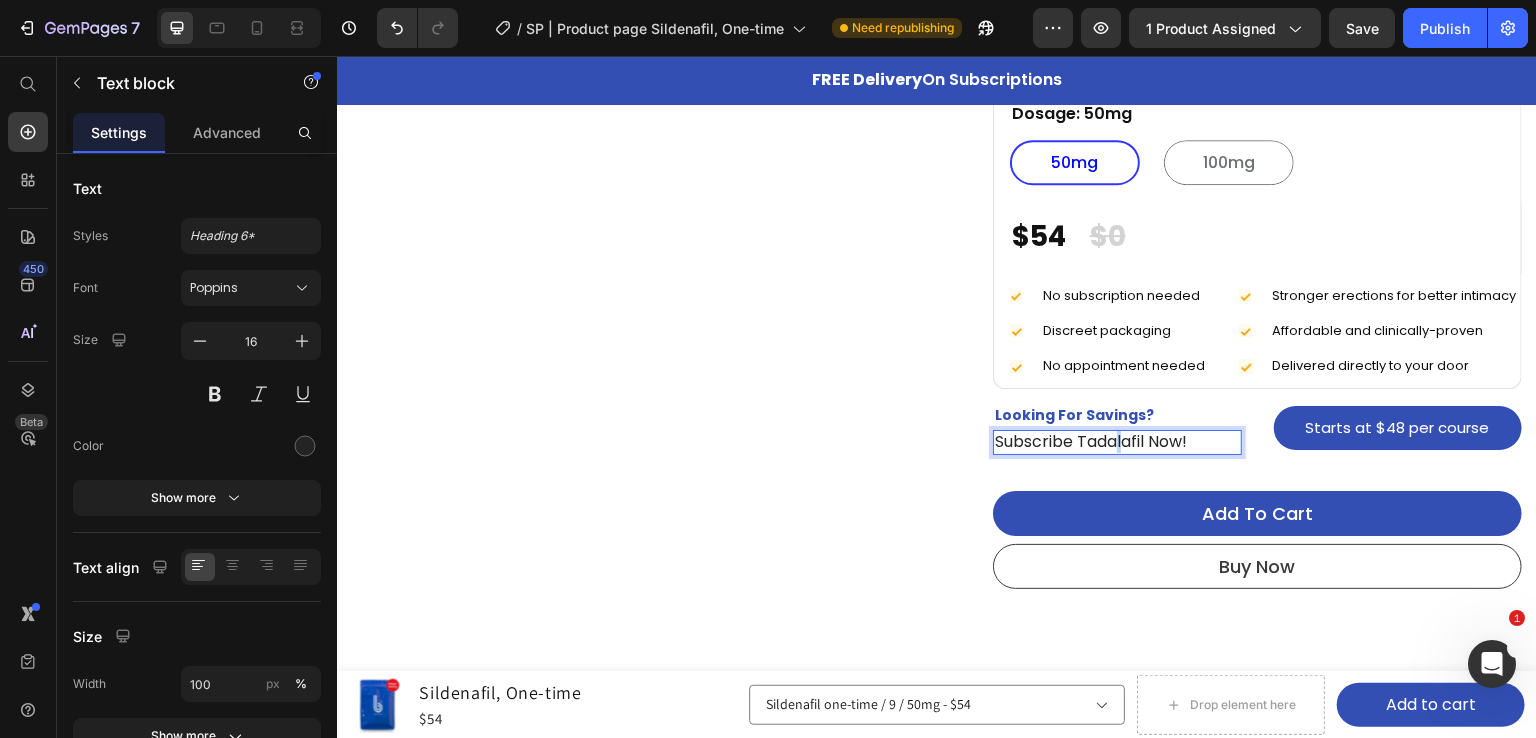 click on "Subscribe Tadalafil Now!" at bounding box center [1117, 442] 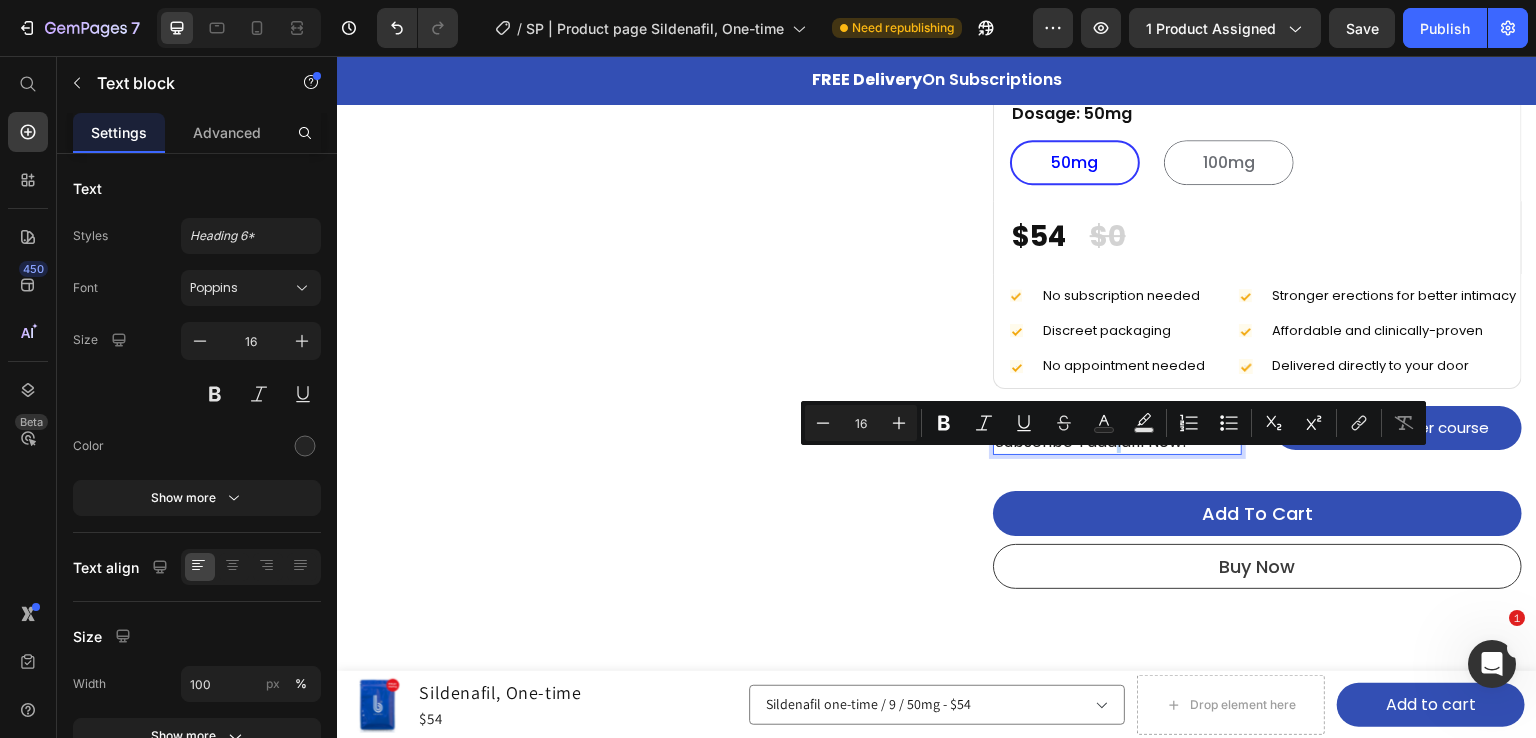 click on "Subscribe Tadalafil Now!" at bounding box center [1117, 442] 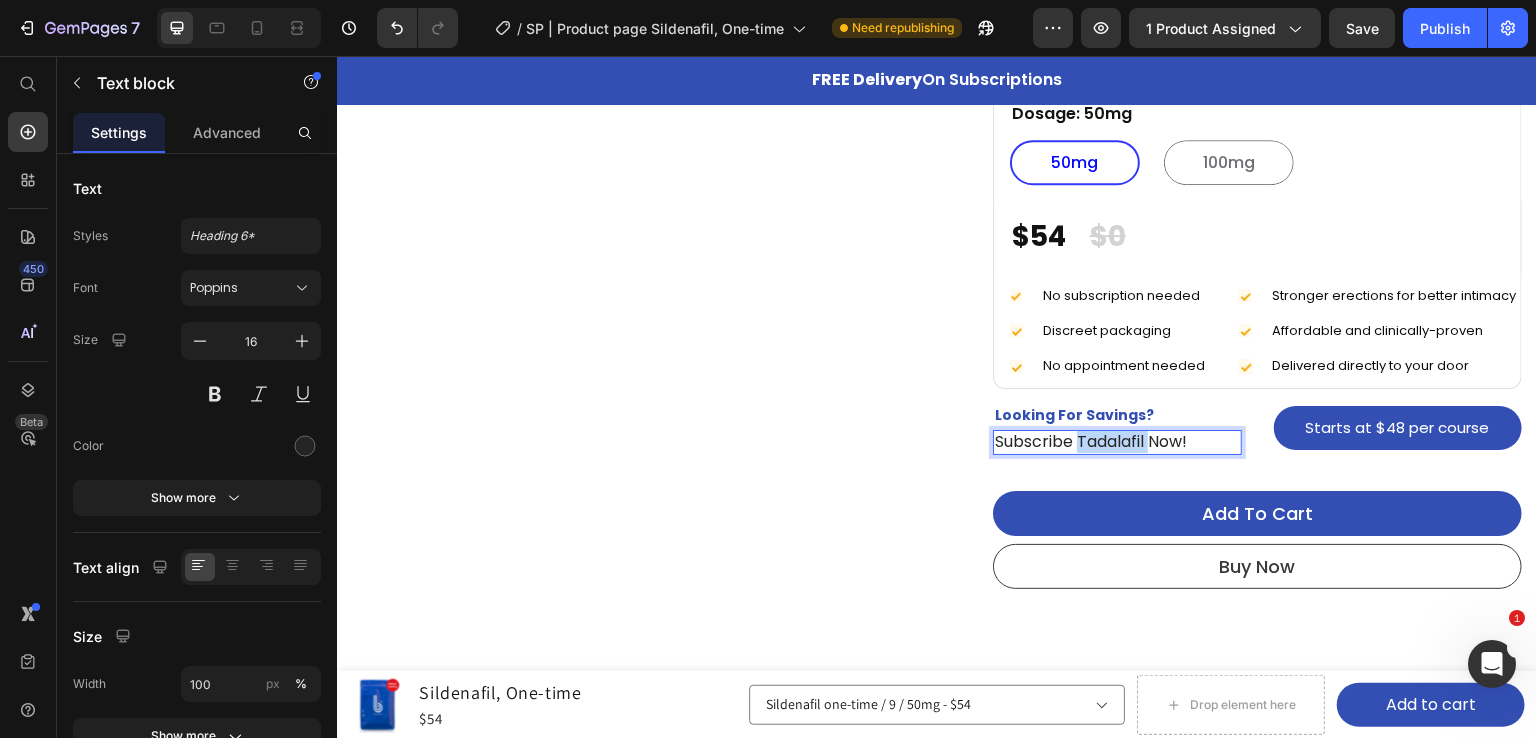 click on "Subscribe Tadalafil Now!" at bounding box center [1117, 442] 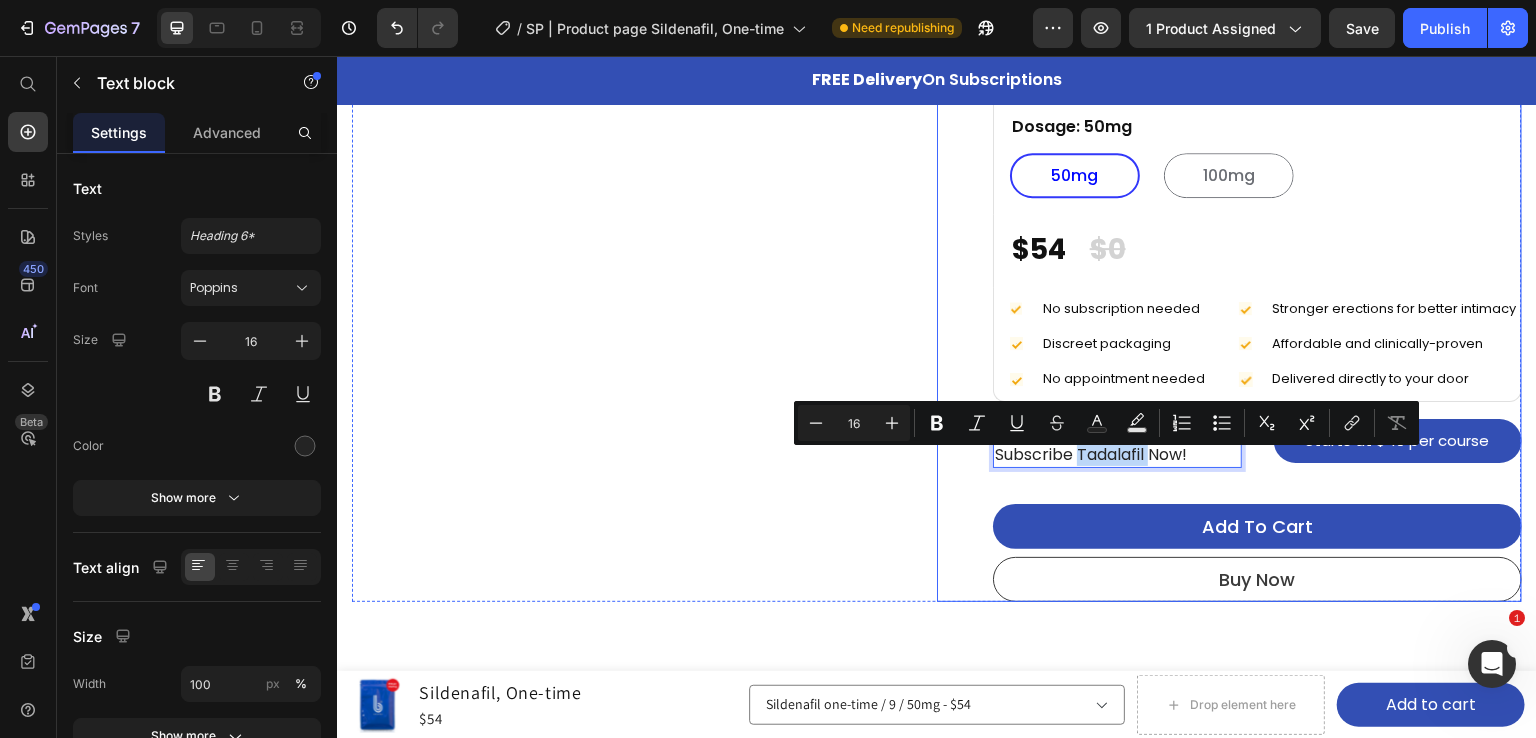 scroll, scrollTop: 900, scrollLeft: 0, axis: vertical 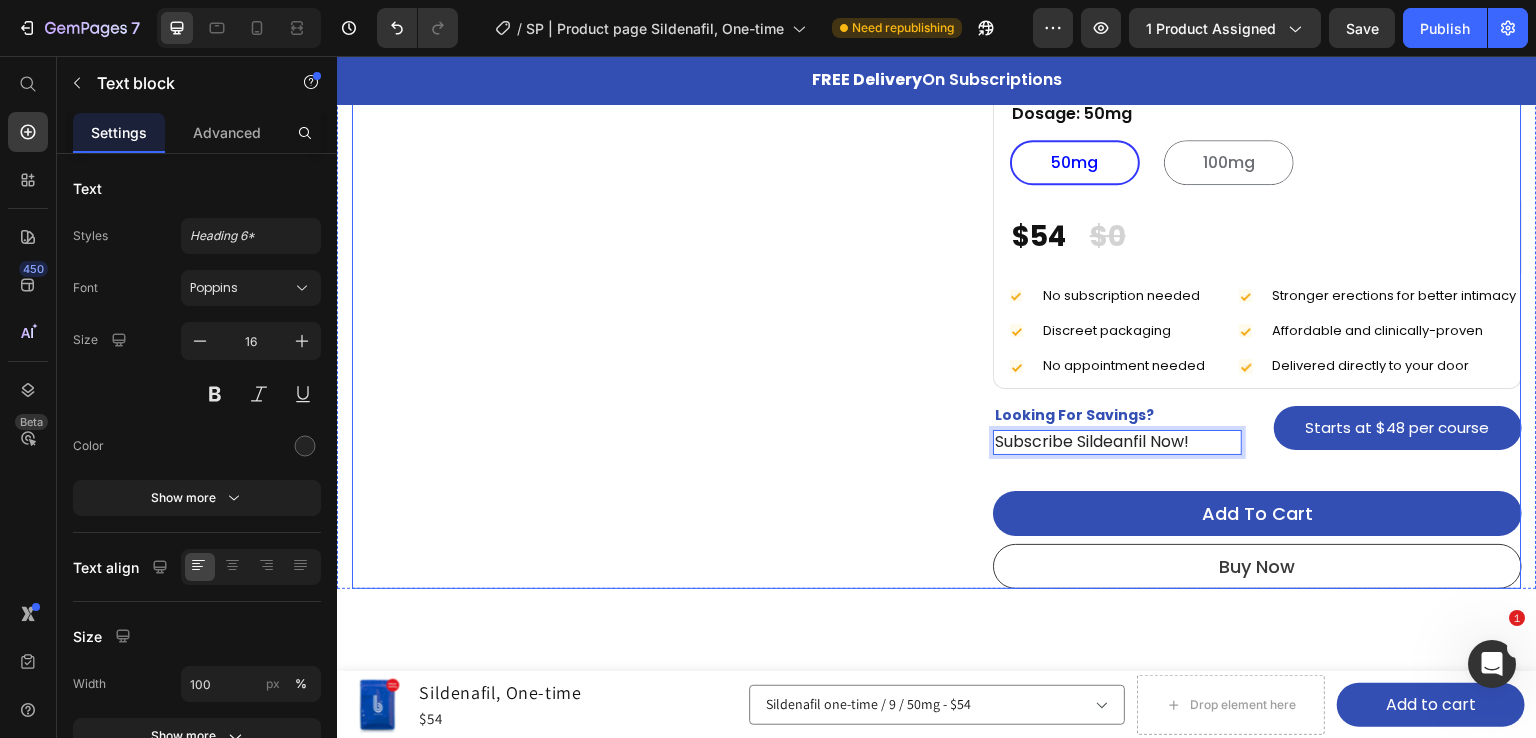 click on "Product Images 4.9 Heading
Icon
Icon
Icon
Icon
Icon Icon List Hoz Row                Title Line
Icon Restore your confidence and enjoy a satisfying, lasting sexual experience. Designed for peak performance and satisfaction. Text block
Icon You can order, access, store and use the pills  DISCRETELY . No one needs to know. Text block
Icon Enjoy stronger erections for better intimacy. Text block Icon List                Title Line Image Image Image Image Image Icon List Hoz Row **Please note that a prescription will only be written if deemed appropriate after the digital consultation by the licensed medical provider. Text block" at bounding box center (644, -27) 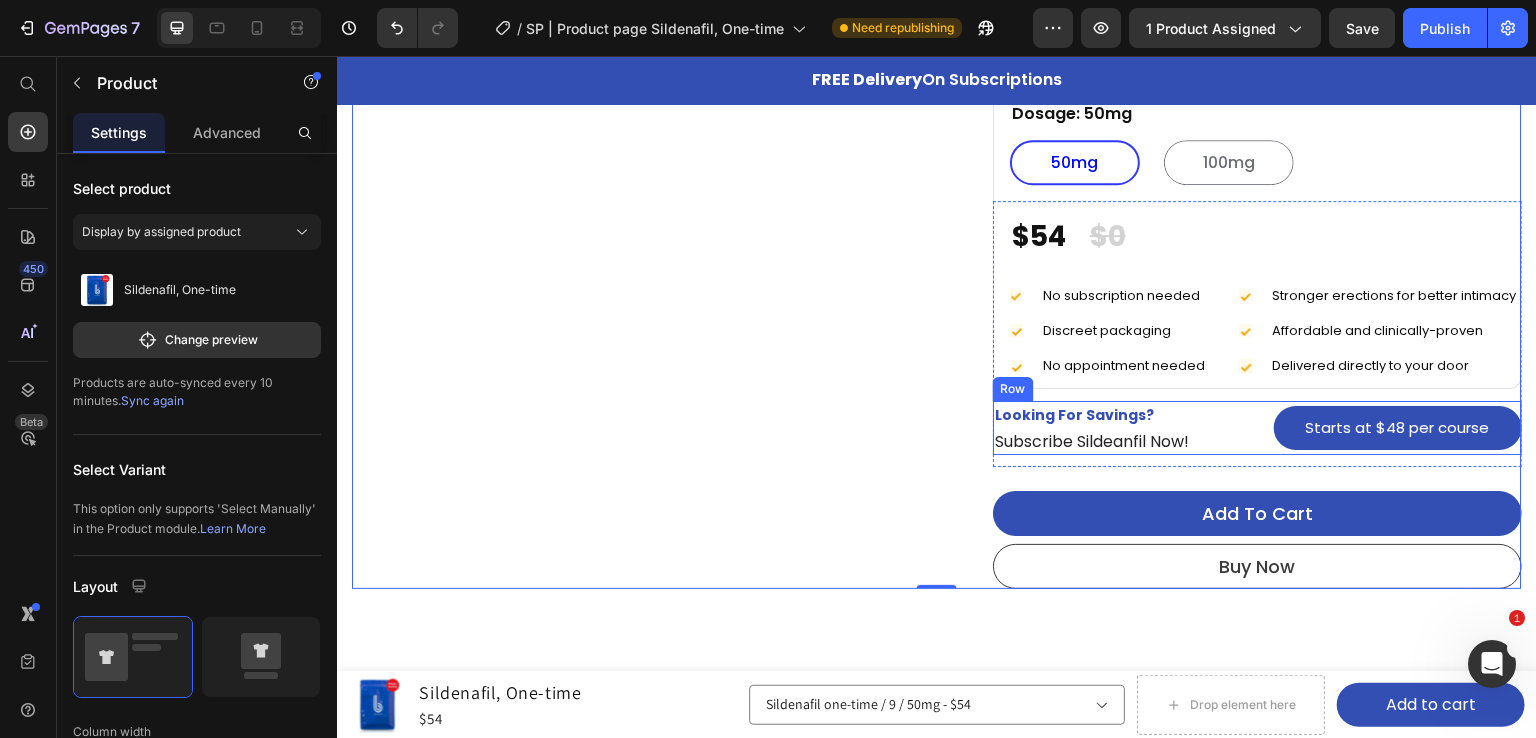 click on "Looking For Savings?  Text block Subscribe Sildeanfil Now! Text block Starts at $48 per course Button Row" at bounding box center (1257, 428) 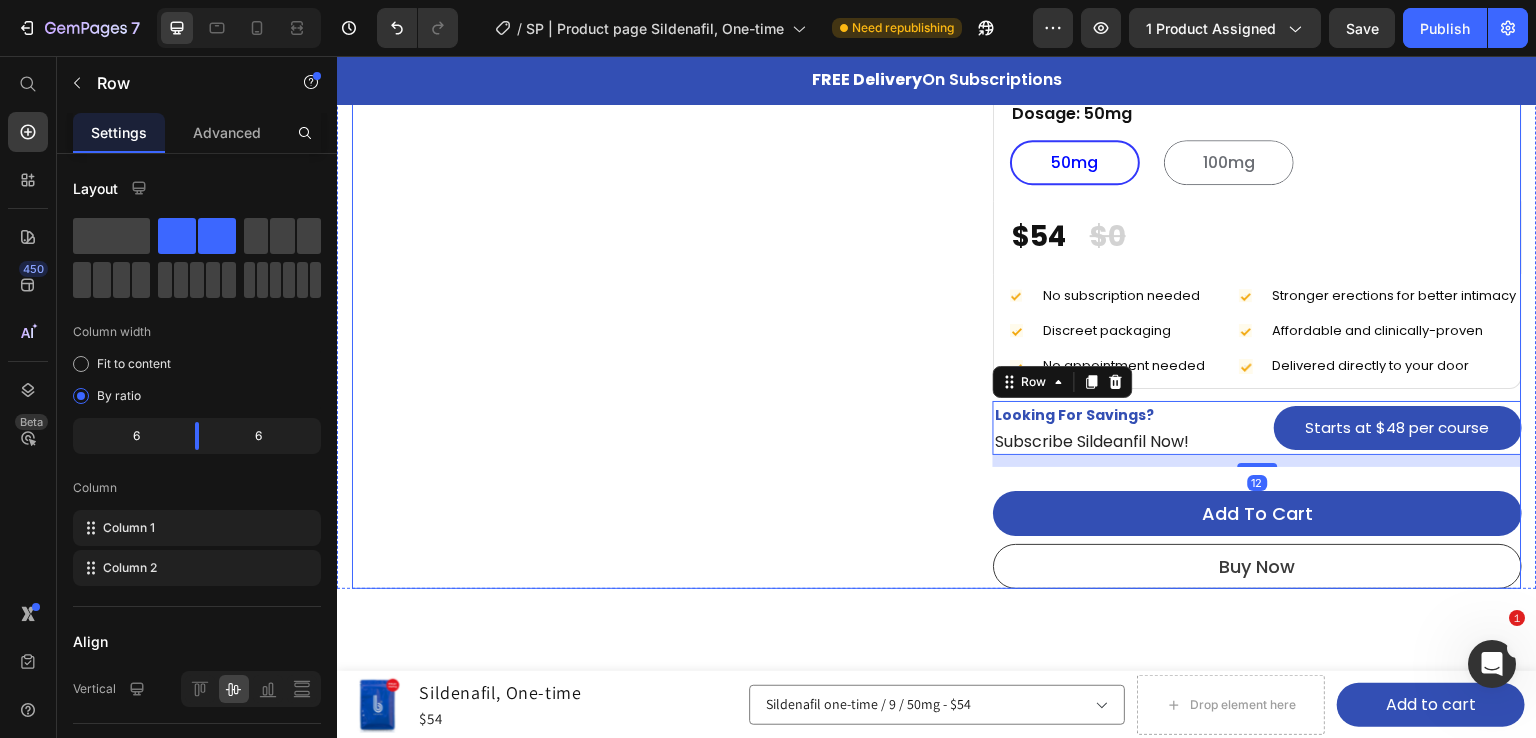 click on "Product Images 4.9 Heading
Icon
Icon
Icon
Icon
Icon Icon List Hoz Row                Title Line
Icon Restore your confidence and enjoy a satisfying, lasting sexual experience. Designed for peak performance and satisfaction. Text block
Icon You can order, access, store and use the pills  DISCRETELY . No one needs to know. Text block
Icon Enjoy stronger erections for better intimacy. Text block Icon List                Title Line Image Image Image Image Image Icon List Hoz Row **Please note that a prescription will only be written if deemed appropriate after the digital consultation by the licensed medical provider. Text block" at bounding box center (644, -27) 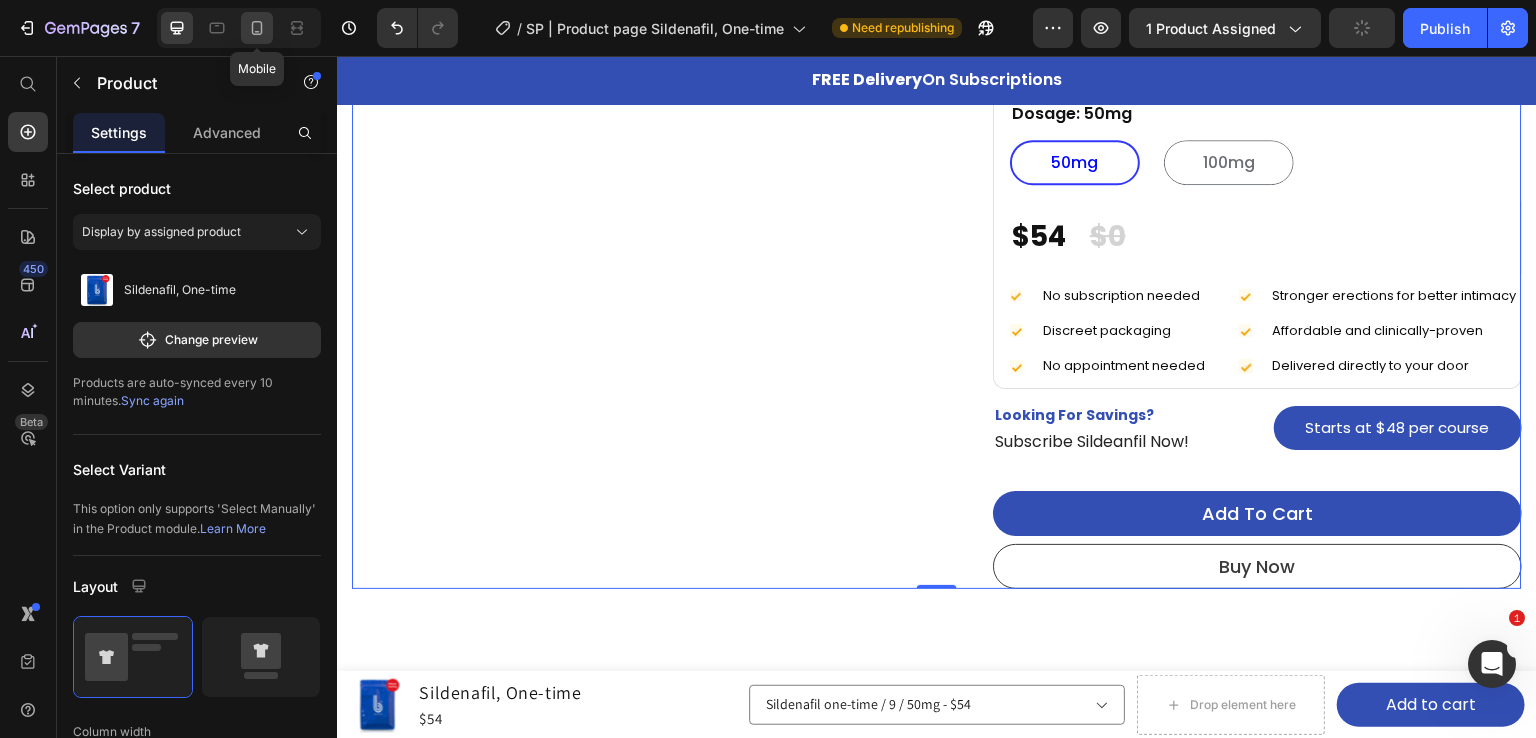 click 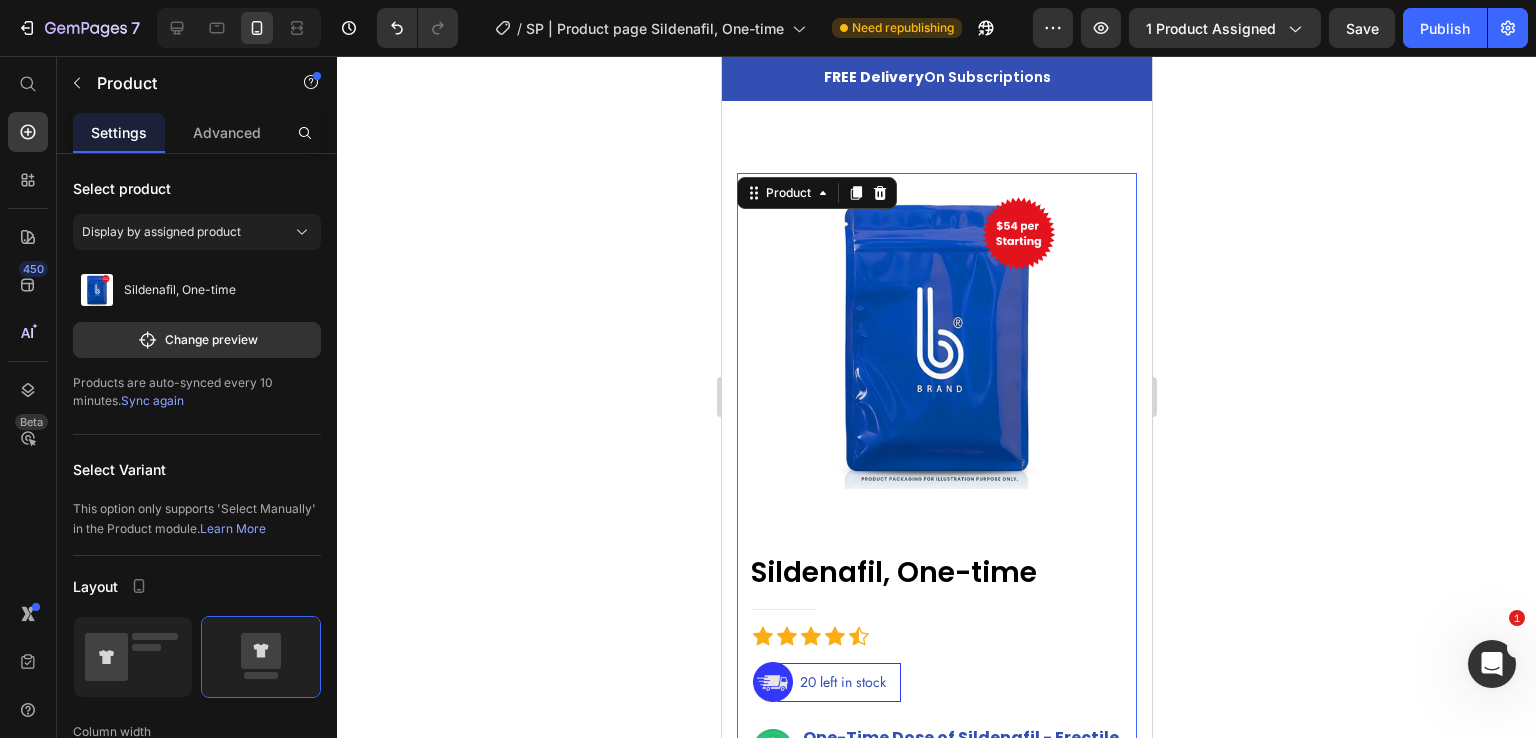 scroll, scrollTop: 0, scrollLeft: 0, axis: both 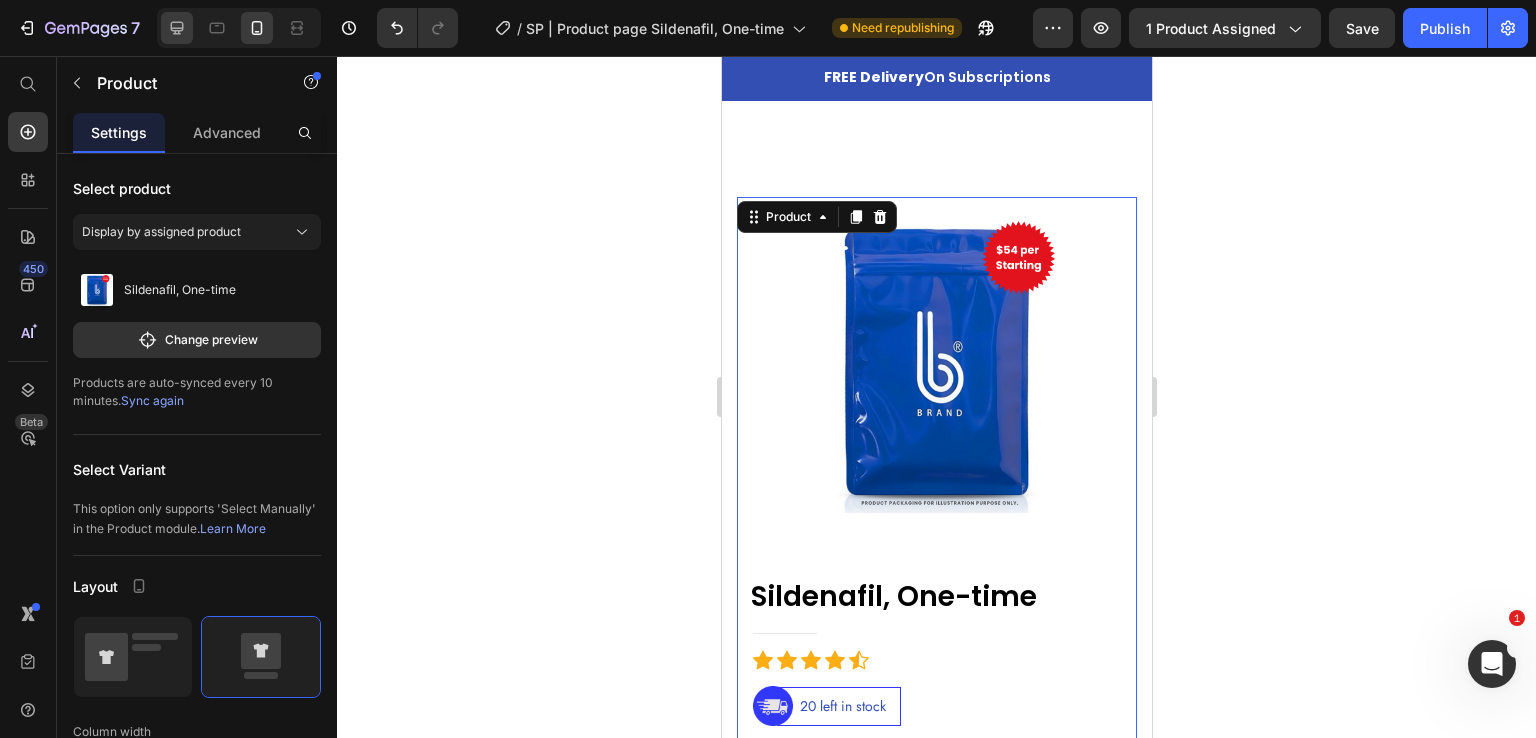 click 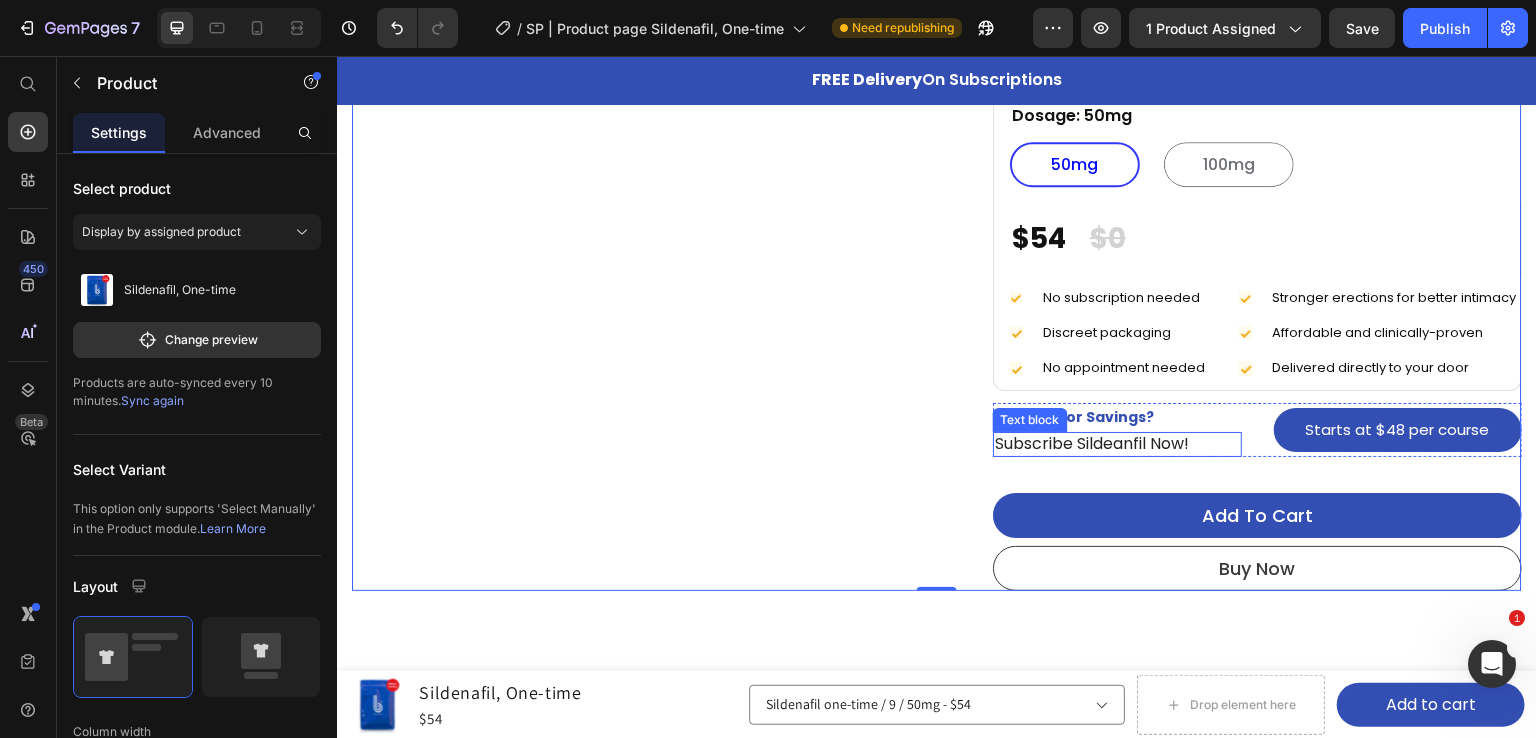 scroll, scrollTop: 931, scrollLeft: 0, axis: vertical 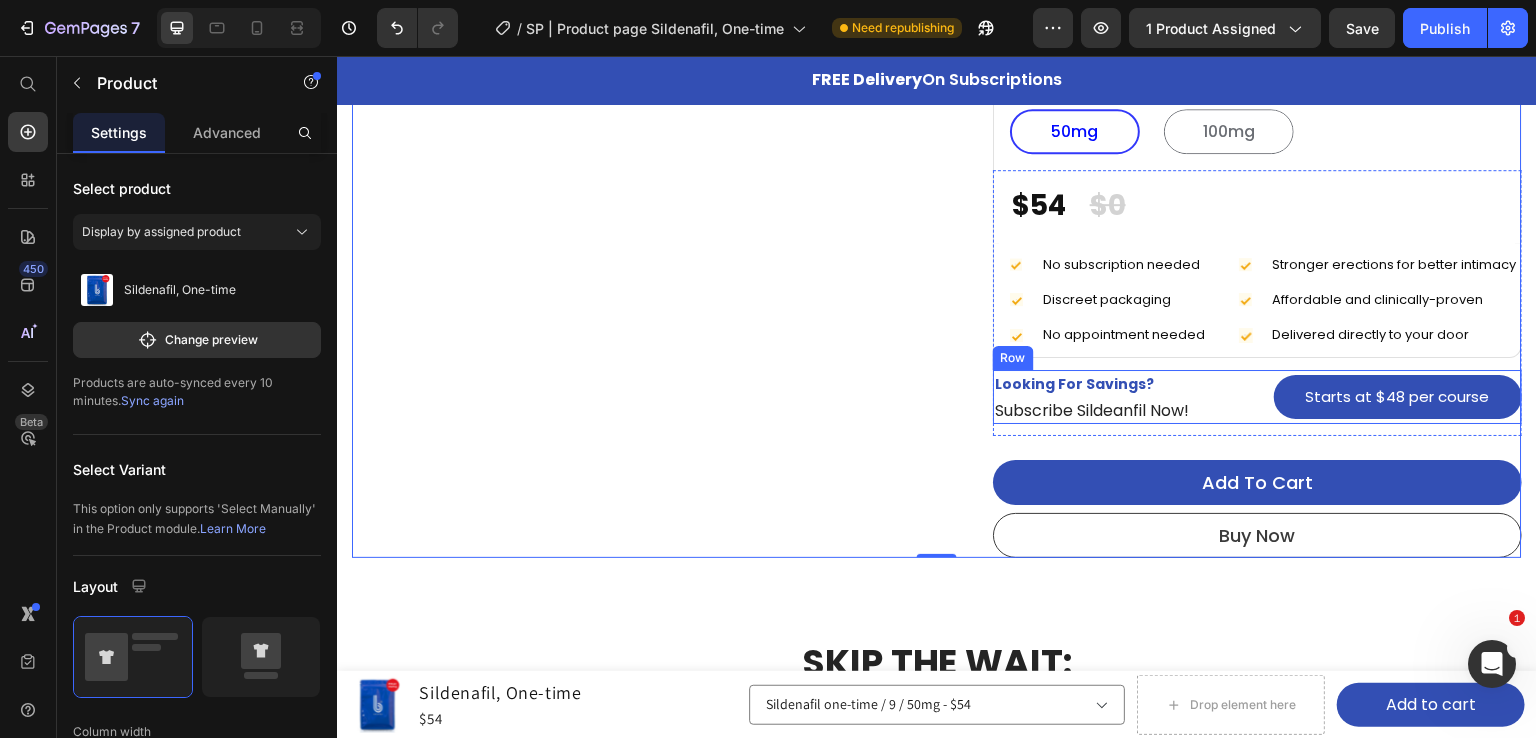 click on "Looking For Savings?  Text block Subscribe Sildeanfil Now! Text block Starts at $48 per course Button Row" at bounding box center [1257, 397] 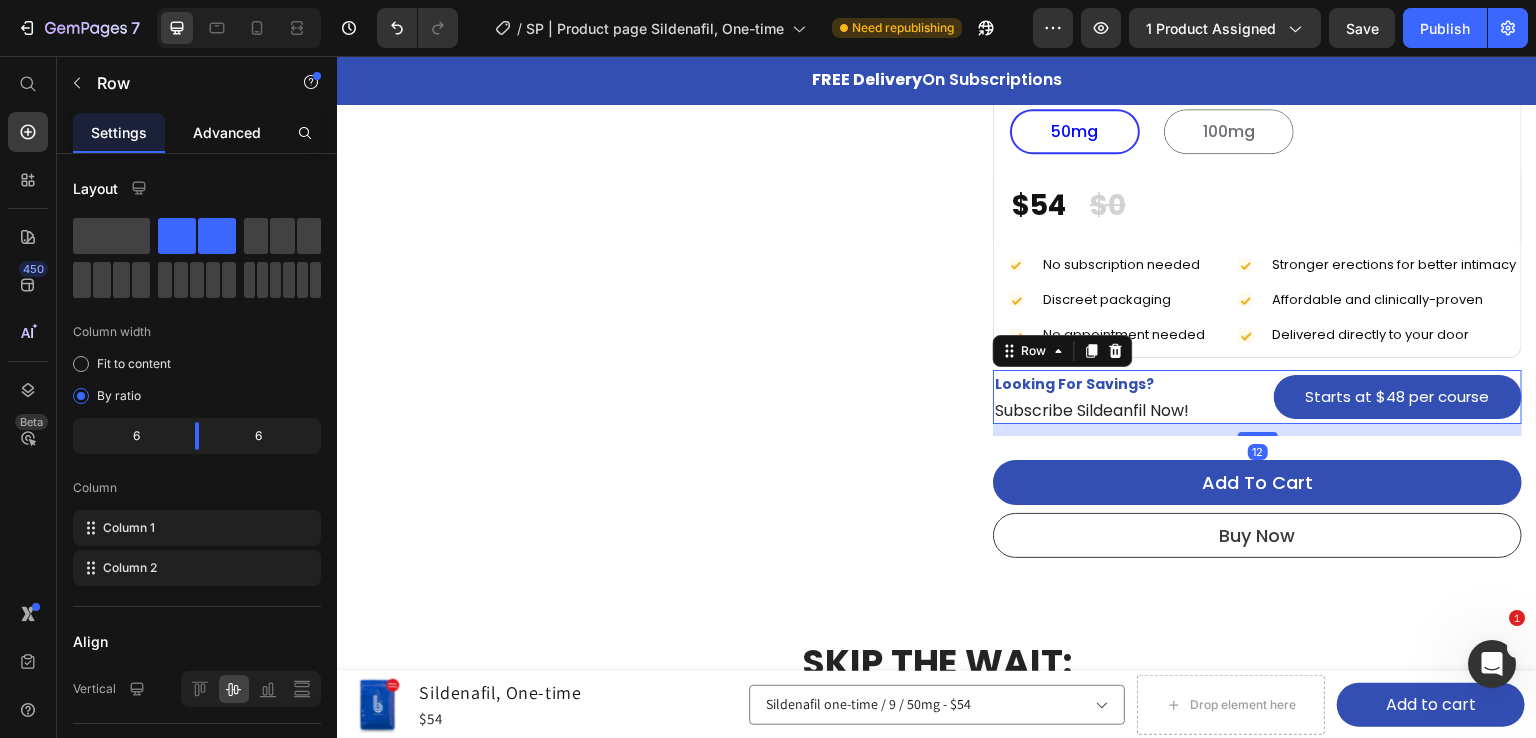 click on "Advanced" at bounding box center [227, 132] 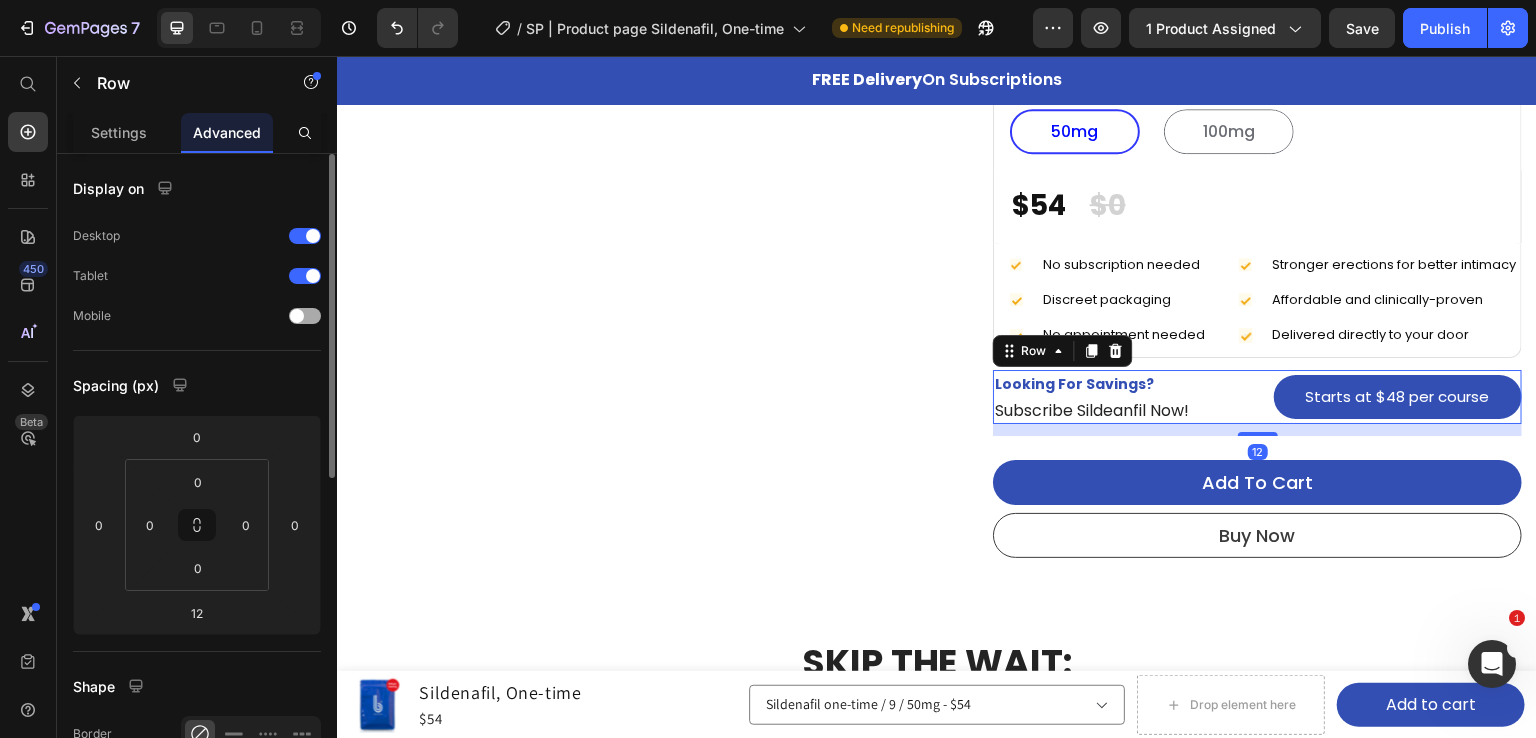 click at bounding box center [216, 316] 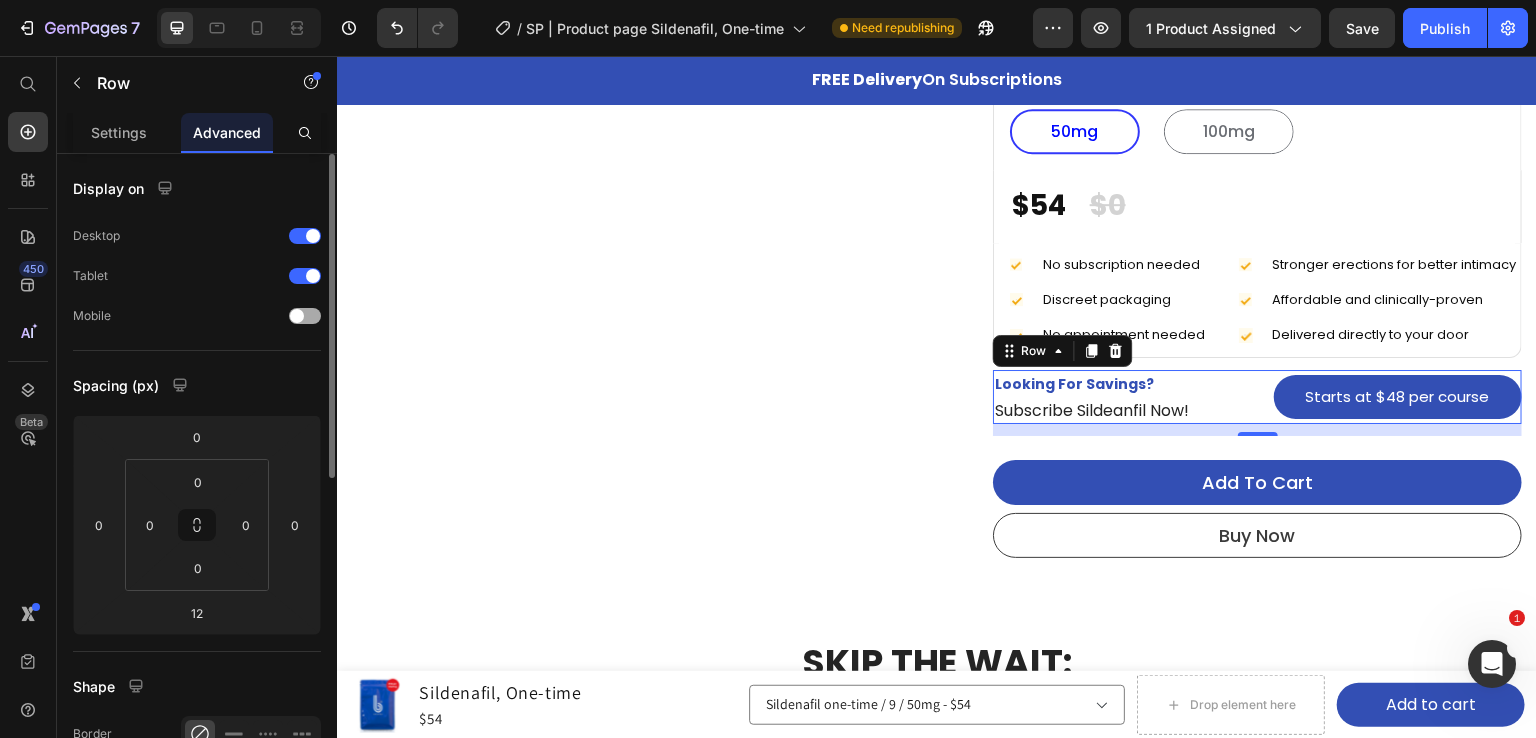 click at bounding box center (297, 316) 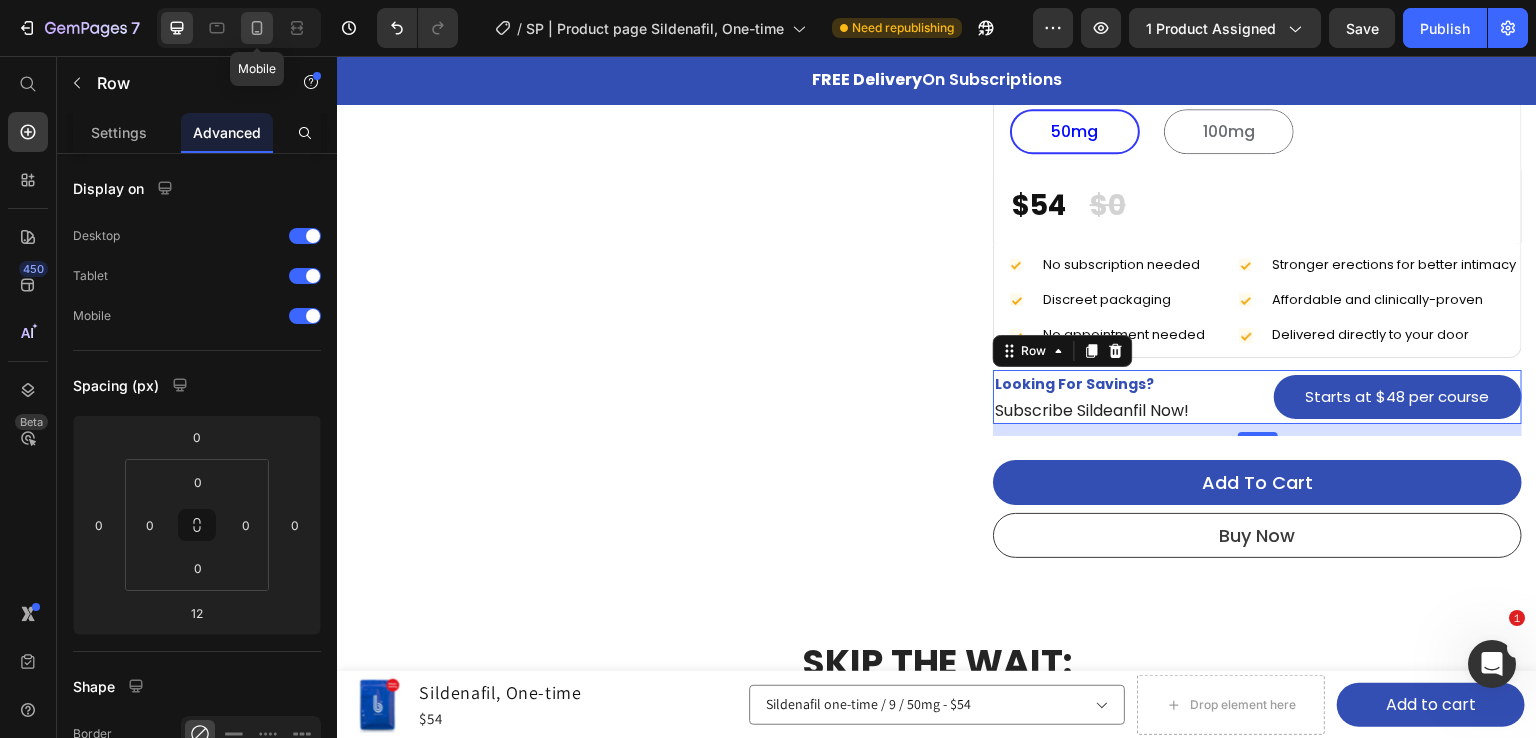 click 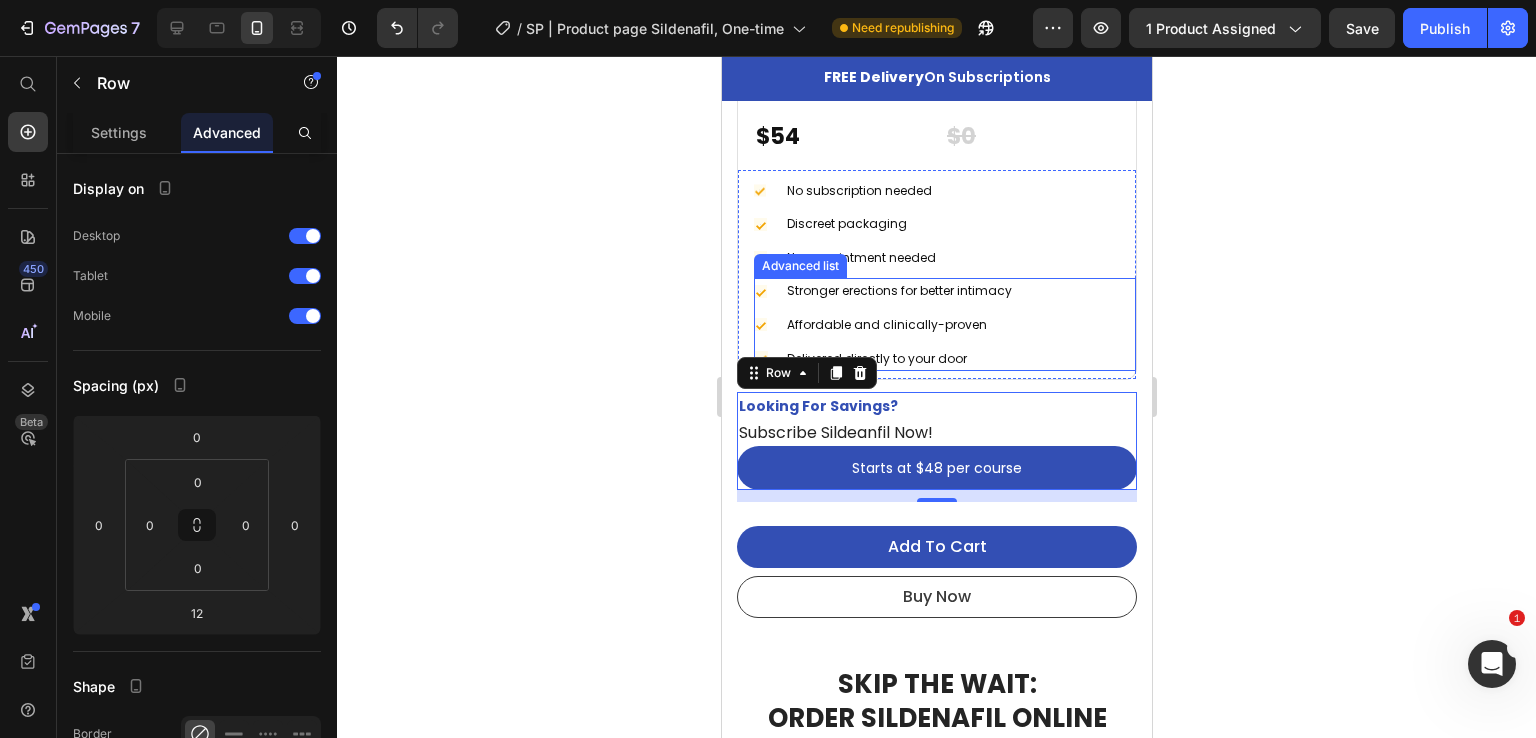 scroll, scrollTop: 1450, scrollLeft: 0, axis: vertical 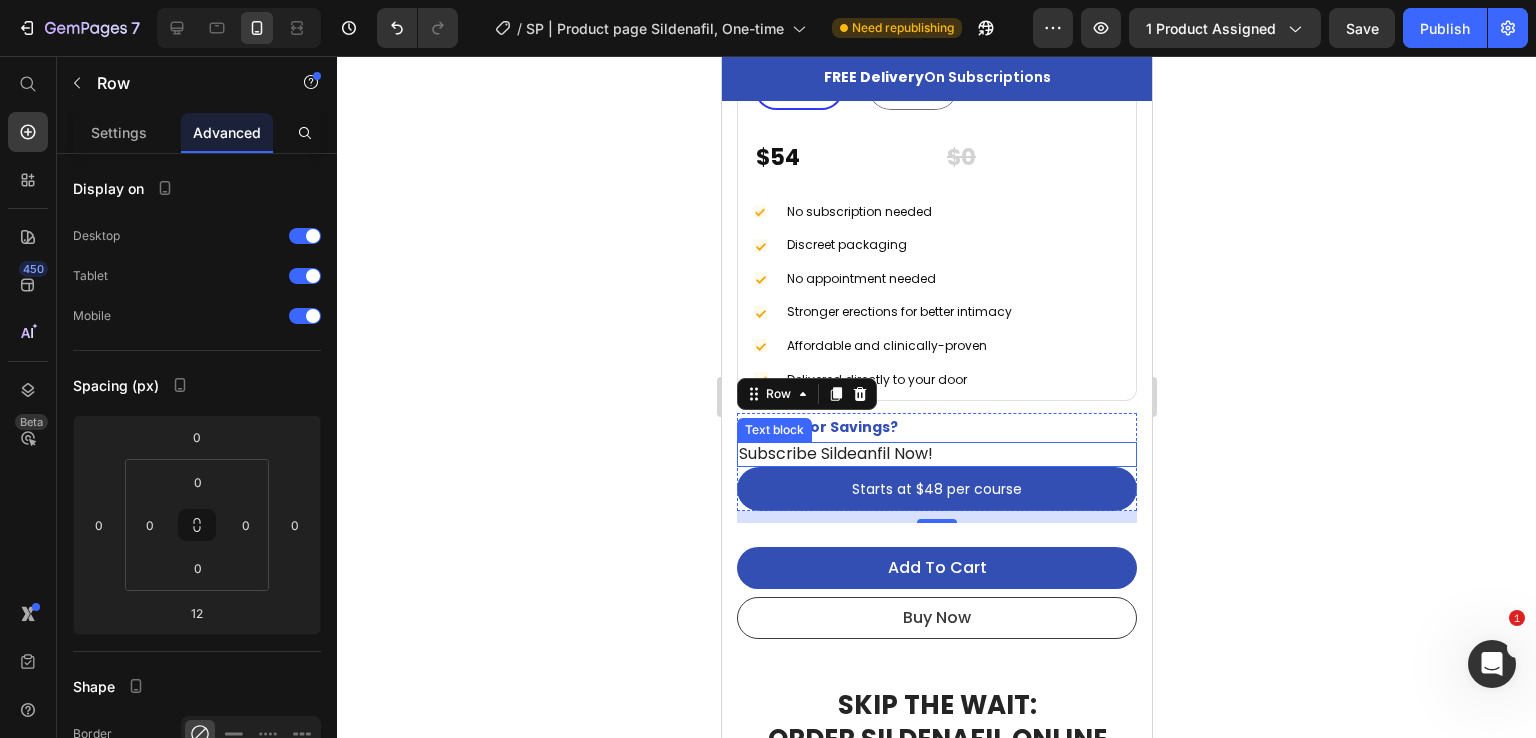 click on "Subscribe Sildeanfil Now!" at bounding box center [936, 454] 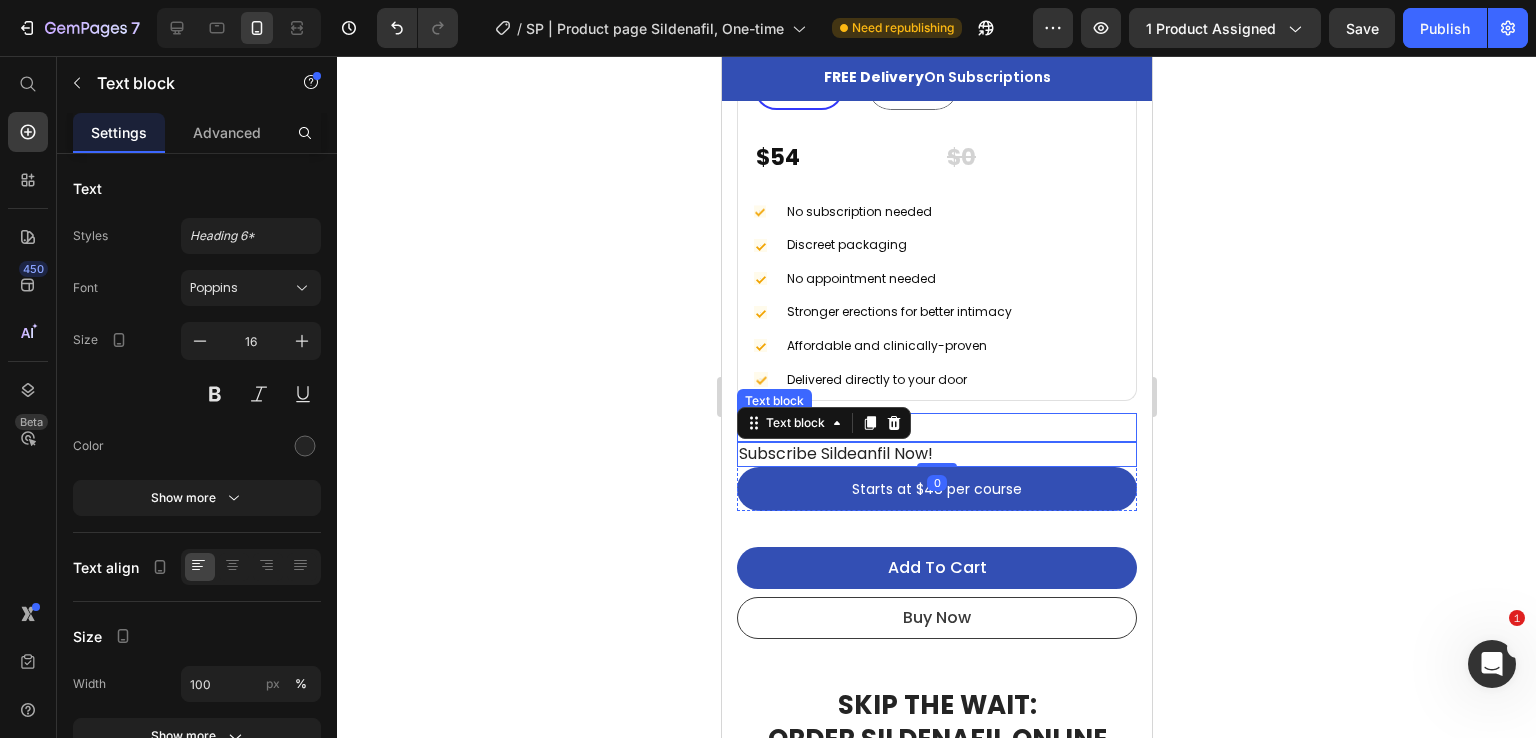 click on "Looking For Savings?" at bounding box center [936, 427] 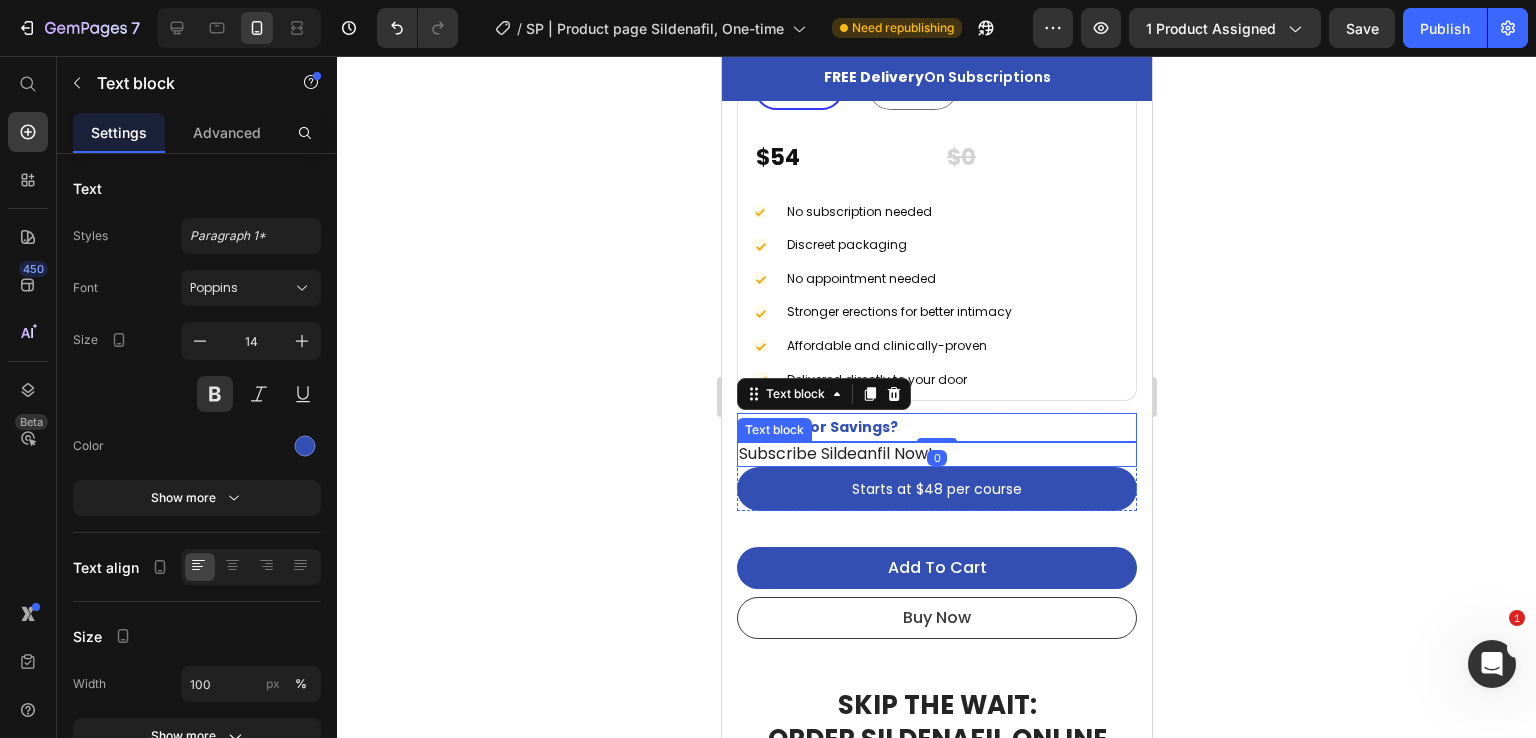 click on "Subscribe Sildeanfil Now!" at bounding box center [936, 454] 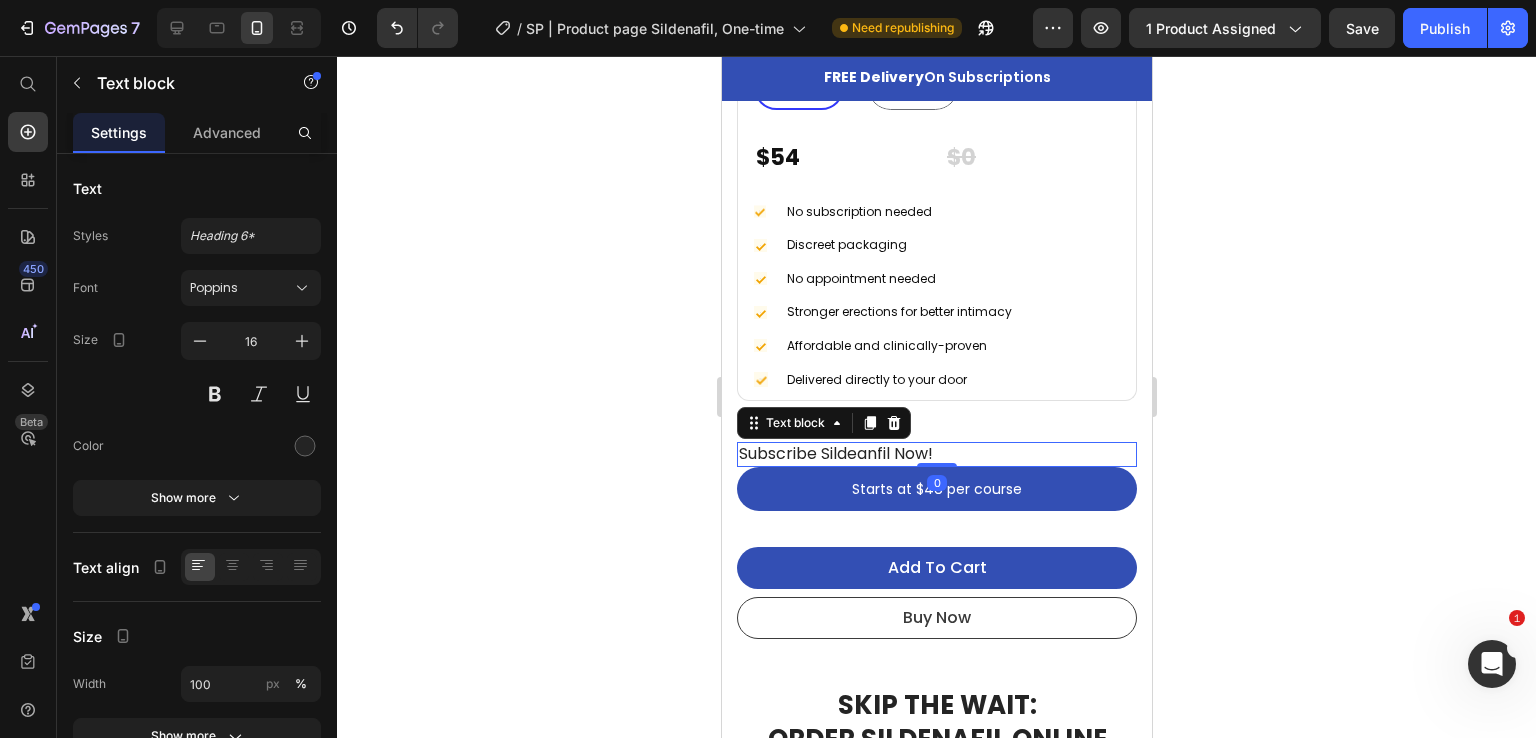 click 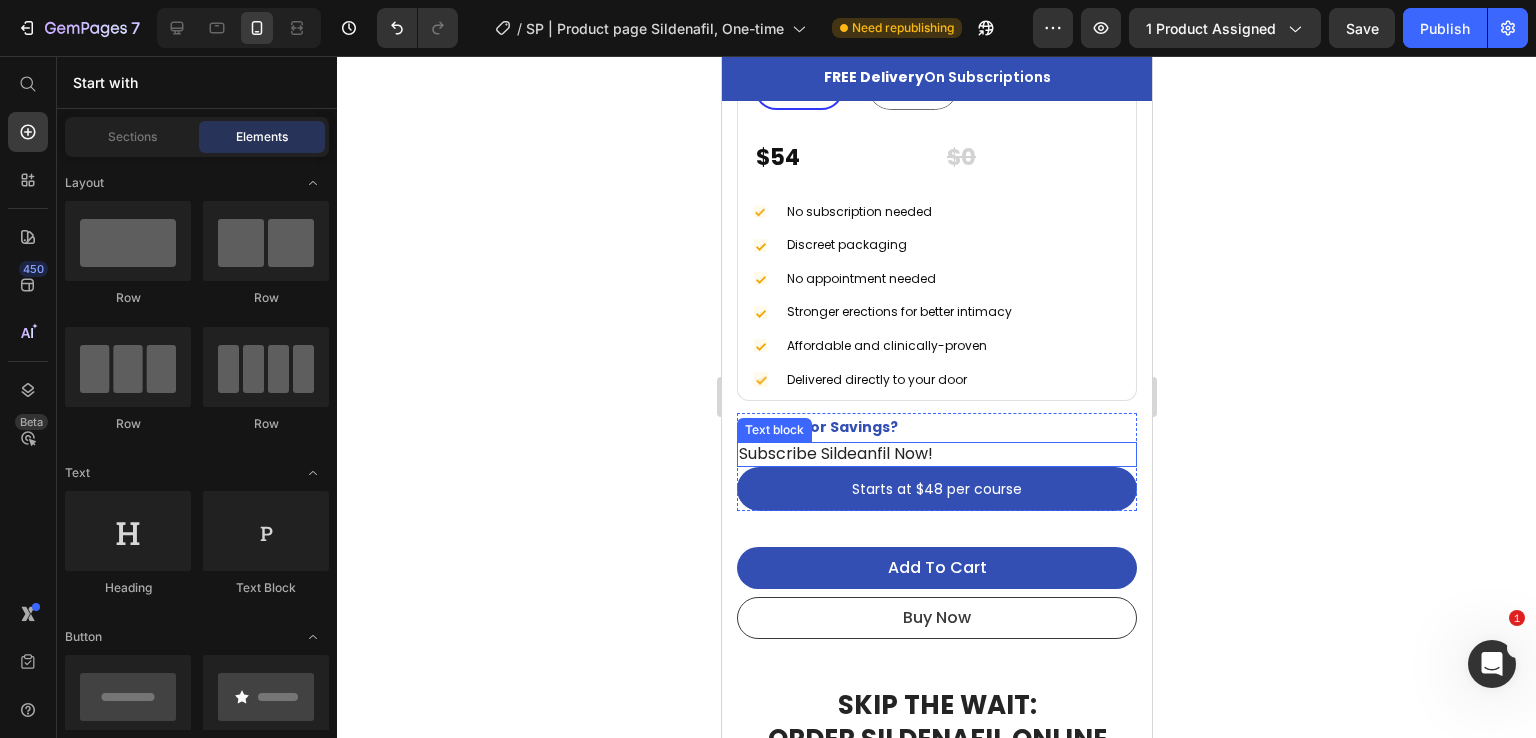 click on "Subscribe Sildeanfil Now!" at bounding box center (936, 454) 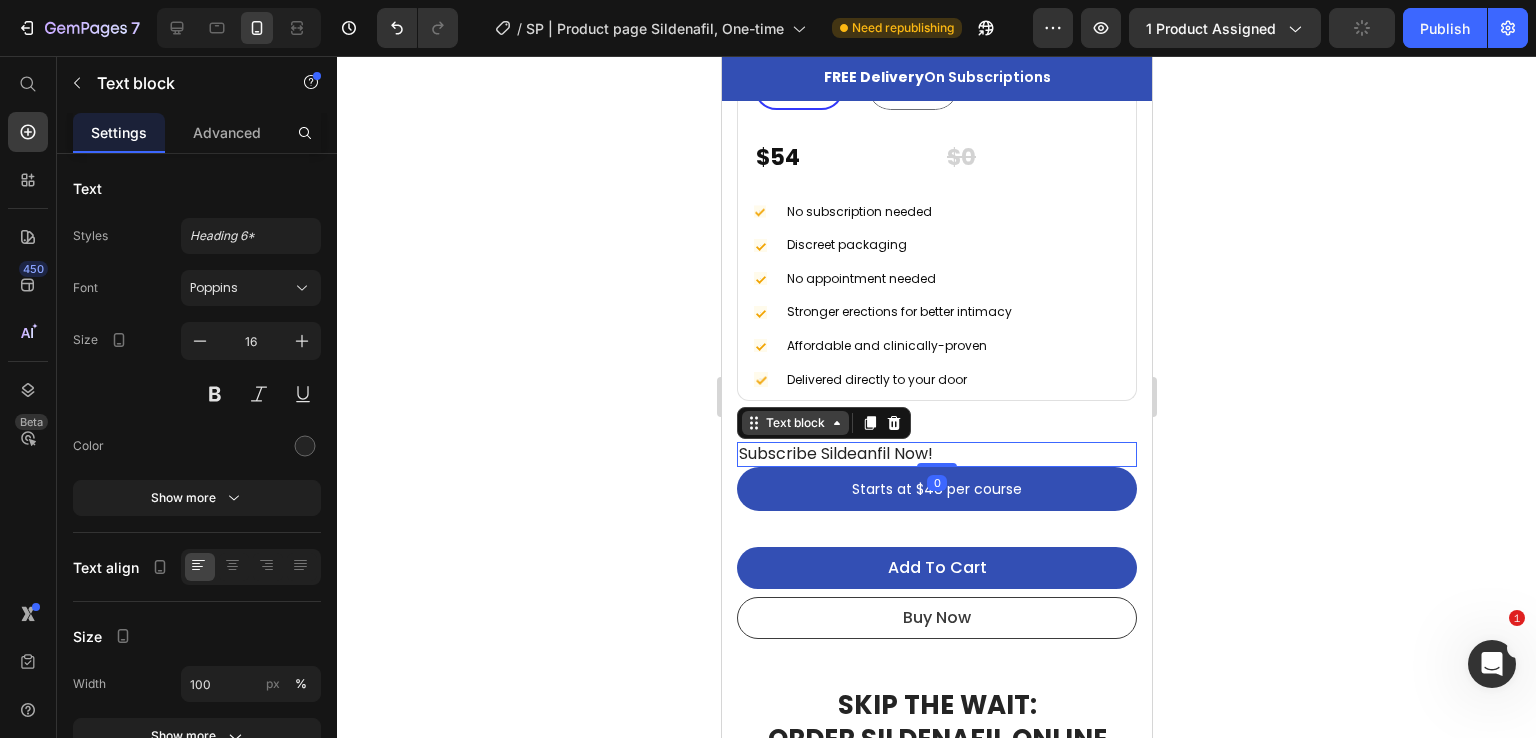 click on "Text block" at bounding box center (794, 423) 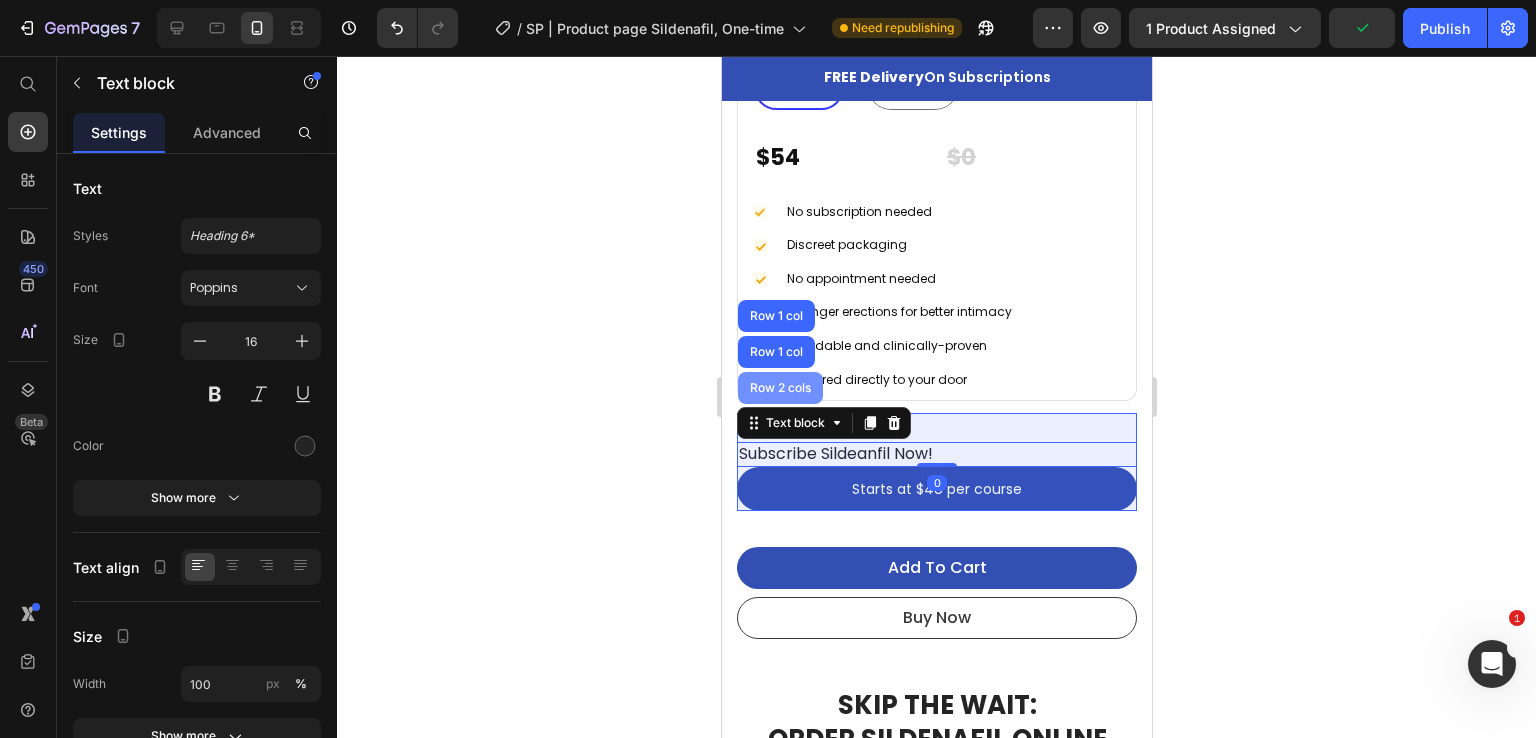 click on "Row 2 cols" at bounding box center (779, 388) 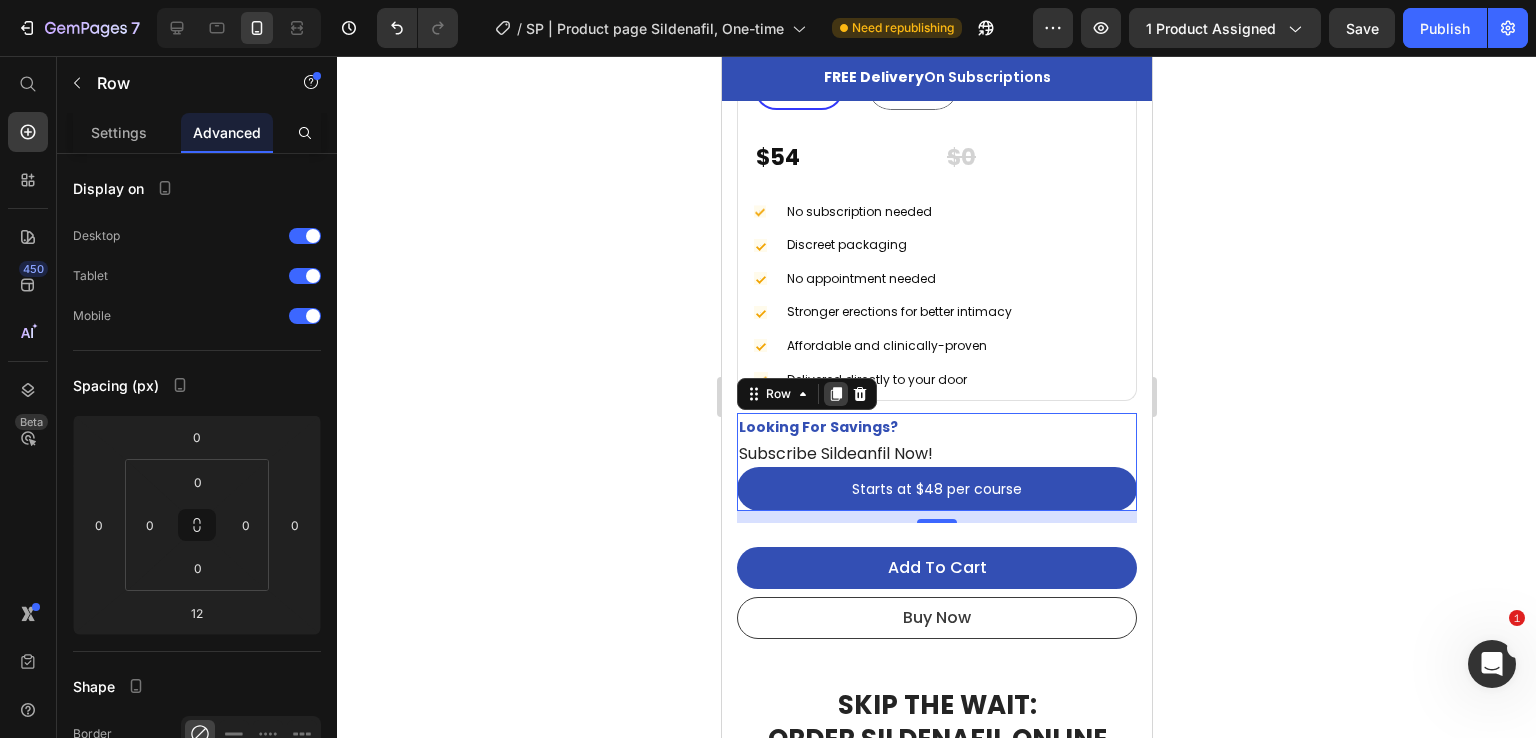 click 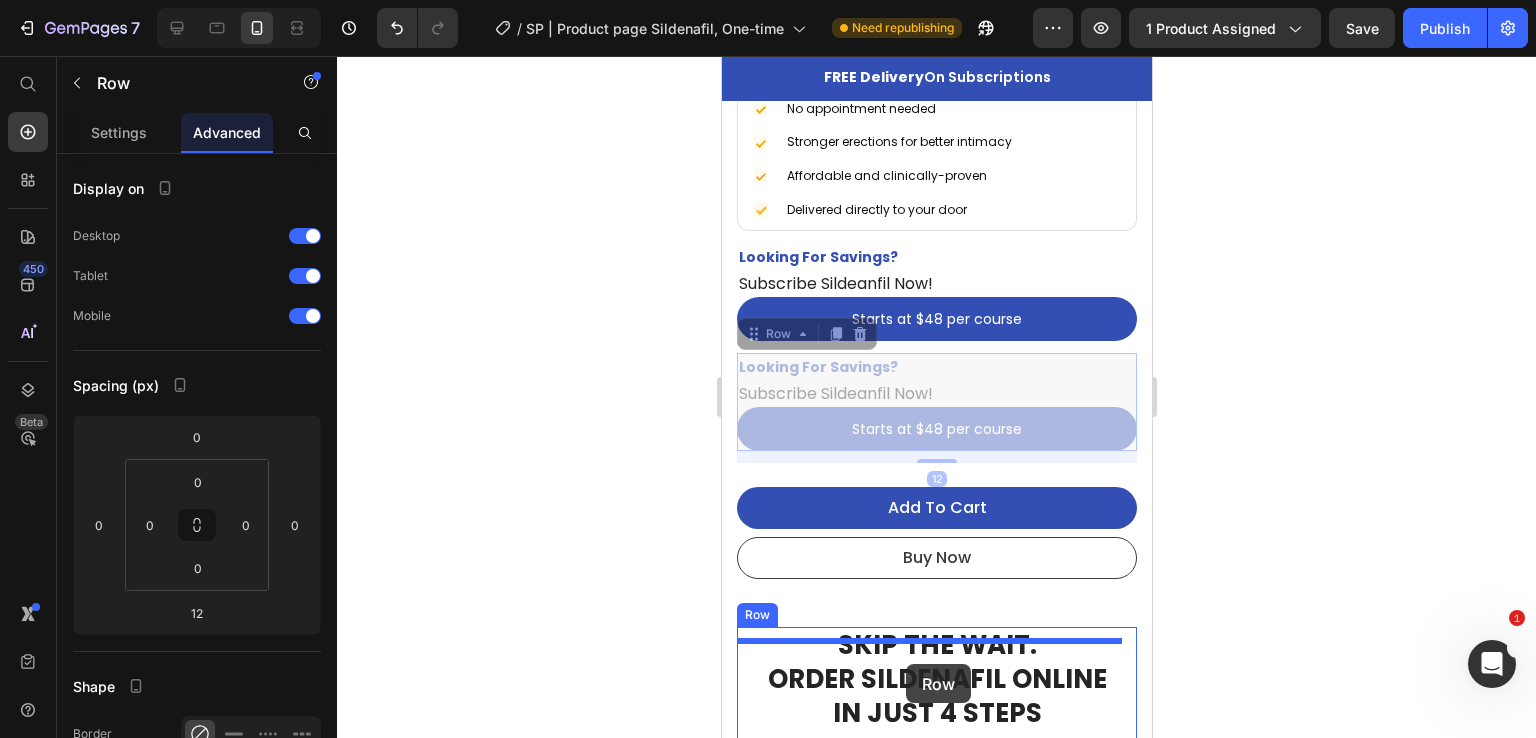 scroll, scrollTop: 1636, scrollLeft: 0, axis: vertical 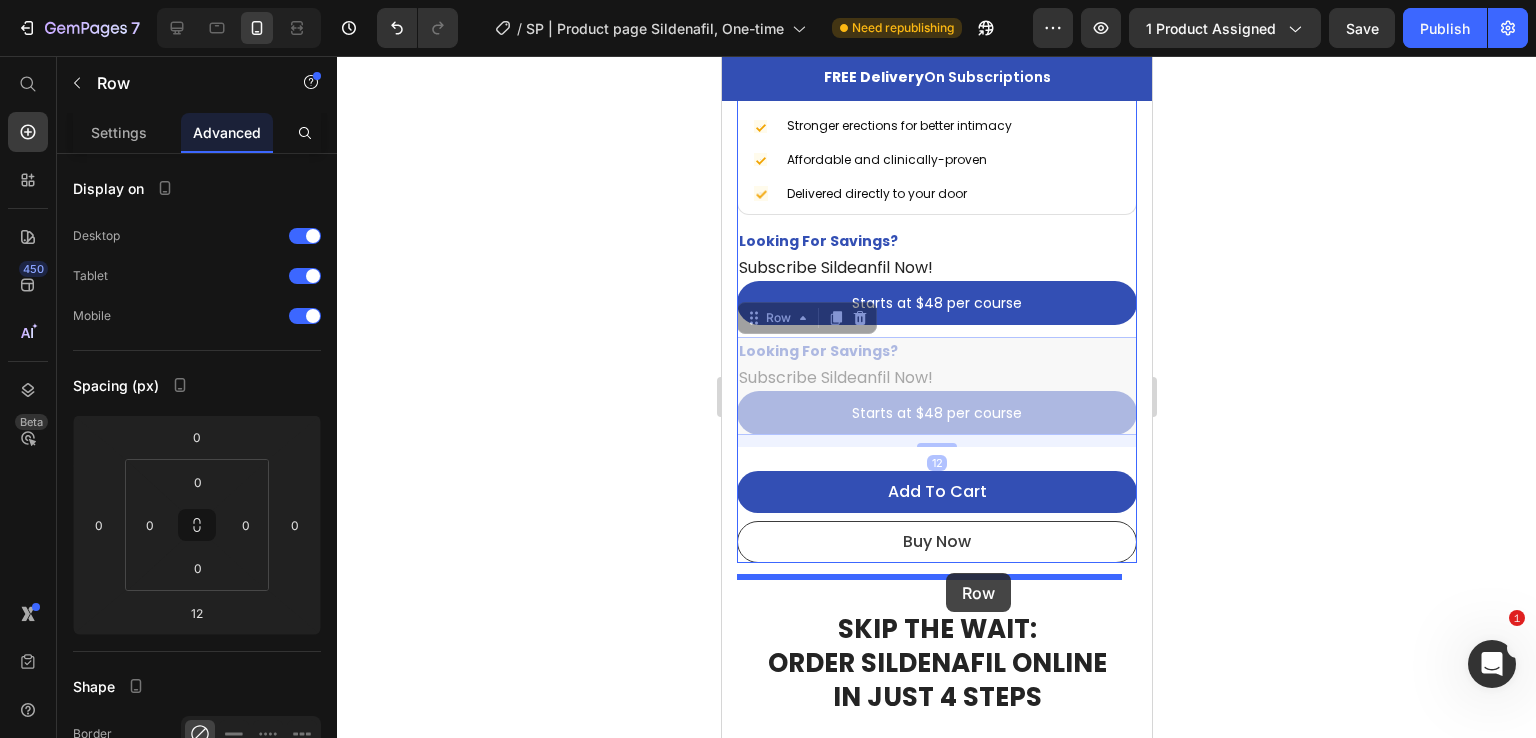 drag, startPoint x: 757, startPoint y: 524, endPoint x: 945, endPoint y: 573, distance: 194.28073 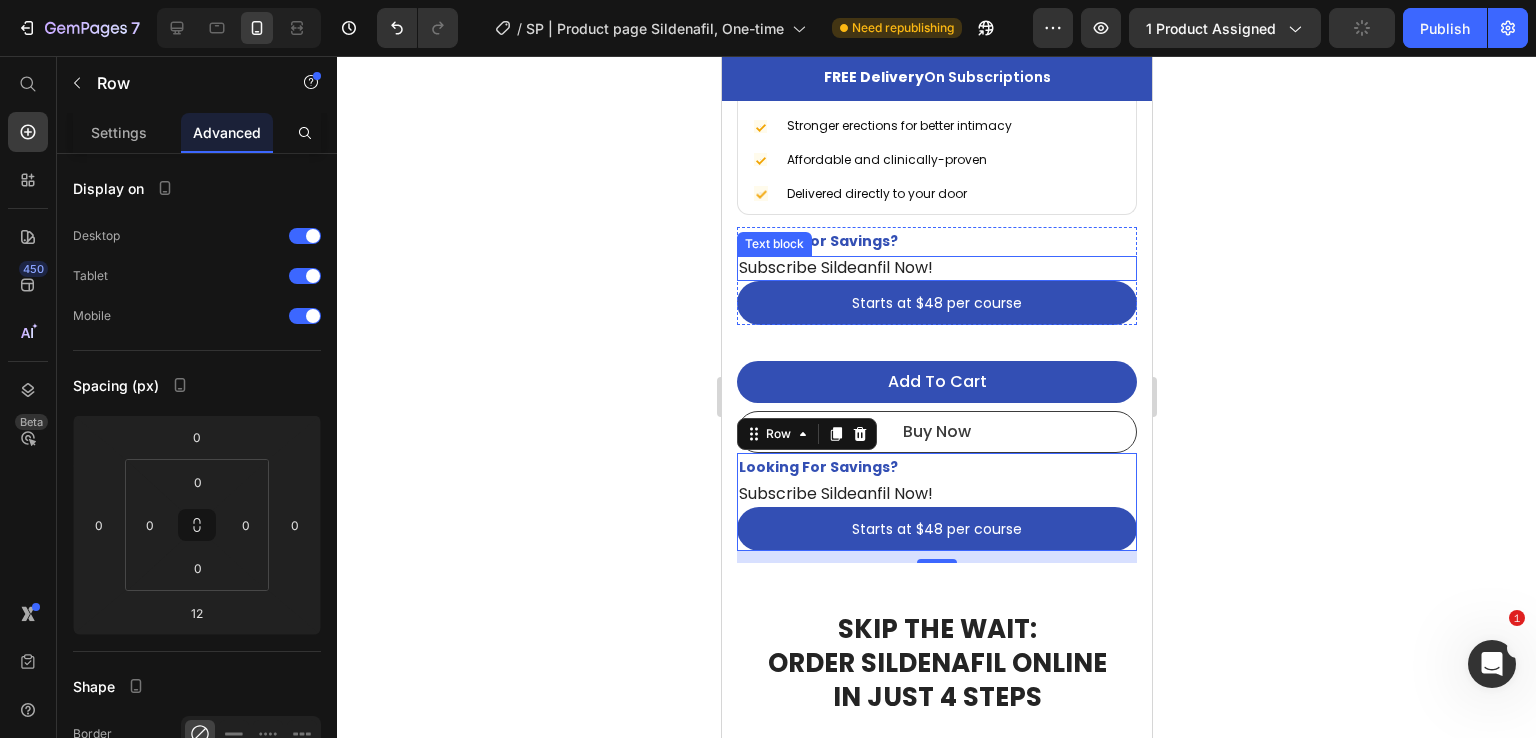 click on "Subscribe Sildeanfil Now!" at bounding box center (936, 268) 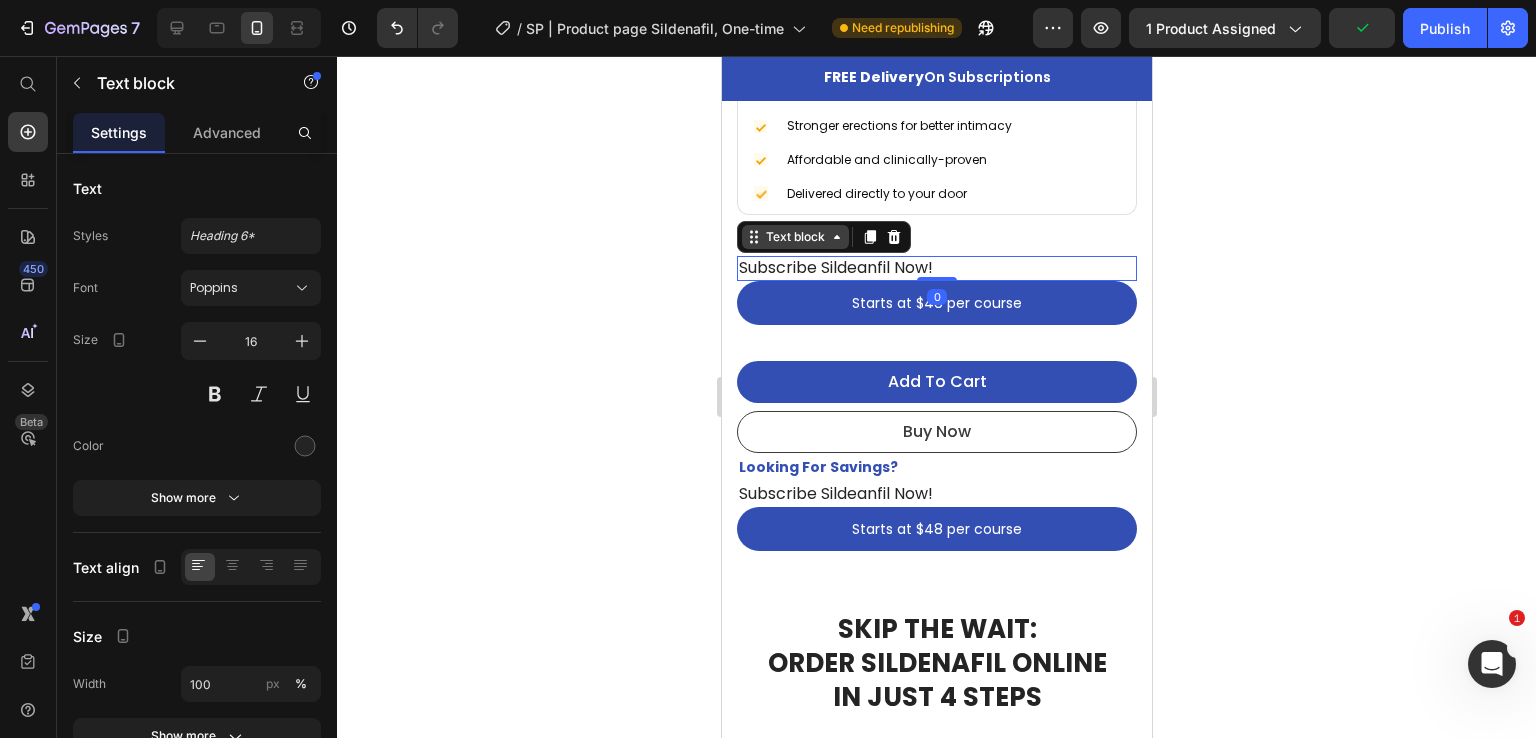 click on "Text block" at bounding box center [794, 237] 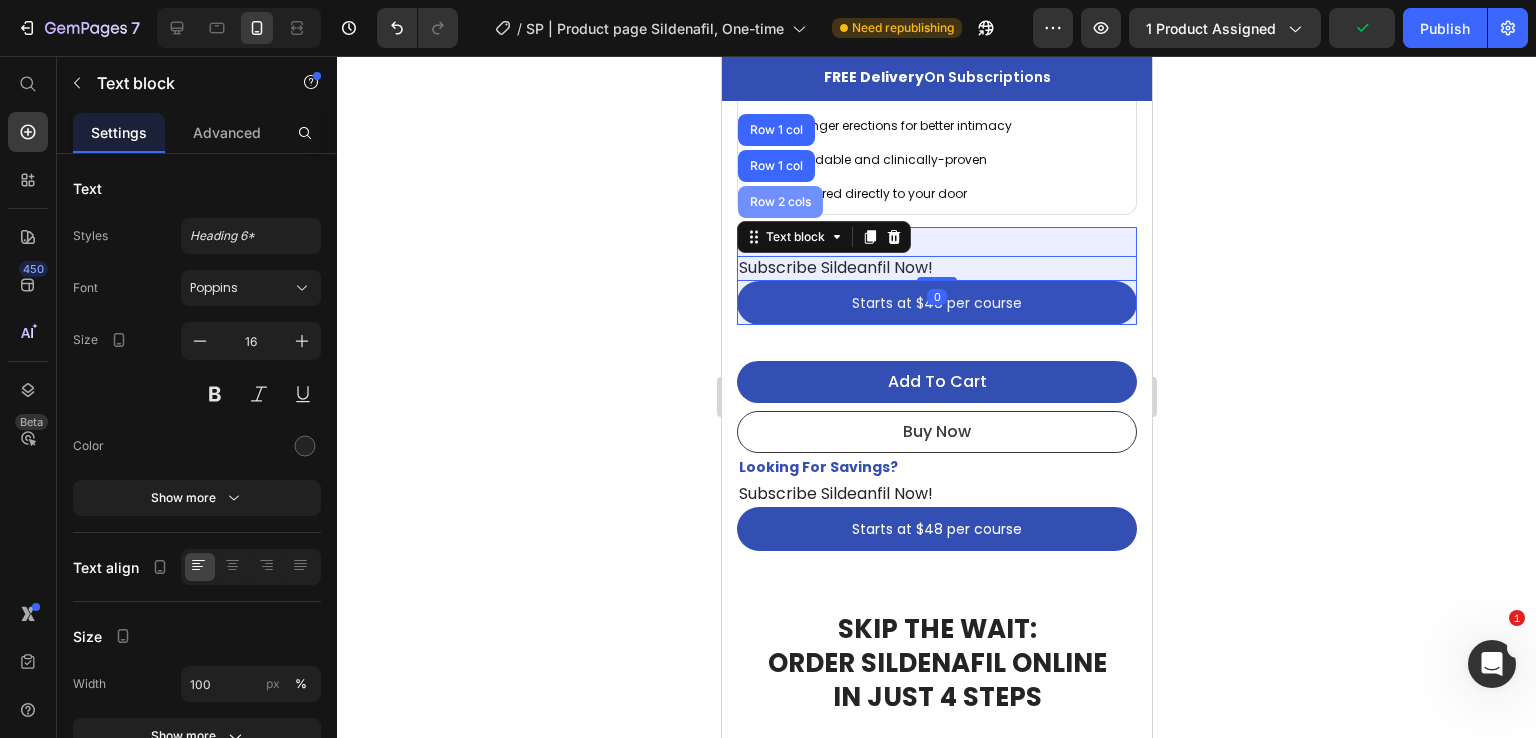 click on "Row 2 cols" at bounding box center (779, 202) 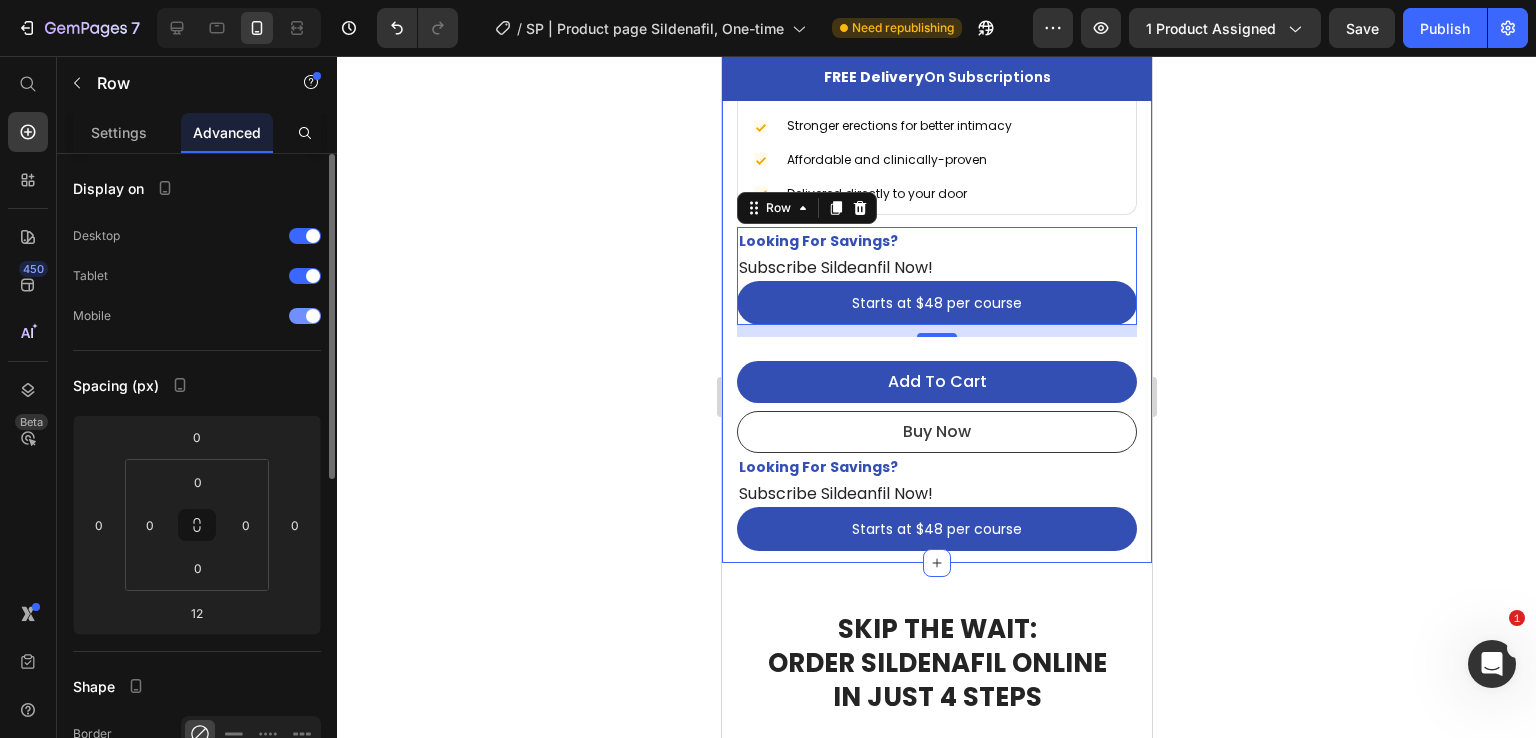 click at bounding box center (313, 316) 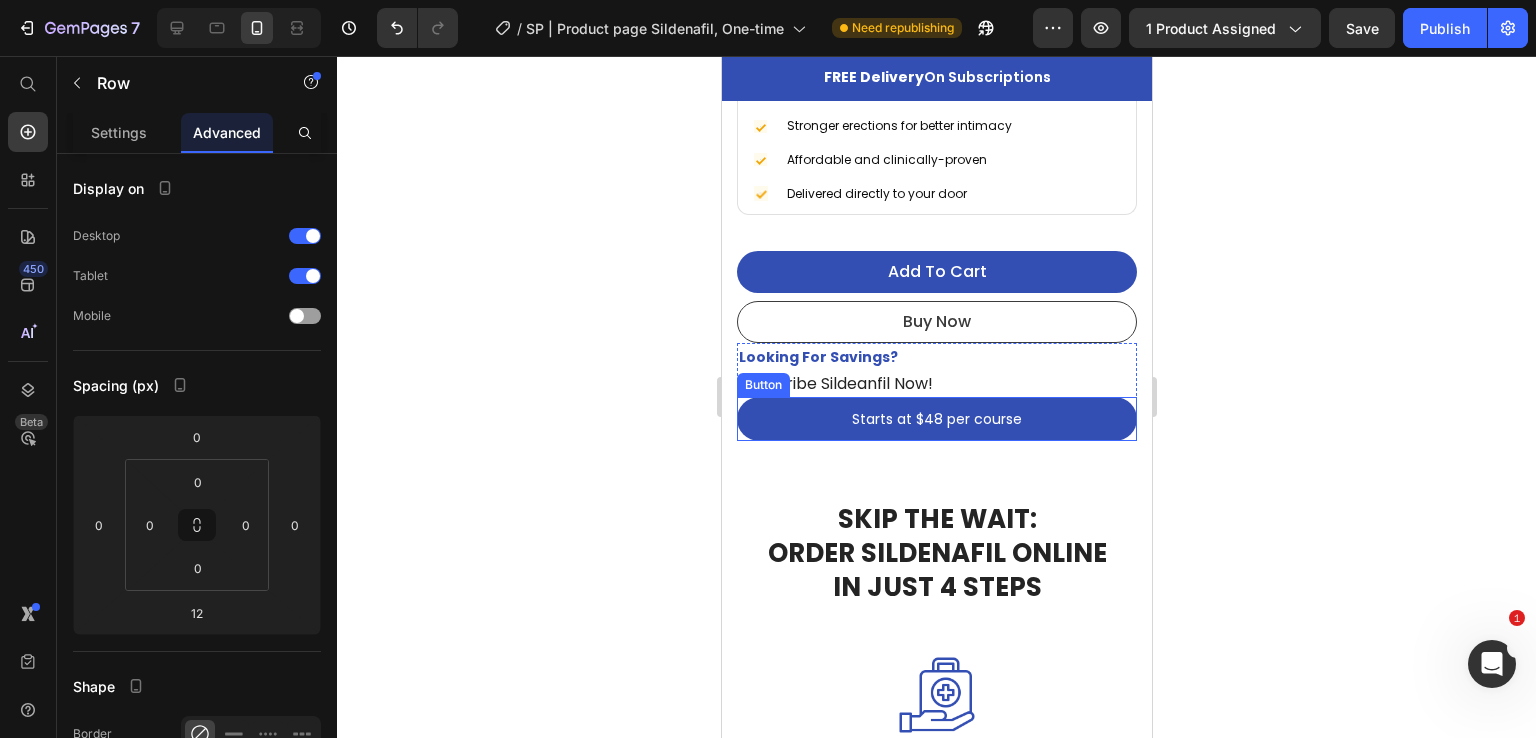 click 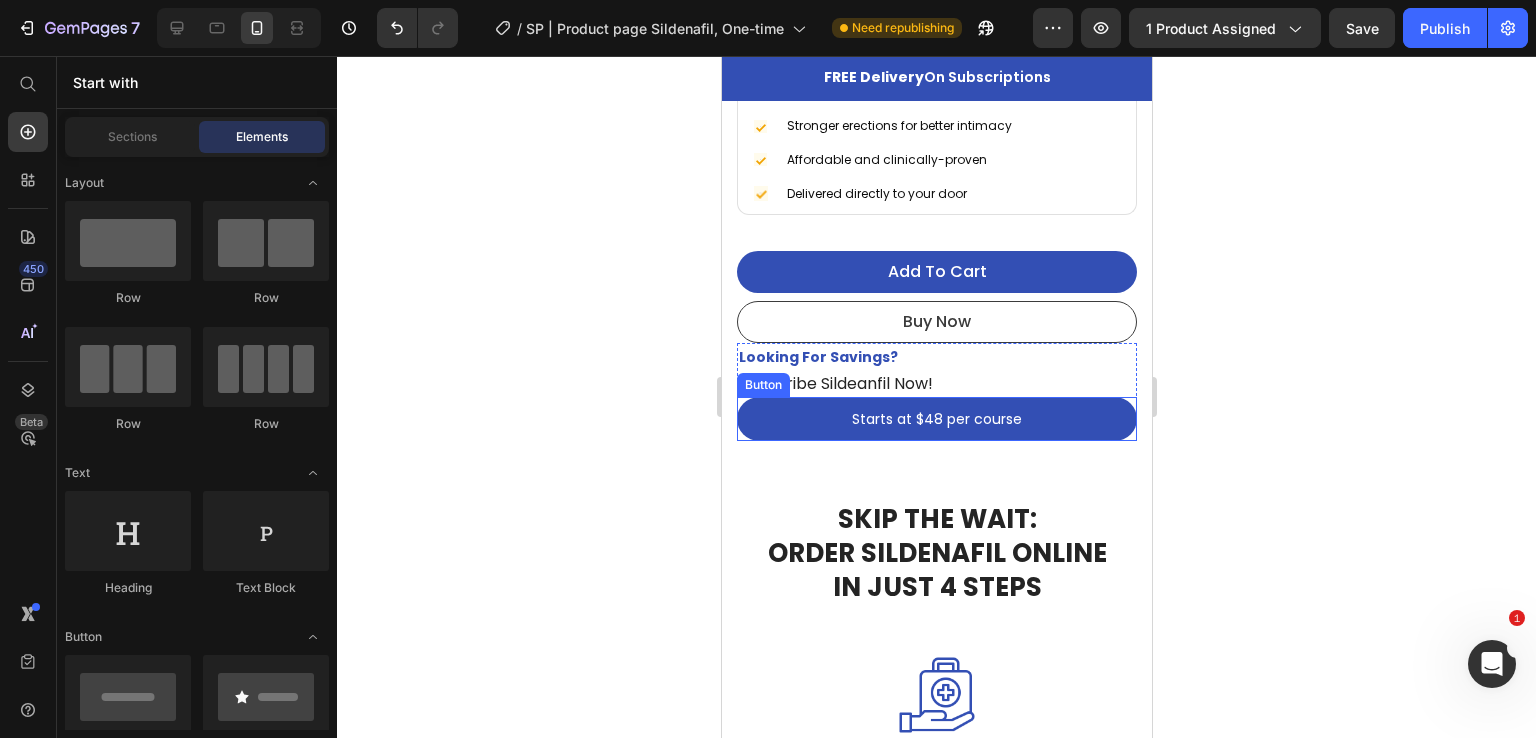 click 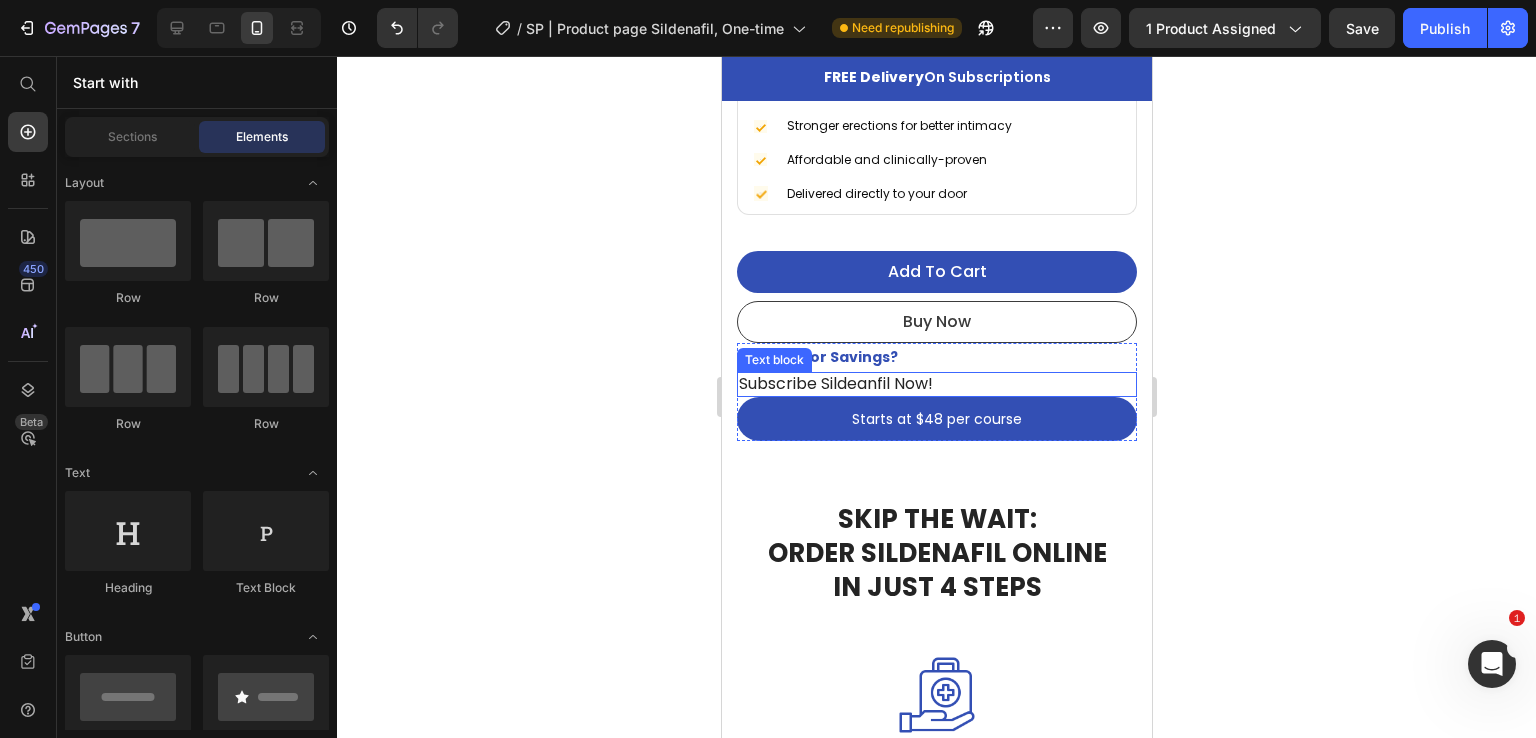 click on "Subscribe Sildeanfil Now!" at bounding box center (936, 384) 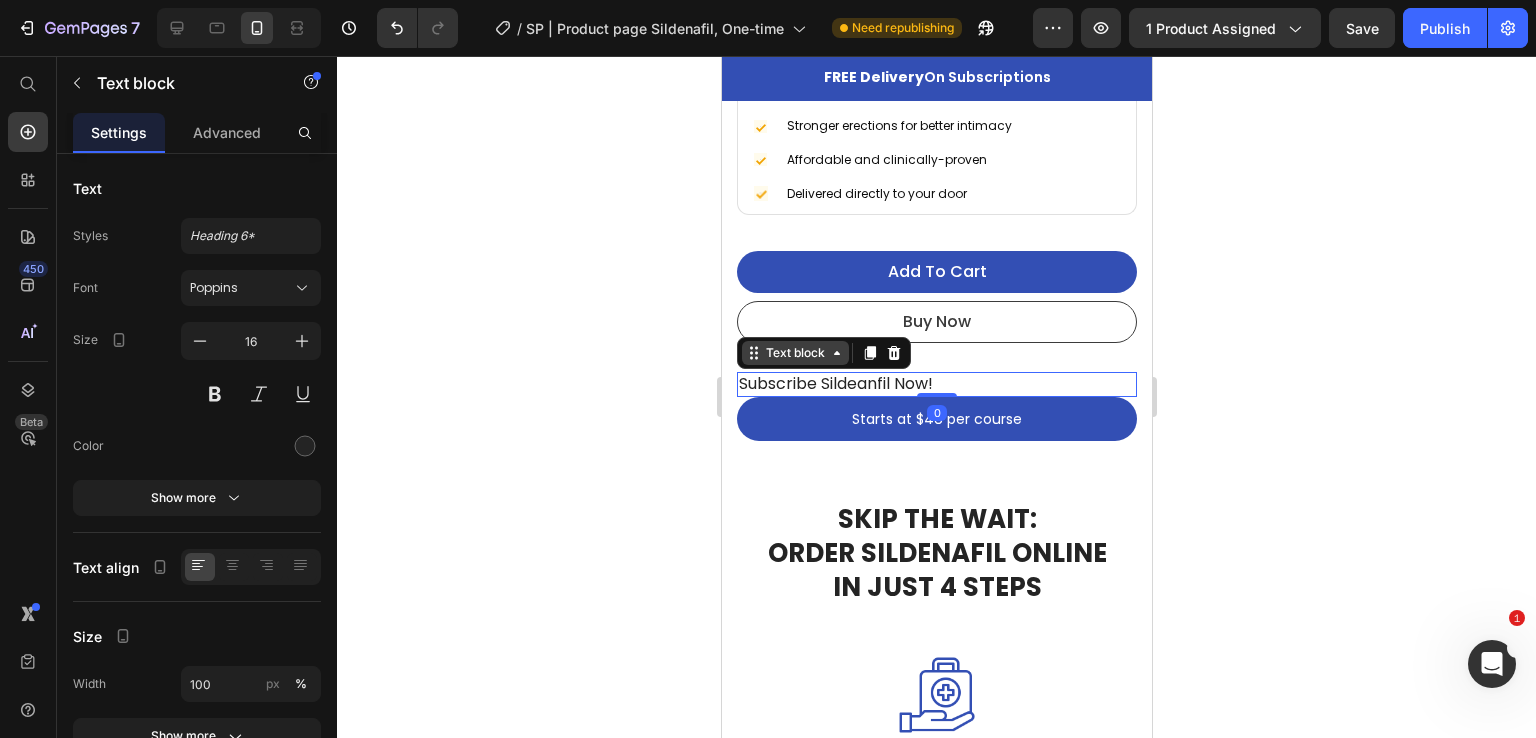 click on "Text block" at bounding box center (794, 353) 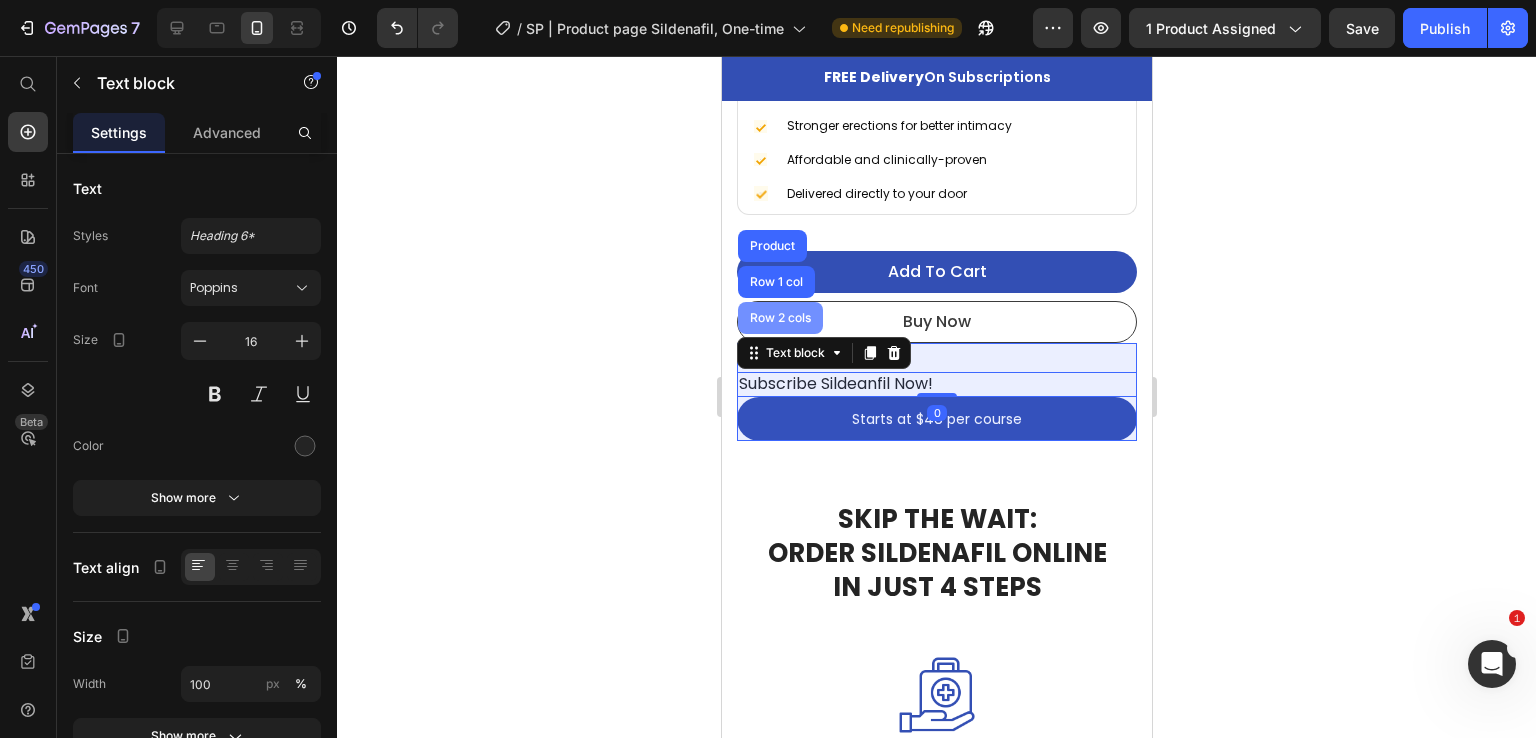 click on "Row 2 cols" at bounding box center [779, 318] 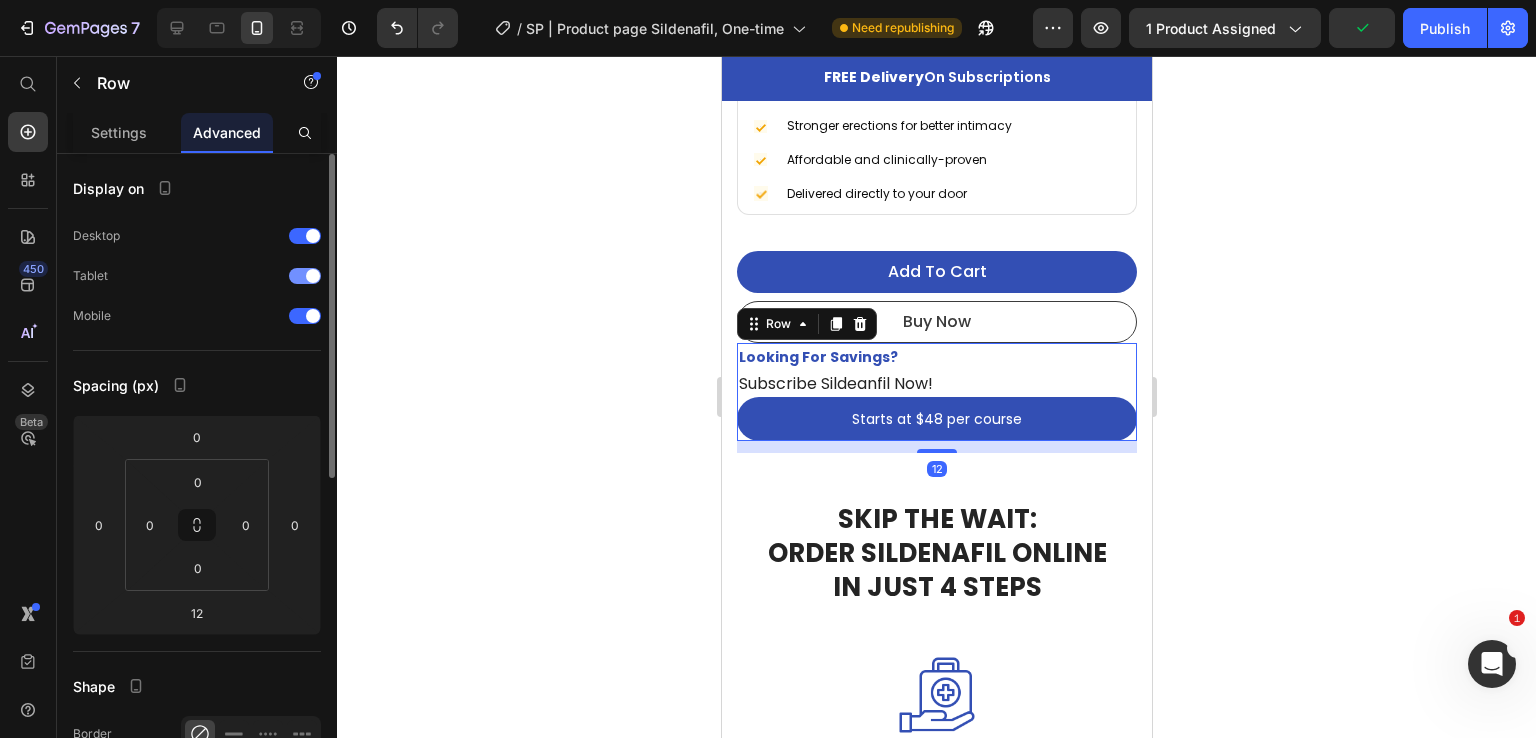 click on "Tablet" at bounding box center (197, 276) 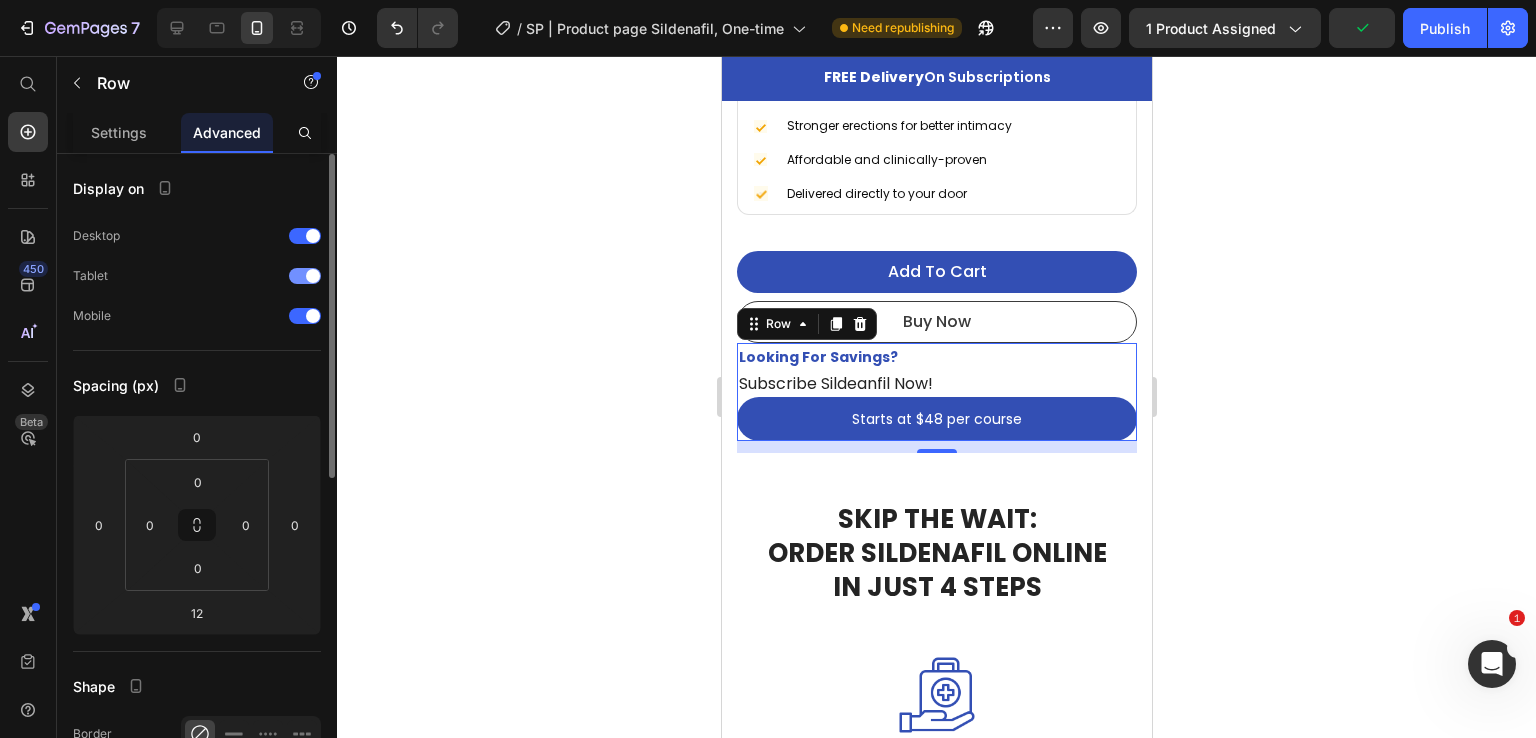 click on "Tablet" at bounding box center (197, 276) 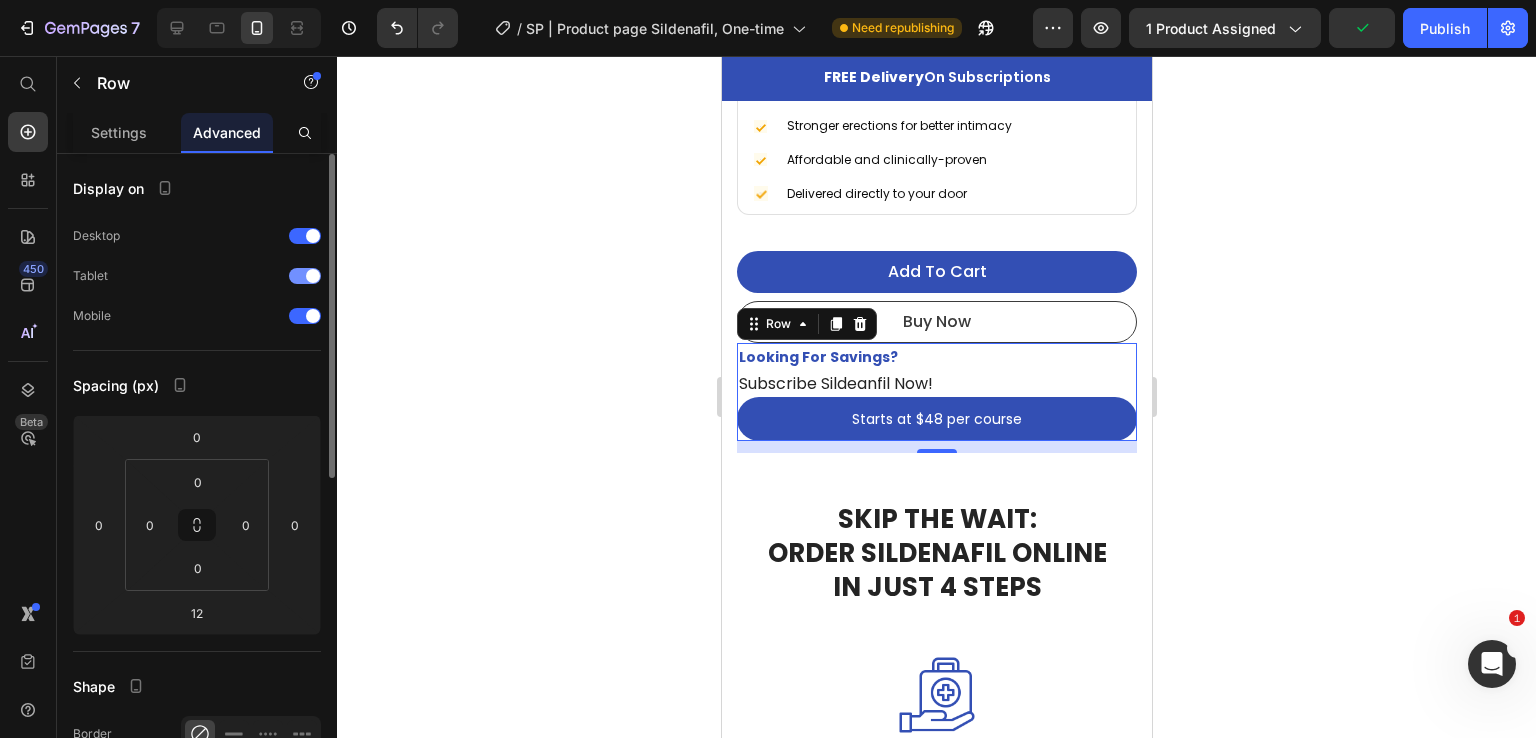 click 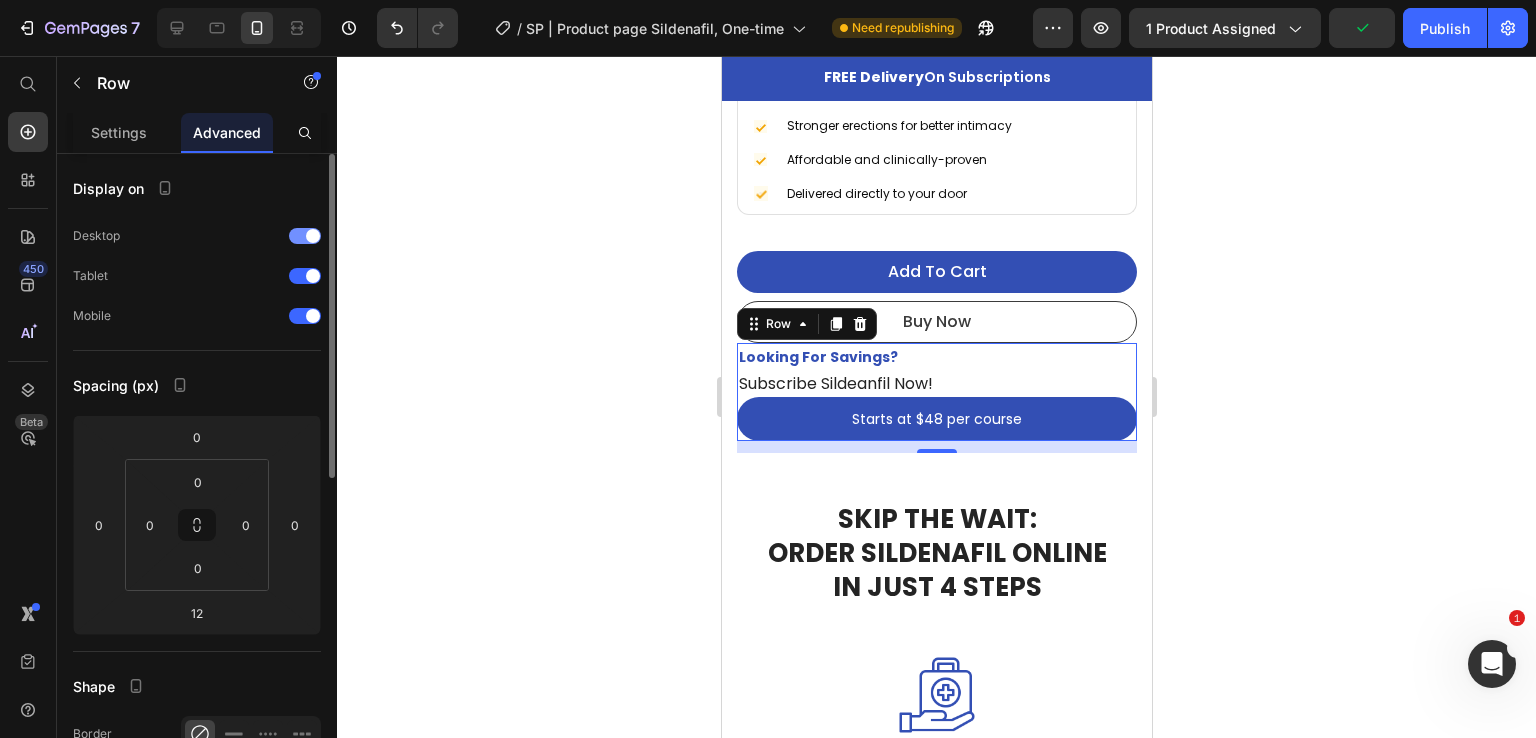 click at bounding box center [305, 236] 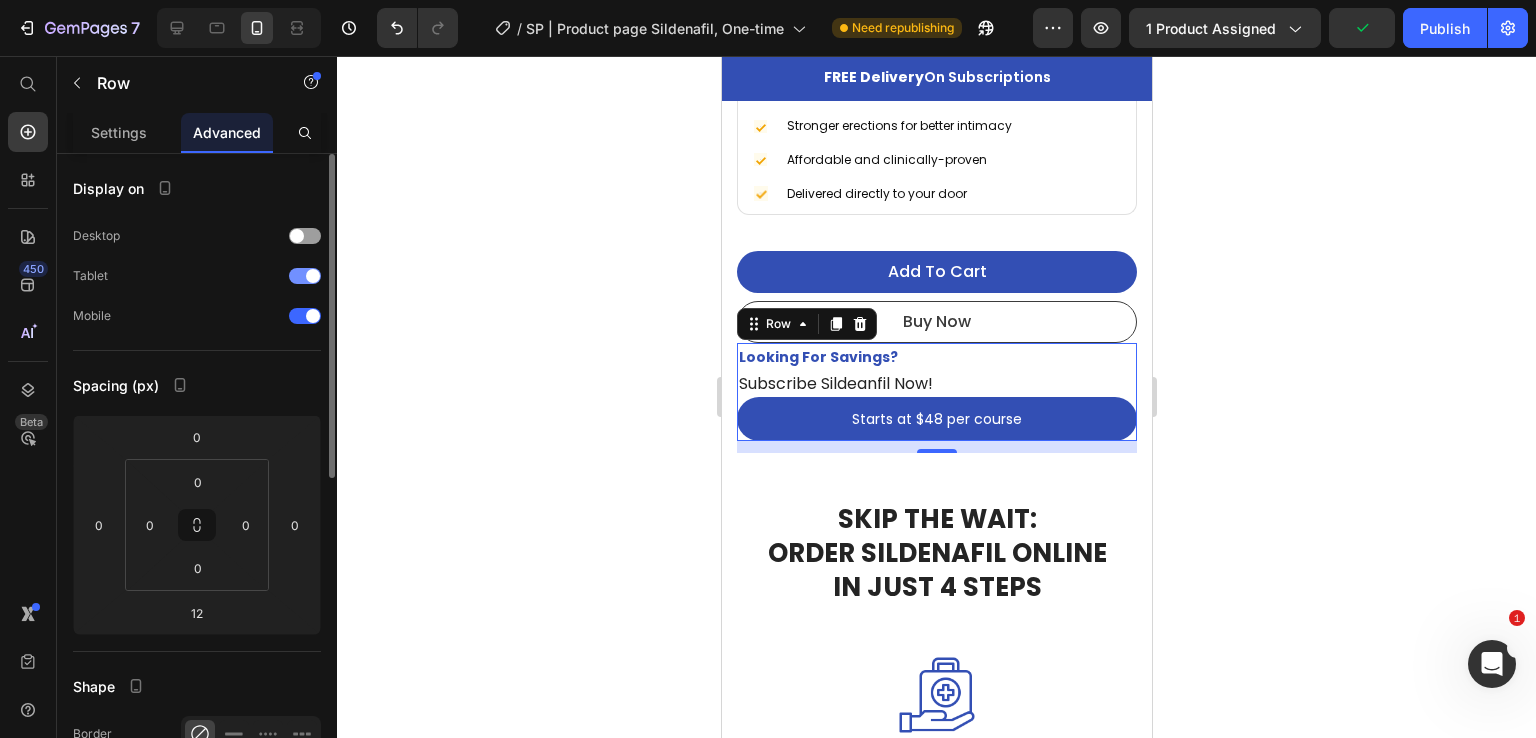 click at bounding box center [305, 276] 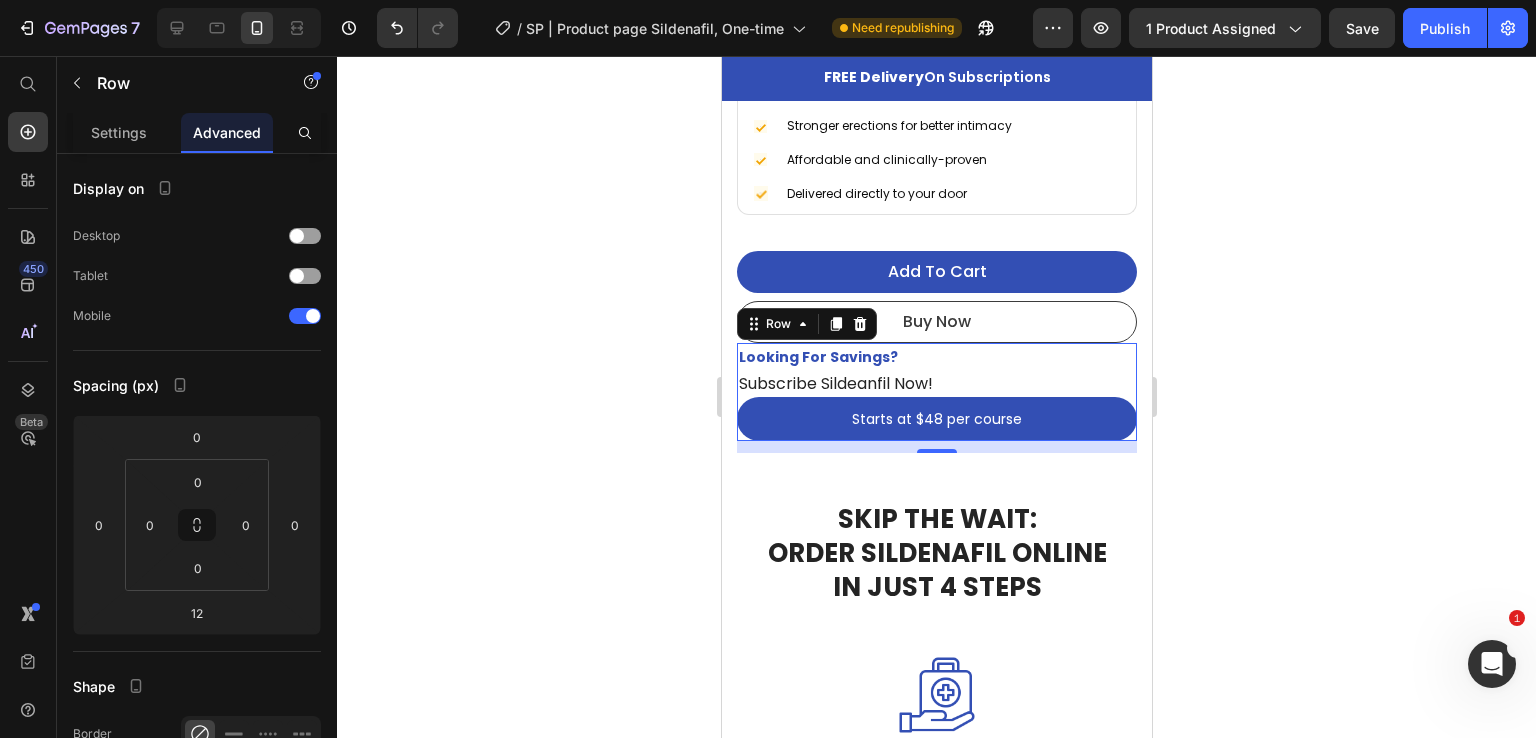 click 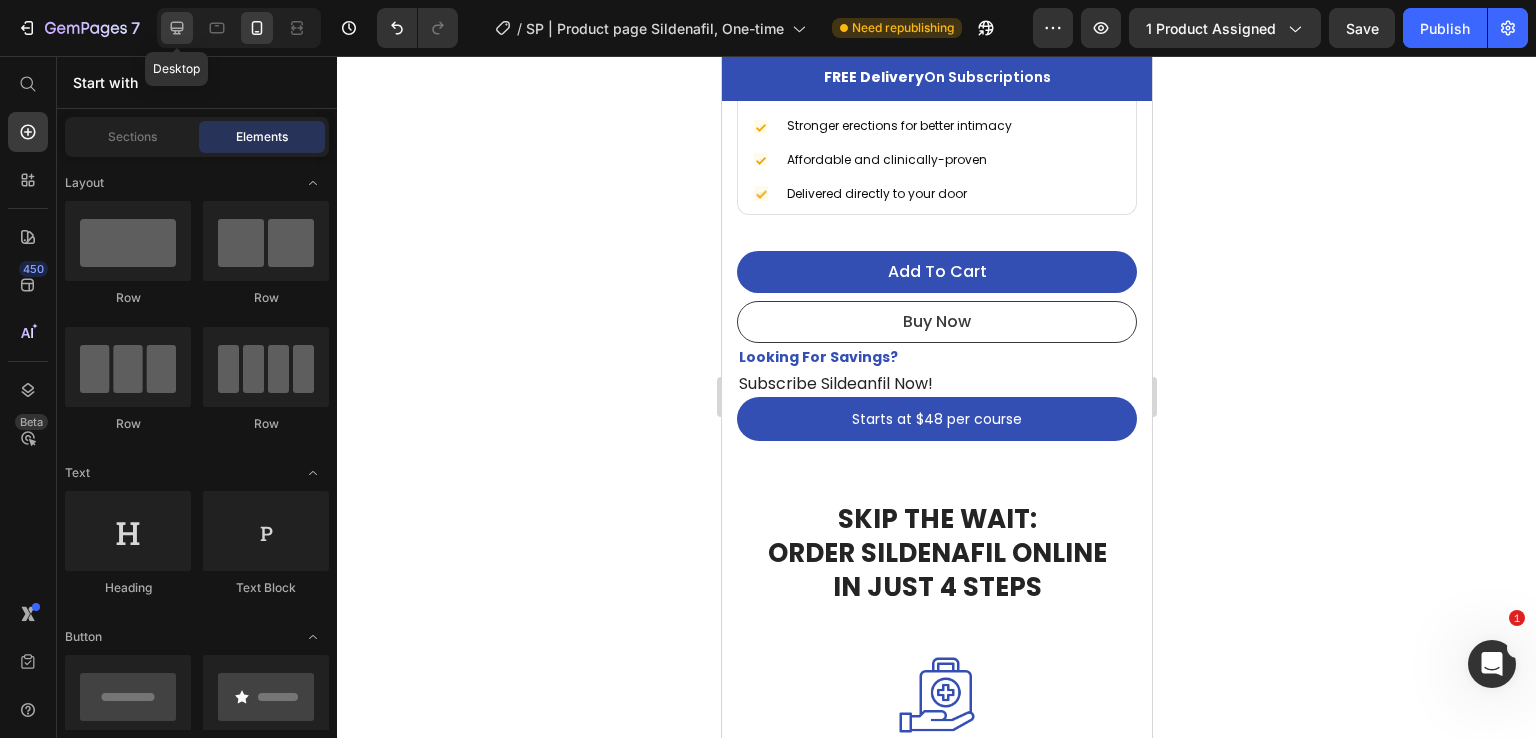 click 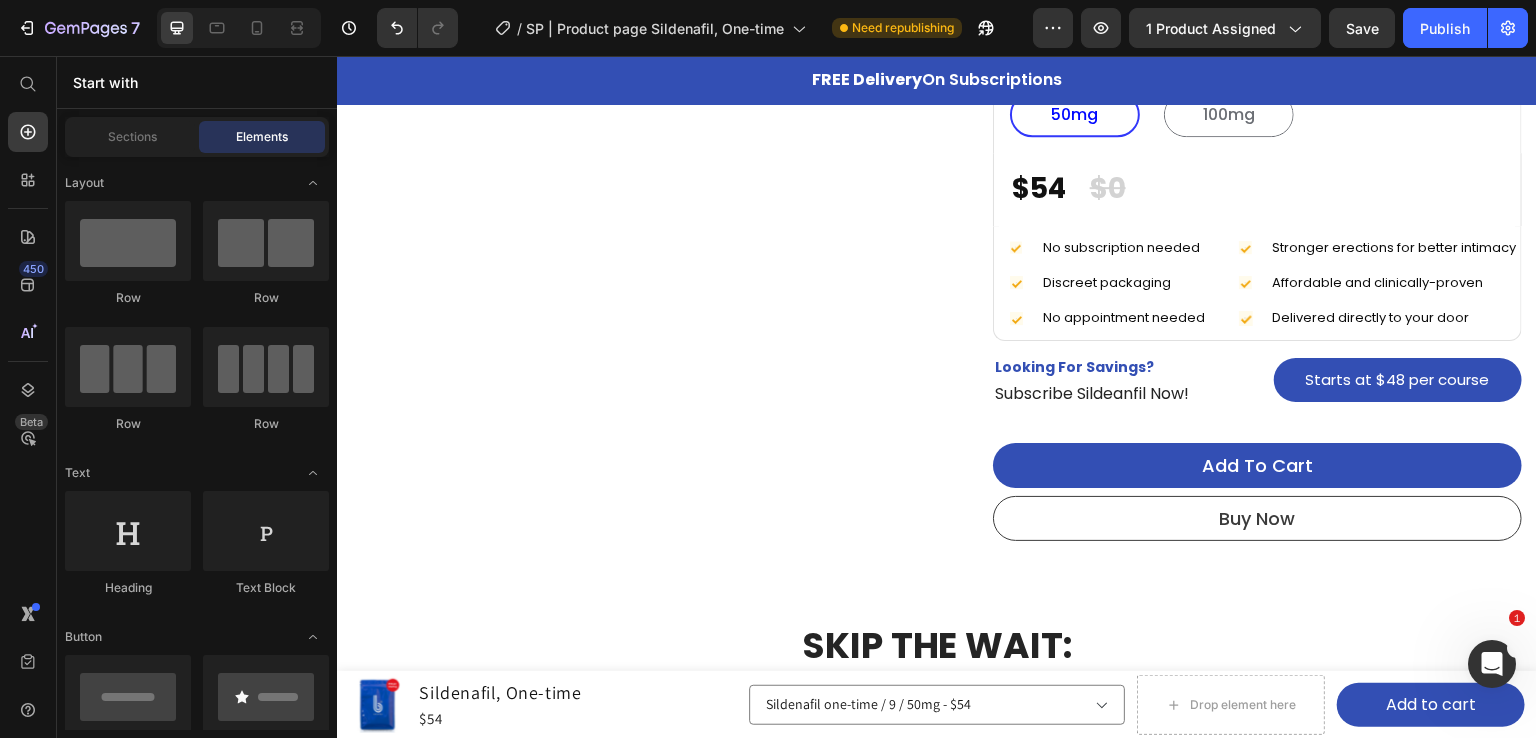 scroll, scrollTop: 852, scrollLeft: 0, axis: vertical 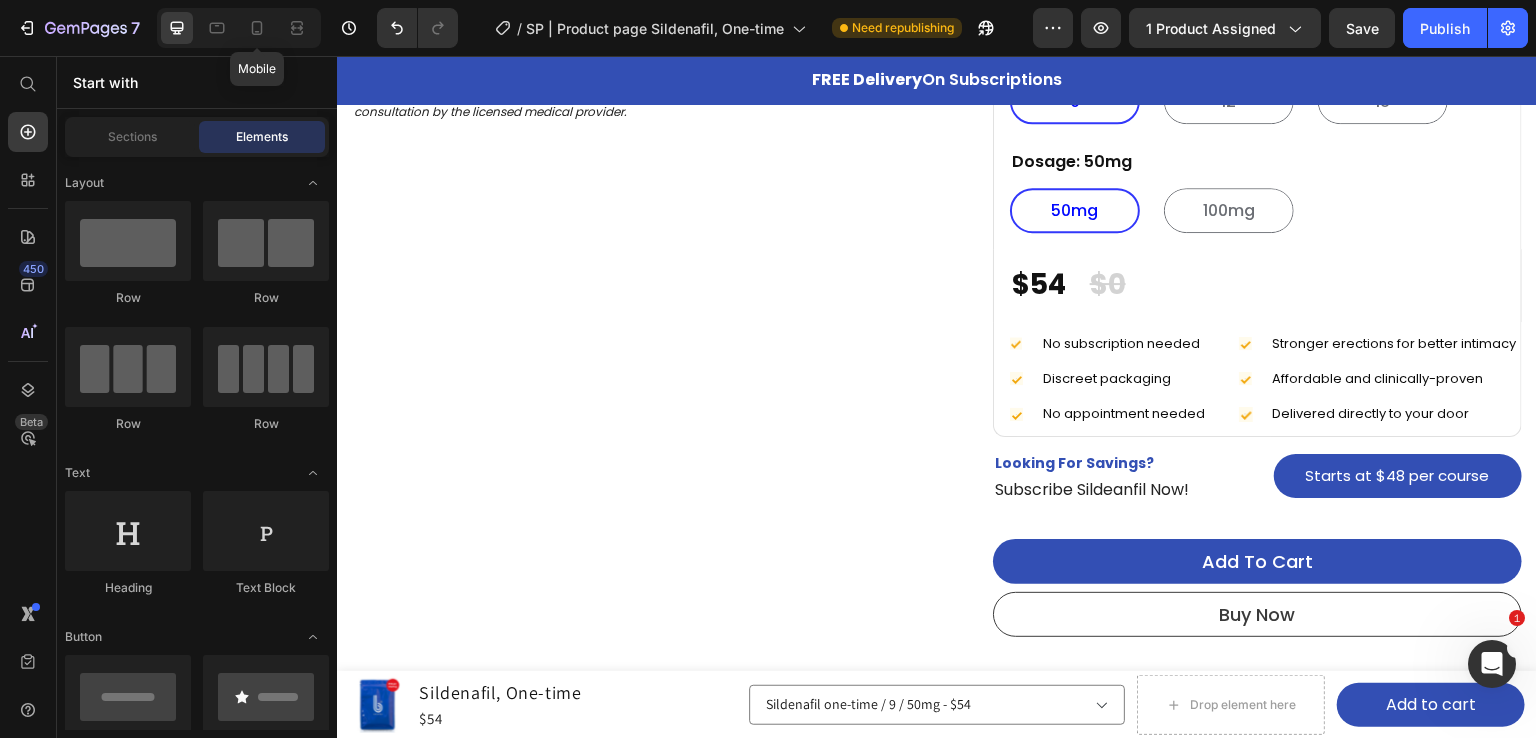 click on "Mobile" at bounding box center [239, 28] 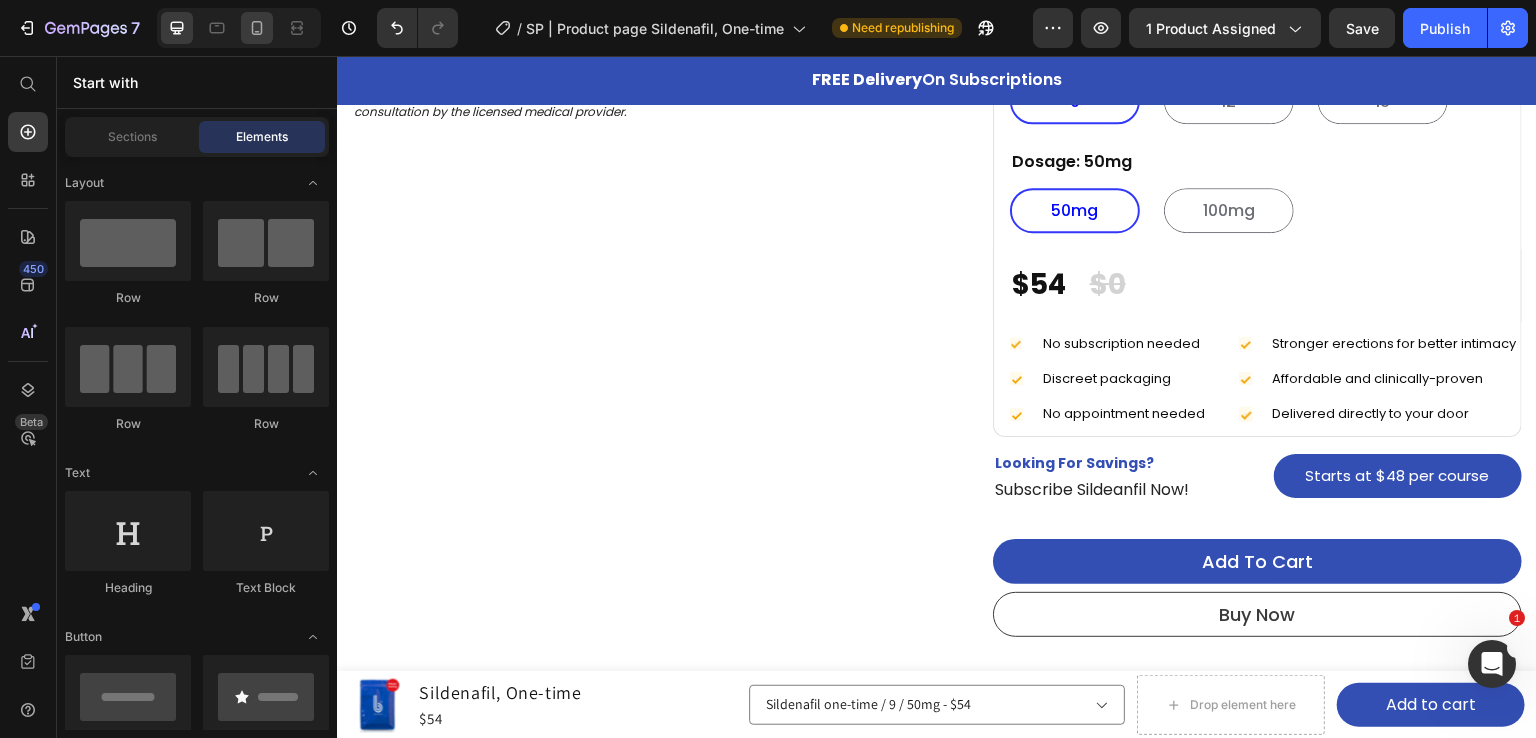click 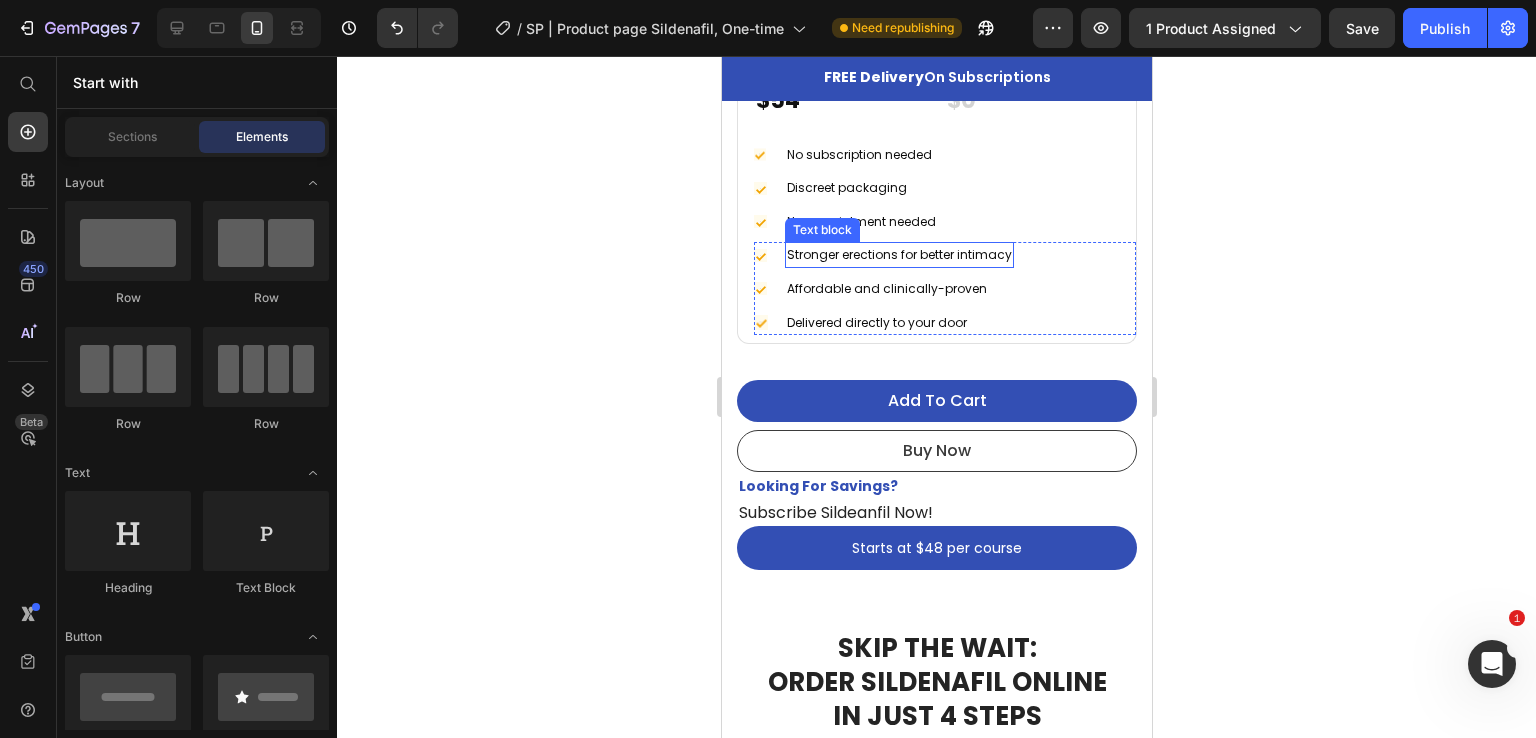 scroll, scrollTop: 1707, scrollLeft: 0, axis: vertical 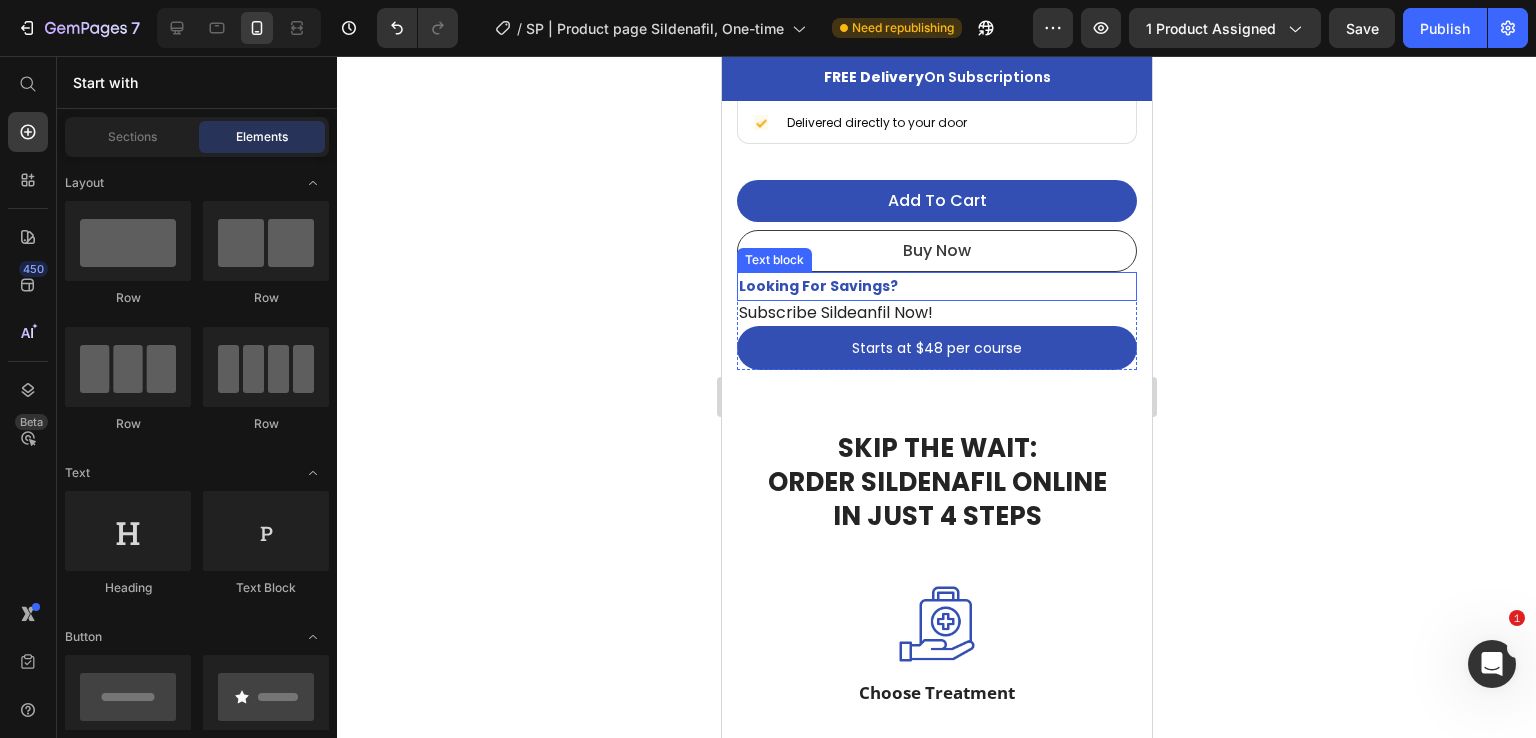 click on "Looking For Savings?" at bounding box center (936, 286) 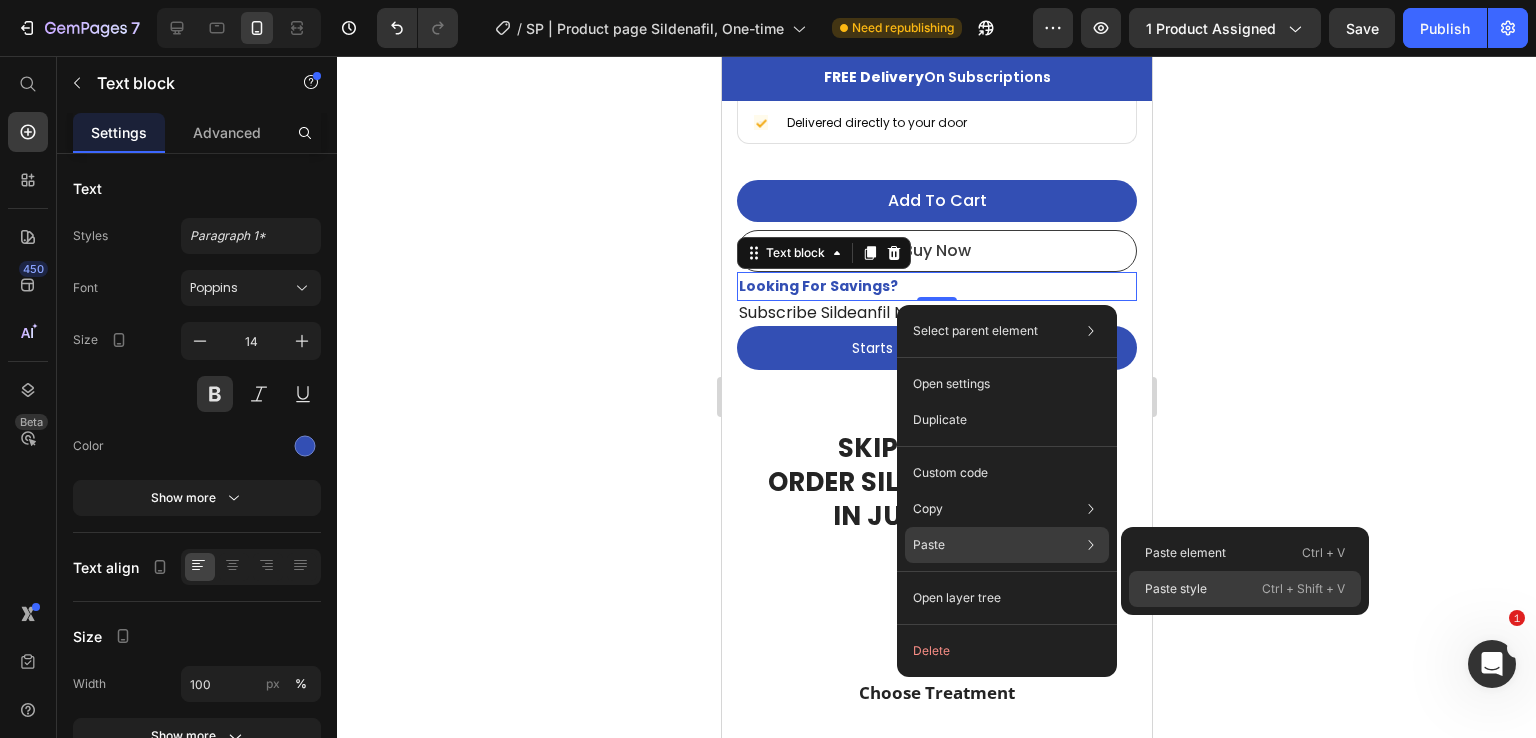 click on "Paste style  Ctrl + Shift + V" 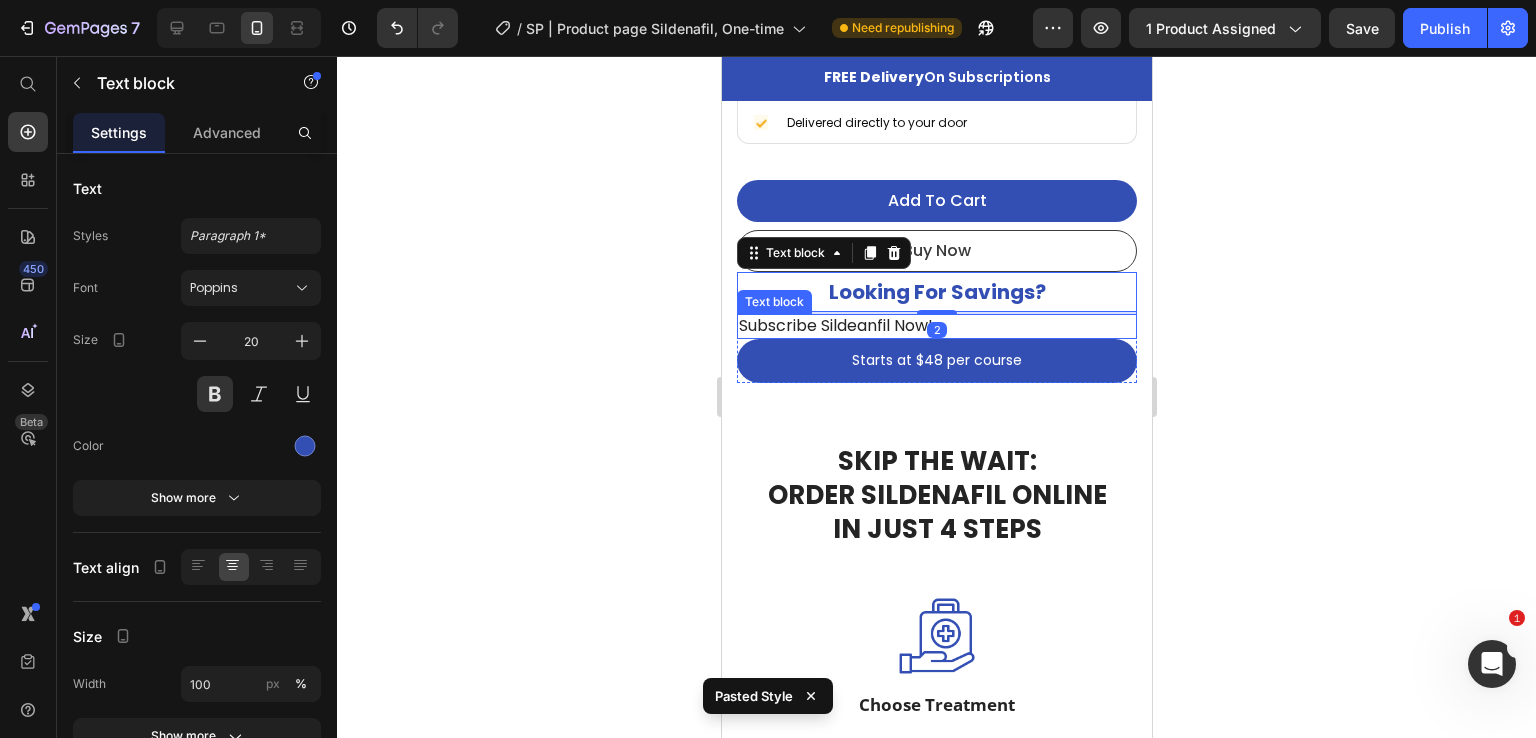 click 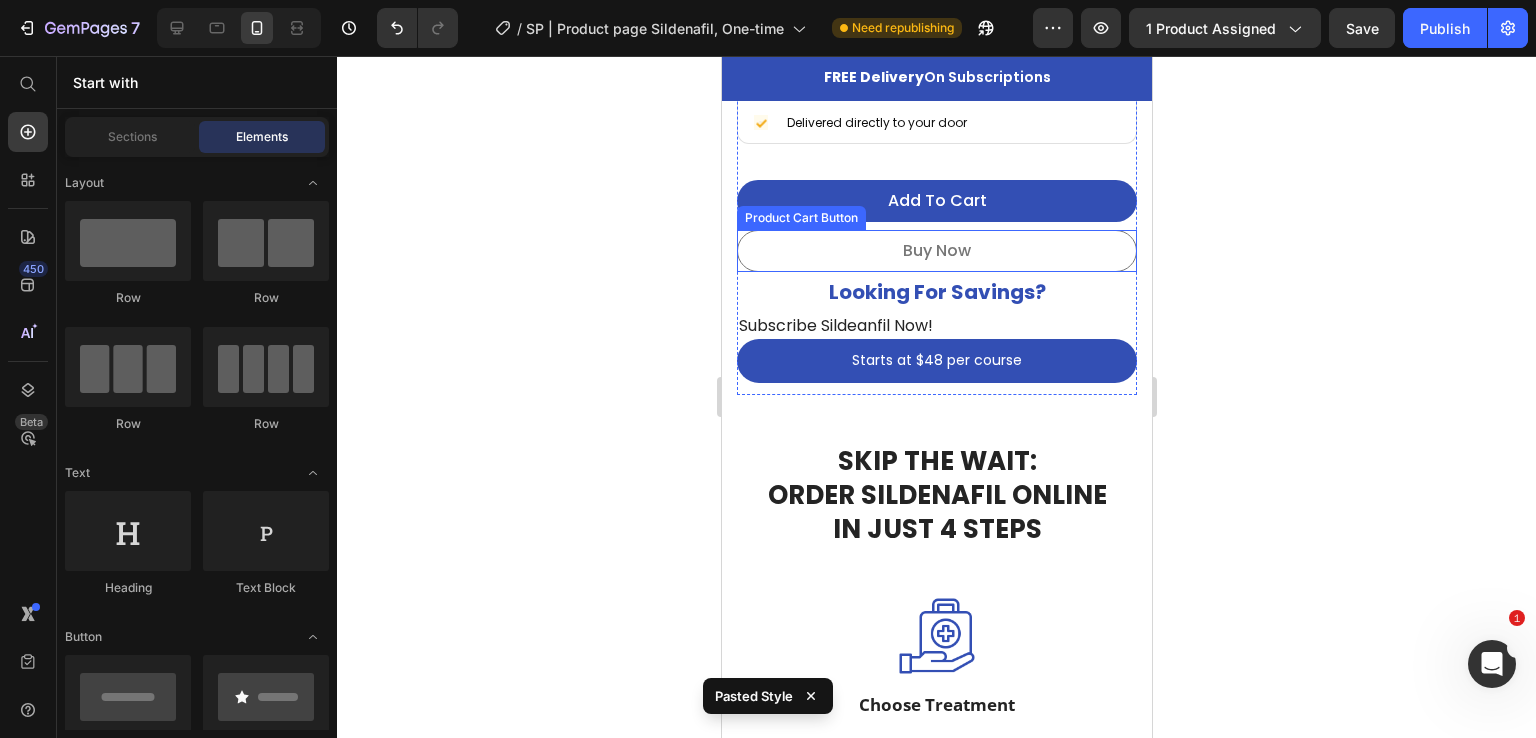 click on "buy now" at bounding box center (936, 251) 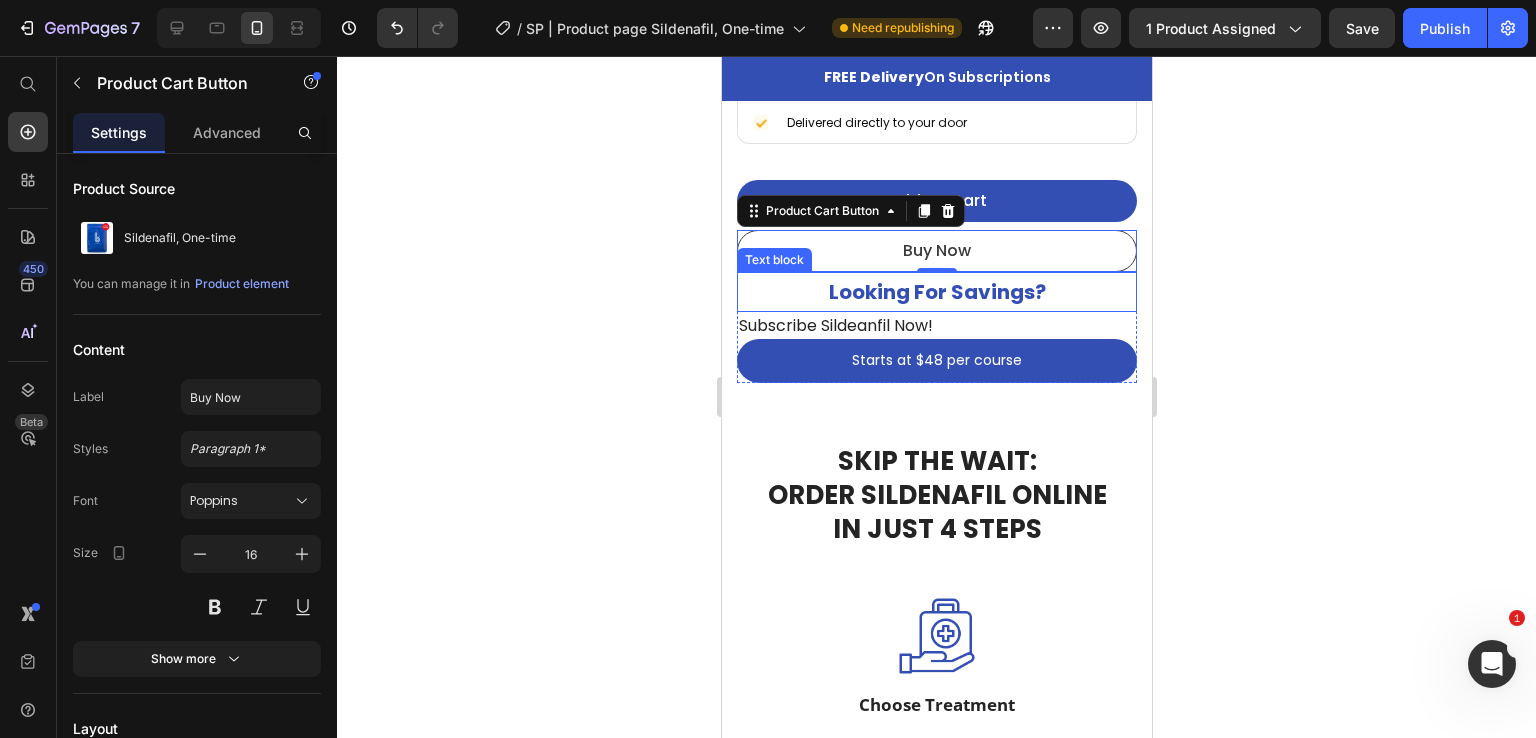 click on "Looking For Savings?" at bounding box center [936, 292] 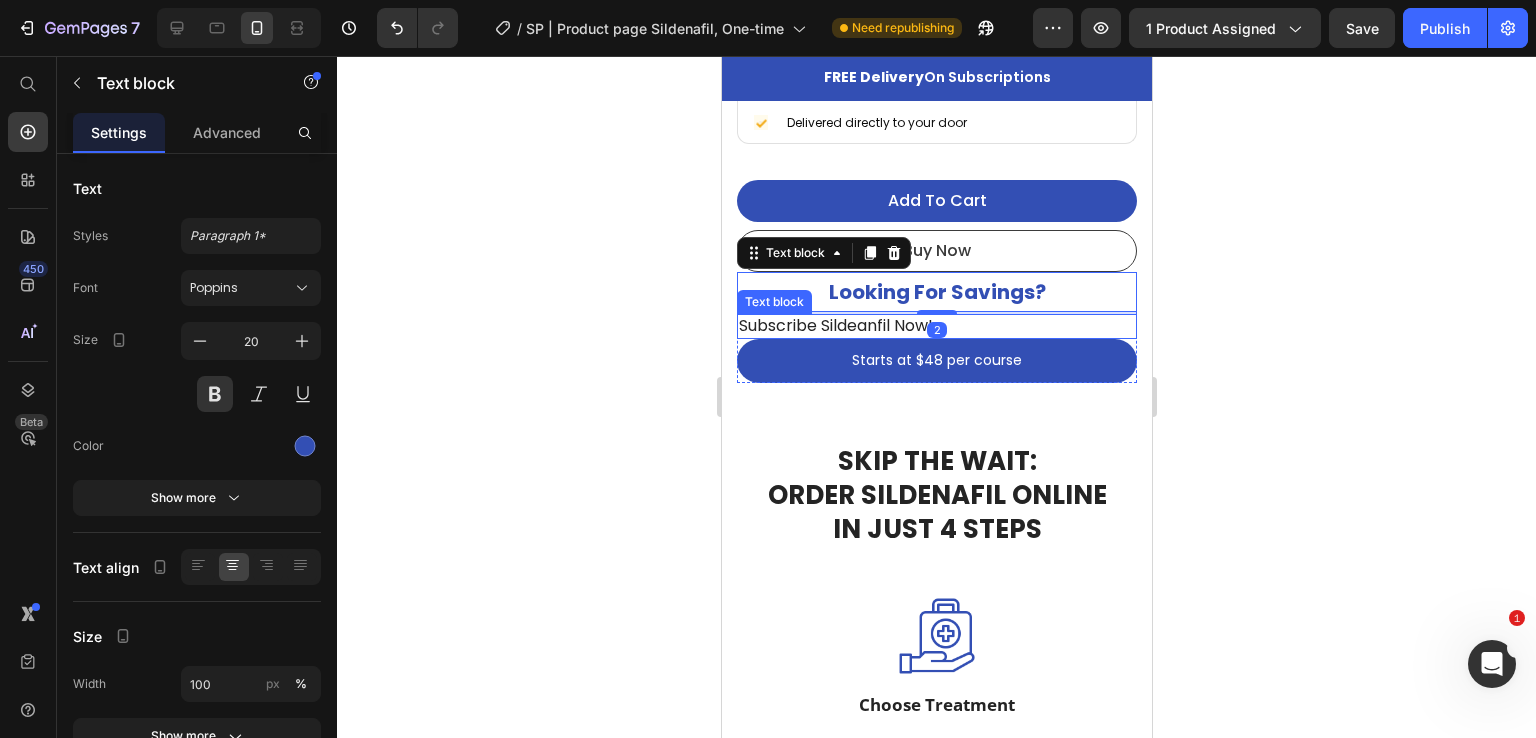 click on "Subscribe Sildeanfil Now!" at bounding box center [936, 326] 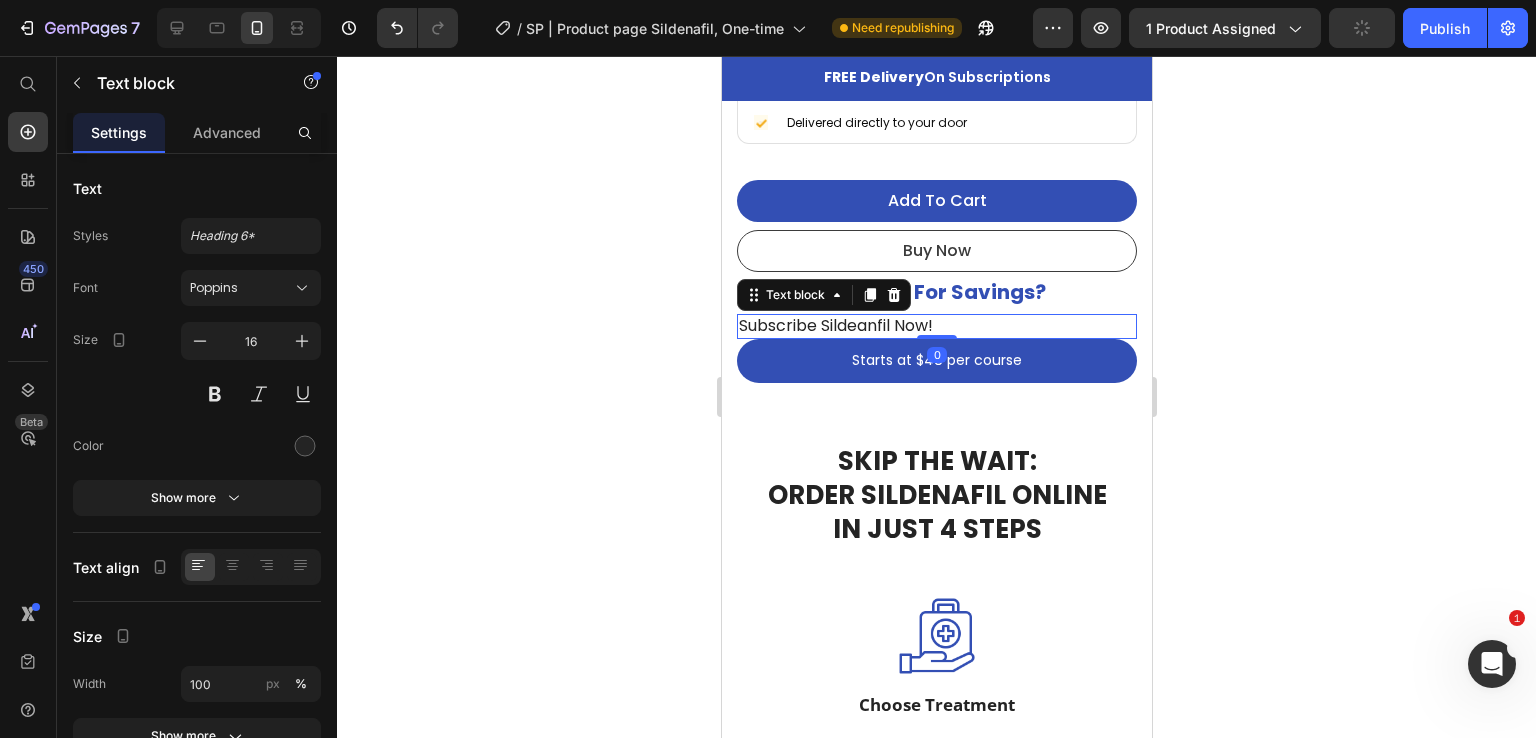 click on "Product Images Sildenafil, One-time Product Title $54 Product Price Row Sildenafil one-time / 9 / 50mg - $54  Sildenafil one-time / 9 / 100mg - $63  Sildenafil one-time / 12 / 50mg - $65  Sildenafil one-time / 12 / 100mg - $76  Sildenafil one-time / 18 / 50mg - $92  Sildenafil one-time / 18 / 100mg - $107  Product Variants & Swatches
Add to cart Product Cart Button Row Product Sticky FREE Delivery  On Subscriptions Heading Section 2 Product Images 4.9 Heading
Icon
Icon
Icon
Icon
Icon Icon List Hoz Row                Title Line
Icon Restore your confidence and enjoy a satisfying, lasting sexual experience. Designed for peak performance and satisfaction. Text block
Icon You can order, access, store and use the pills  DISCRETELY . No one needs to know. Text block
Icon Enjoy stronger erections for better intimacy. Text block Icon List                Title Line Image 9" at bounding box center [936, 1865] 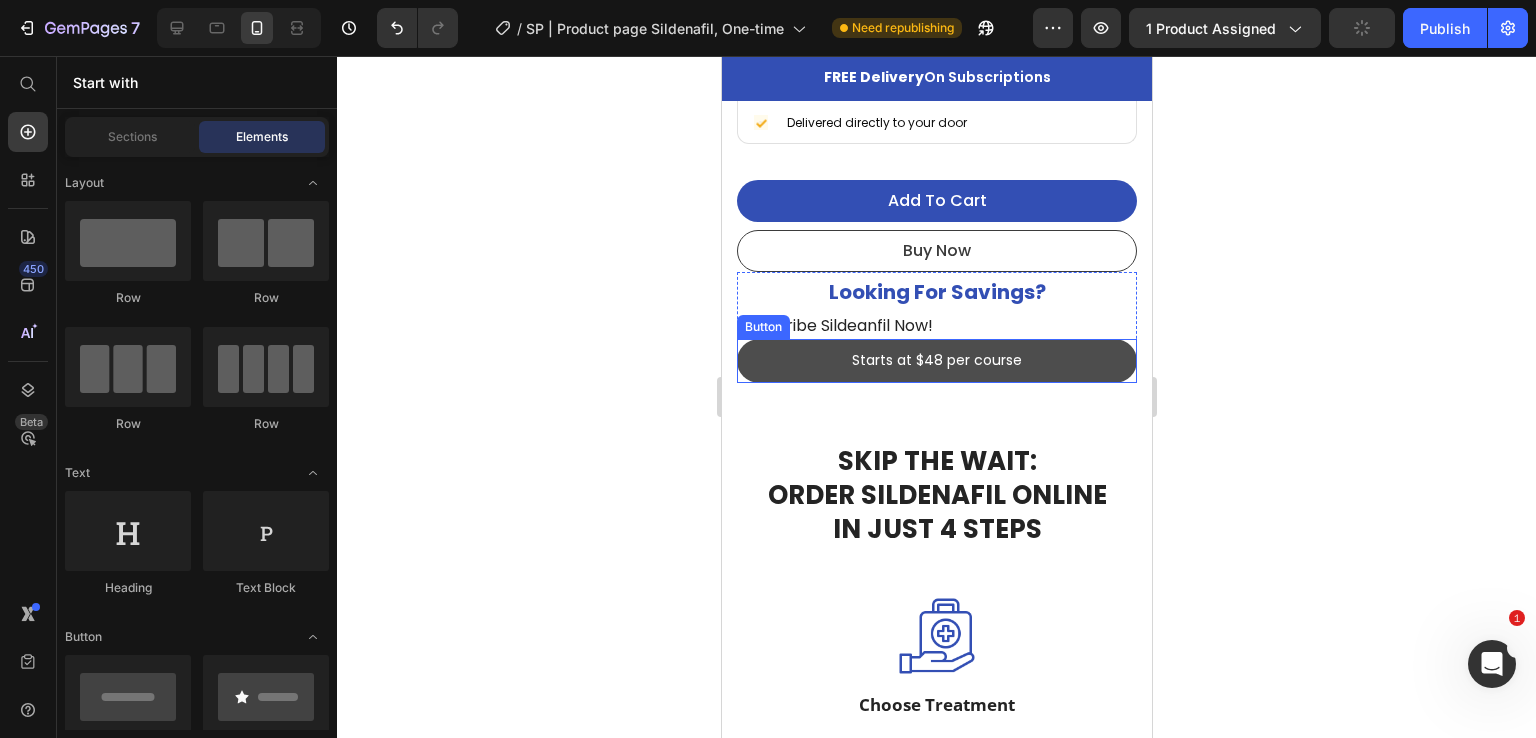click on "Starts at $48 per course" at bounding box center (936, 361) 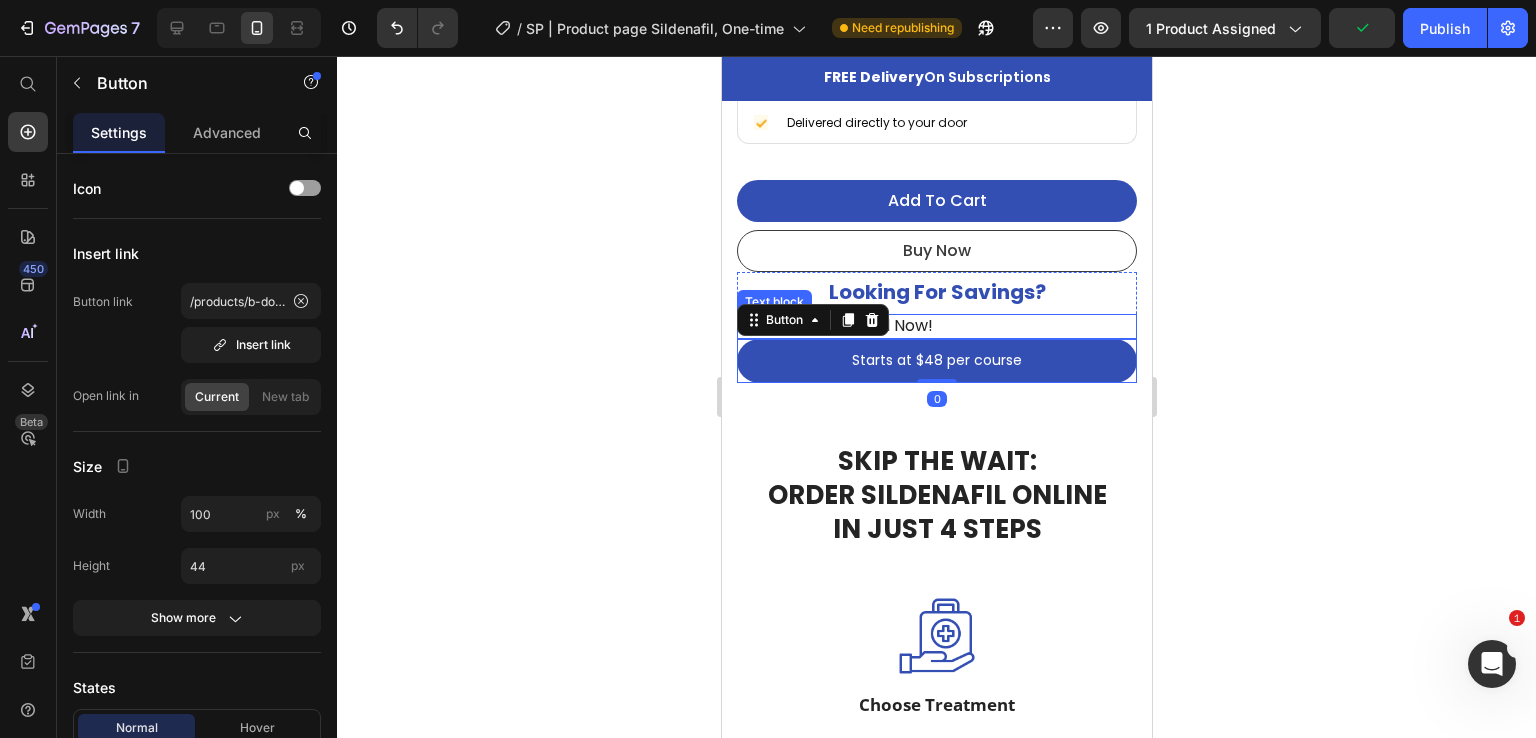 click on "Subscribe Sildeanfil Now!" at bounding box center (936, 326) 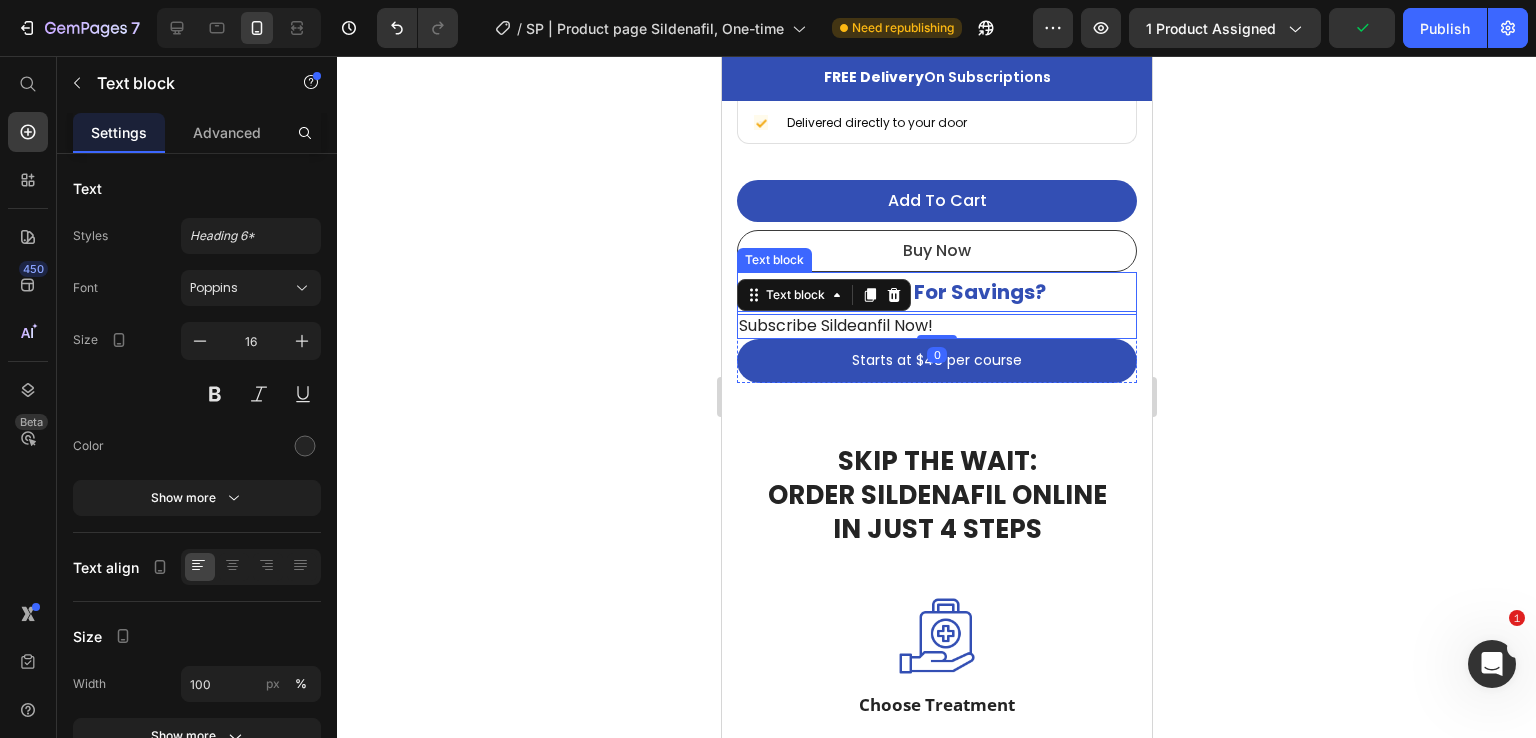 click on "Looking For Savings?" at bounding box center [936, 292] 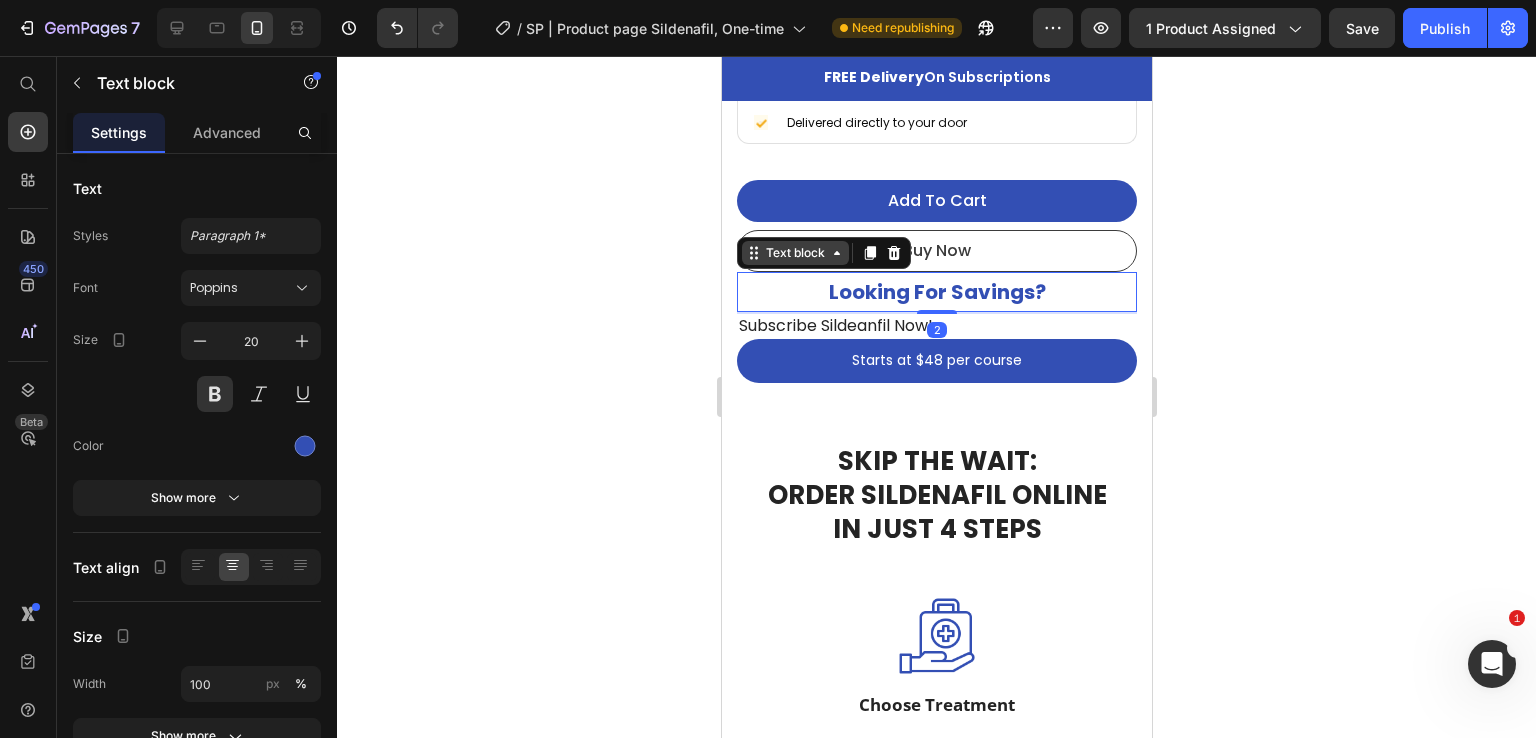 click on "Text block" at bounding box center (794, 253) 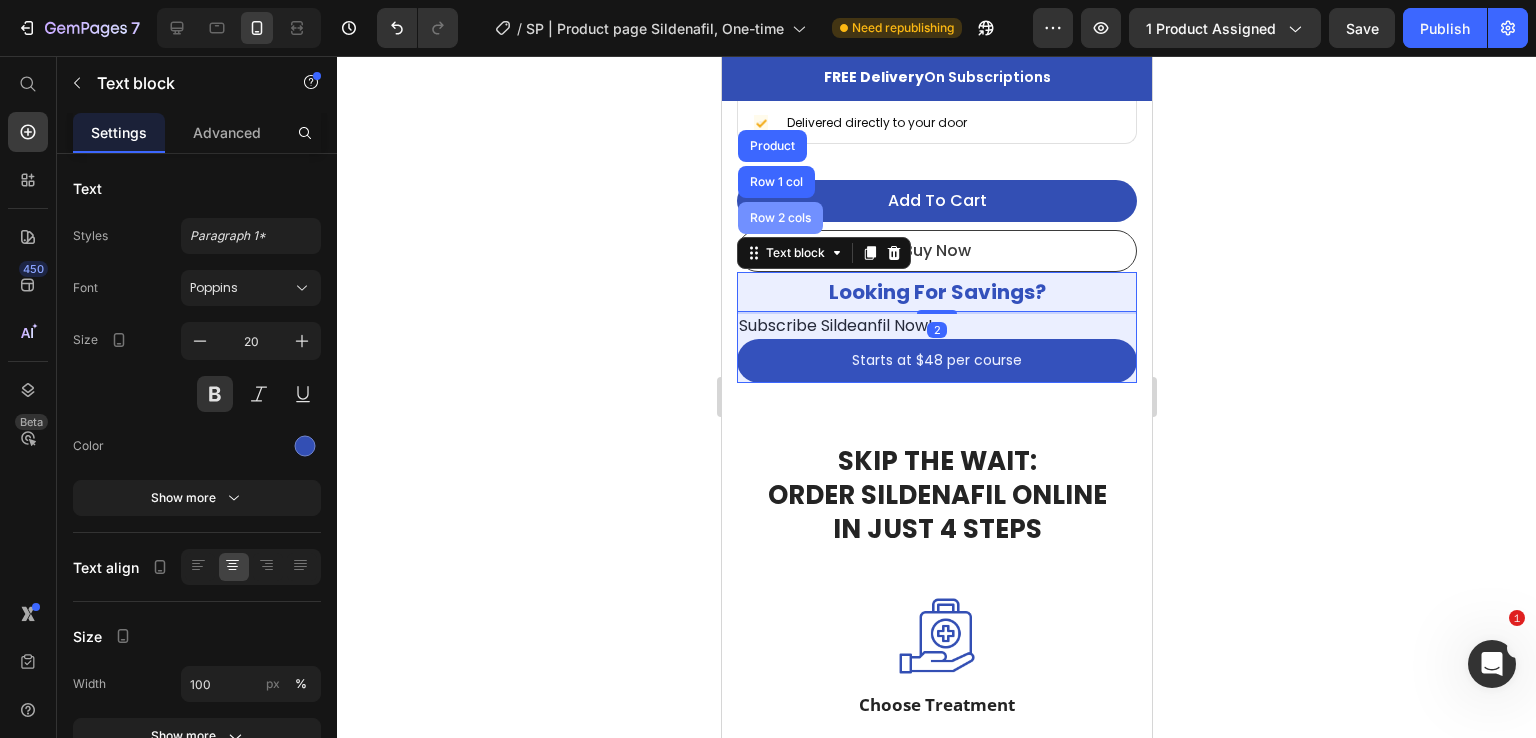 click on "Row 2 cols" at bounding box center (779, 218) 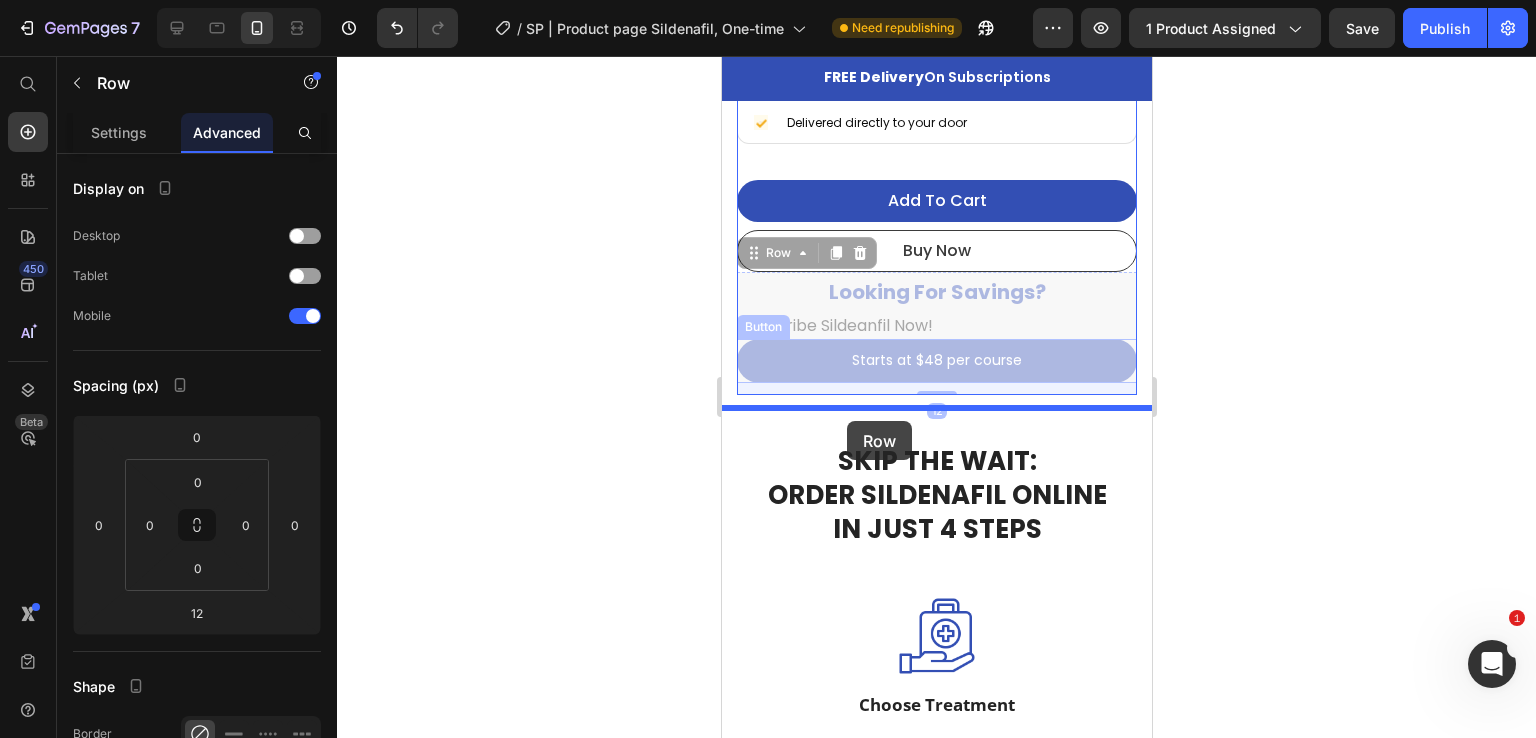 drag, startPoint x: 751, startPoint y: 271, endPoint x: 846, endPoint y: 421, distance: 177.55281 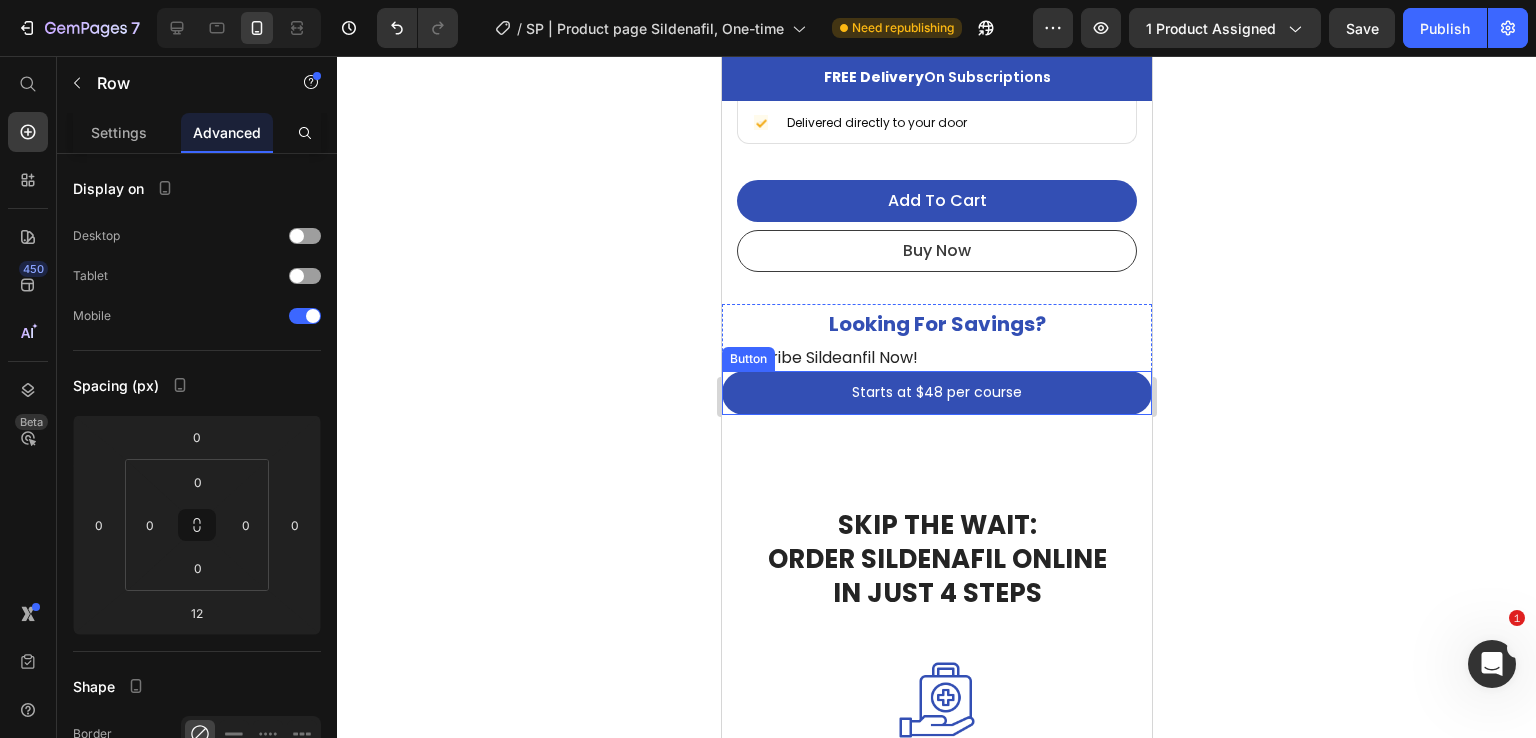 click 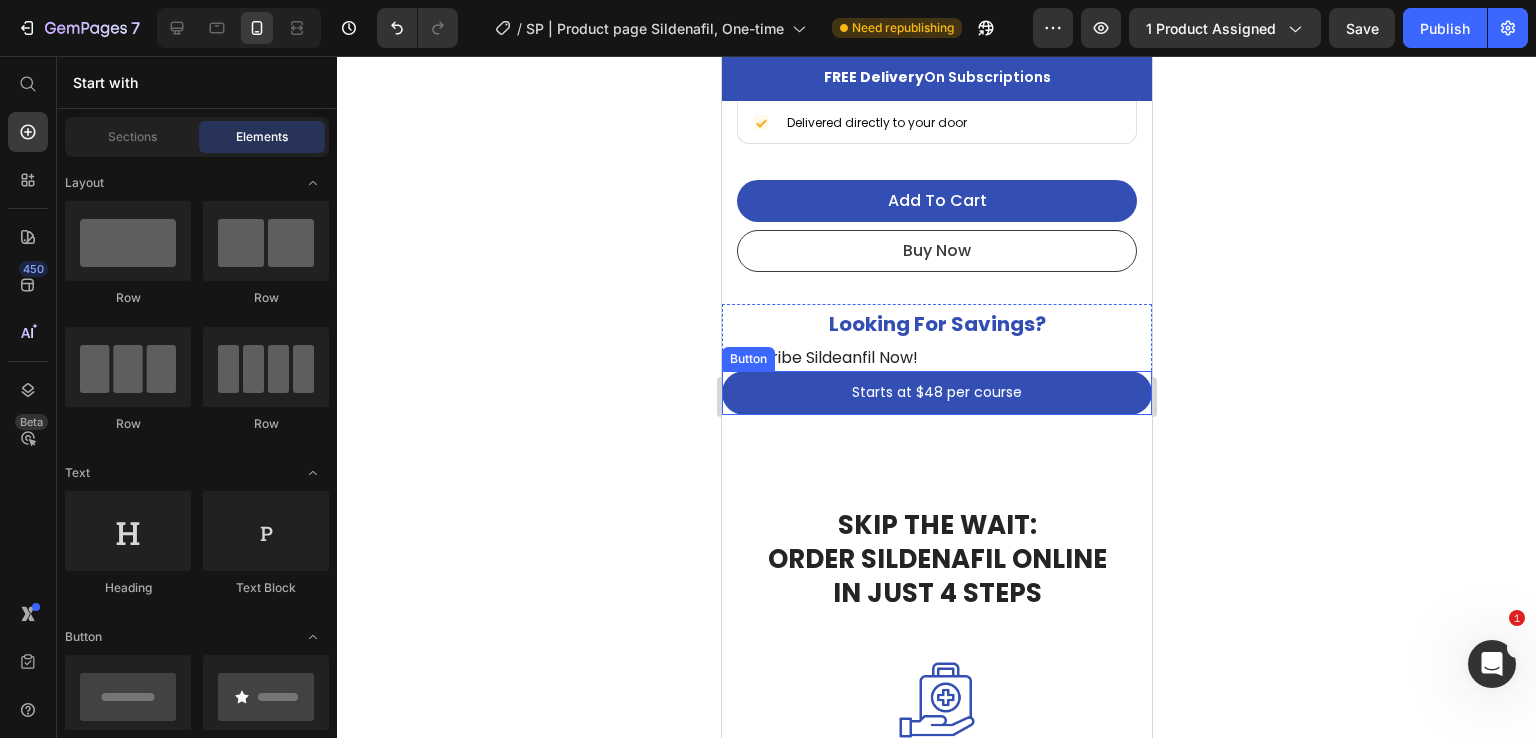 click 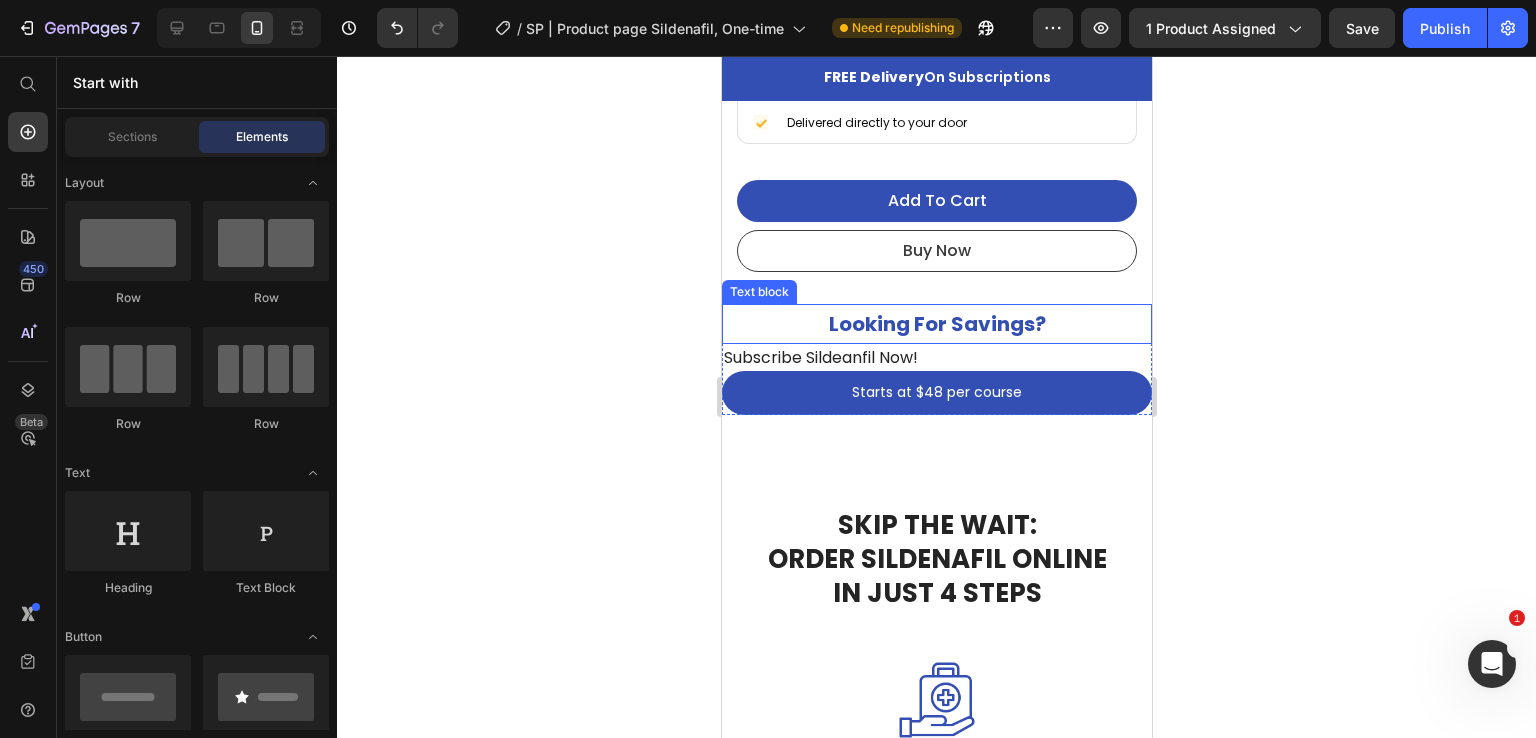 click on "Looking For Savings?" at bounding box center (936, 324) 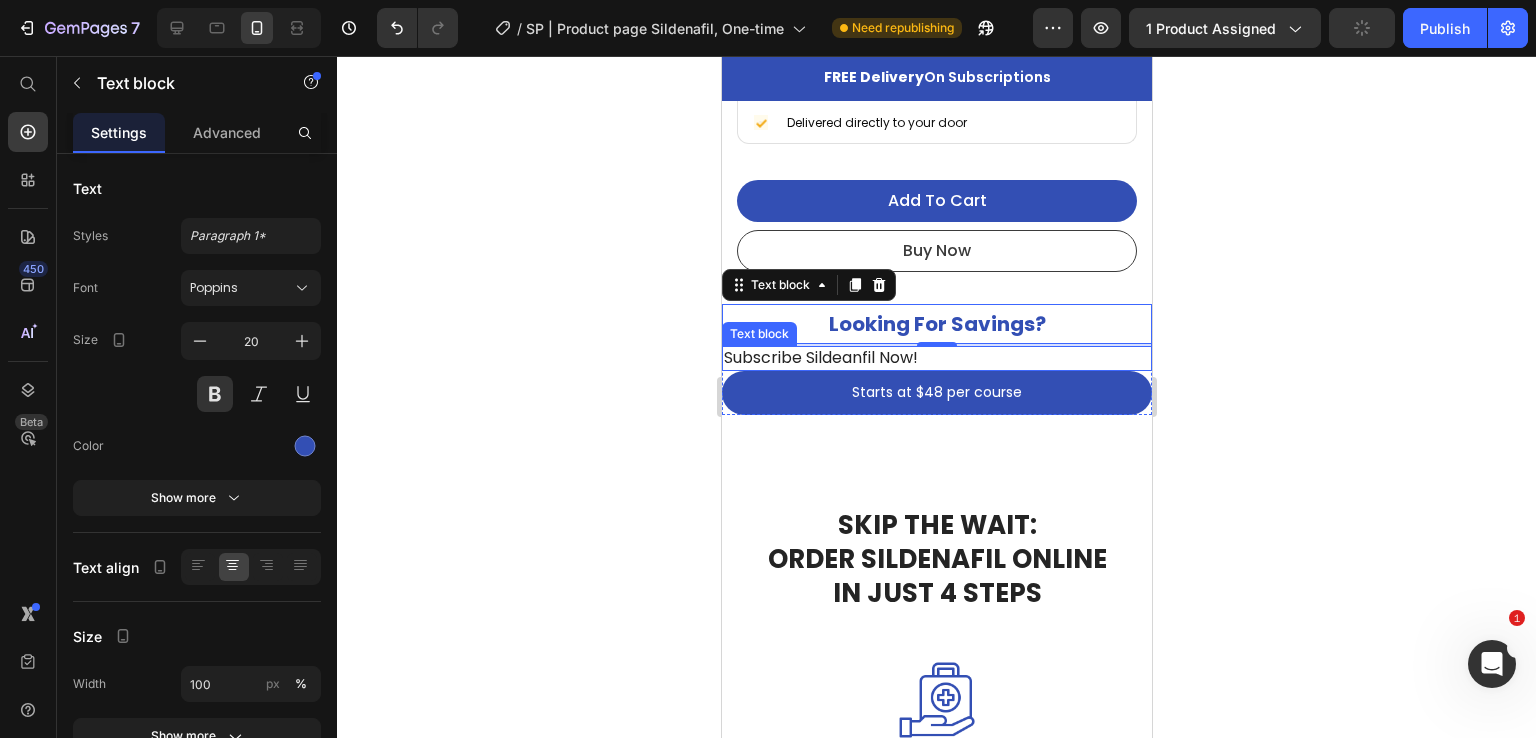 click on "Subscribe Sildeanfil Now!" at bounding box center [936, 358] 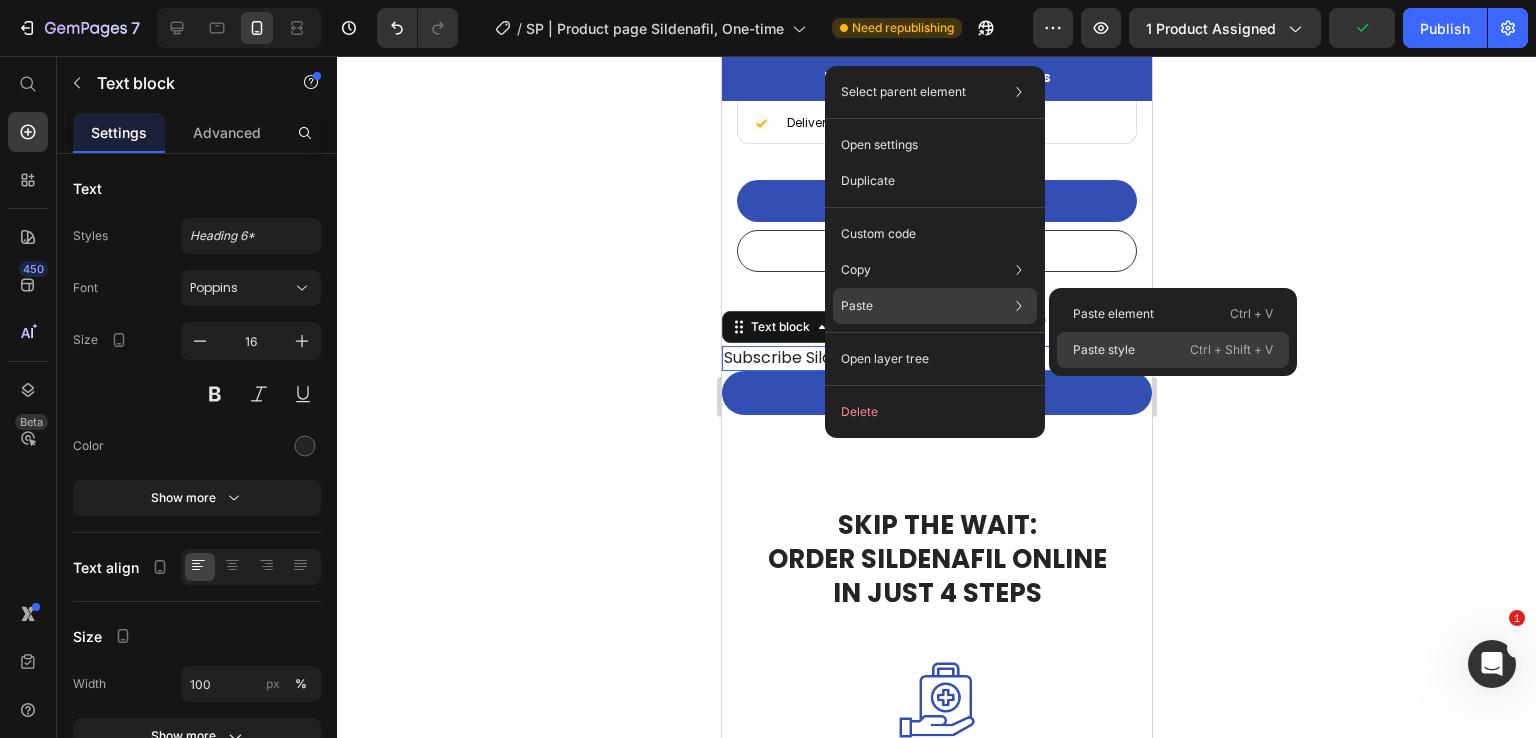 click on "Paste style" at bounding box center [1104, 350] 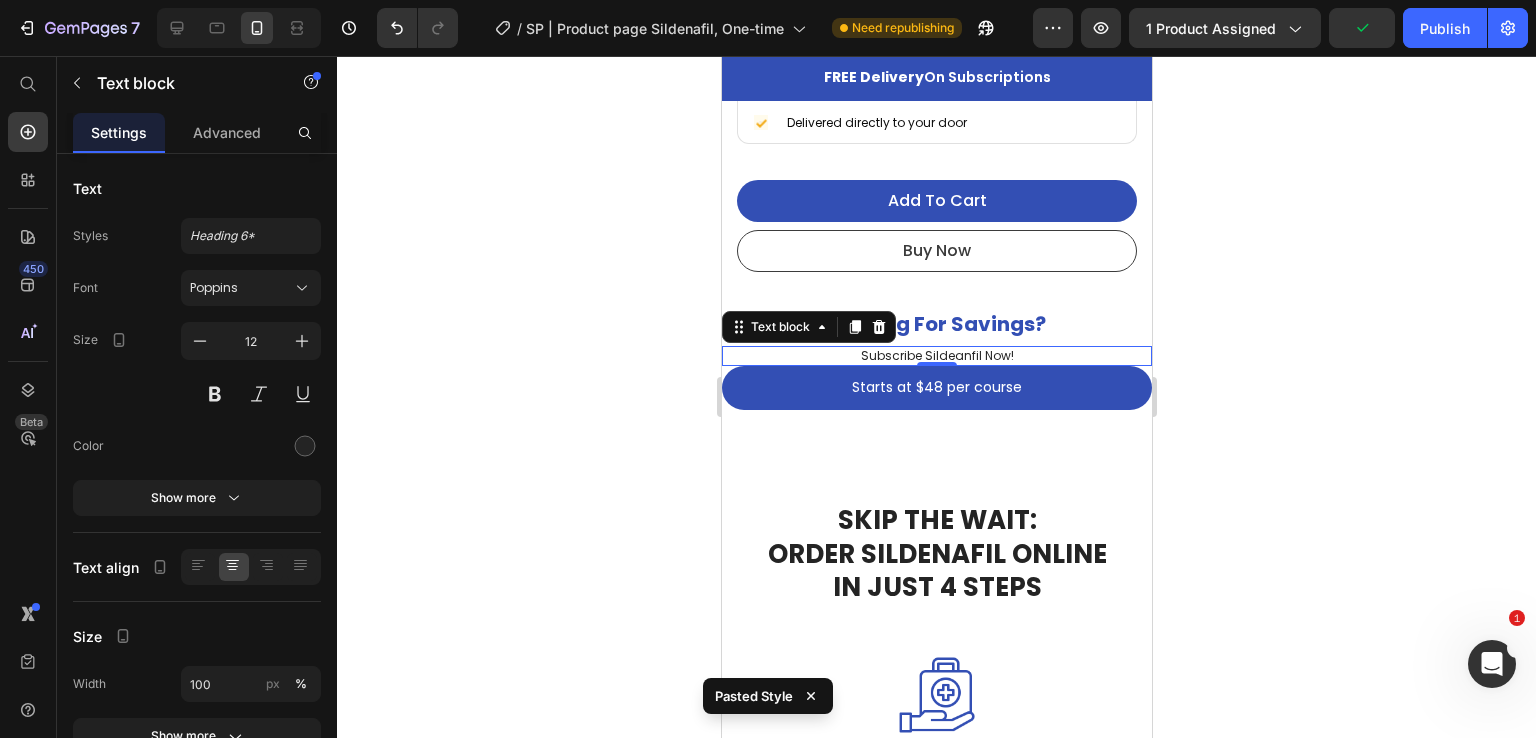 click 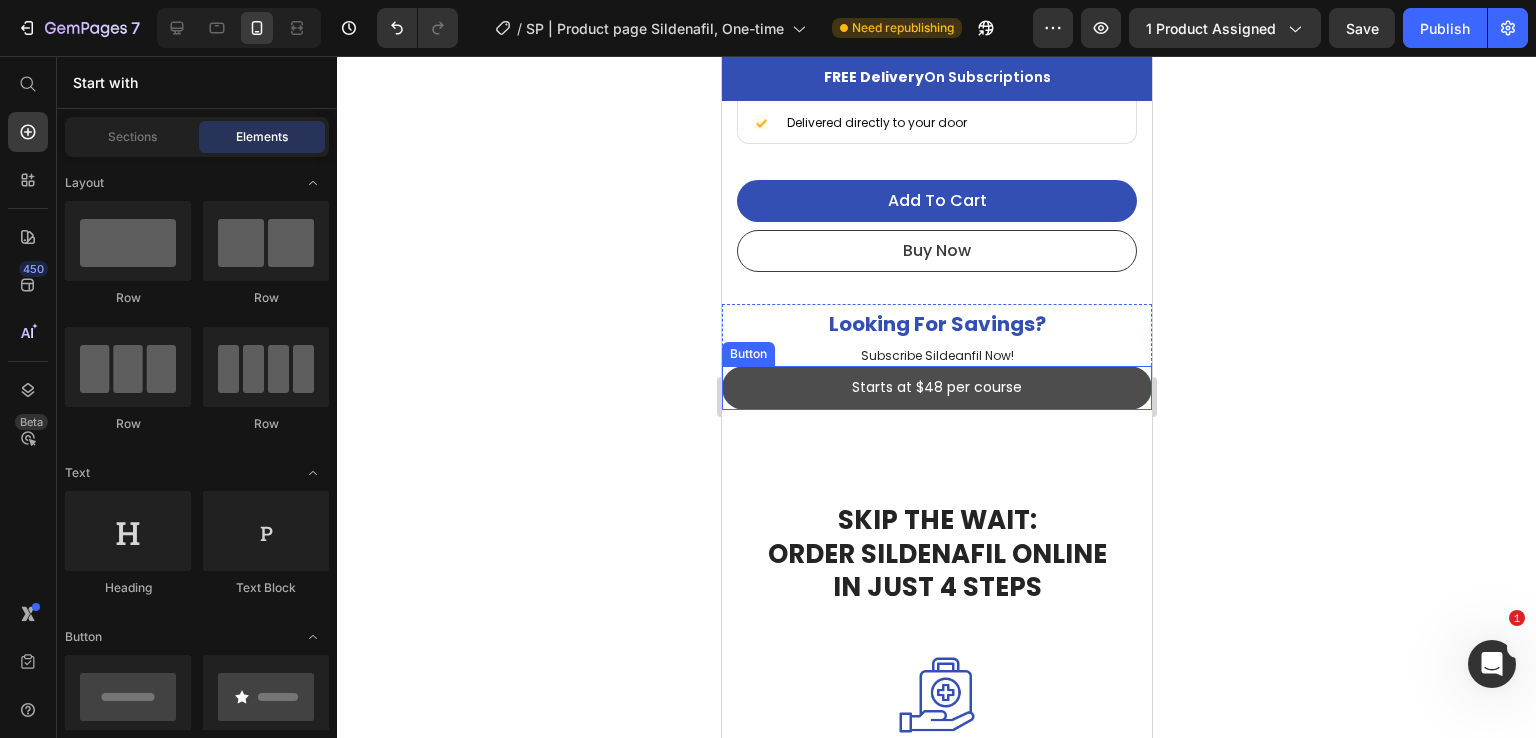 click on "Starts at $48 per course" at bounding box center (936, 388) 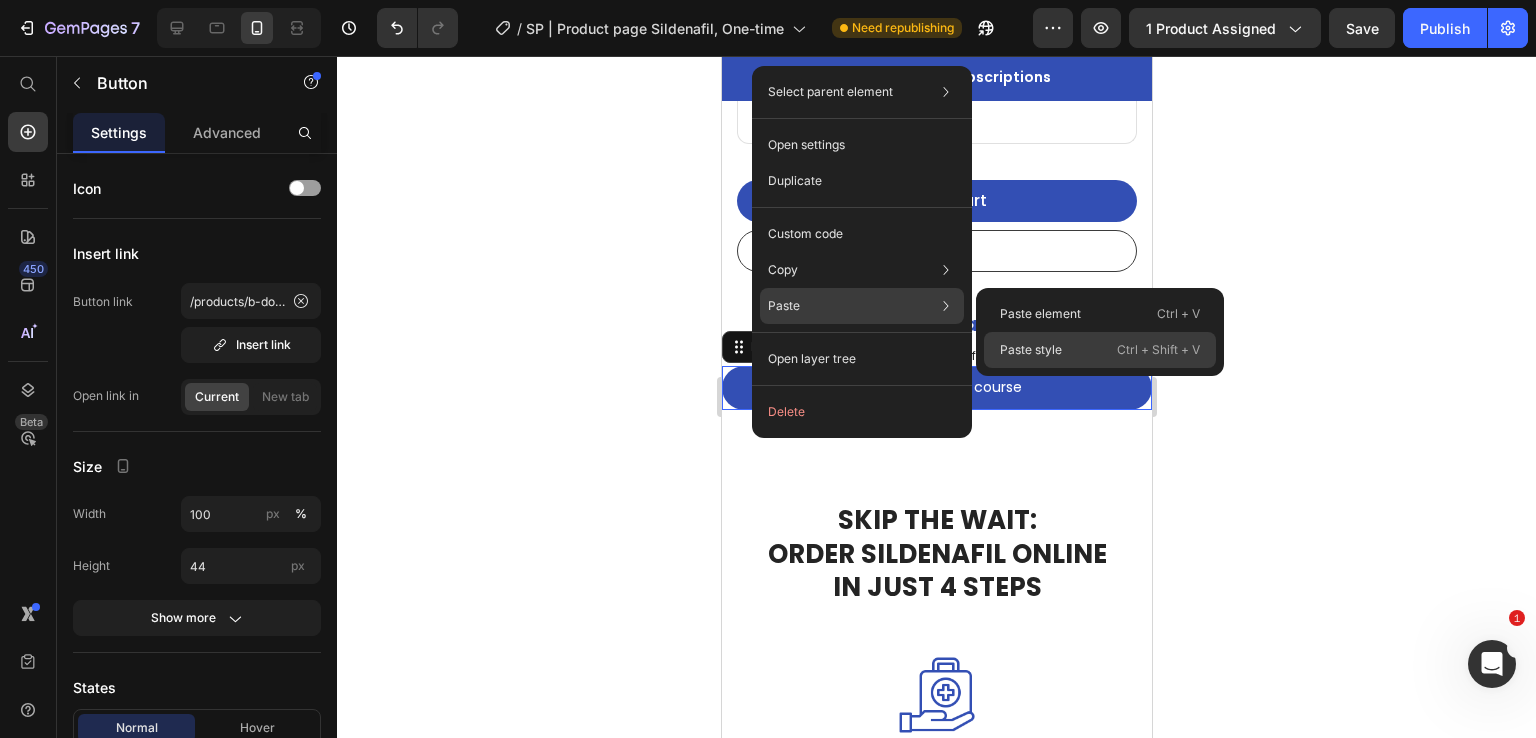 click on "Paste style" at bounding box center [1031, 350] 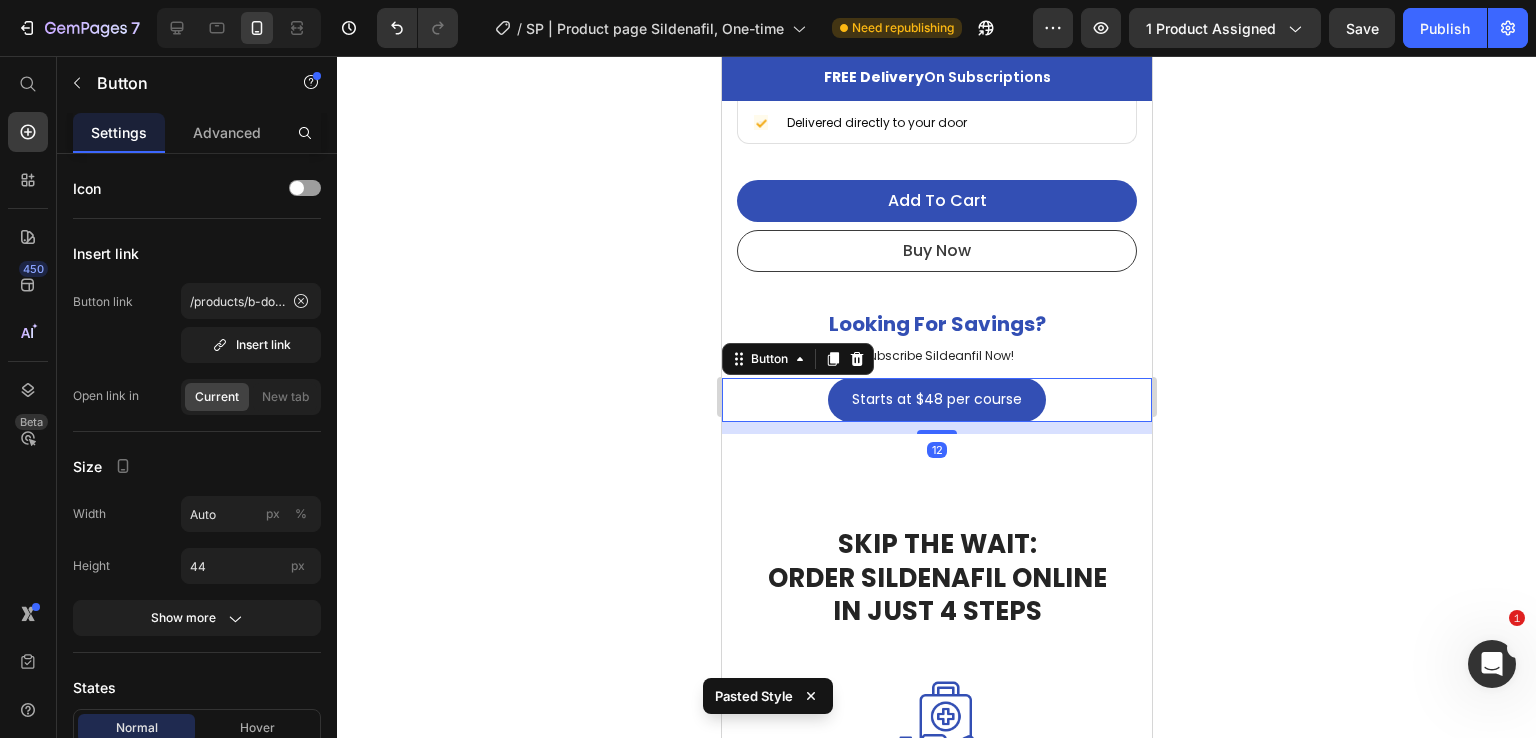 click 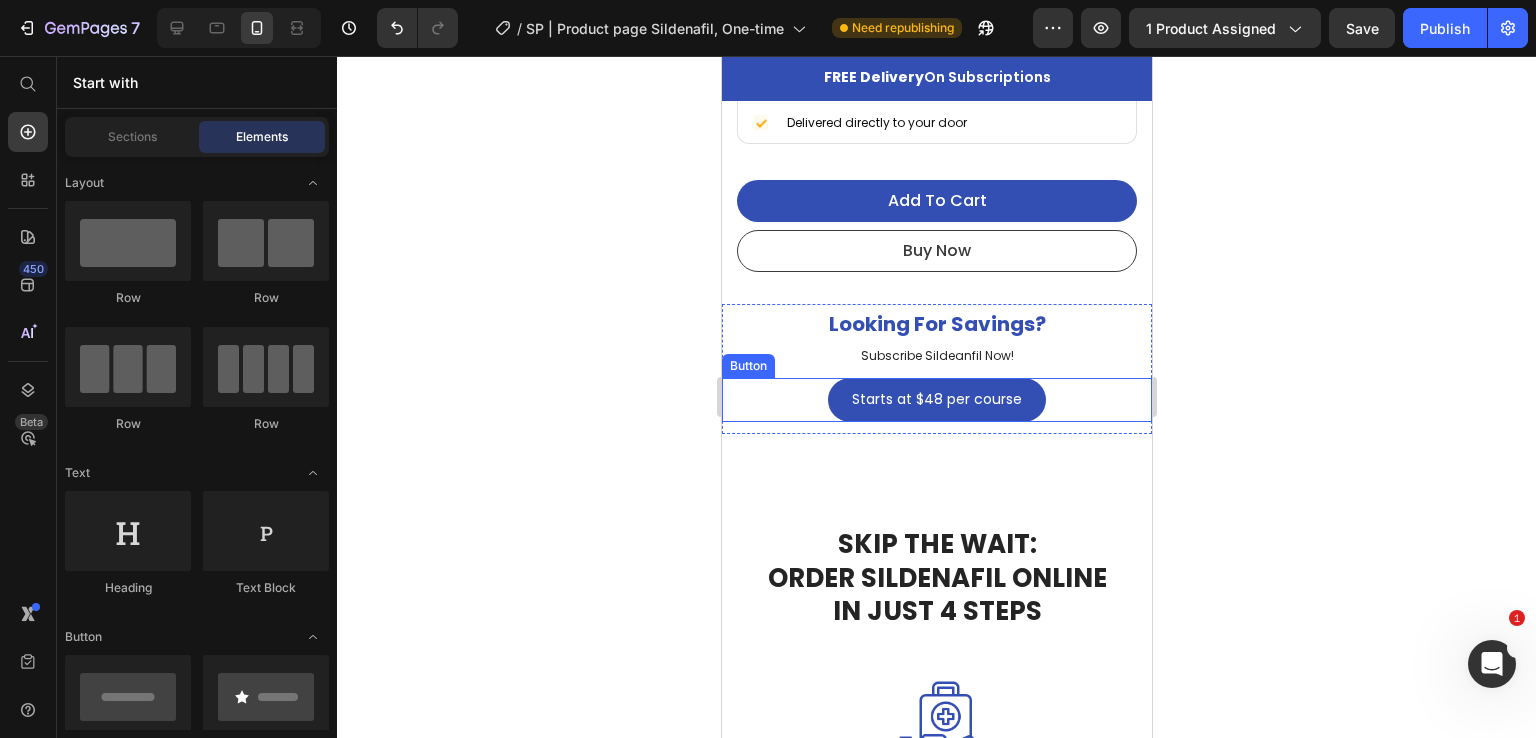 click on "Starts at $48 per course Button" at bounding box center (936, 400) 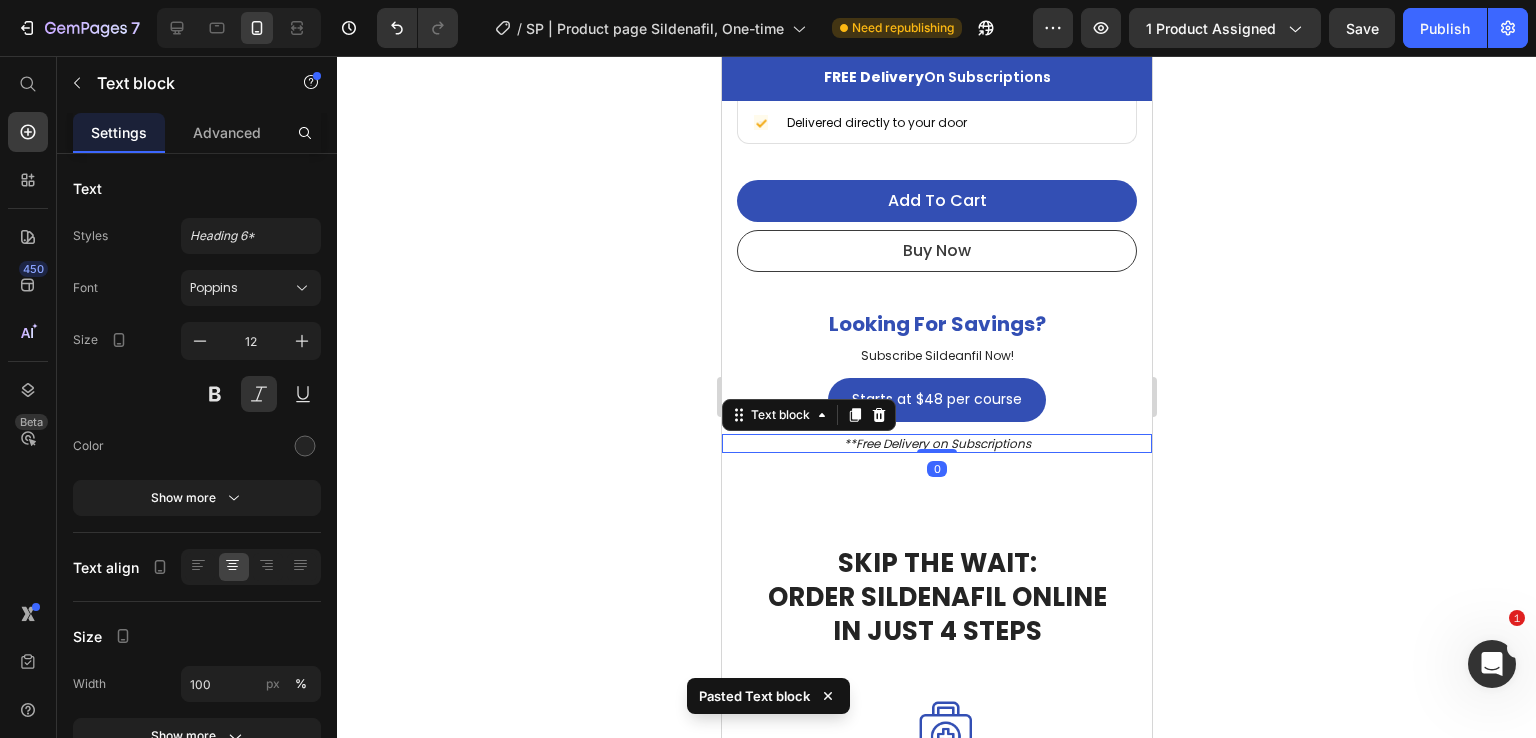 click 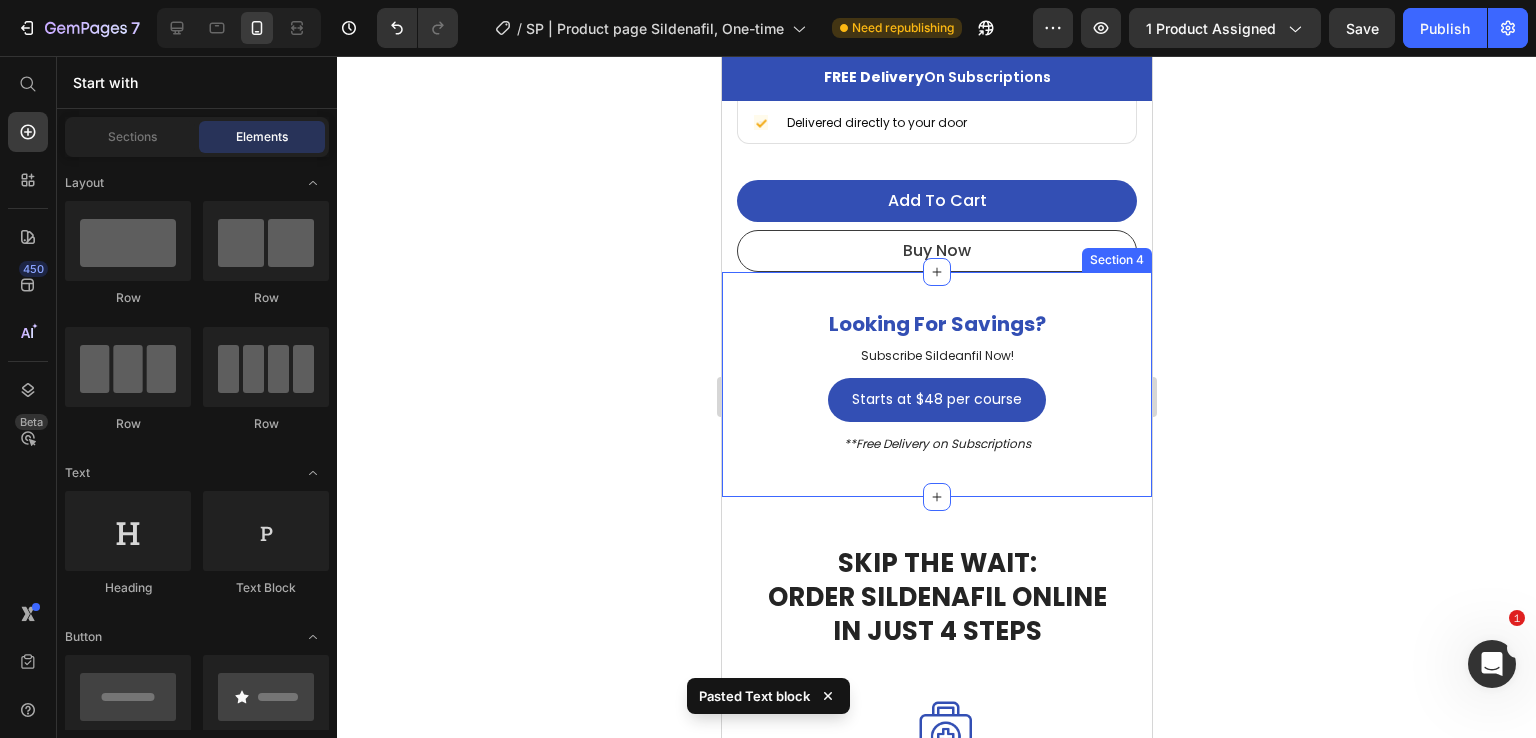 click on "Looking For Savings?  Text block Subscribe Sildeanfil Now! Text block Starts at $48 per course Button **Free Delivery on Subscriptions Text block Row" at bounding box center [936, 384] 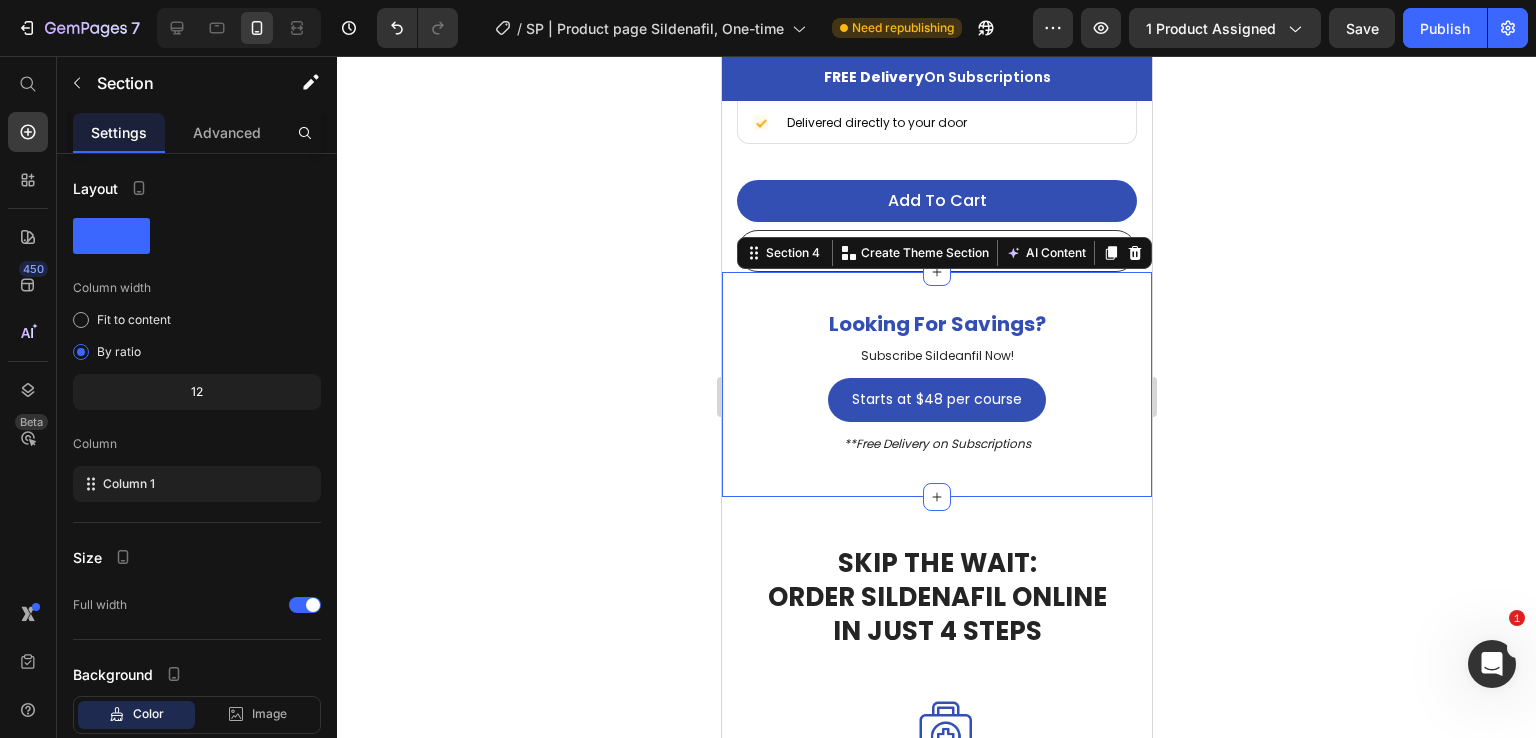 click 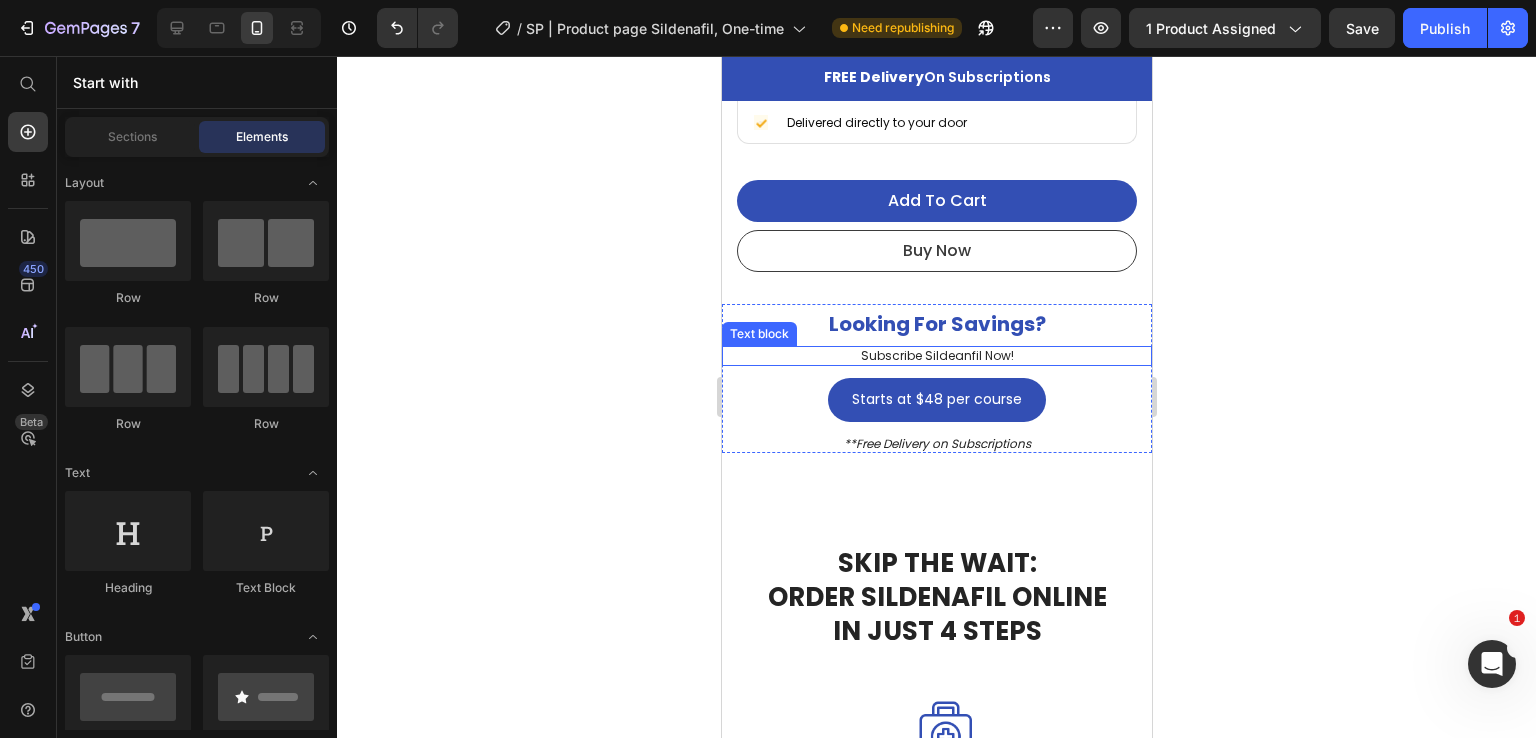click on "Looking For Savings?" at bounding box center [936, 324] 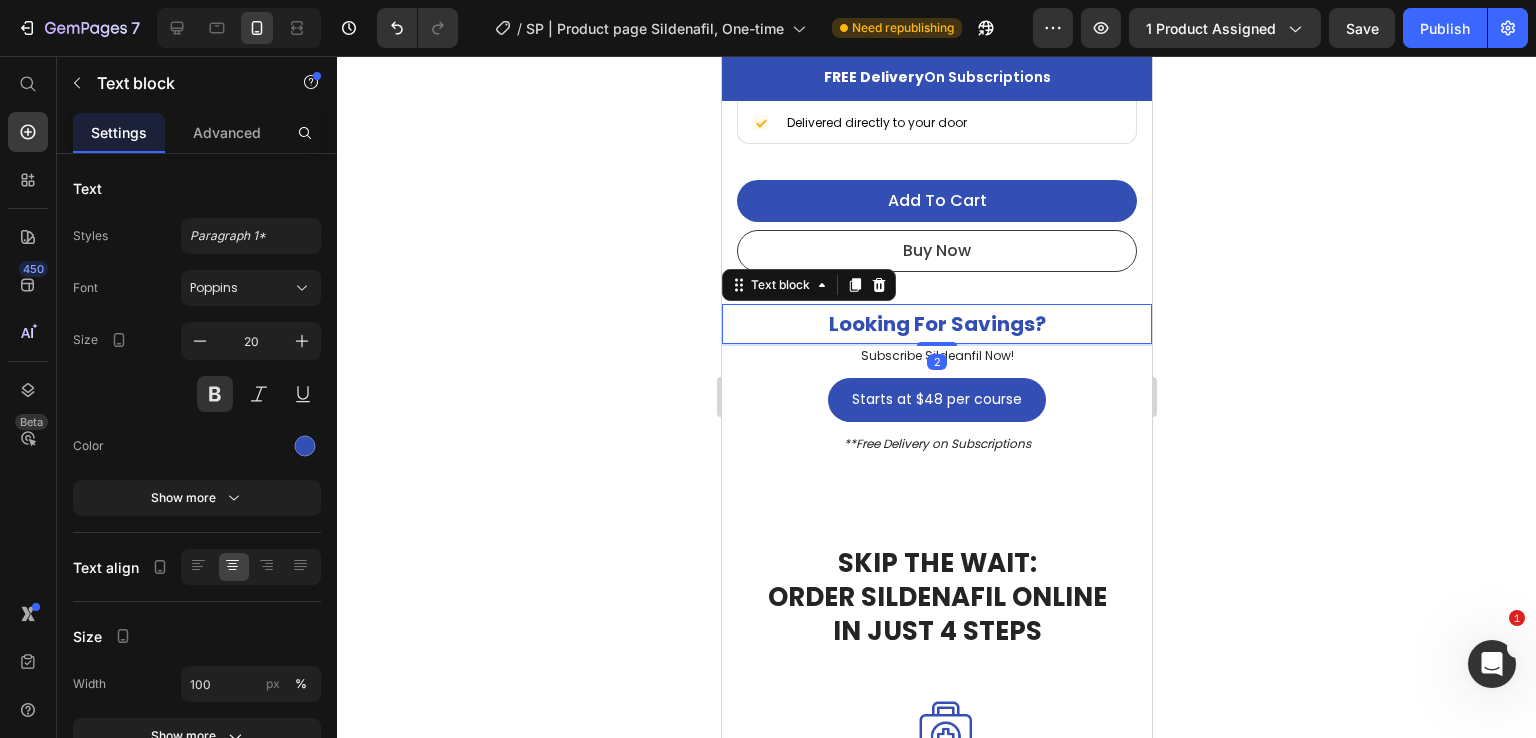 click on "Looking For Savings?" at bounding box center [936, 324] 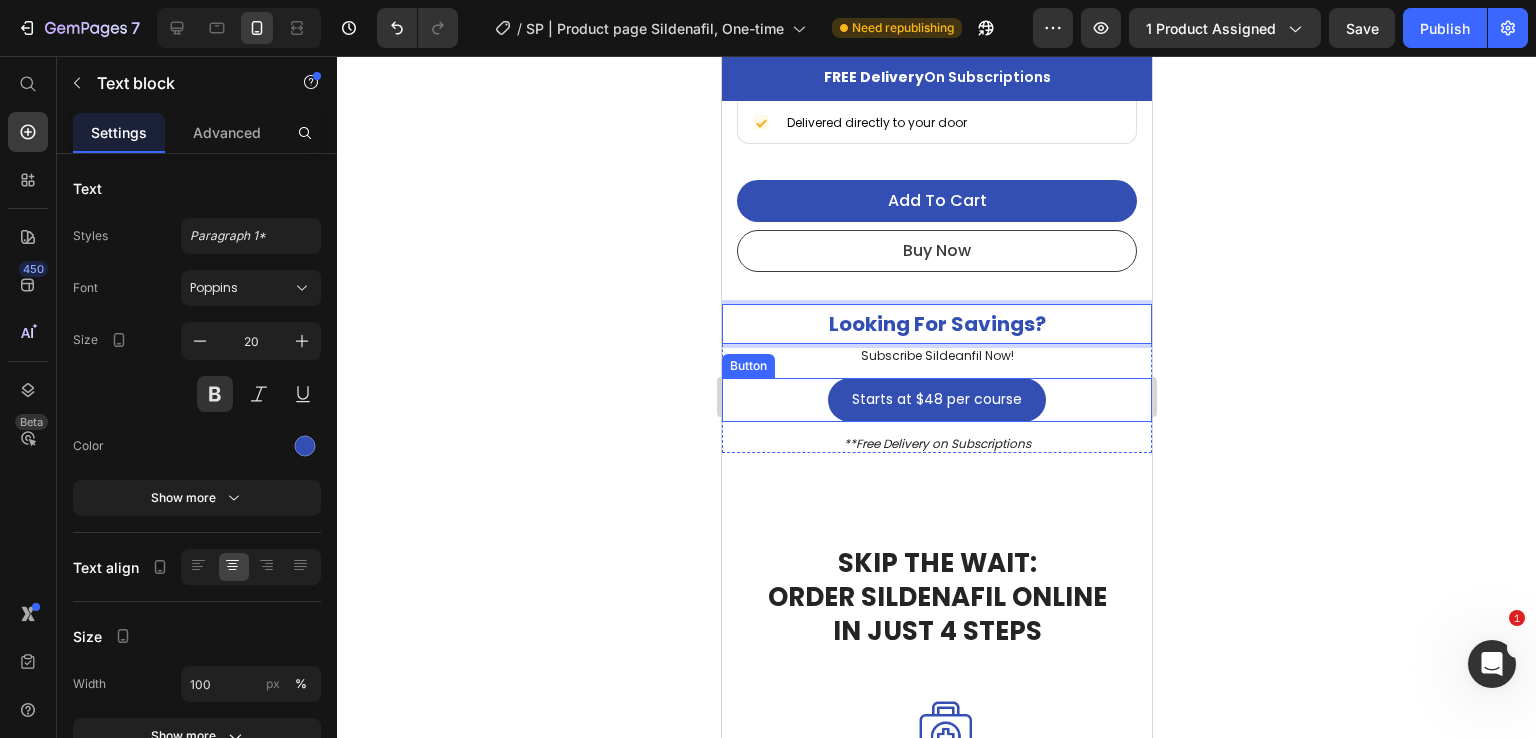 click 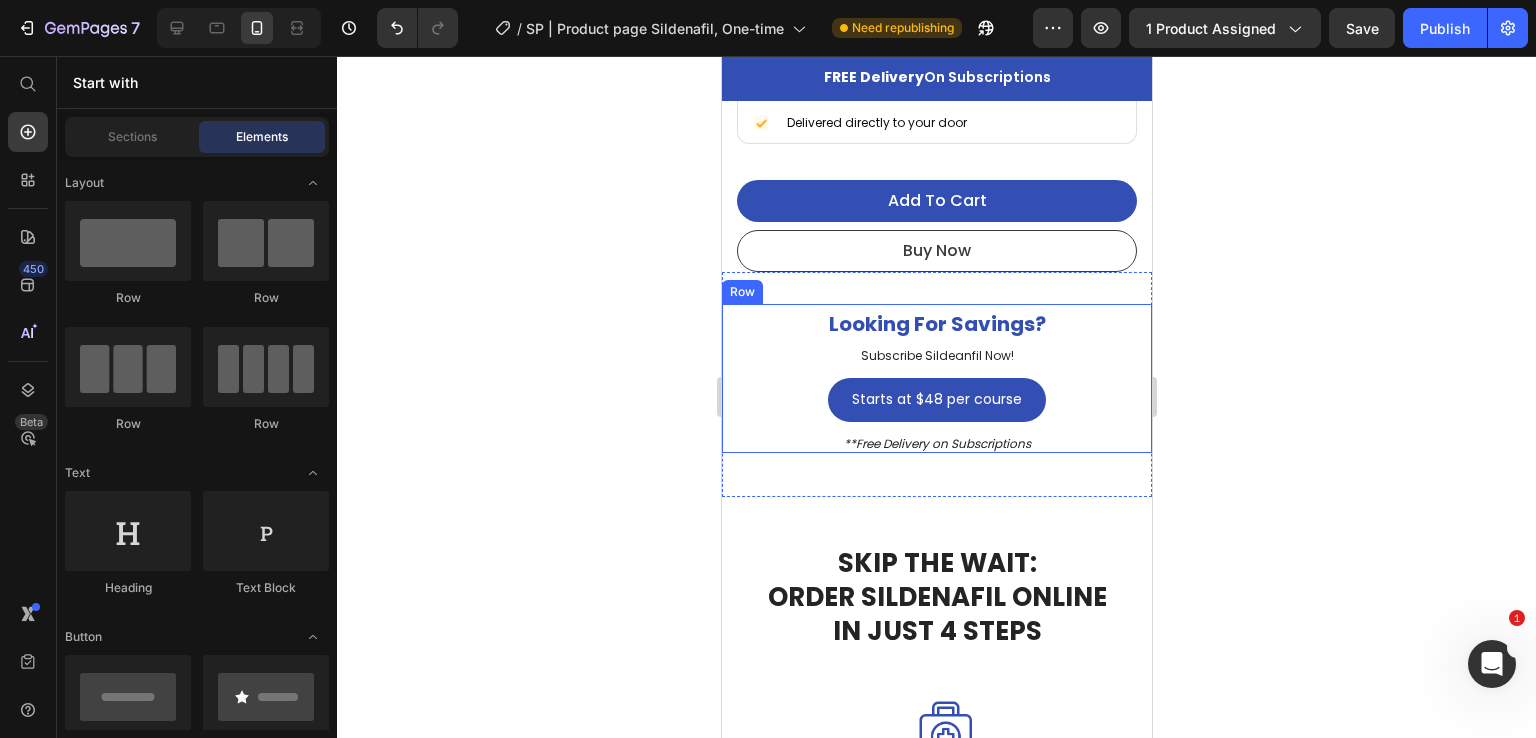 click on "Looking For Savings?  Text block Subscribe Sildeanfil Now! Text block" at bounding box center (936, 335) 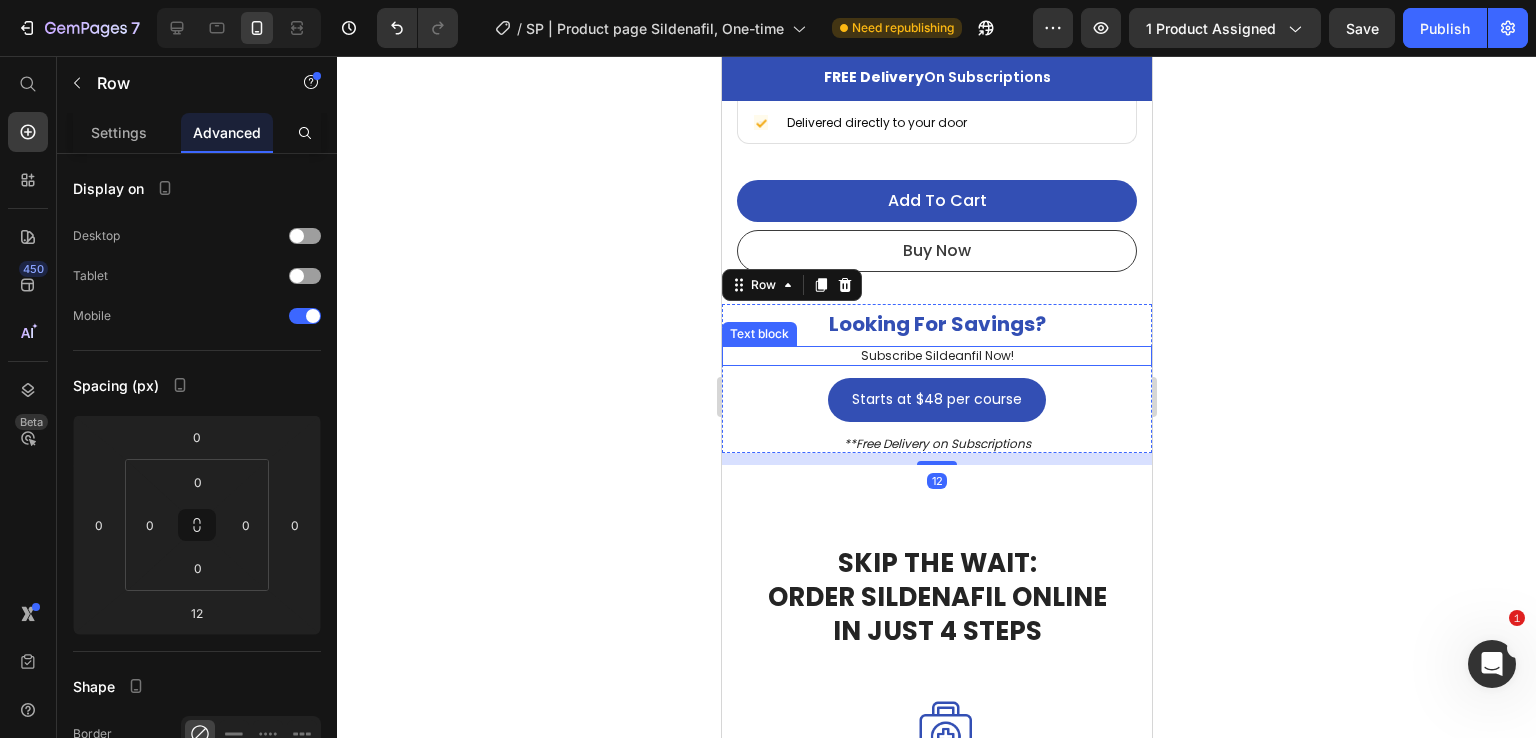 click on "Subscribe Sildeanfil Now!" at bounding box center [936, 356] 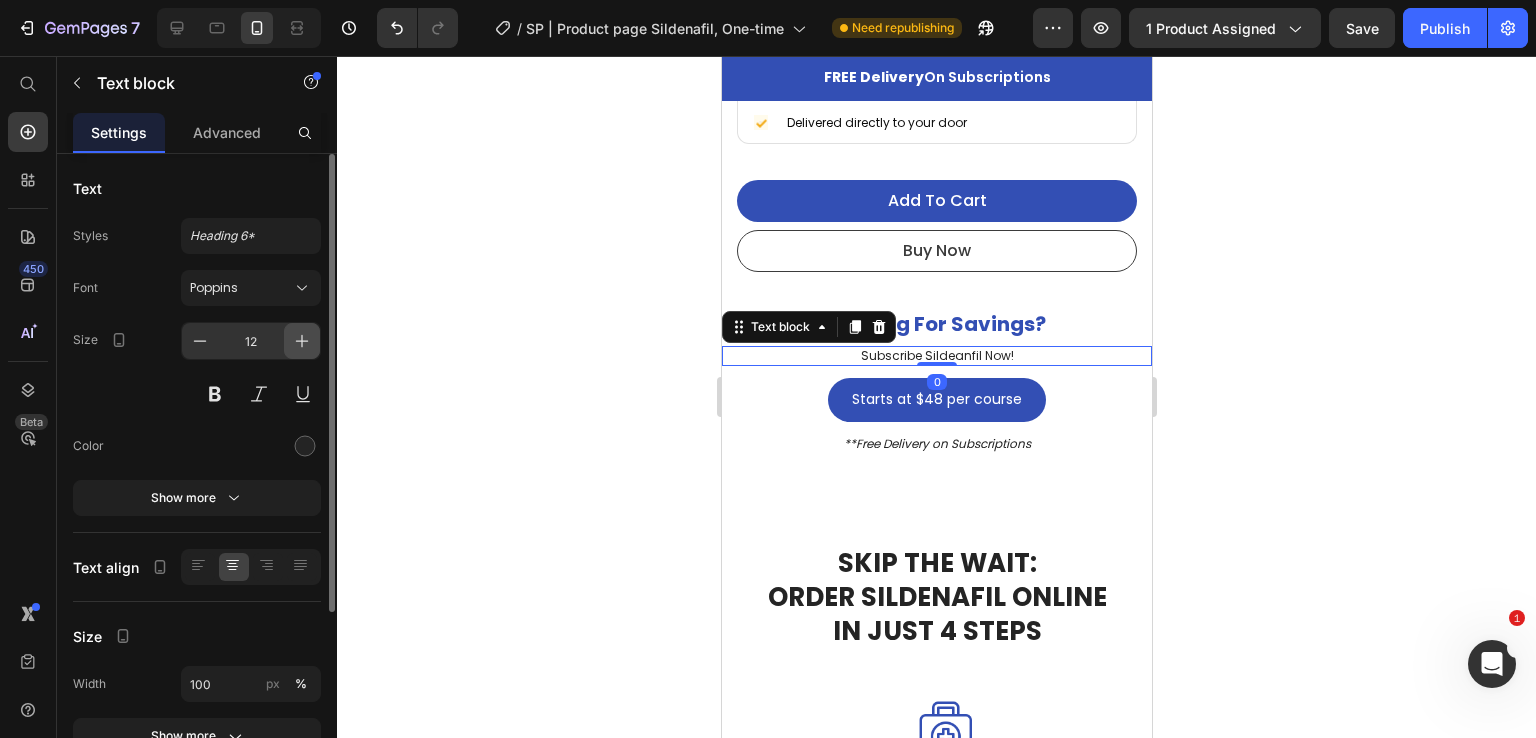 click 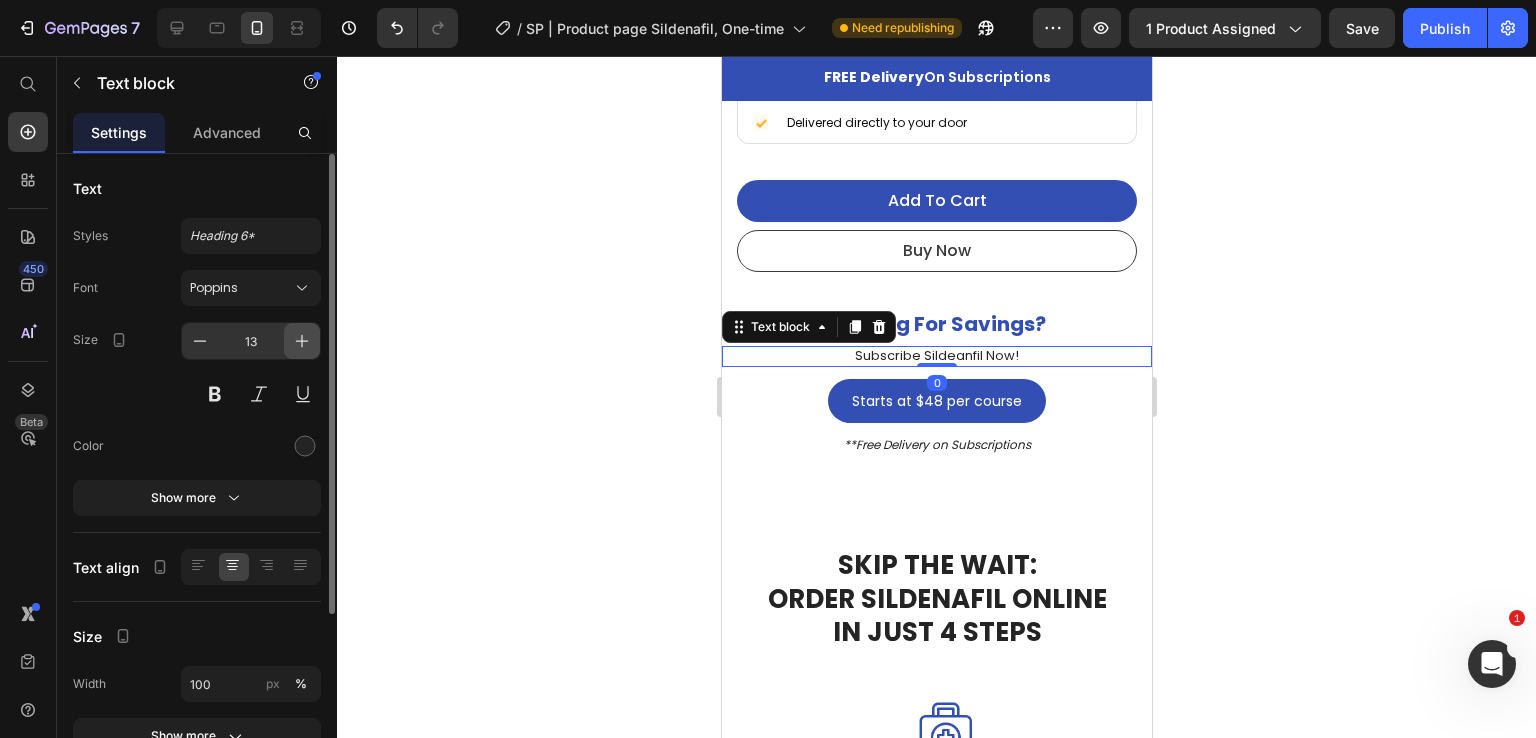 click 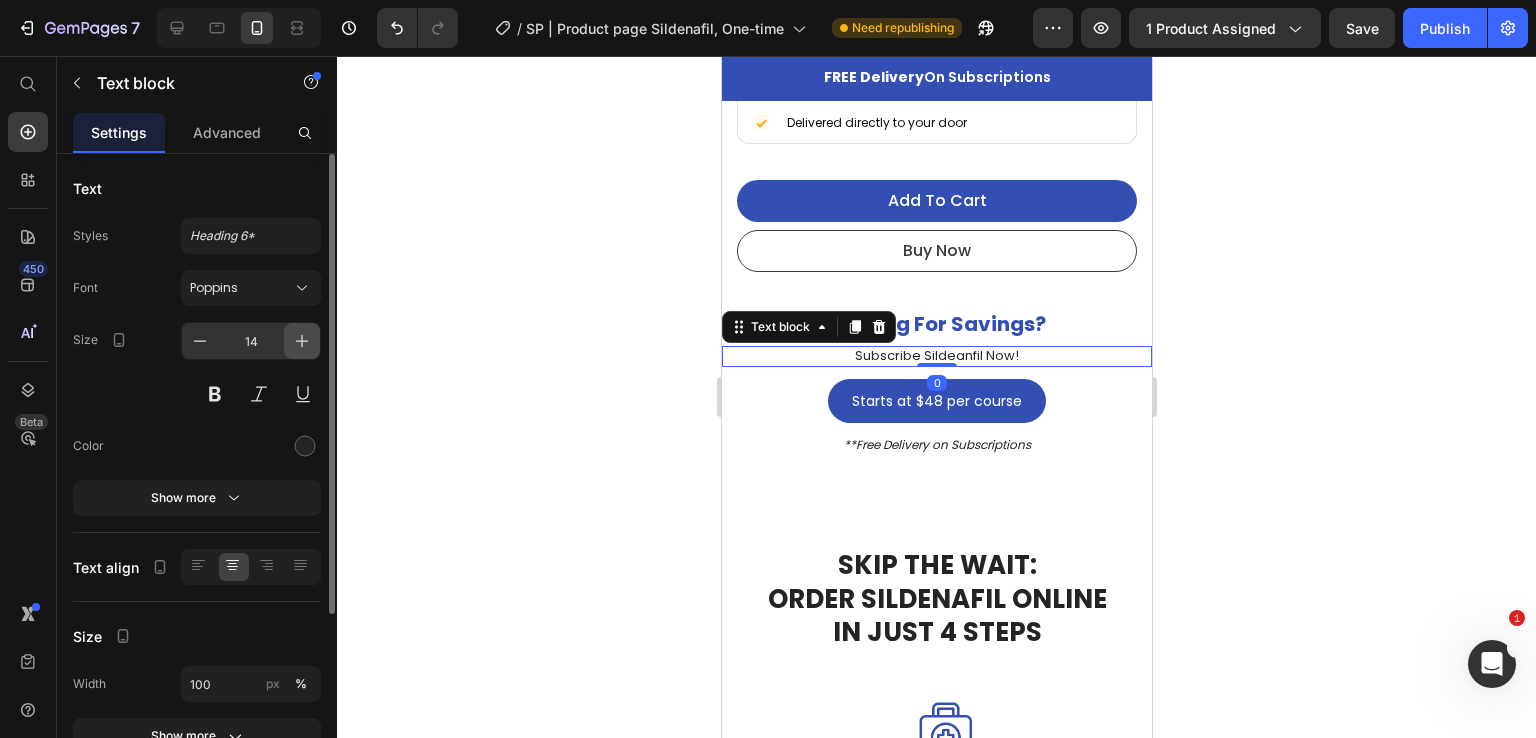 click 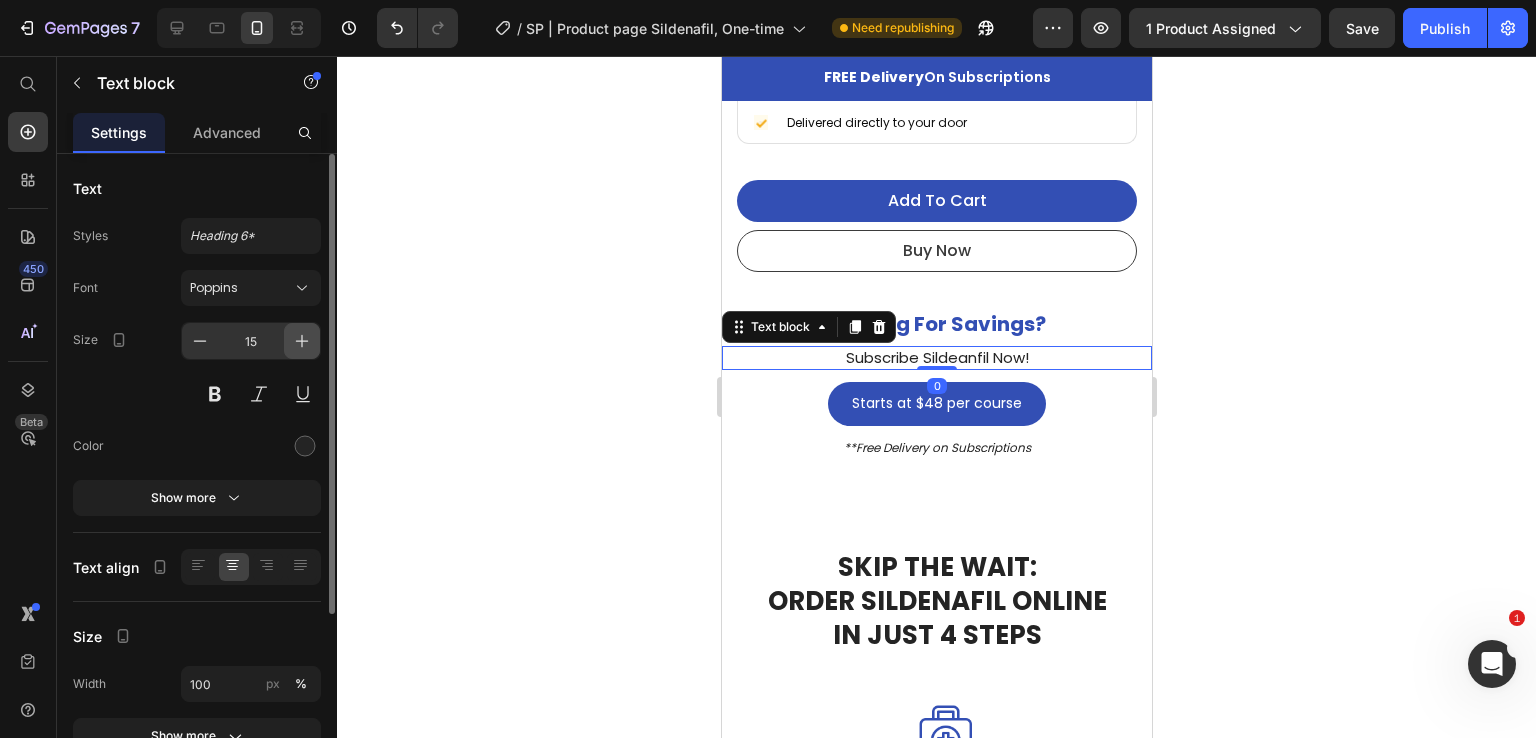 click 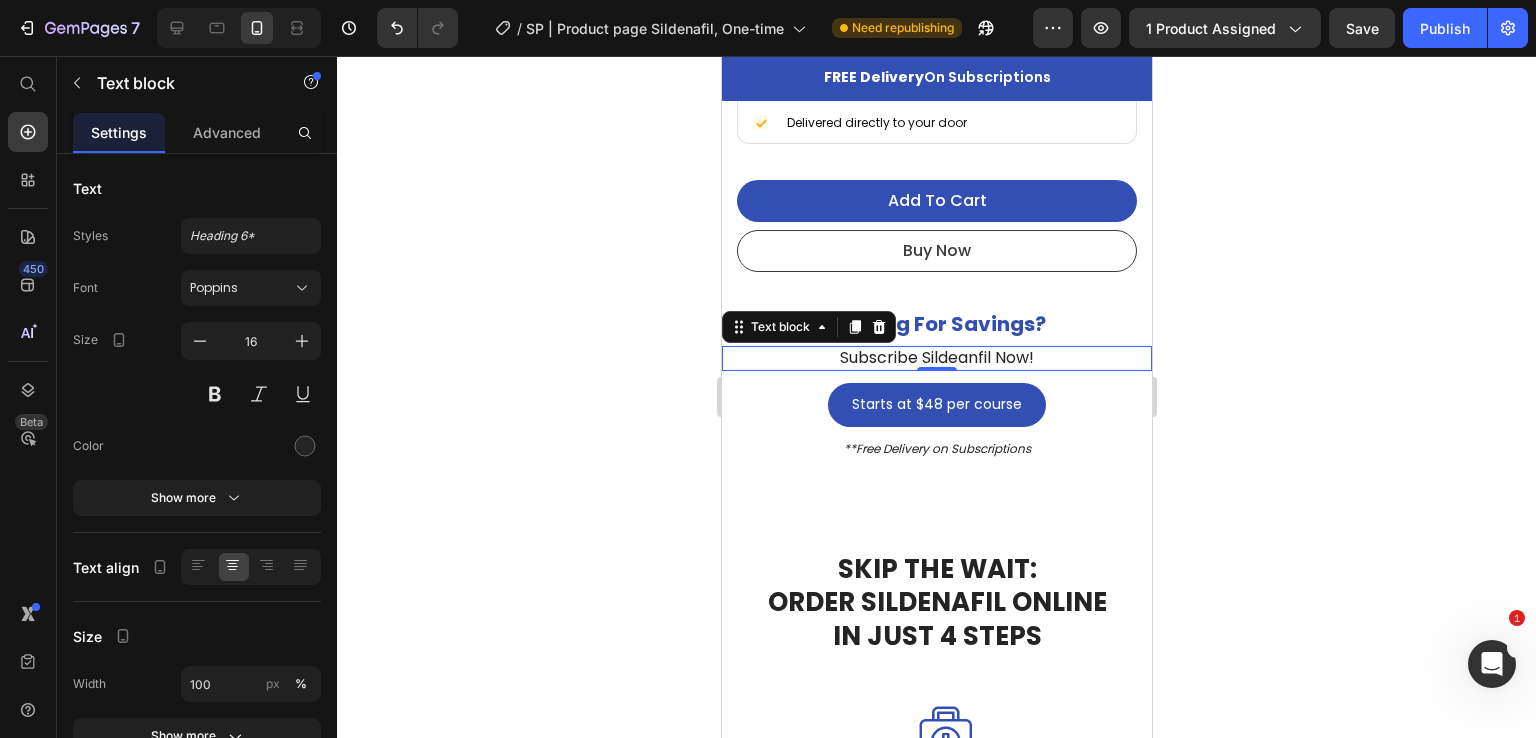 click 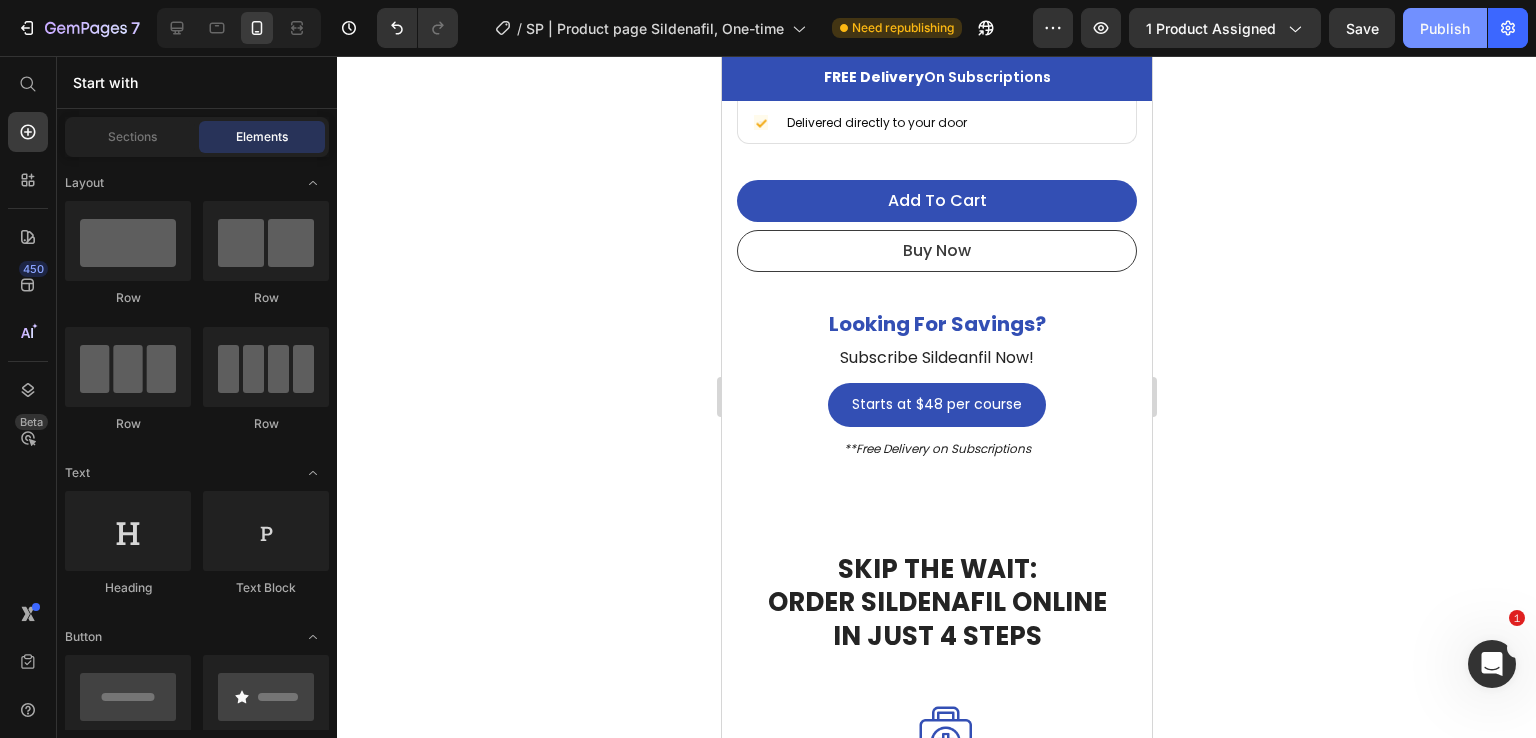 click on "Publish" at bounding box center (1445, 28) 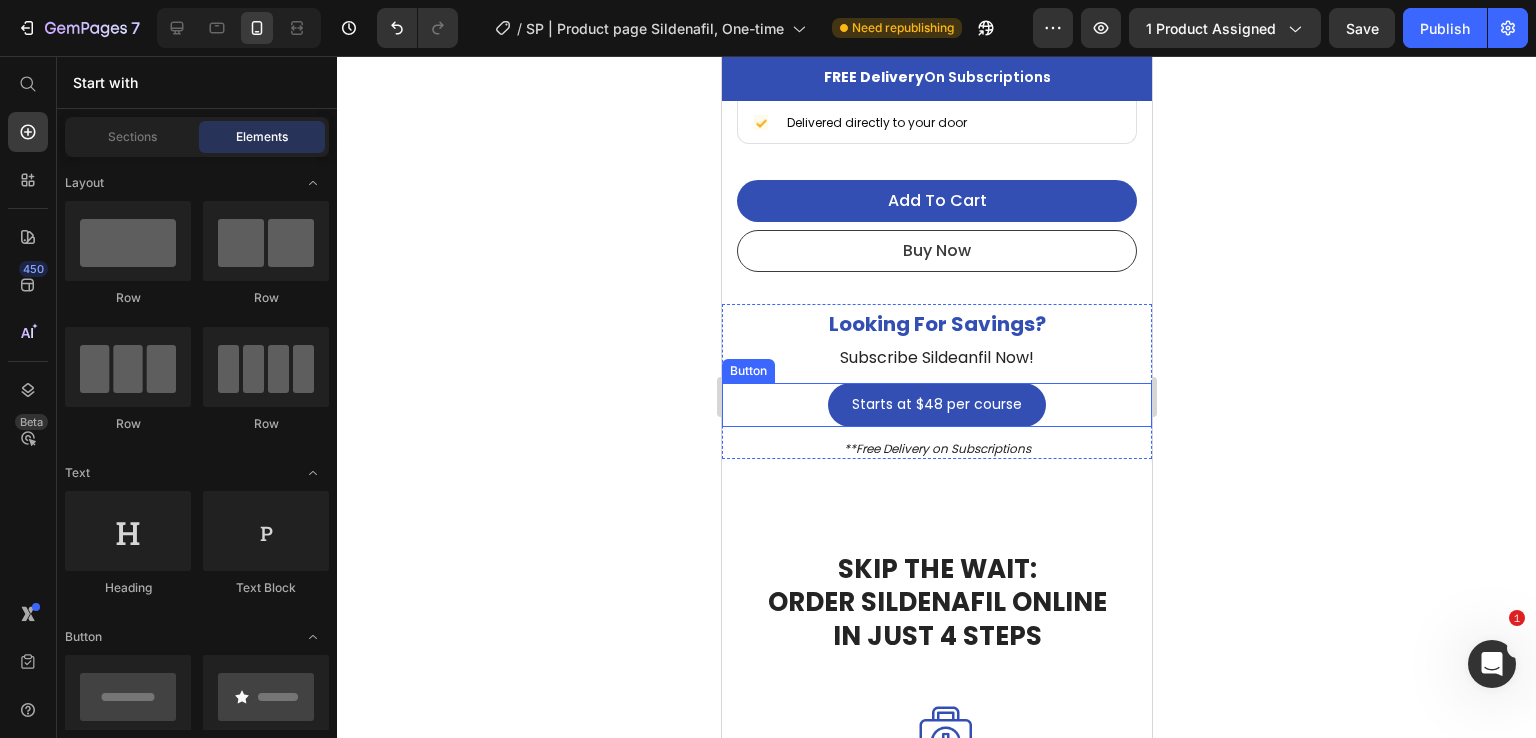 click on "Starts at $48 per course Button" at bounding box center (936, 405) 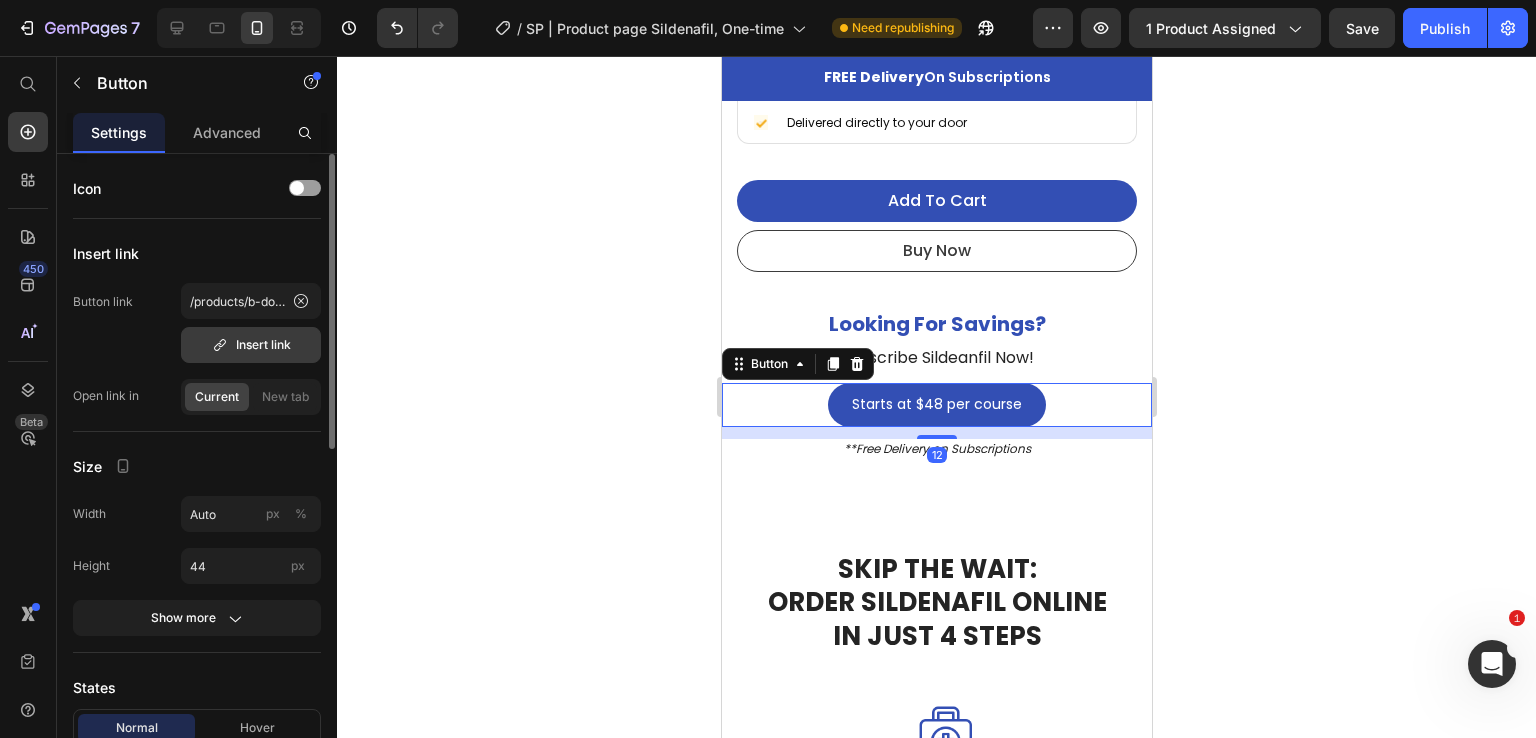 click on "Insert link" at bounding box center [251, 345] 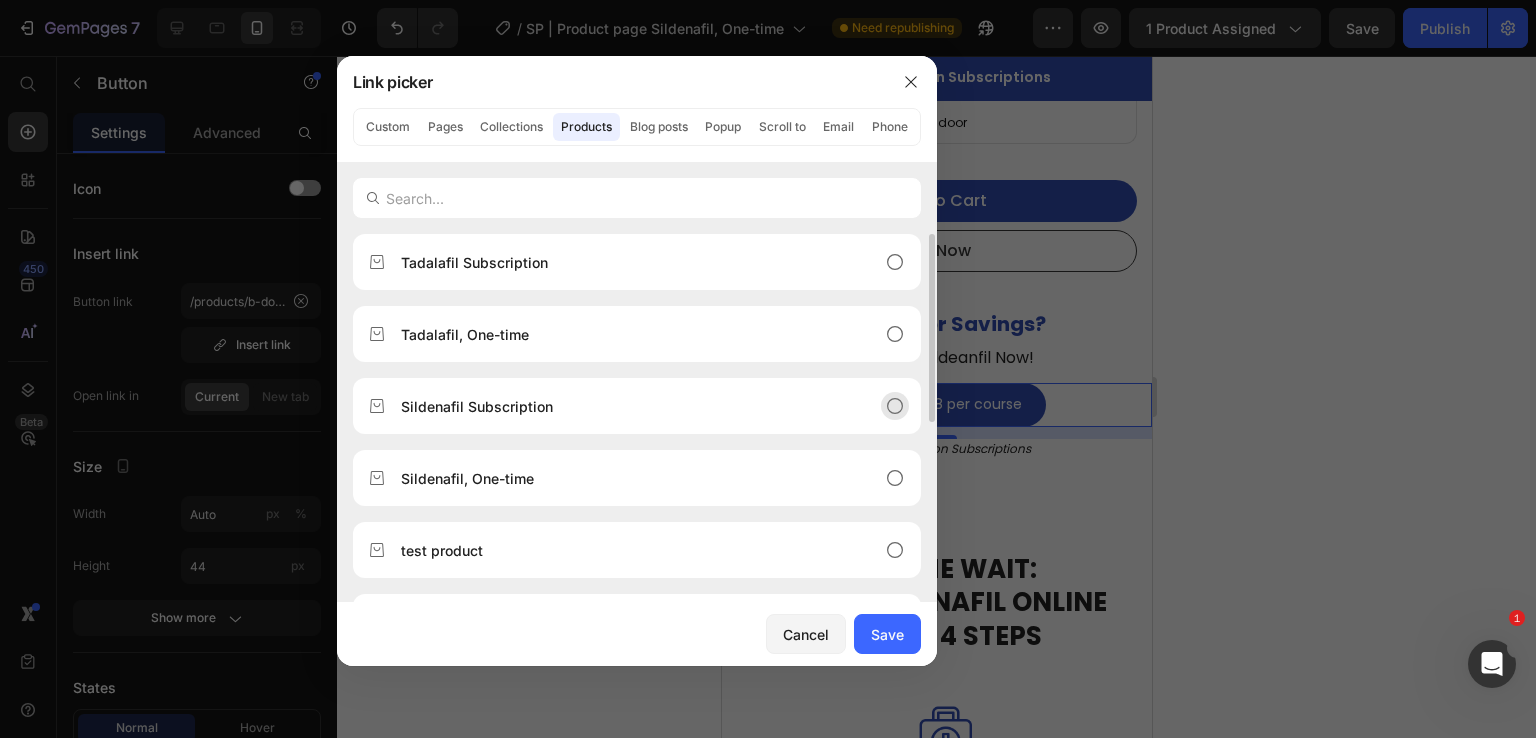 click on "Sildenafil Subscription" at bounding box center [477, 406] 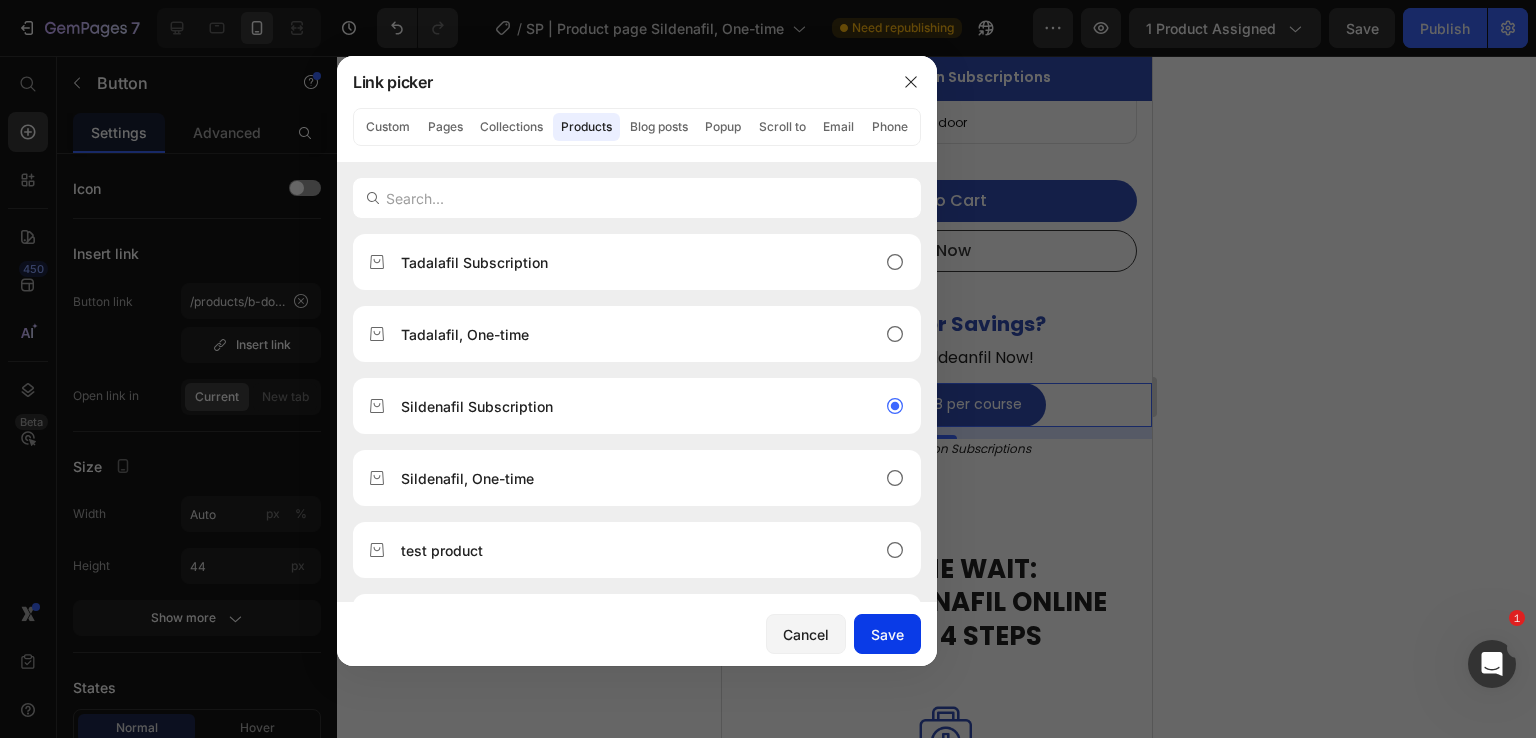 drag, startPoint x: 884, startPoint y: 636, endPoint x: 154, endPoint y: 573, distance: 732.71344 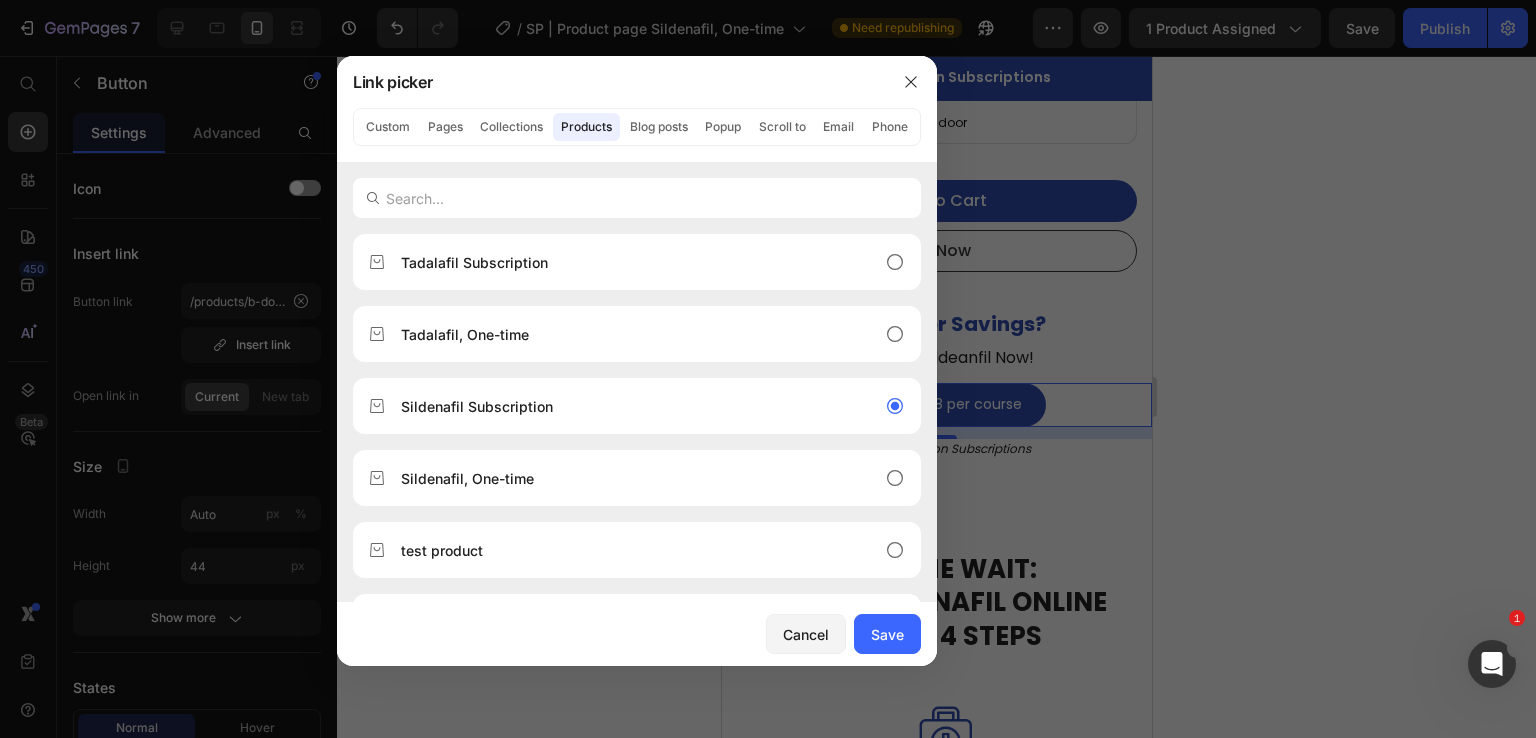 type on "/products/sildenafil-subscription" 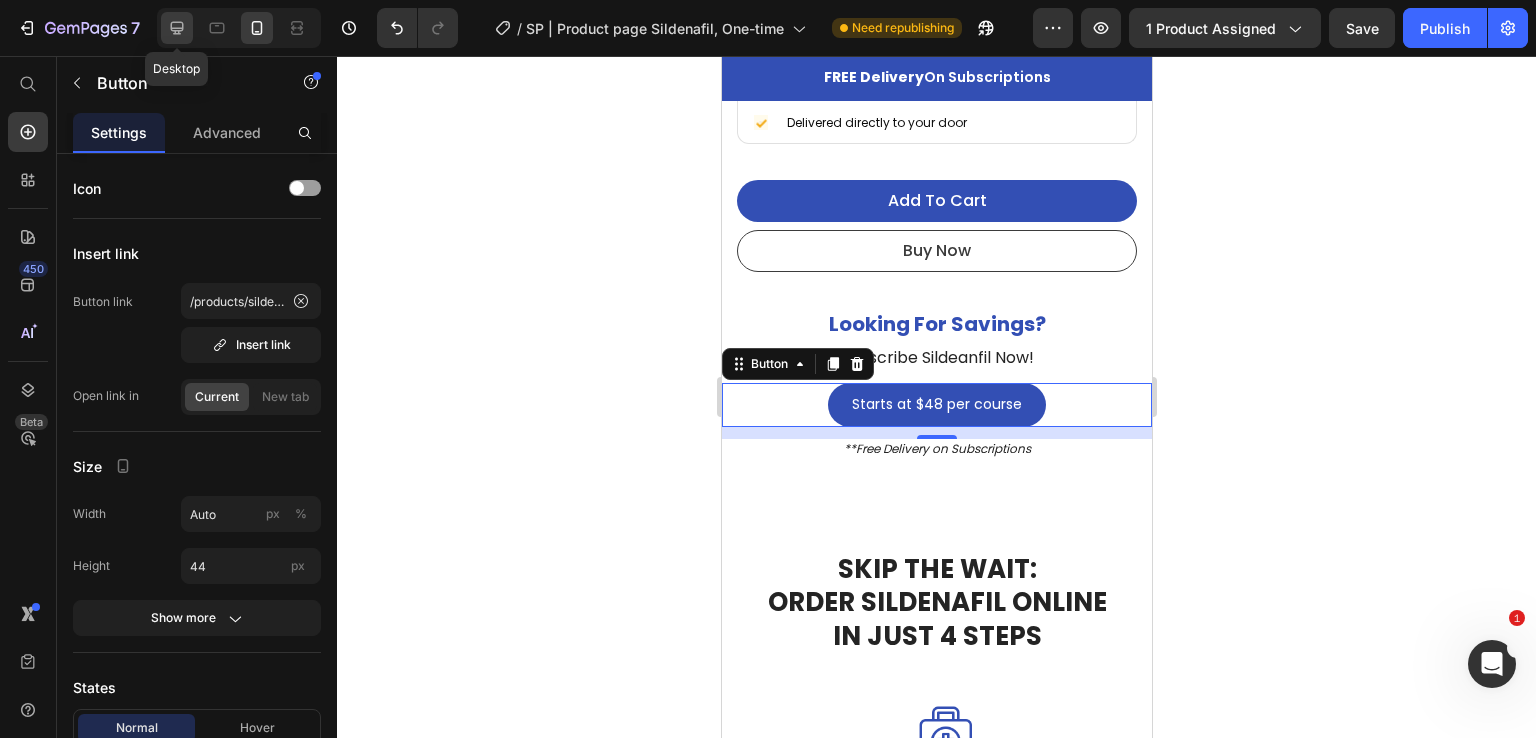 click 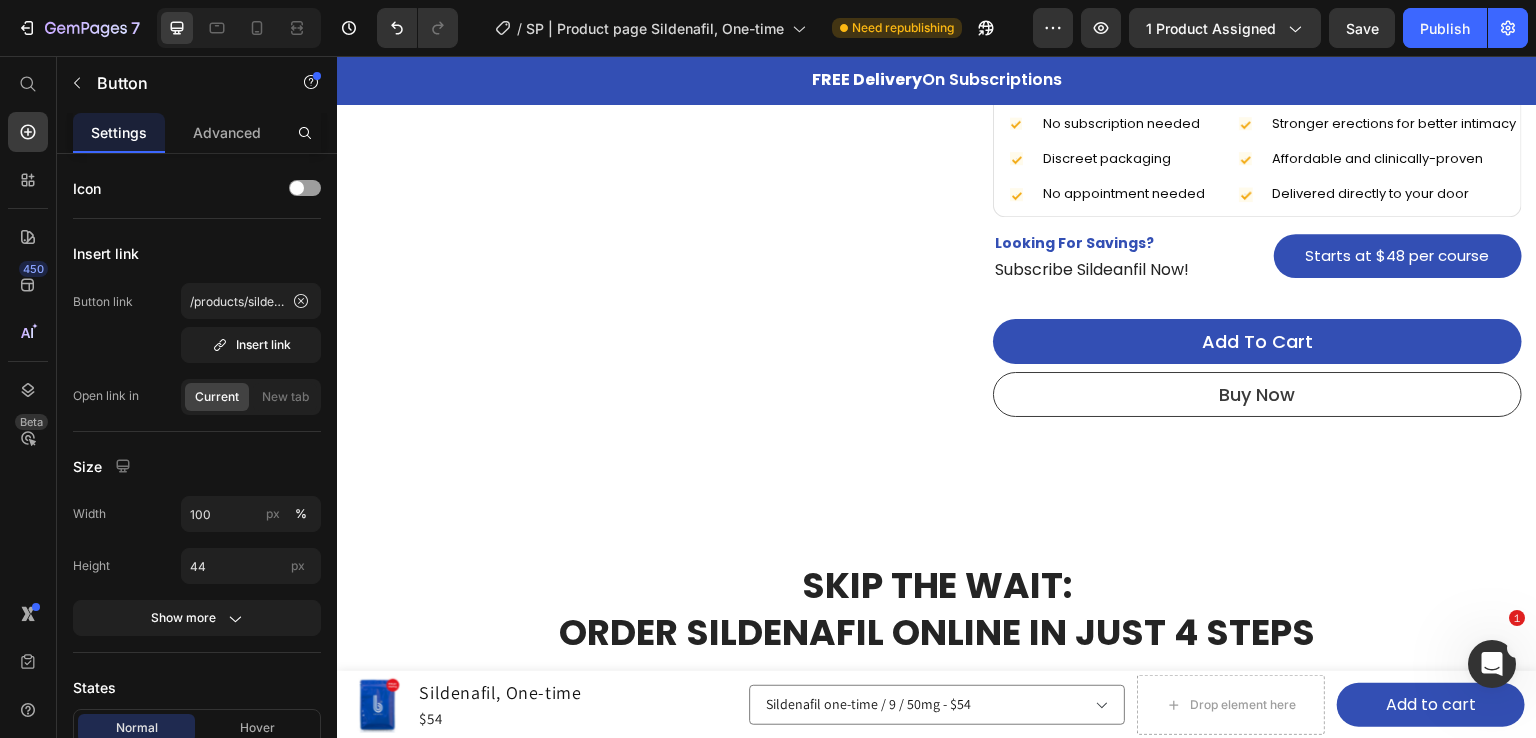 scroll, scrollTop: 953, scrollLeft: 0, axis: vertical 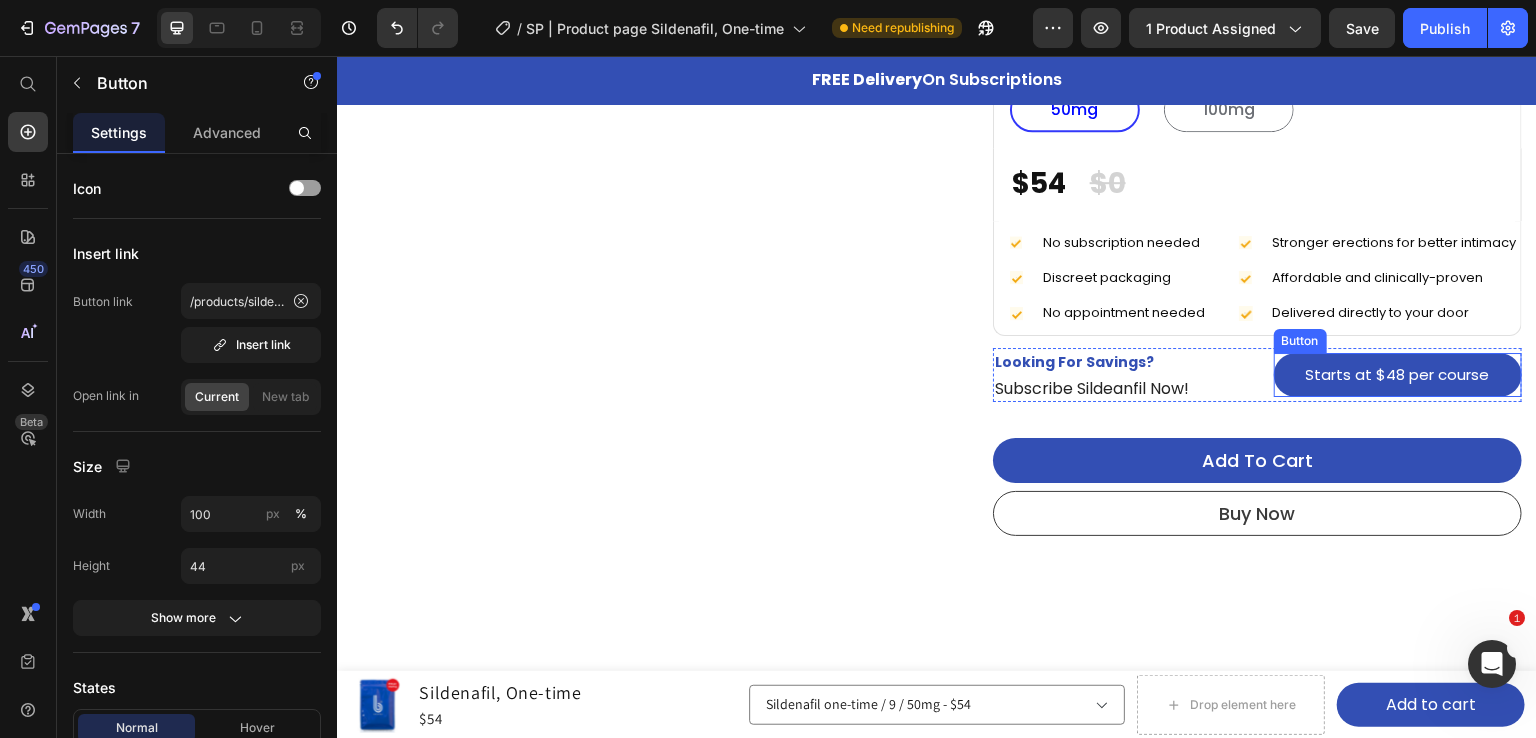 click on "Button" at bounding box center (1300, 341) 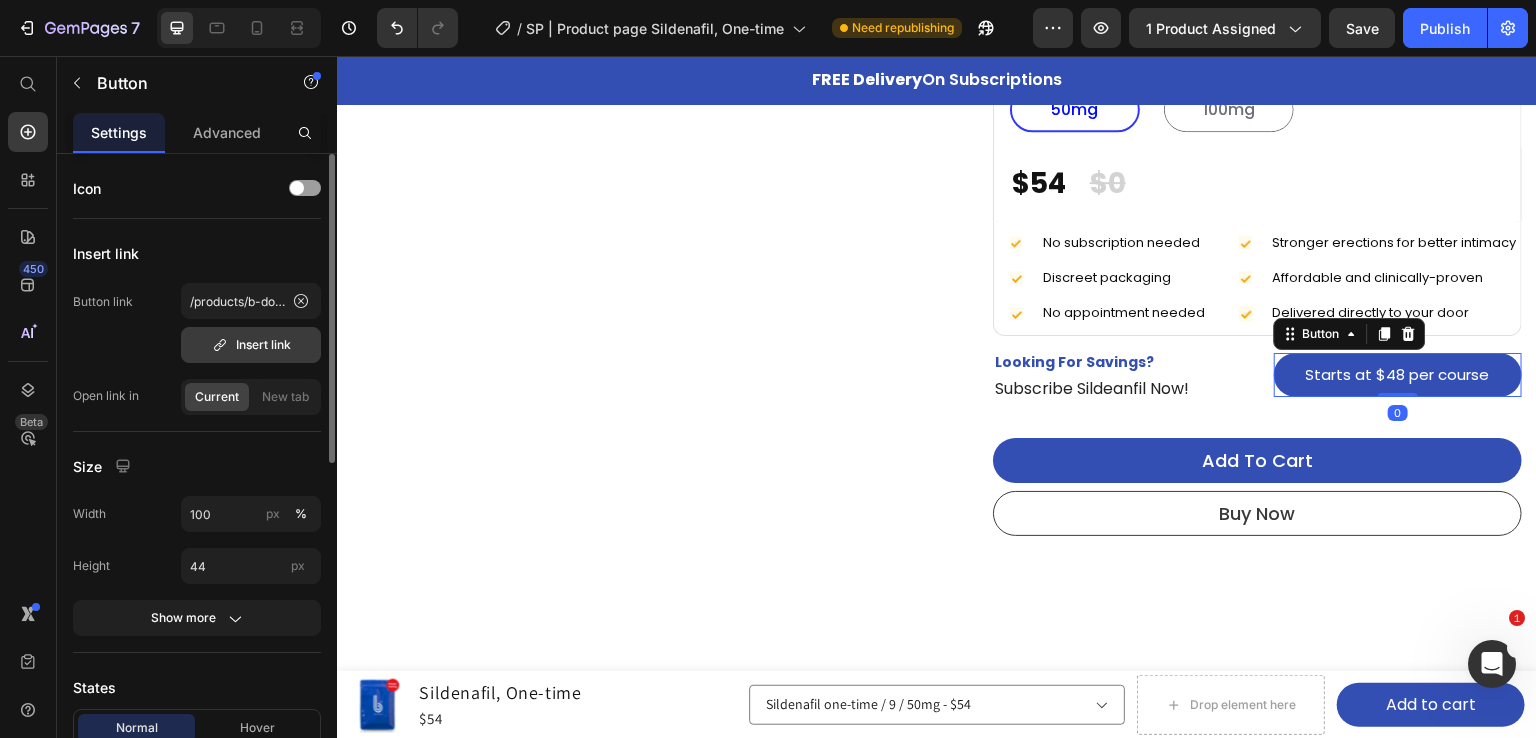 click on "Insert link" at bounding box center [251, 345] 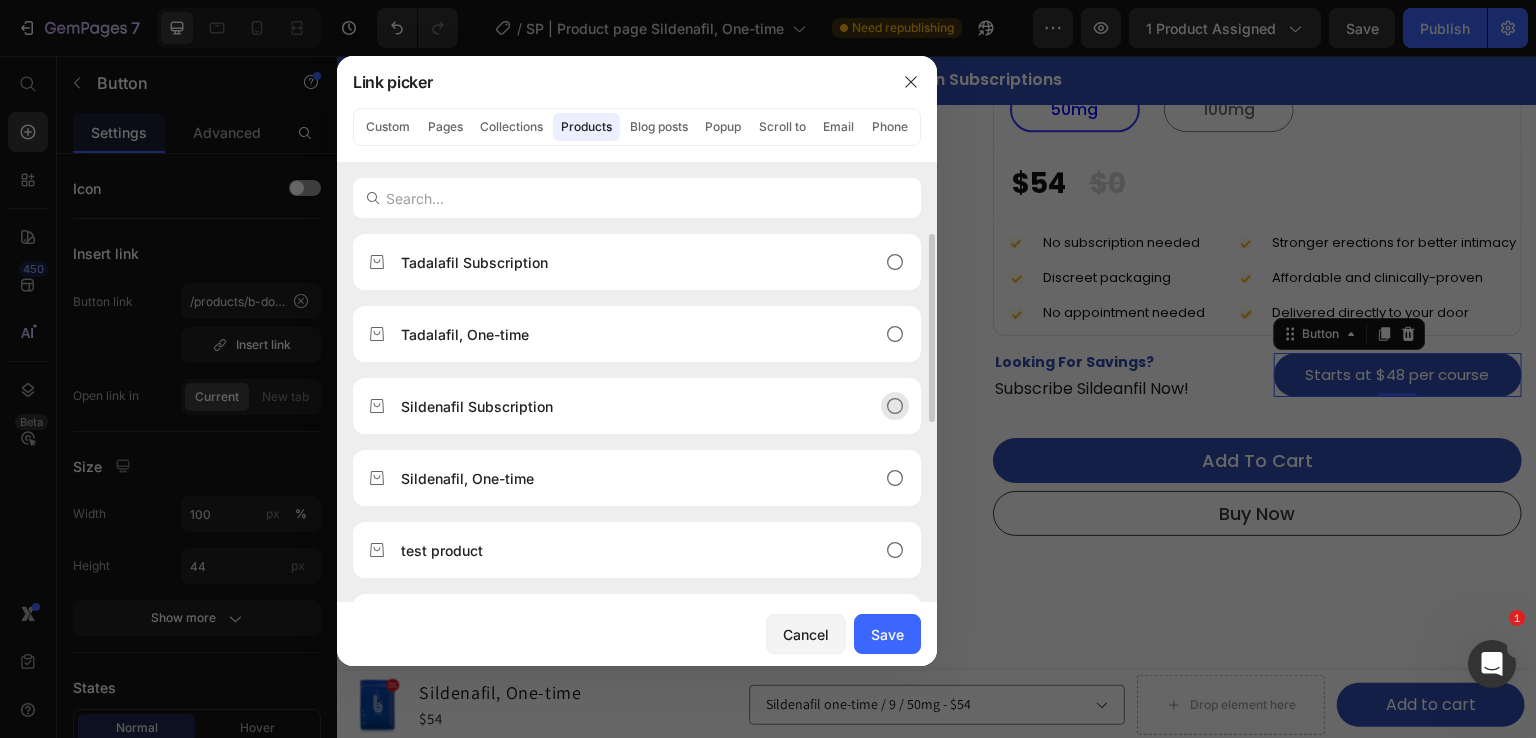 click on "Sildenafil Subscription" at bounding box center [477, 406] 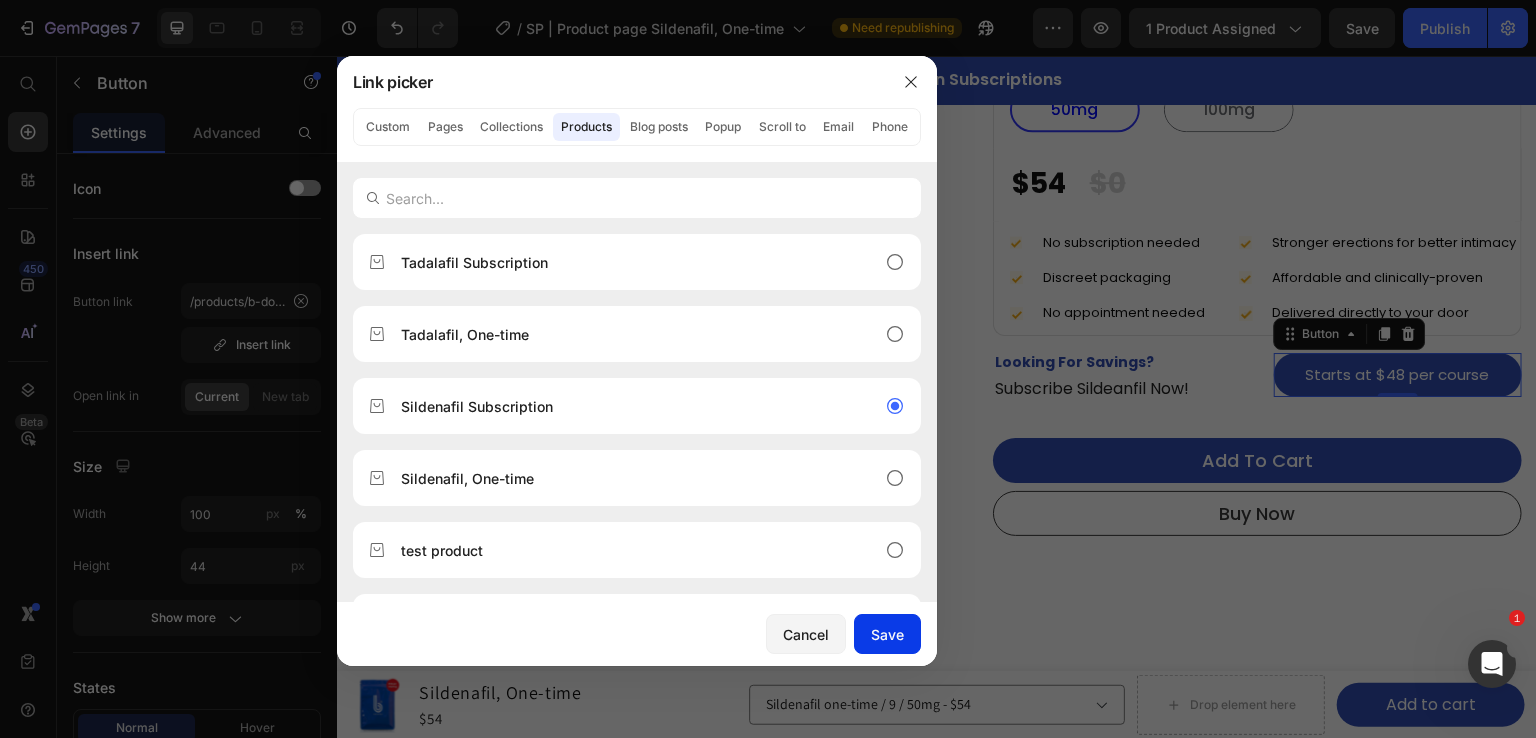 click on "Save" 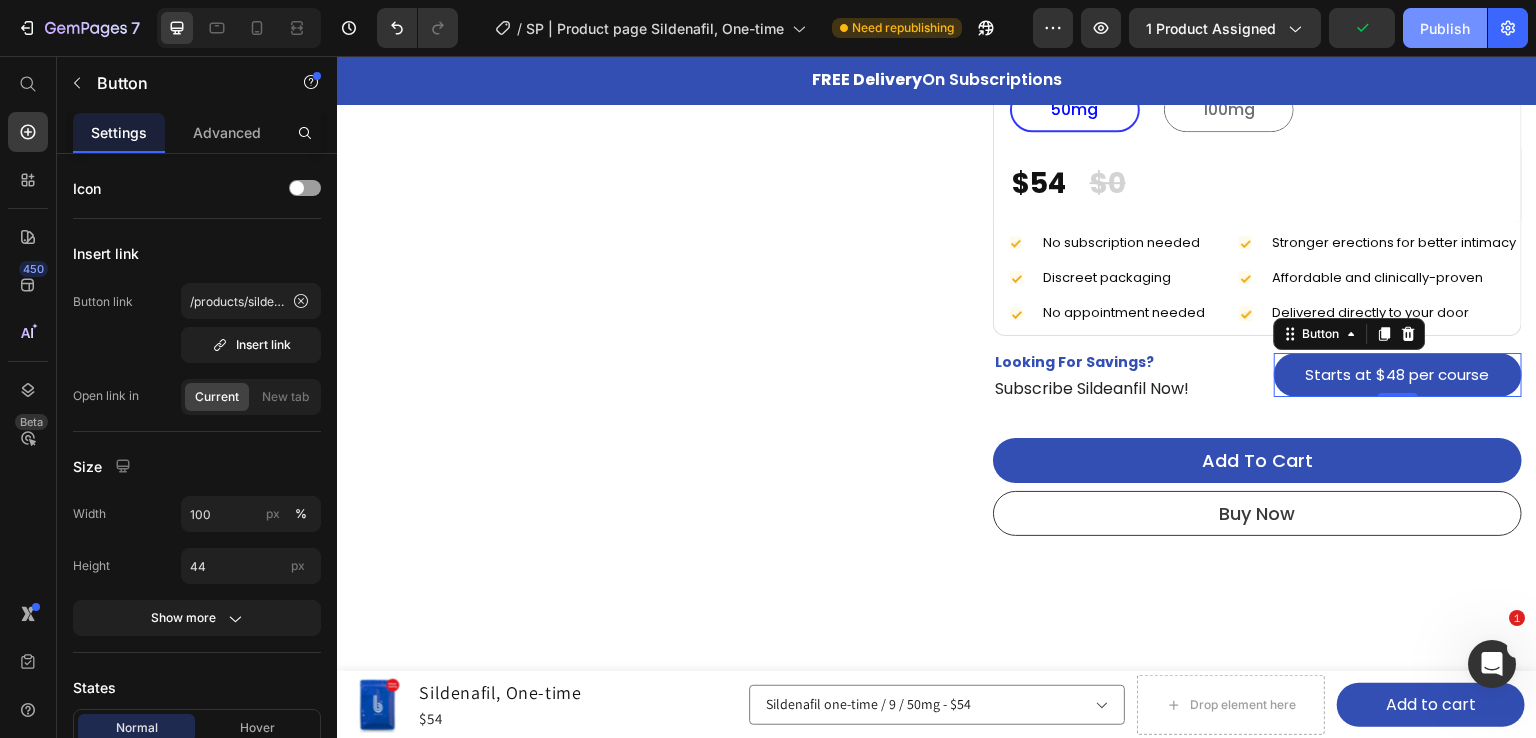 click on "Publish" 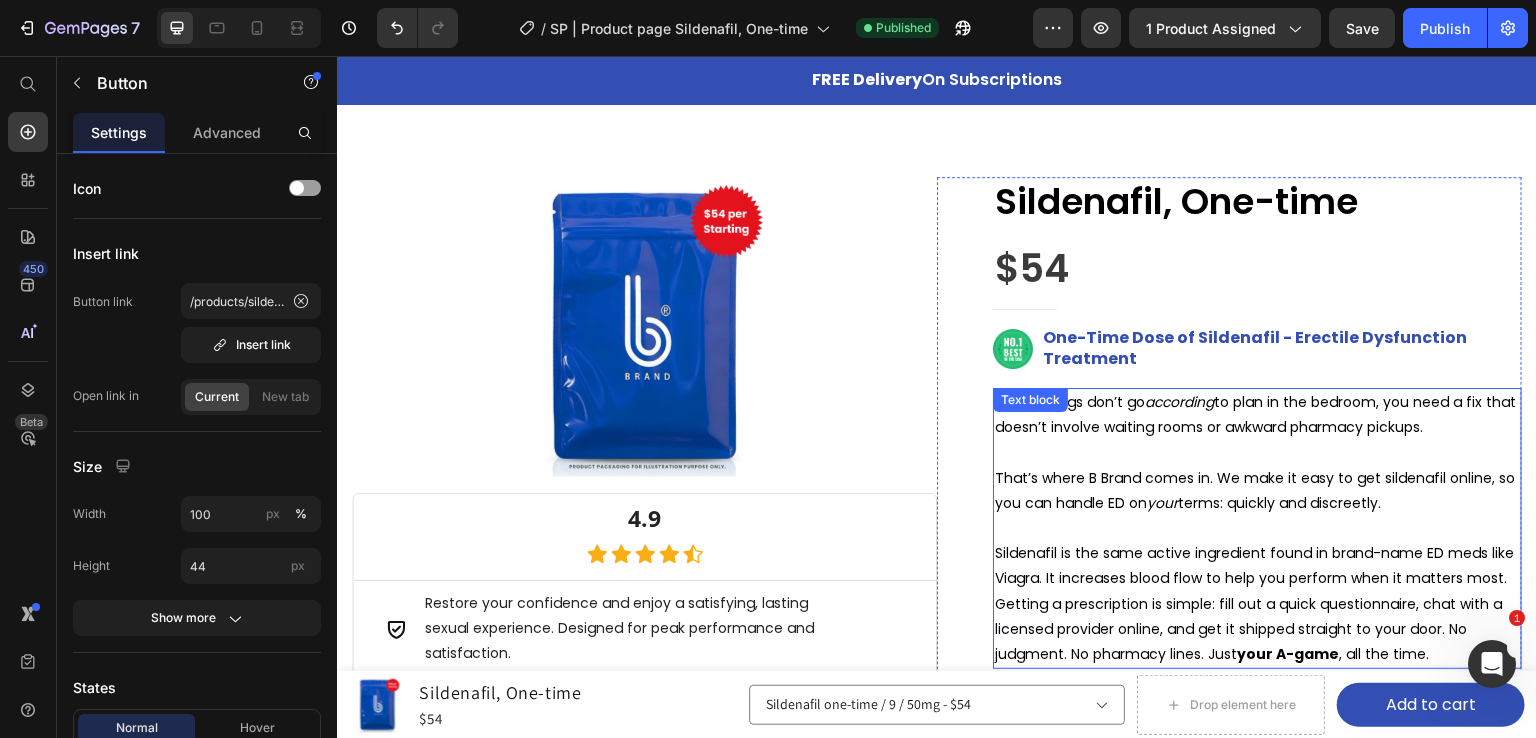 scroll, scrollTop: 0, scrollLeft: 0, axis: both 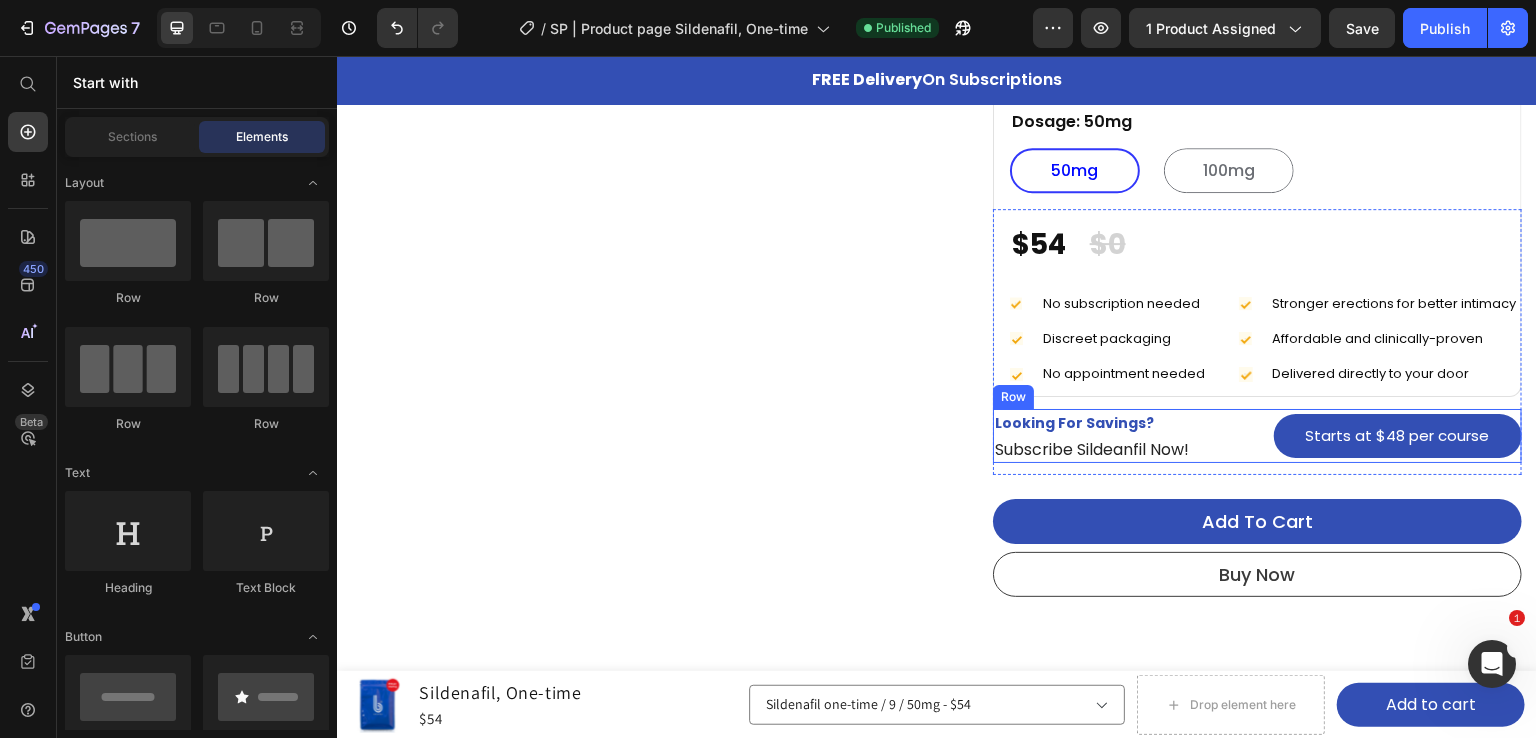 click on "Starts at $48 per course Button" at bounding box center (1398, 436) 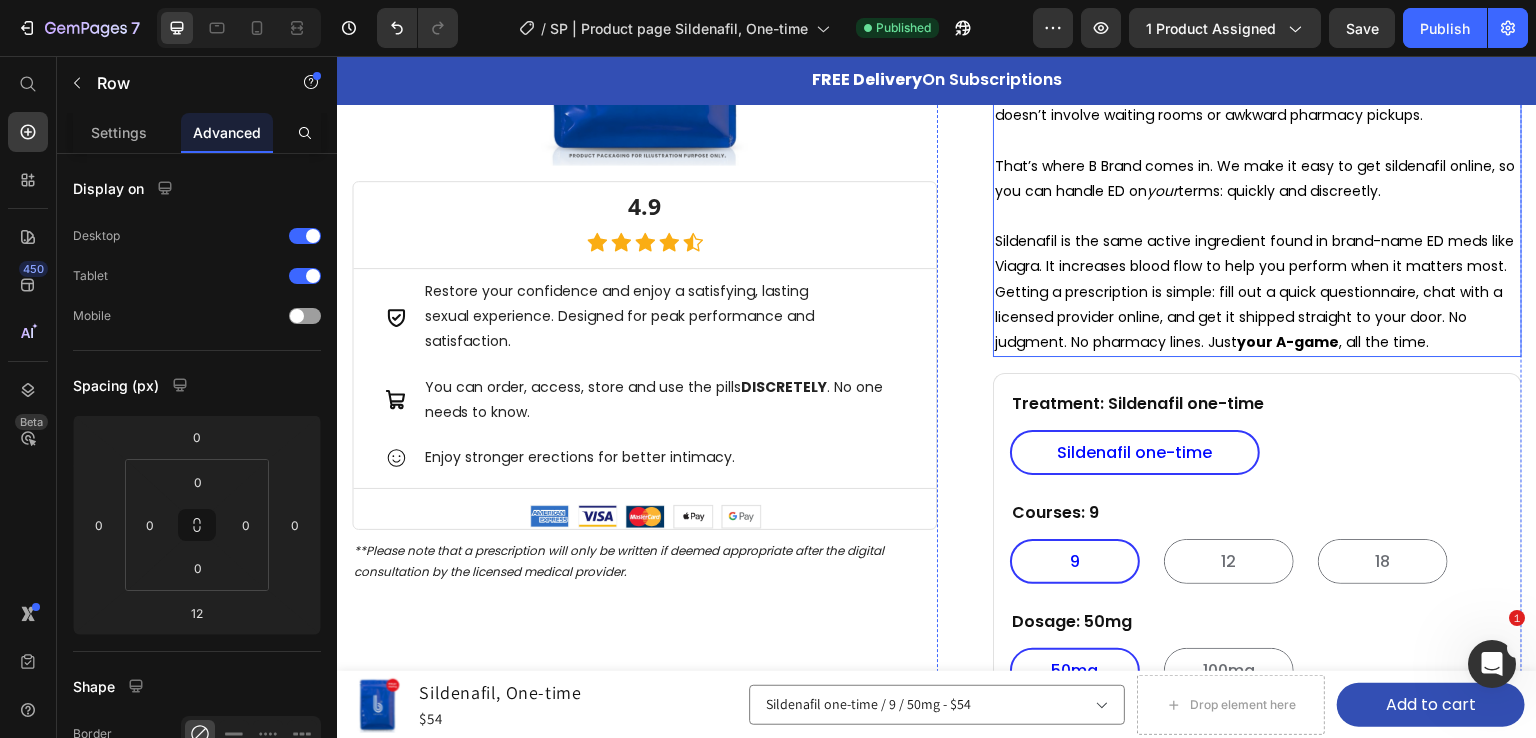 scroll, scrollTop: 0, scrollLeft: 0, axis: both 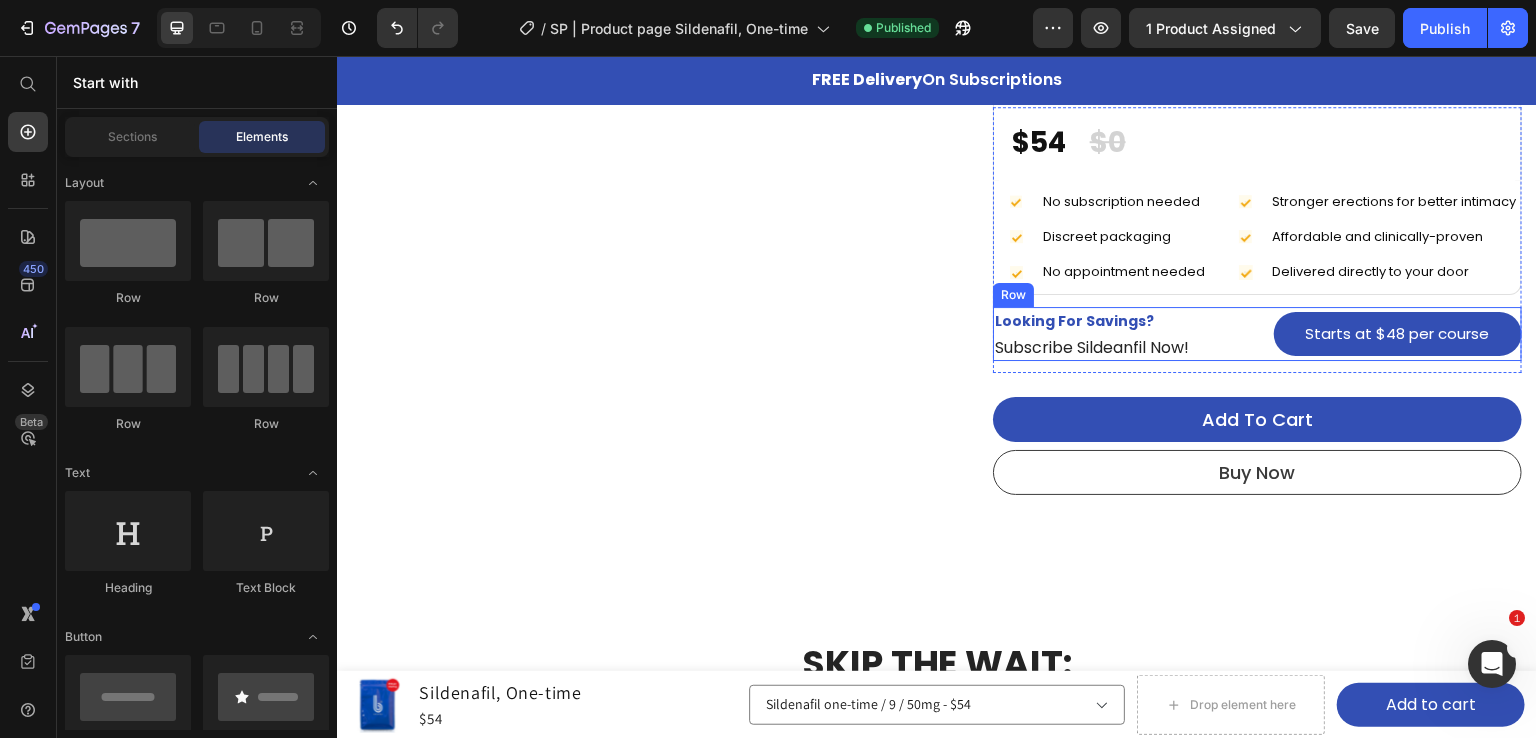 click on "Looking For Savings?  Text block Subscribe Sildeanfil Now! Text block Starts at $48 per course Button Row" at bounding box center (1257, 334) 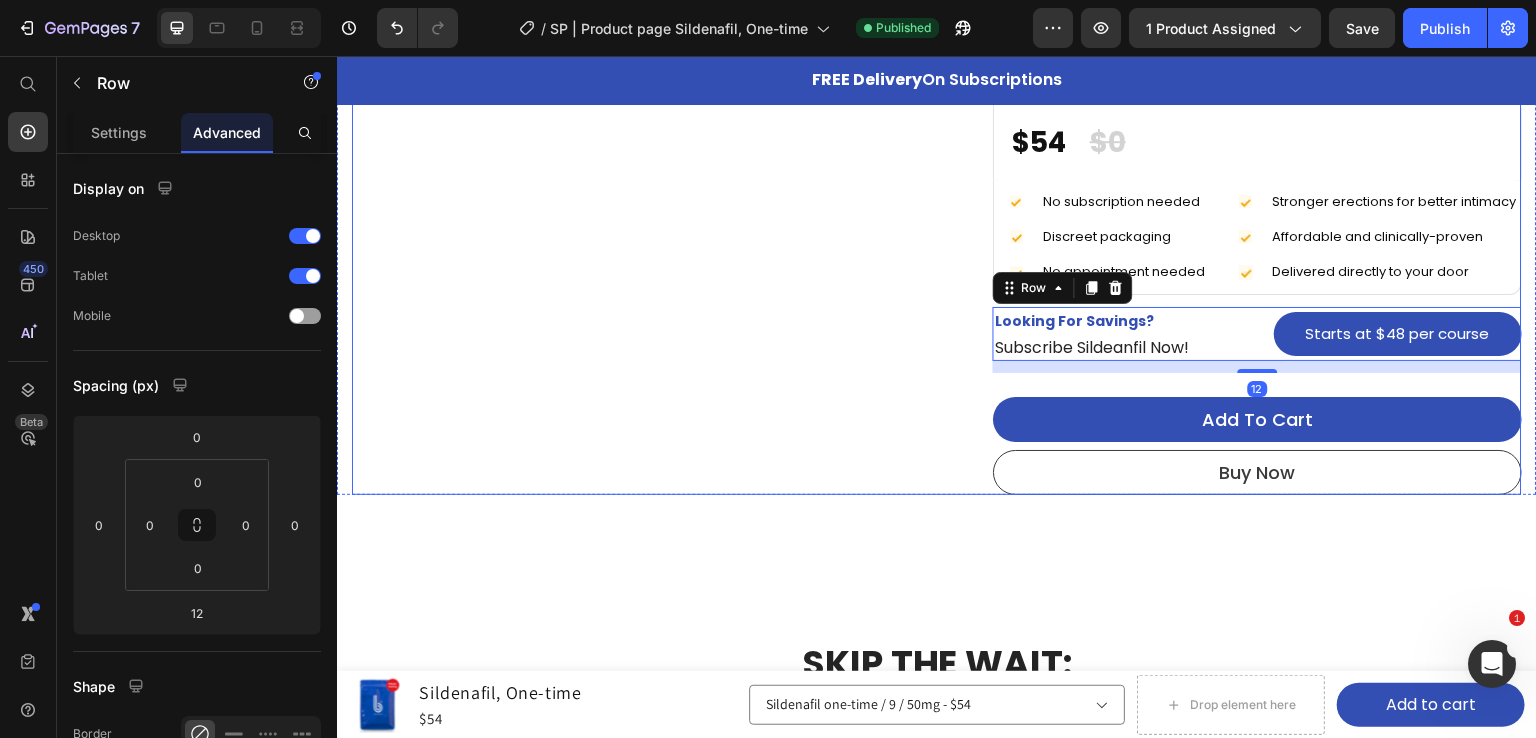 click on "Product Images 4.9 Heading
Icon
Icon
Icon
Icon
Icon Icon List Hoz Row                Title Line
Icon Restore your confidence and enjoy a satisfying, lasting sexual experience. Designed for peak performance and satisfaction. Text block
Icon You can order, access, store and use the pills  DISCRETELY . No one needs to know. Text block
Icon Enjoy stronger erections for better intimacy. Text block Icon List                Title Line Image Image Image Image Image Icon List Hoz Row **Please note that a prescription will only be written if deemed appropriate after the digital consultation by the licensed medical provider. Text block" at bounding box center [644, -121] 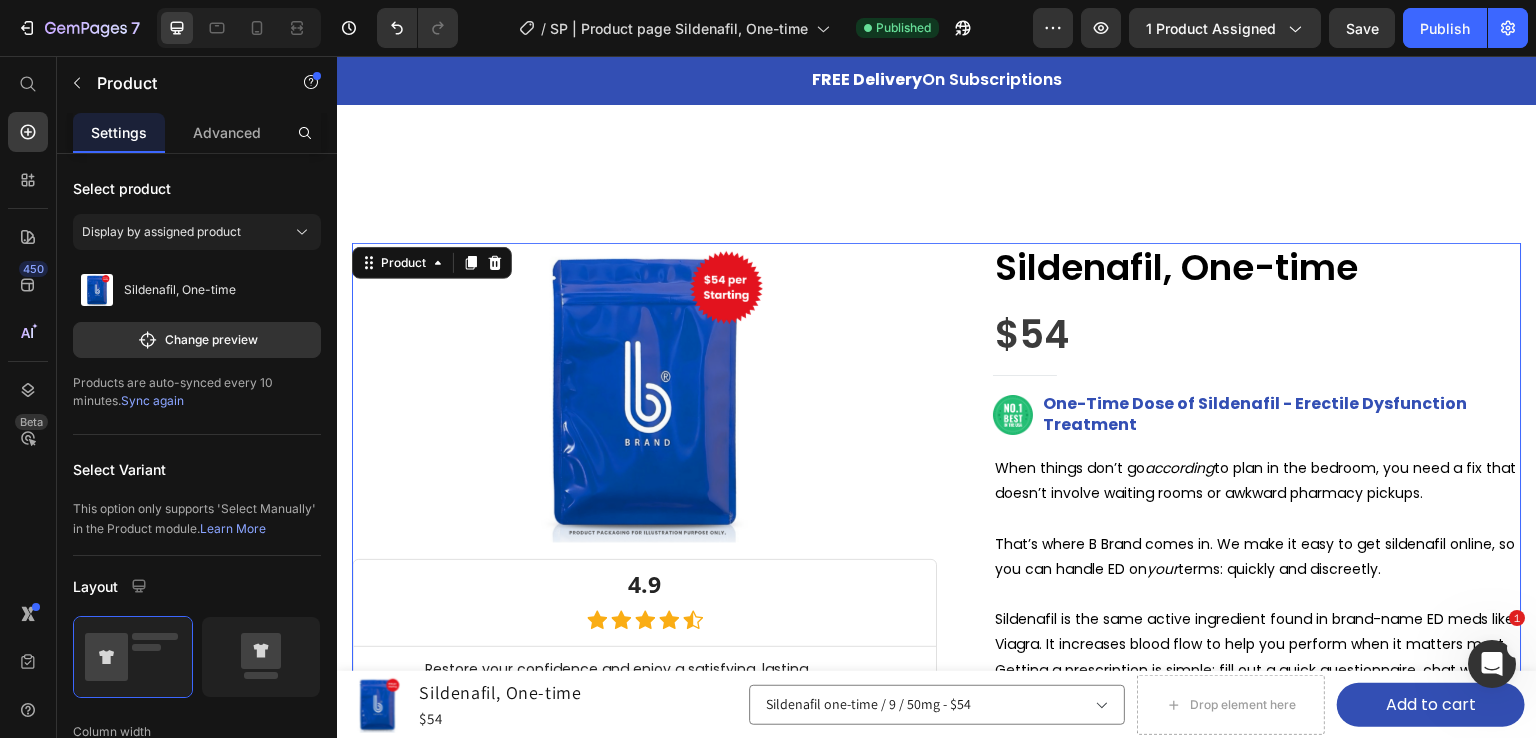 scroll, scrollTop: 0, scrollLeft: 0, axis: both 